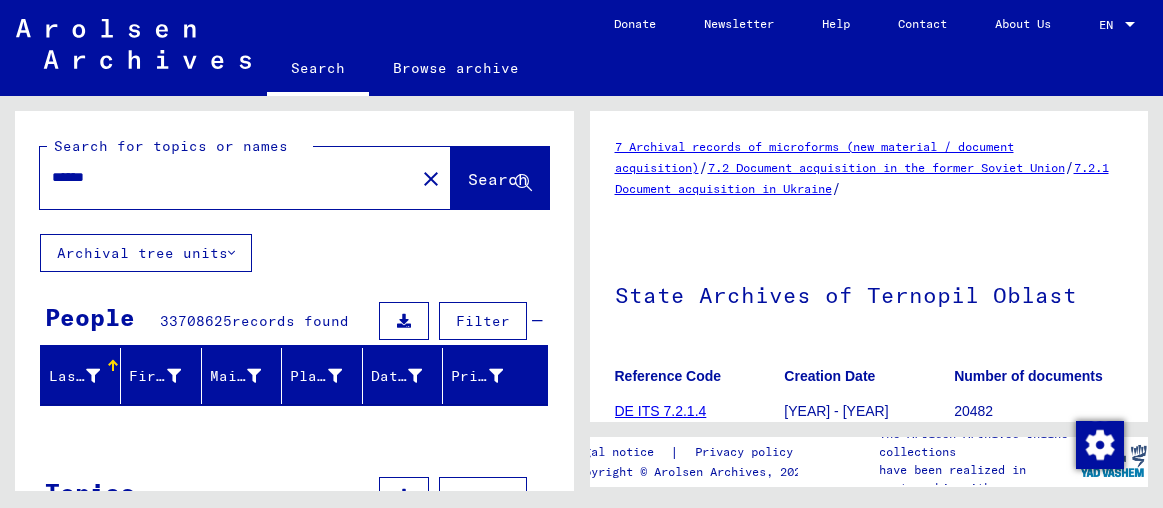 scroll, scrollTop: 0, scrollLeft: 0, axis: both 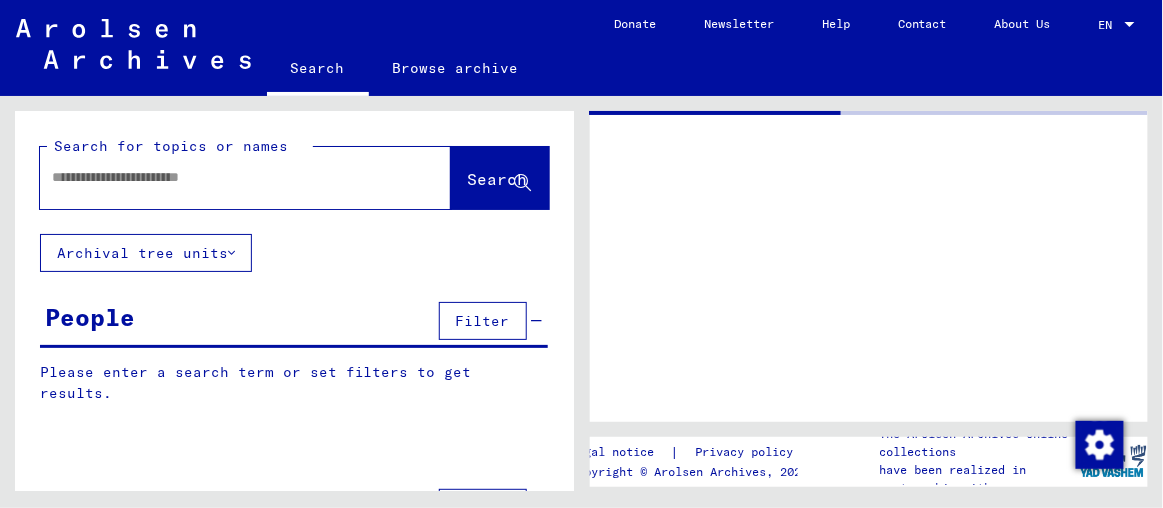 type on "******" 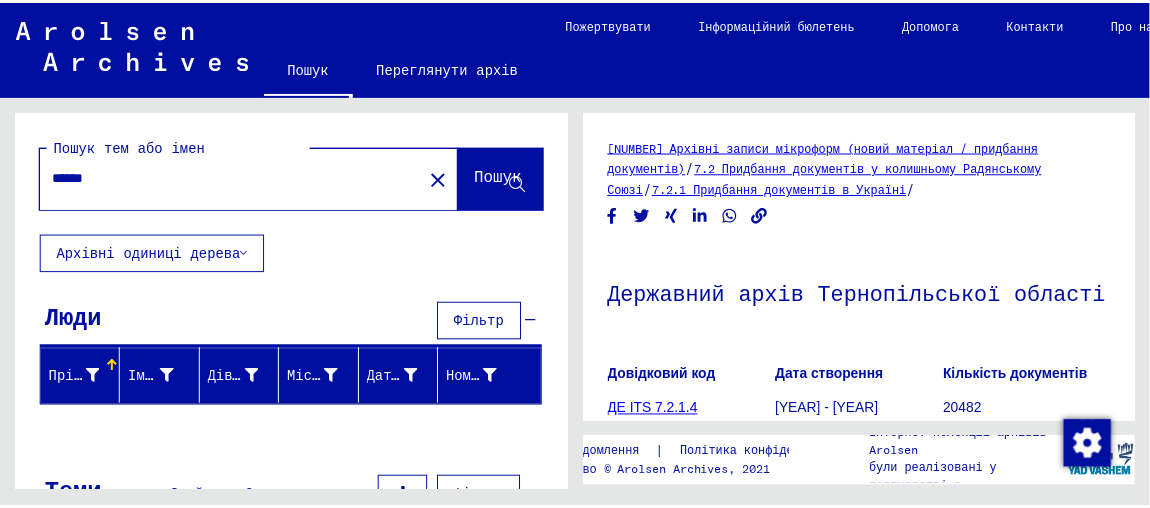 scroll, scrollTop: 363, scrollLeft: 0, axis: vertical 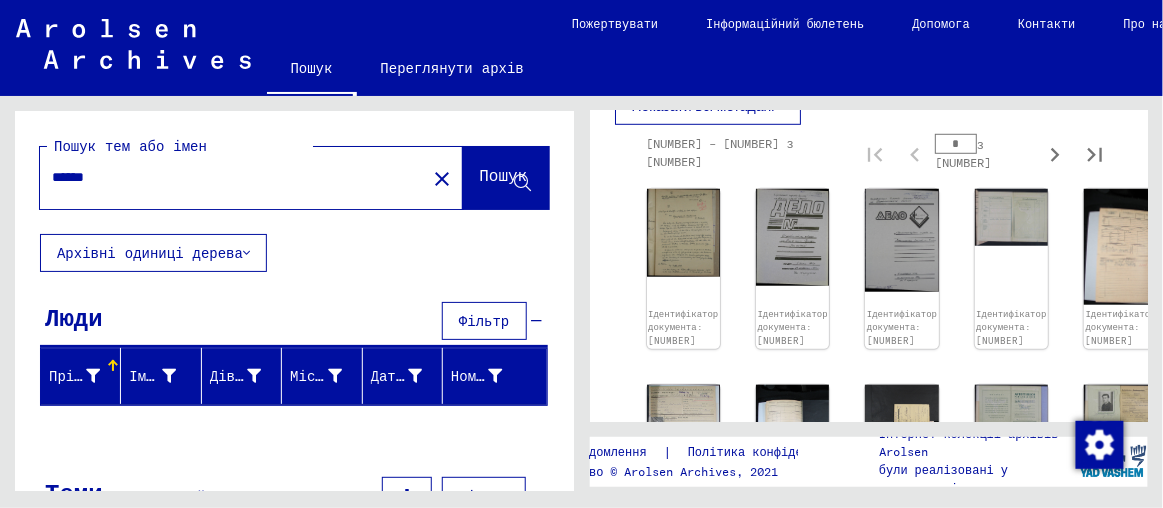 click on "*" at bounding box center (956, 144) 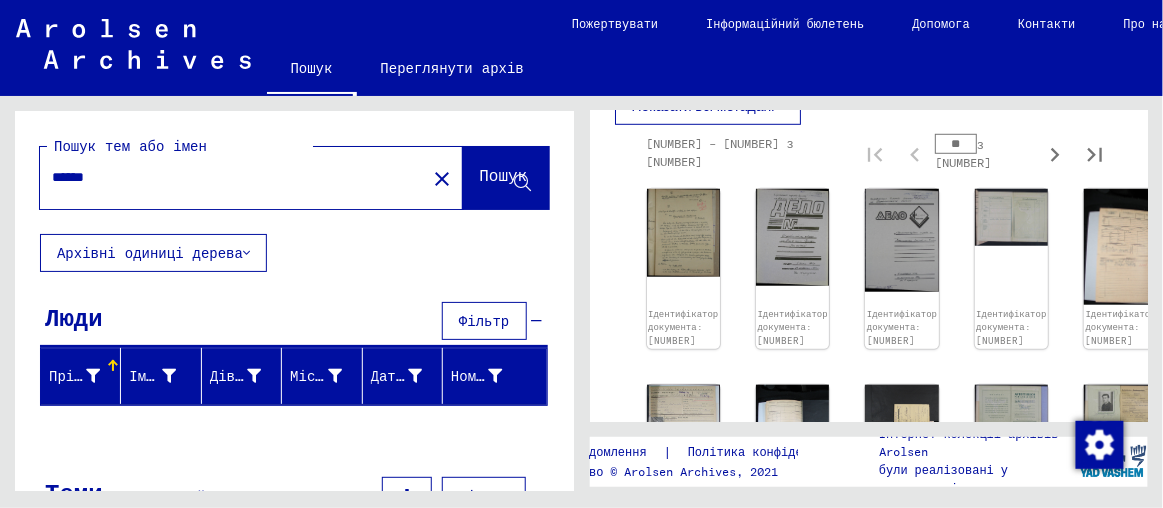 type on "**" 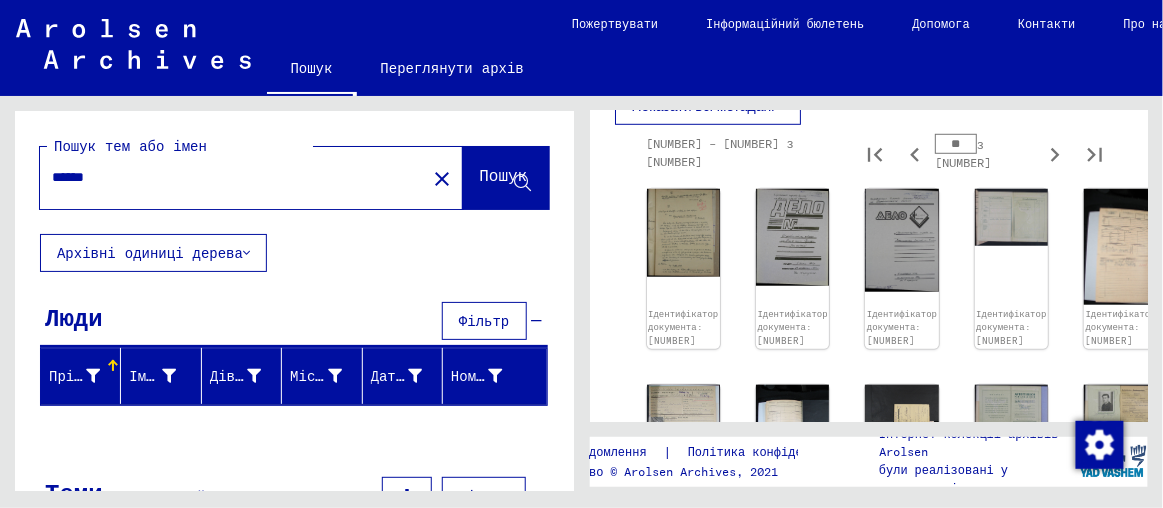 type on "**" 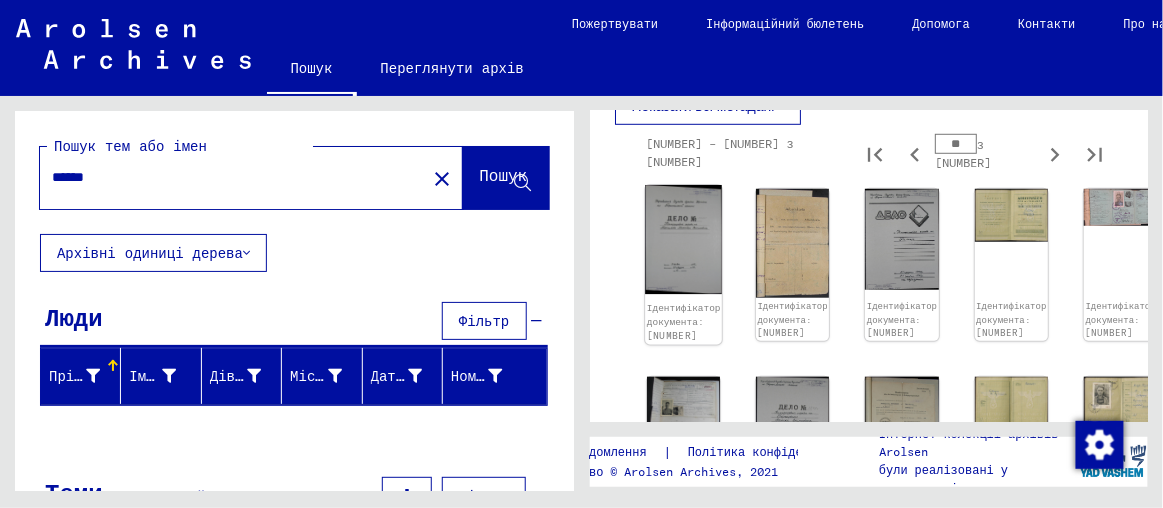 click 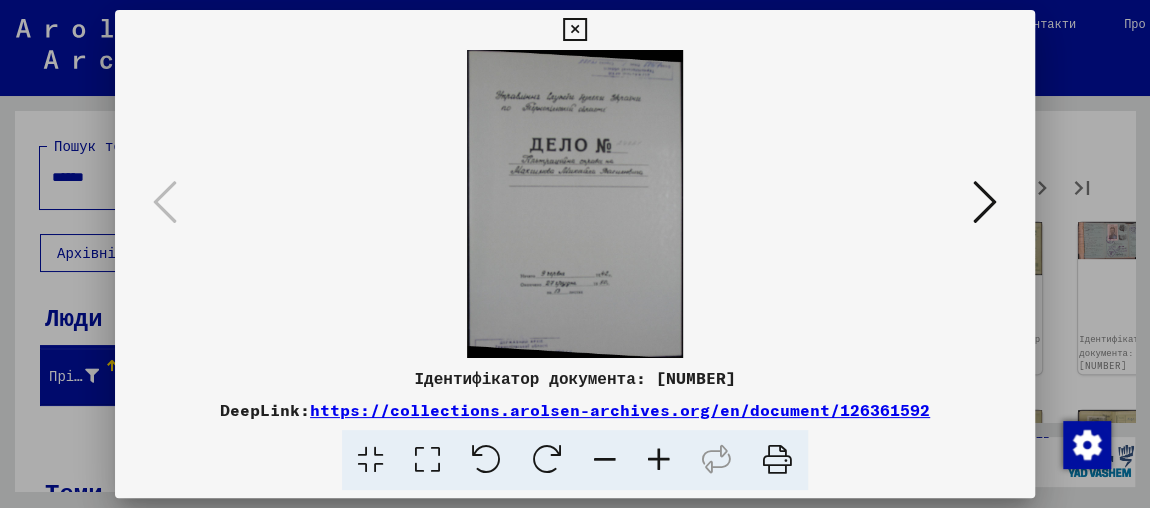 click at bounding box center [985, 202] 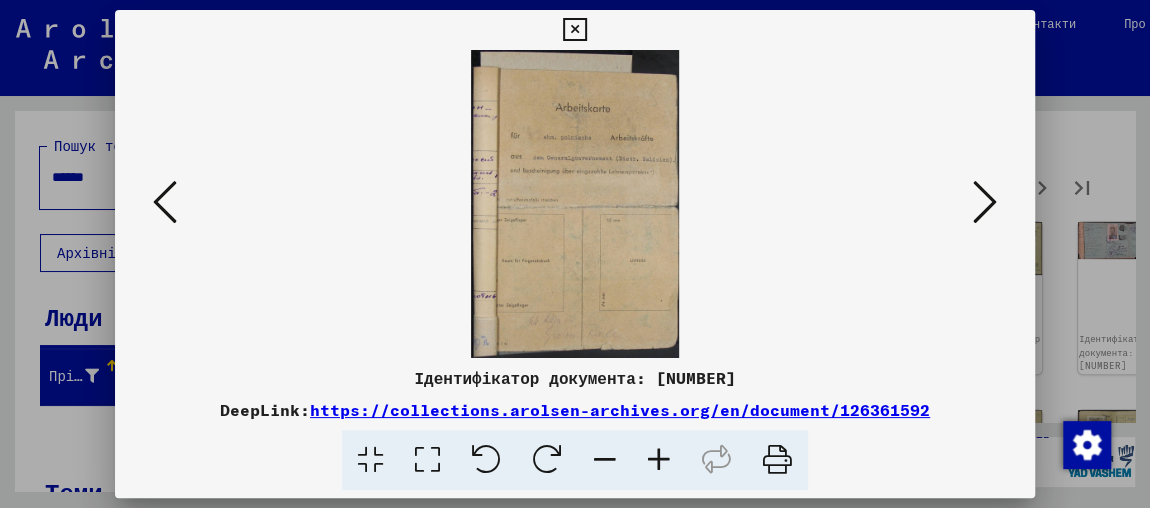 click at bounding box center (985, 202) 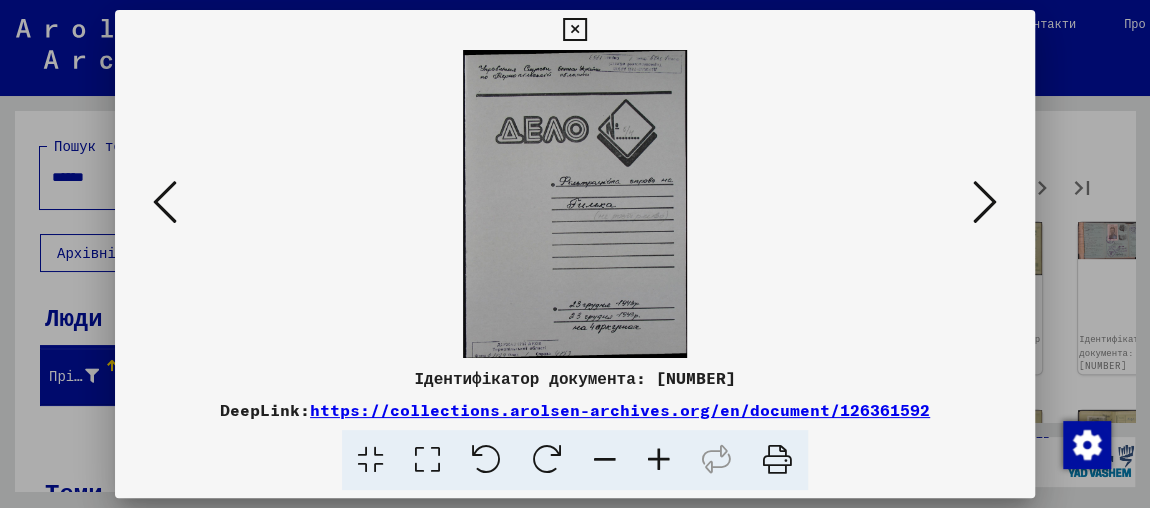 click at bounding box center (659, 460) 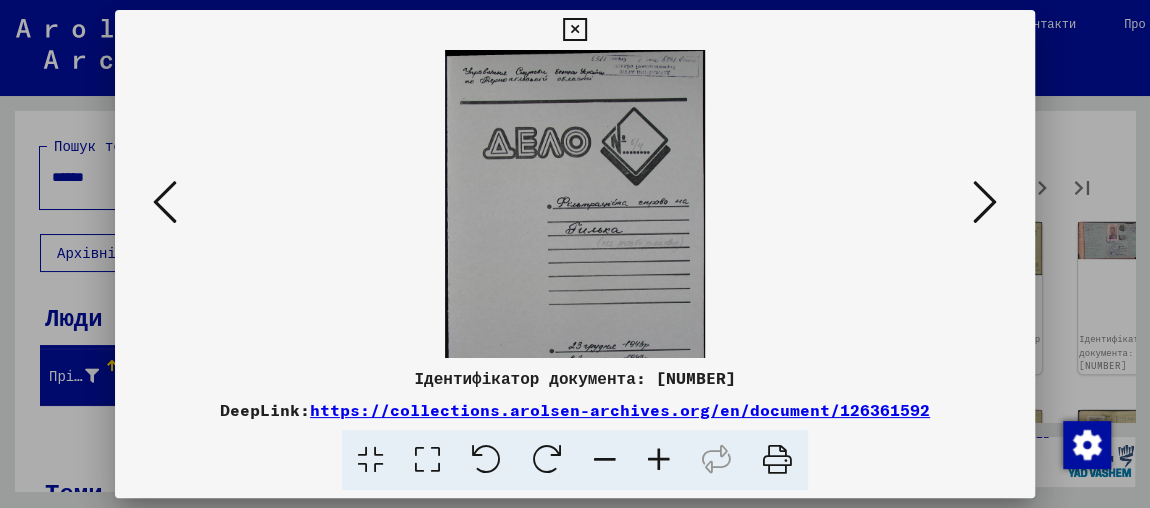click at bounding box center [659, 460] 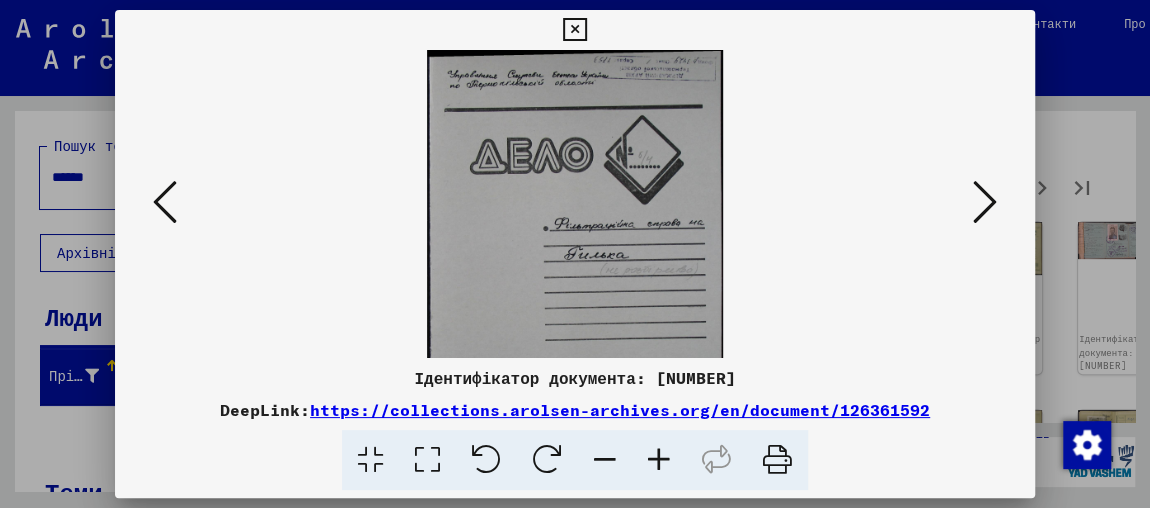 click at bounding box center (659, 460) 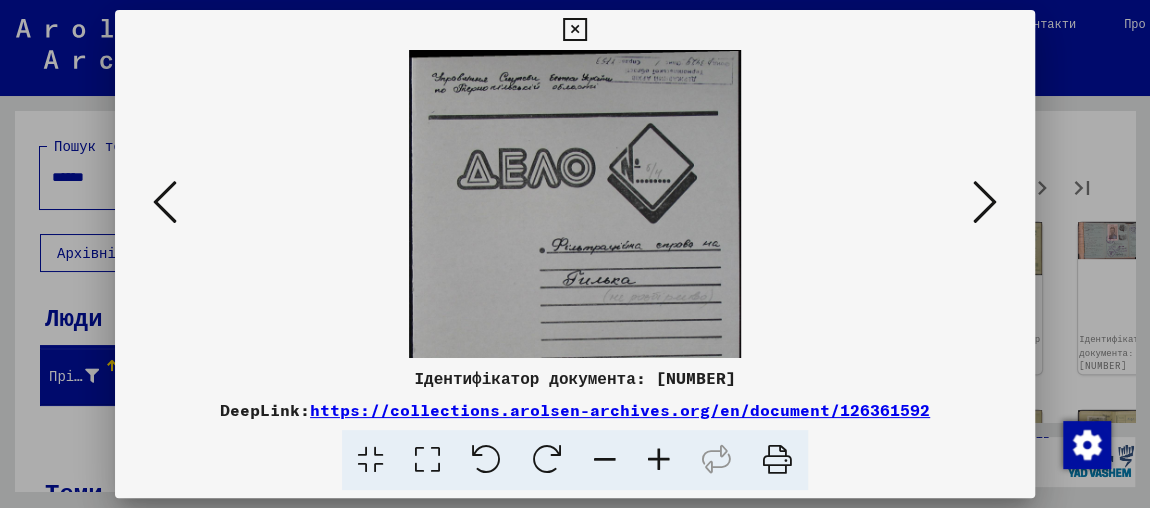 click at bounding box center [659, 460] 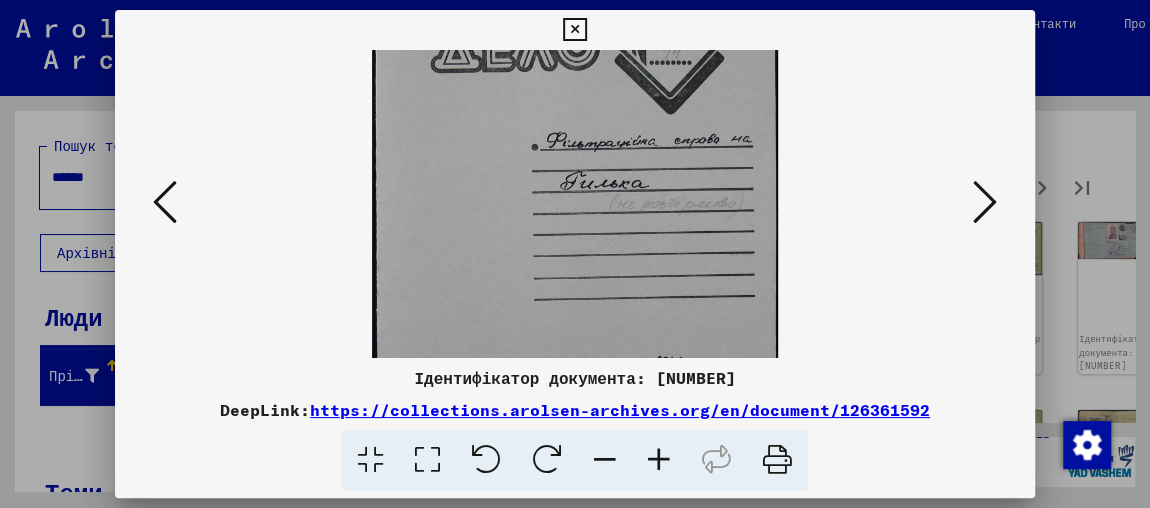 scroll, scrollTop: 183, scrollLeft: 0, axis: vertical 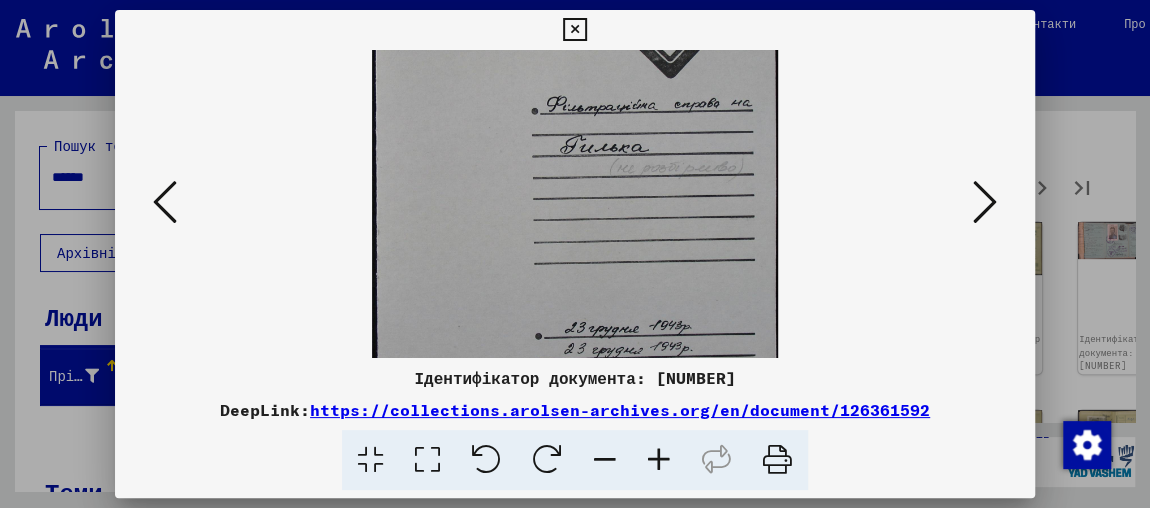 drag, startPoint x: 667, startPoint y: 296, endPoint x: 709, endPoint y: 113, distance: 187.75783 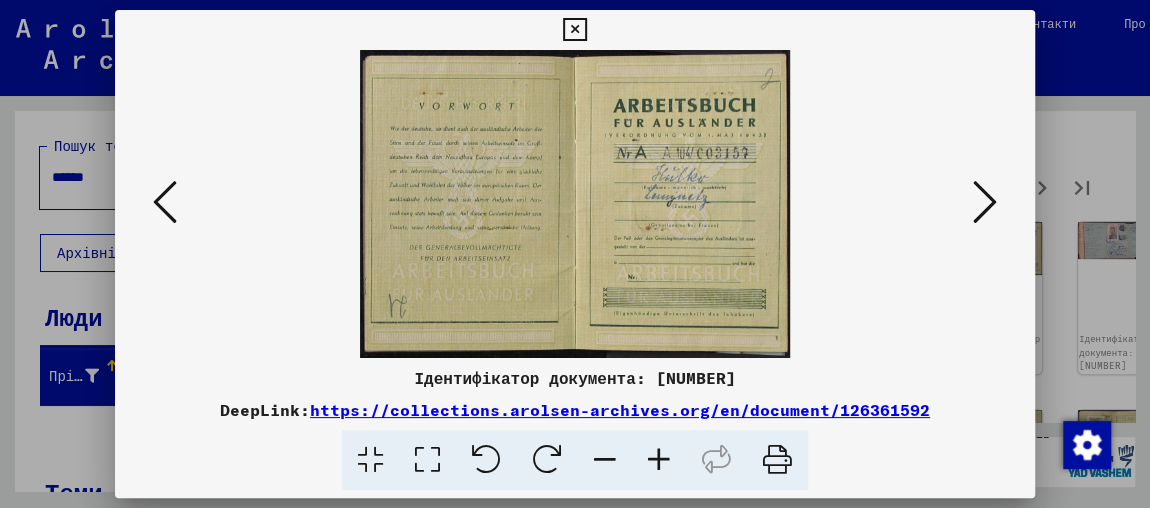 click at bounding box center (985, 202) 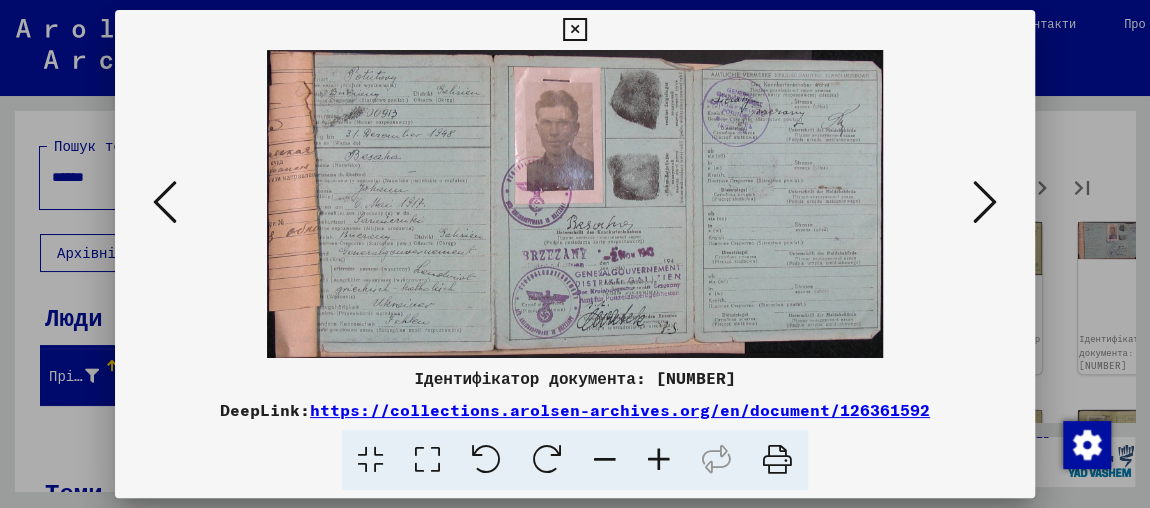 click at bounding box center (659, 460) 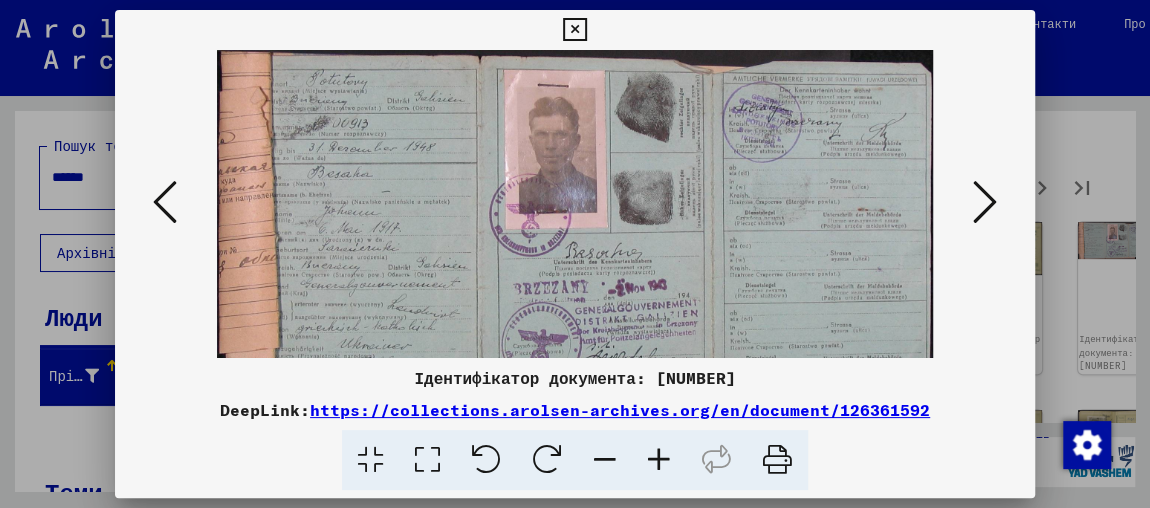 click at bounding box center (659, 460) 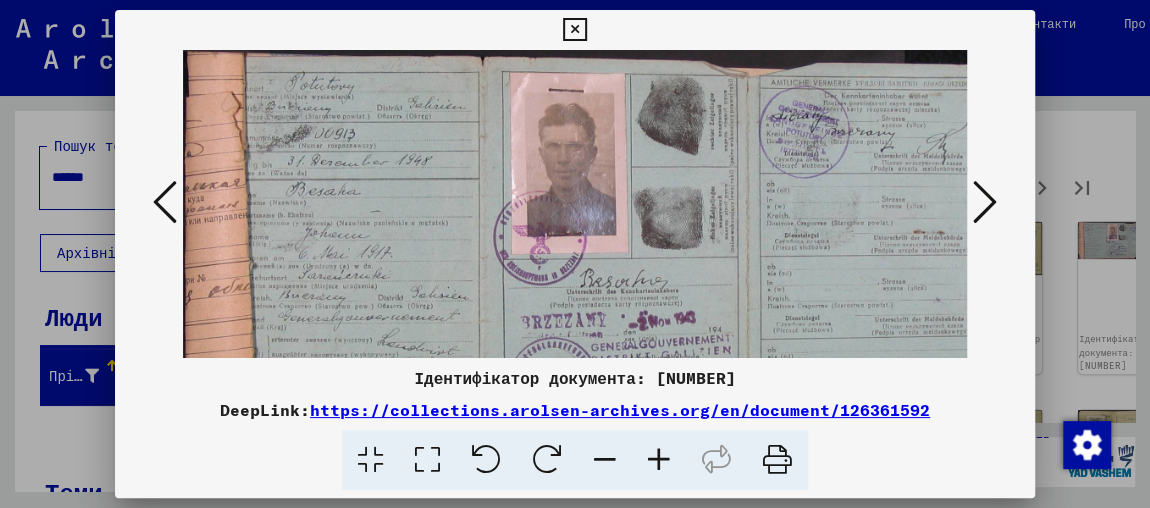 click at bounding box center (659, 460) 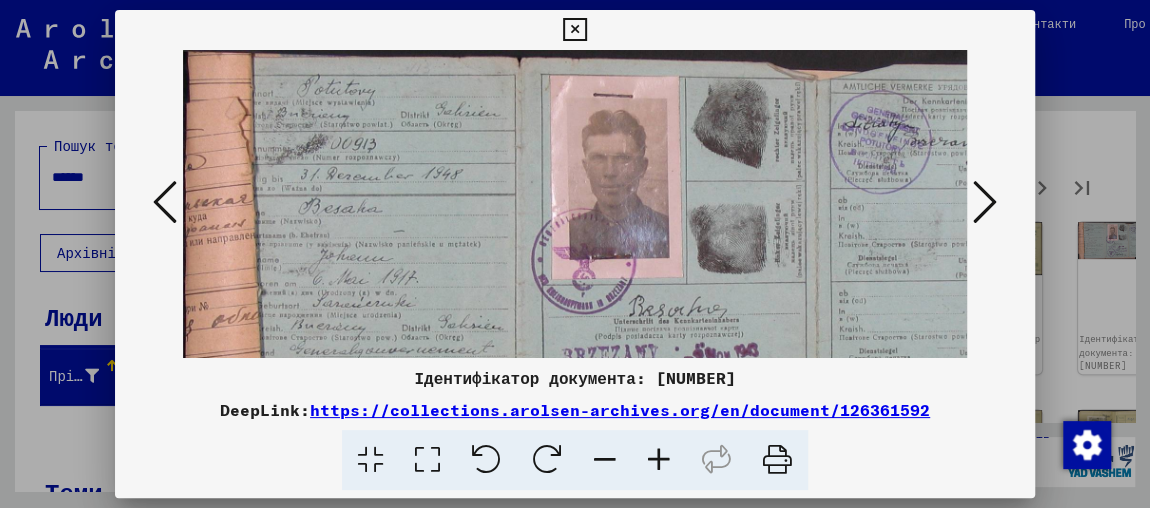 click at bounding box center (659, 460) 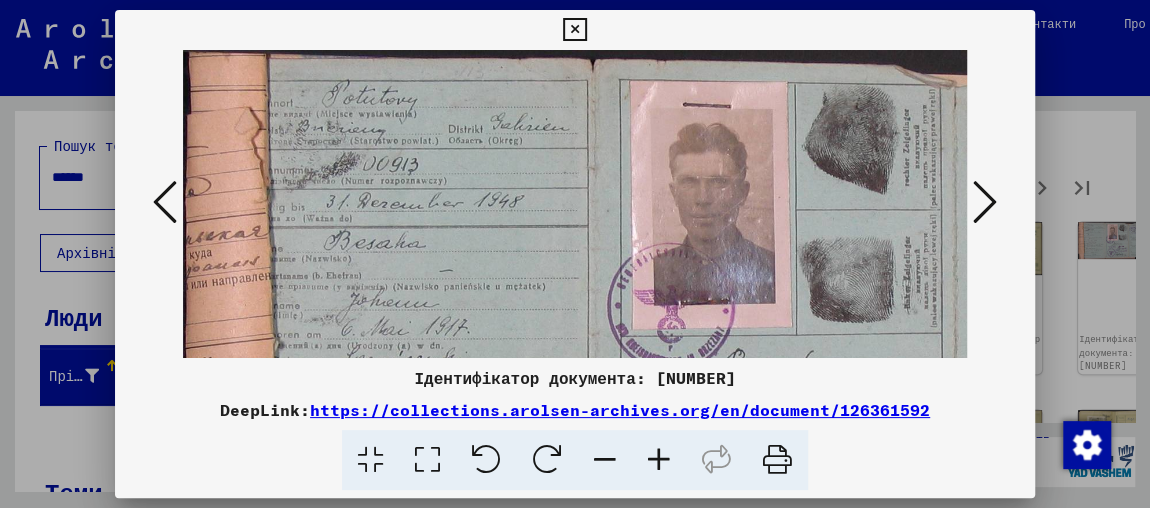click at bounding box center (659, 460) 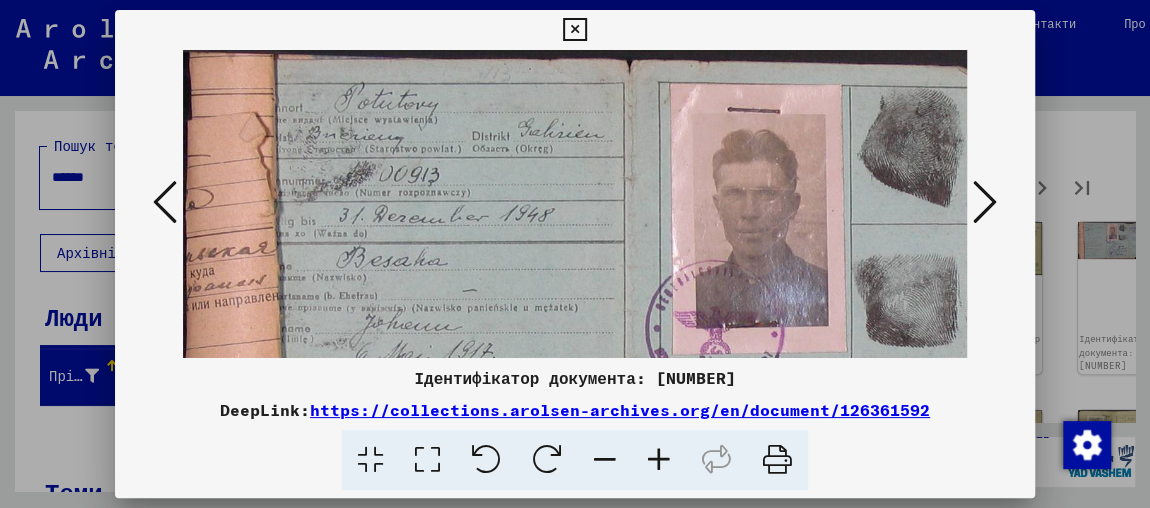 click at bounding box center (985, 202) 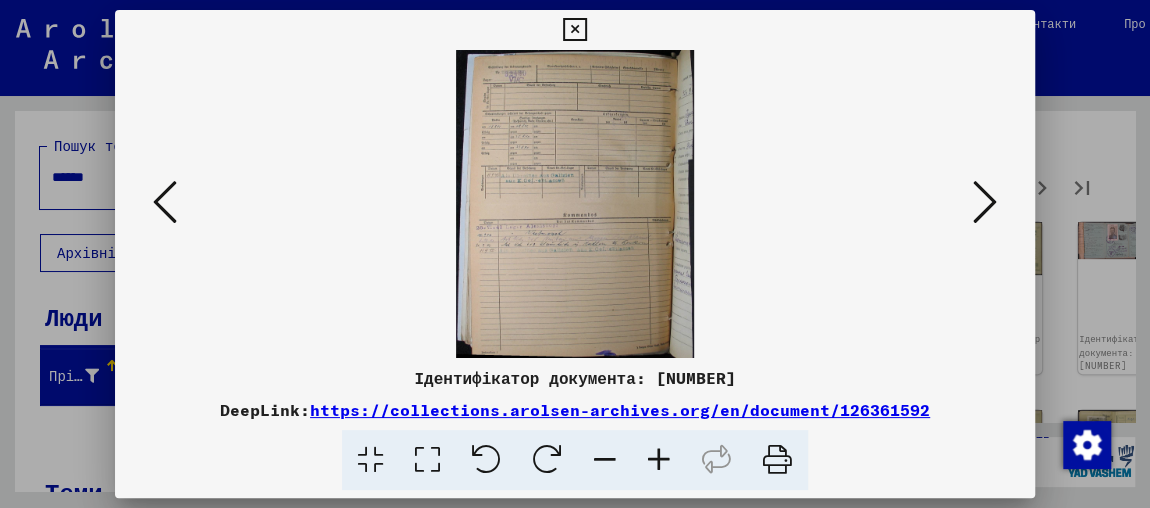 click at bounding box center [985, 202] 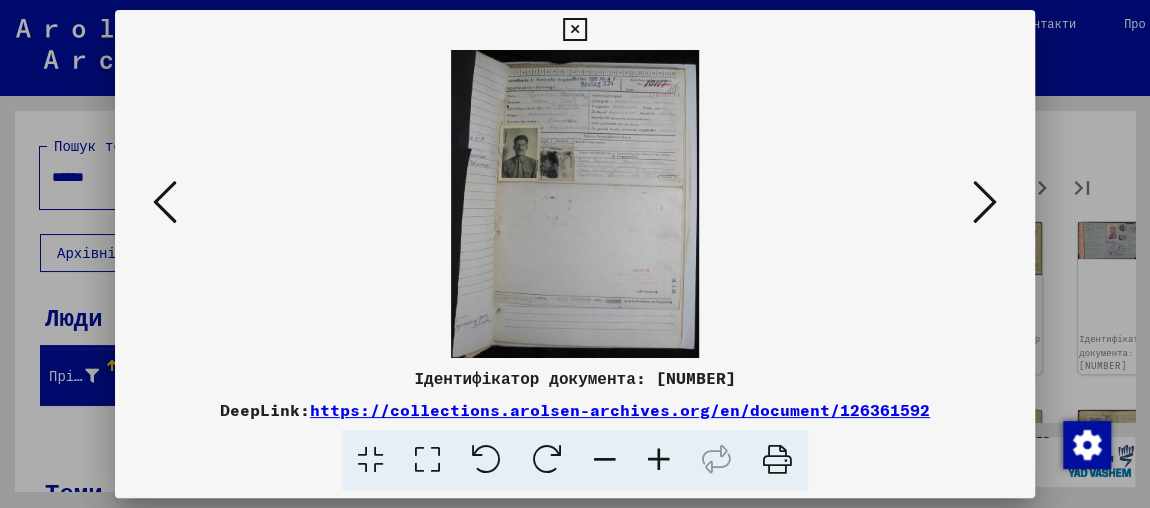 click at bounding box center [659, 460] 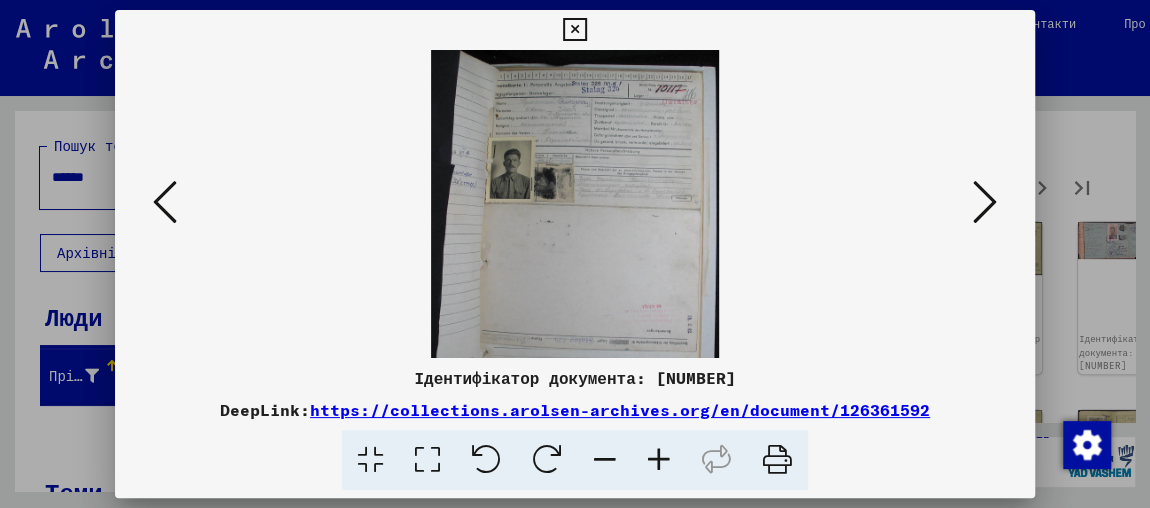 click at bounding box center [659, 460] 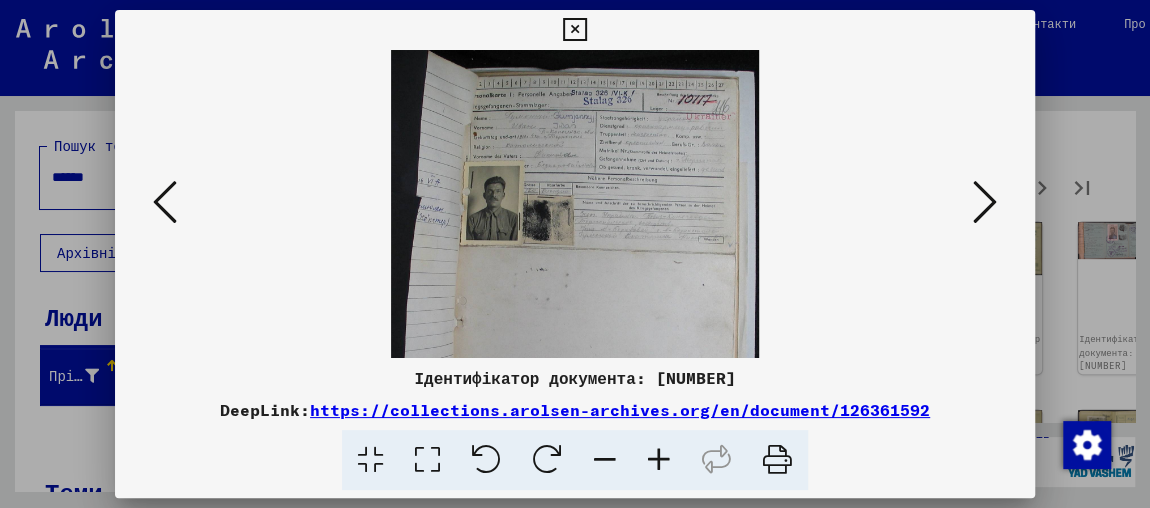 click at bounding box center [659, 460] 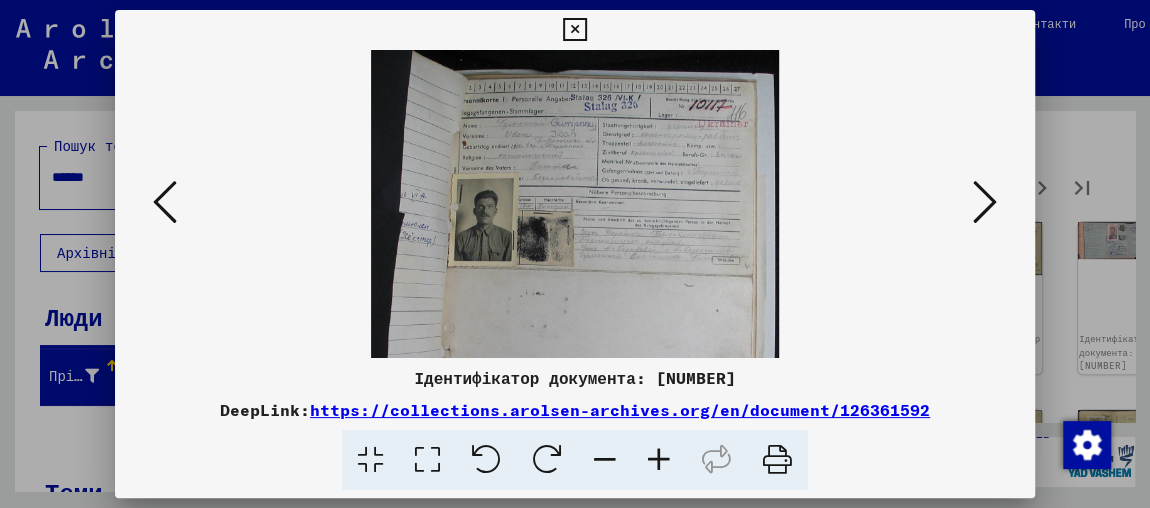 click at bounding box center (659, 460) 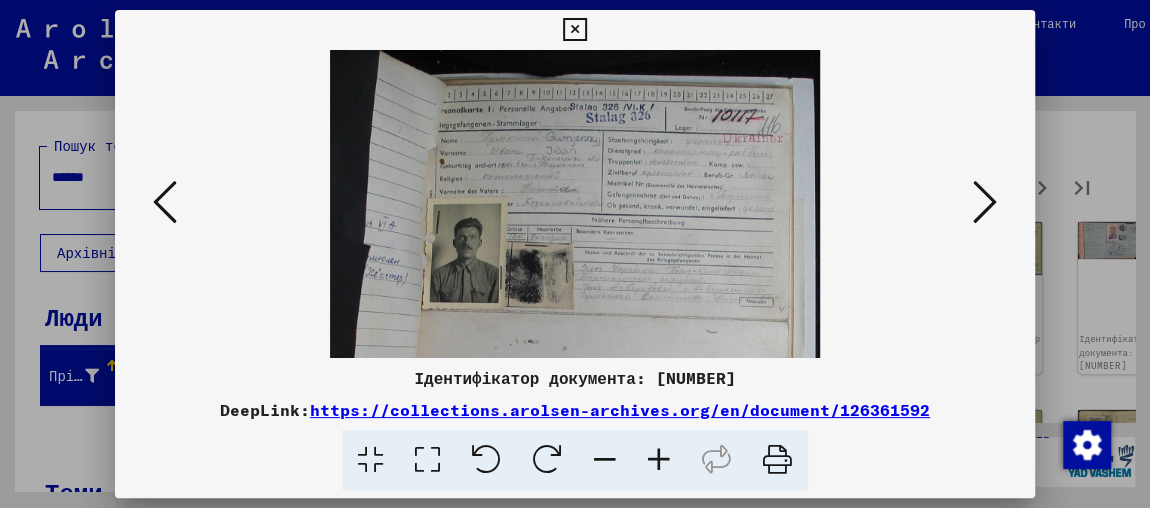 click at bounding box center [659, 460] 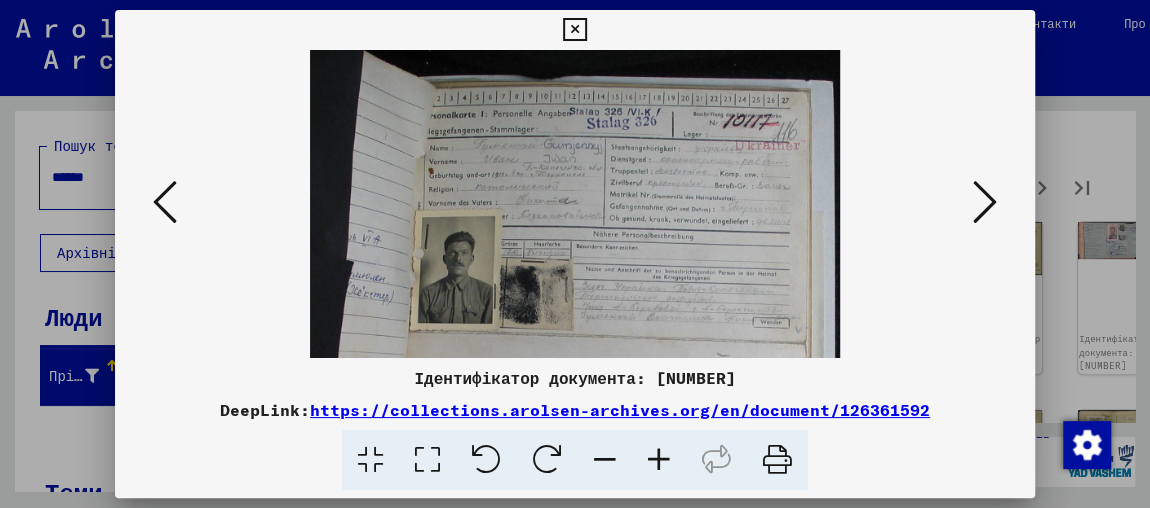 click at bounding box center [659, 460] 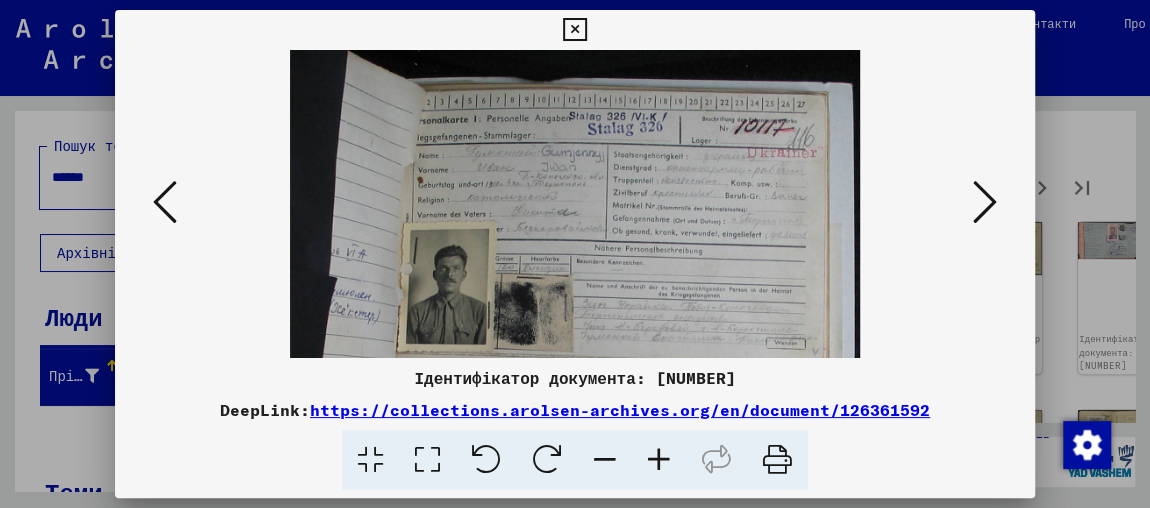 click at bounding box center [659, 460] 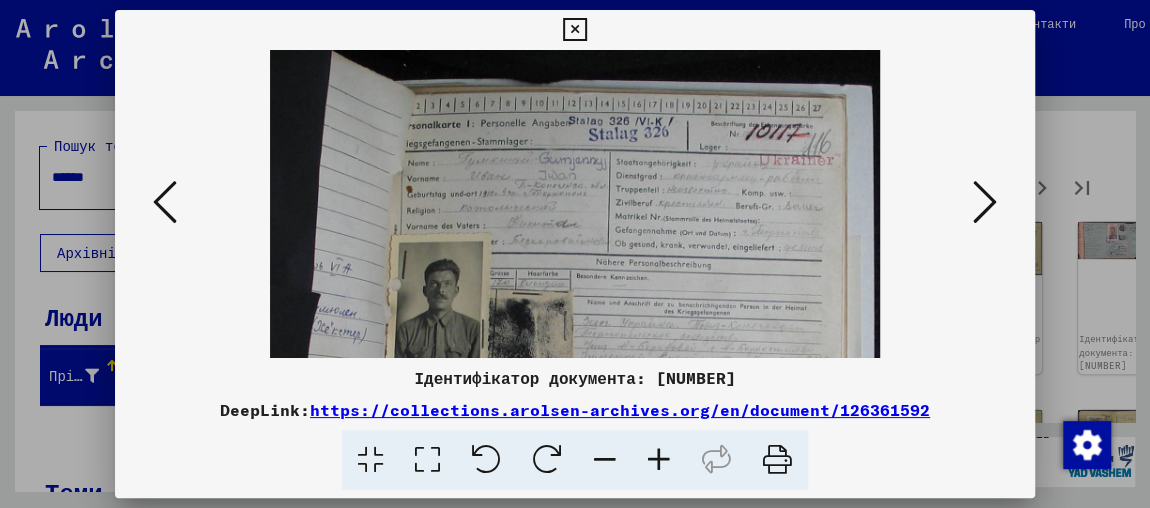 click at bounding box center [659, 460] 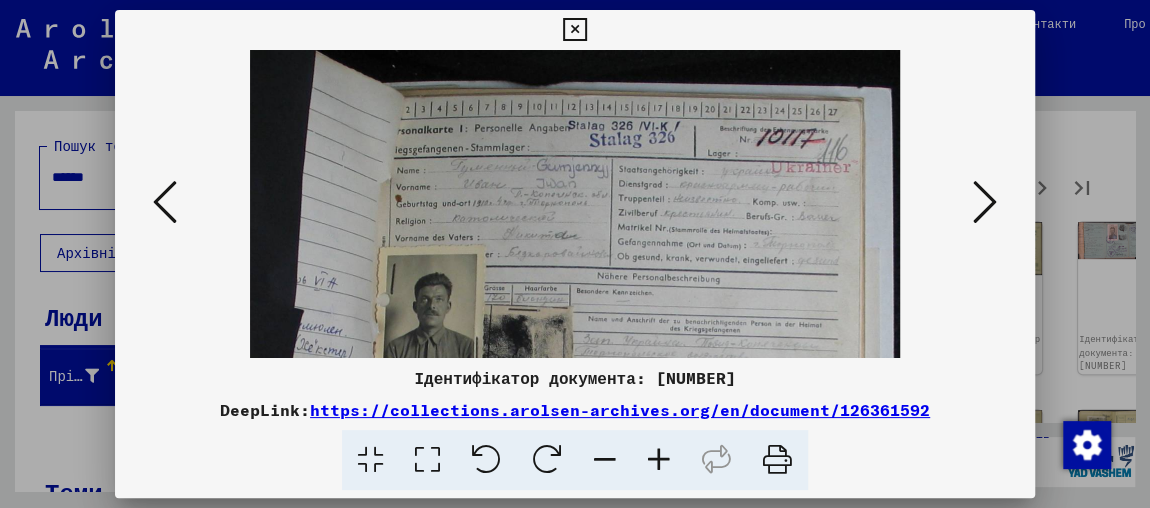 click at bounding box center [659, 460] 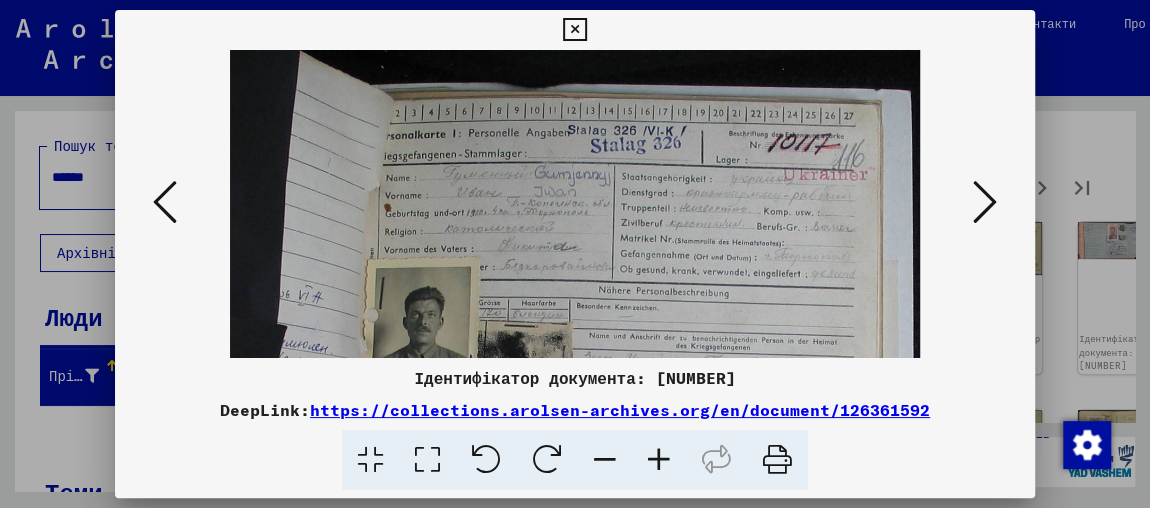 click at bounding box center (659, 460) 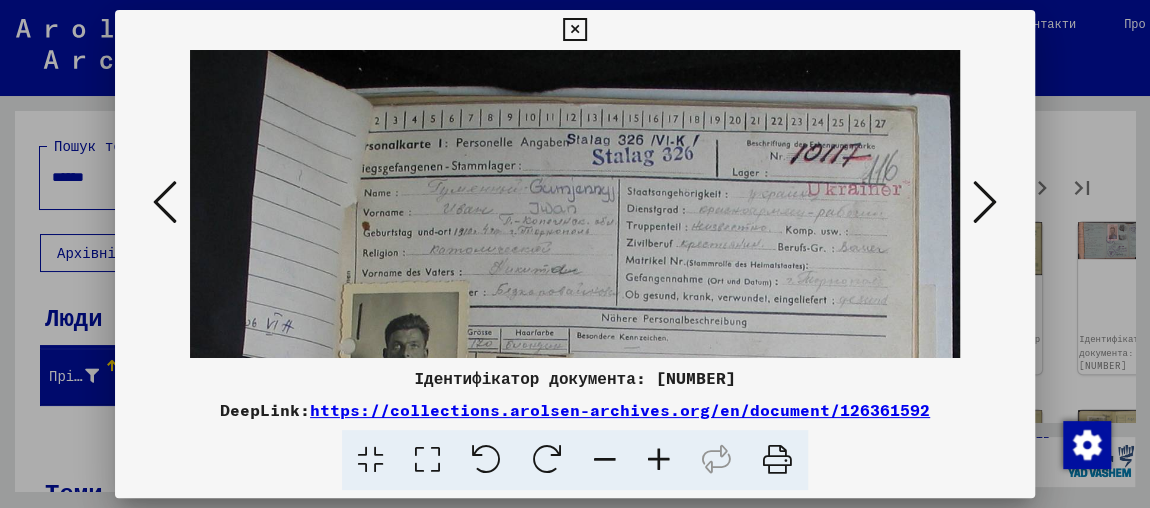 click at bounding box center [659, 460] 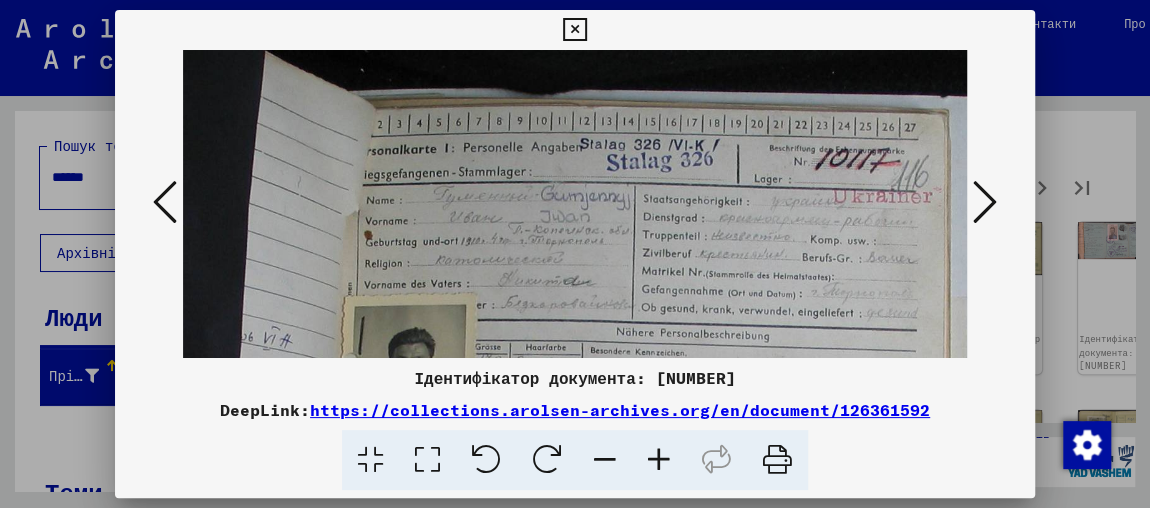click at bounding box center [659, 460] 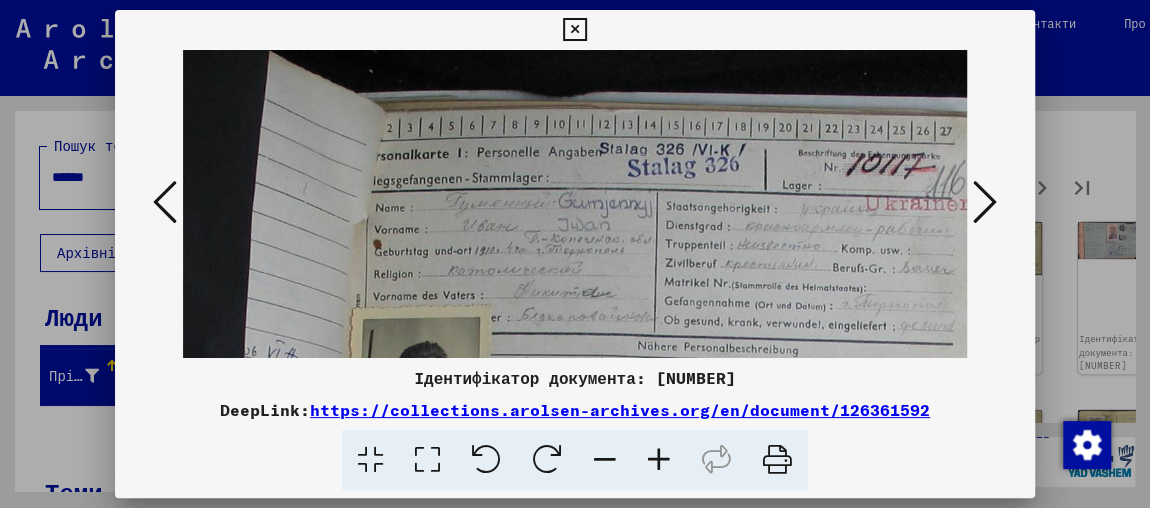 click at bounding box center (659, 460) 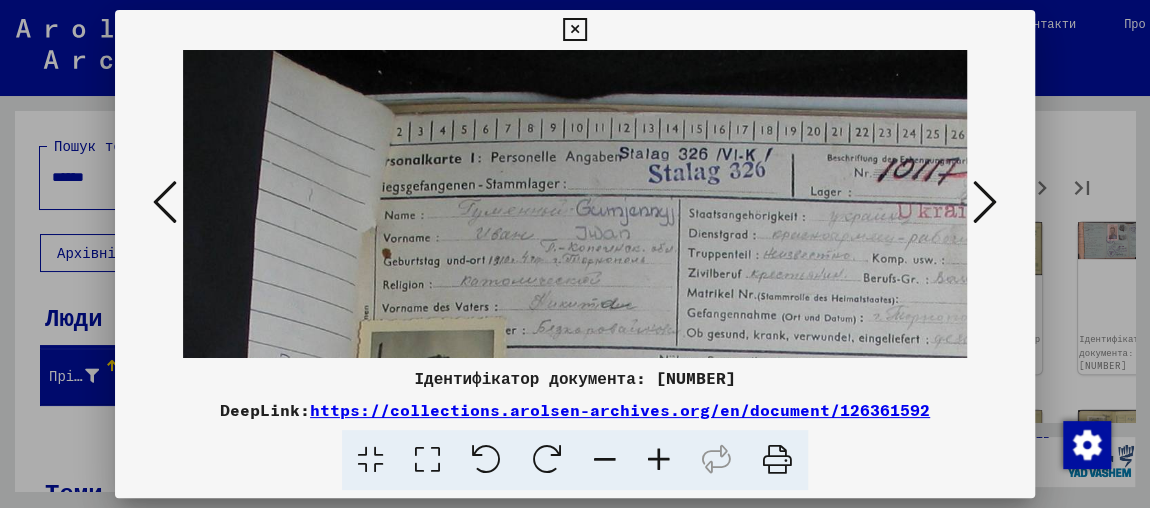 click at bounding box center (985, 202) 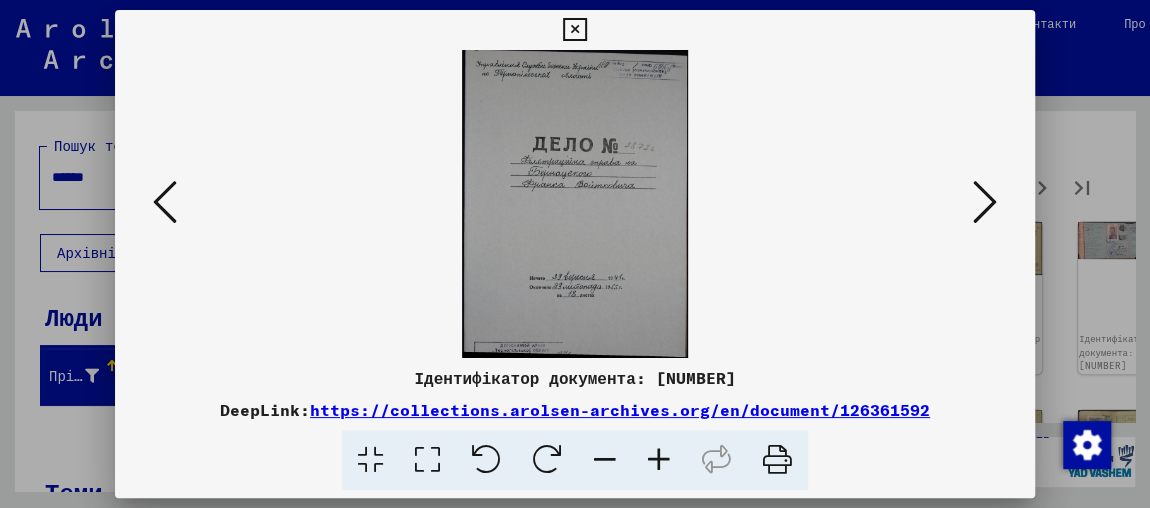 click at bounding box center (985, 202) 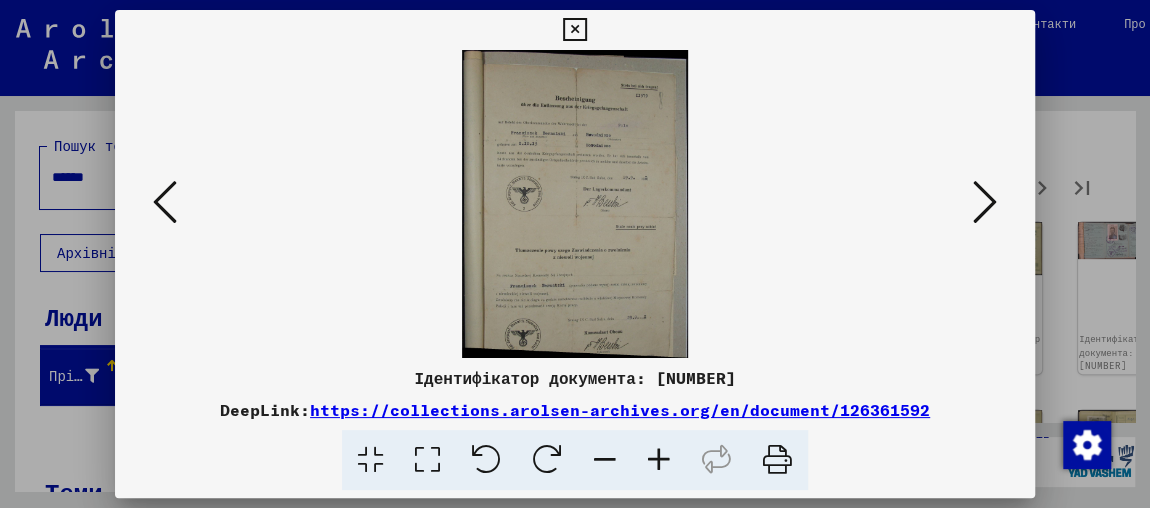 click at bounding box center (985, 202) 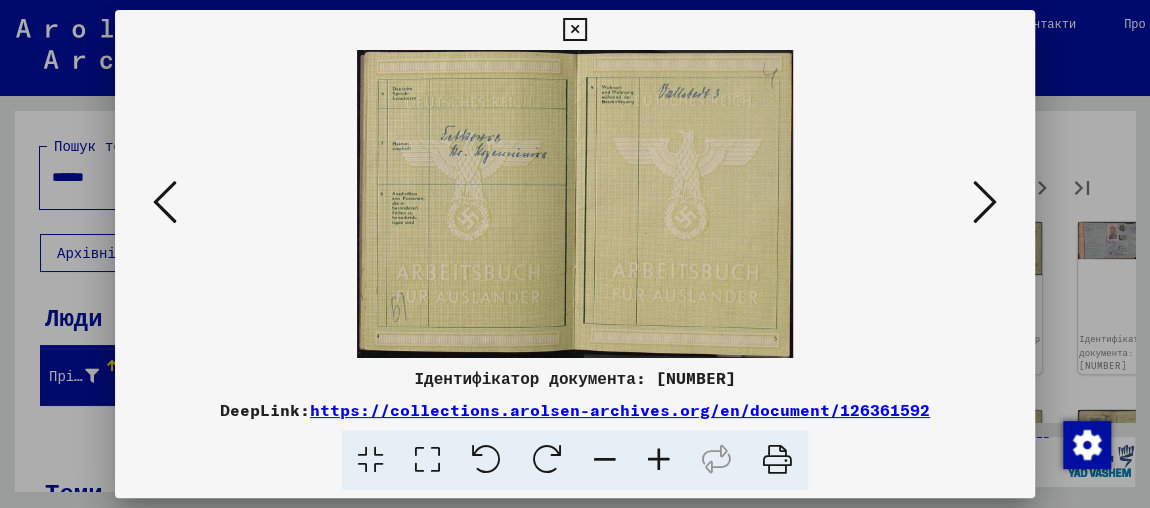 click at bounding box center (985, 202) 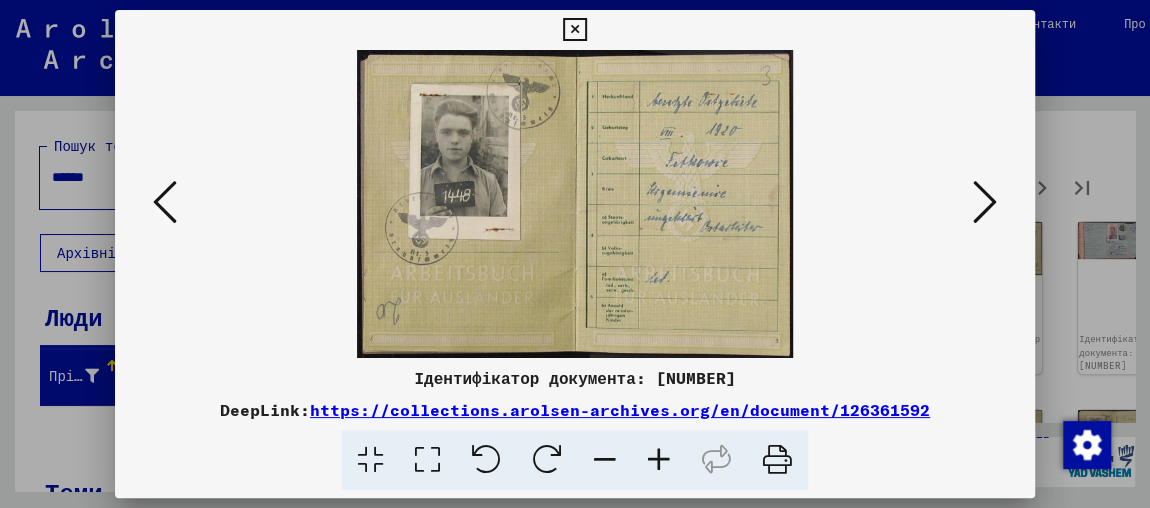 click at bounding box center [659, 460] 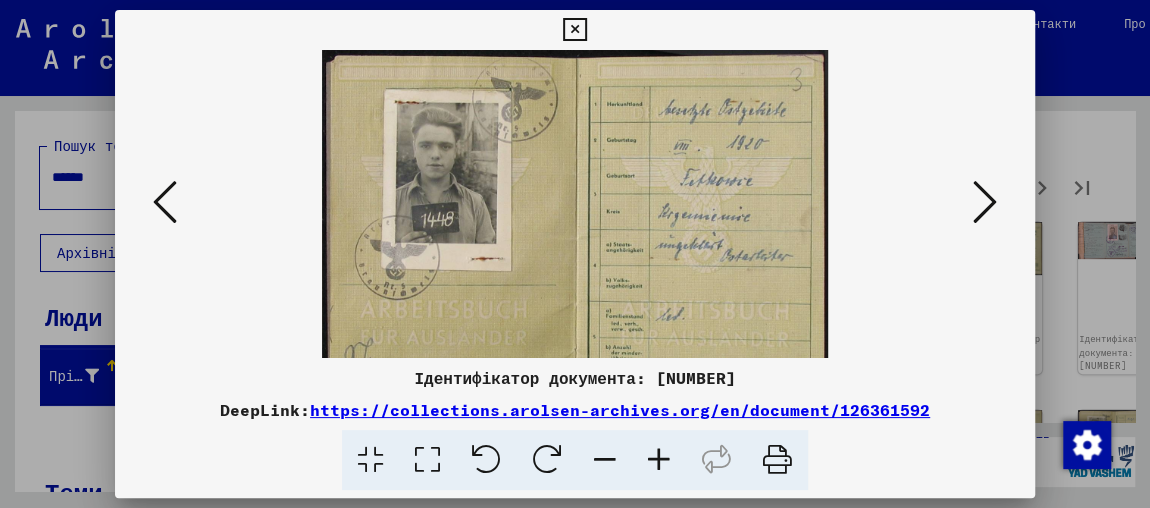 click at bounding box center [659, 460] 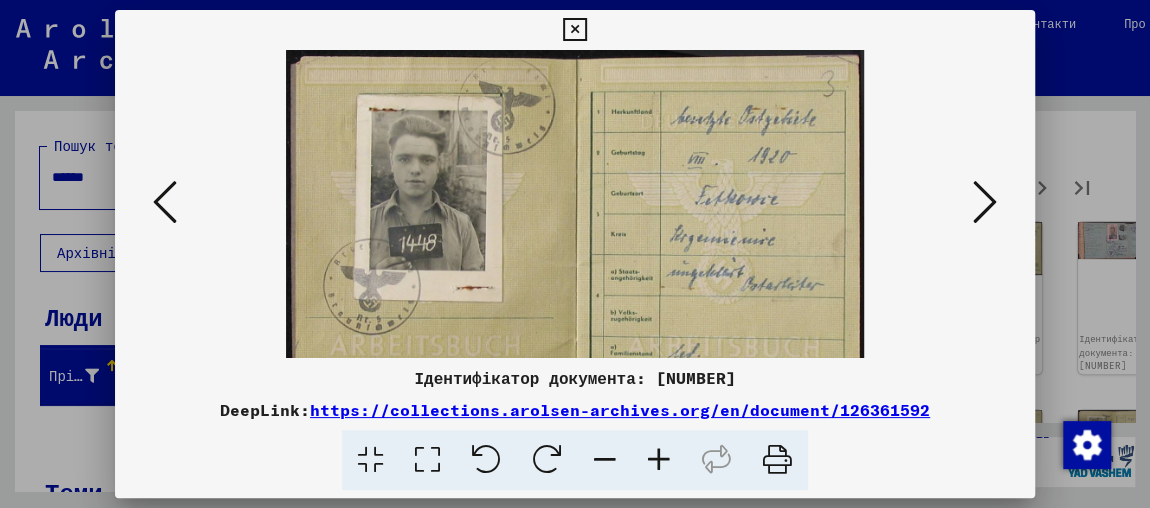 click at bounding box center [659, 460] 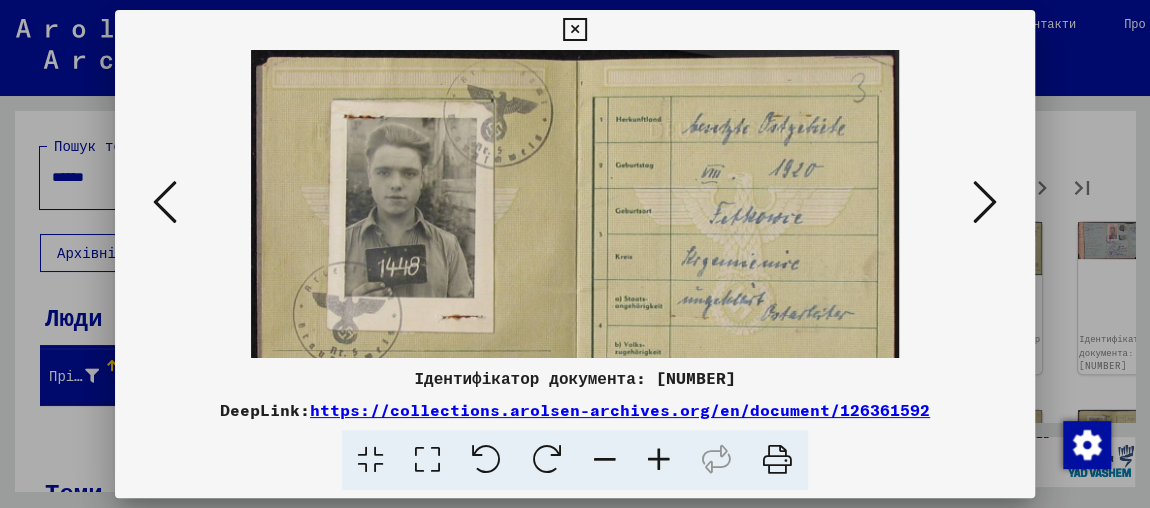 click at bounding box center [659, 460] 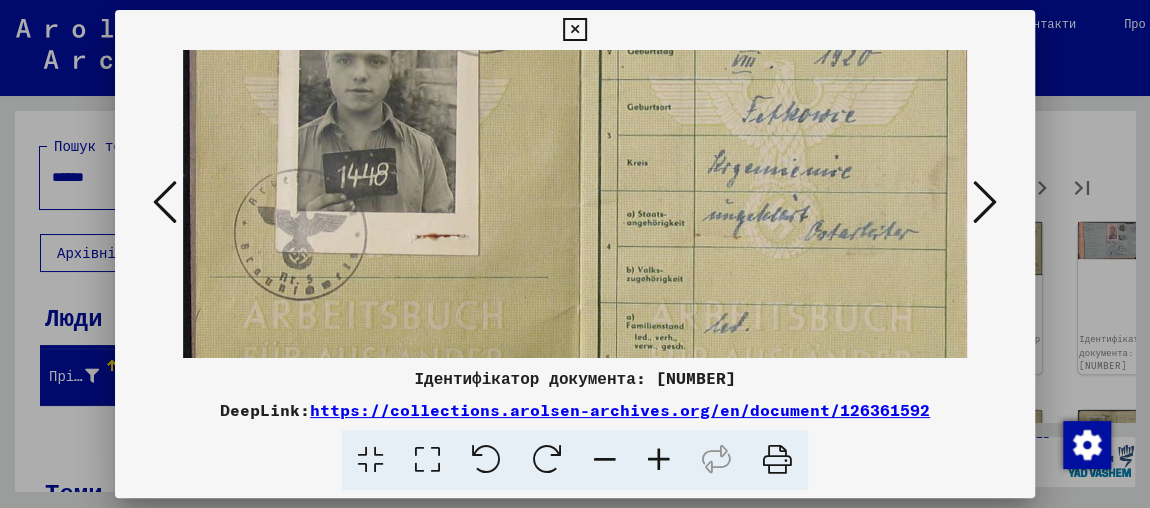 drag, startPoint x: 767, startPoint y: 132, endPoint x: 770, endPoint y: 110, distance: 22.203604 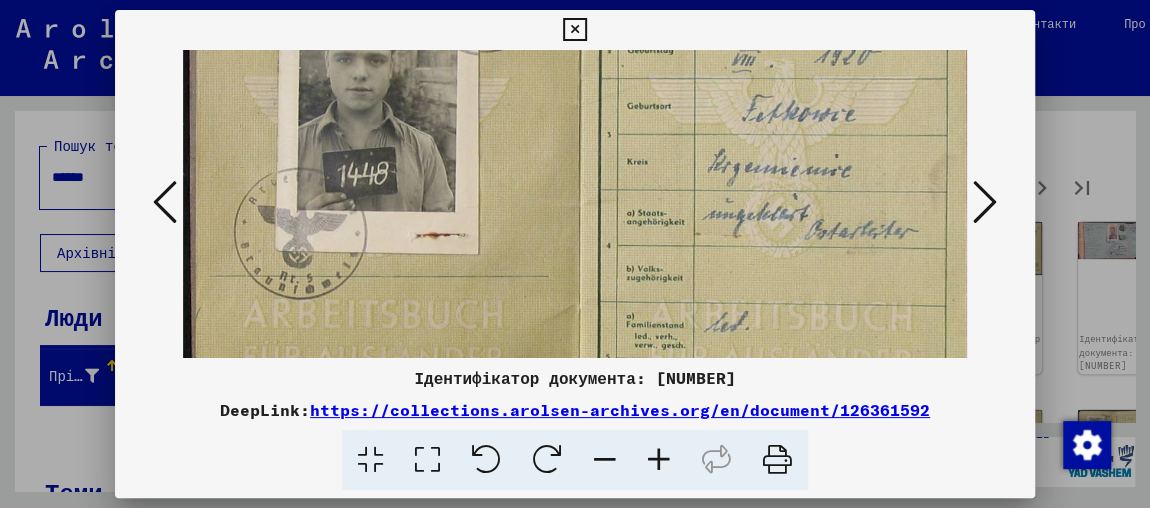 click at bounding box center (985, 202) 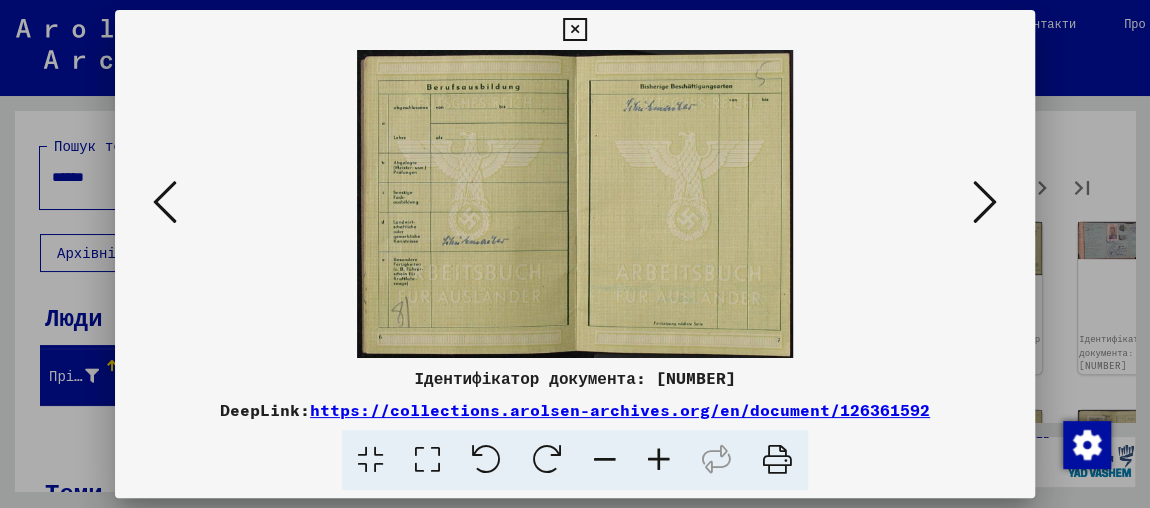 click at bounding box center [985, 202] 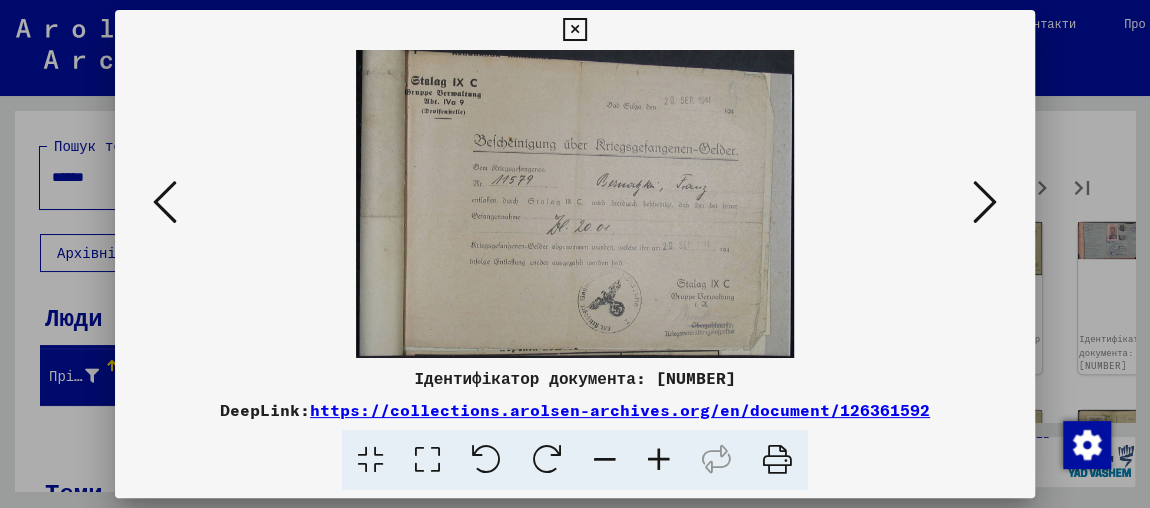 click at bounding box center [985, 202] 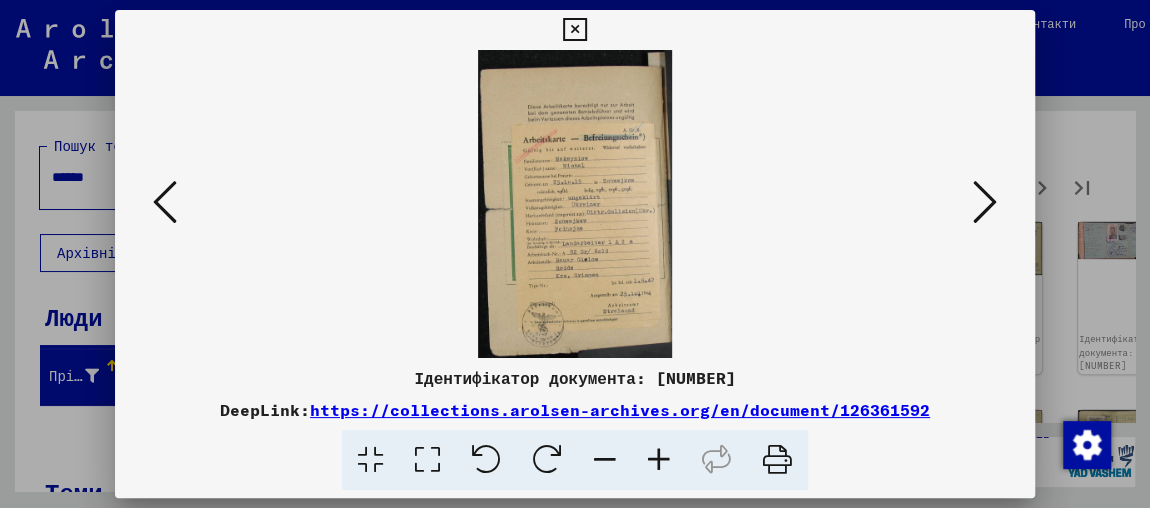 click at bounding box center (659, 460) 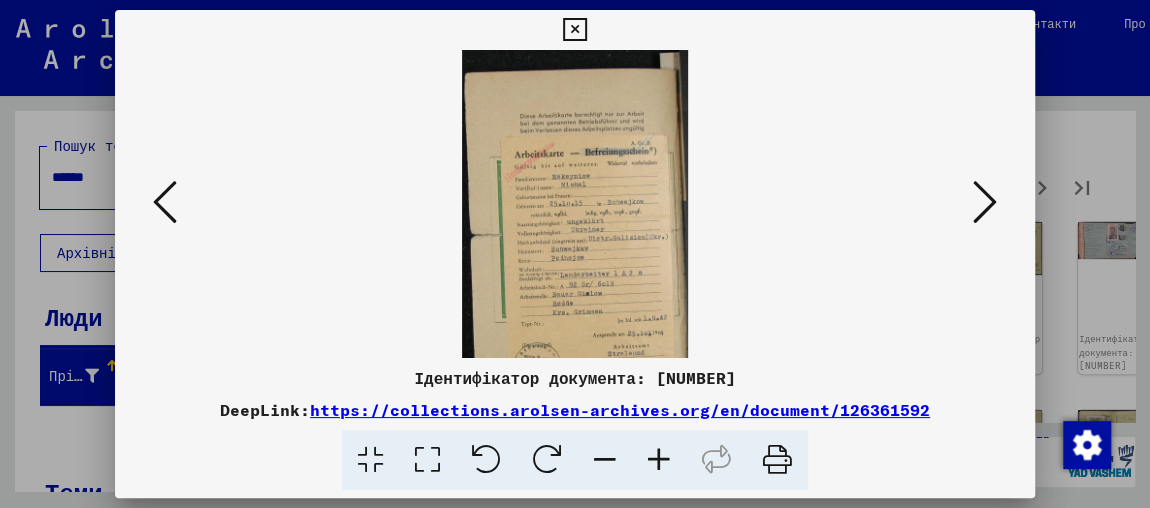 click at bounding box center (659, 460) 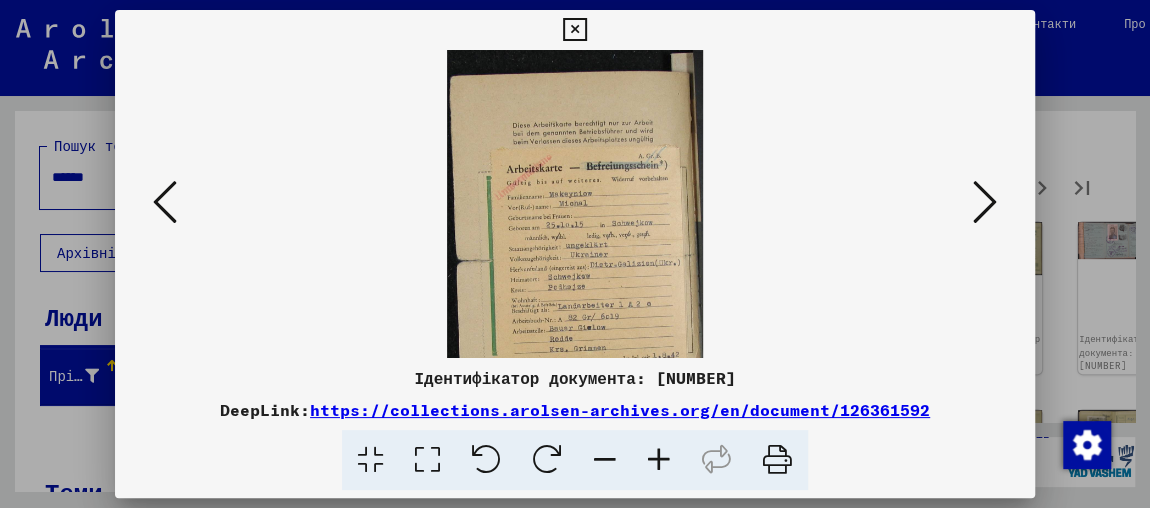 click at bounding box center (659, 460) 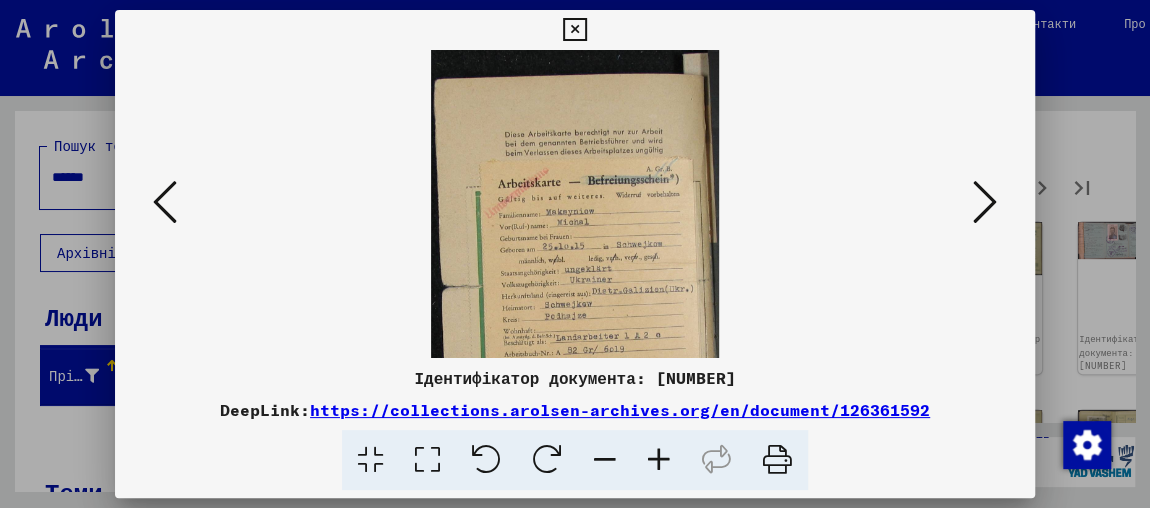 click at bounding box center [659, 460] 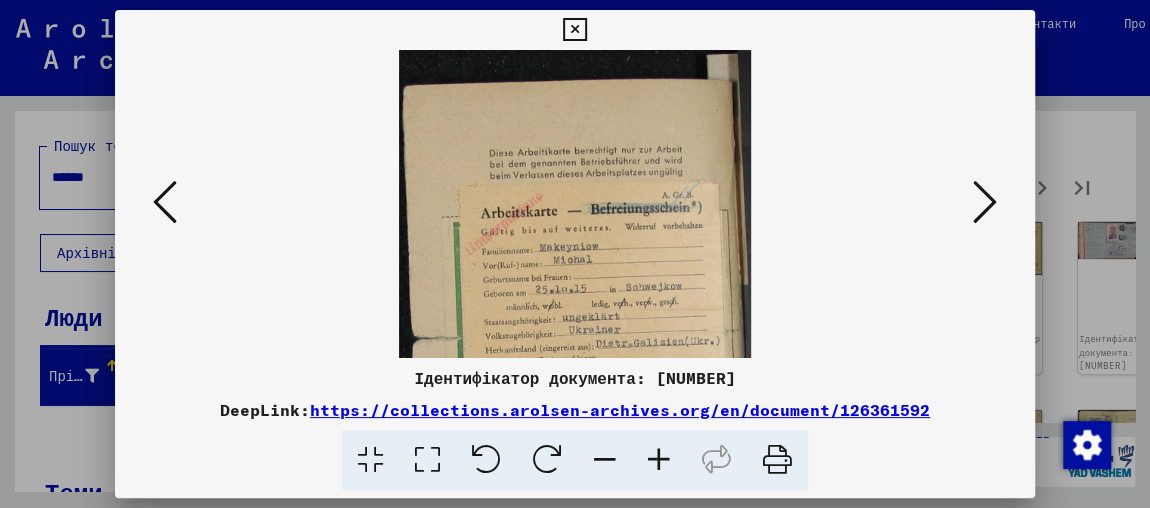 click at bounding box center (659, 460) 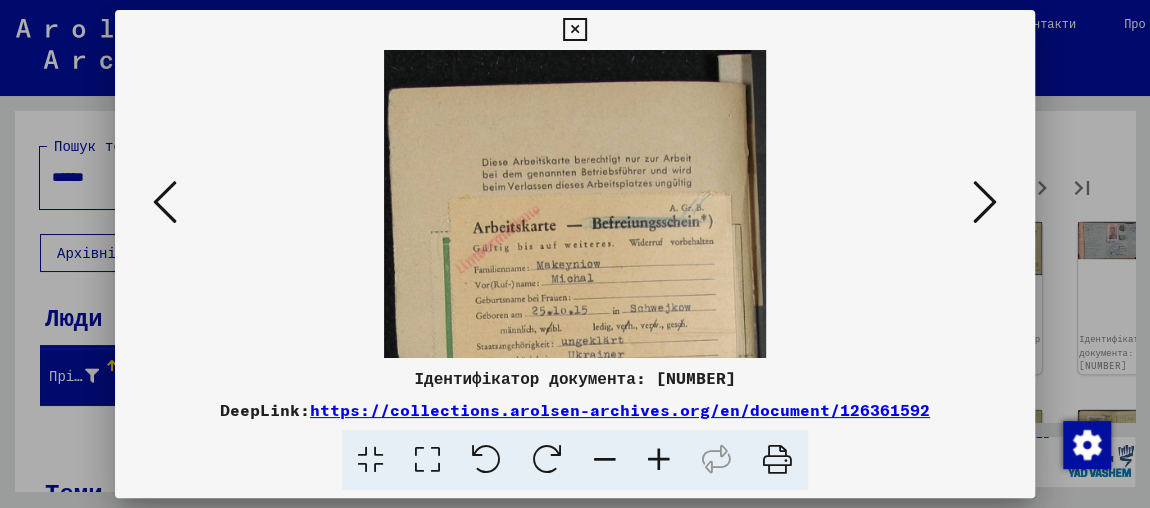 click at bounding box center [659, 460] 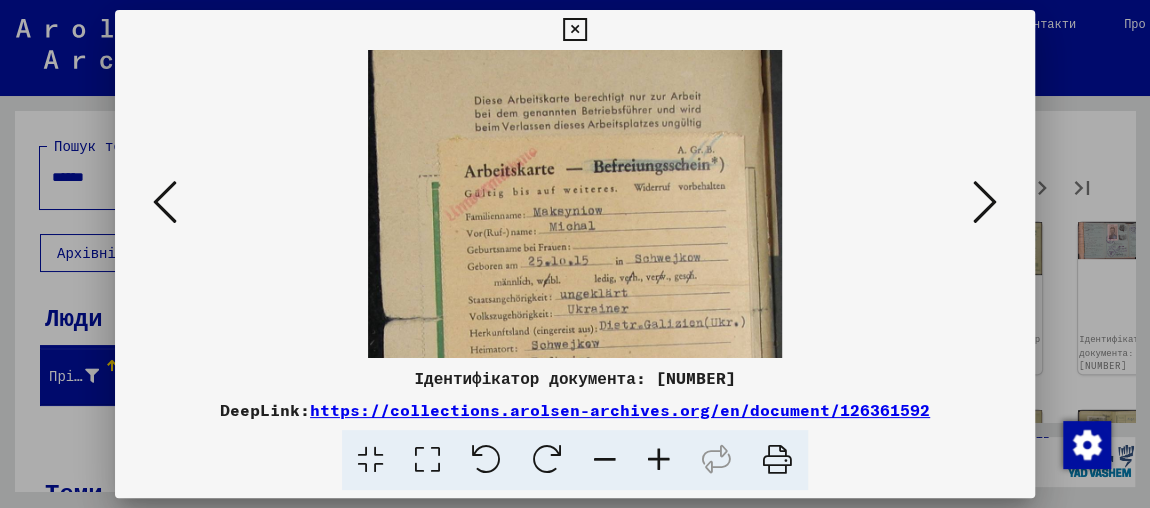 scroll, scrollTop: 84, scrollLeft: 0, axis: vertical 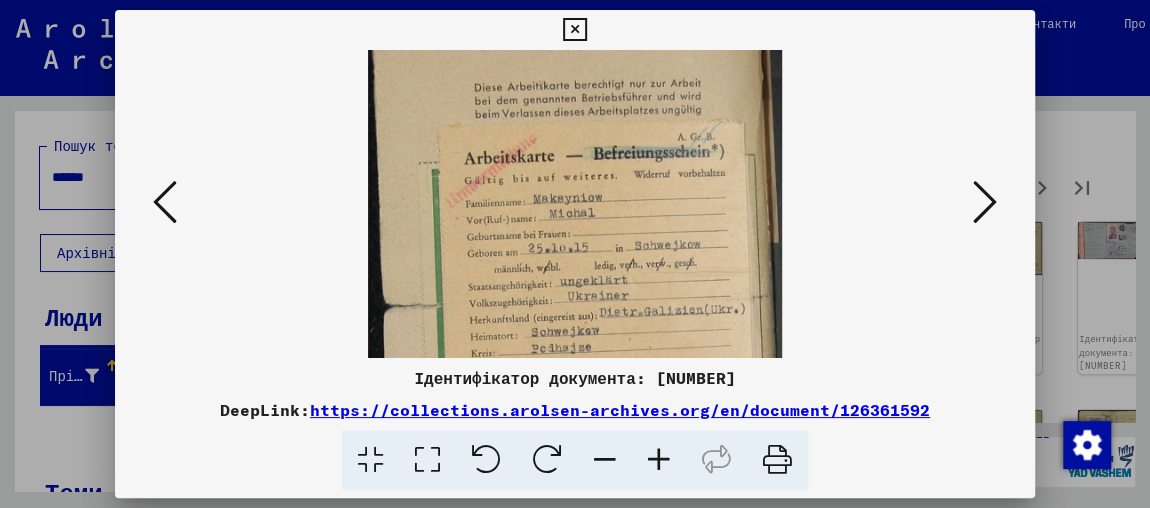 drag, startPoint x: 750, startPoint y: 265, endPoint x: 735, endPoint y: 180, distance: 86.313385 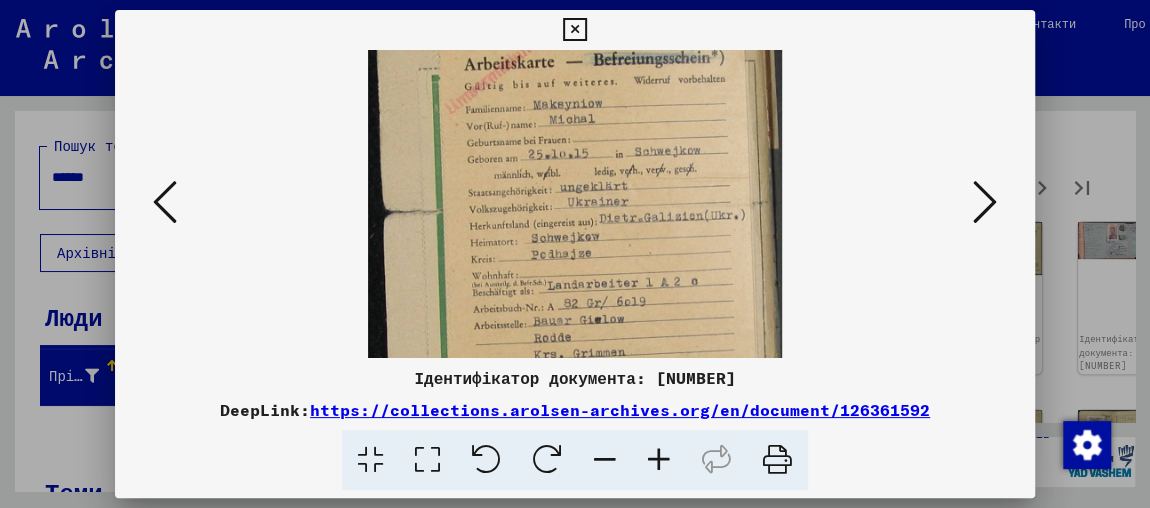 drag, startPoint x: 670, startPoint y: 272, endPoint x: 683, endPoint y: 163, distance: 109.77249 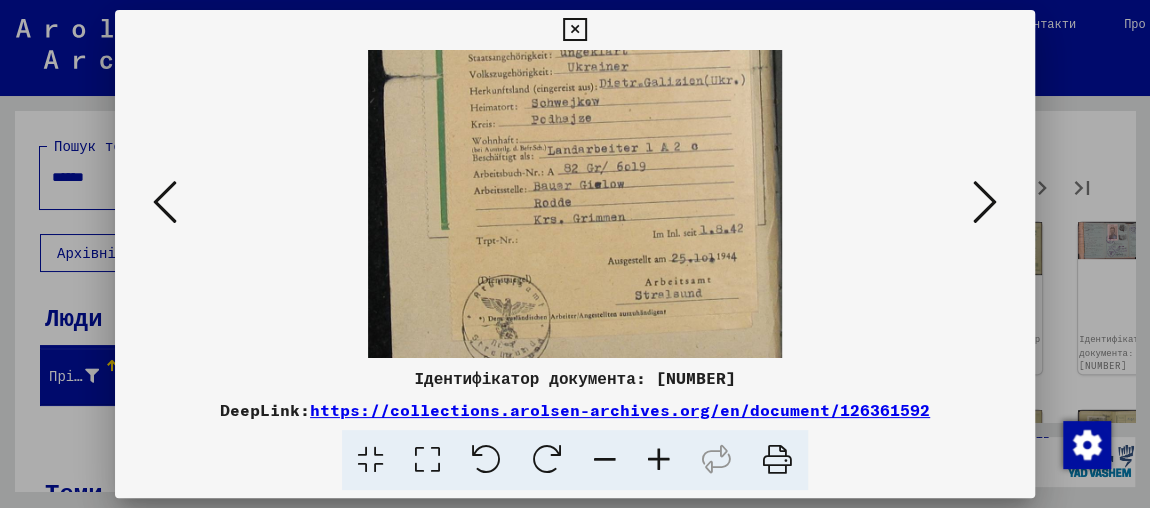 click at bounding box center (575, 66) 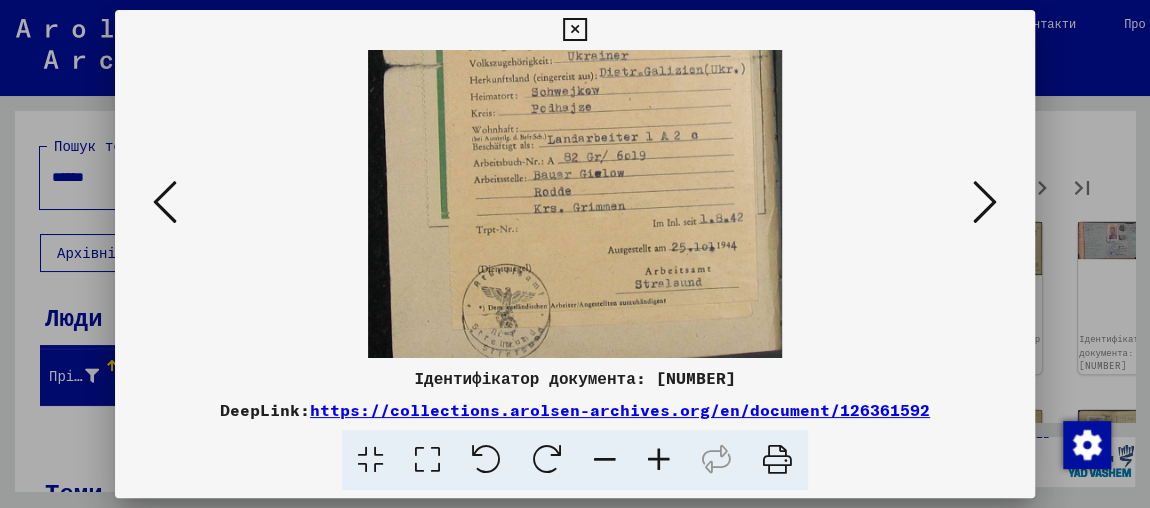 click at bounding box center (985, 202) 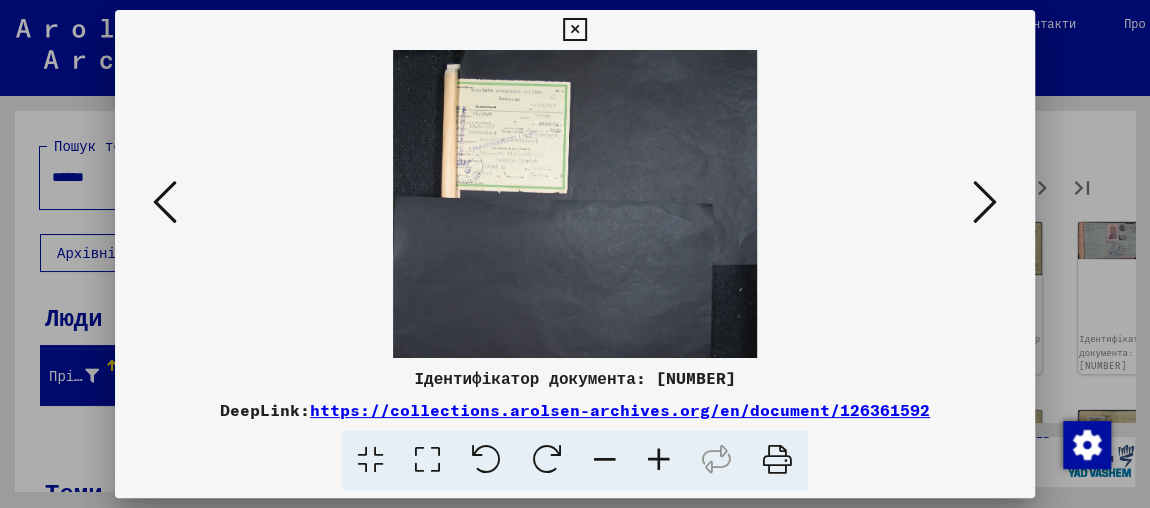 click at bounding box center (659, 460) 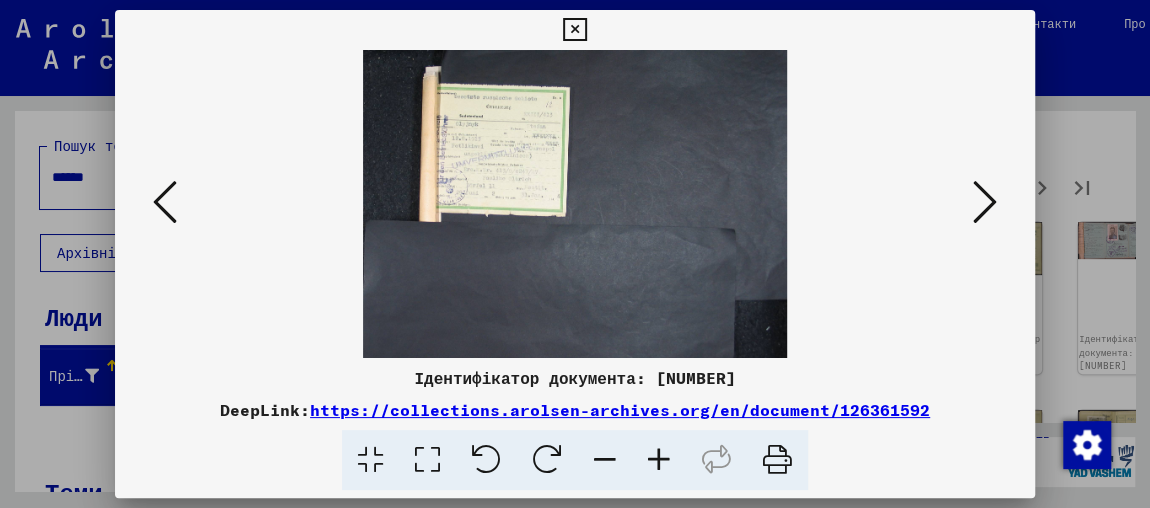 click at bounding box center [659, 460] 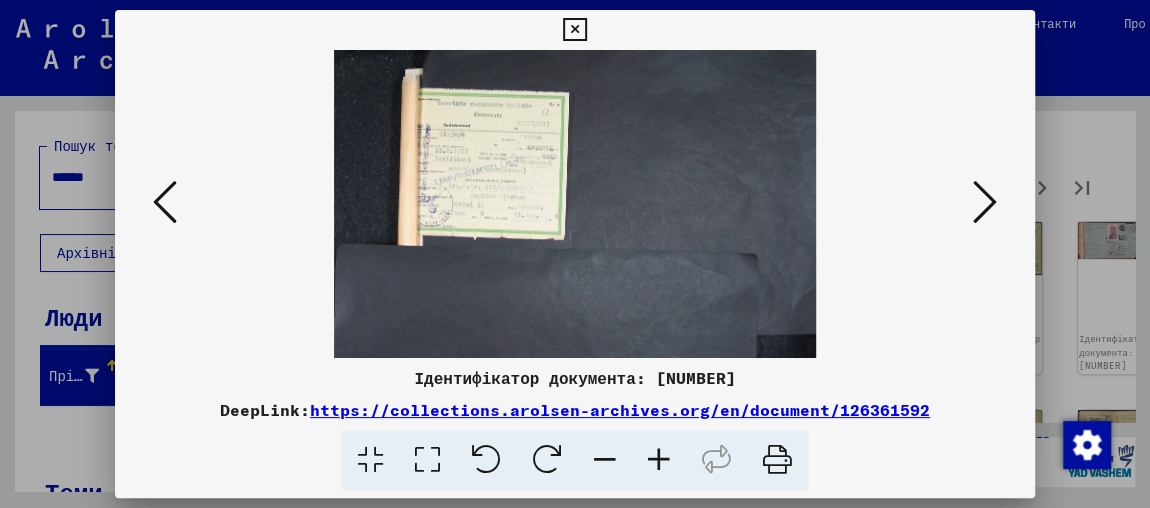 click at bounding box center (659, 460) 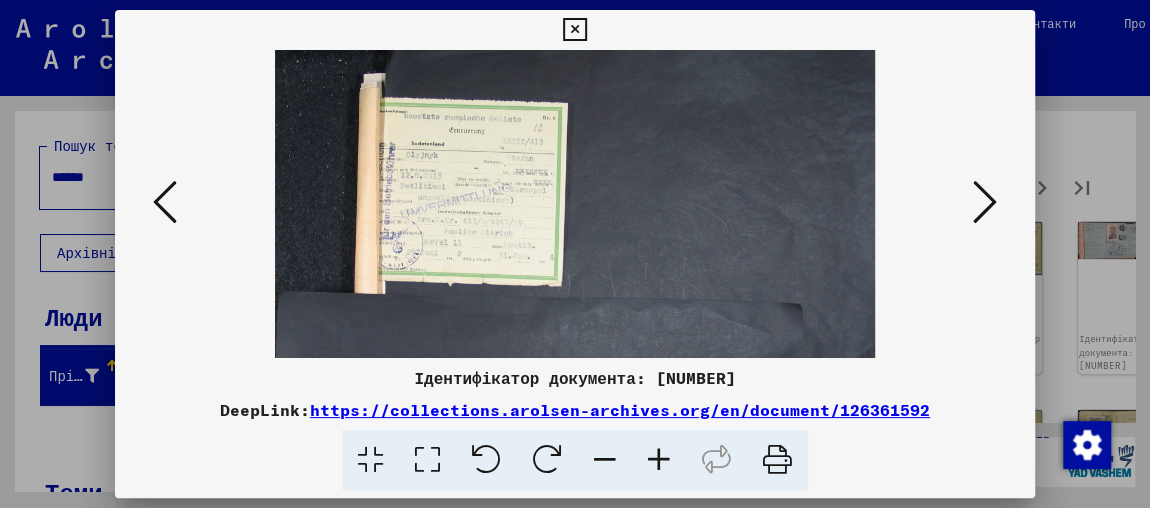 click at bounding box center [659, 460] 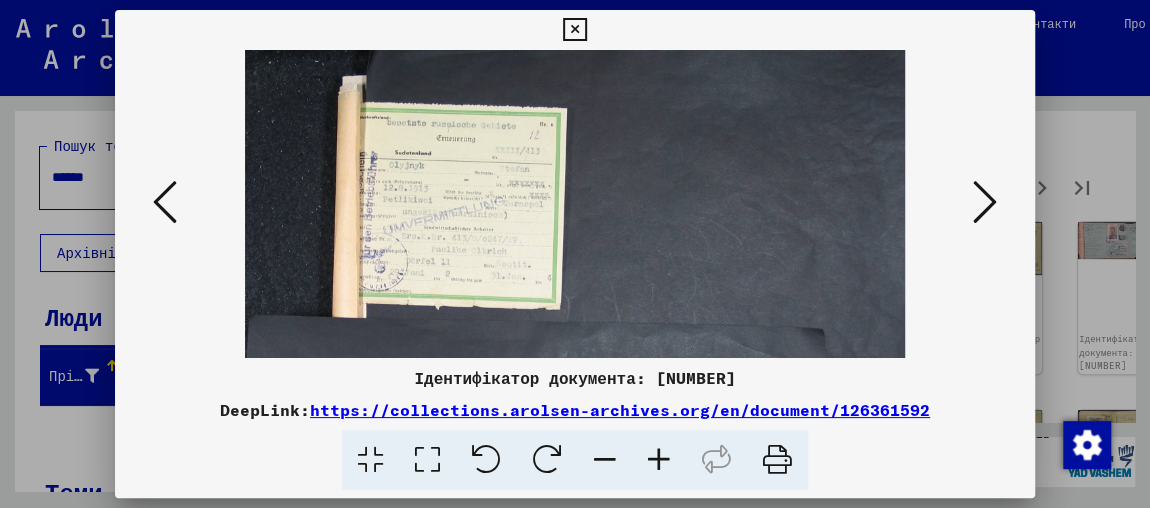 click at bounding box center [659, 460] 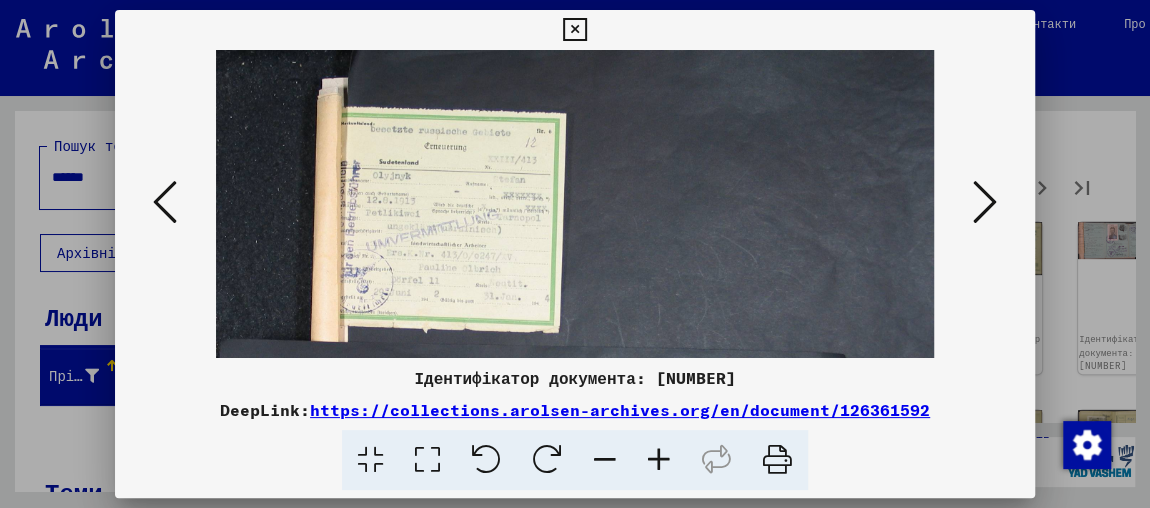 click at bounding box center (659, 460) 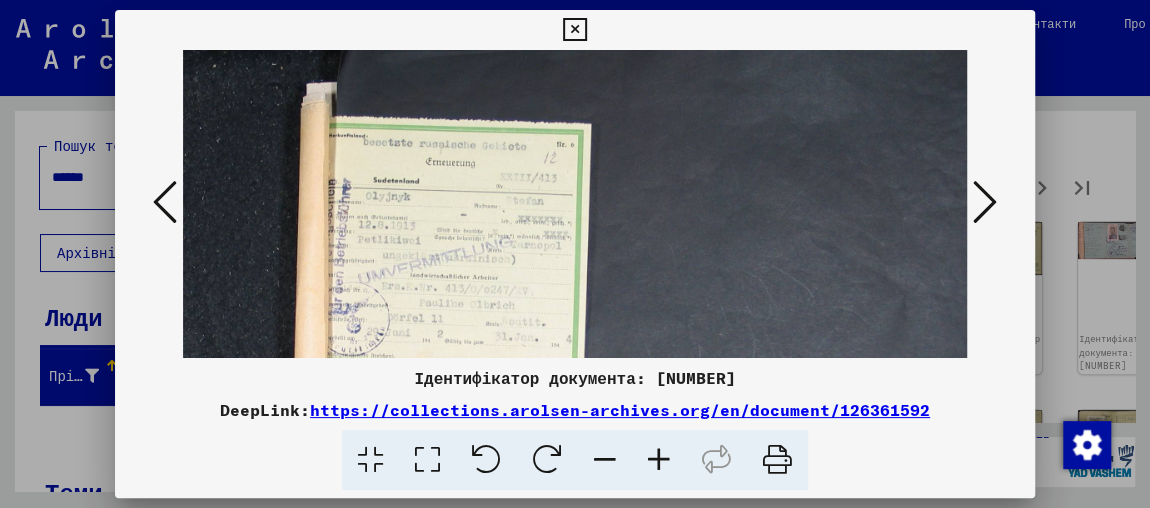 click at bounding box center (659, 460) 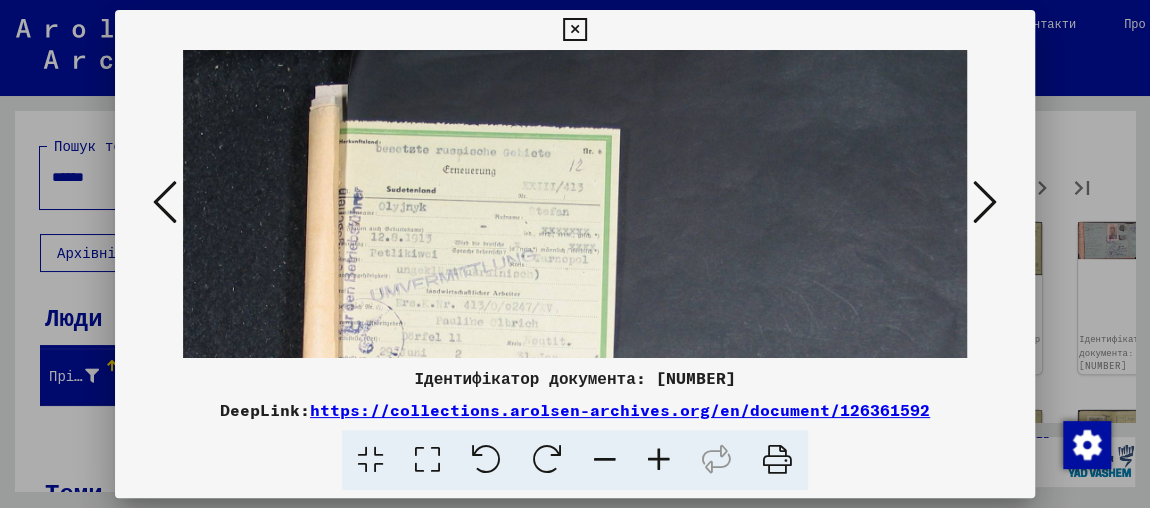 click at bounding box center (659, 460) 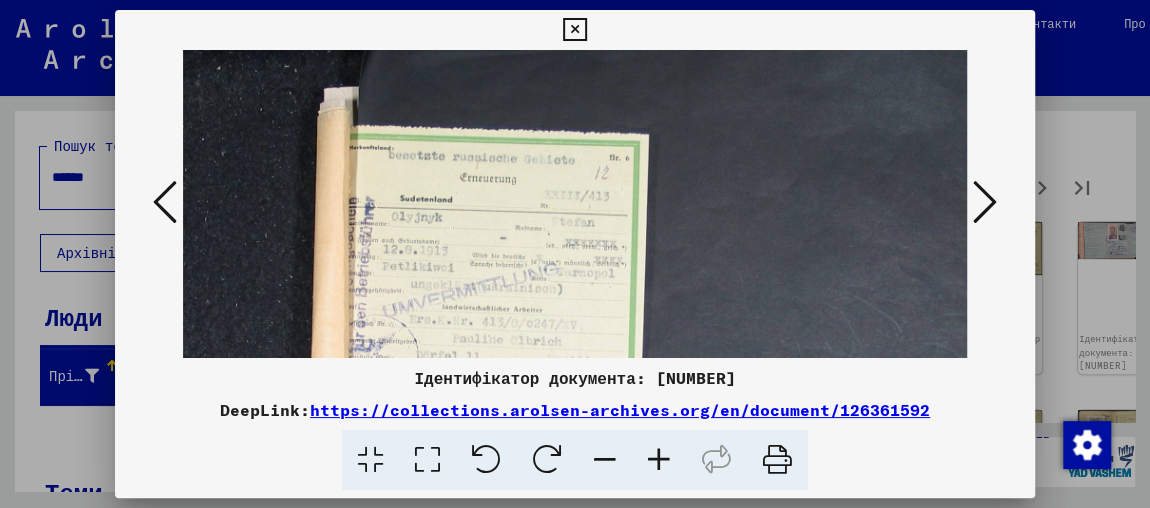 click at bounding box center [985, 202] 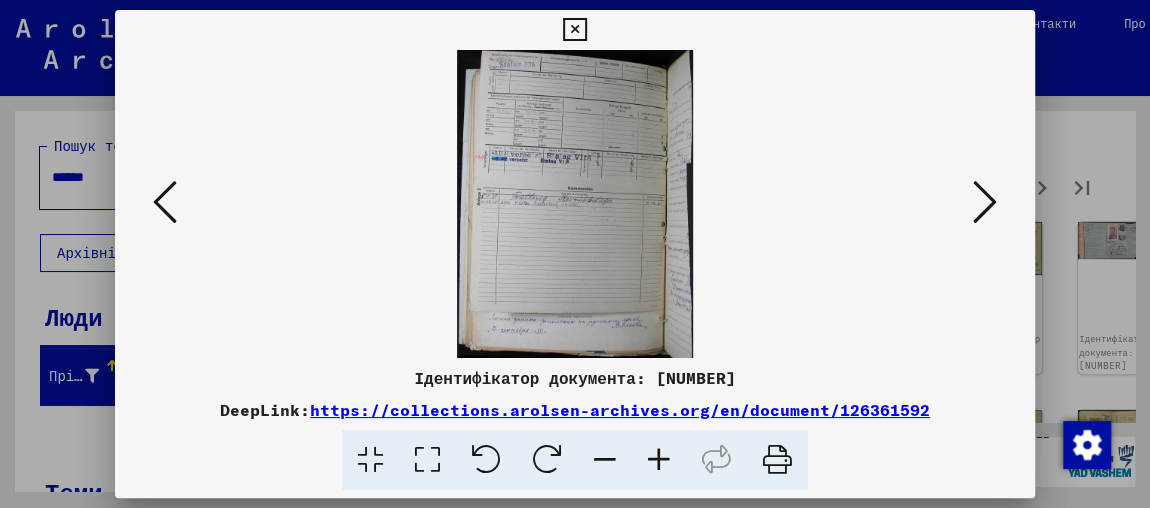 click at bounding box center (985, 202) 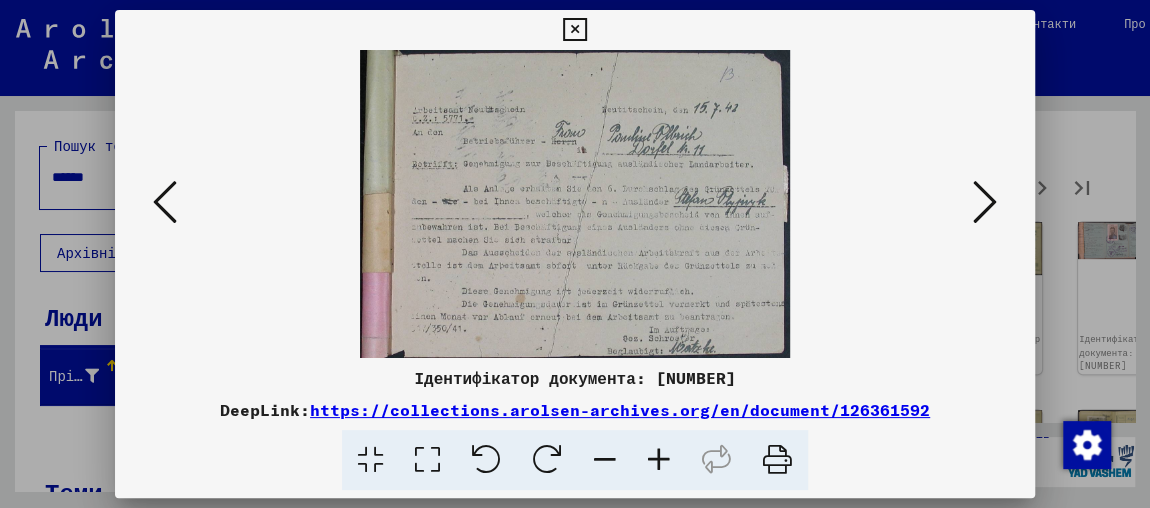click at bounding box center (985, 202) 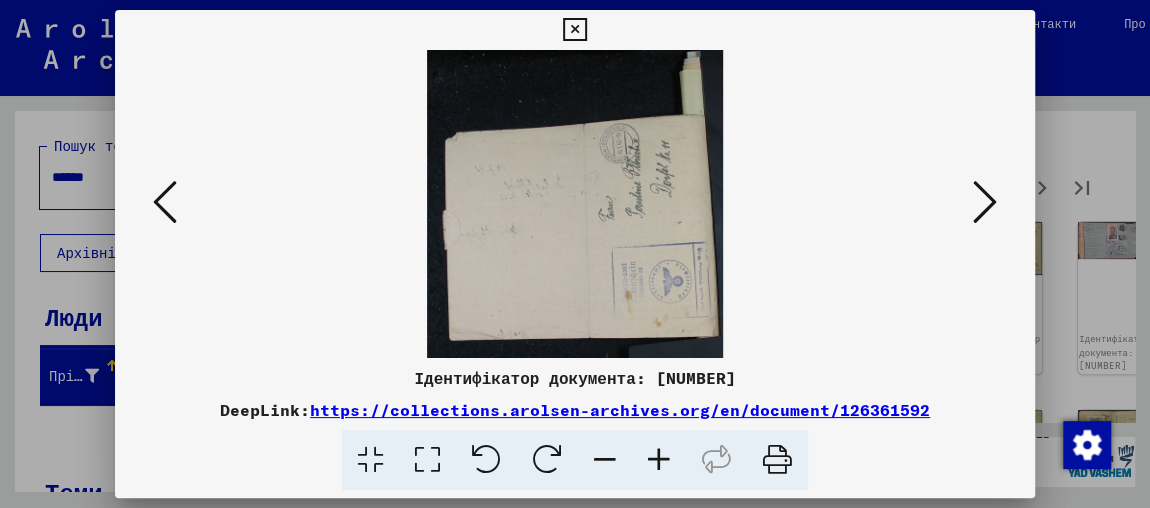 click at bounding box center (985, 202) 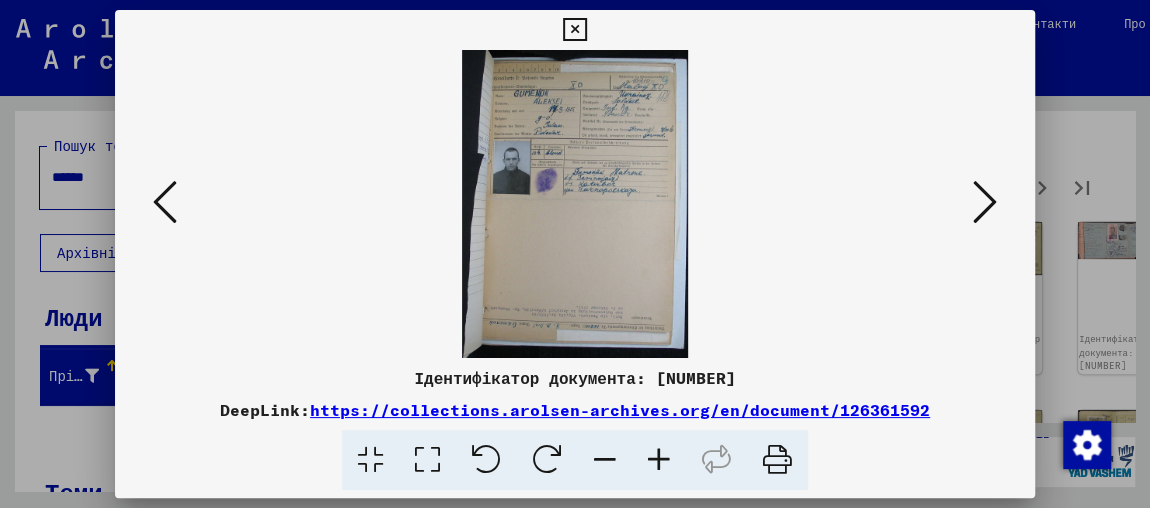 click at bounding box center [659, 460] 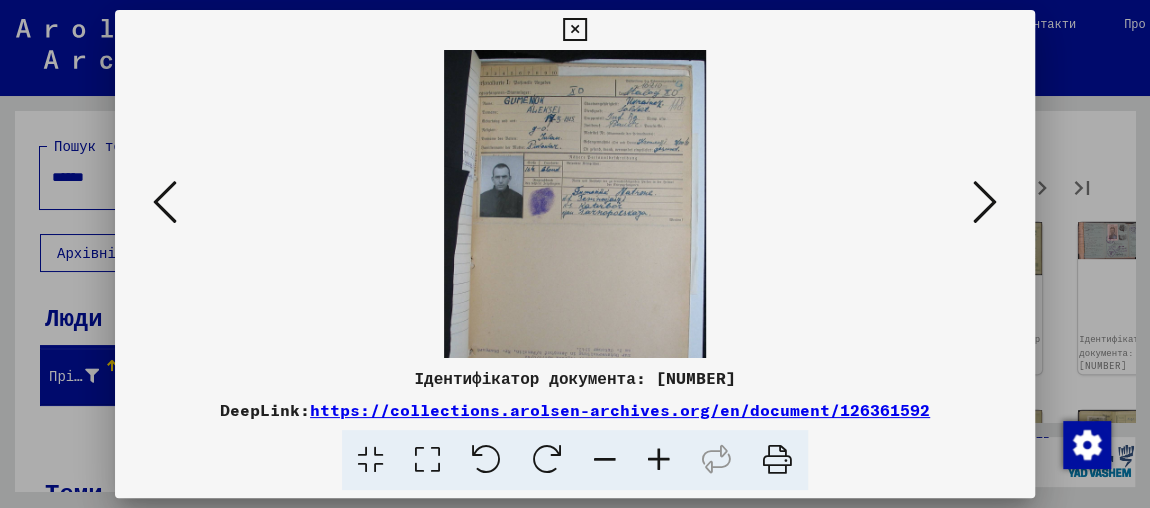 click at bounding box center [659, 460] 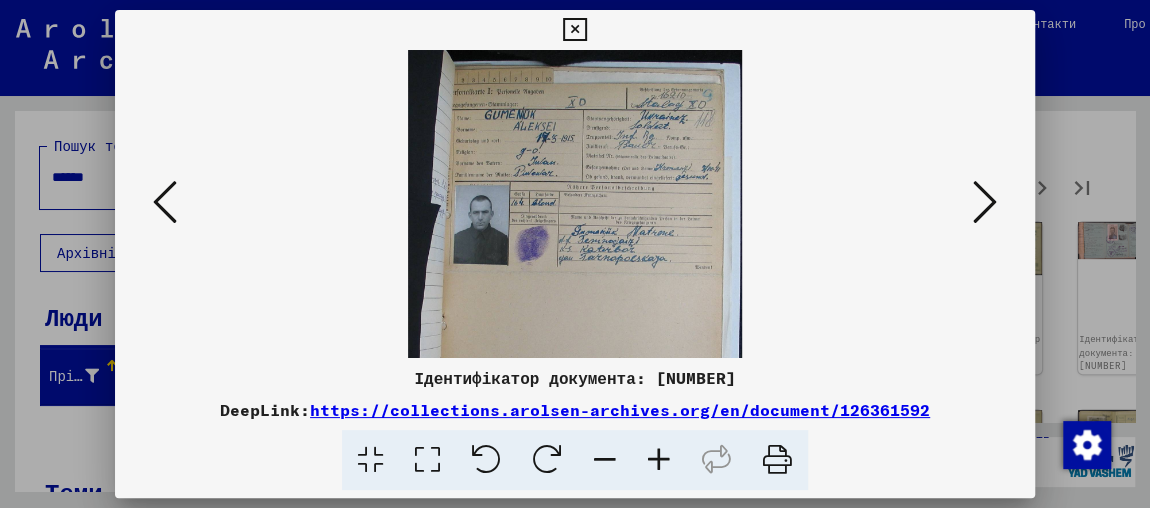 click at bounding box center (659, 460) 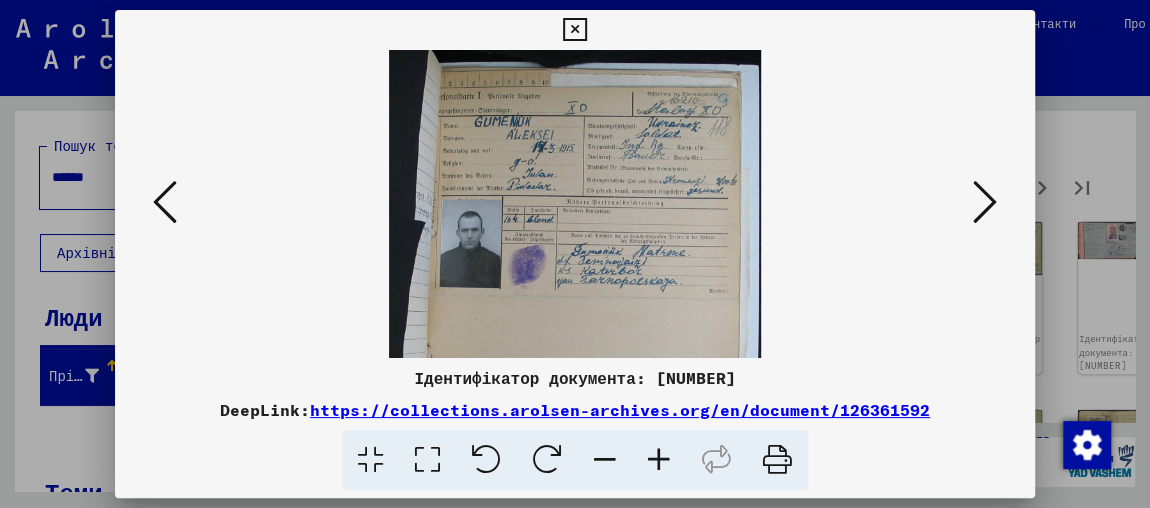 click at bounding box center (659, 460) 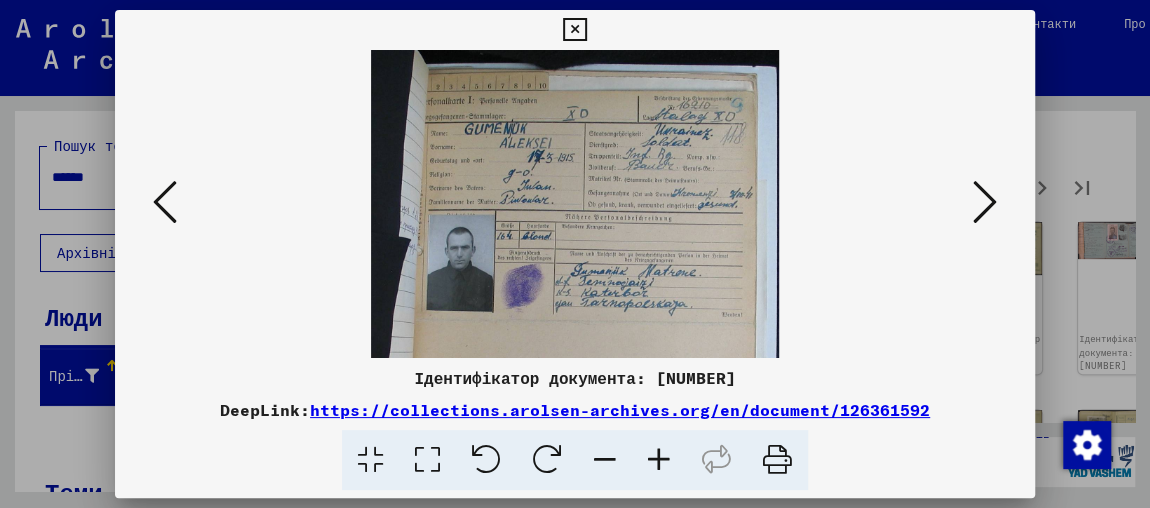 click at bounding box center (659, 460) 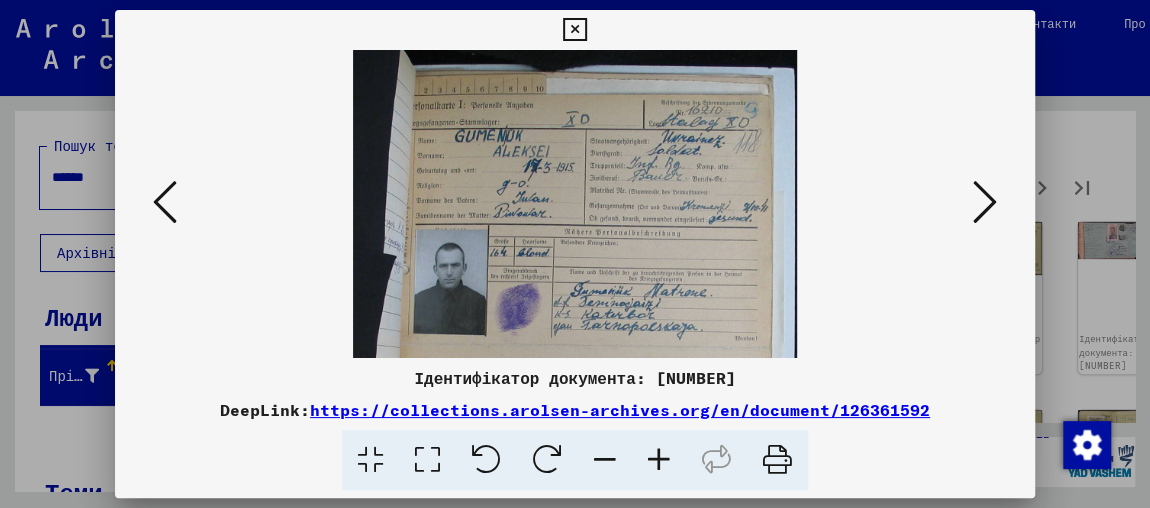 click at bounding box center [659, 460] 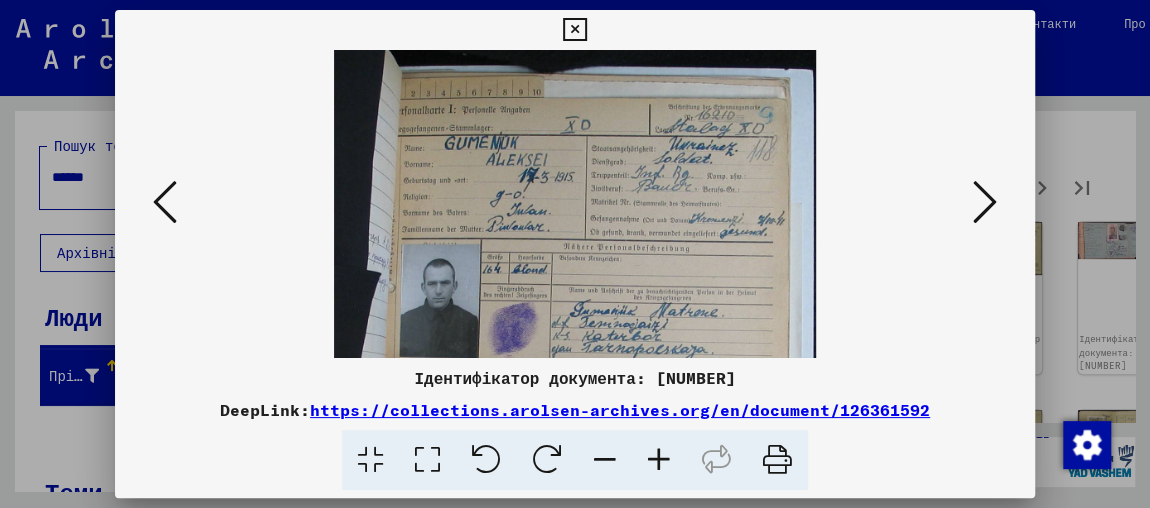 click at bounding box center [659, 460] 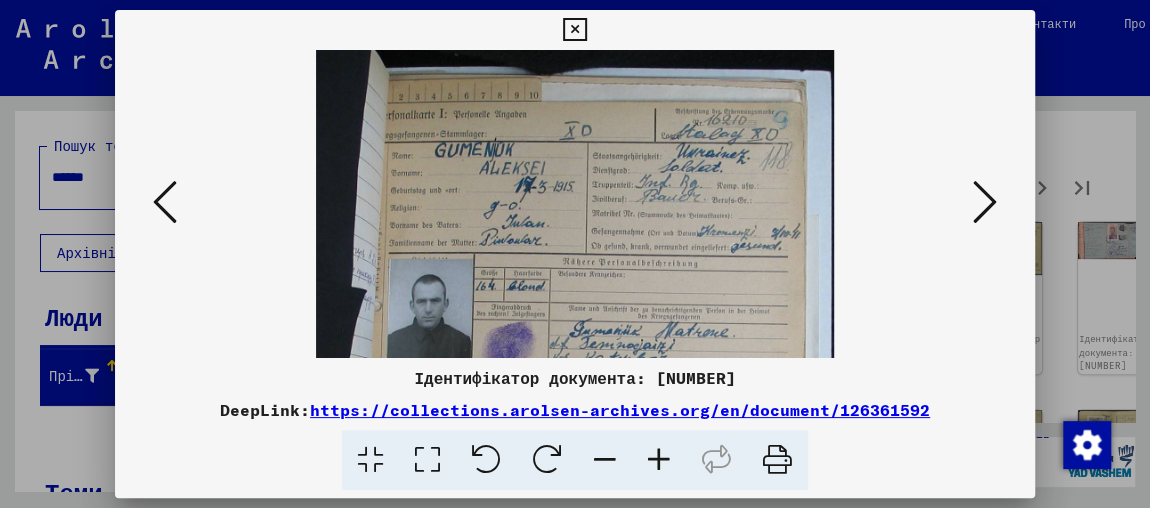 click at bounding box center (659, 460) 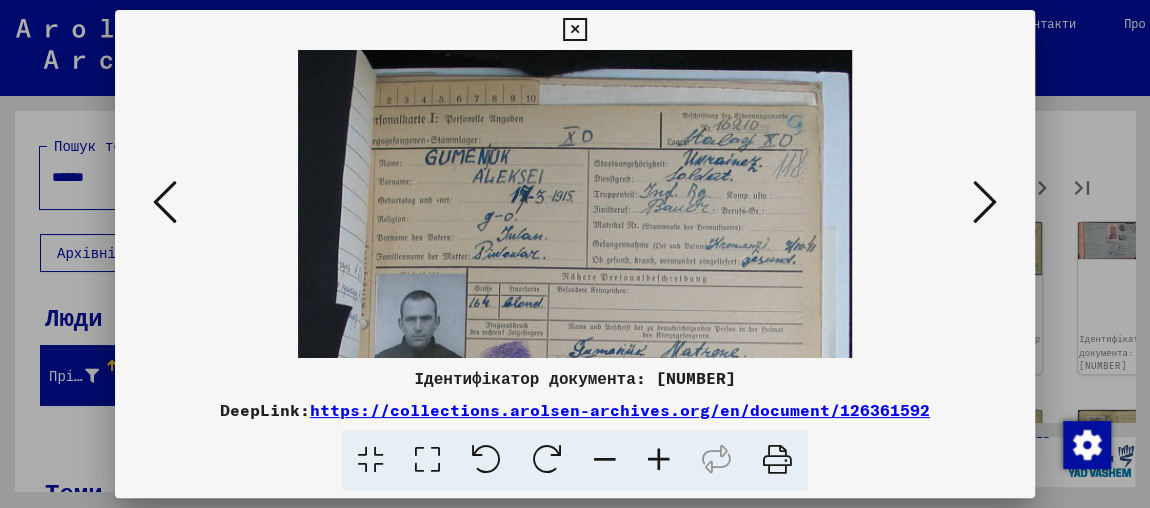 click at bounding box center (659, 460) 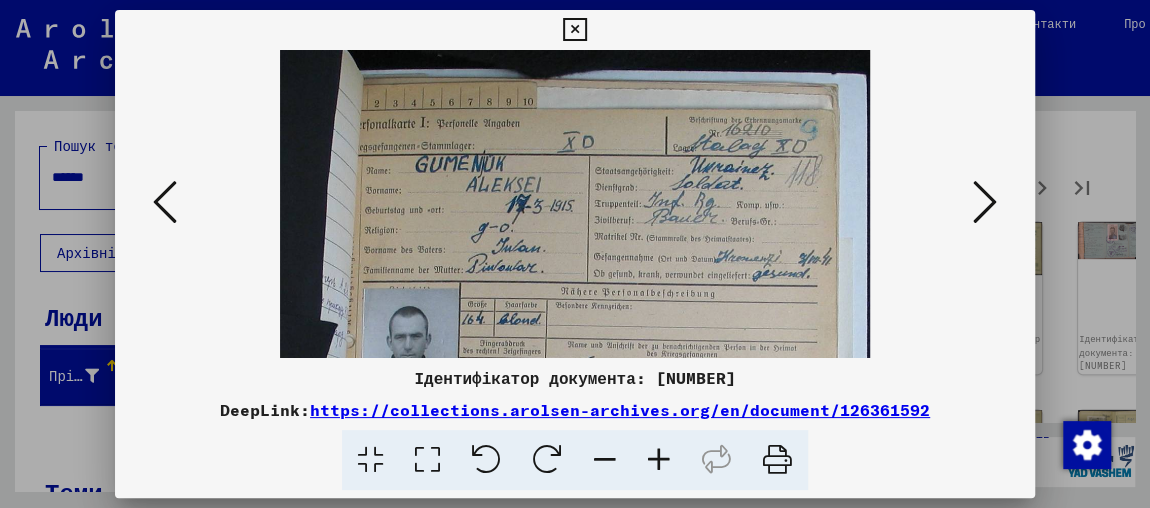 click at bounding box center [659, 460] 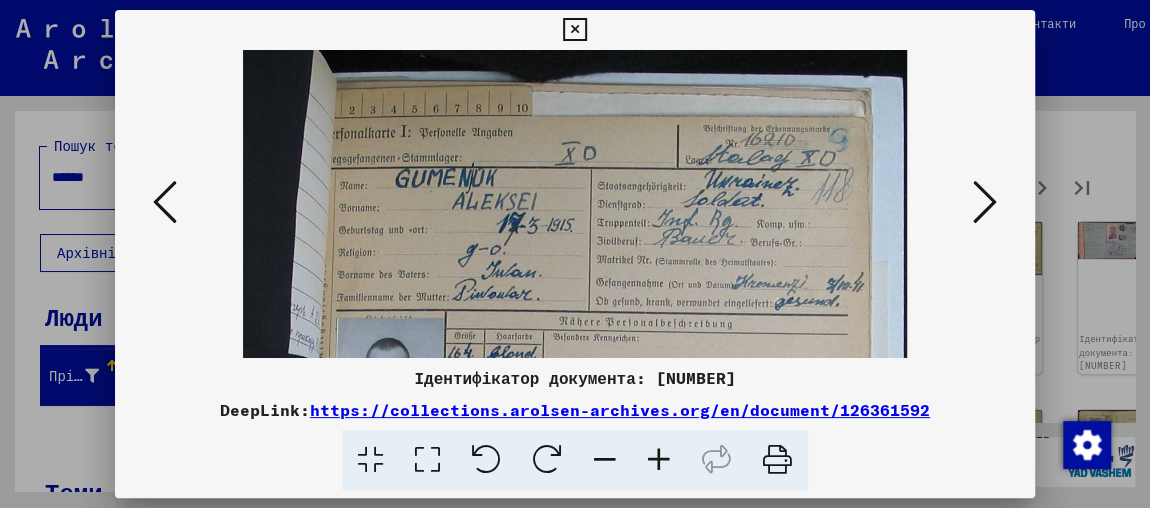 click at bounding box center (985, 202) 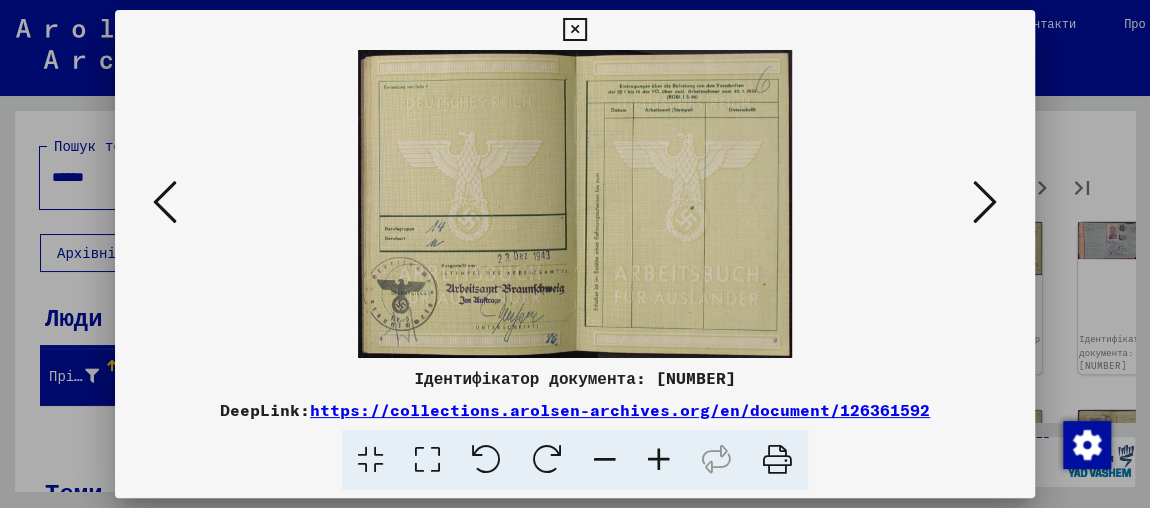 click at bounding box center [985, 203] 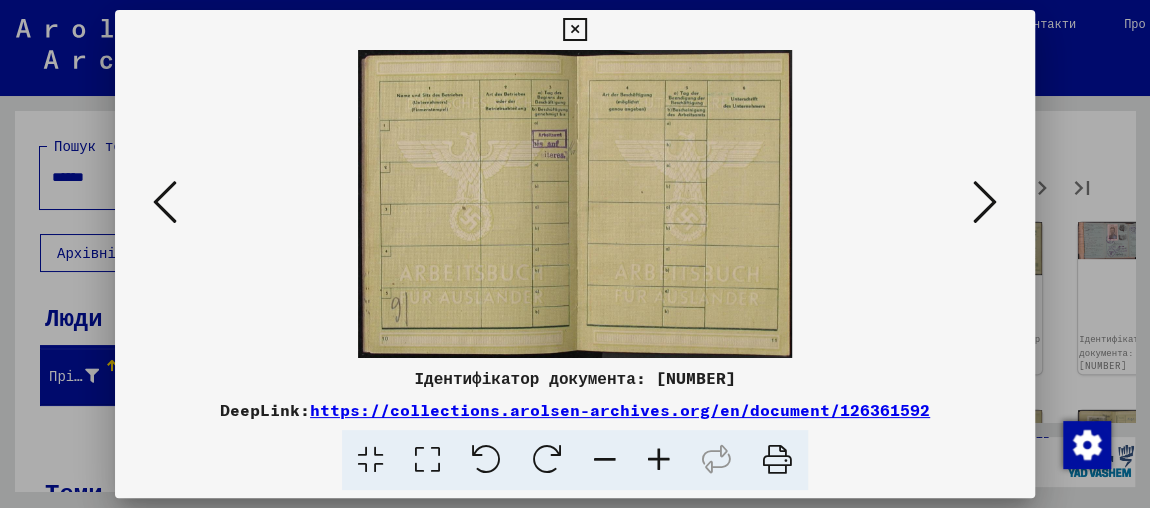 click at bounding box center (985, 203) 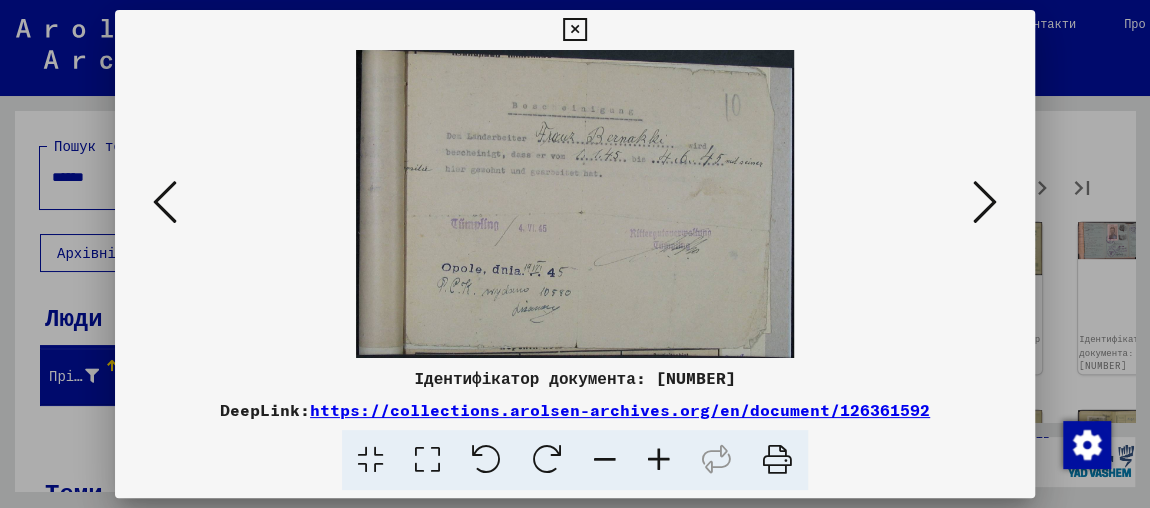 click at bounding box center [659, 460] 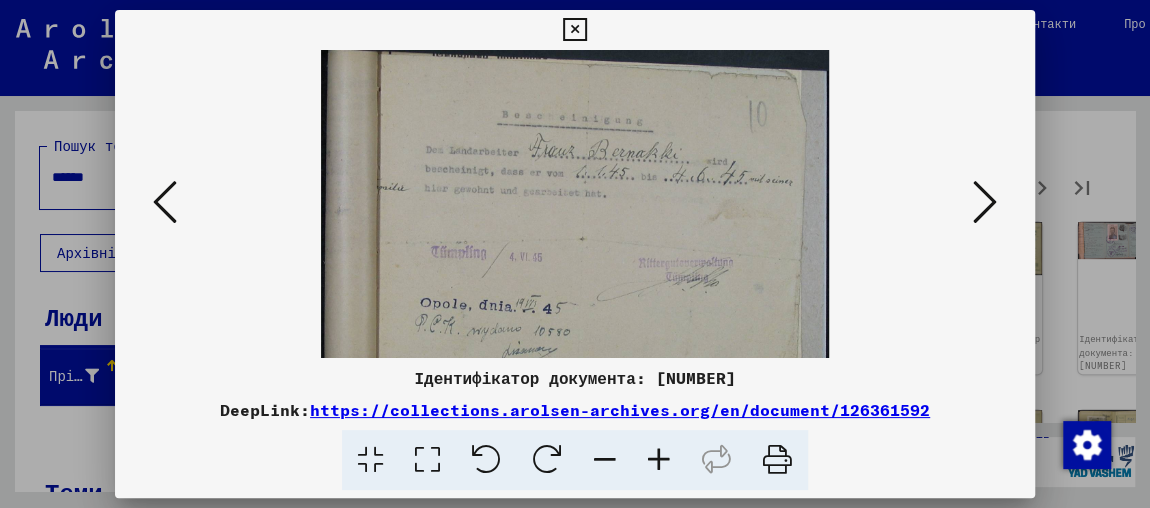 click at bounding box center (659, 460) 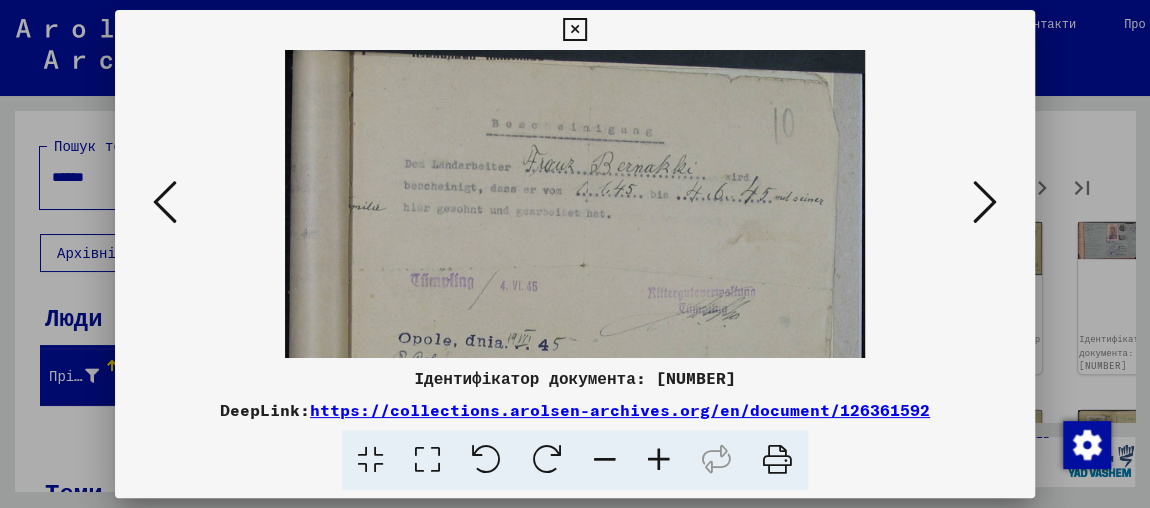 click at bounding box center [659, 460] 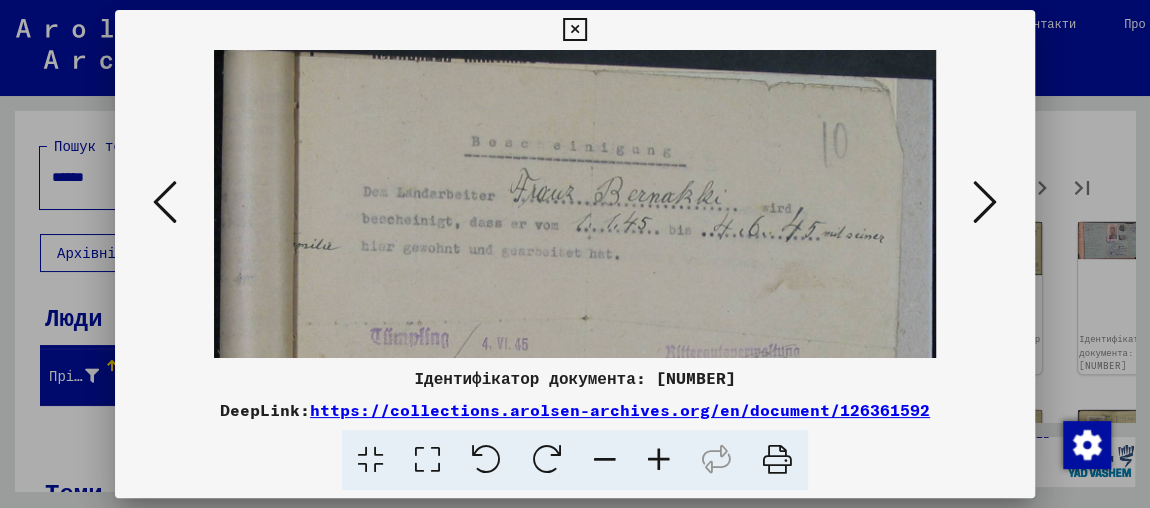 click at bounding box center (659, 460) 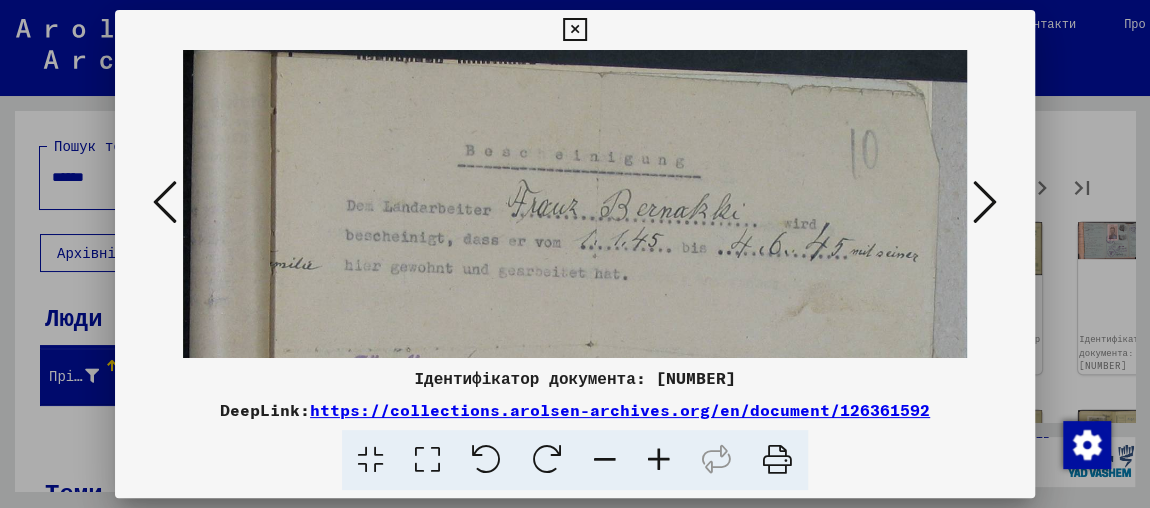 click at bounding box center (985, 202) 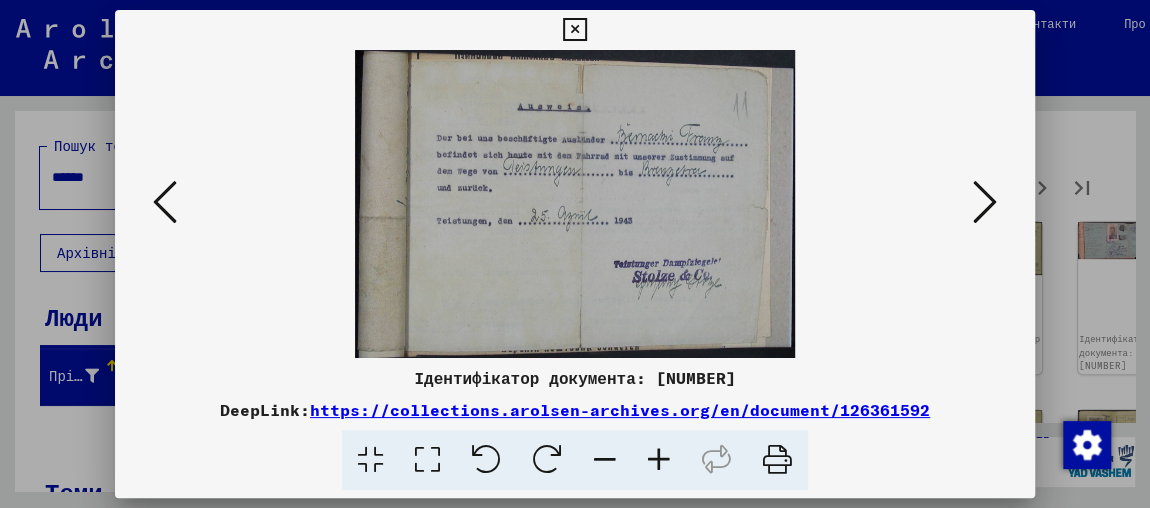 click at bounding box center (659, 460) 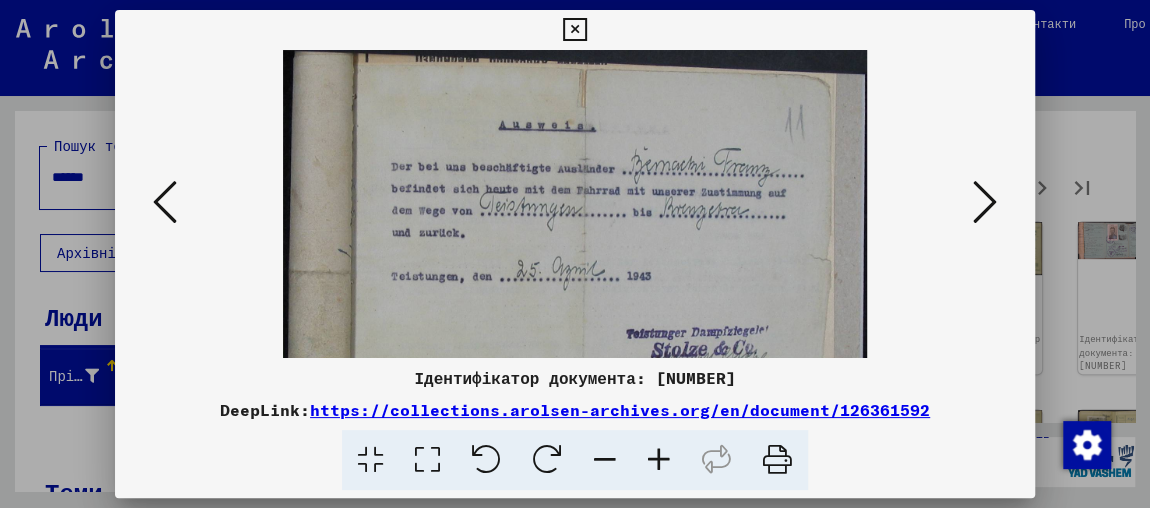 click at bounding box center [659, 460] 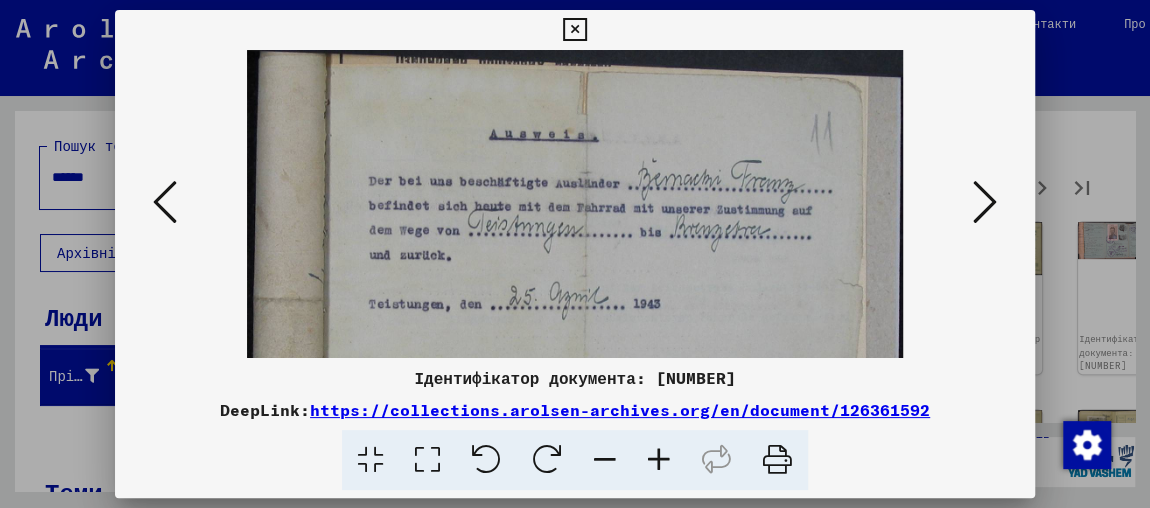 click at bounding box center [659, 460] 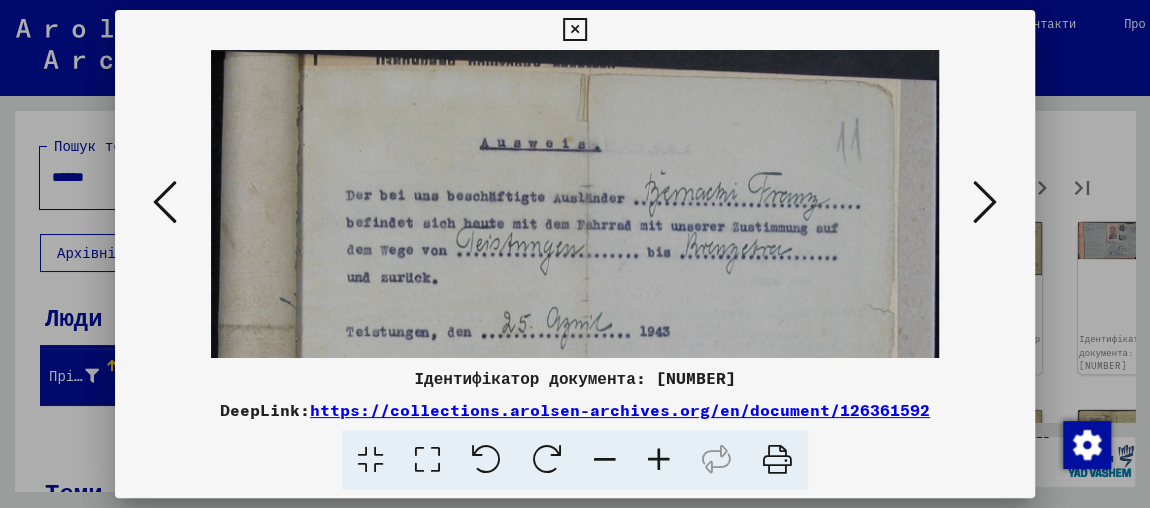 click at bounding box center [985, 203] 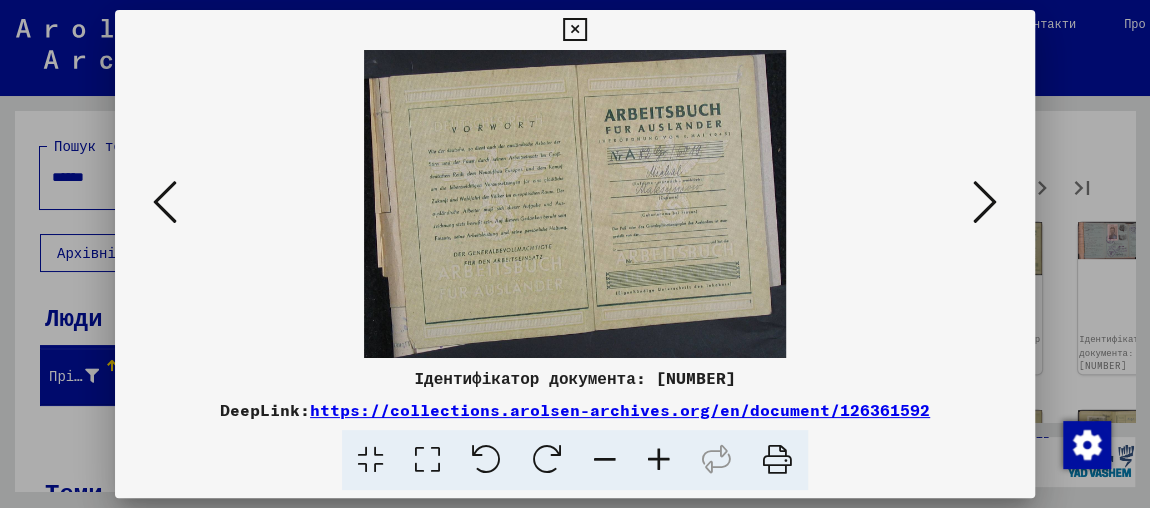 click at bounding box center [985, 202] 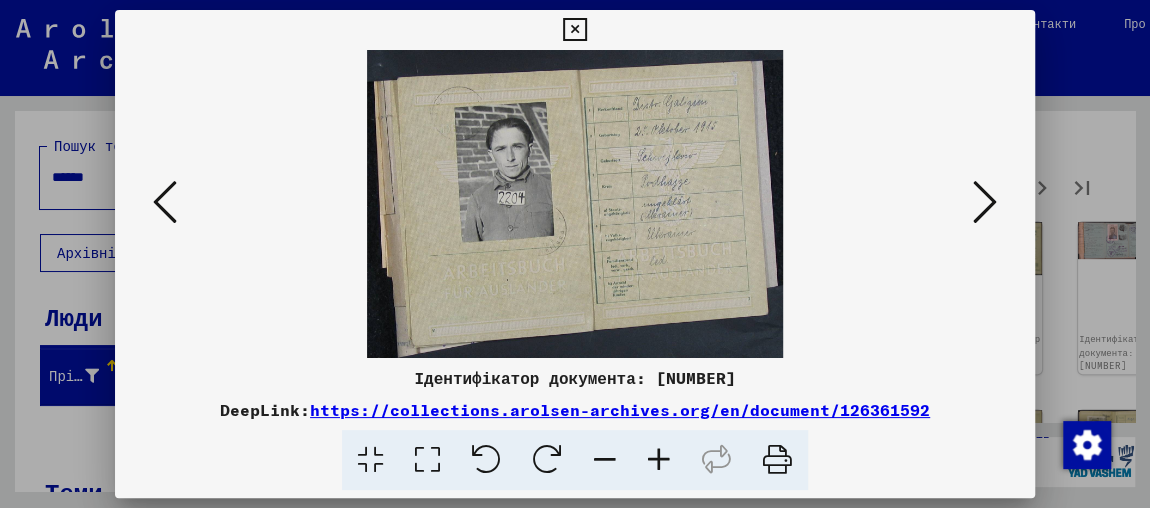 click at bounding box center [659, 460] 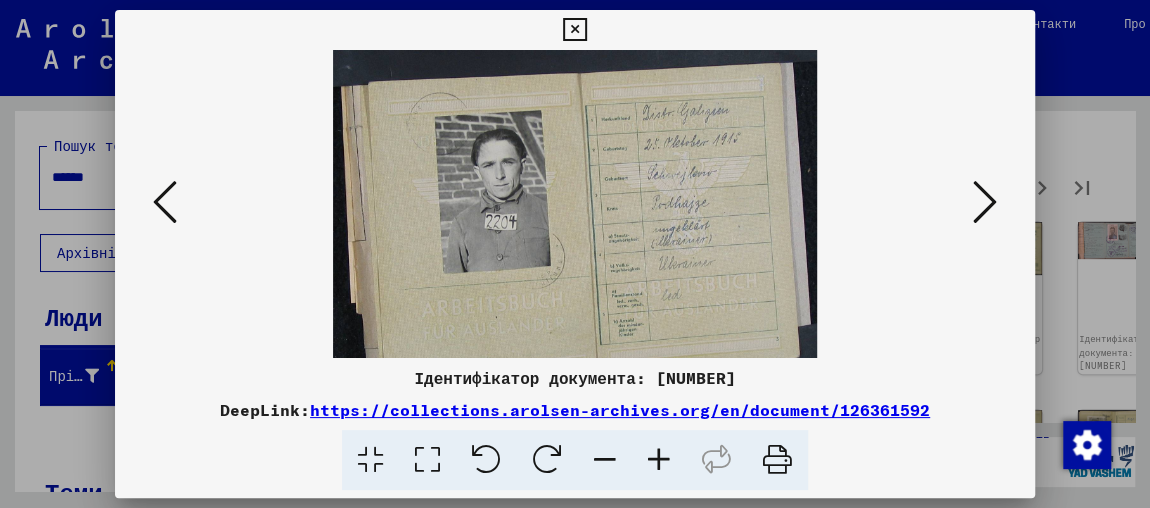 click at bounding box center (659, 460) 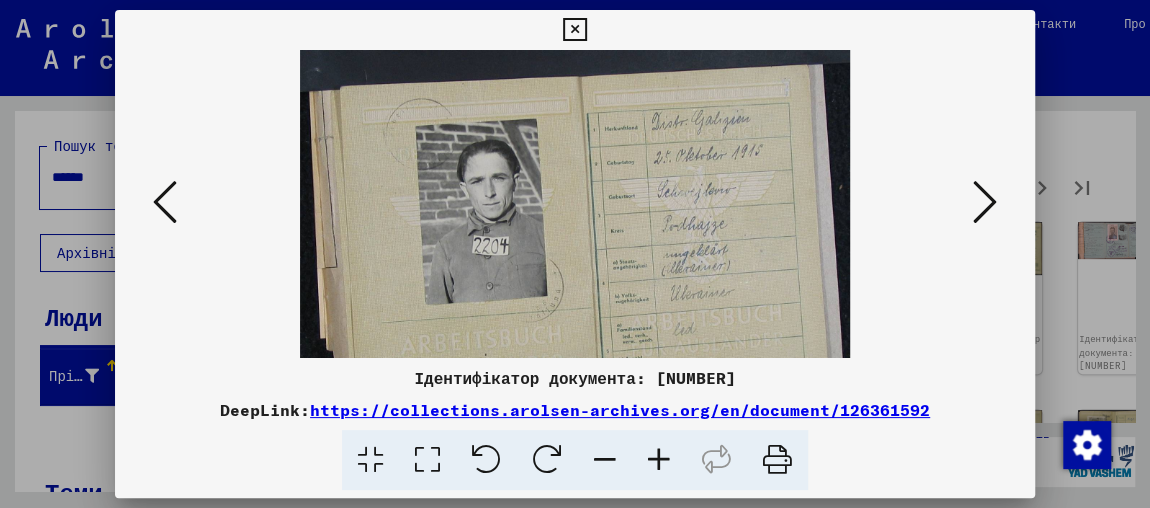 click at bounding box center (659, 460) 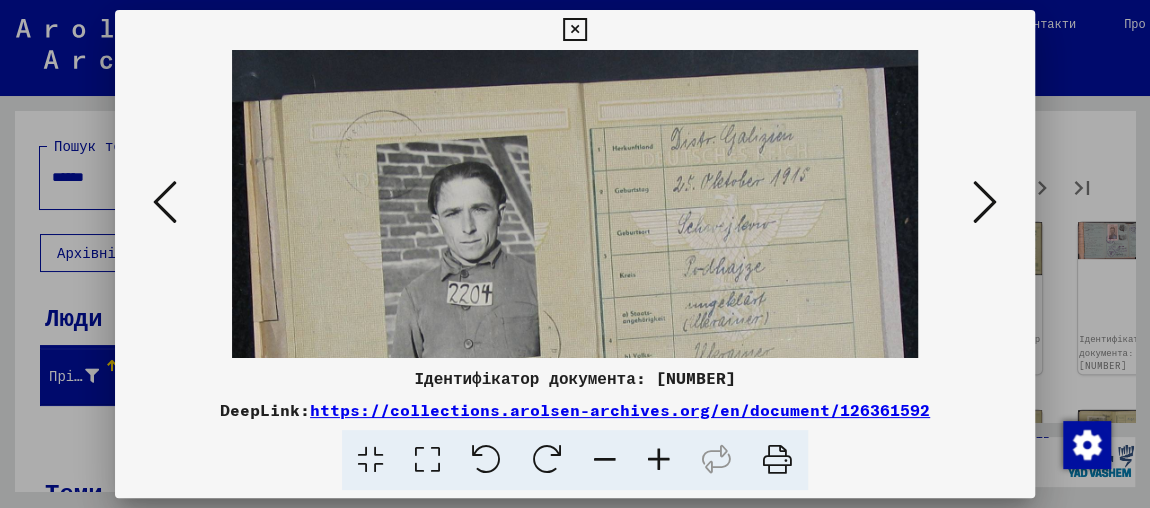 click at bounding box center [985, 202] 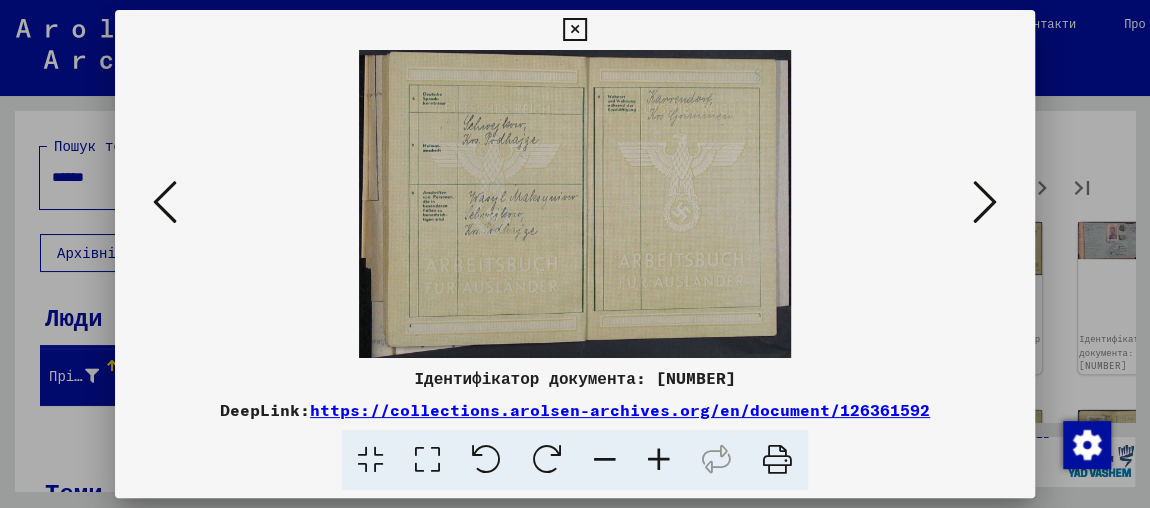 click at bounding box center [985, 202] 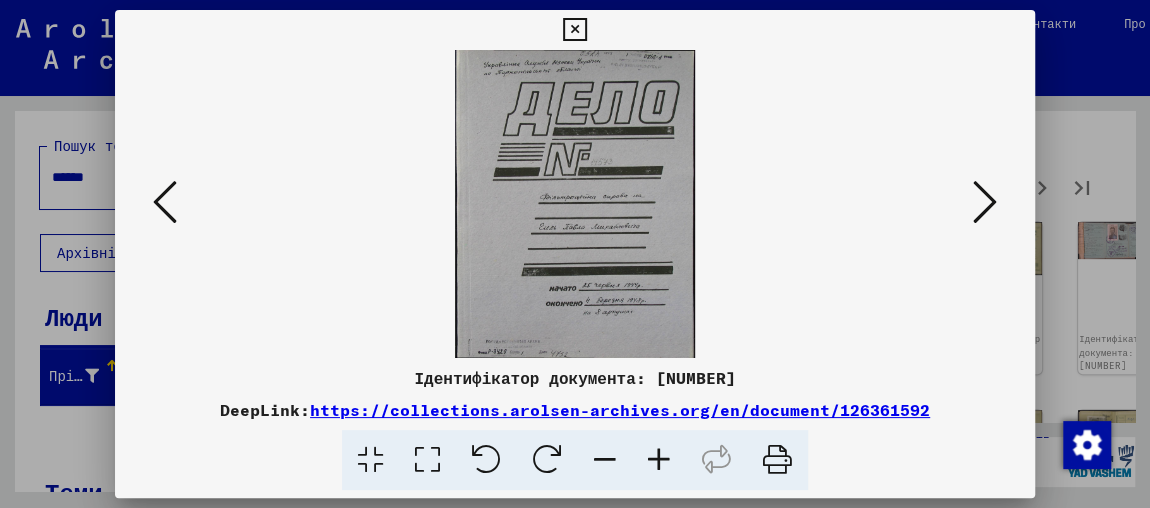 click at bounding box center [659, 460] 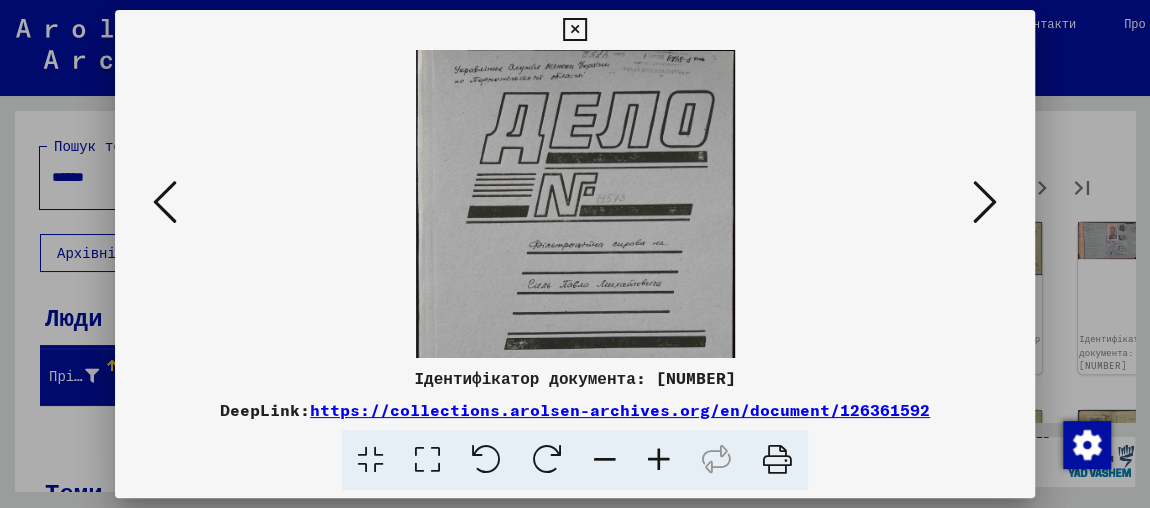 click at bounding box center (659, 460) 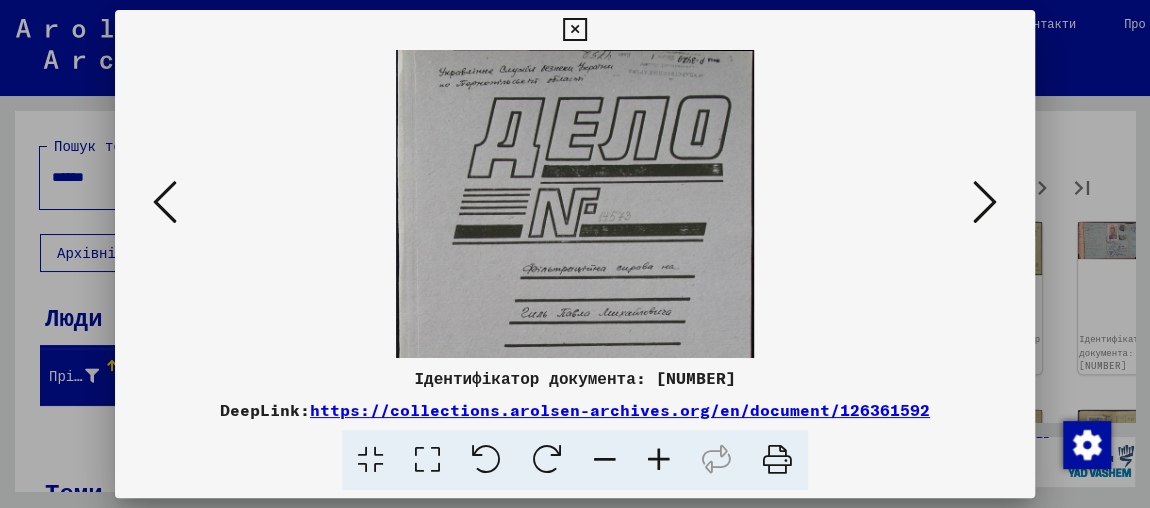 click at bounding box center [659, 460] 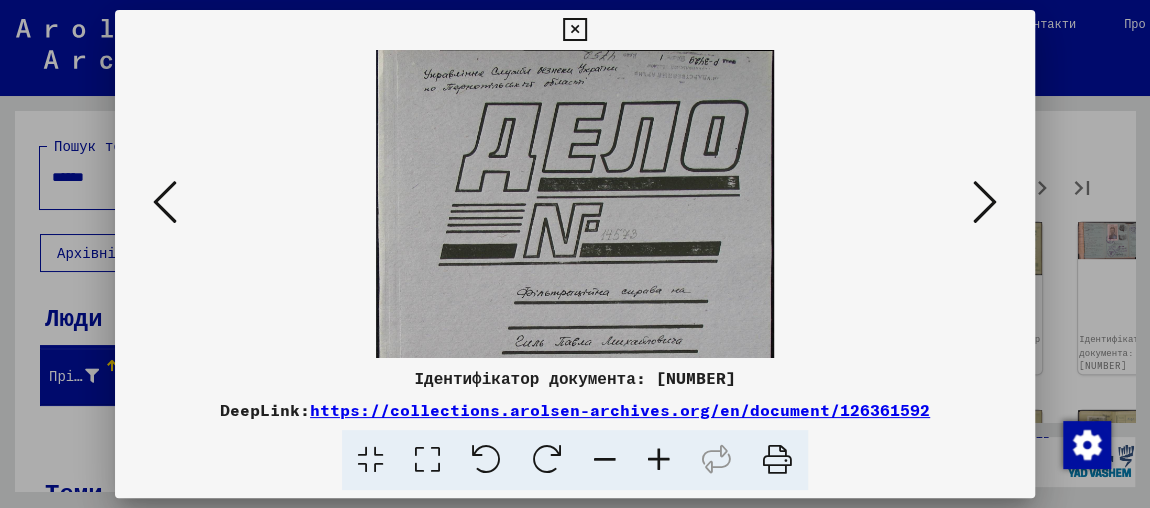 click at bounding box center [659, 460] 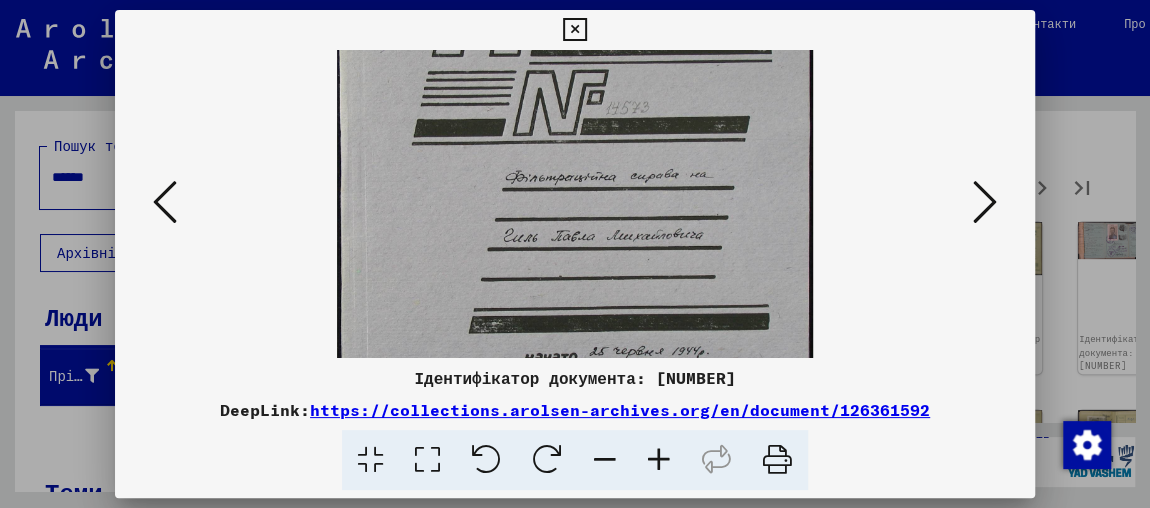 drag, startPoint x: 659, startPoint y: 283, endPoint x: 695, endPoint y: 114, distance: 172.79178 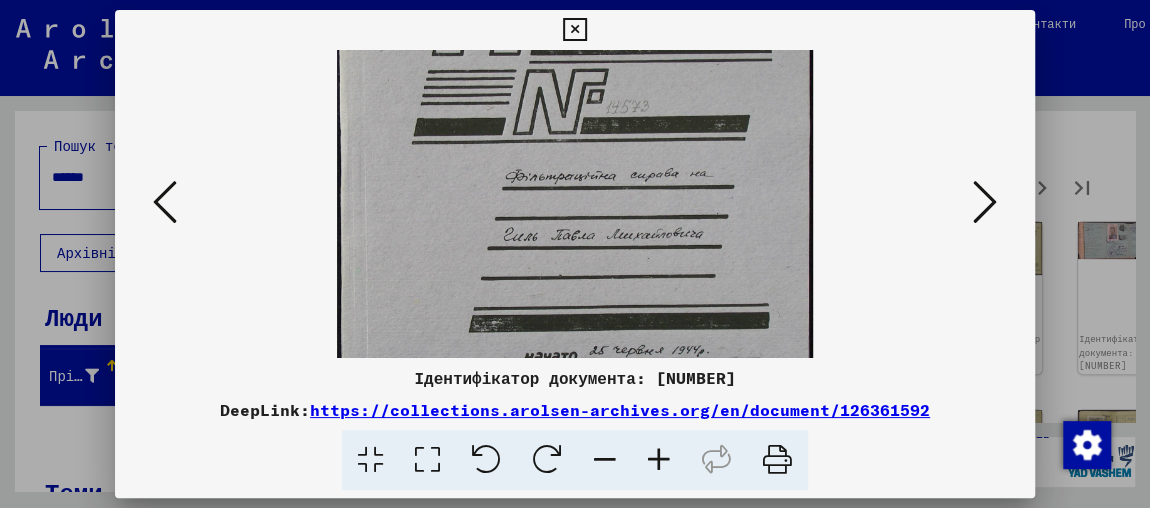click at bounding box center [985, 202] 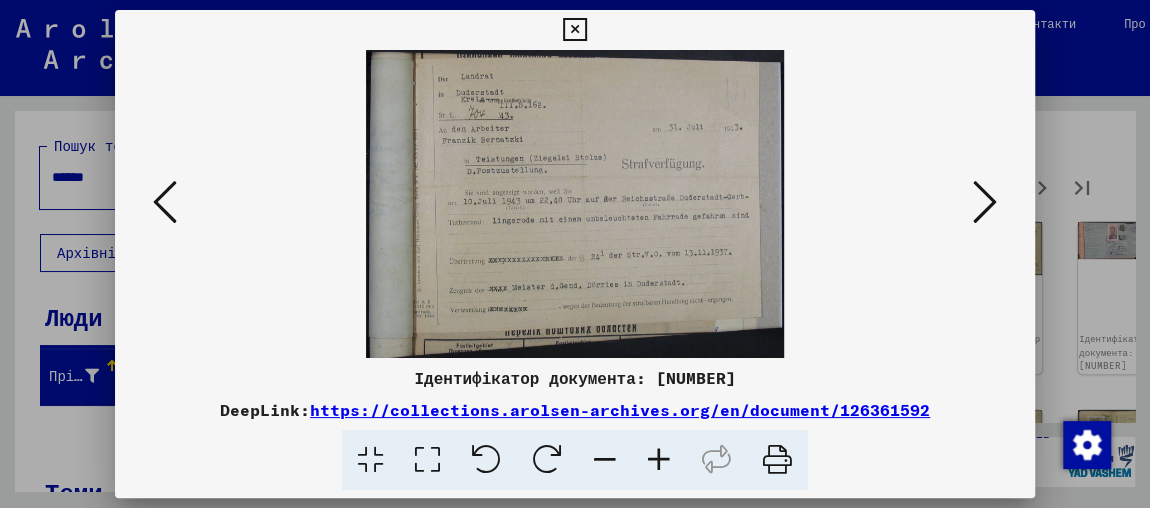 scroll, scrollTop: 0, scrollLeft: 0, axis: both 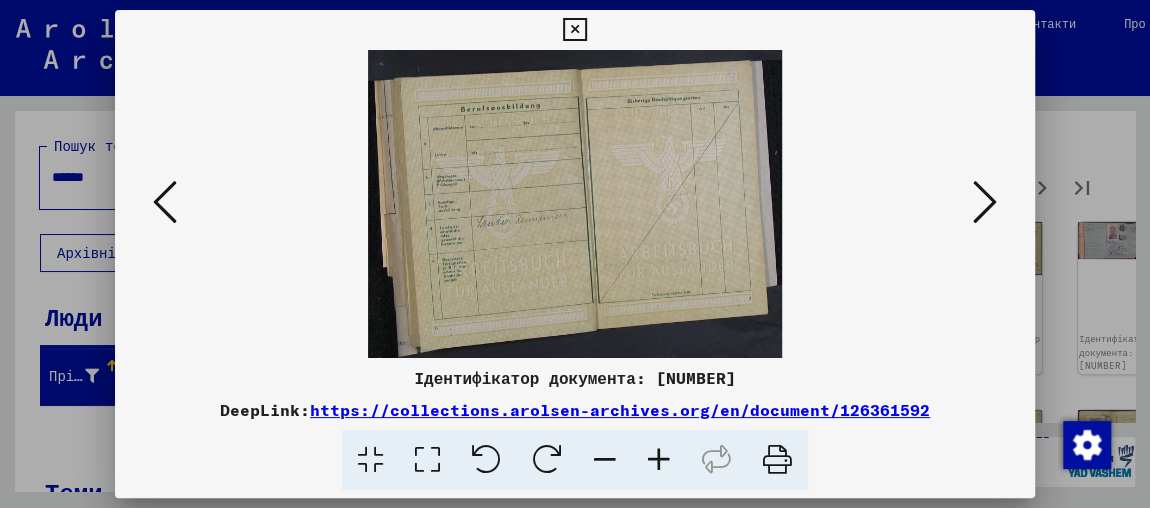 click at bounding box center (985, 202) 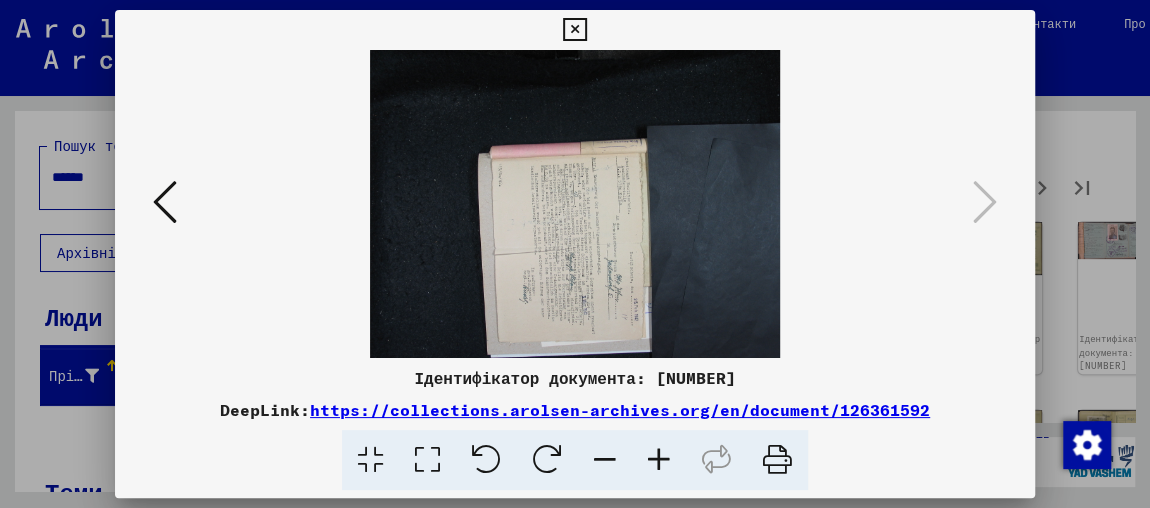 click at bounding box center (575, 254) 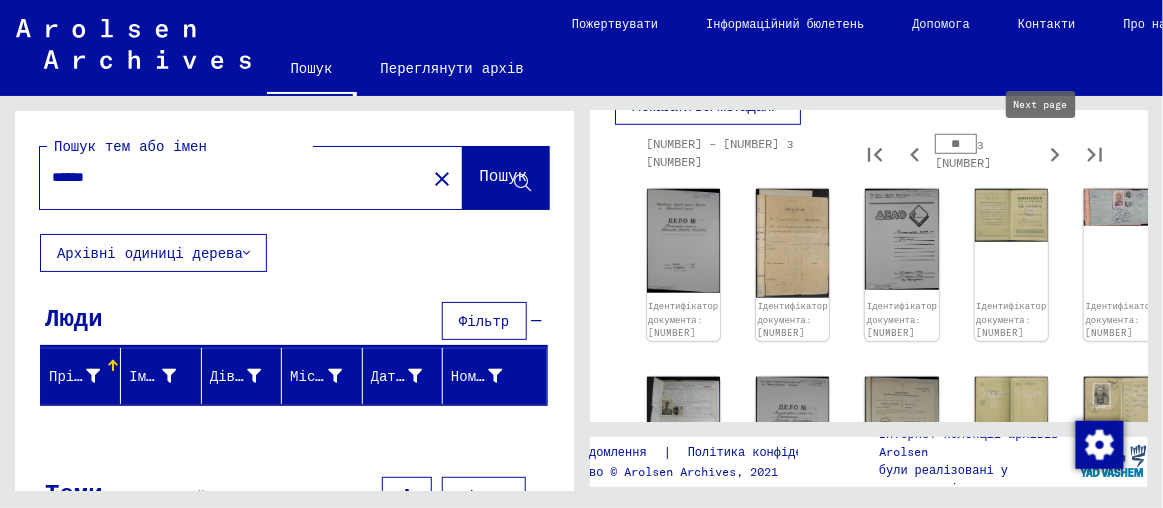 click 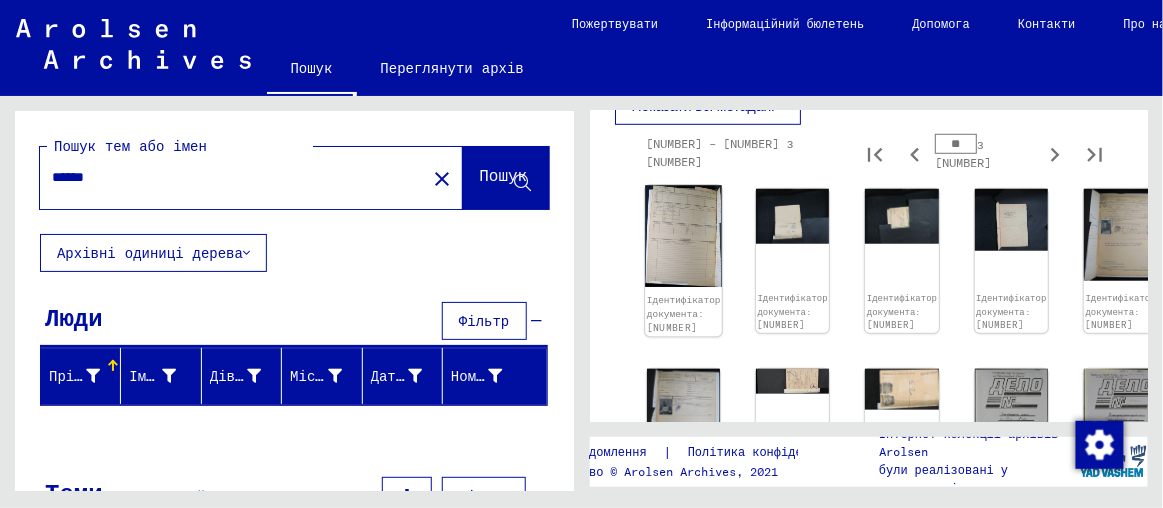 click 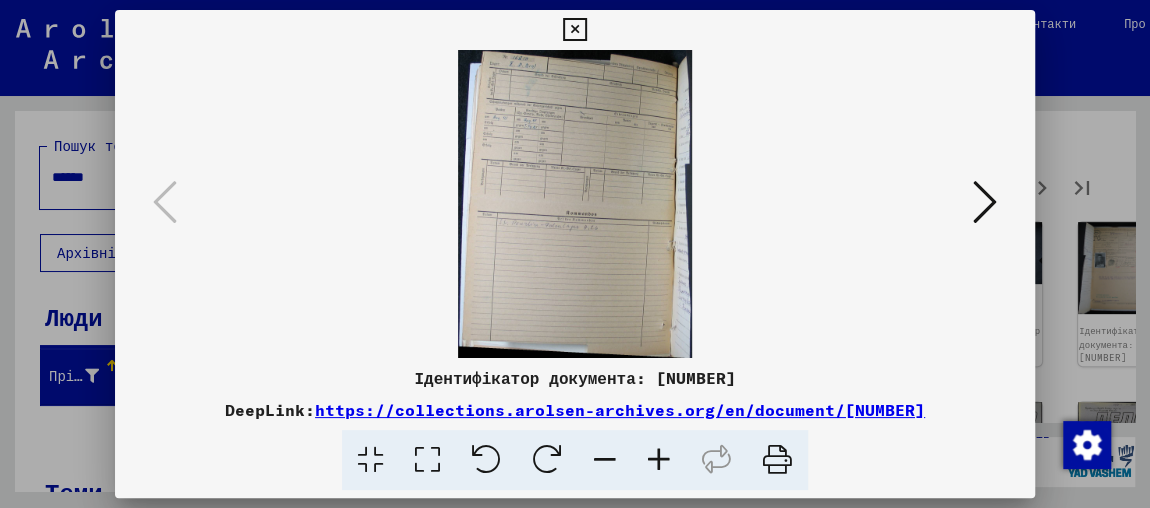 click at bounding box center (985, 202) 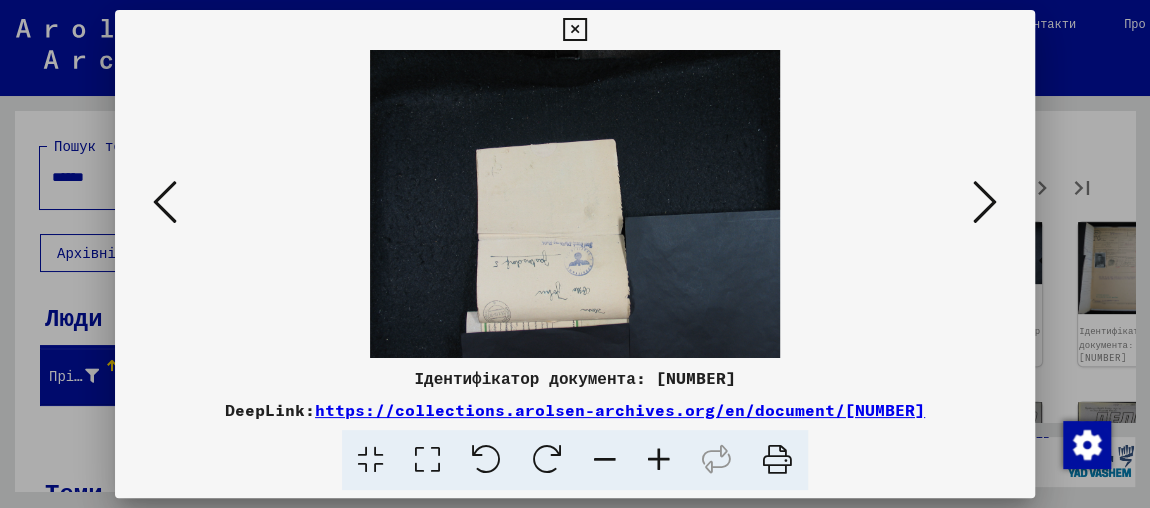 click at bounding box center [985, 202] 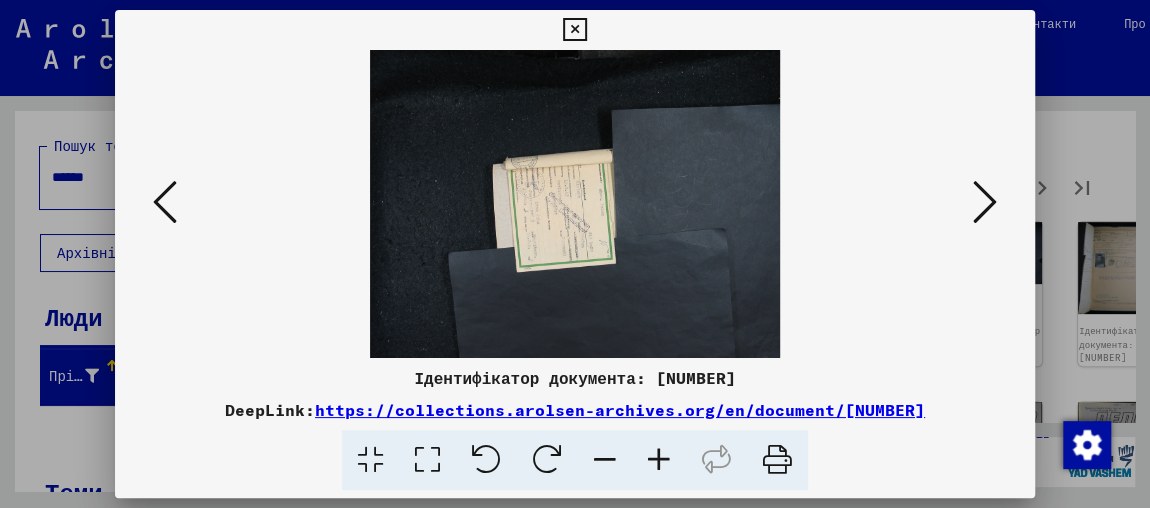 click at bounding box center (659, 460) 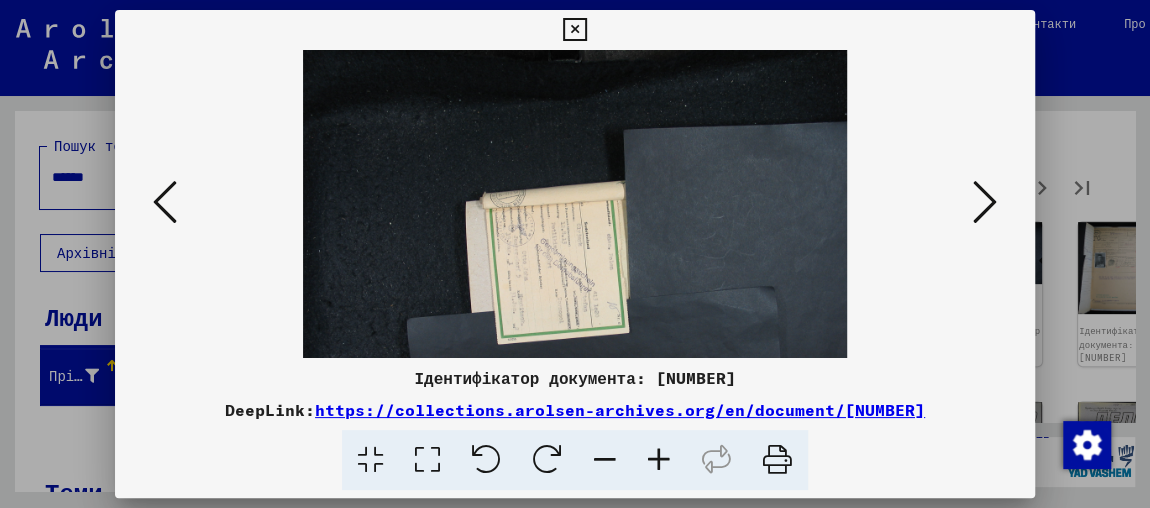 click at bounding box center [659, 460] 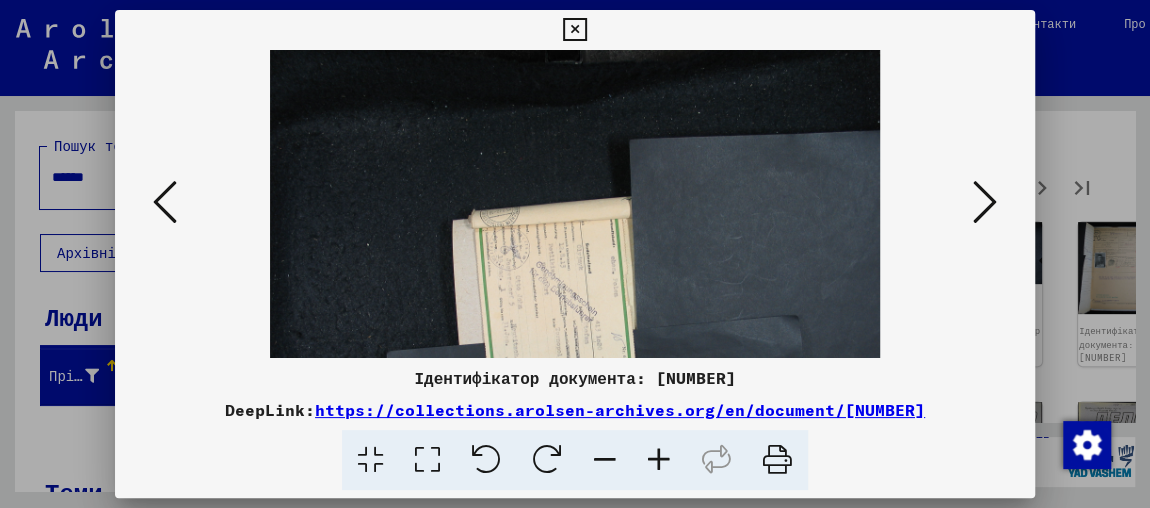 click at bounding box center (659, 460) 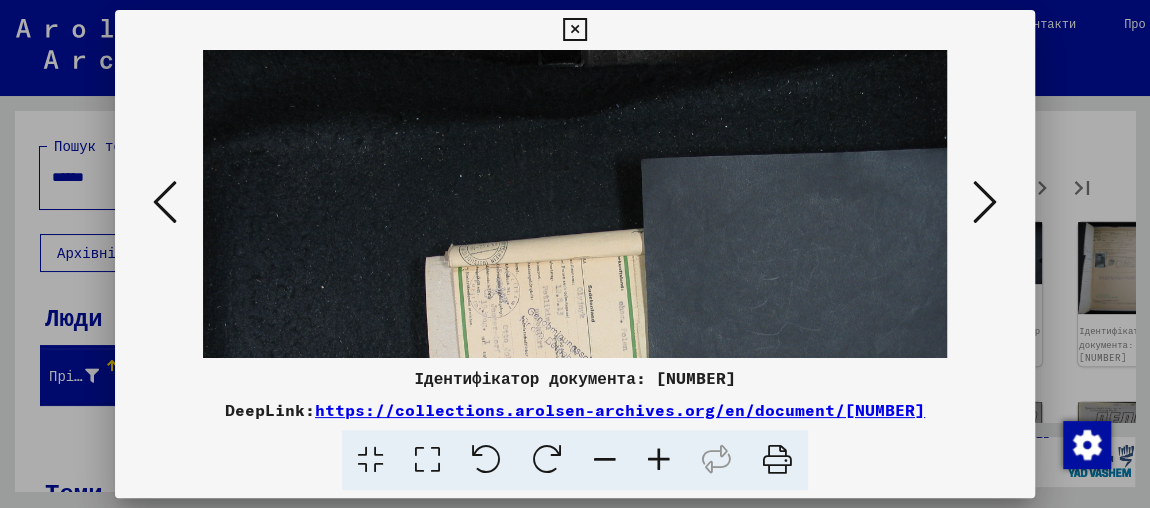 click at bounding box center [659, 460] 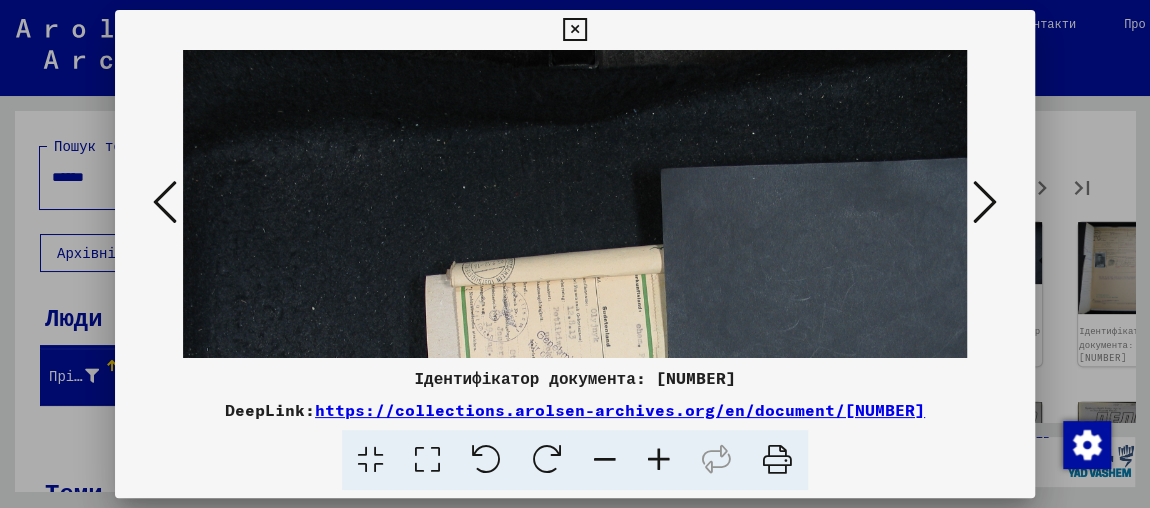 click at bounding box center (659, 460) 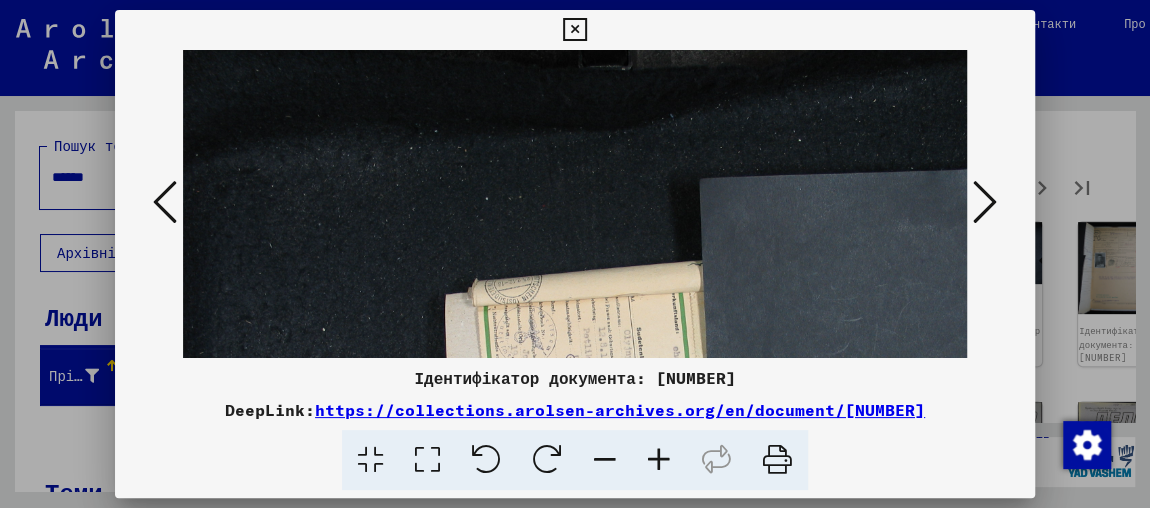 click at bounding box center (659, 460) 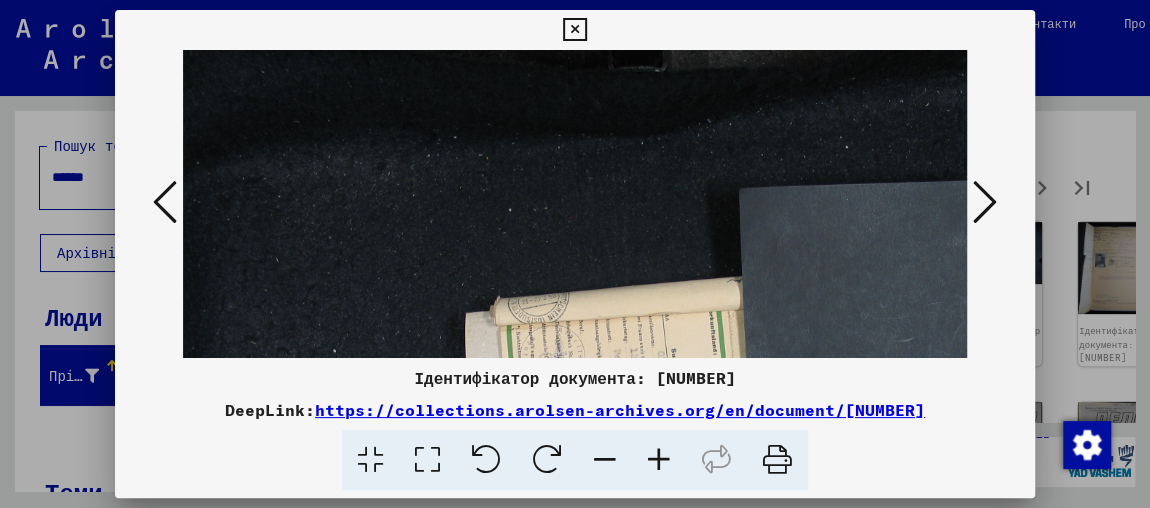 click at bounding box center (486, 460) 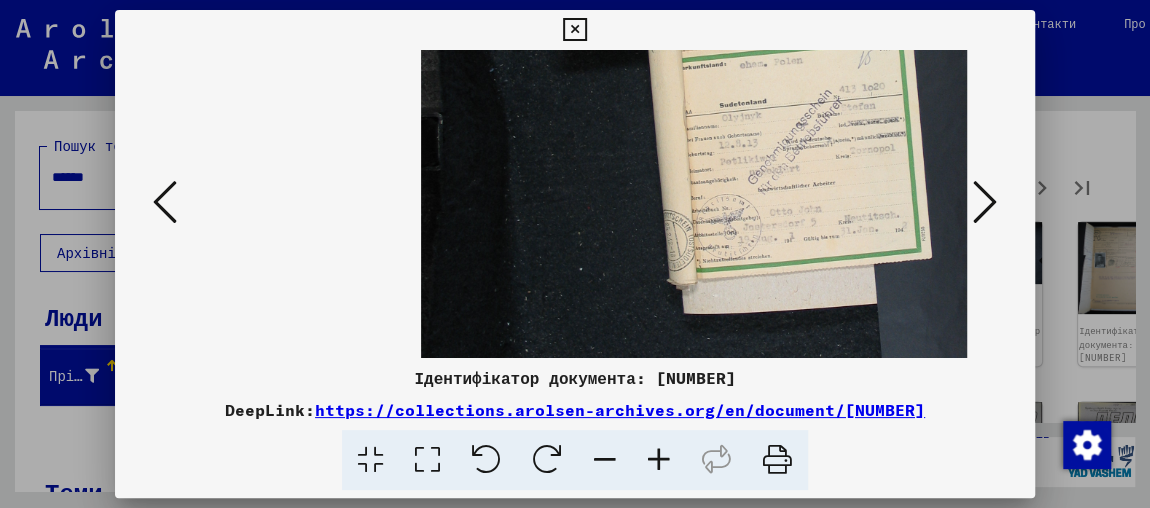 click at bounding box center (985, 202) 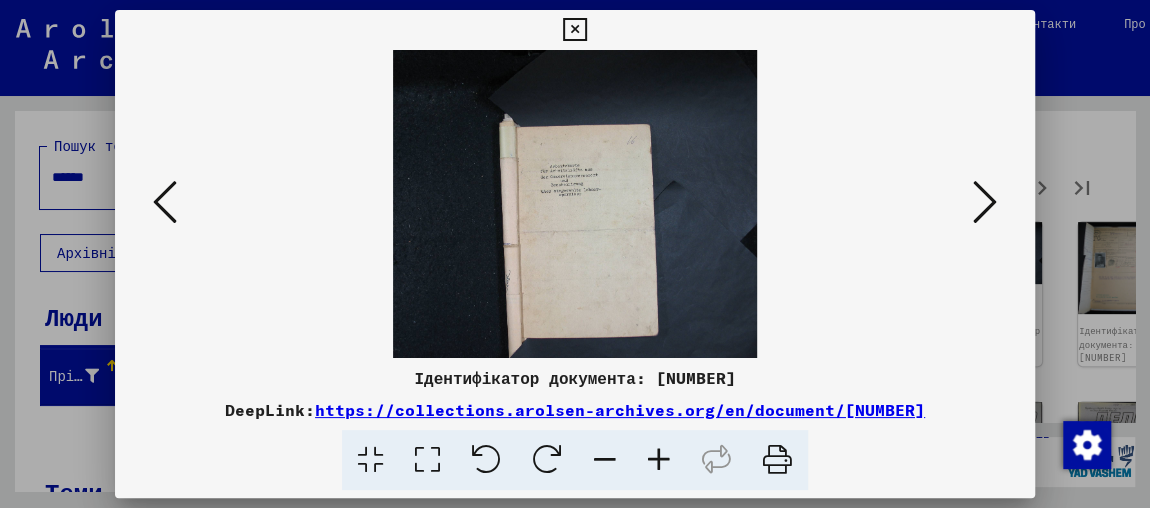 click at bounding box center (659, 460) 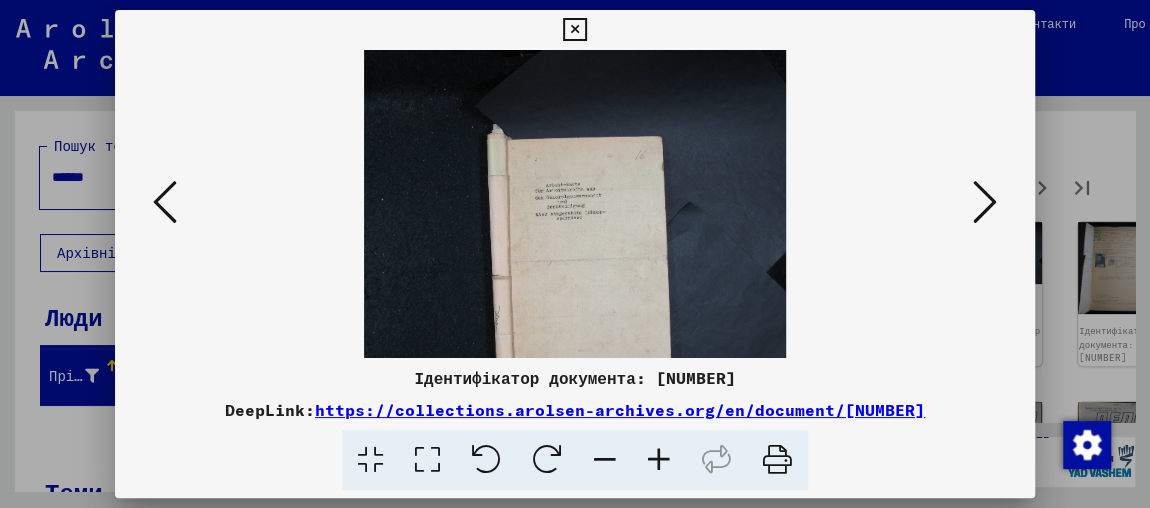 click at bounding box center (659, 460) 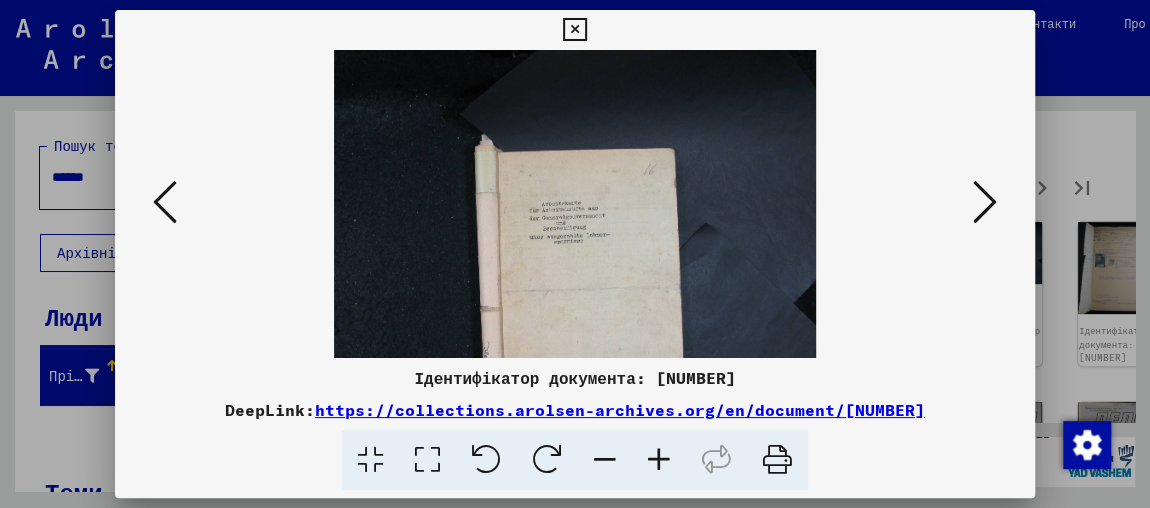 click at bounding box center (659, 460) 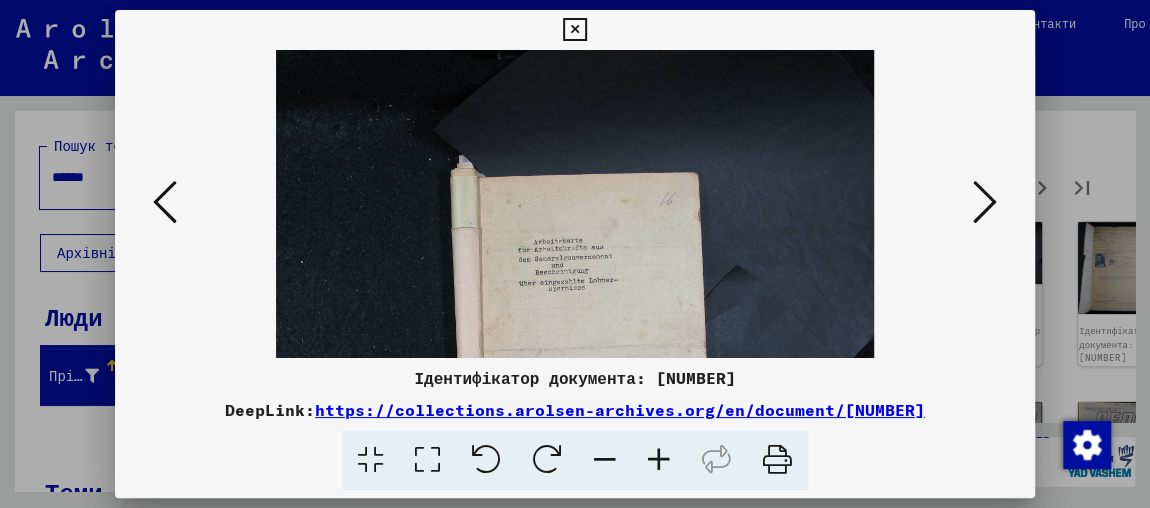 click at bounding box center (659, 460) 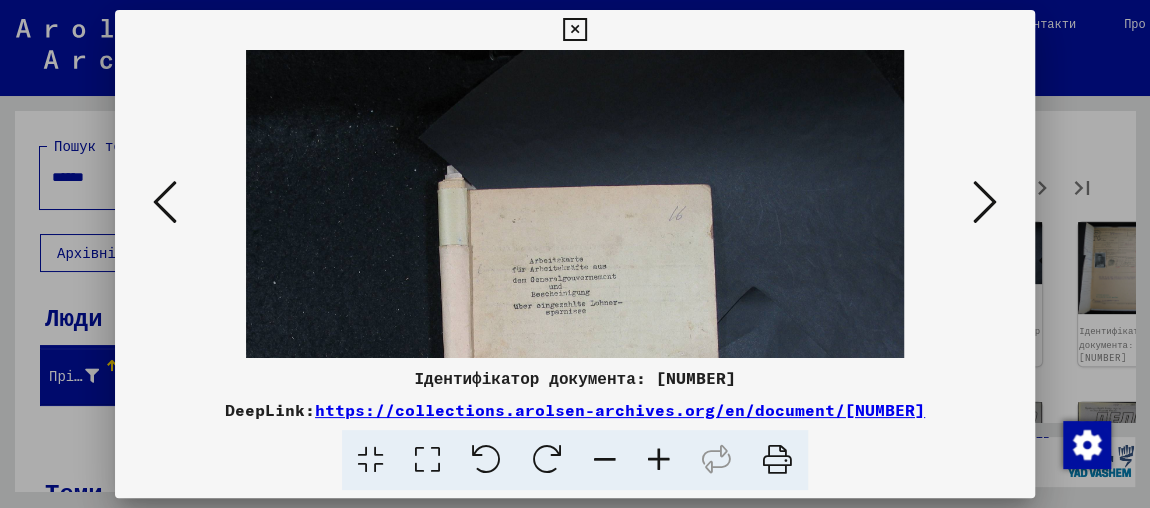 click at bounding box center (659, 460) 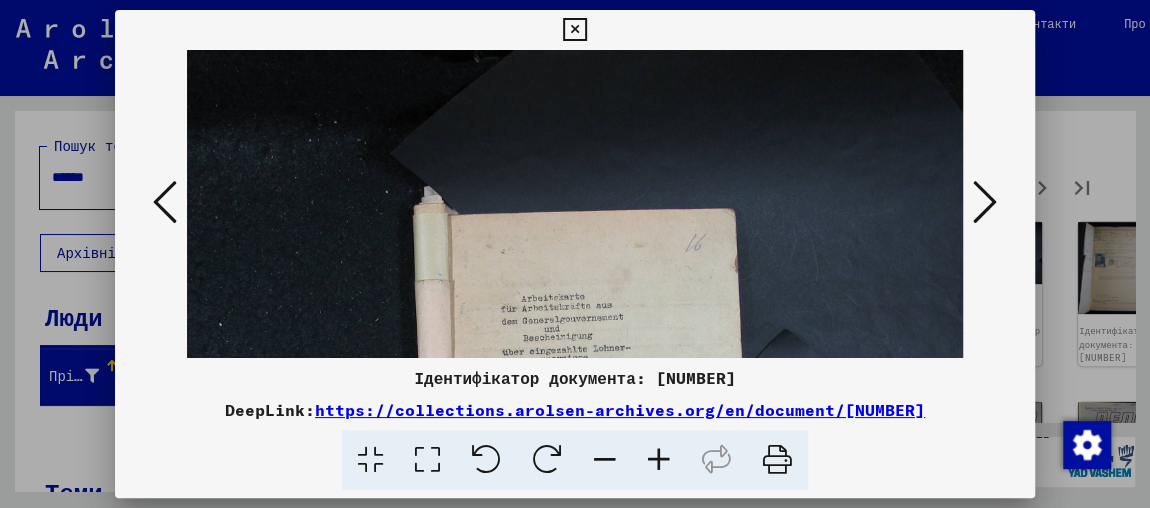 click at bounding box center (659, 460) 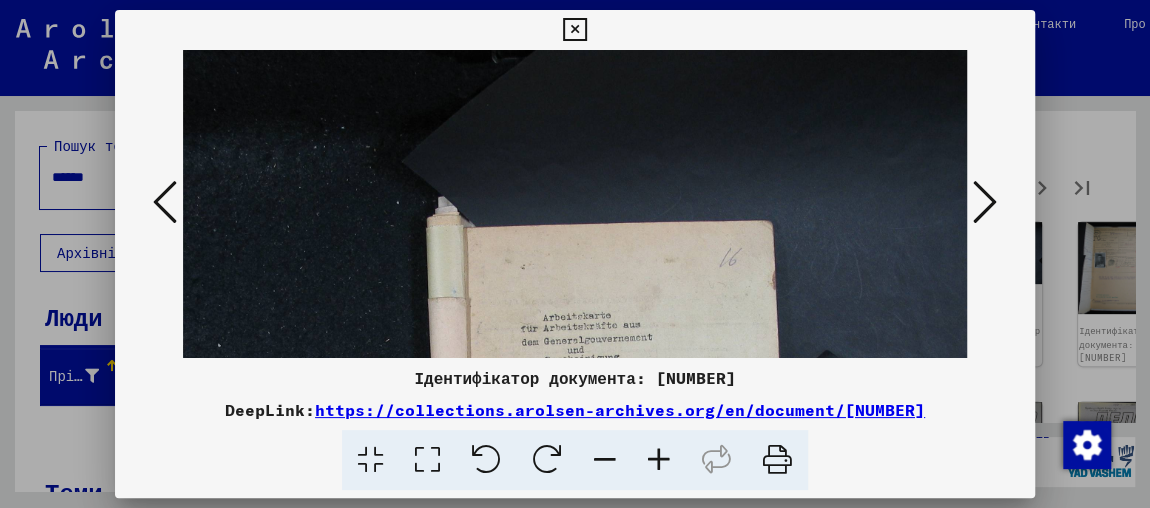 click at bounding box center (659, 460) 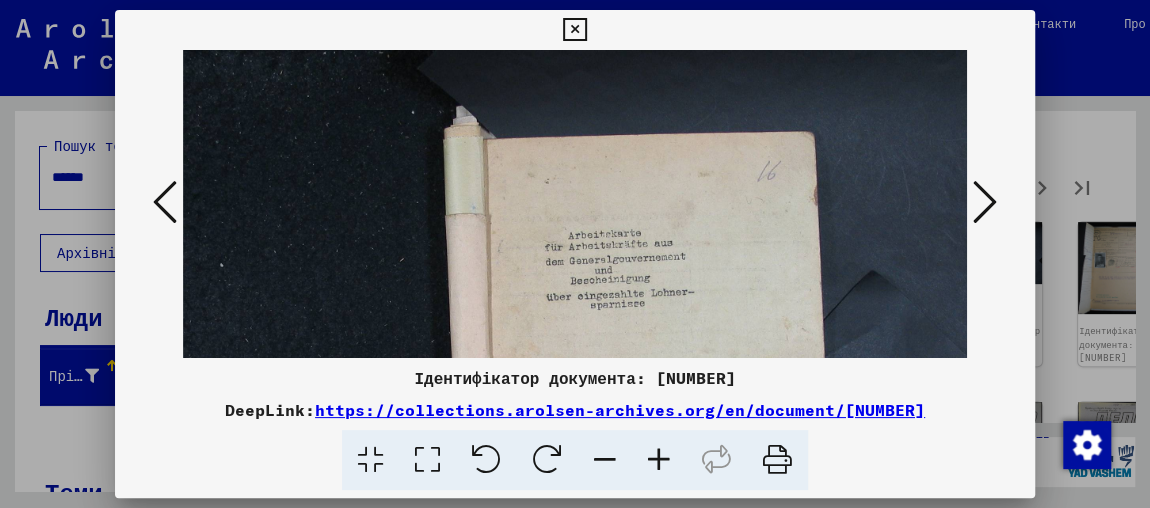 scroll, scrollTop: 148, scrollLeft: 0, axis: vertical 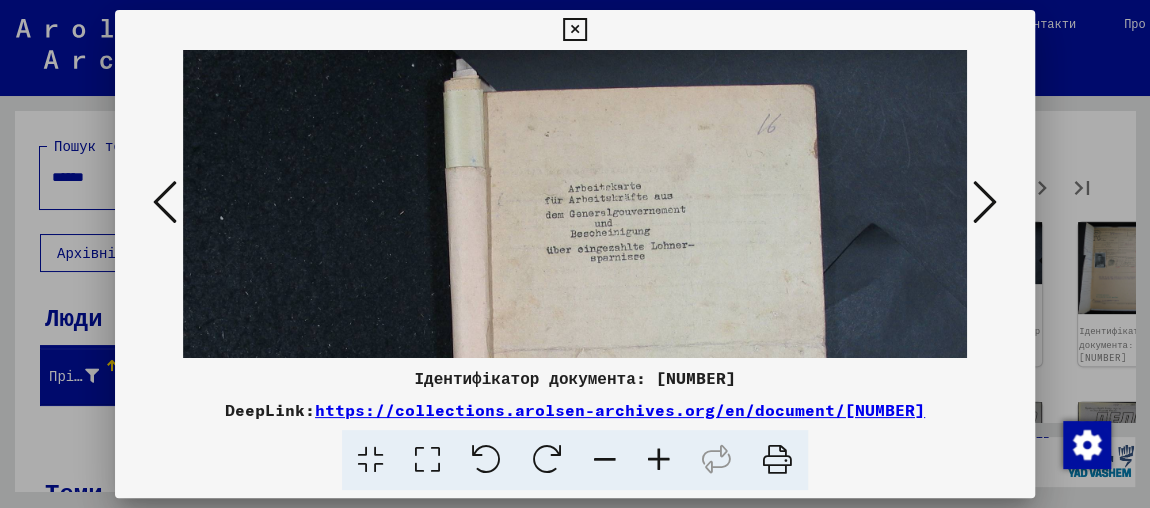 drag, startPoint x: 783, startPoint y: 136, endPoint x: 791, endPoint y: 110, distance: 27.202942 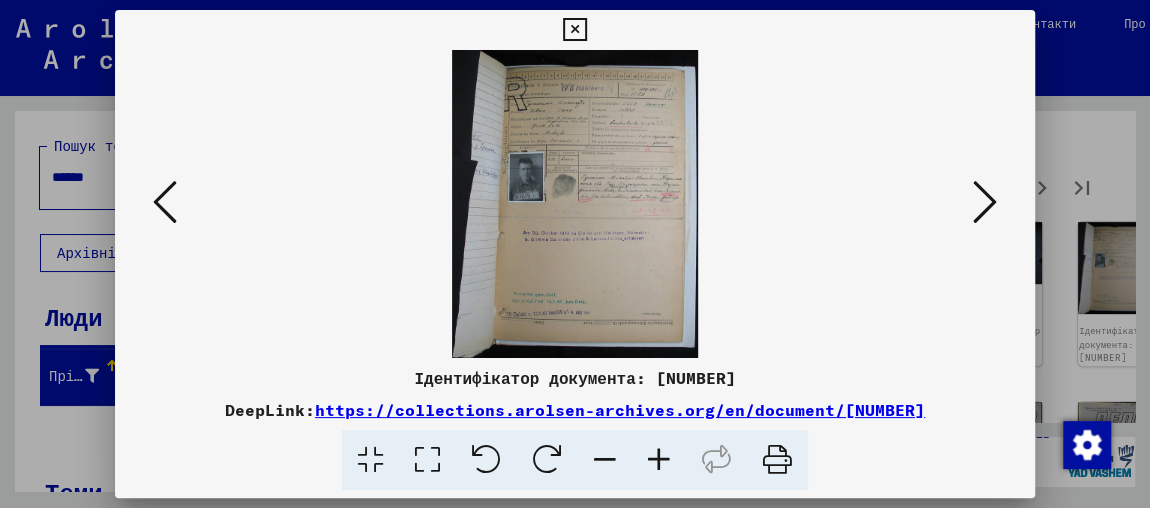 click at bounding box center [659, 460] 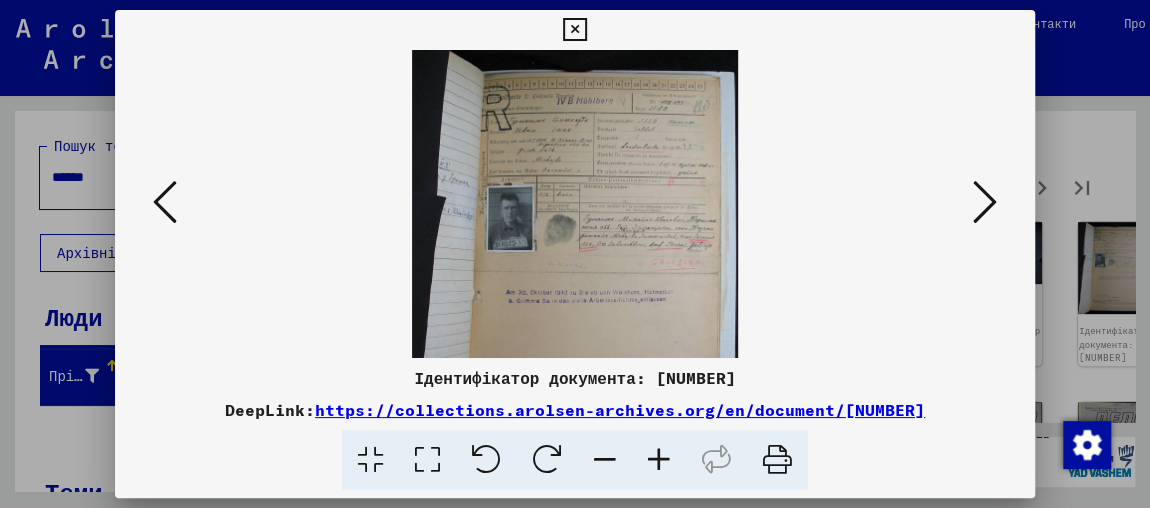 click at bounding box center [659, 460] 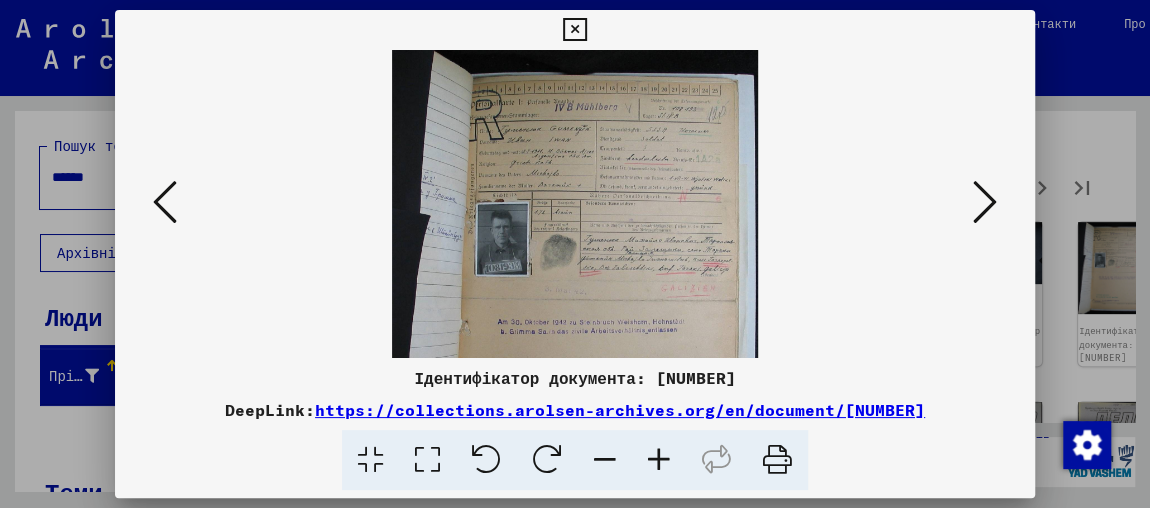 click at bounding box center (659, 460) 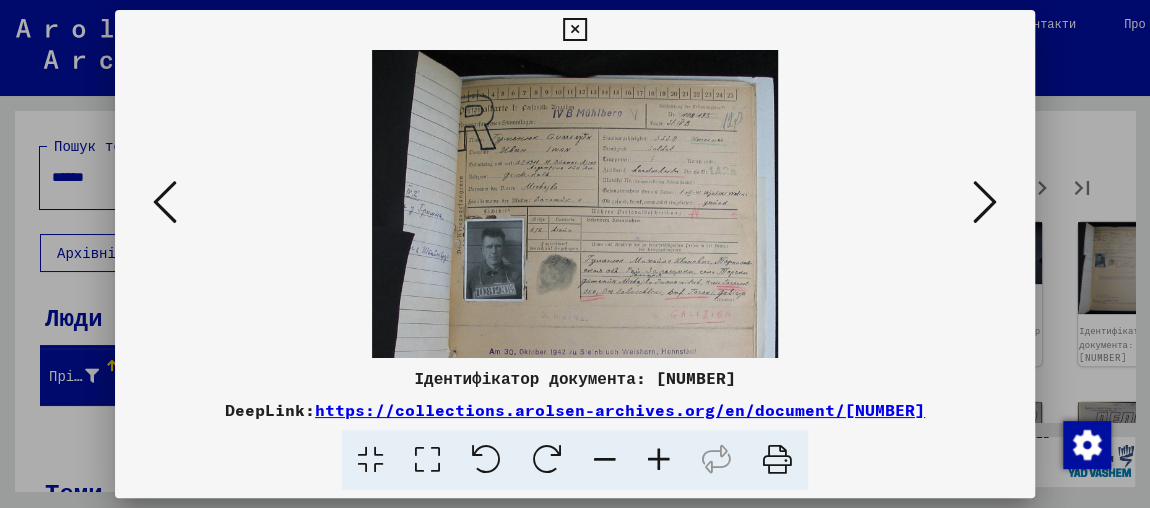 click at bounding box center [659, 460] 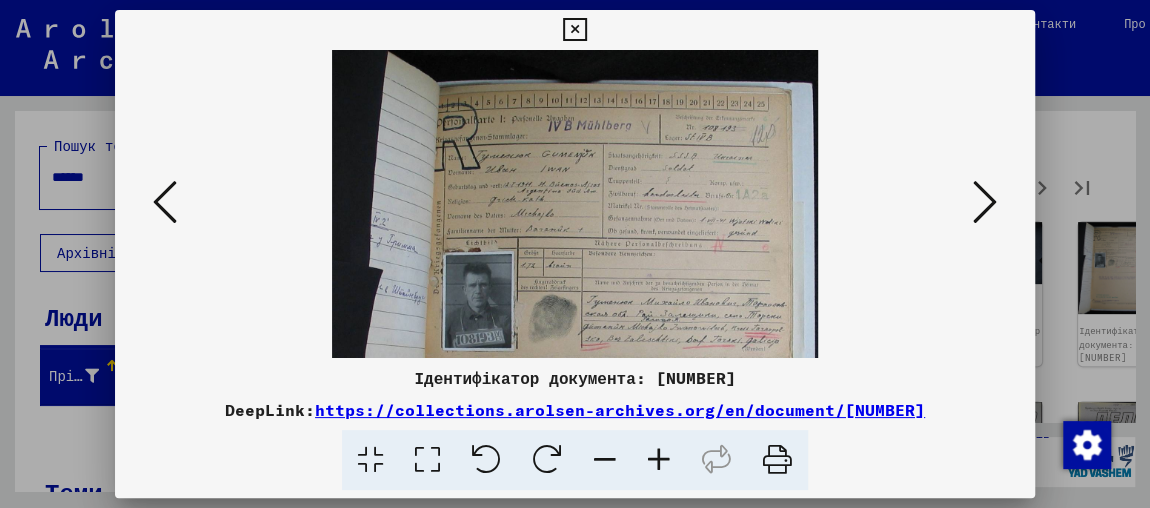 click at bounding box center [659, 460] 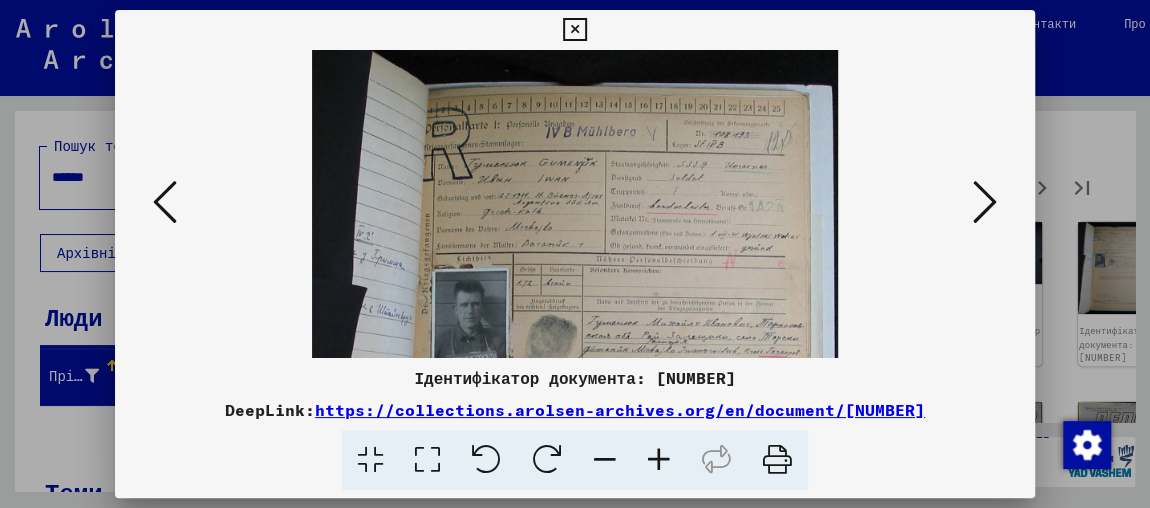 click at bounding box center (659, 460) 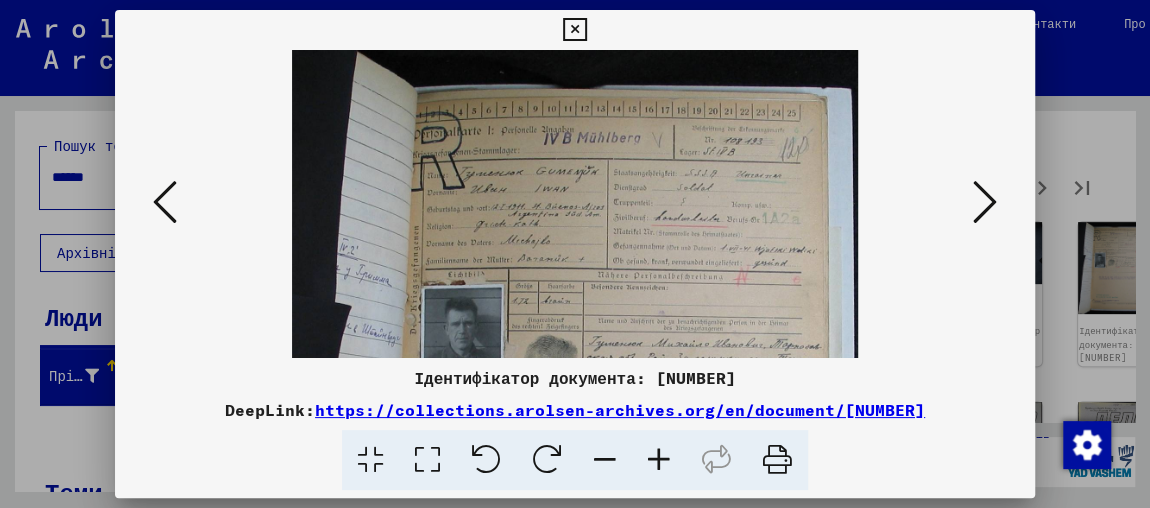 click at bounding box center (659, 460) 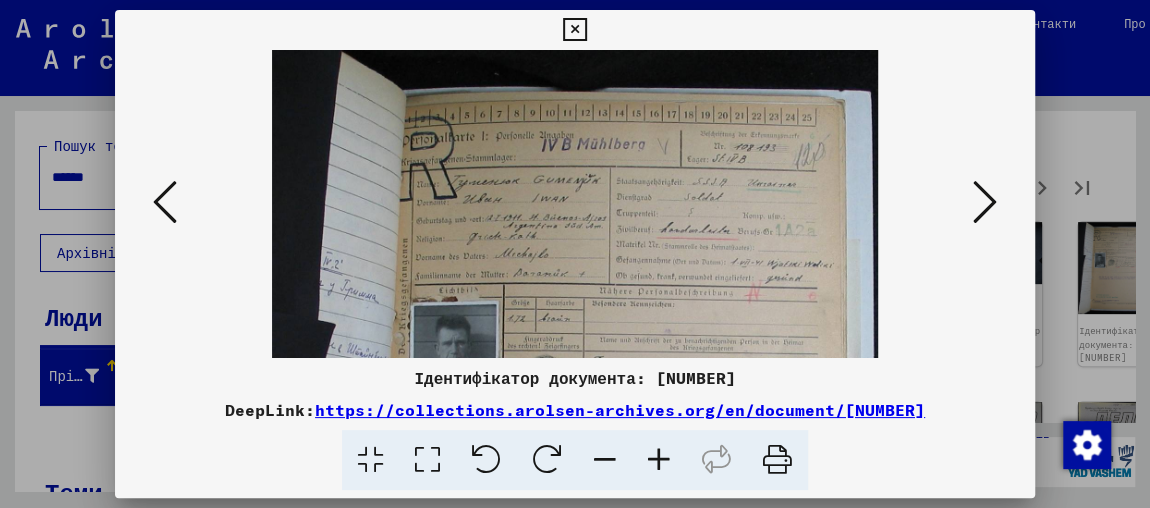 click at bounding box center (659, 460) 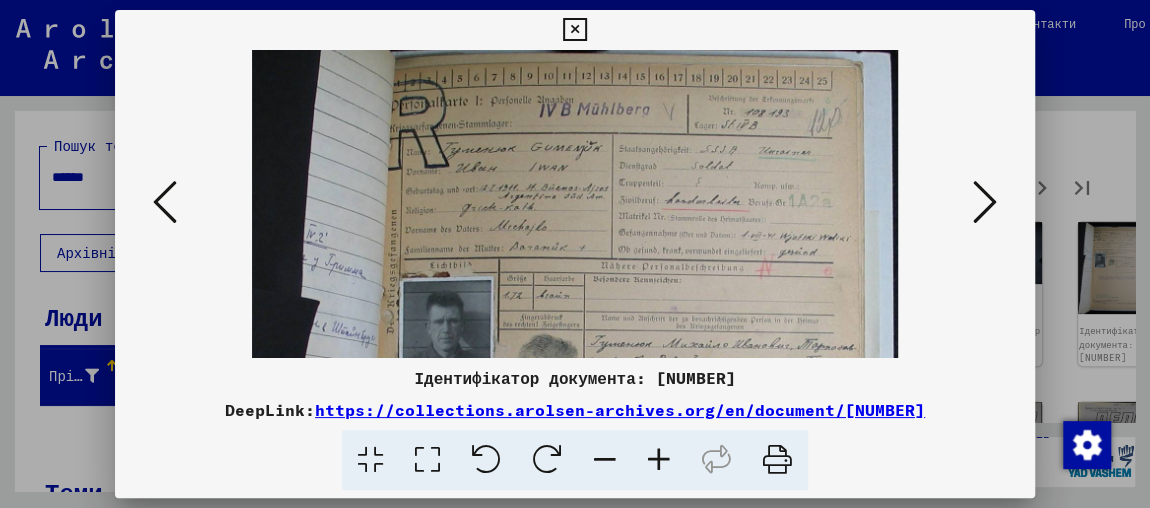 drag, startPoint x: 728, startPoint y: 252, endPoint x: 731, endPoint y: 240, distance: 12.369317 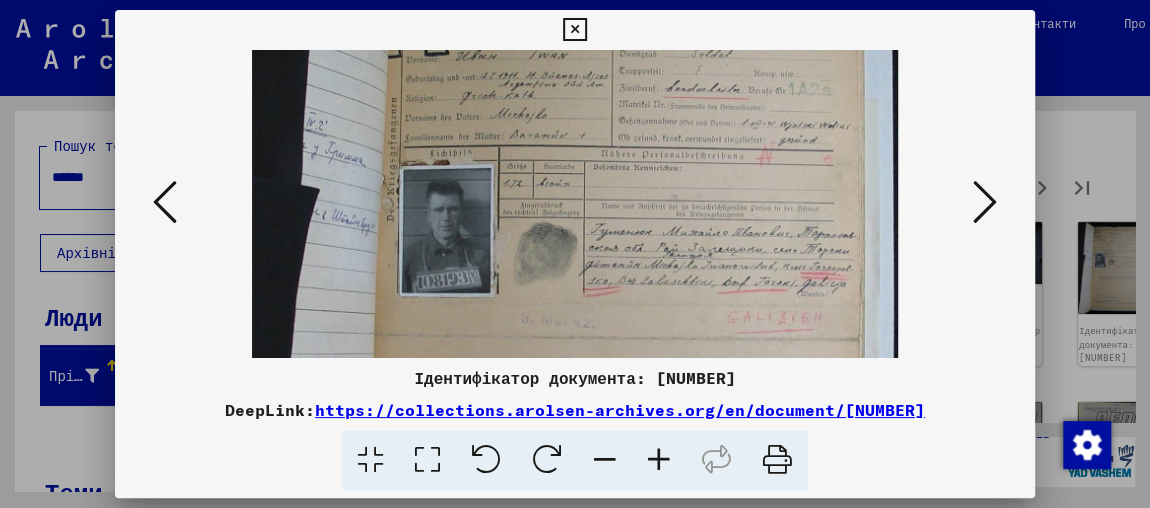 drag, startPoint x: 727, startPoint y: 214, endPoint x: 742, endPoint y: 125, distance: 90.255196 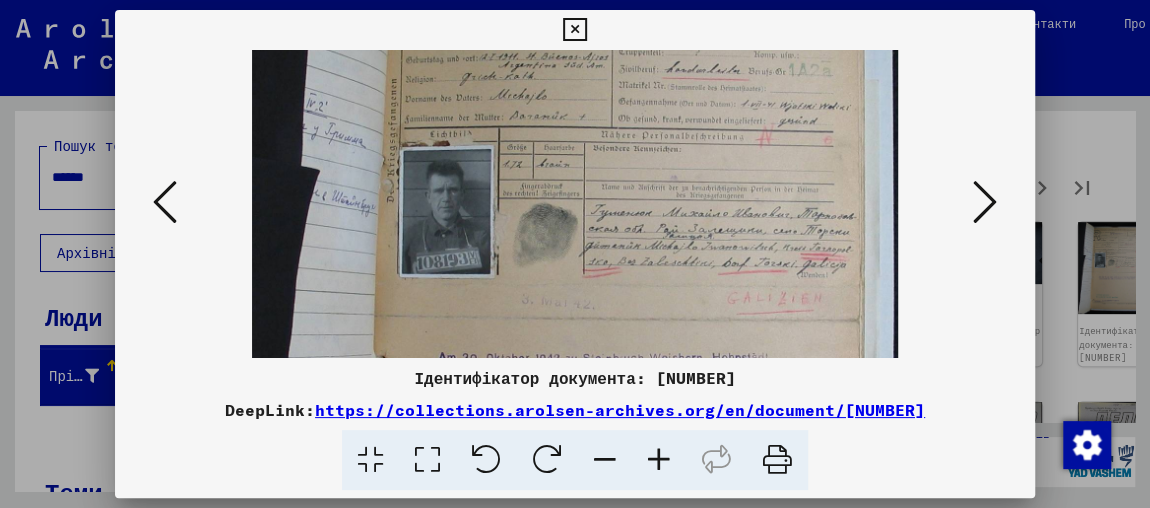 click at bounding box center [659, 460] 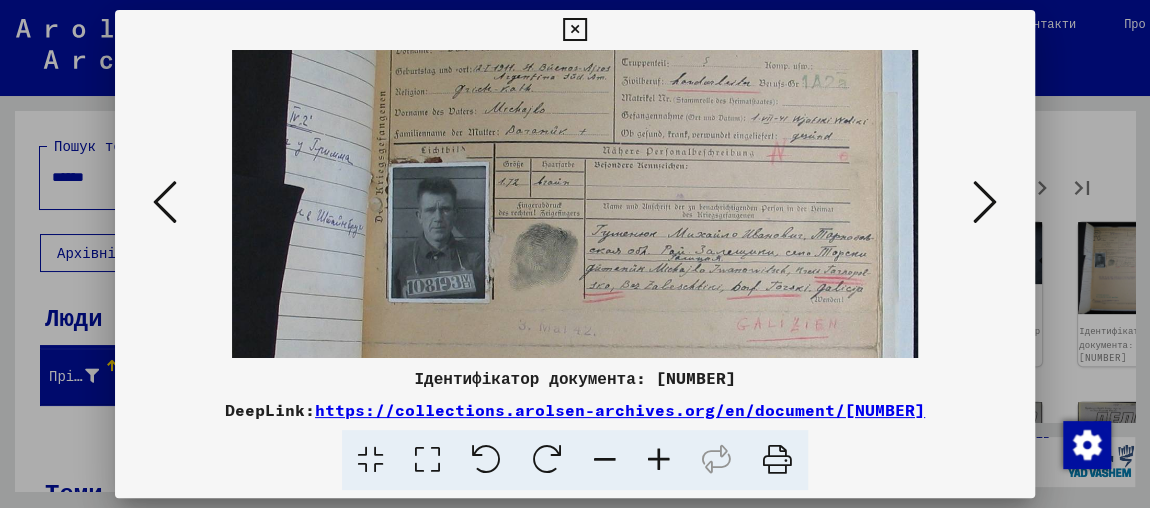 click at bounding box center (659, 460) 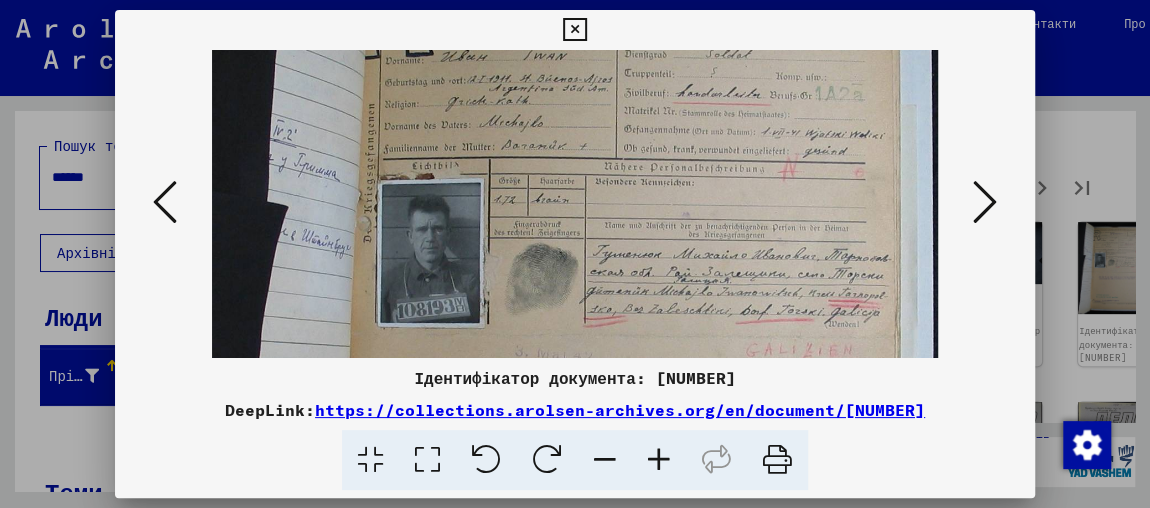 click at bounding box center (985, 202) 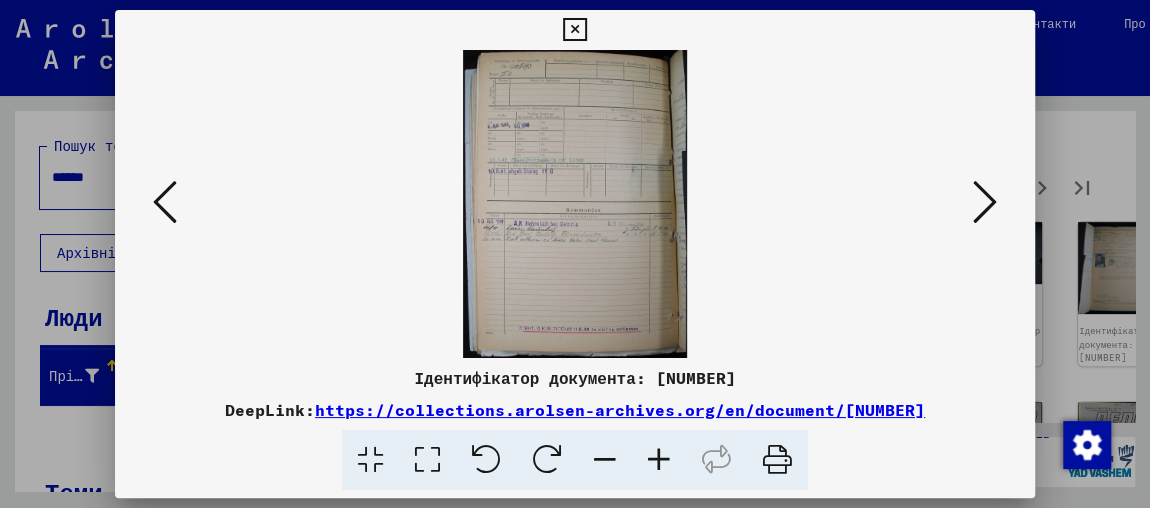 click at bounding box center [985, 202] 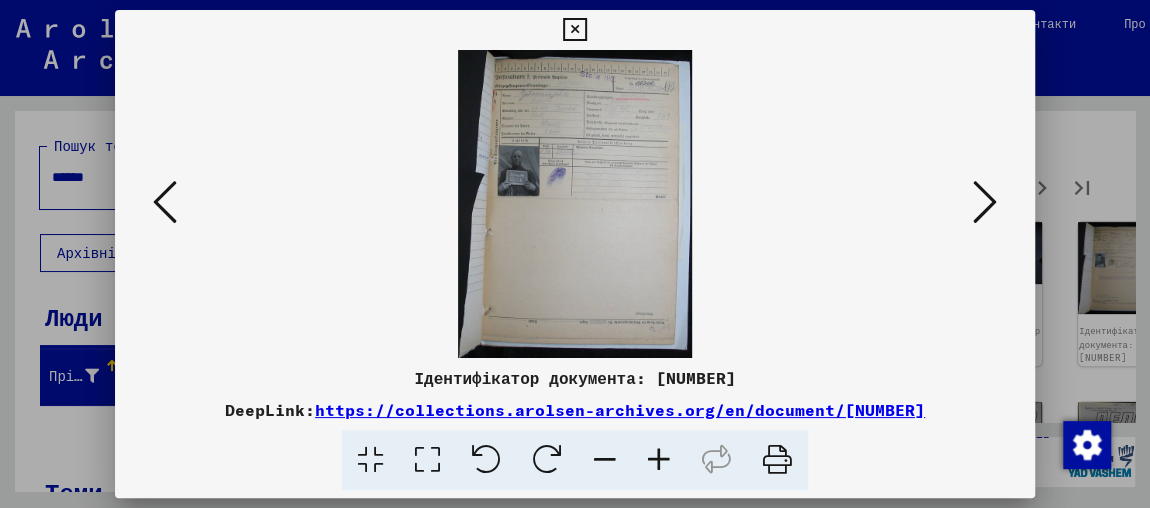 click at bounding box center [659, 460] 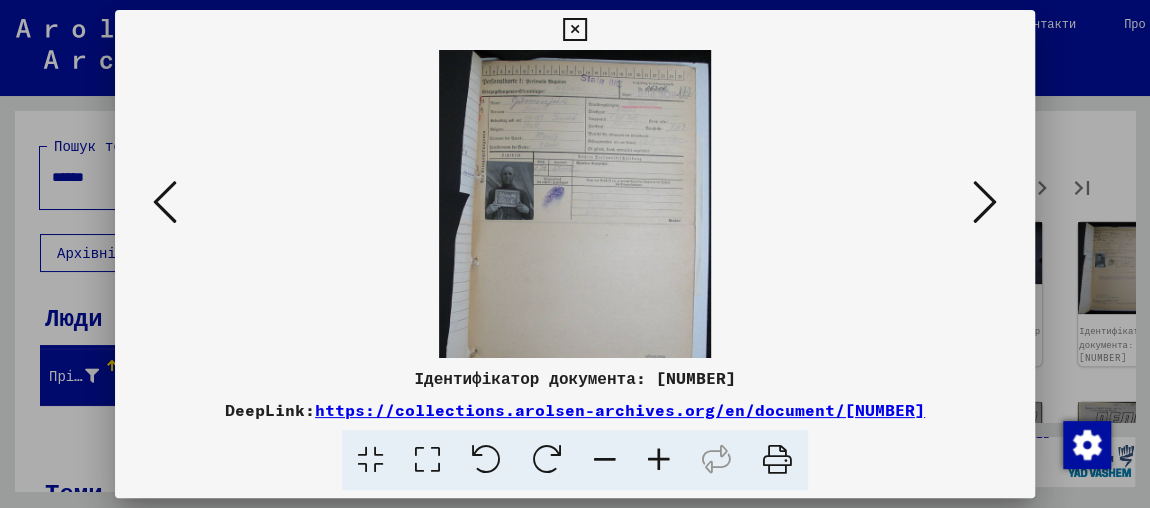 click at bounding box center [659, 460] 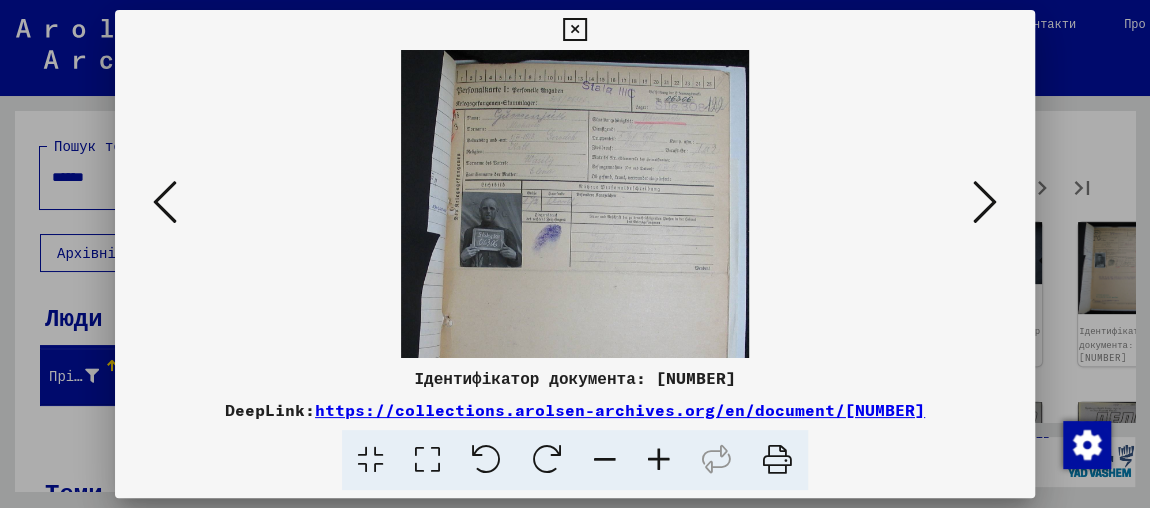 click at bounding box center (659, 460) 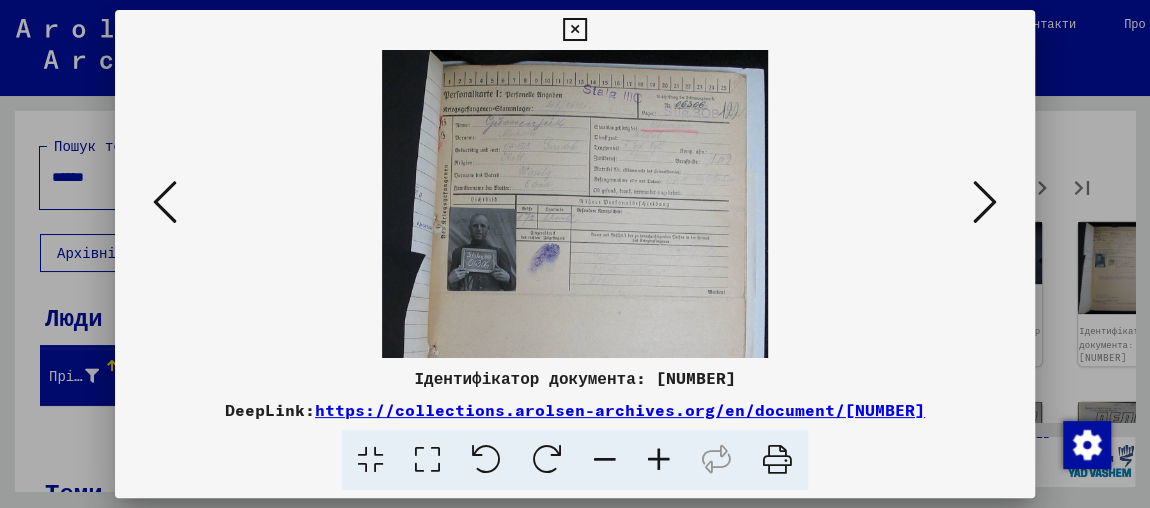click at bounding box center [659, 460] 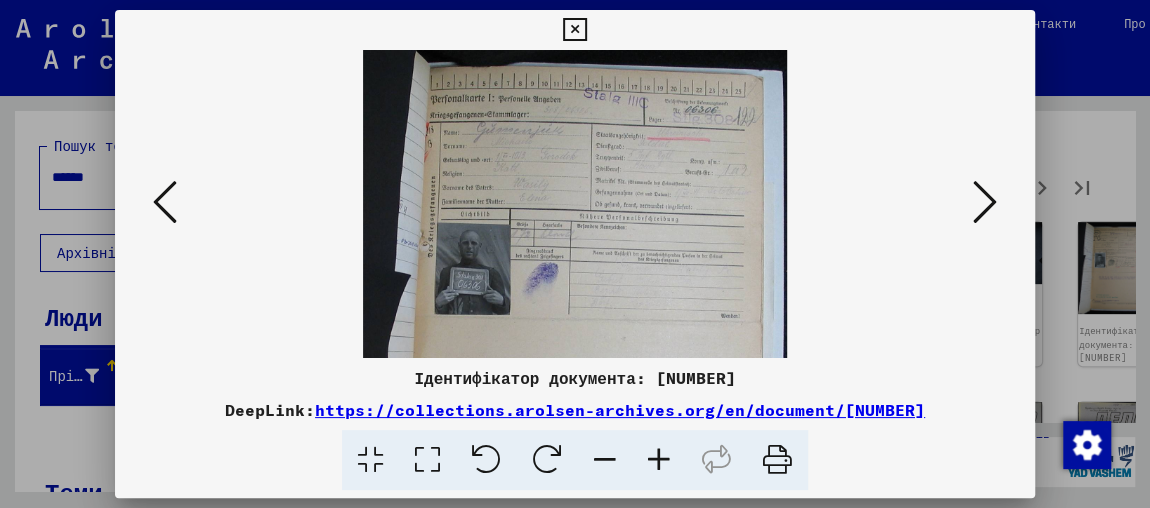 click at bounding box center [659, 460] 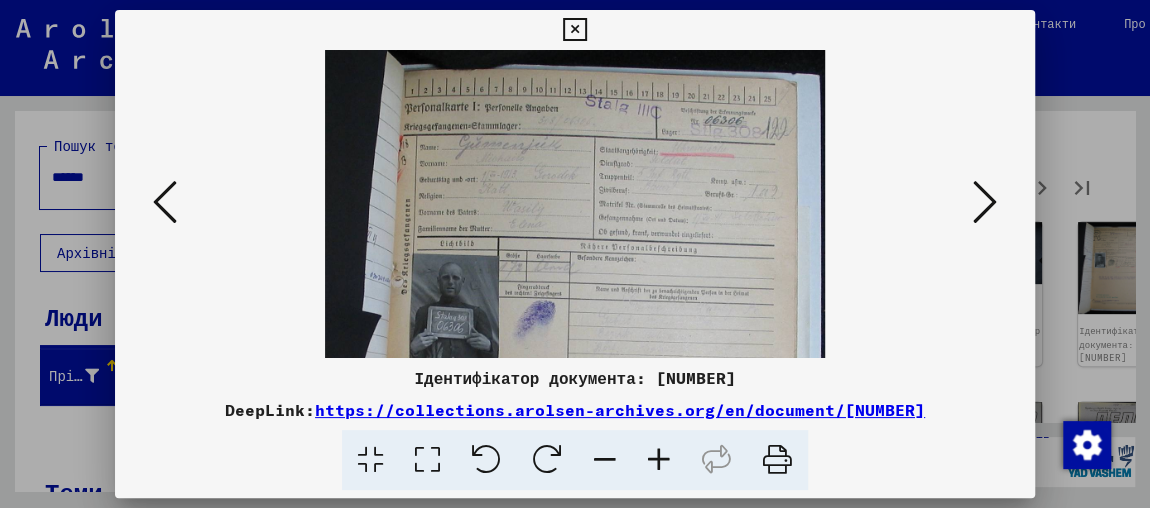 click at bounding box center [659, 460] 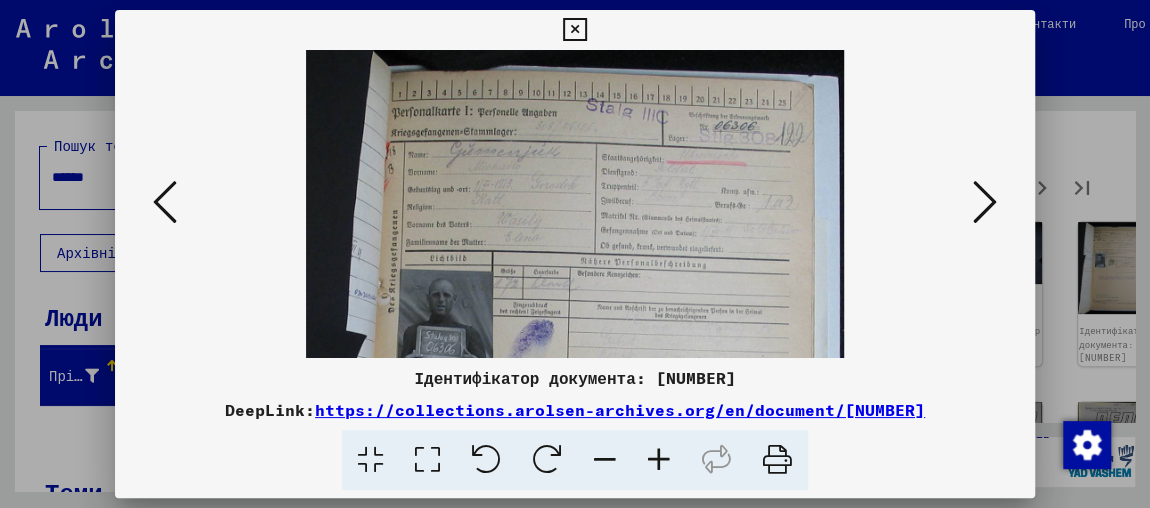 click at bounding box center (659, 460) 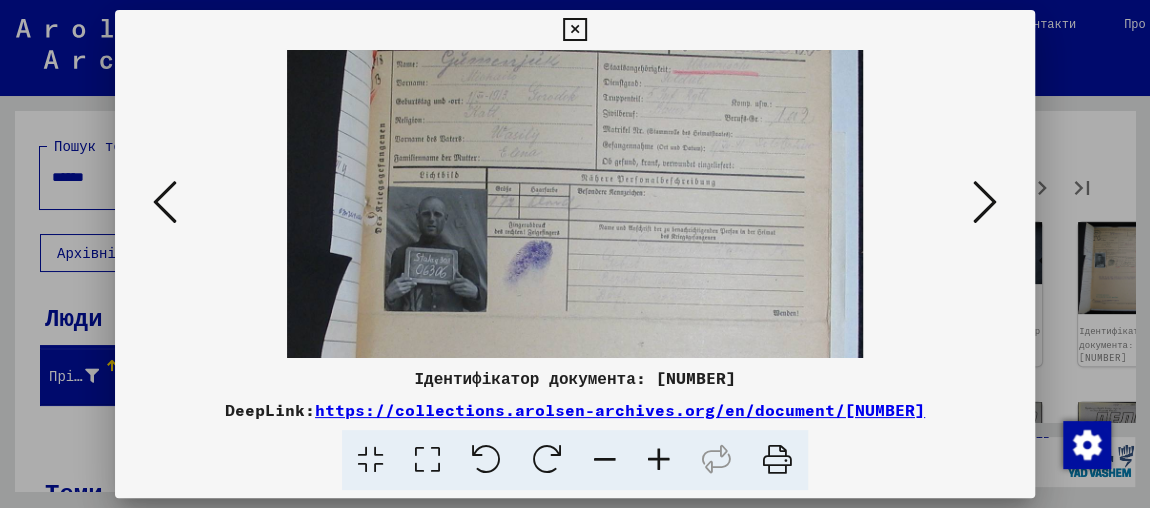 drag, startPoint x: 622, startPoint y: 244, endPoint x: 659, endPoint y: 135, distance: 115.10864 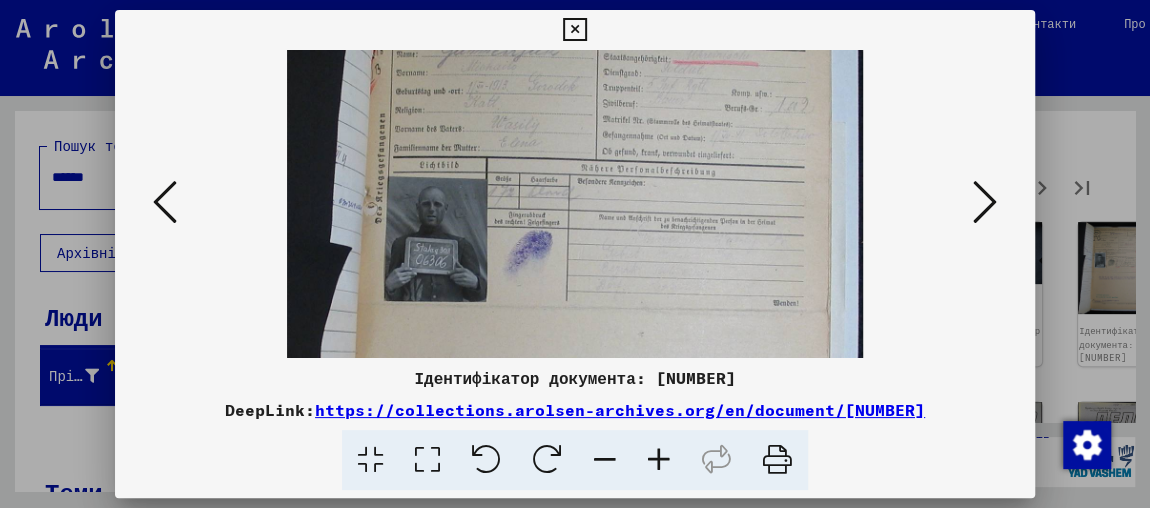click at bounding box center (985, 202) 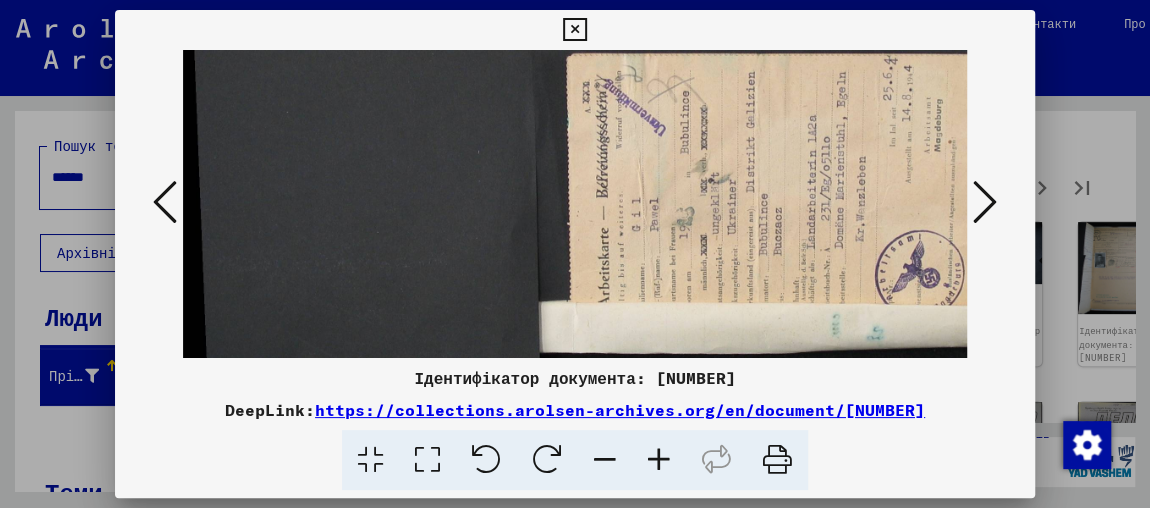 click at bounding box center (547, 460) 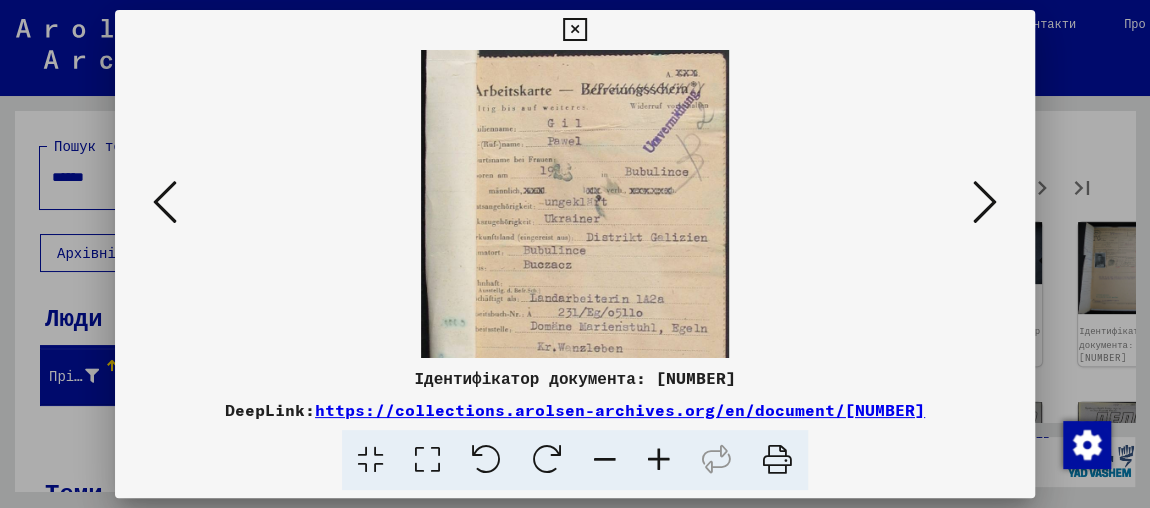 scroll, scrollTop: 143, scrollLeft: 0, axis: vertical 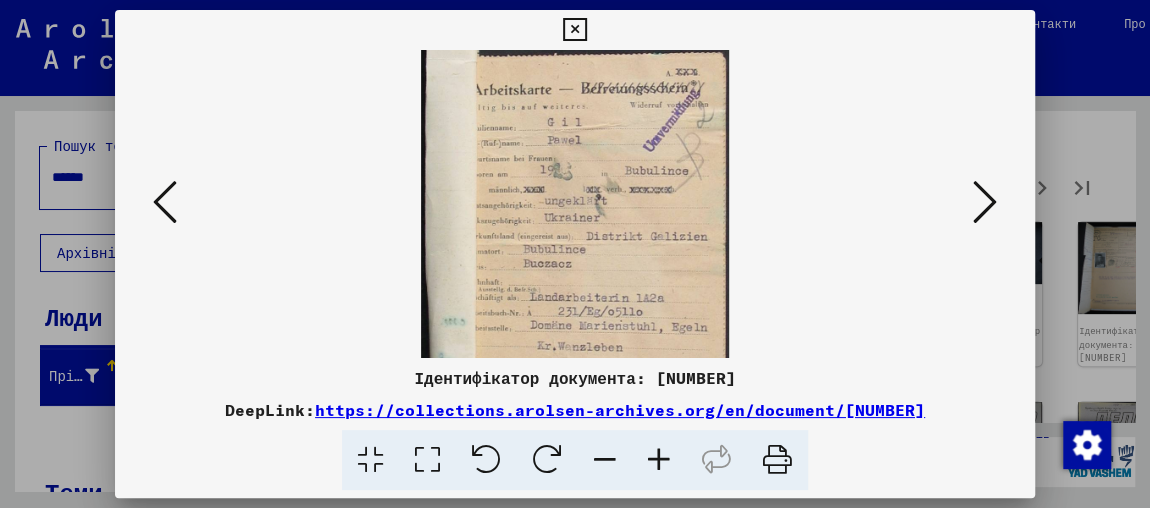 drag, startPoint x: 681, startPoint y: 223, endPoint x: 674, endPoint y: 108, distance: 115.212845 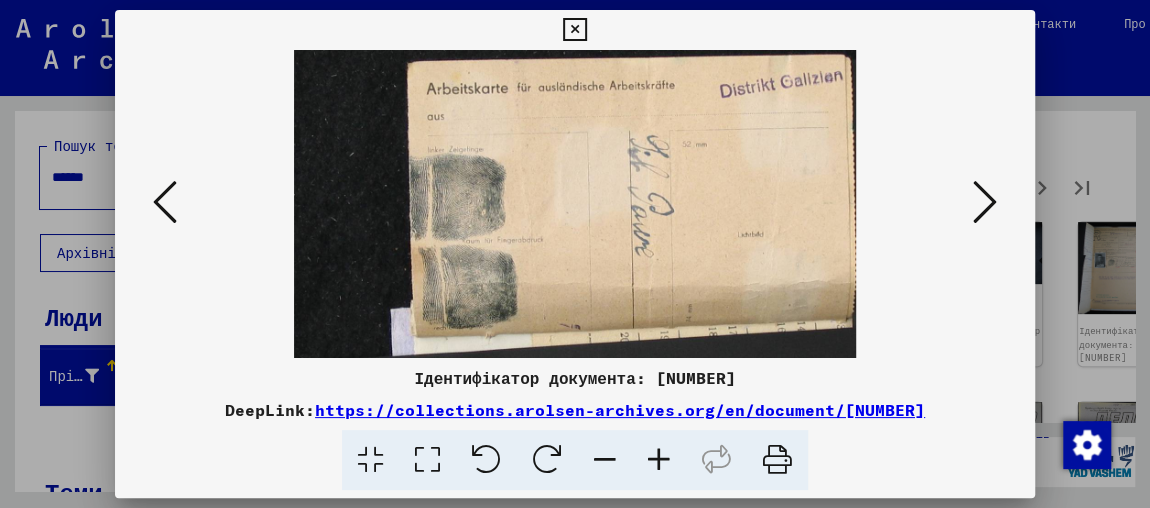scroll, scrollTop: 0, scrollLeft: 0, axis: both 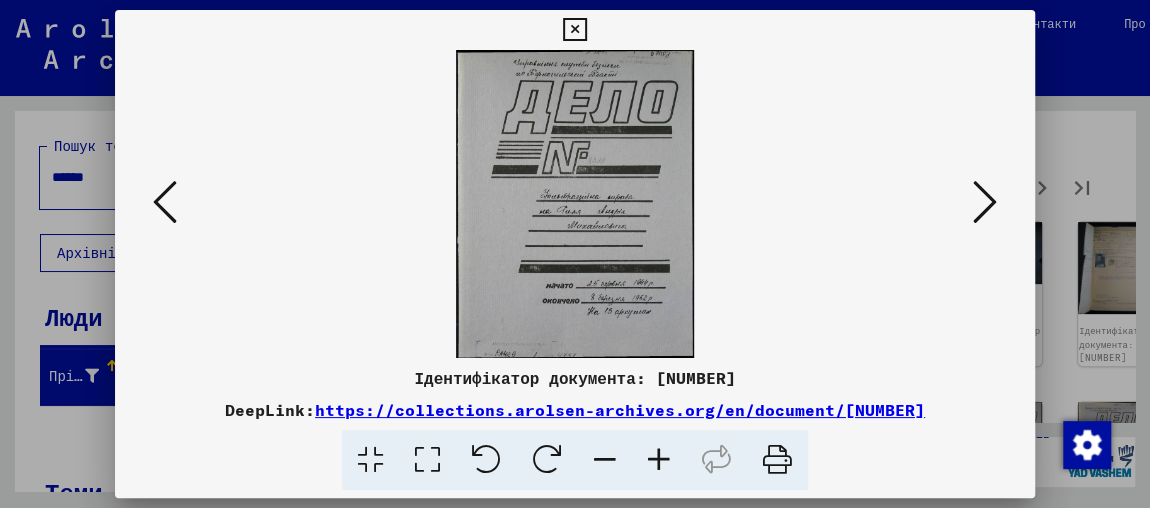 click at bounding box center [659, 460] 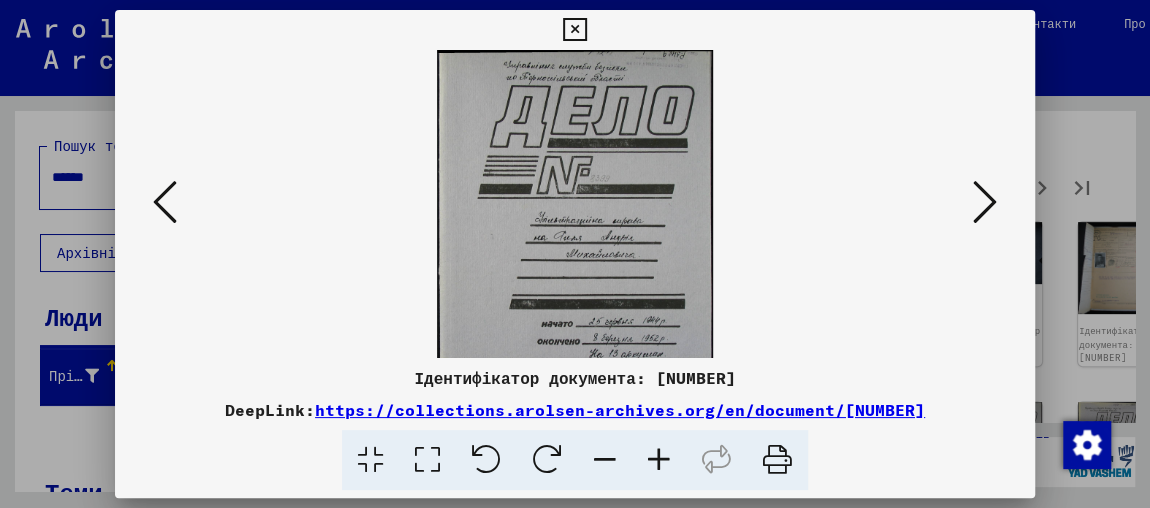 click at bounding box center (659, 460) 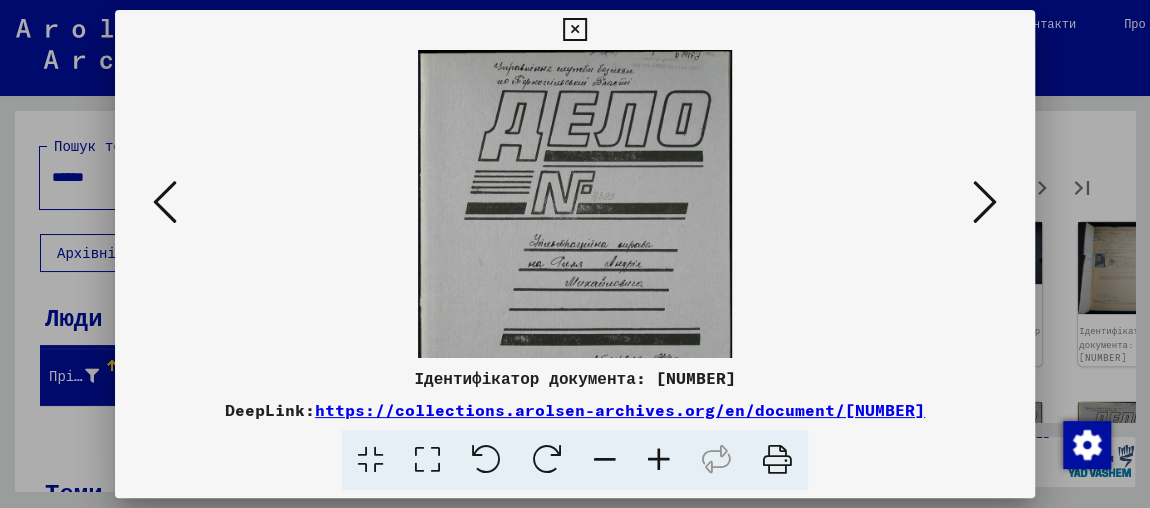 click at bounding box center [659, 460] 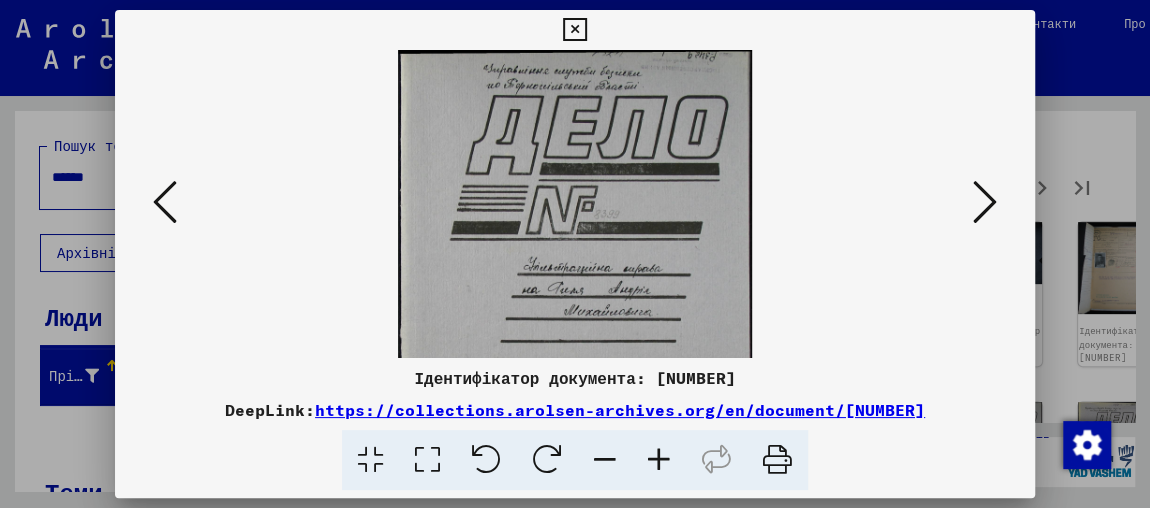 click at bounding box center (659, 460) 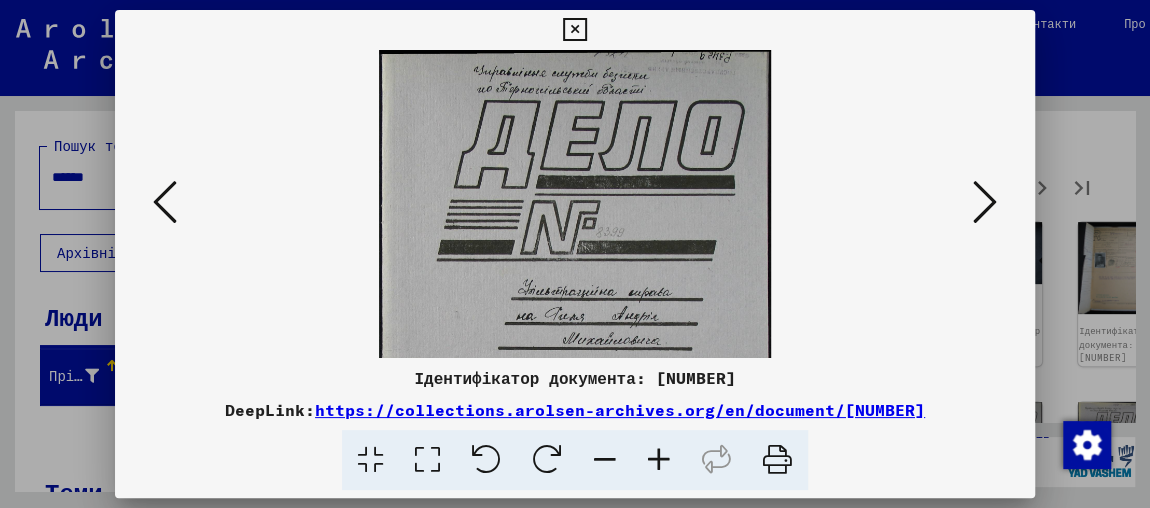 click at bounding box center [659, 460] 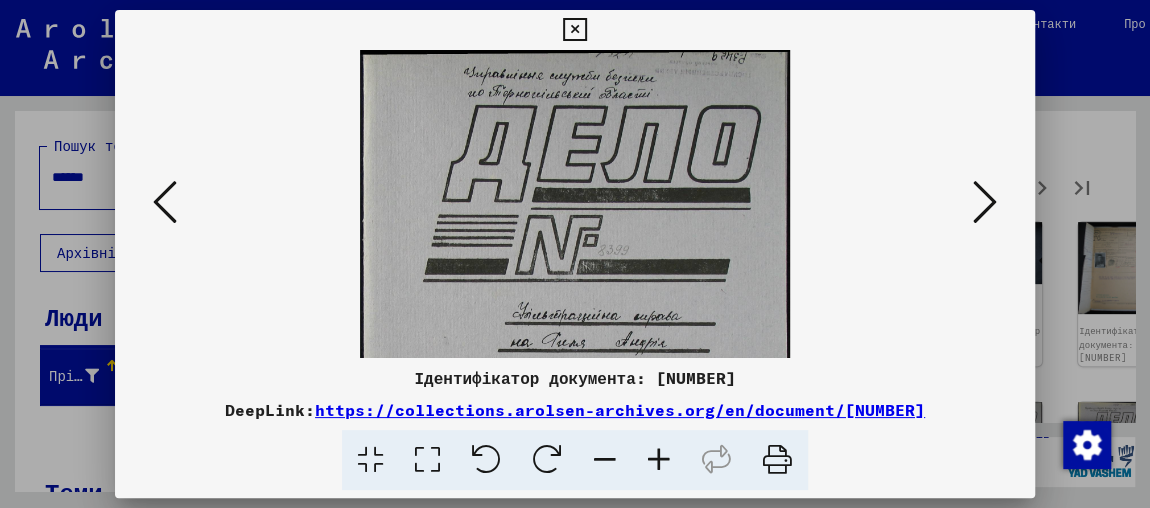 click at bounding box center (659, 460) 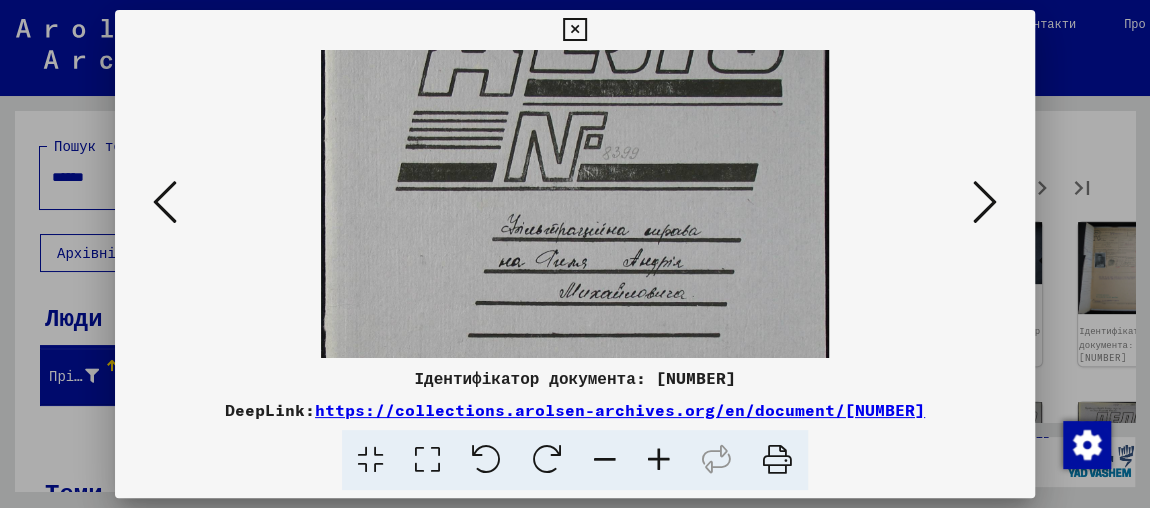 scroll, scrollTop: 186, scrollLeft: 0, axis: vertical 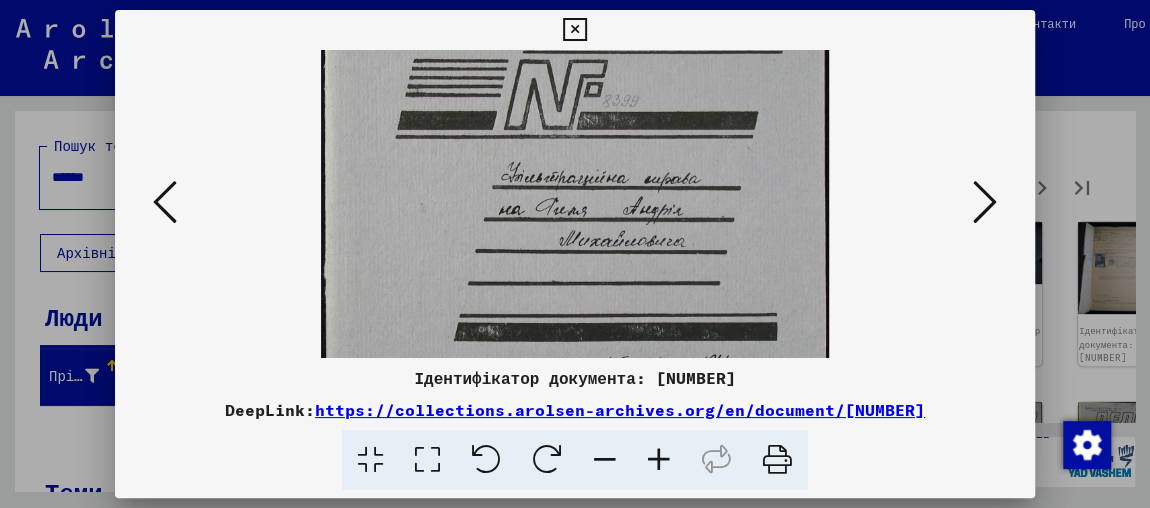 drag, startPoint x: 653, startPoint y: 249, endPoint x: 682, endPoint y: 71, distance: 180.3469 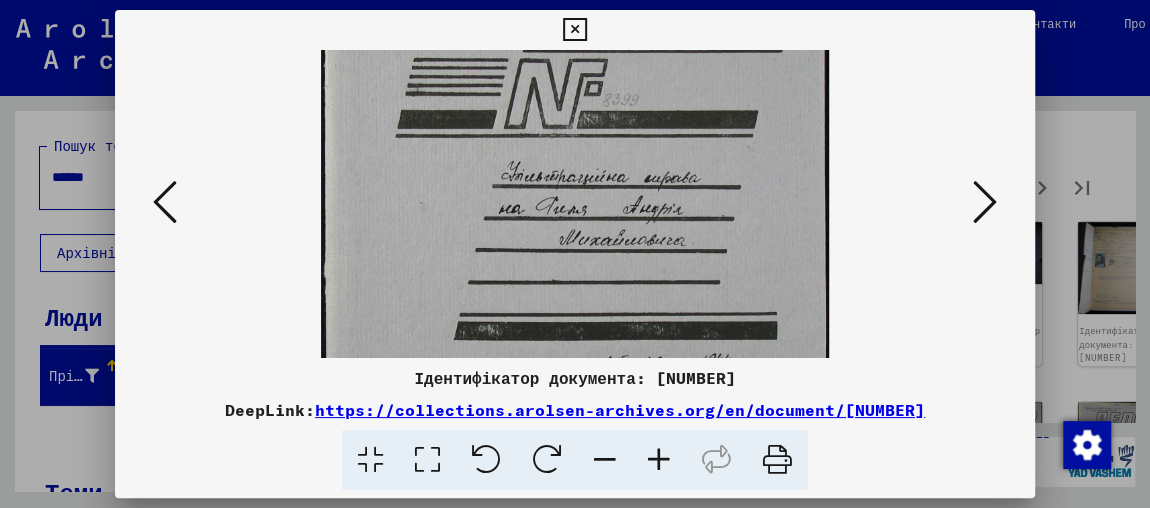 click at bounding box center [985, 202] 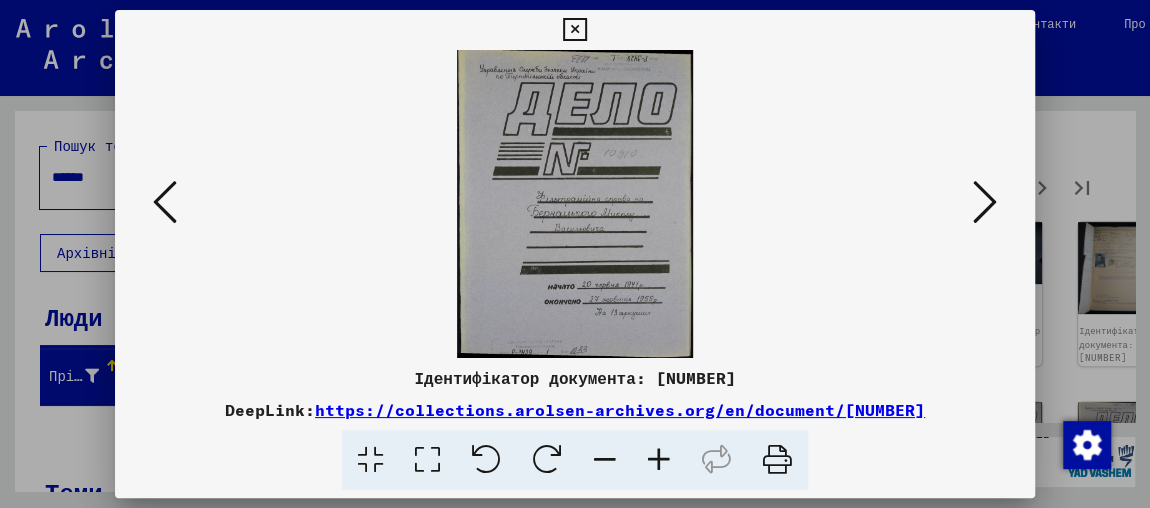 scroll, scrollTop: 0, scrollLeft: 0, axis: both 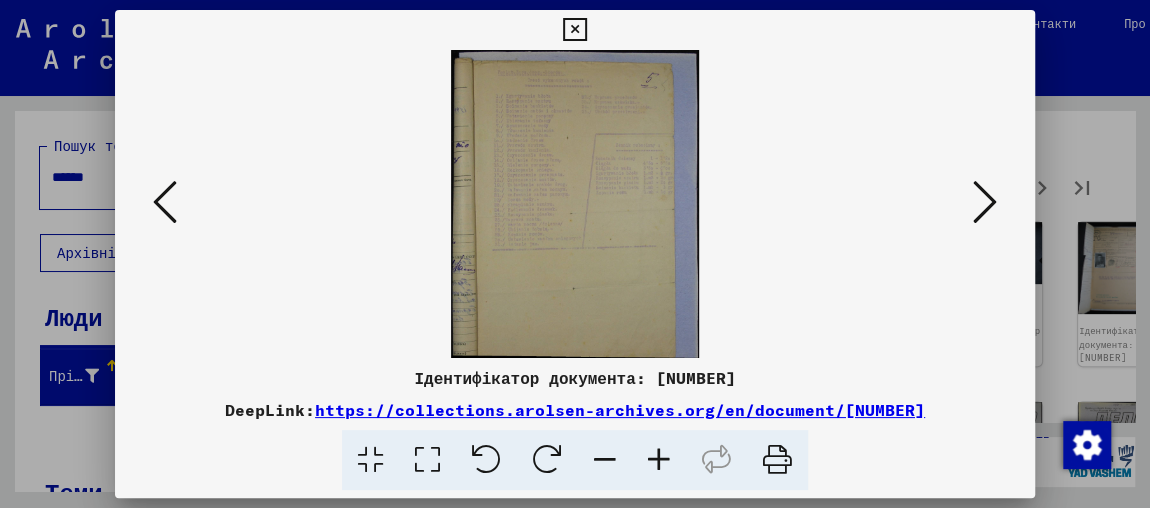 click at bounding box center [985, 202] 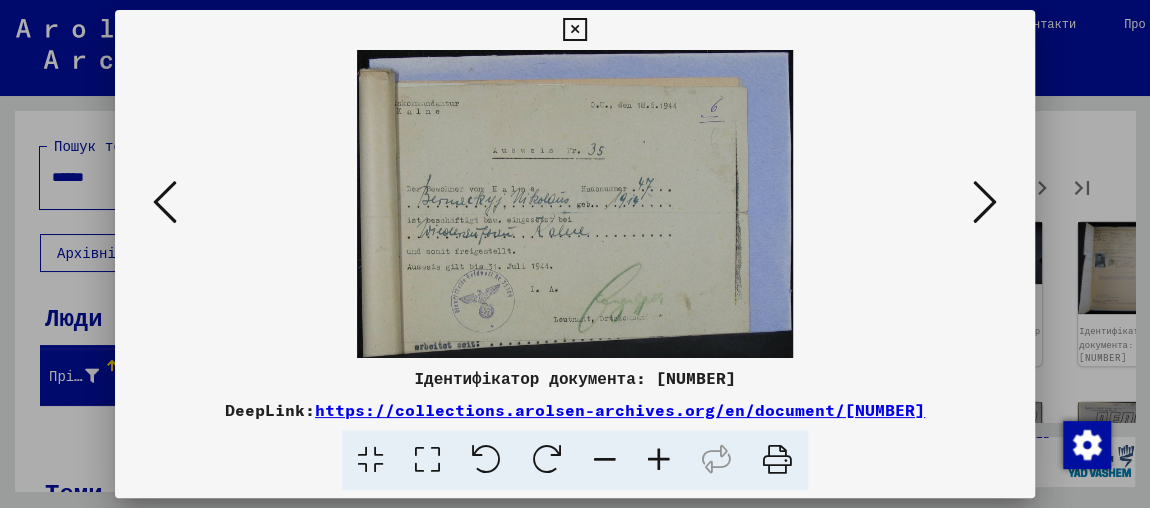 click at bounding box center (165, 202) 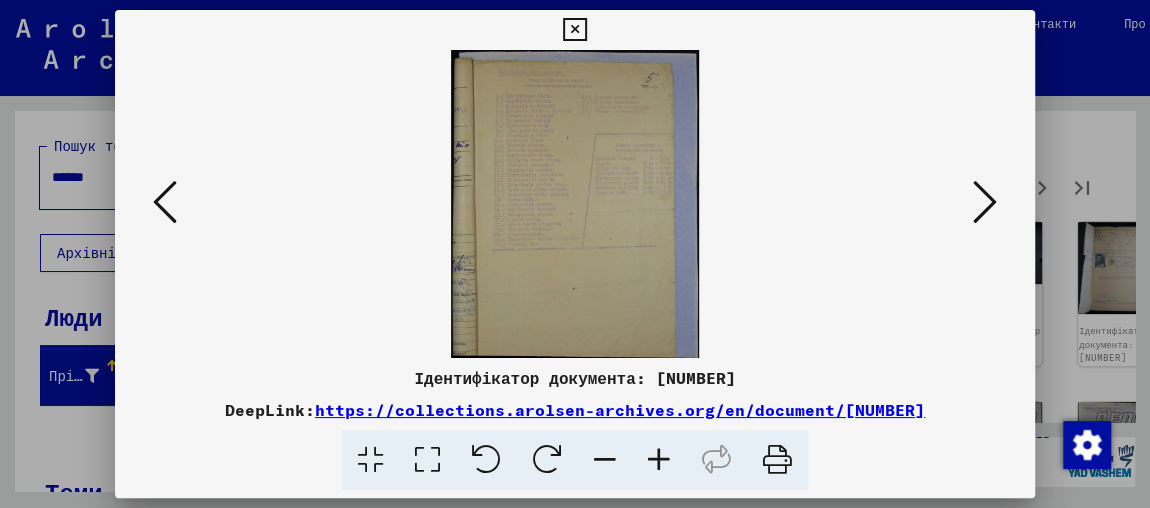 click at bounding box center (659, 460) 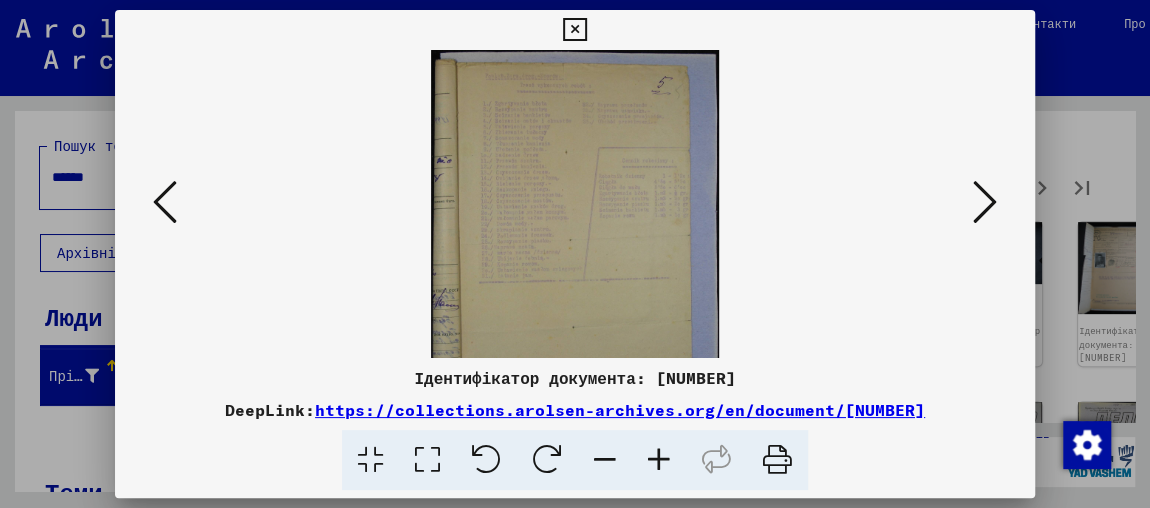 click at bounding box center (659, 460) 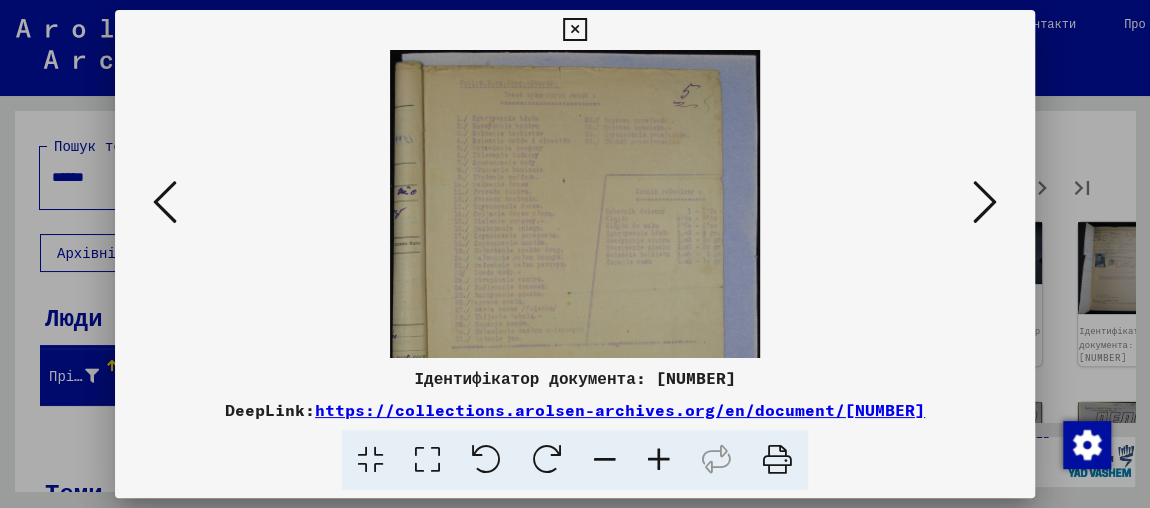 click at bounding box center (659, 460) 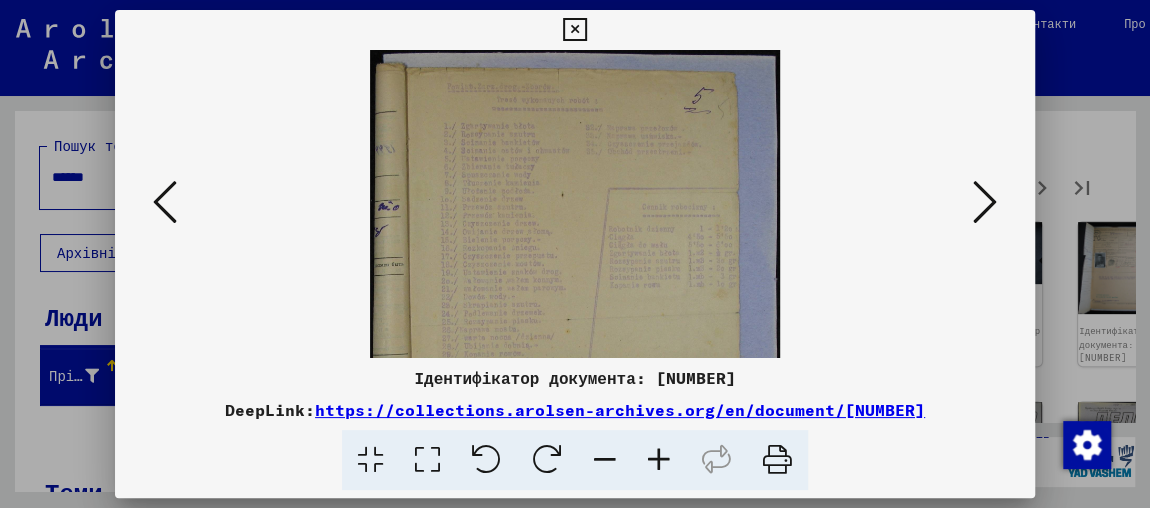 click at bounding box center [659, 460] 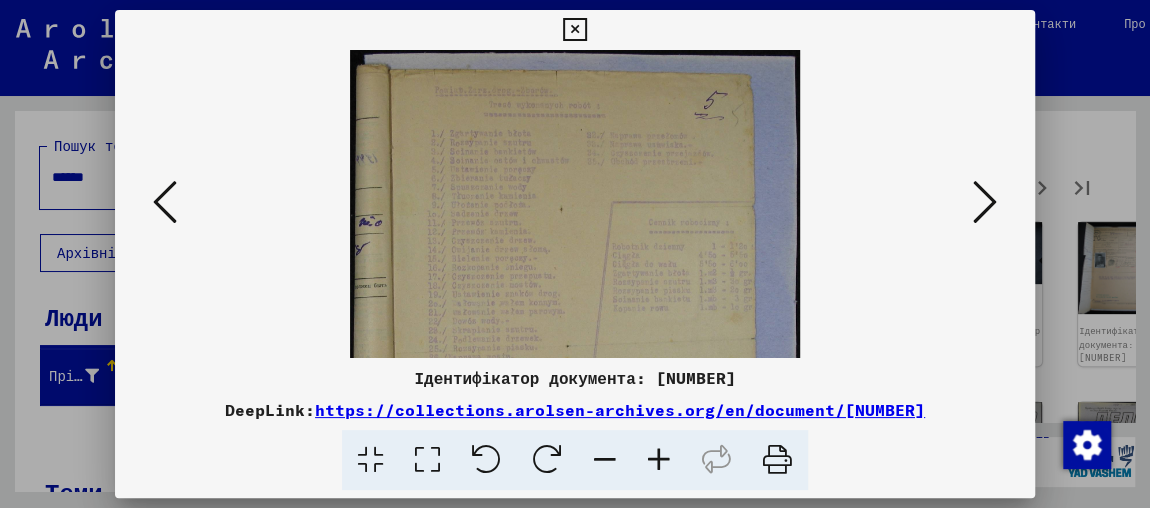 click at bounding box center [659, 460] 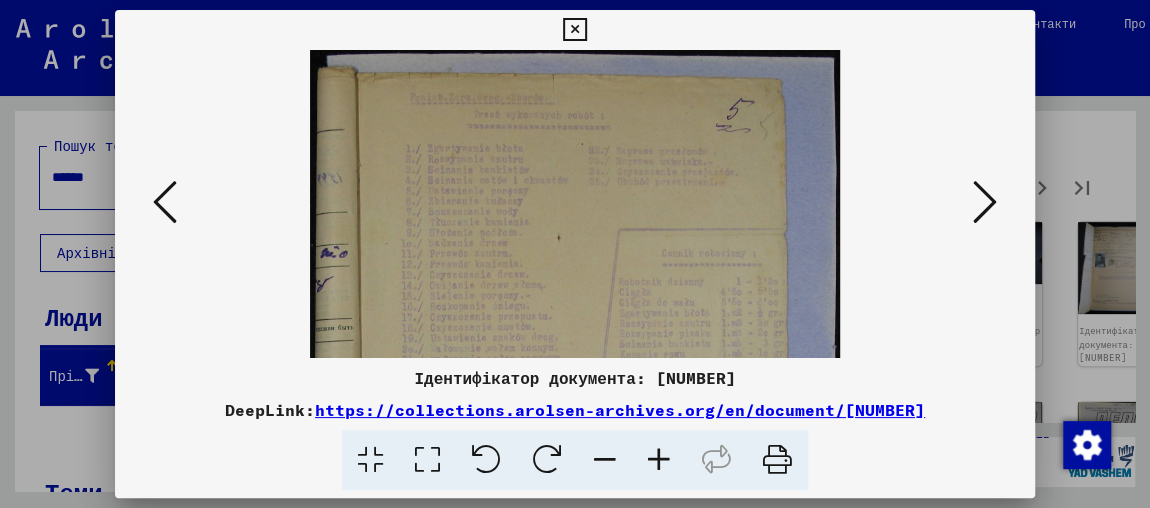 click at bounding box center [659, 460] 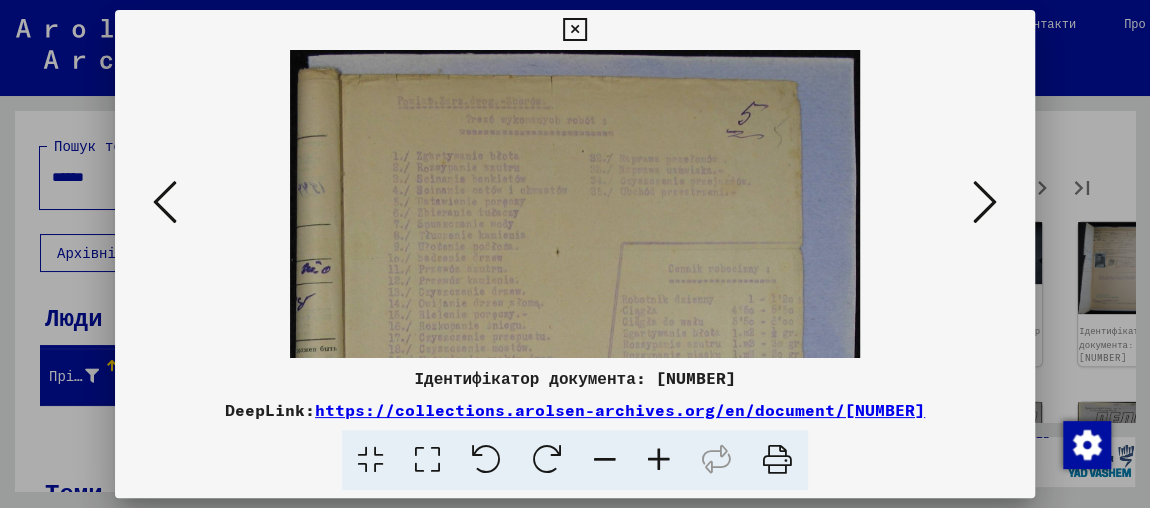 click at bounding box center [659, 460] 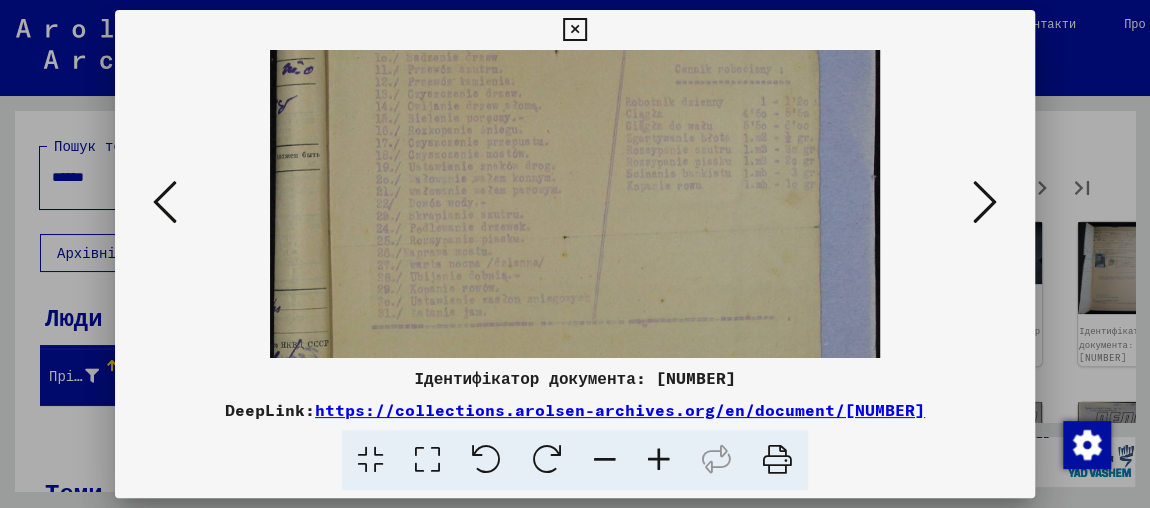 drag, startPoint x: 666, startPoint y: 254, endPoint x: 673, endPoint y: 36, distance: 218.11235 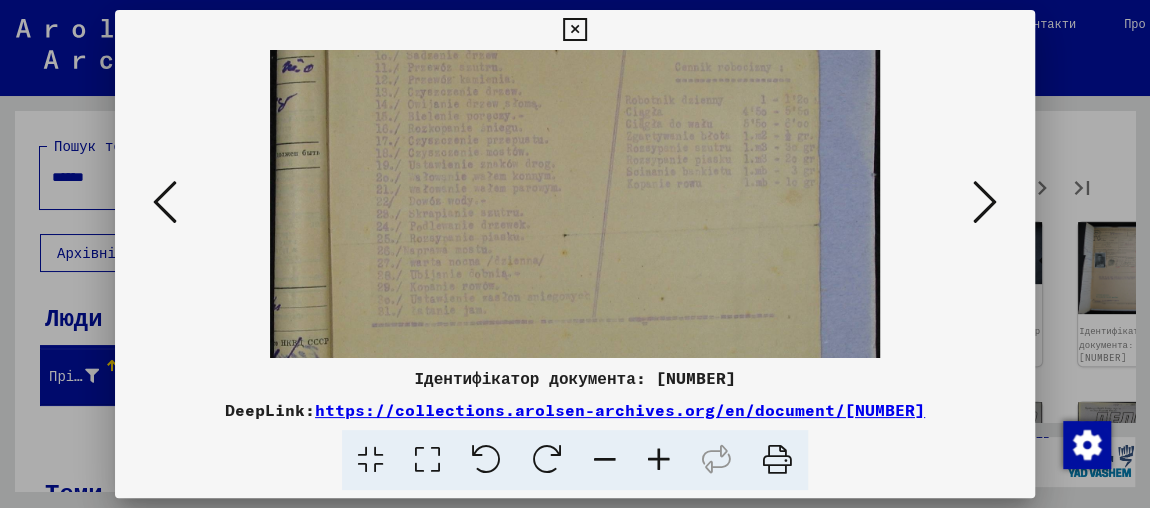 click at bounding box center (985, 202) 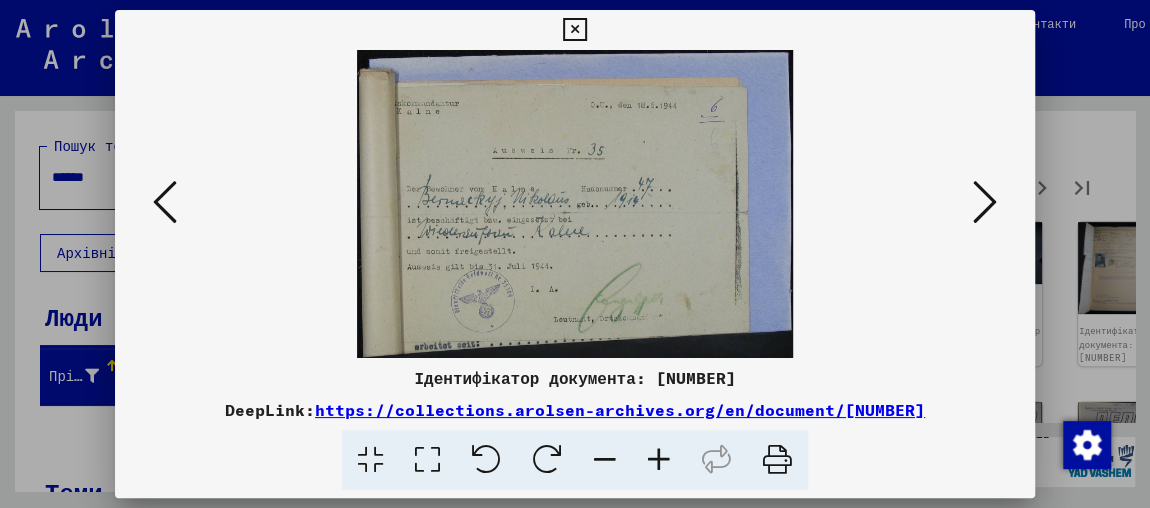 scroll, scrollTop: 0, scrollLeft: 0, axis: both 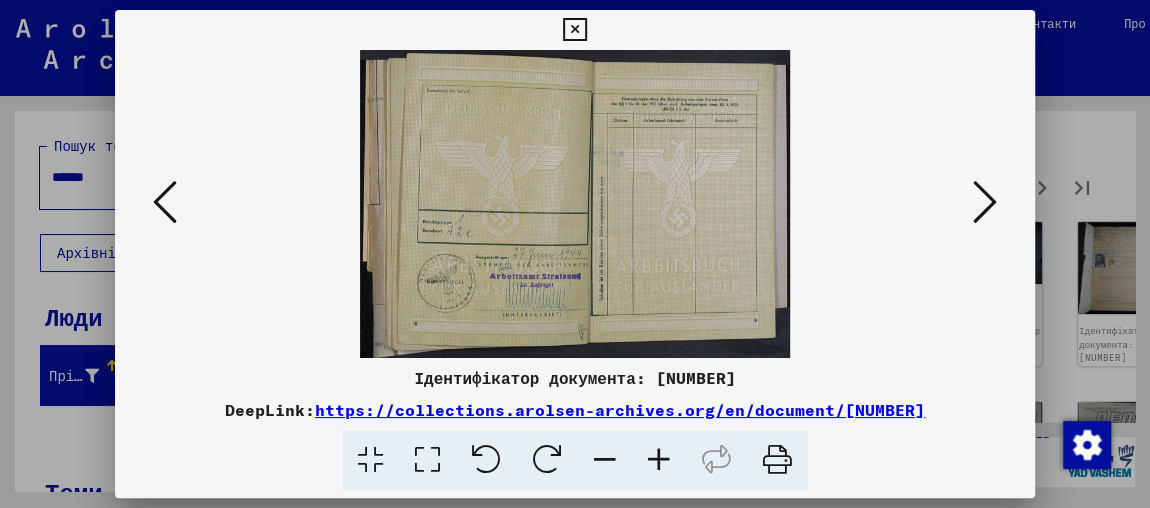 click at bounding box center (985, 202) 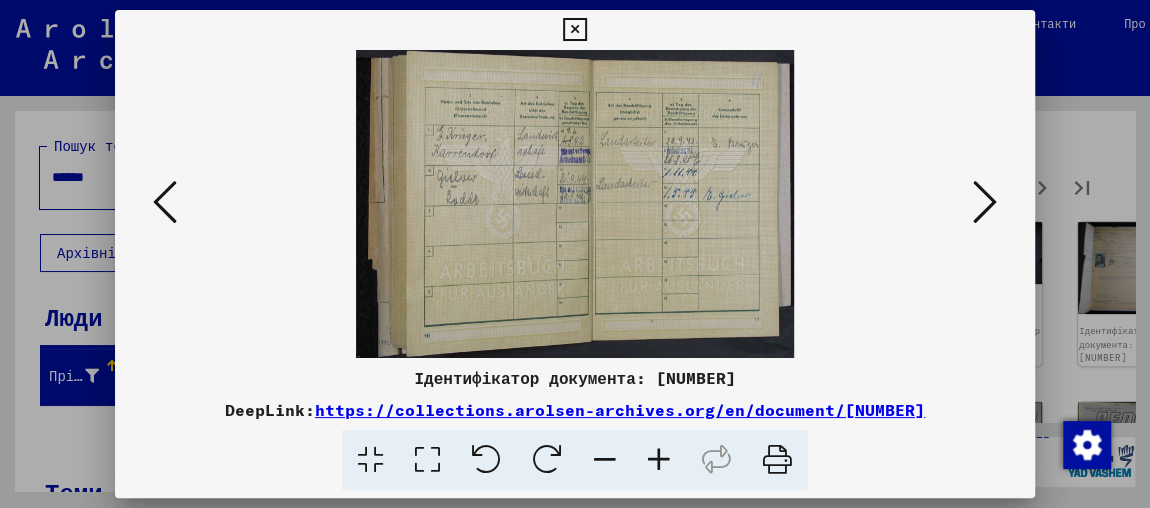 click at bounding box center [985, 202] 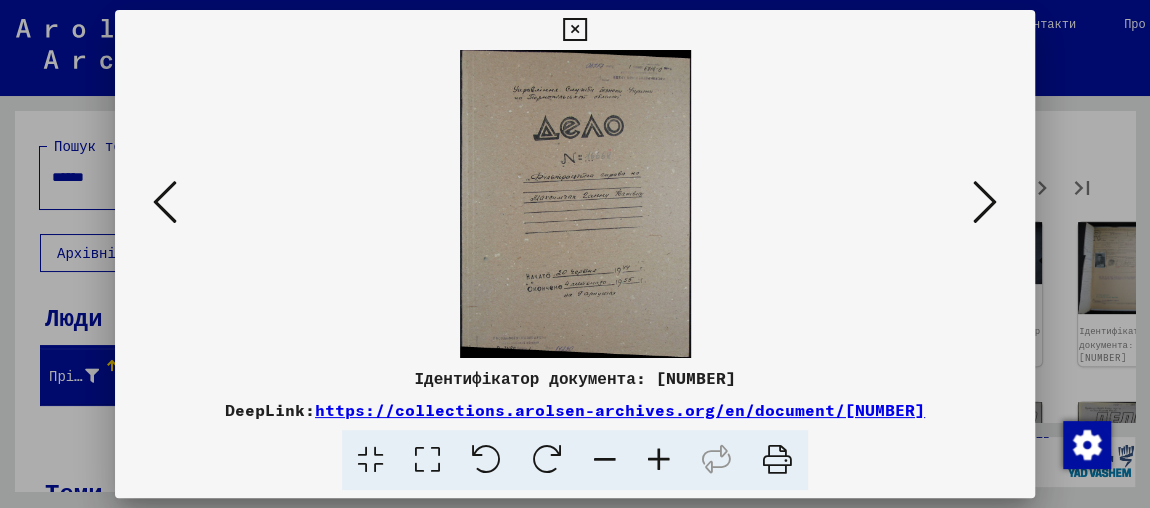 click at bounding box center (659, 460) 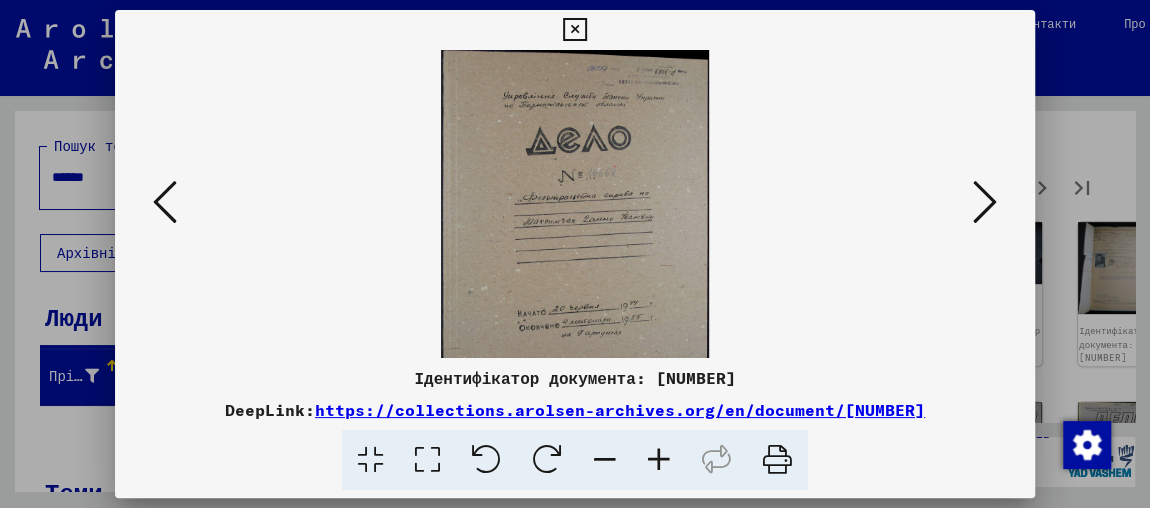 click at bounding box center [659, 460] 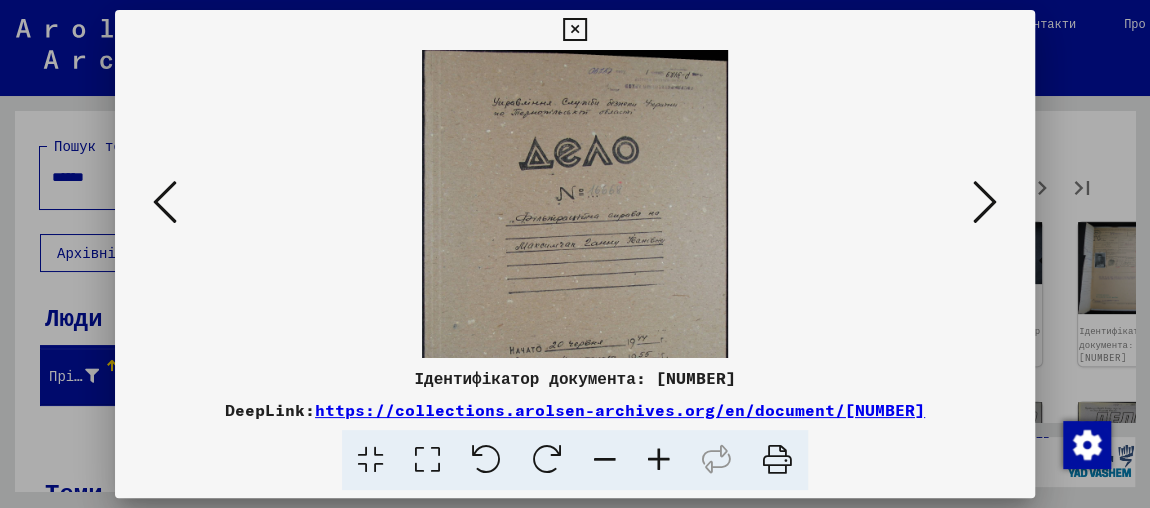 click at bounding box center (659, 460) 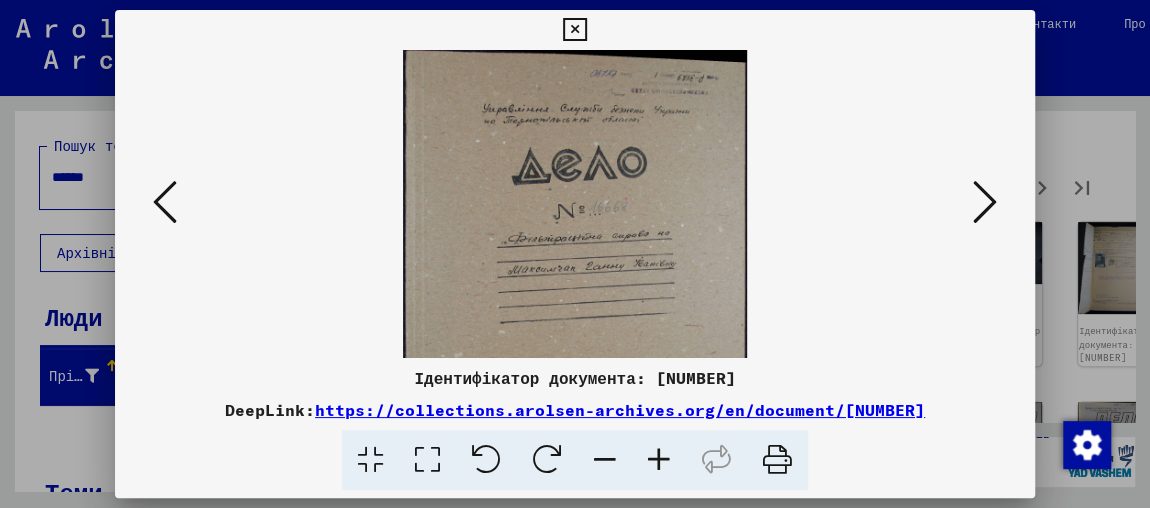 click at bounding box center (659, 460) 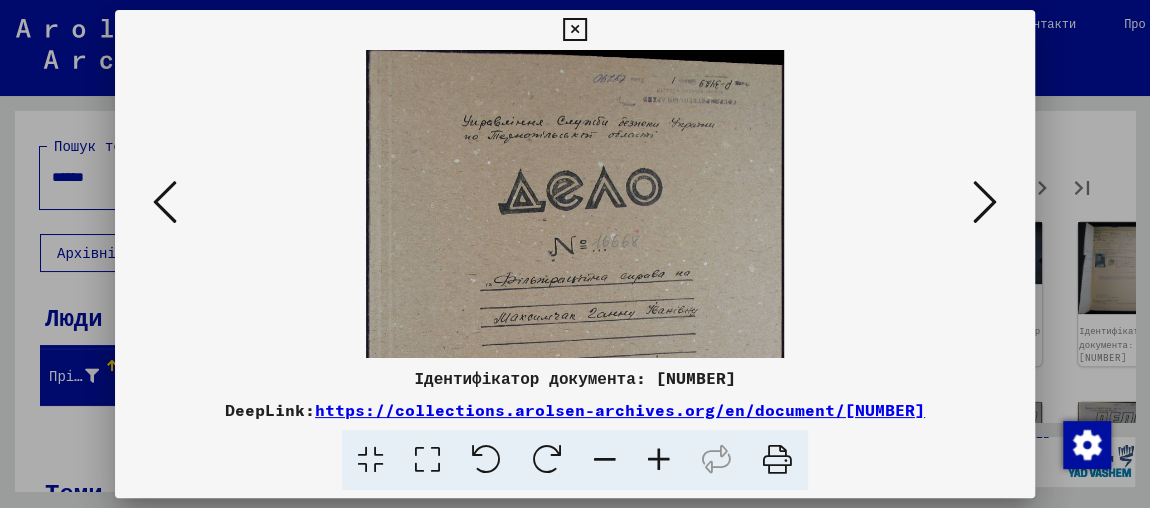 click at bounding box center (659, 460) 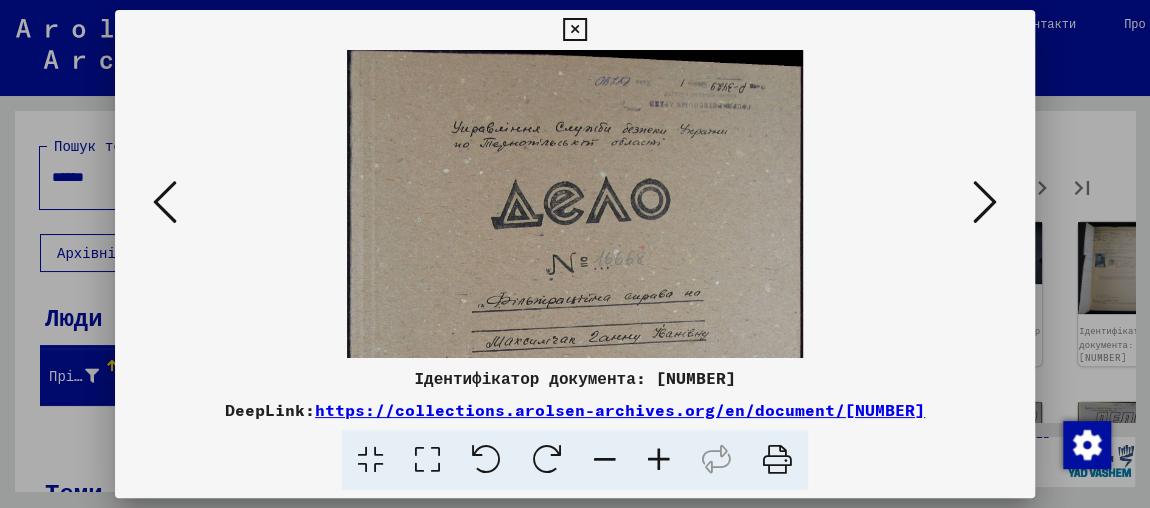 click at bounding box center [659, 460] 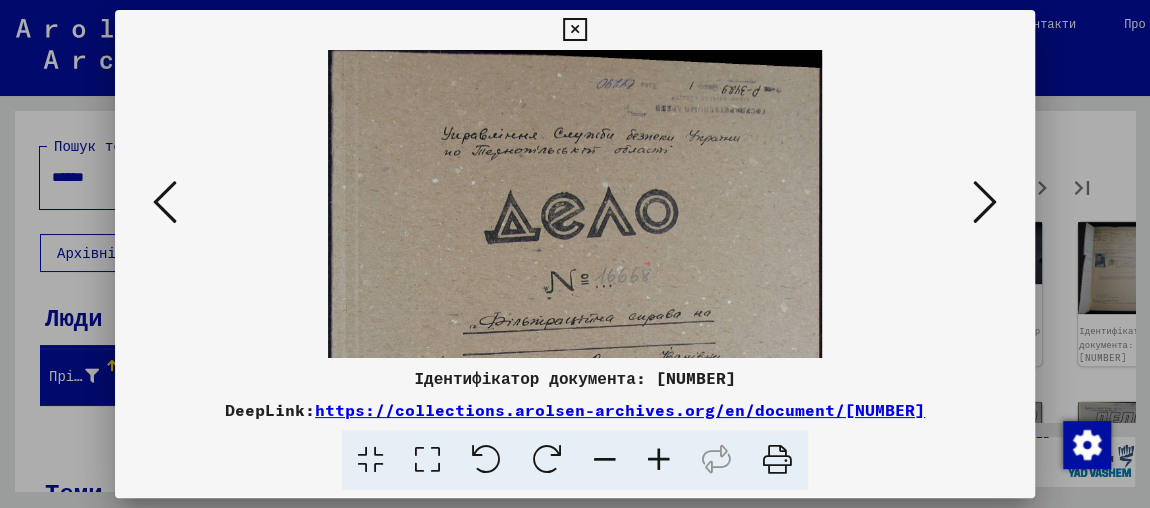 click at bounding box center [659, 460] 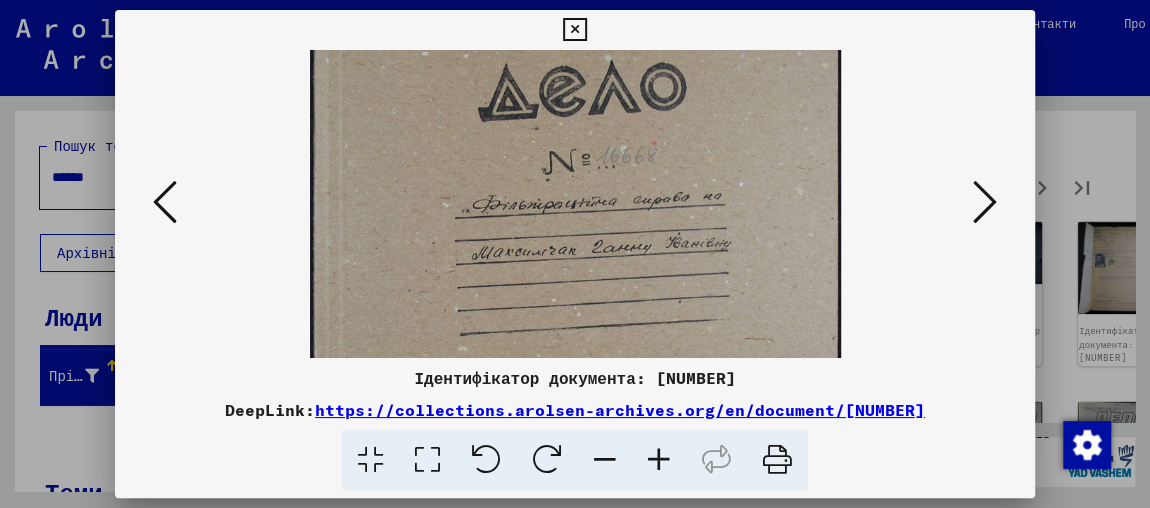 drag, startPoint x: 692, startPoint y: 90, endPoint x: 695, endPoint y: 65, distance: 25.179358 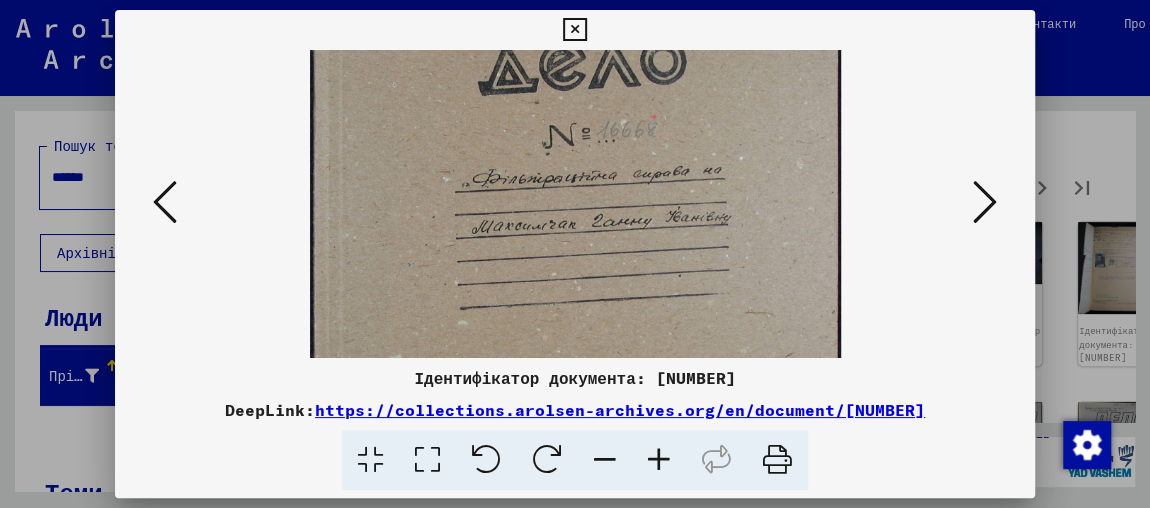click at bounding box center [985, 202] 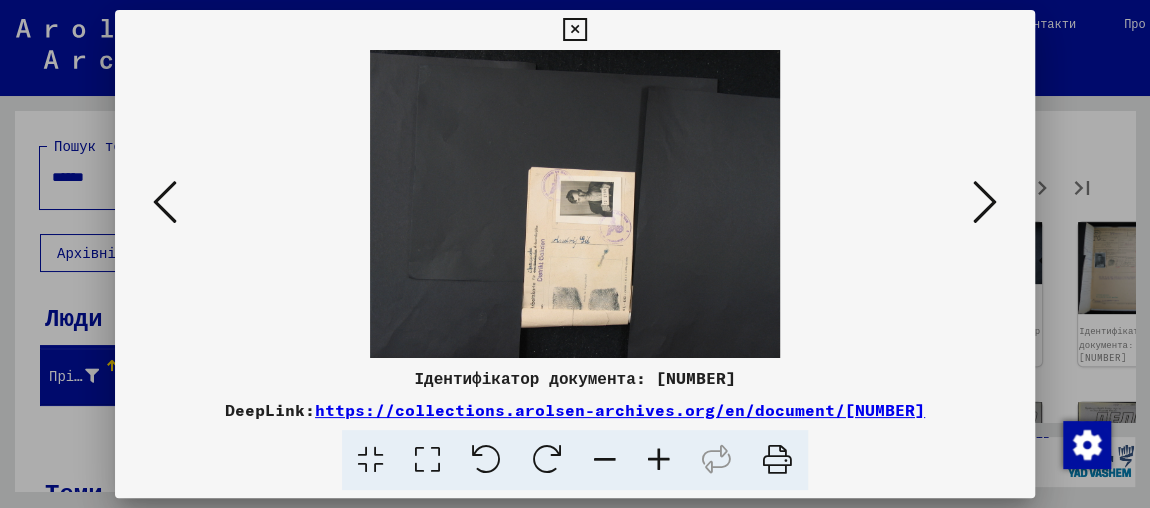 scroll, scrollTop: 0, scrollLeft: 0, axis: both 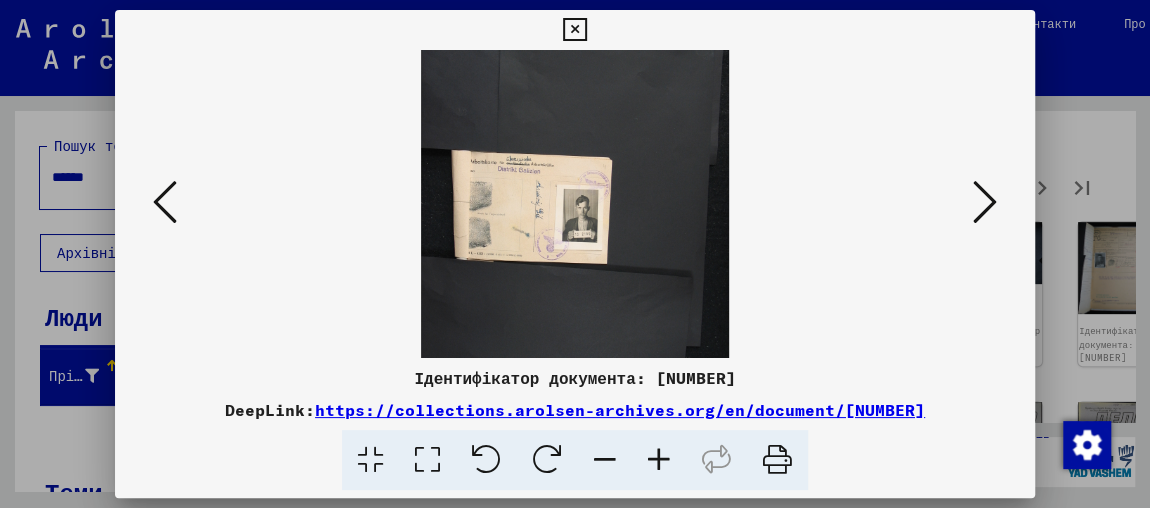 click at bounding box center (659, 460) 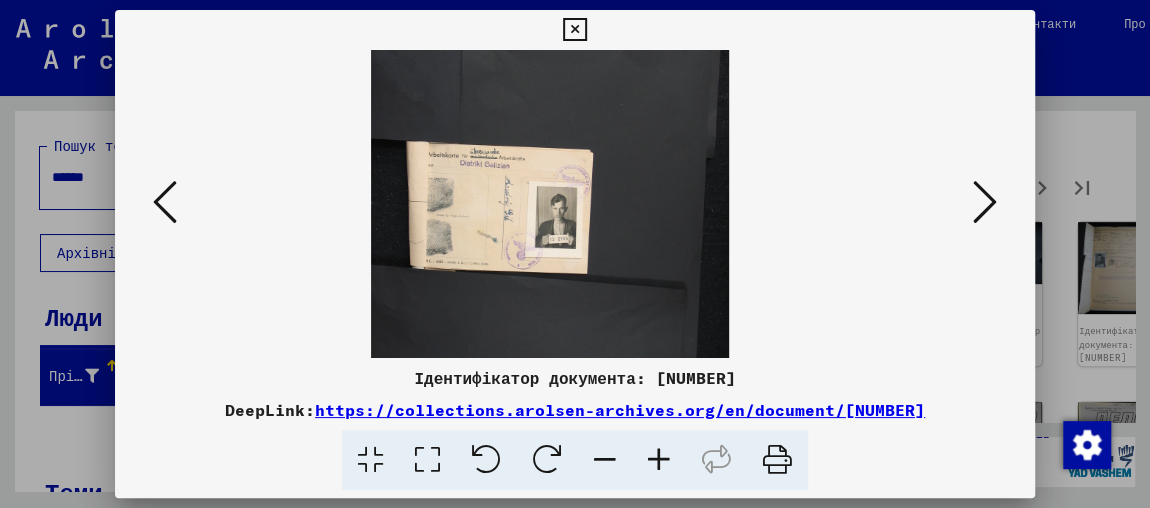 click at bounding box center (659, 460) 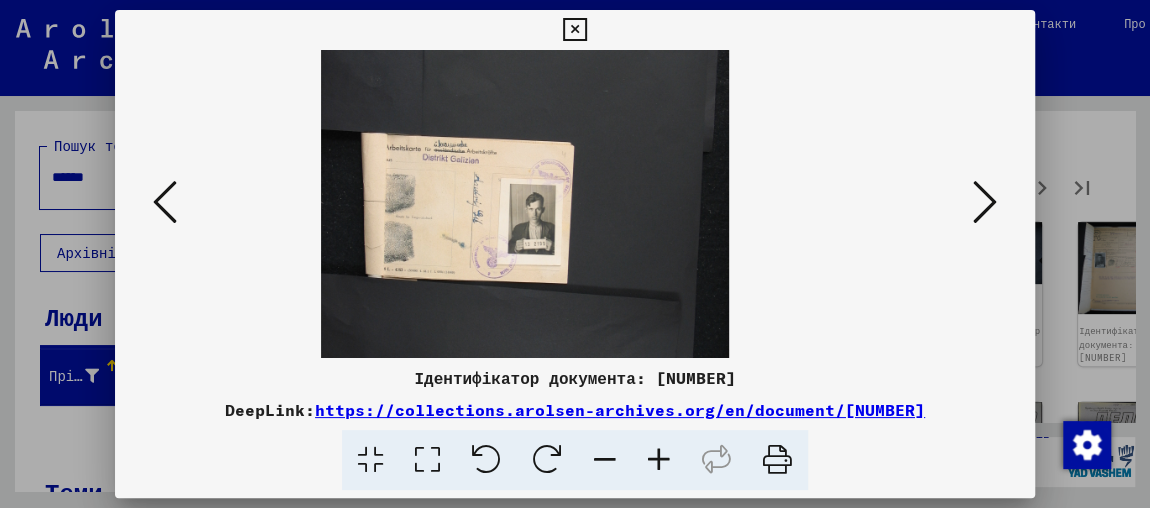 click at bounding box center [659, 460] 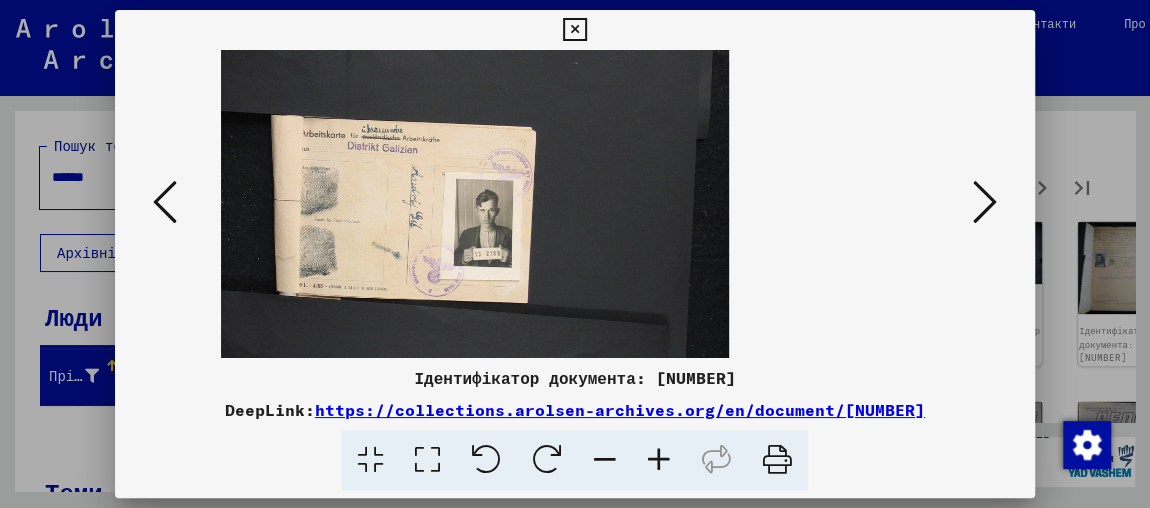 click at bounding box center [659, 460] 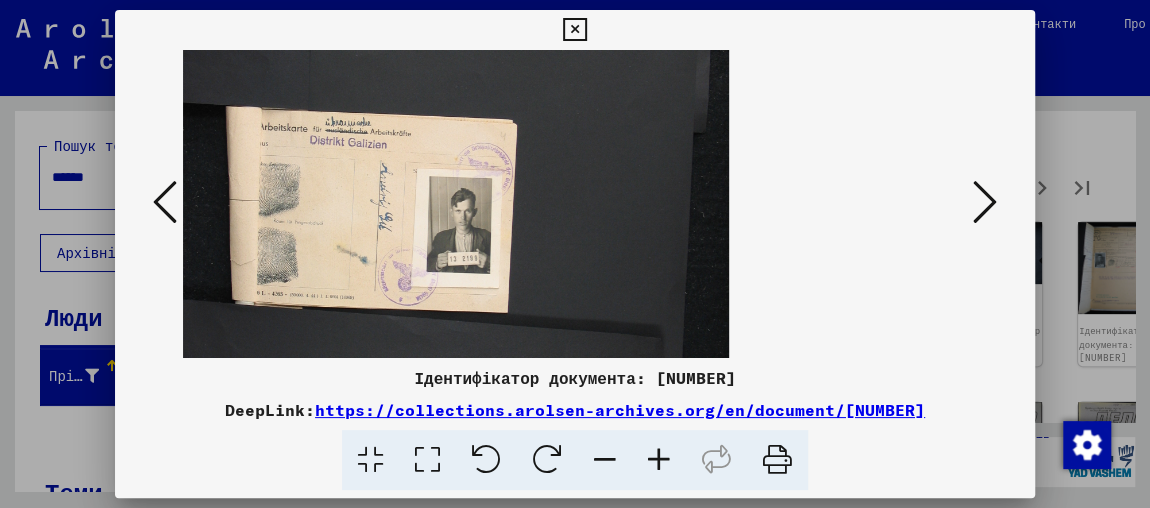 click at bounding box center (659, 460) 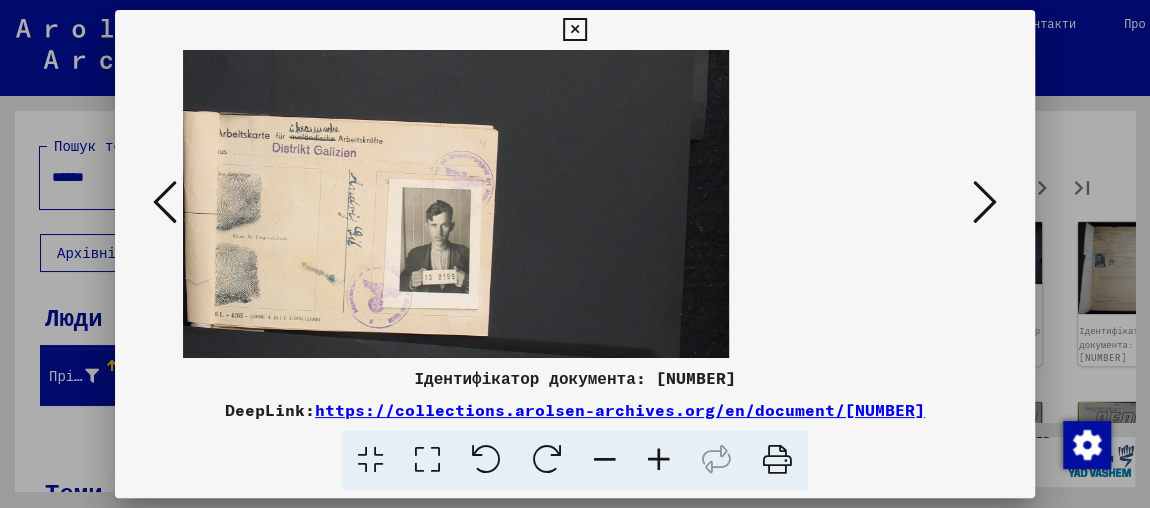 click at bounding box center (659, 460) 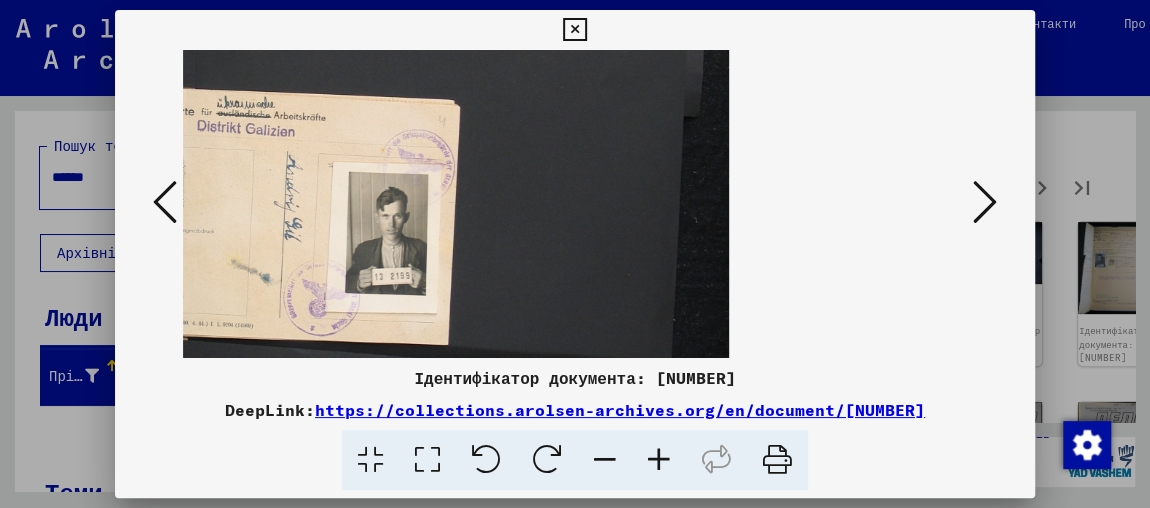 scroll, scrollTop: 86, scrollLeft: 0, axis: vertical 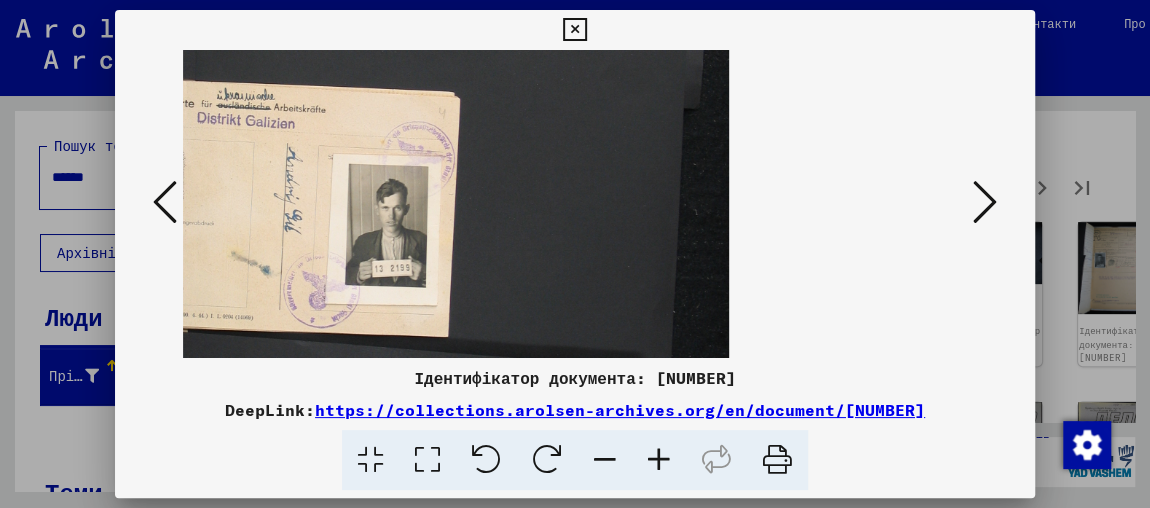 drag, startPoint x: 356, startPoint y: 265, endPoint x: 690, endPoint y: 179, distance: 344.8942 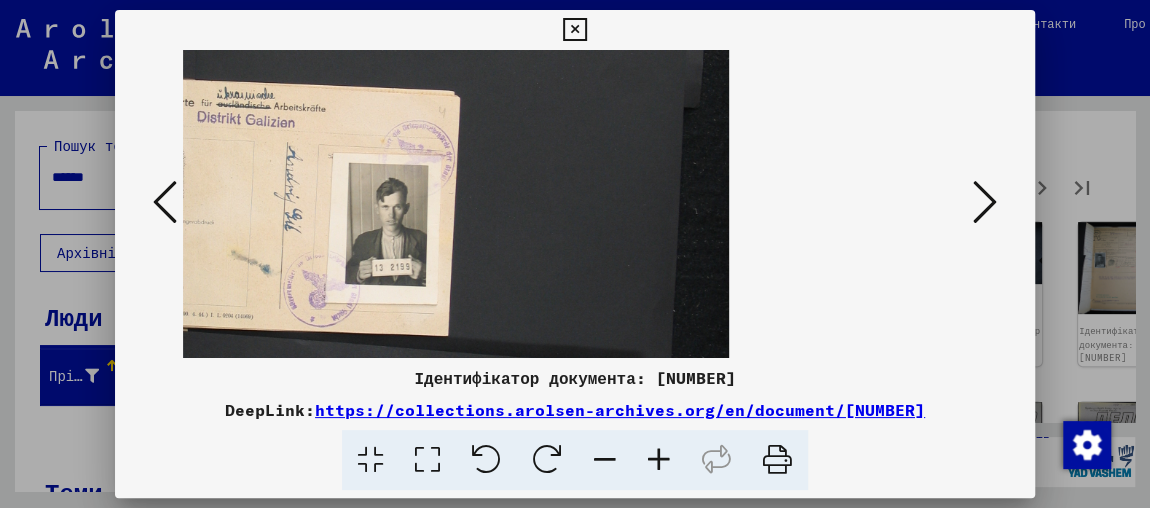 click at bounding box center (985, 202) 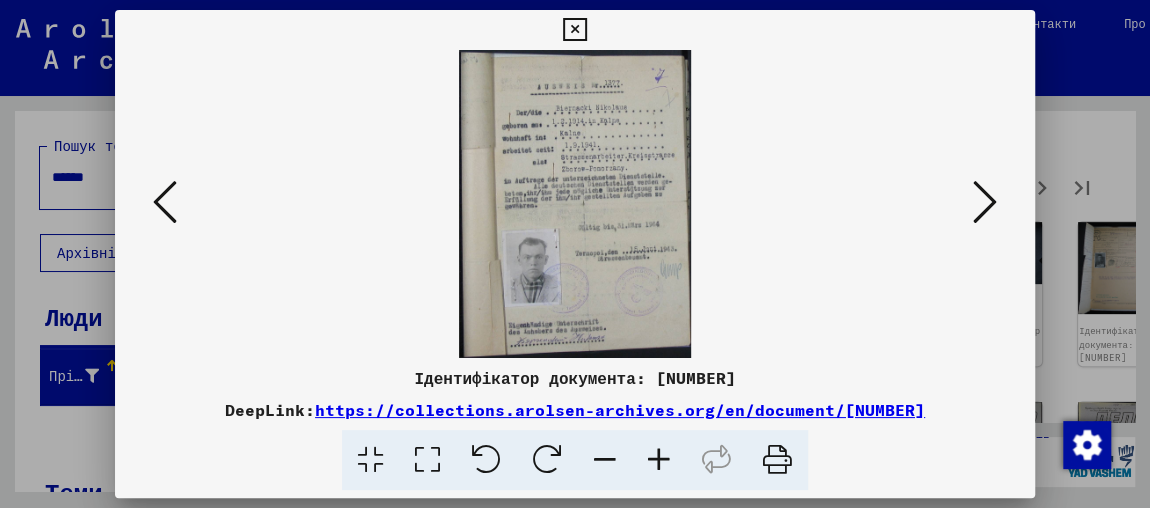 click at bounding box center (659, 460) 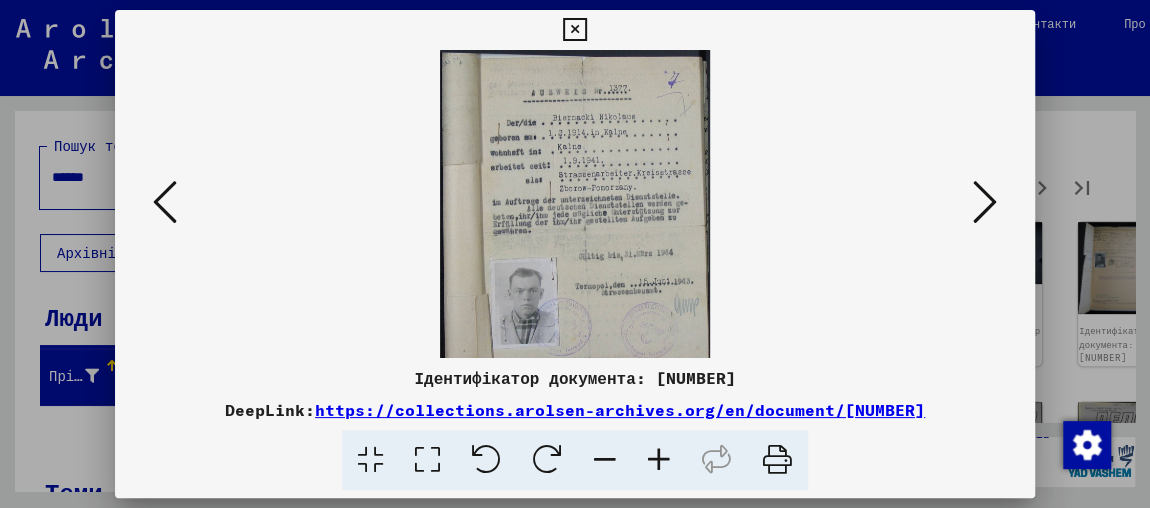 click at bounding box center [659, 460] 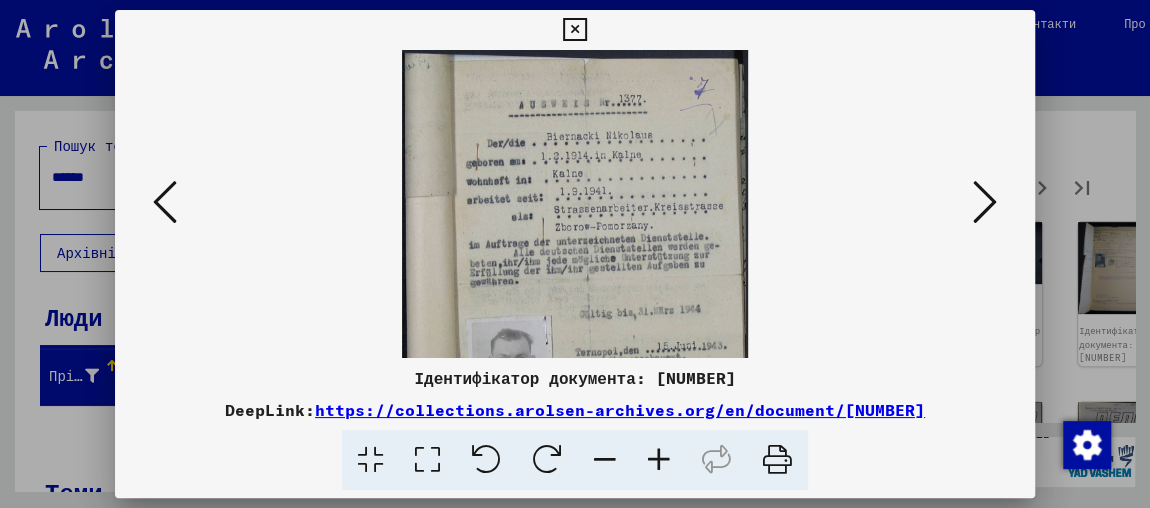 click at bounding box center (659, 460) 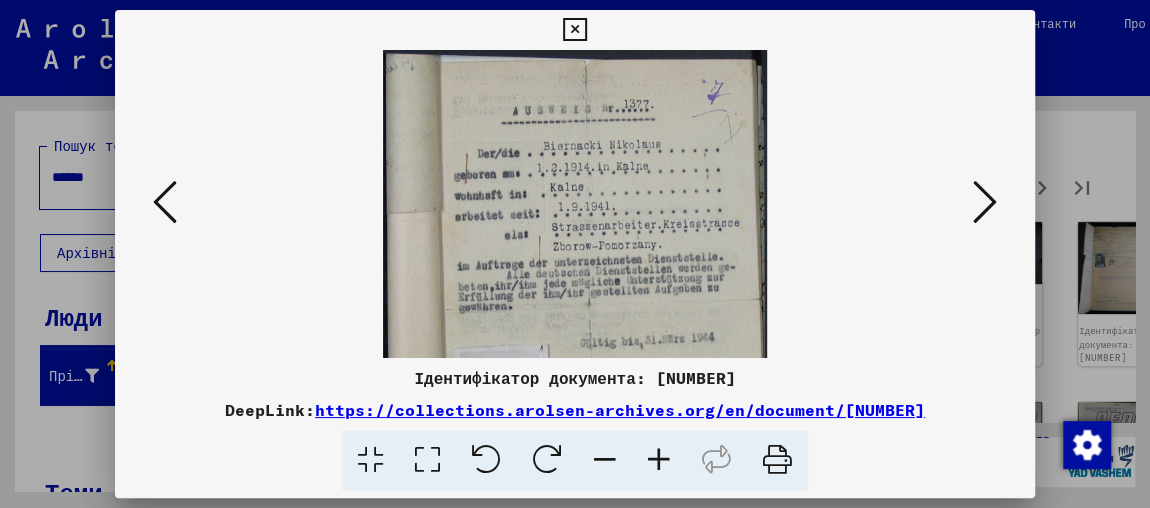 click at bounding box center (659, 460) 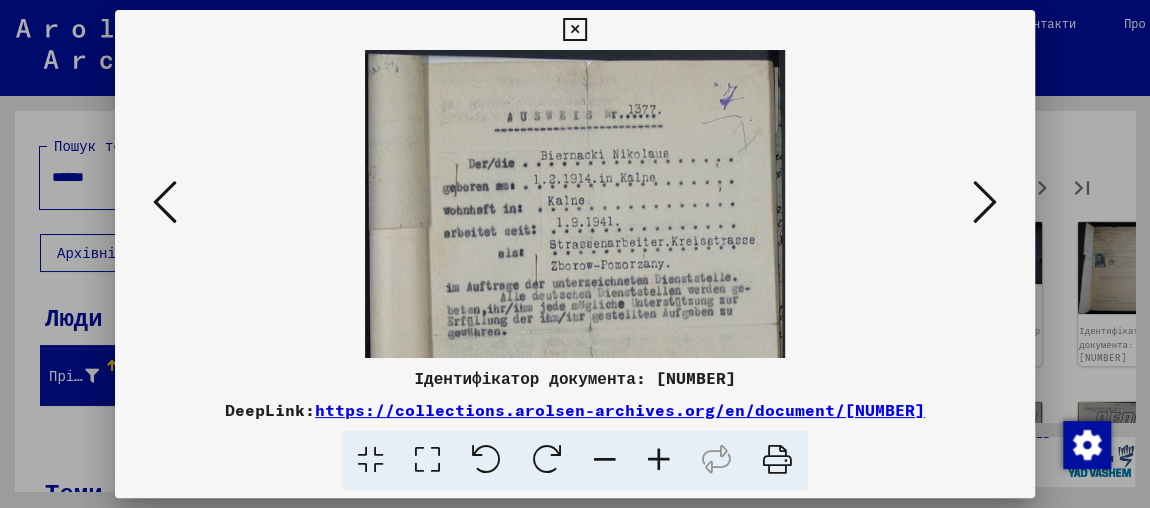 click at bounding box center [985, 202] 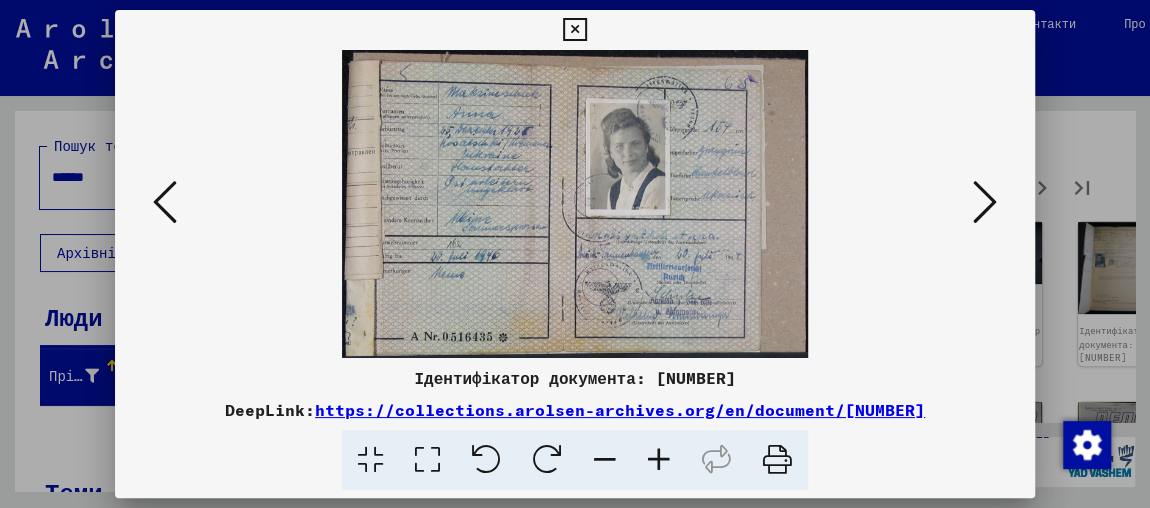 click at bounding box center [659, 460] 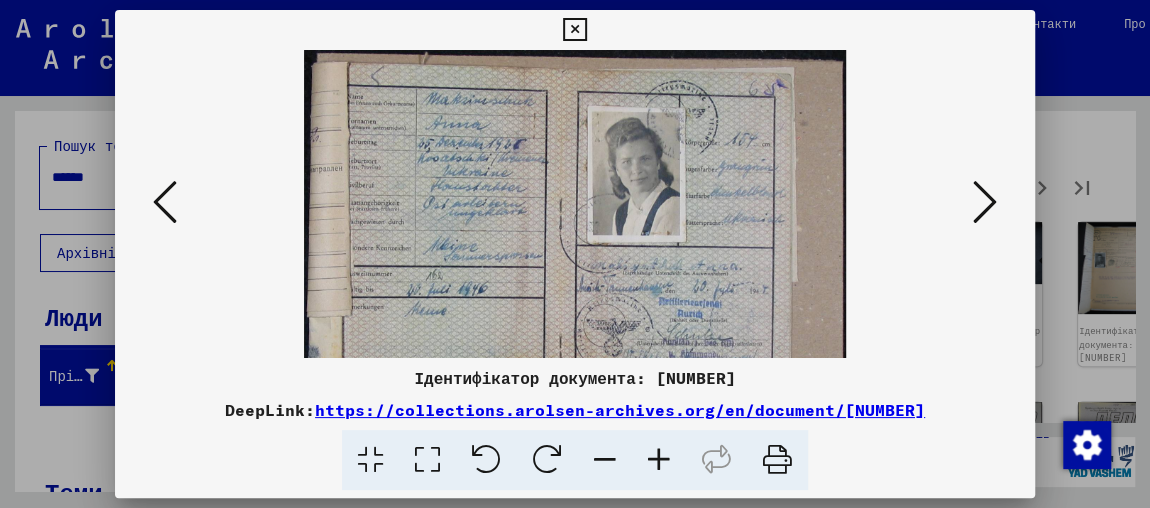 click at bounding box center [659, 460] 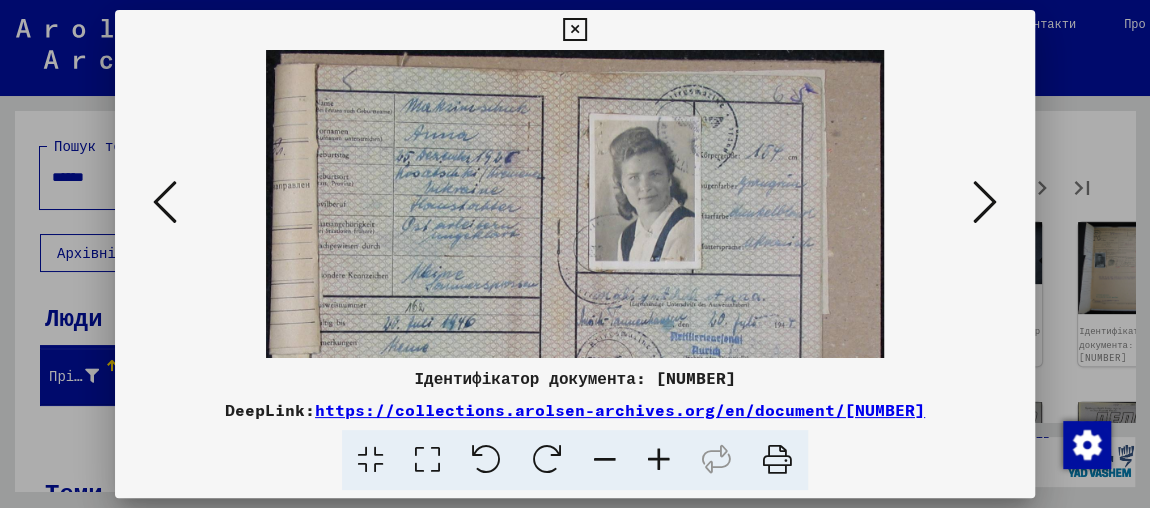 click at bounding box center [659, 460] 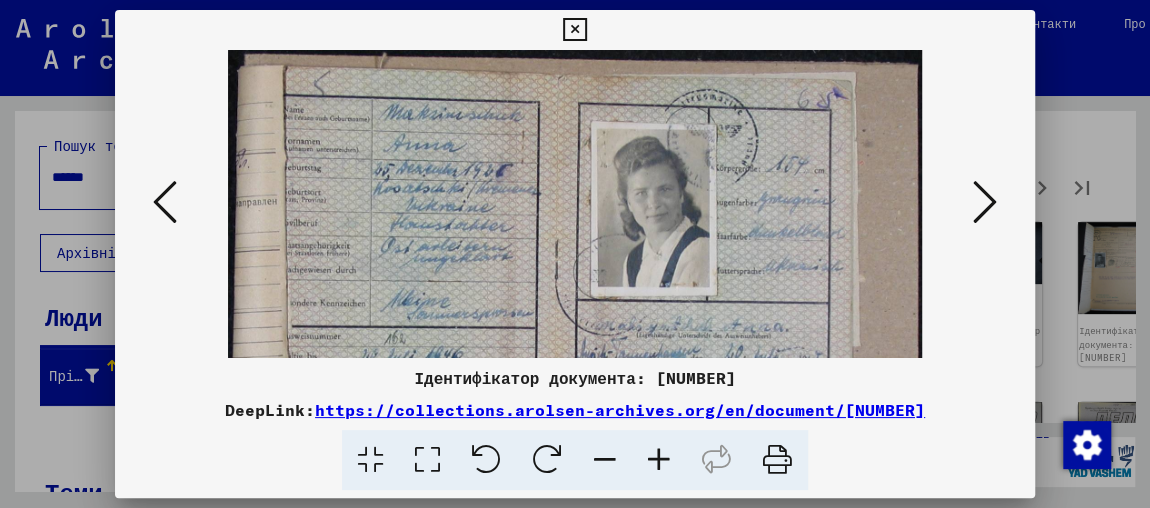 click at bounding box center [659, 460] 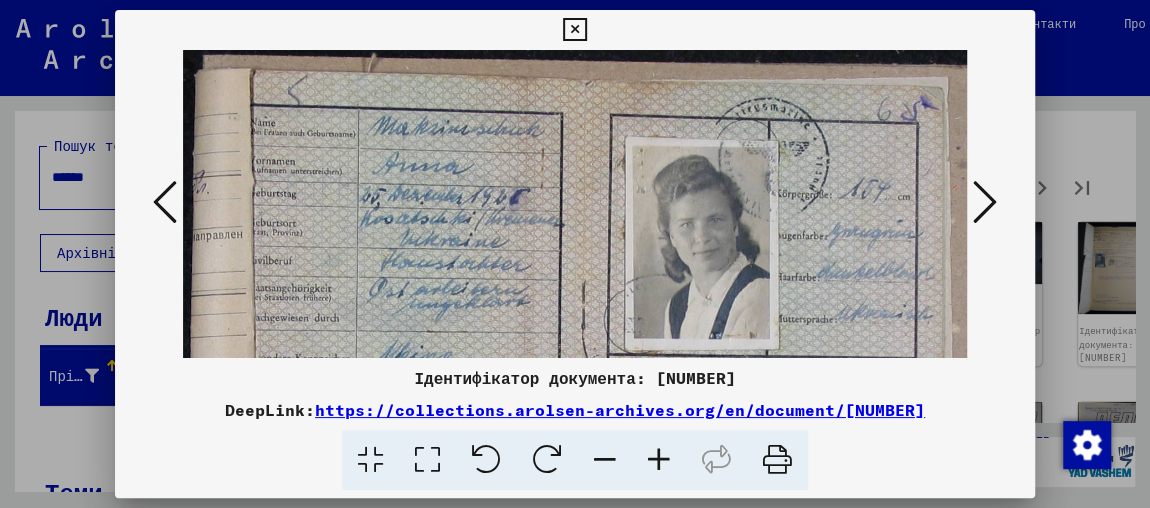 click at bounding box center (985, 202) 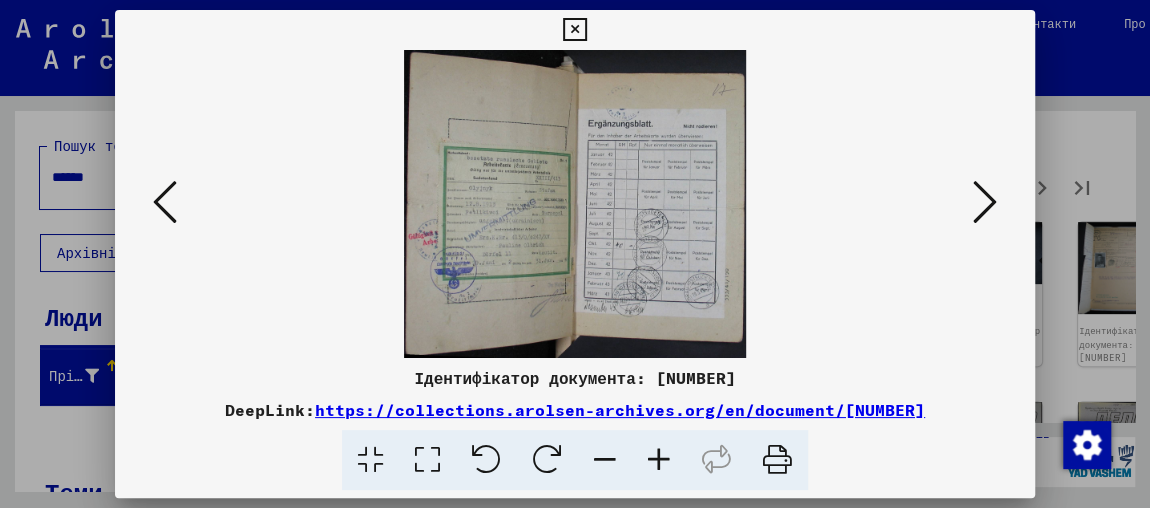 click at bounding box center (985, 202) 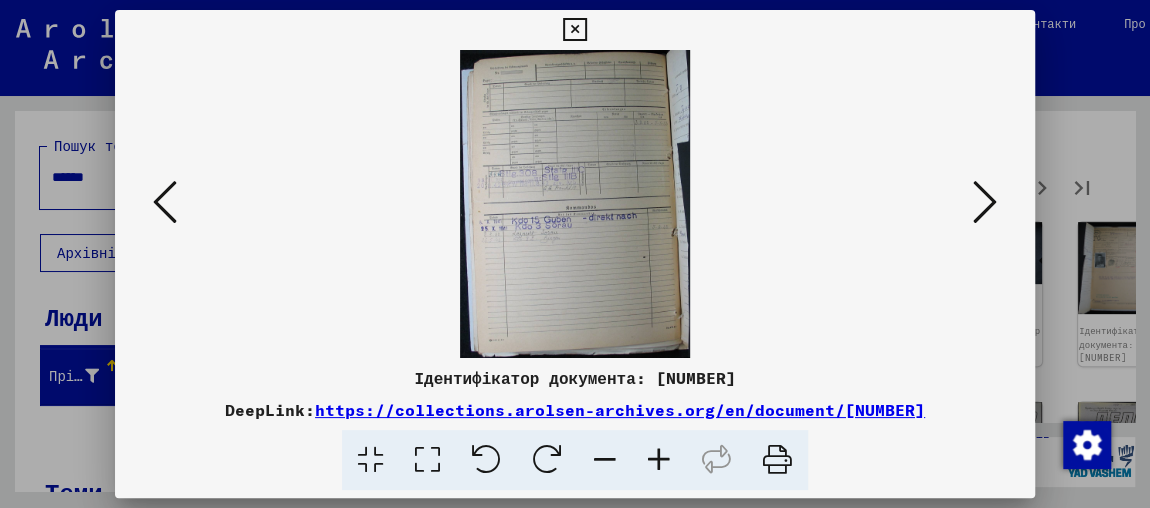 click at bounding box center [985, 202] 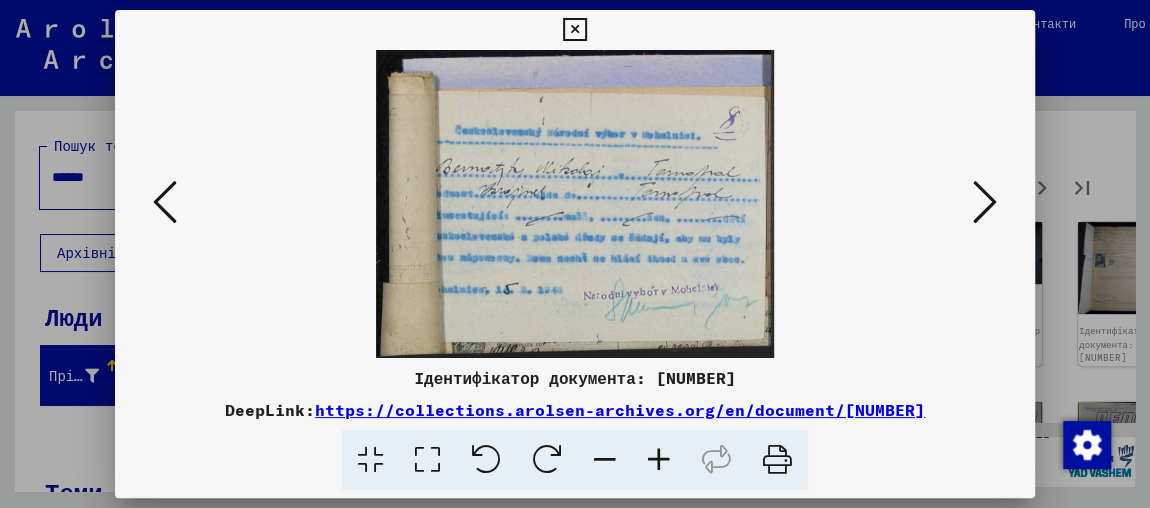click at bounding box center (985, 202) 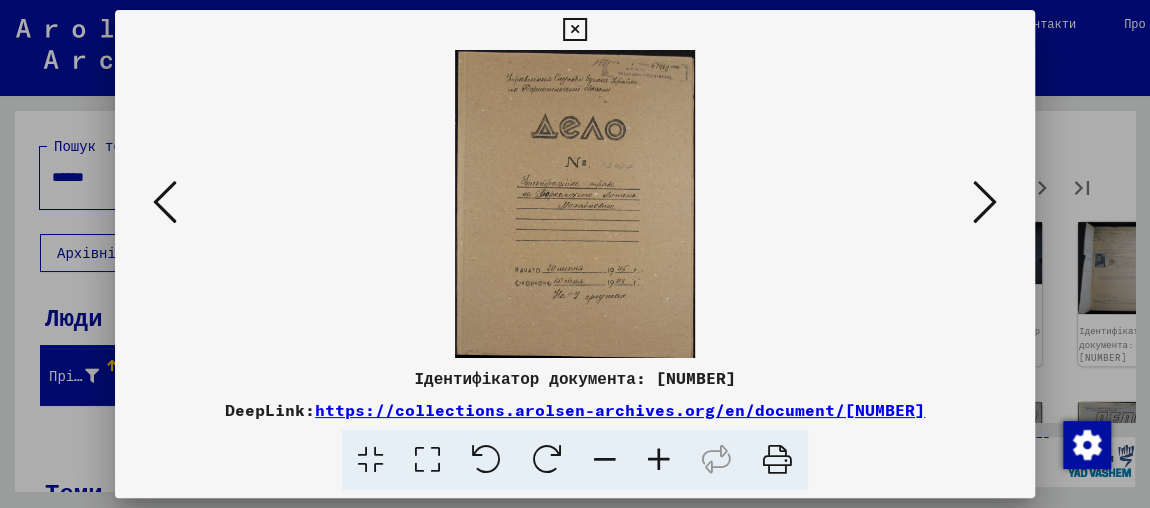 click at bounding box center [659, 460] 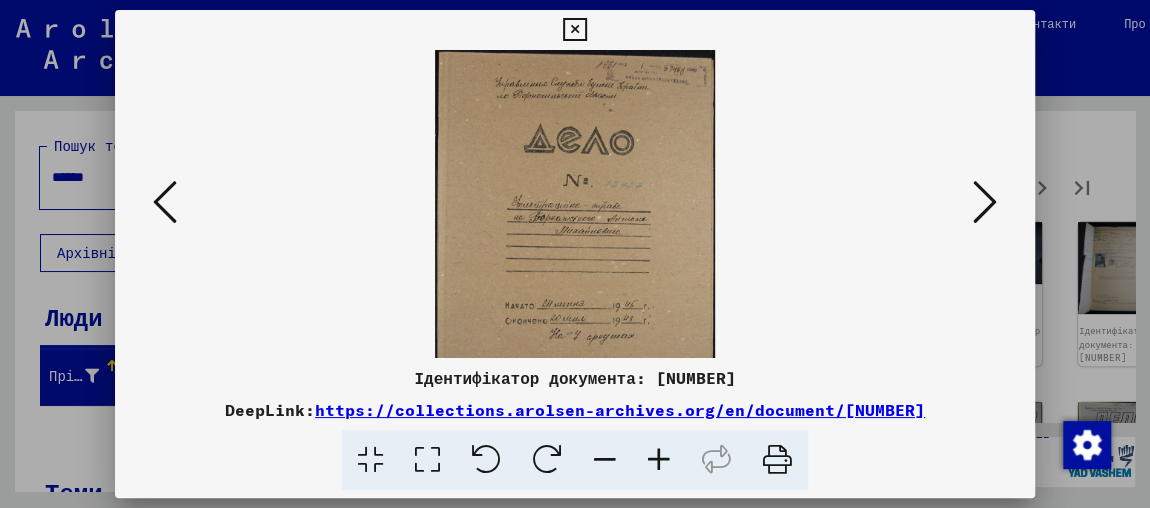 click at bounding box center (659, 460) 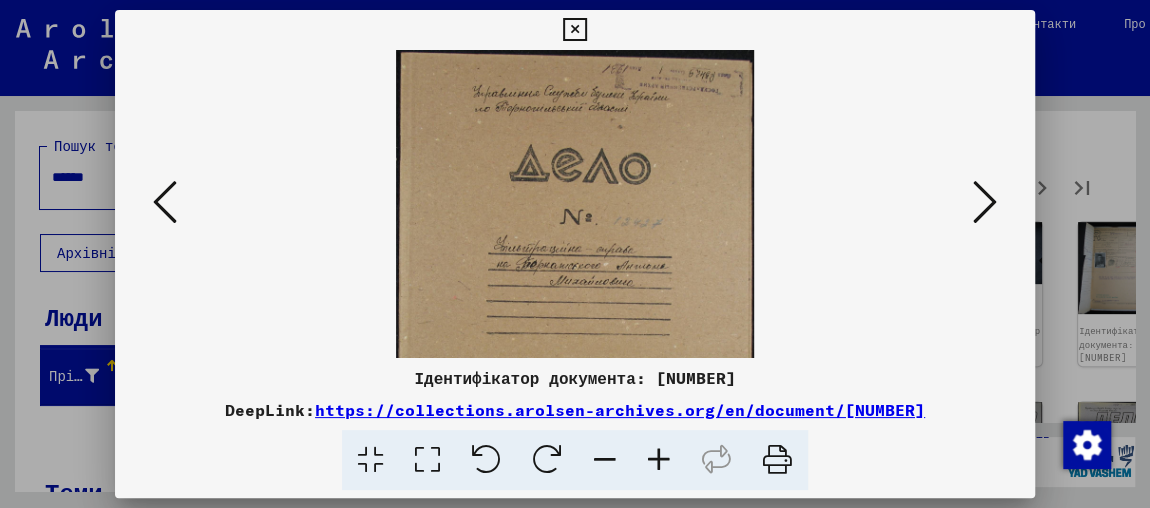 click at bounding box center (659, 460) 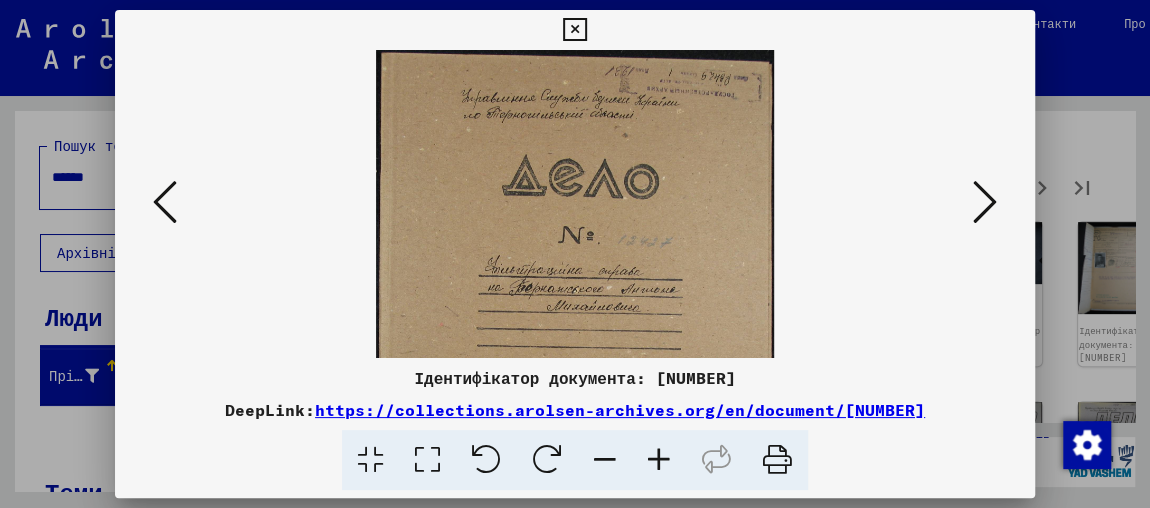 click at bounding box center (659, 460) 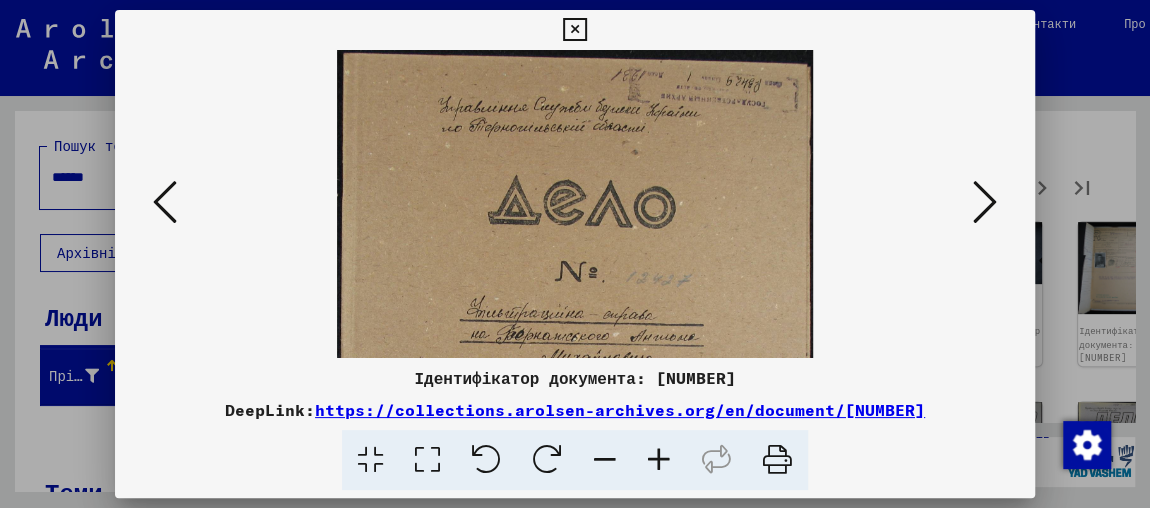 click at bounding box center (659, 460) 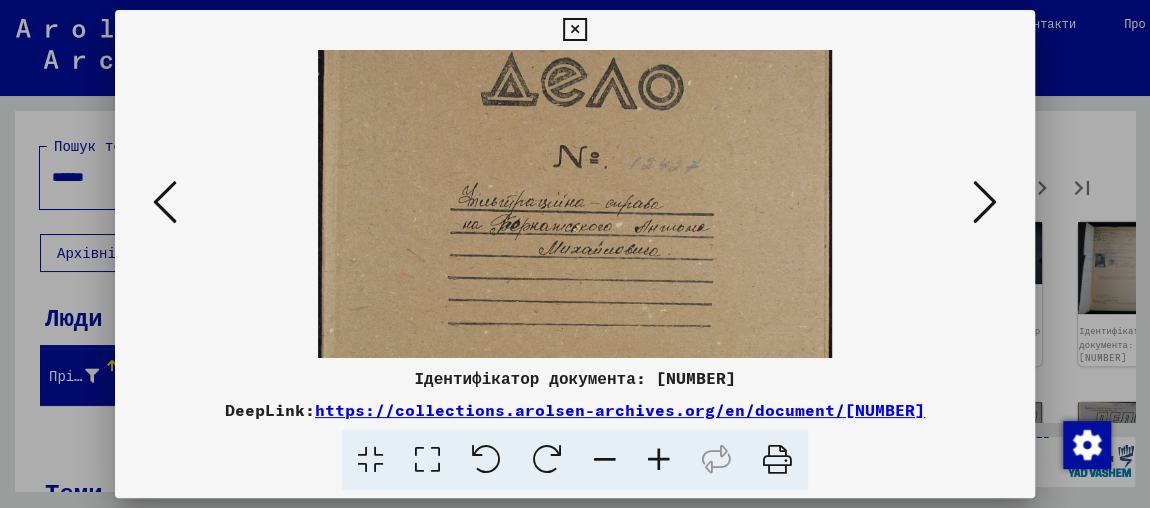 drag, startPoint x: 692, startPoint y: 222, endPoint x: 763, endPoint y: 75, distance: 163.24828 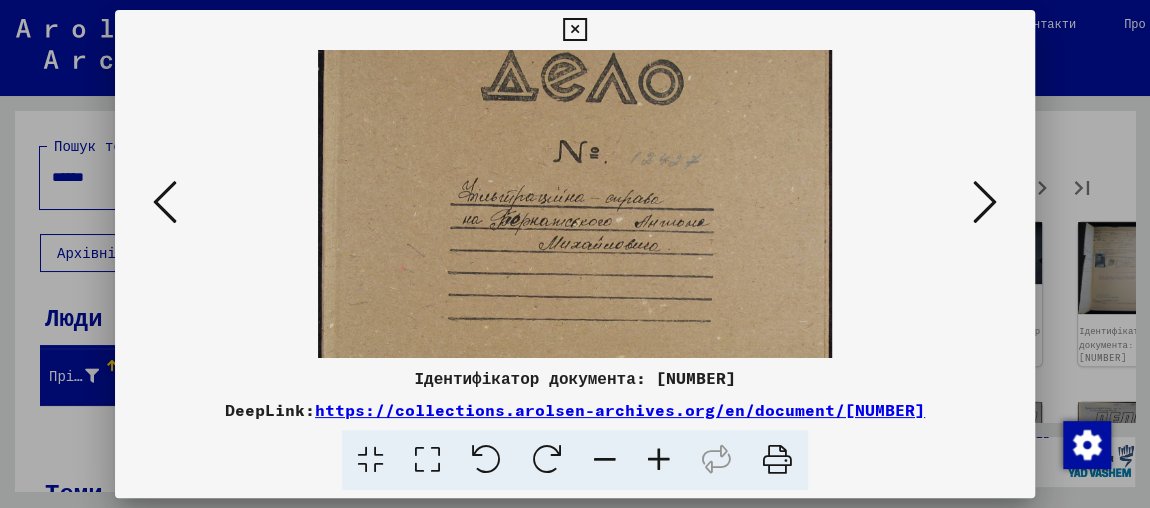 click at bounding box center [985, 202] 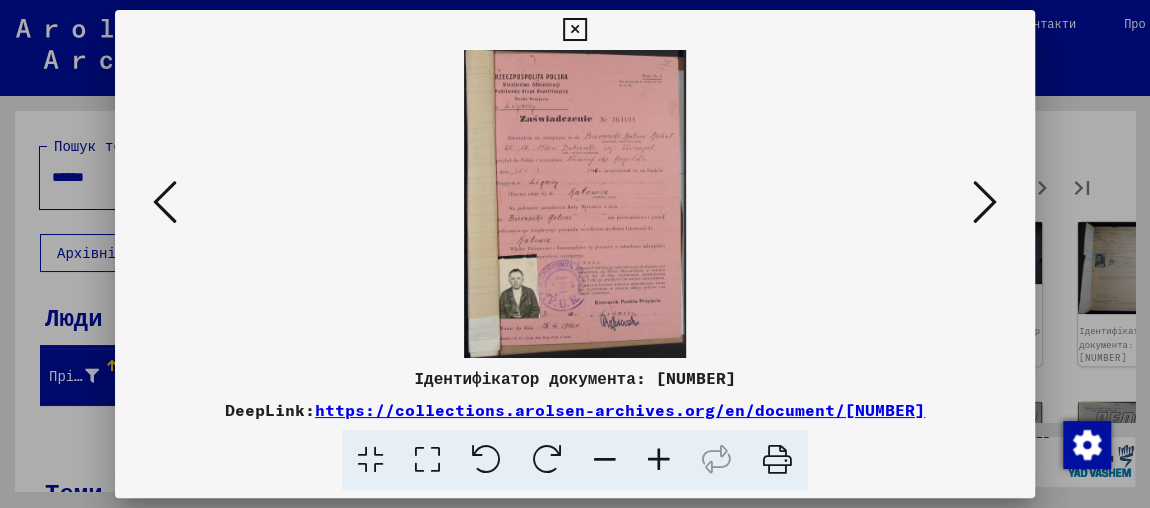 click at bounding box center (659, 460) 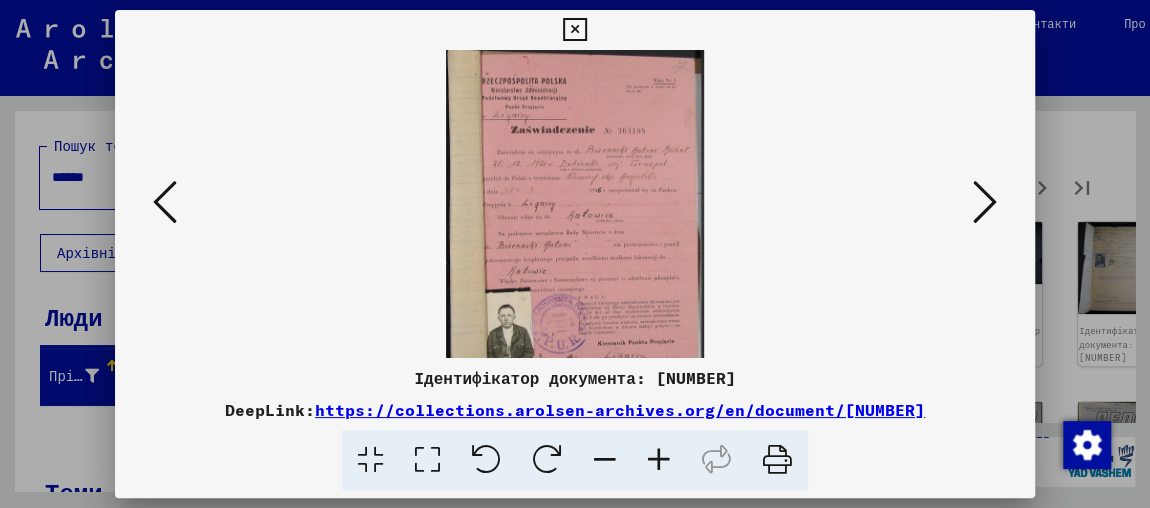 click at bounding box center (659, 460) 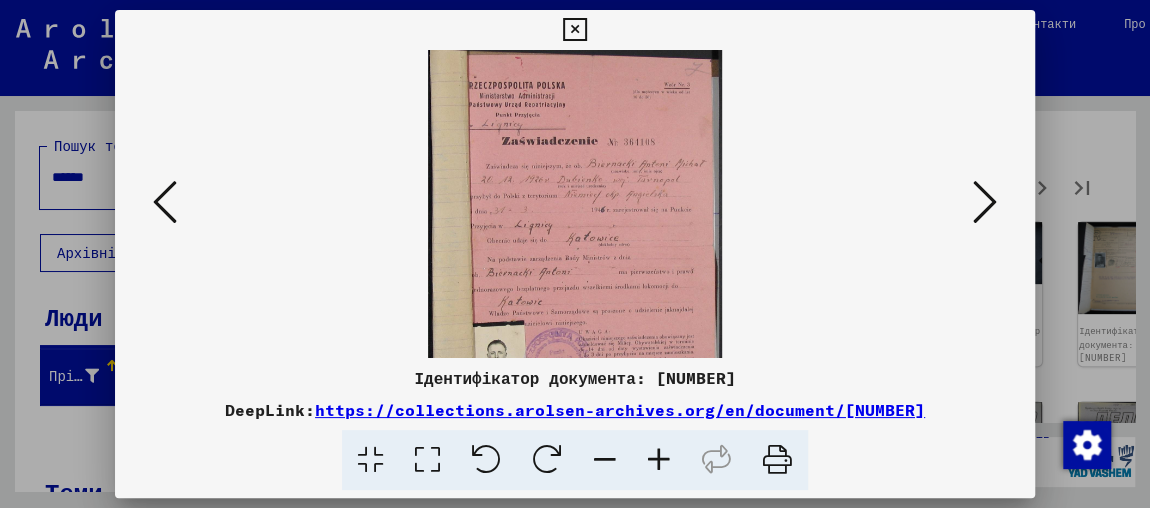 click at bounding box center (659, 460) 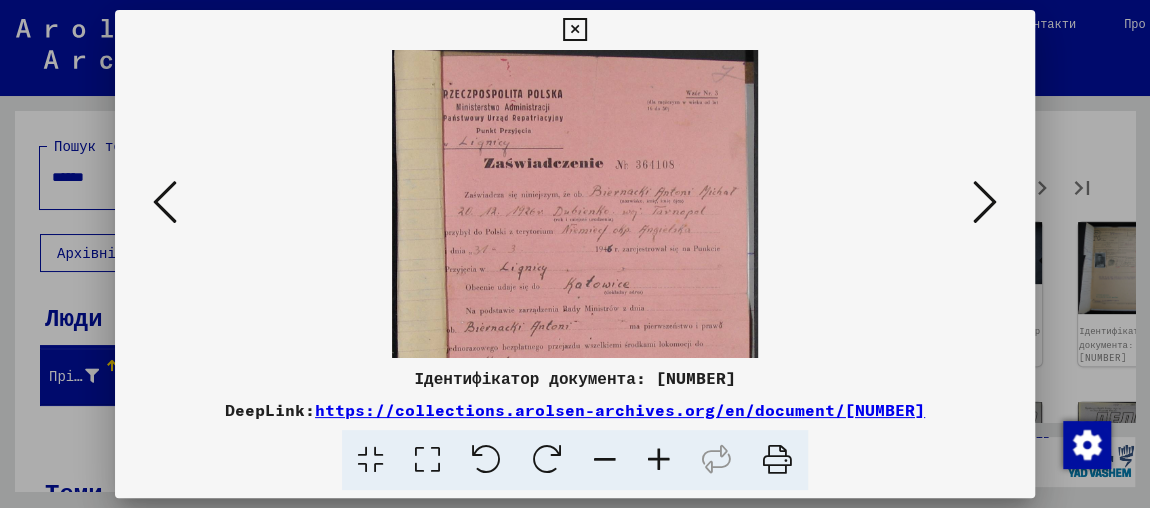 click at bounding box center [659, 460] 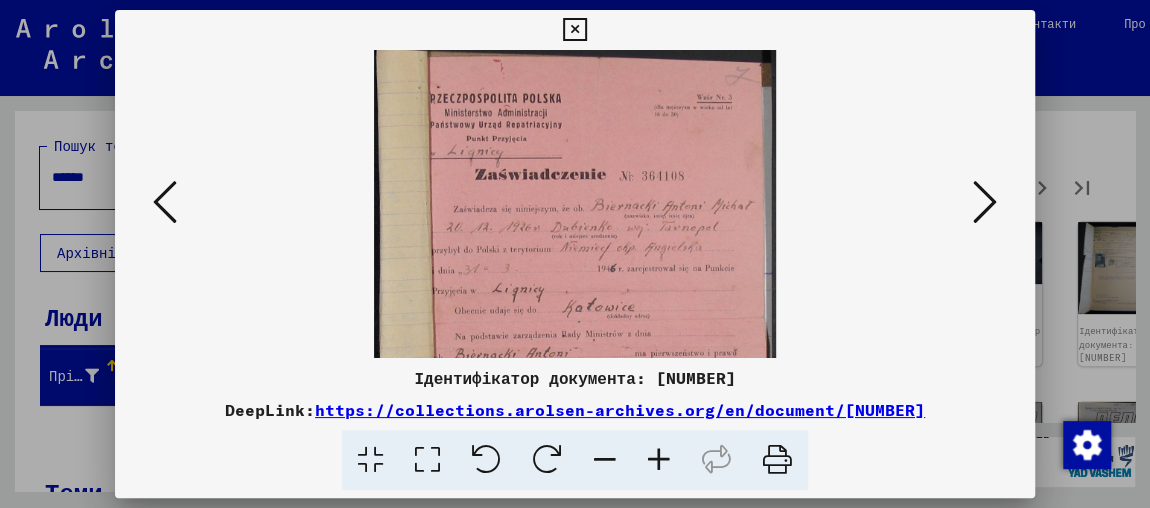 click at bounding box center (659, 460) 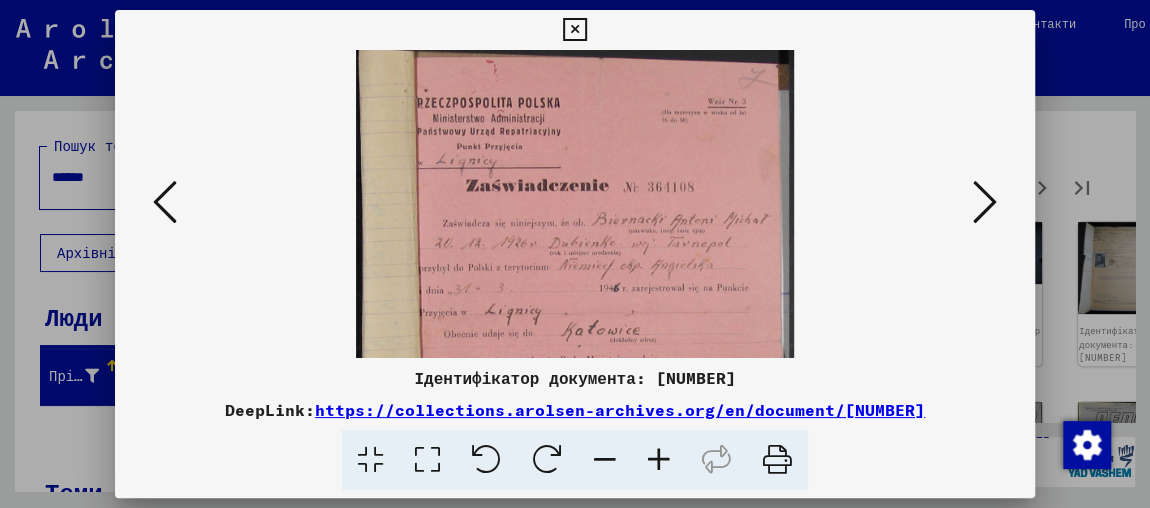 click at bounding box center [659, 460] 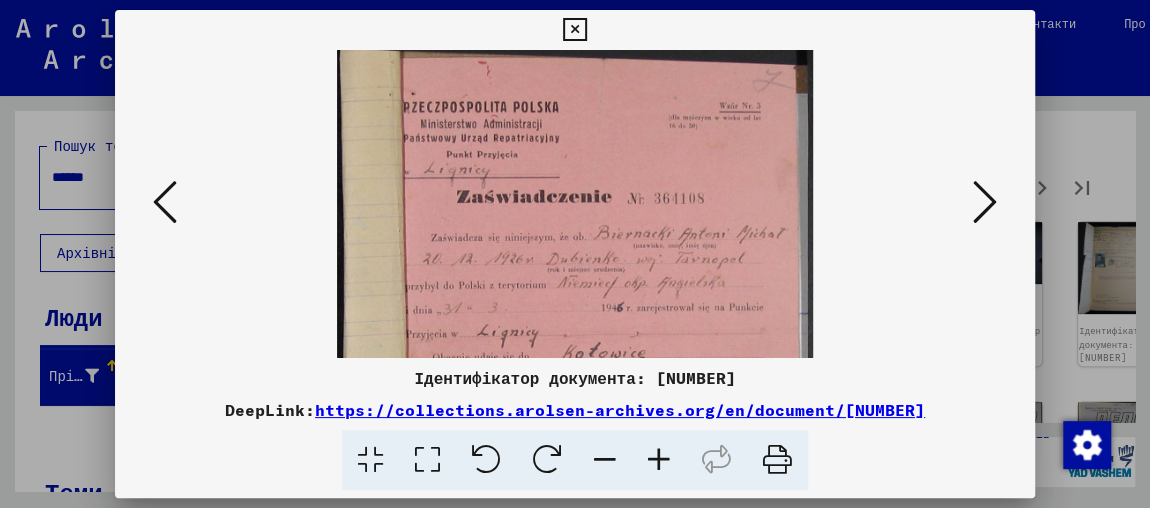 click at bounding box center [659, 460] 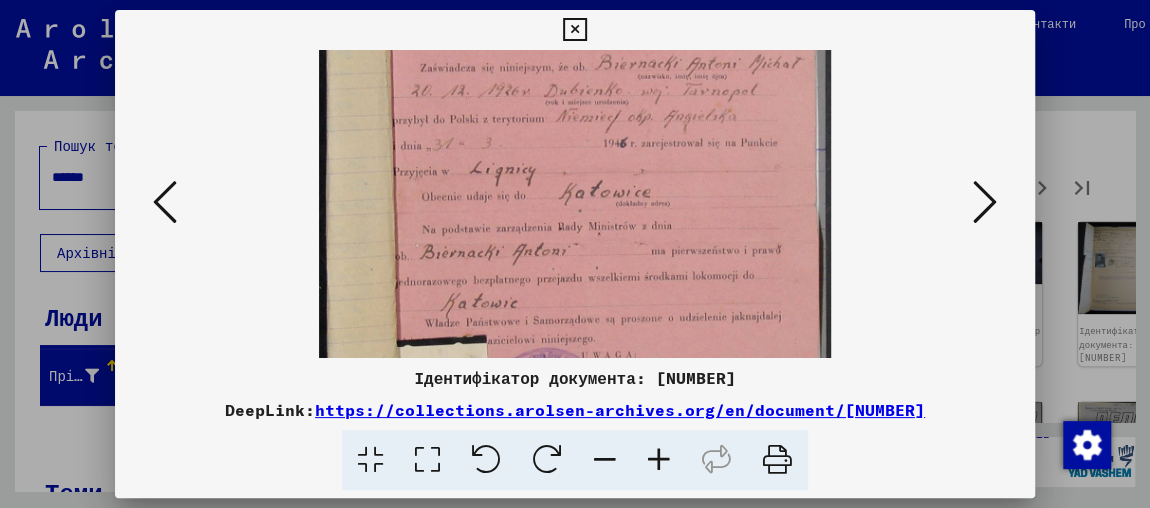 drag, startPoint x: 735, startPoint y: 243, endPoint x: 742, endPoint y: 55, distance: 188.13028 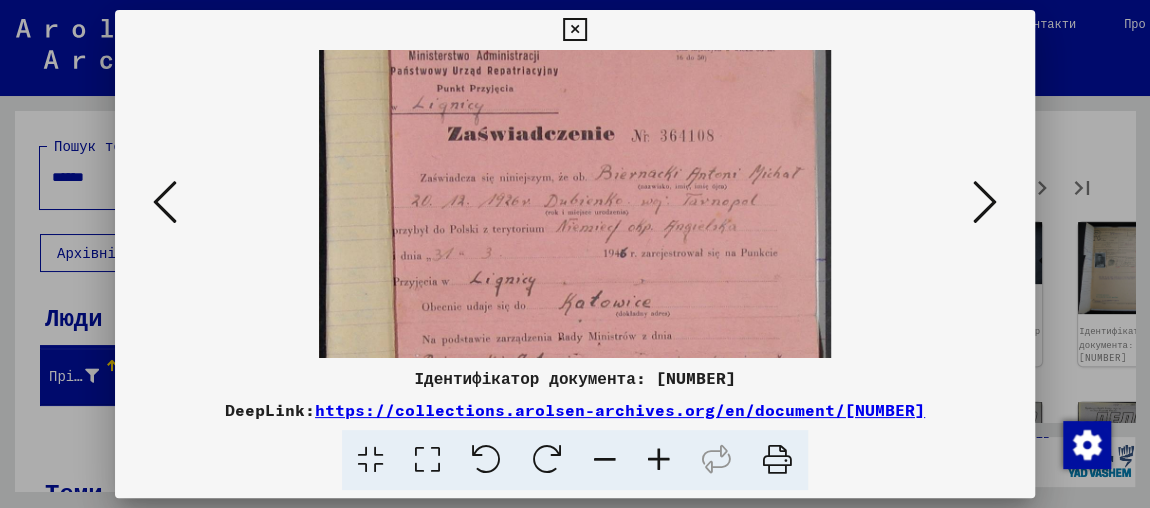 scroll, scrollTop: 69, scrollLeft: 0, axis: vertical 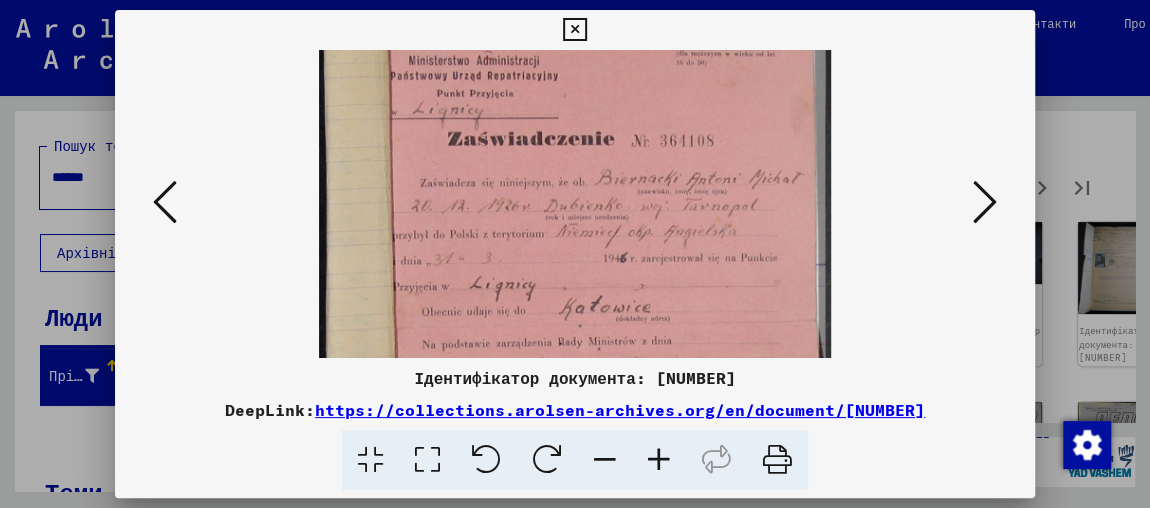 drag, startPoint x: 722, startPoint y: 136, endPoint x: 707, endPoint y: 256, distance: 120.93387 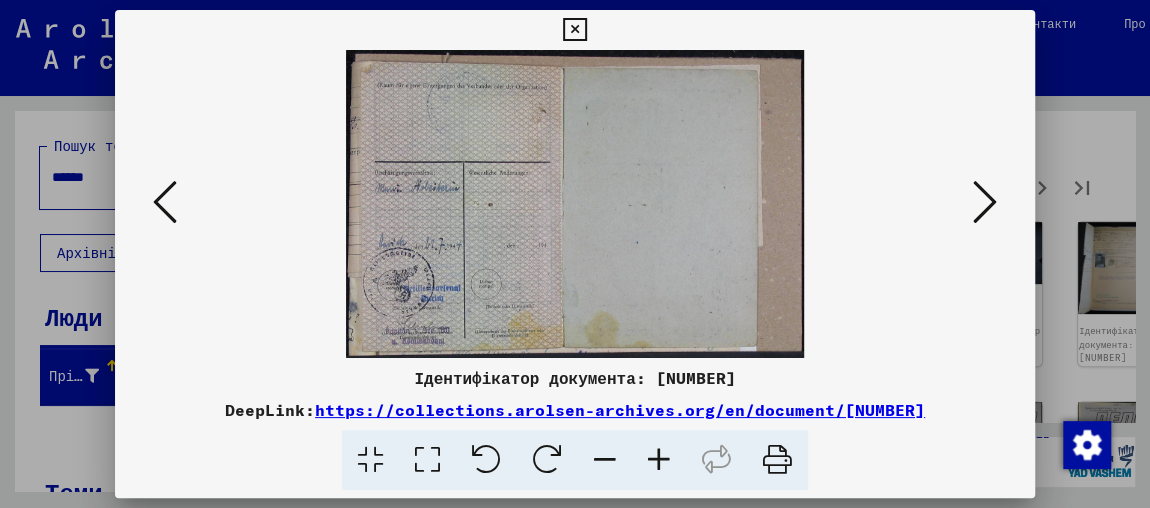 click at bounding box center [985, 202] 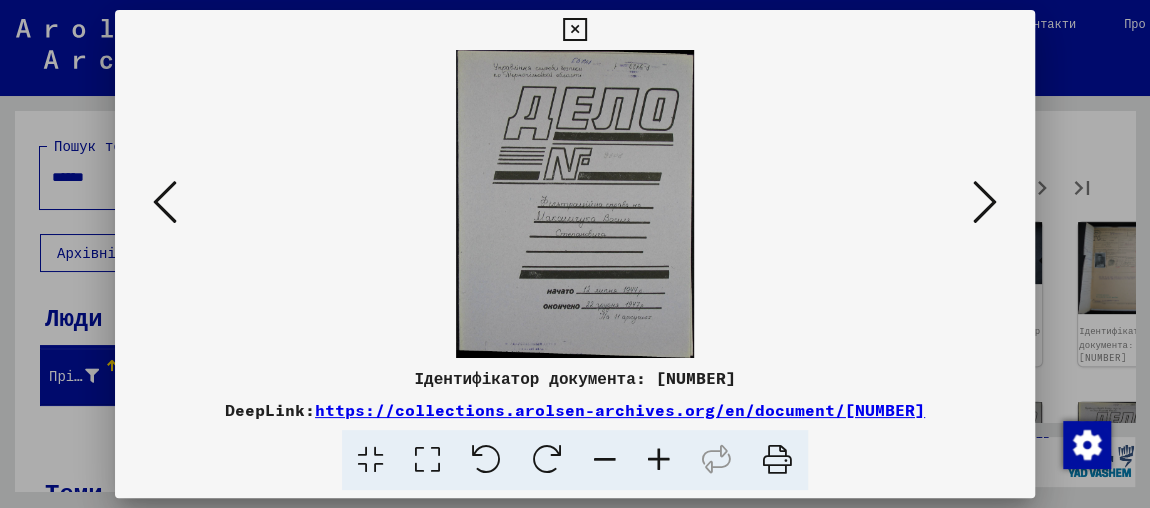 click at bounding box center [985, 202] 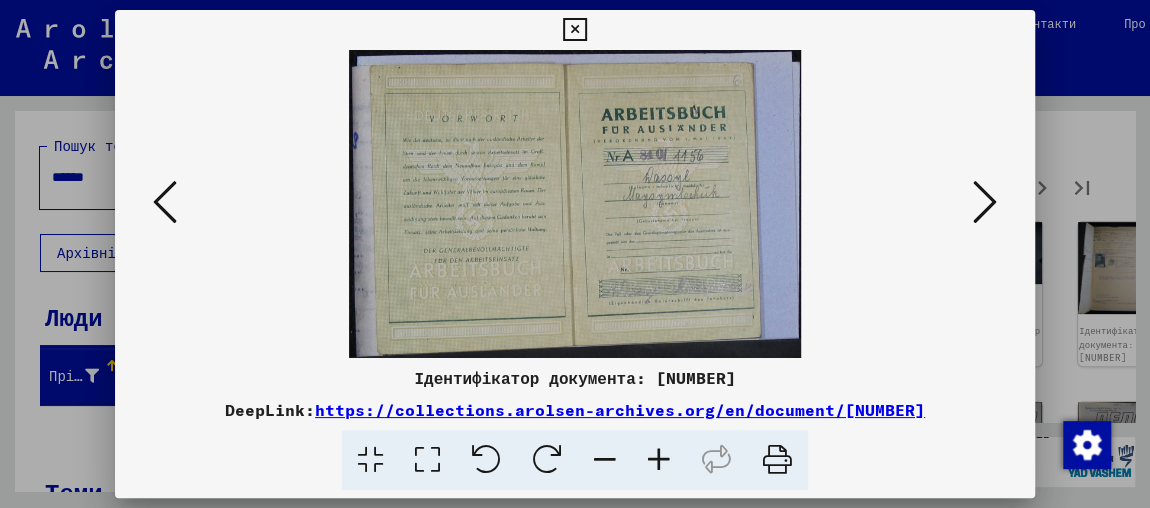 click at bounding box center (985, 202) 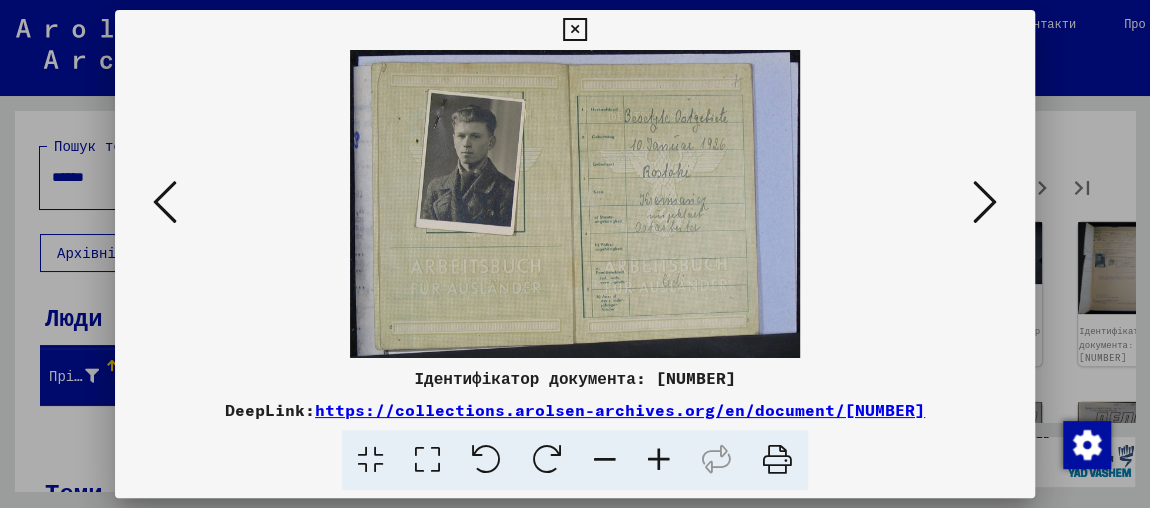 click at bounding box center [985, 202] 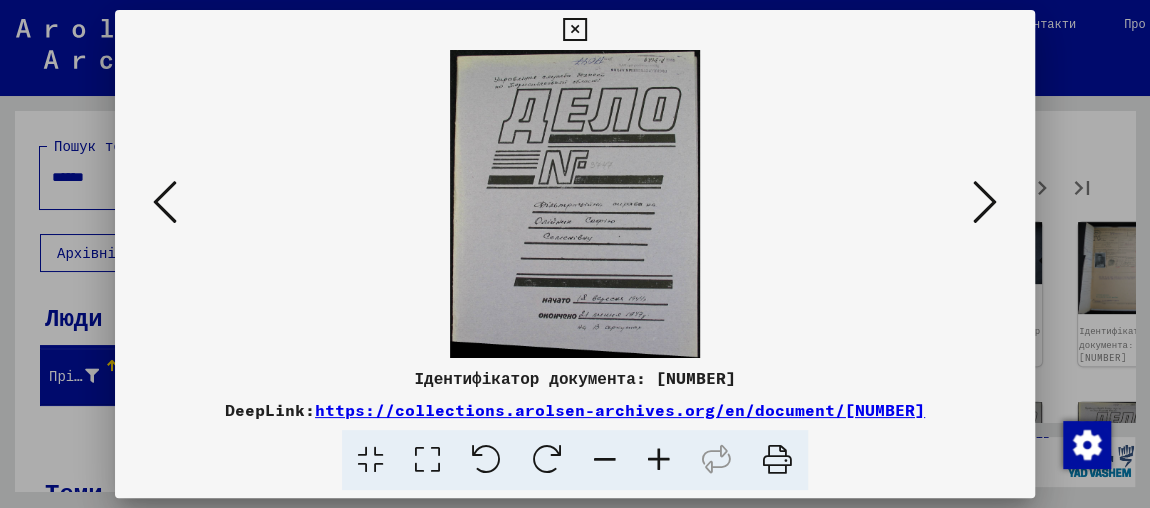 click at bounding box center (985, 202) 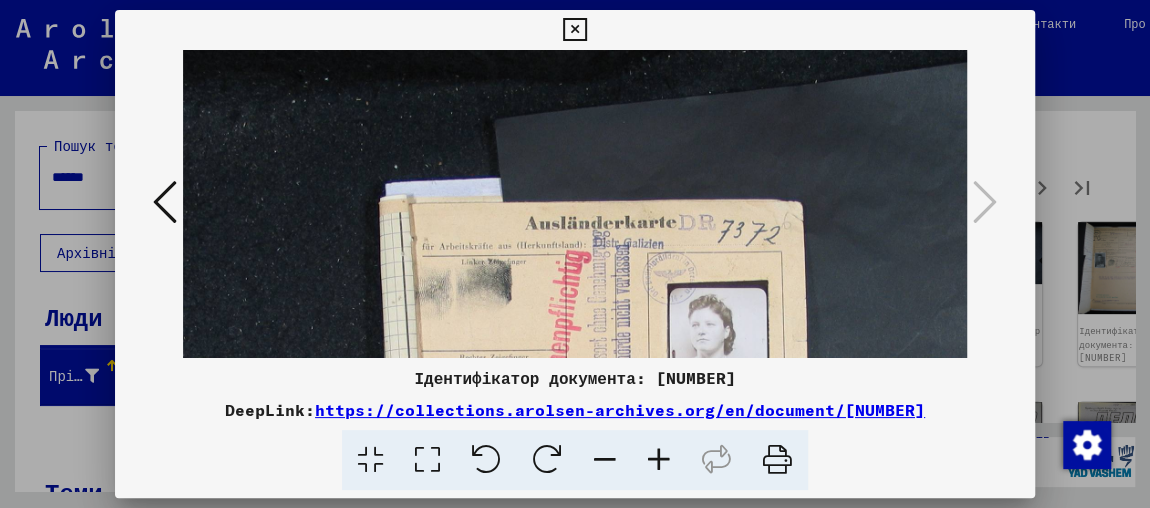 scroll, scrollTop: 0, scrollLeft: 5, axis: horizontal 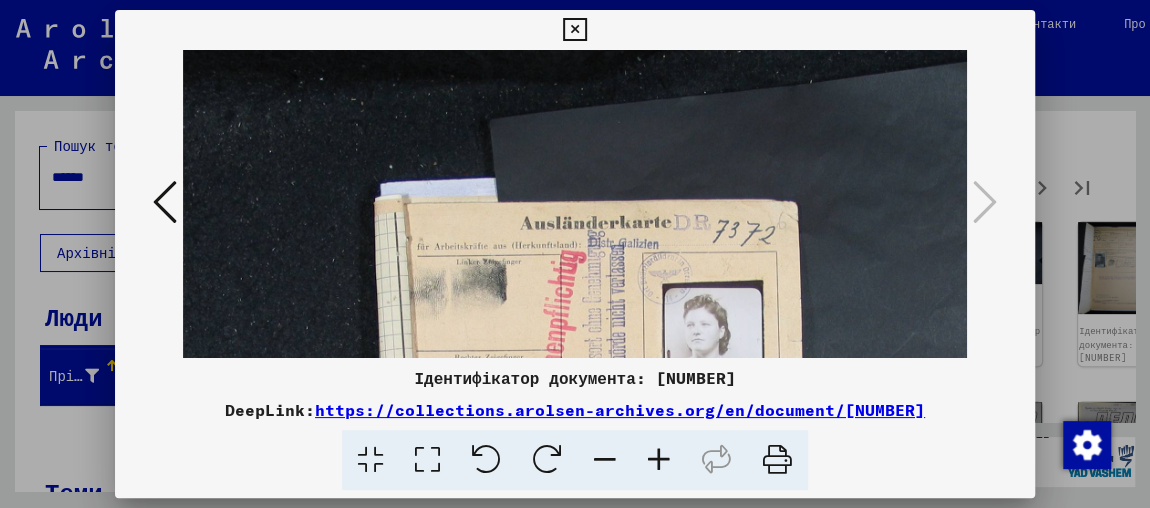 drag, startPoint x: 826, startPoint y: 170, endPoint x: 820, endPoint y: 138, distance: 32.55764 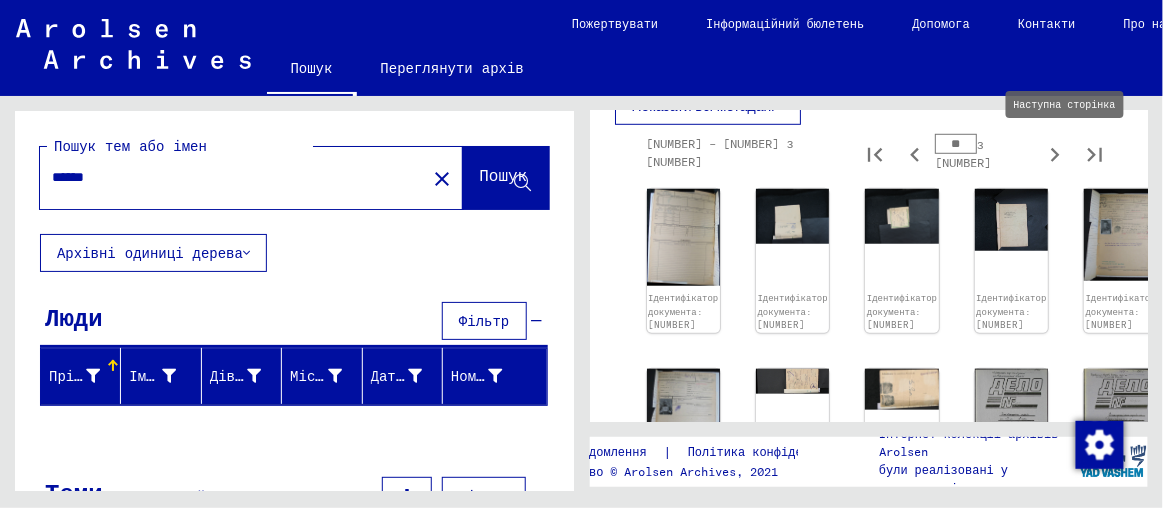 click 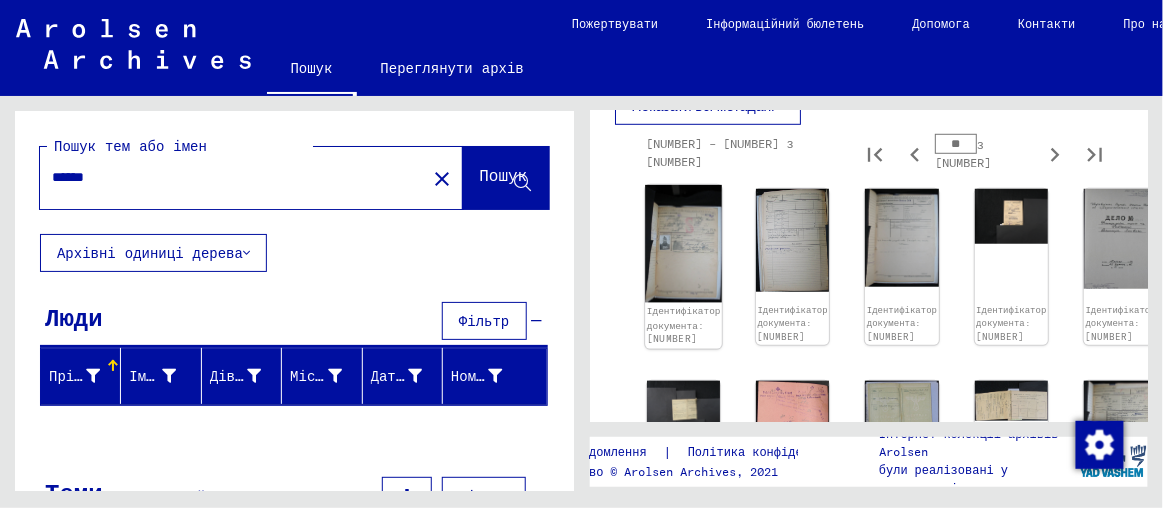 click 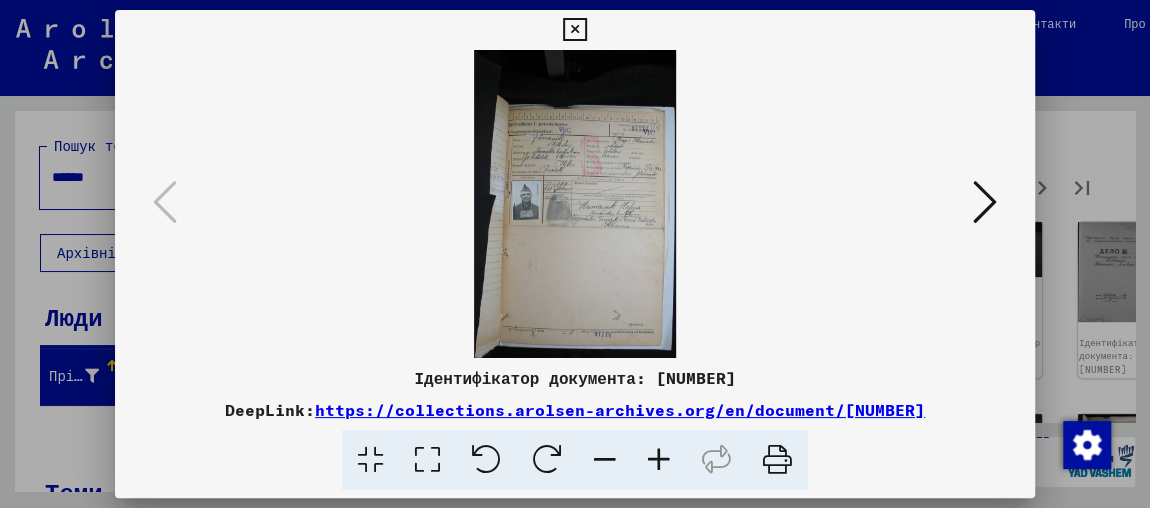 click at bounding box center (659, 460) 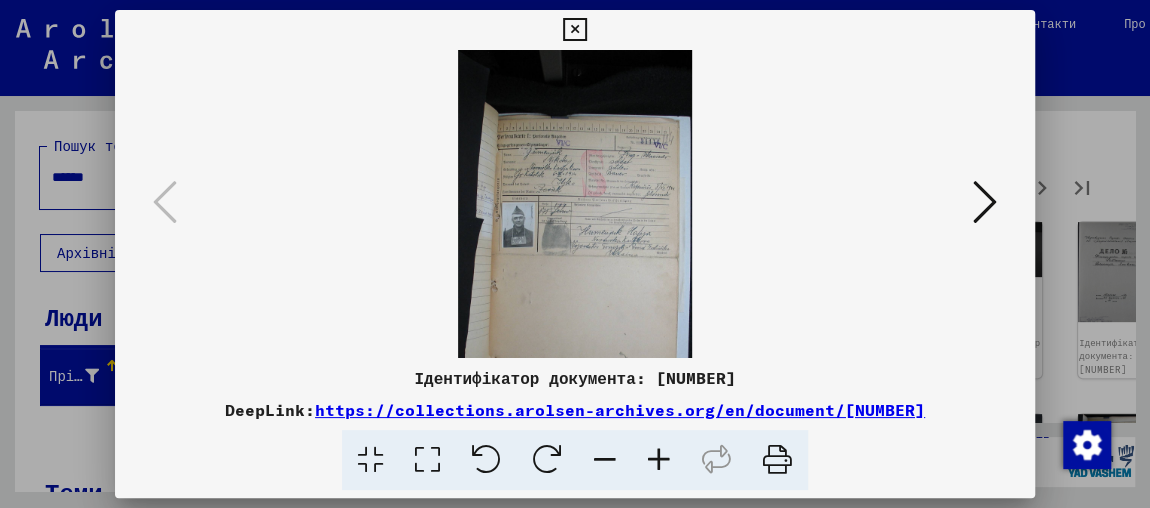 click at bounding box center [659, 460] 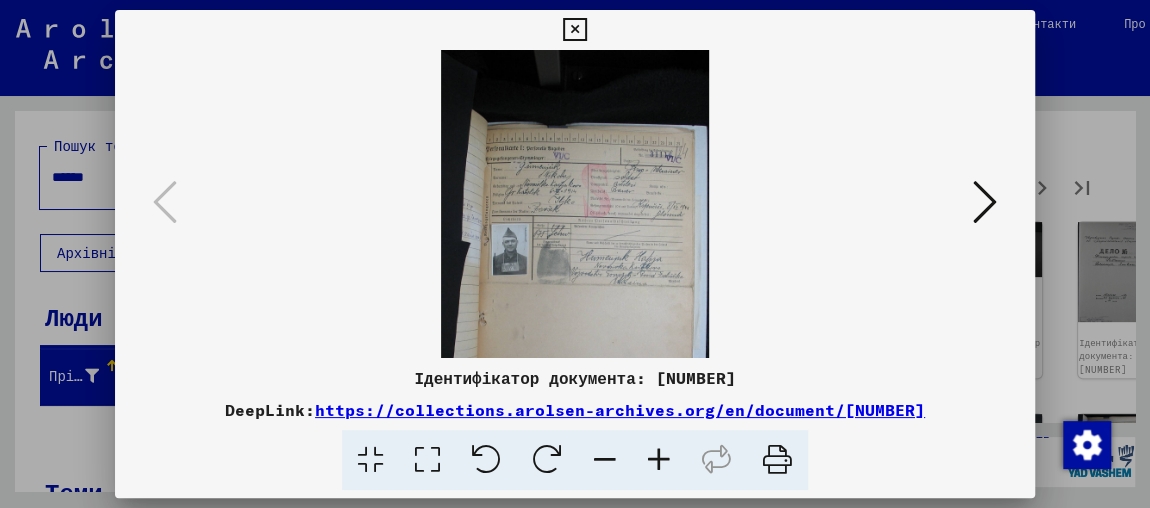click at bounding box center (659, 460) 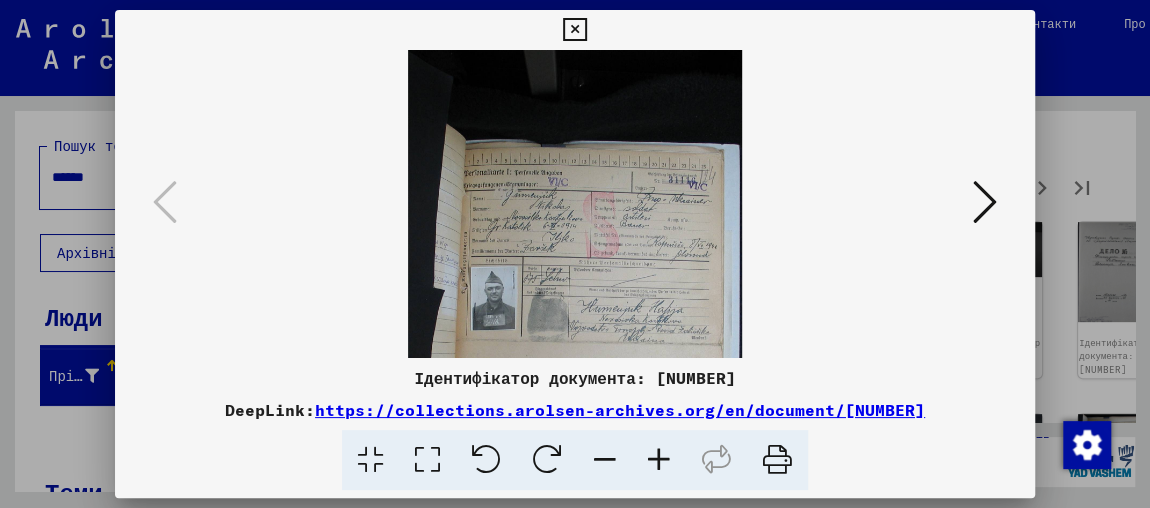 click at bounding box center (659, 460) 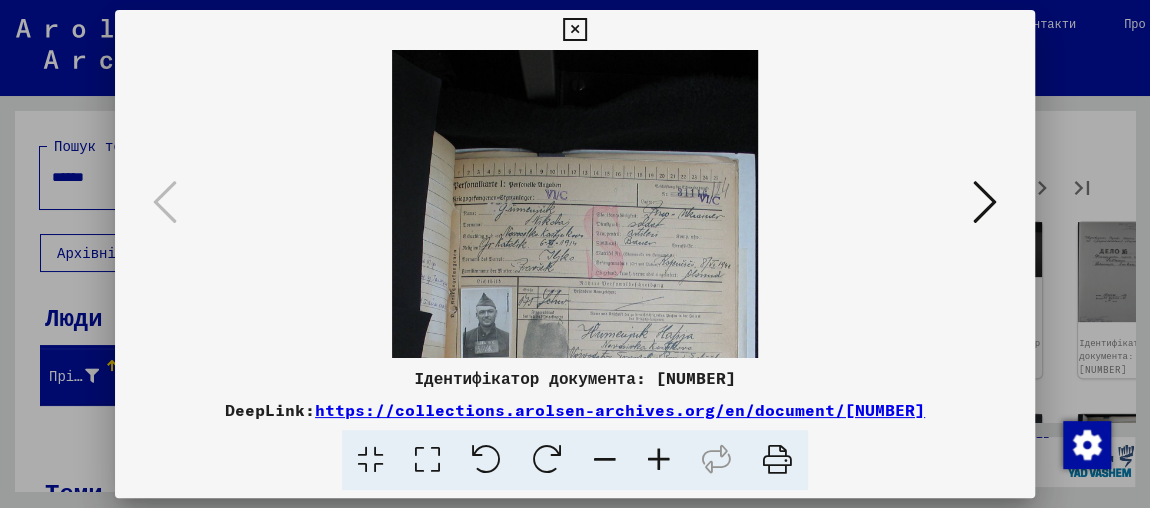 click at bounding box center [659, 460] 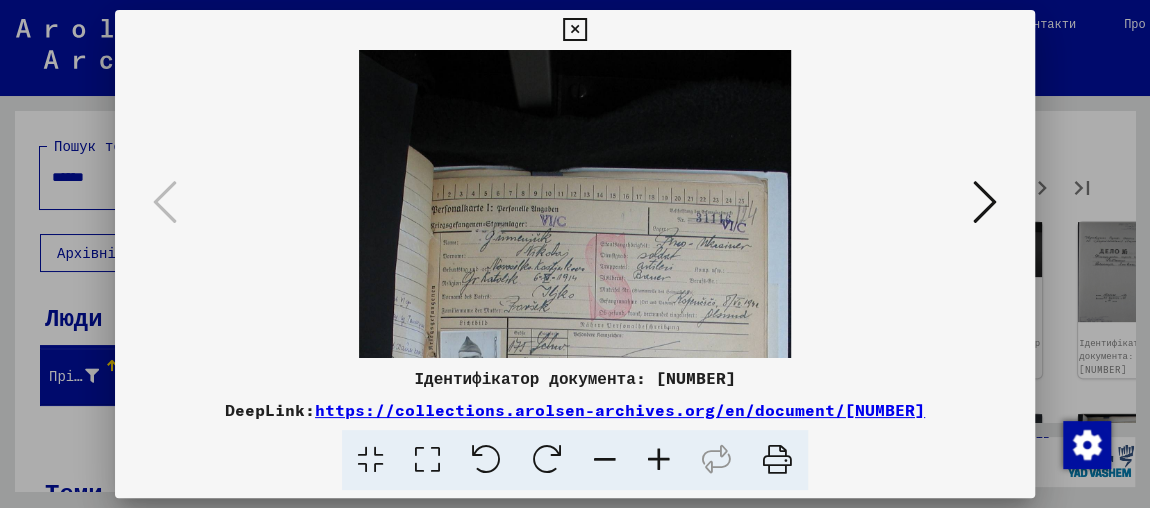click at bounding box center (659, 460) 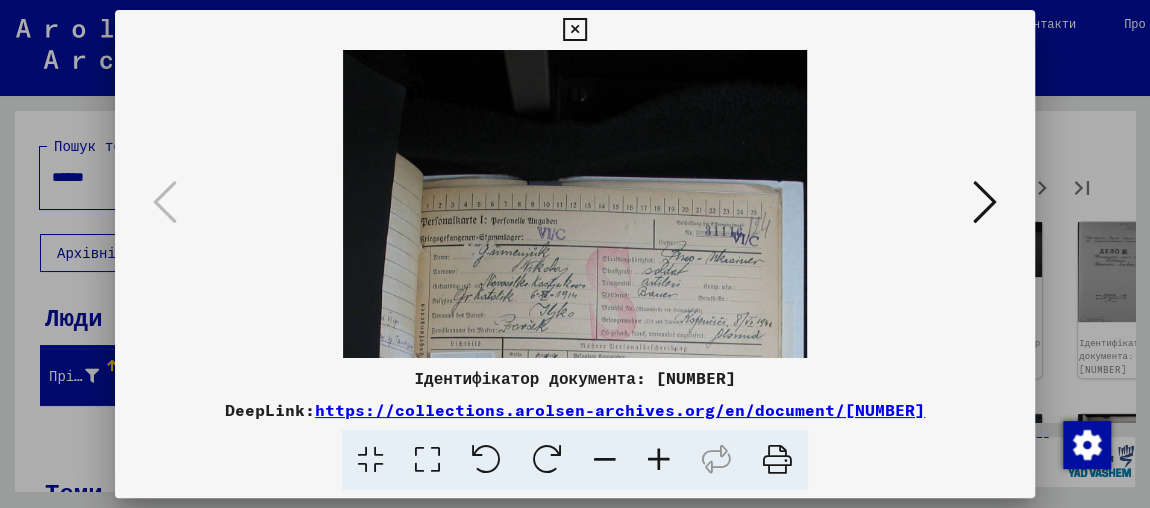 click at bounding box center (985, 203) 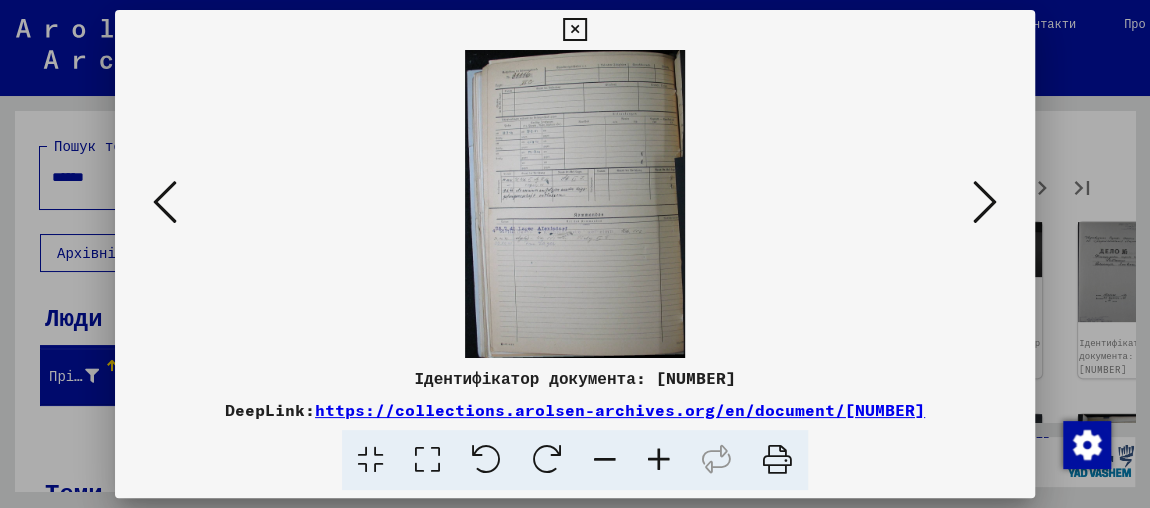click at bounding box center (985, 203) 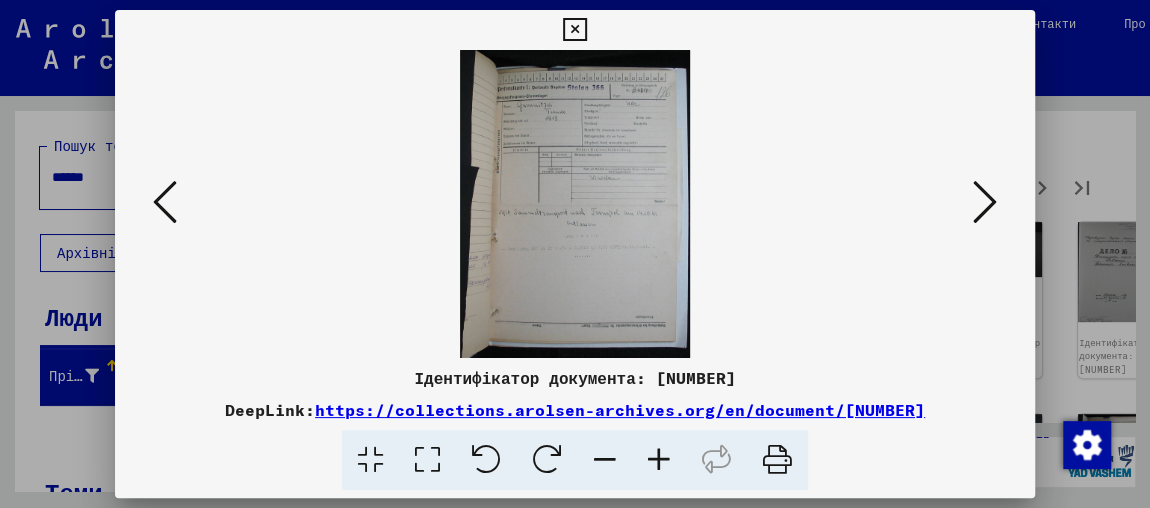 click at bounding box center (985, 203) 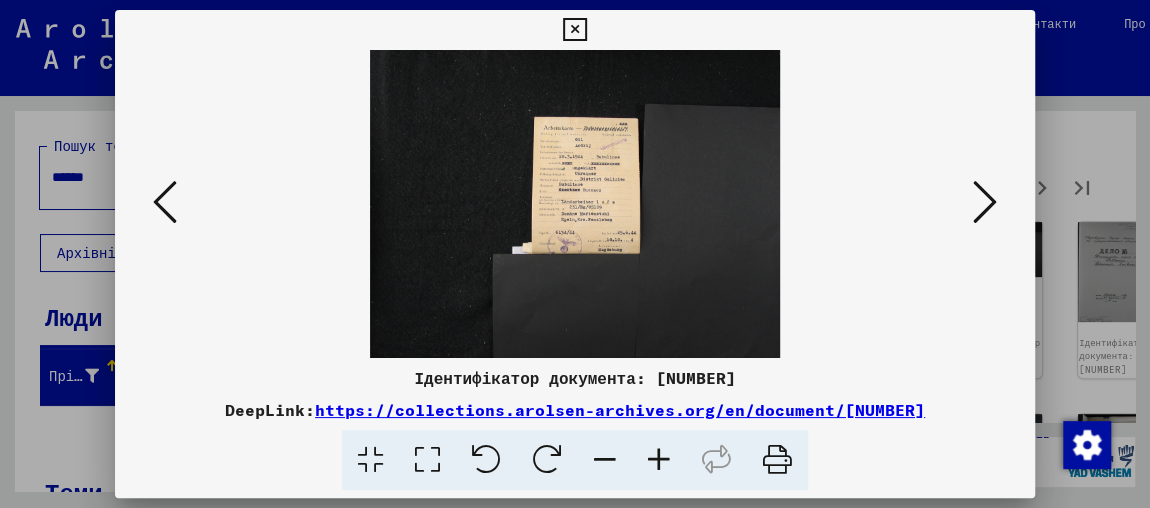 click at bounding box center (985, 203) 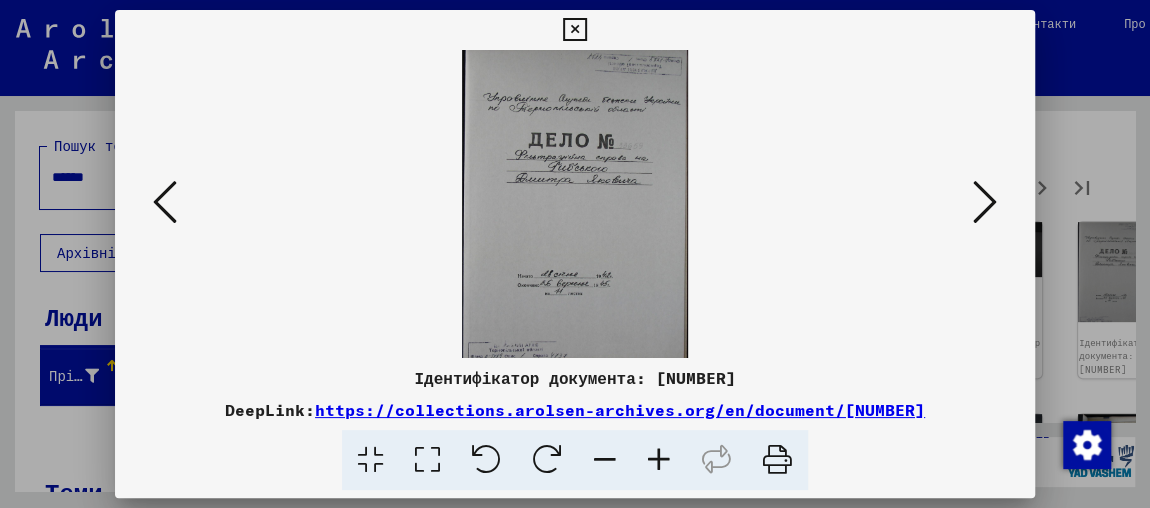 click at bounding box center [985, 203] 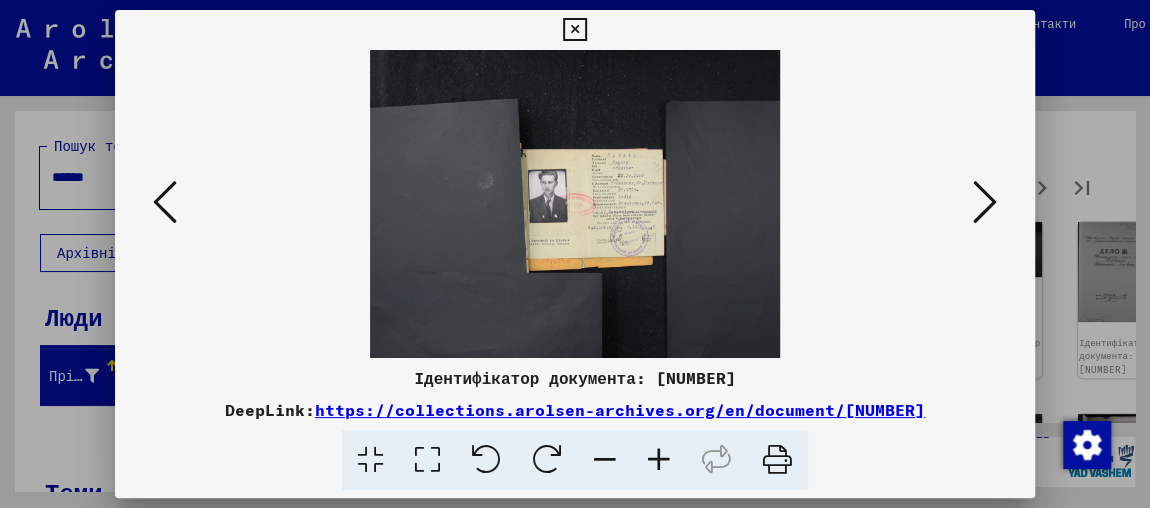 click at bounding box center (659, 460) 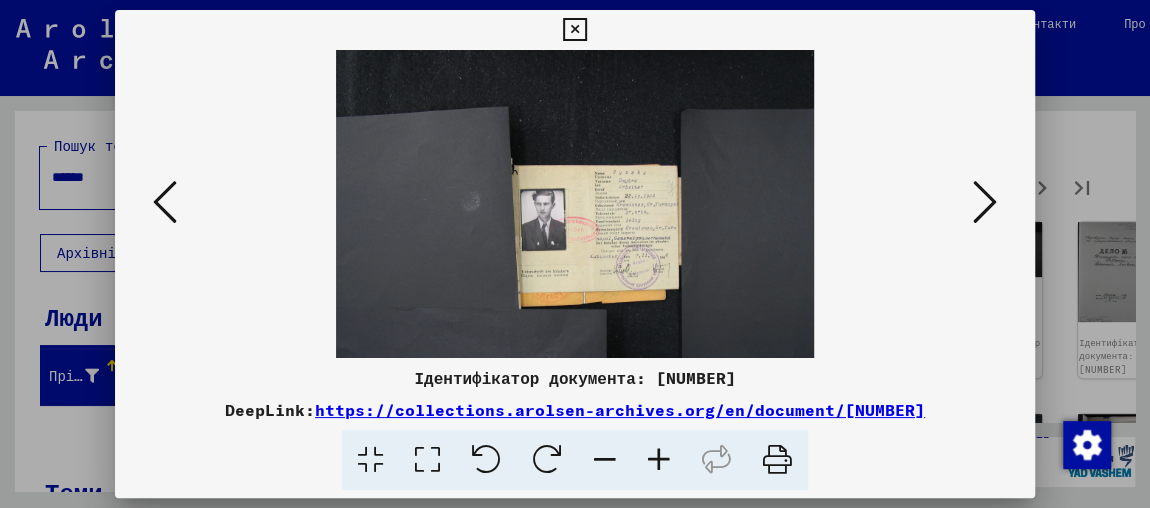 click at bounding box center (659, 460) 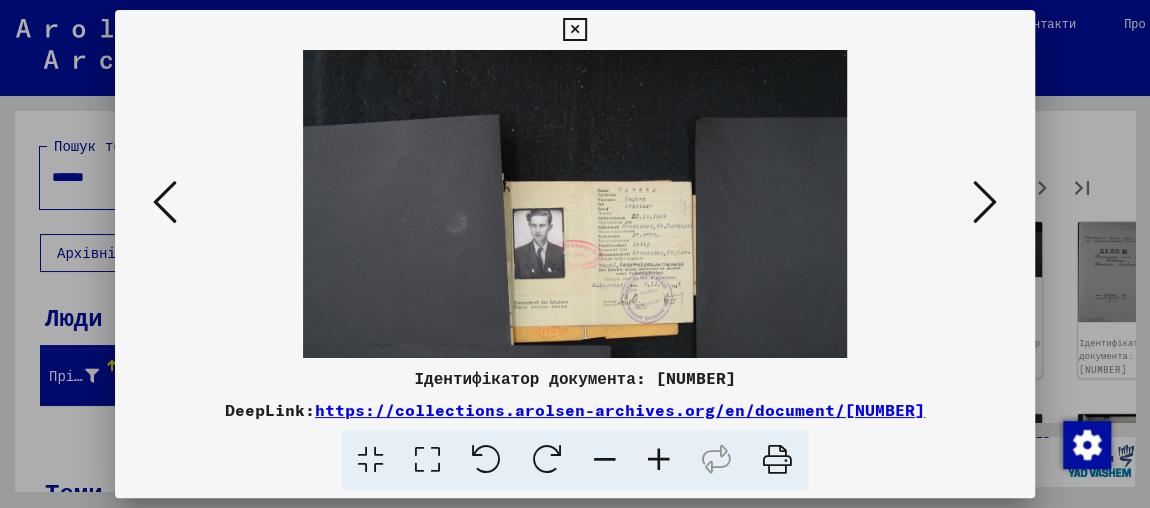 click at bounding box center (659, 460) 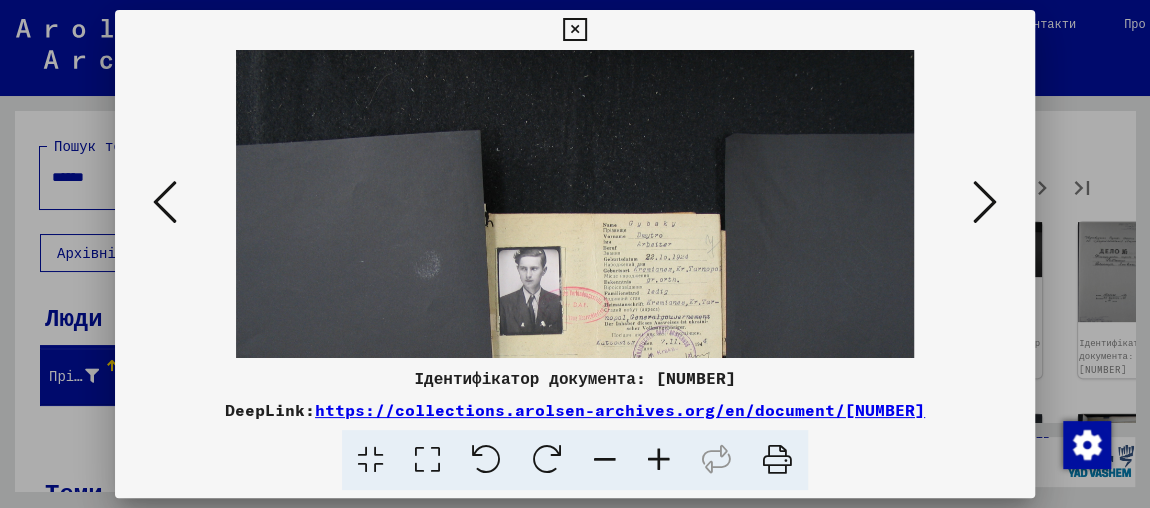 click at bounding box center (659, 460) 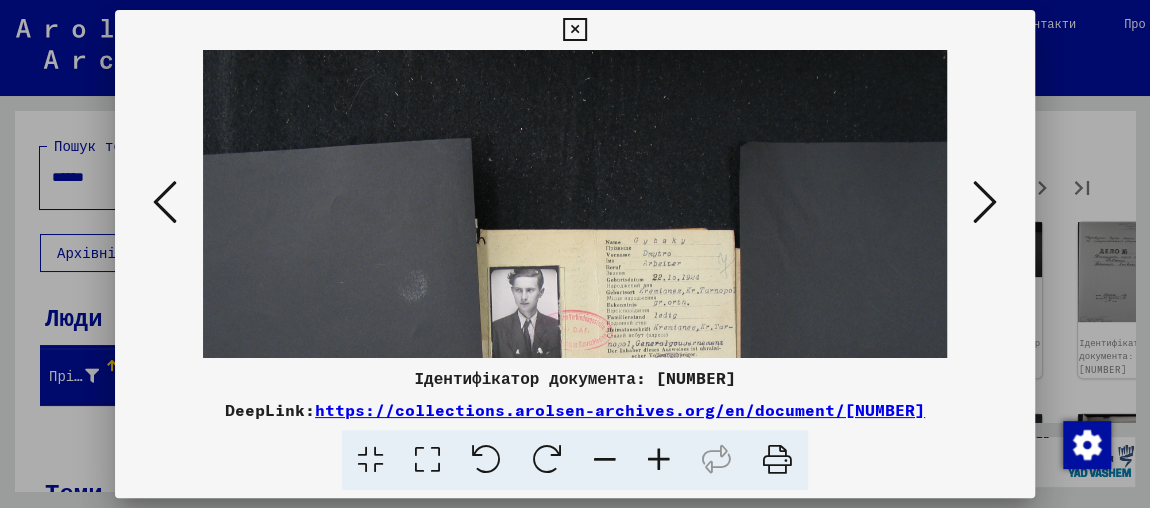 click at bounding box center (659, 460) 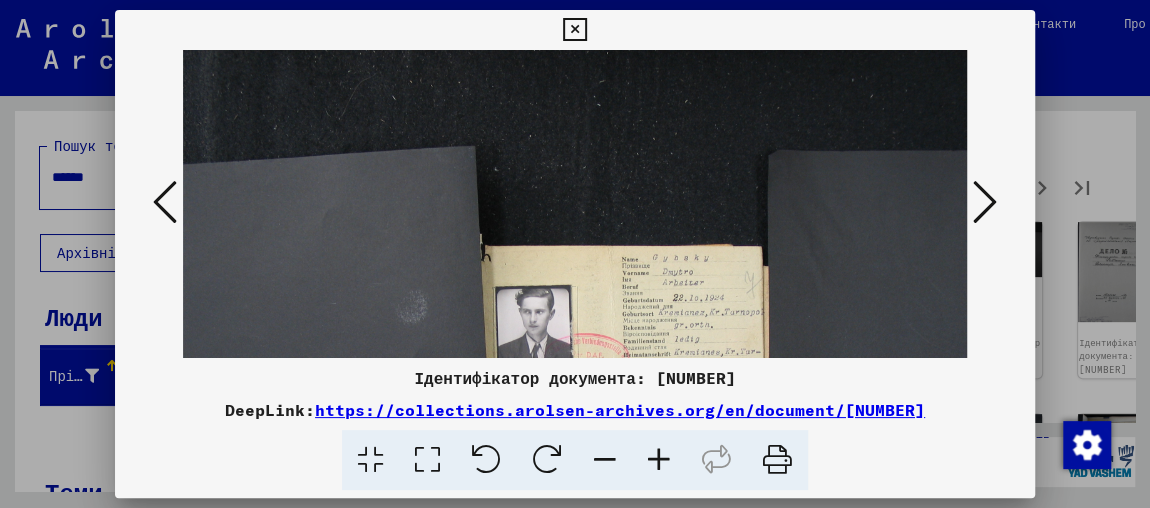 click at bounding box center (659, 460) 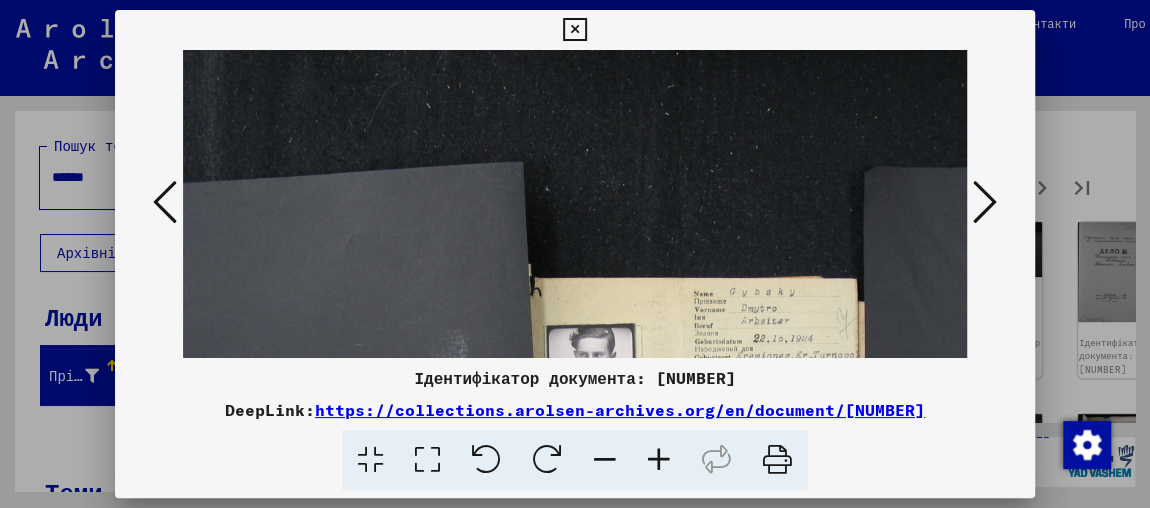 click at bounding box center (659, 460) 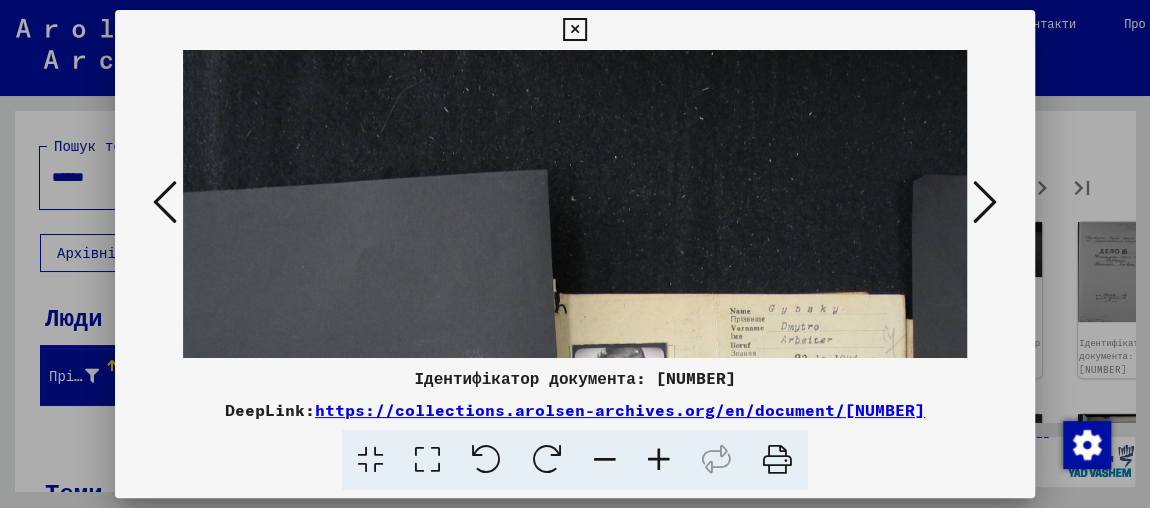 click at bounding box center [659, 460] 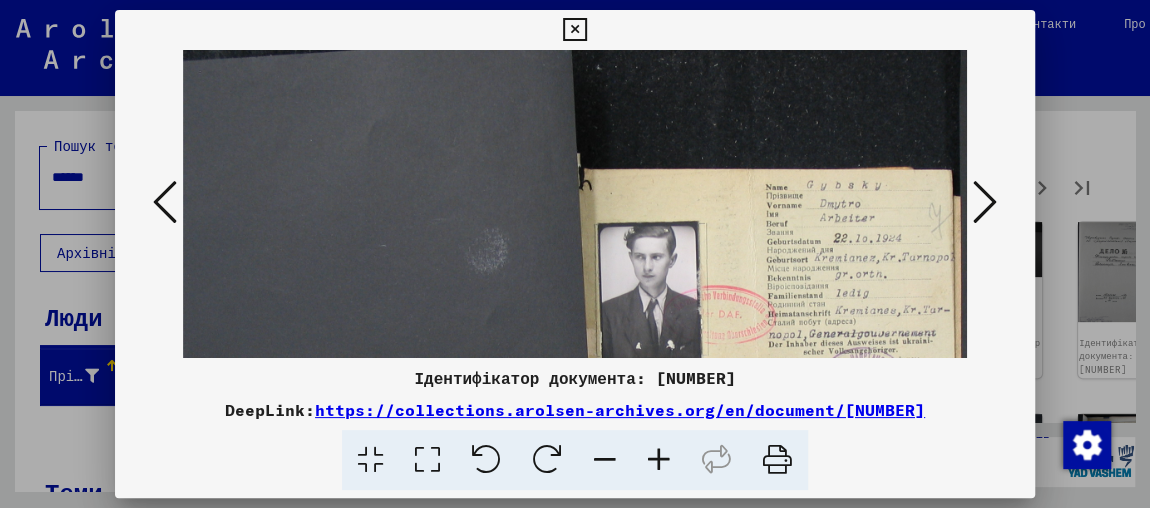 scroll, scrollTop: 146, scrollLeft: 0, axis: vertical 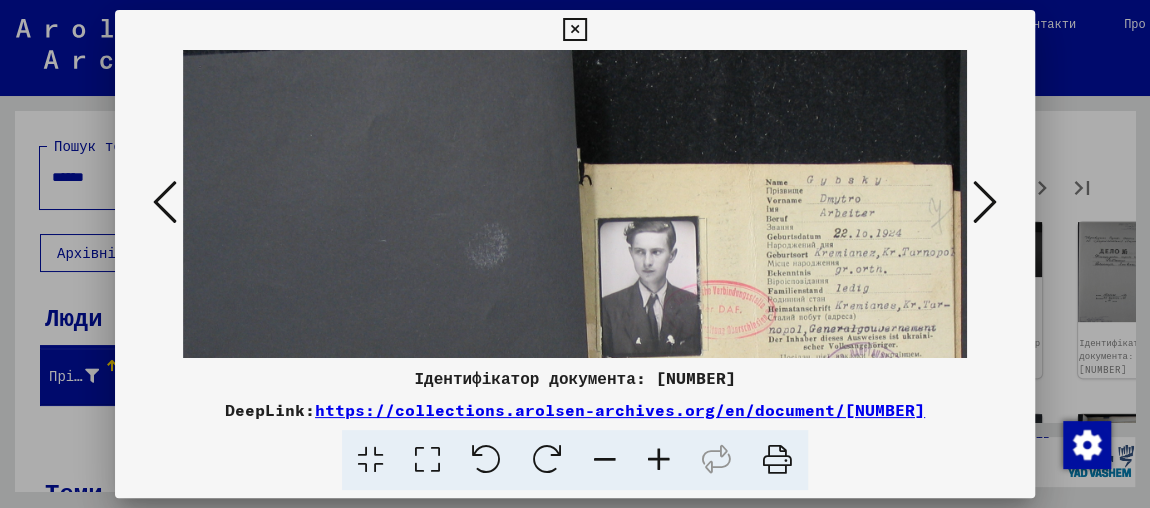 drag, startPoint x: 674, startPoint y: 314, endPoint x: 675, endPoint y: 169, distance: 145.00345 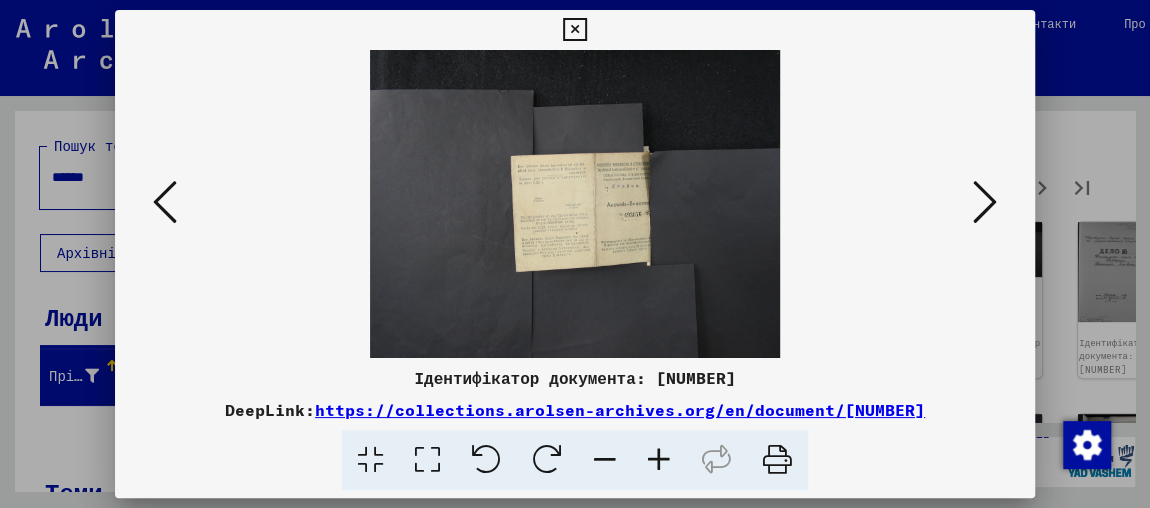 click at bounding box center (985, 202) 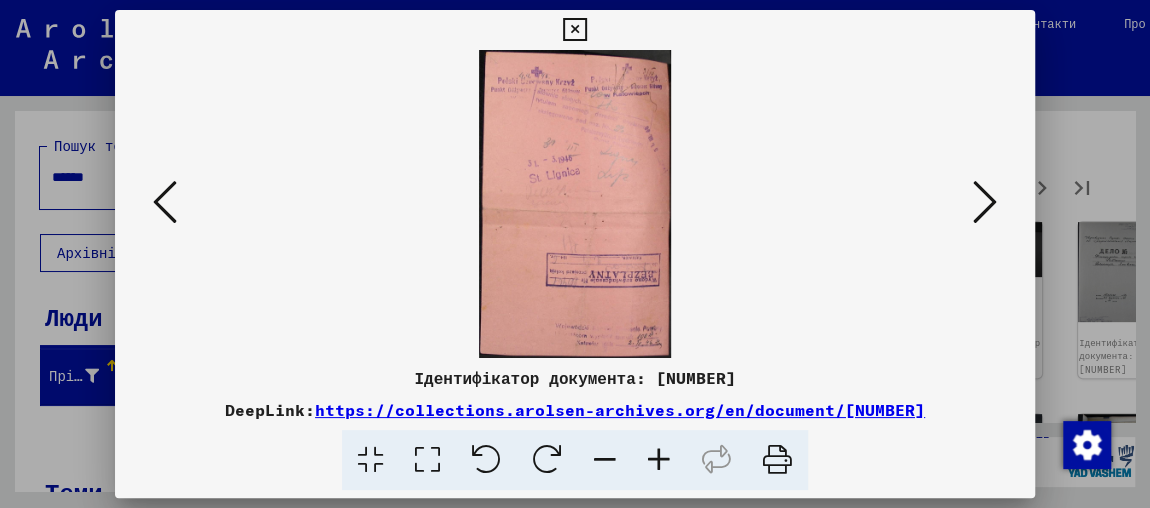 click at bounding box center (985, 202) 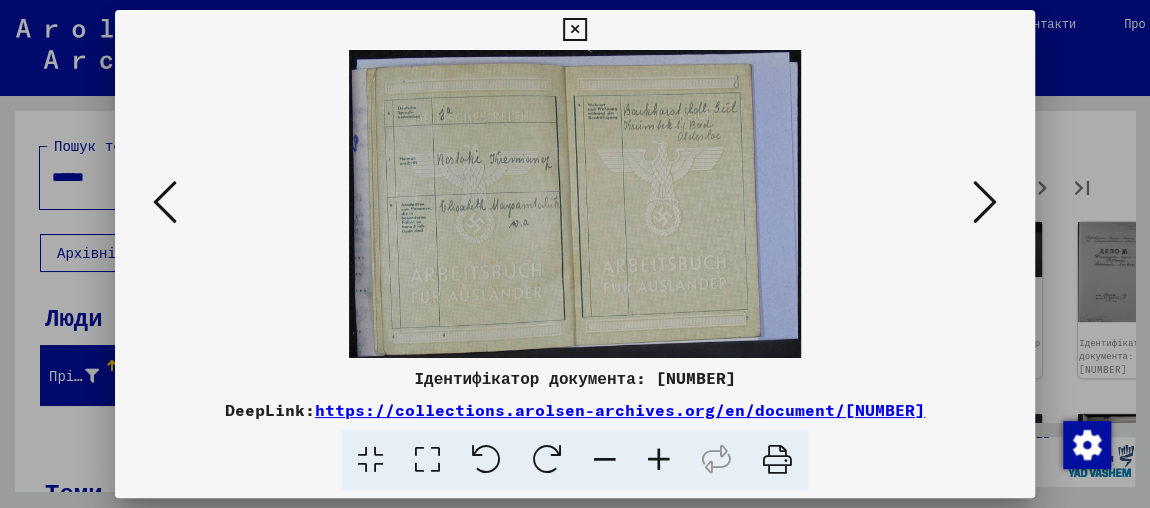 click at bounding box center (985, 202) 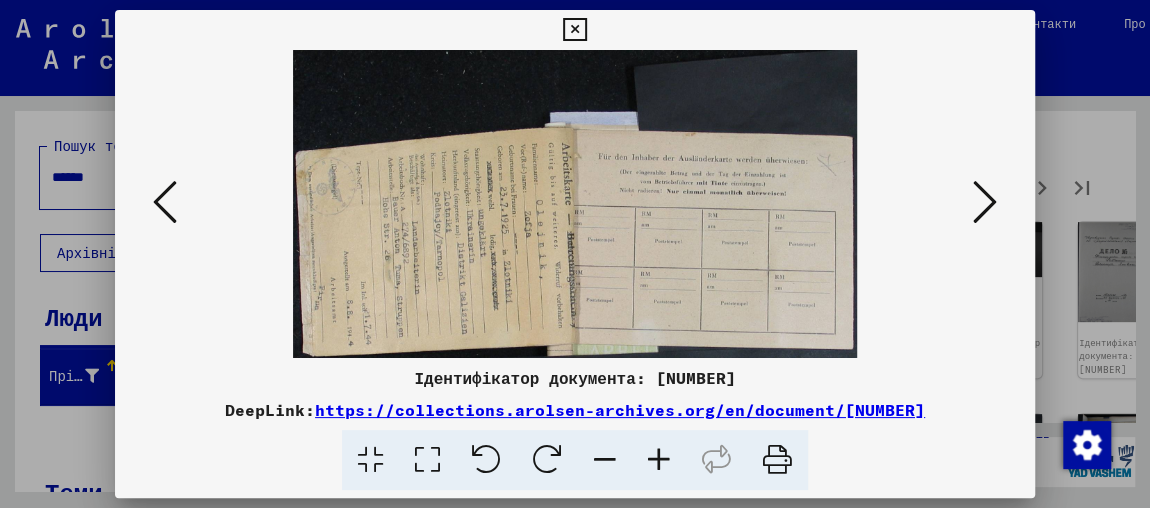 click at bounding box center (486, 460) 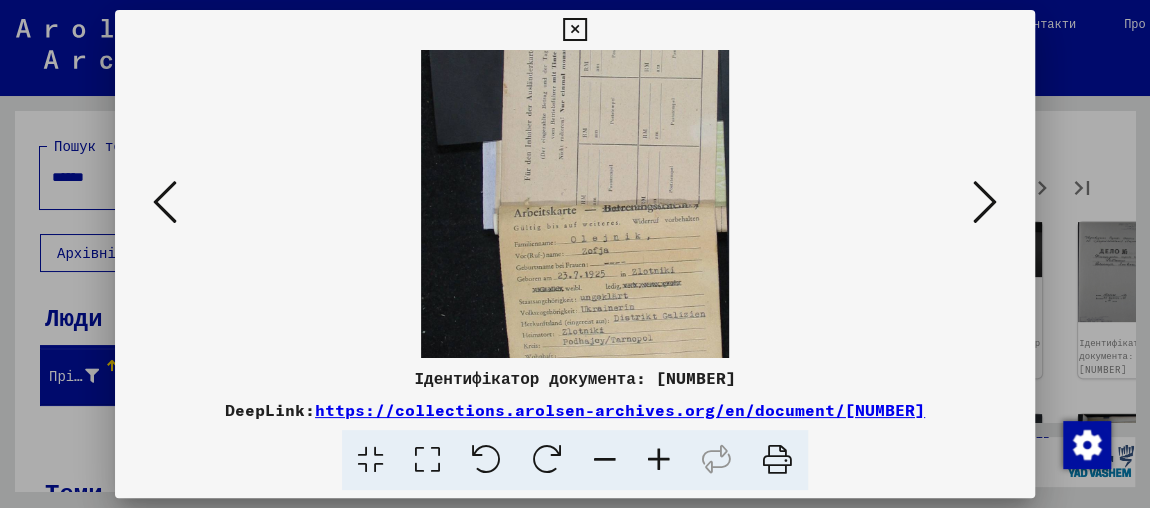 click at bounding box center (659, 460) 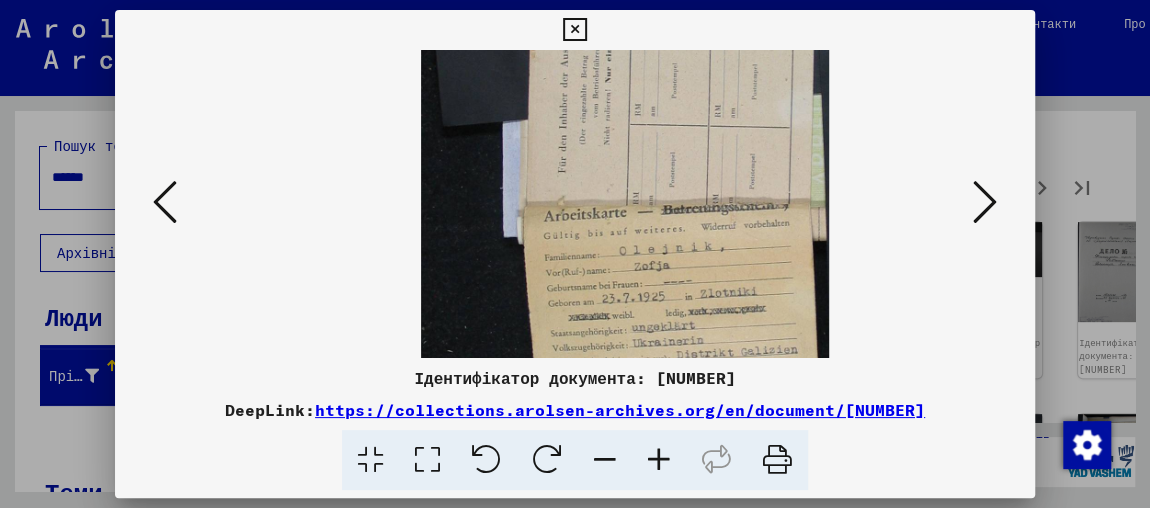 click at bounding box center [659, 460] 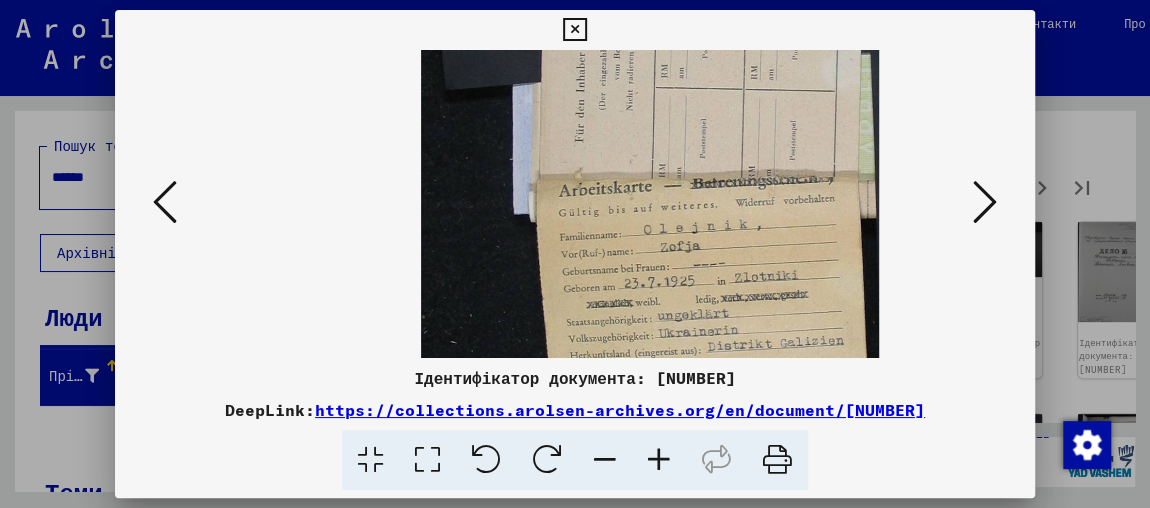 click at bounding box center (659, 460) 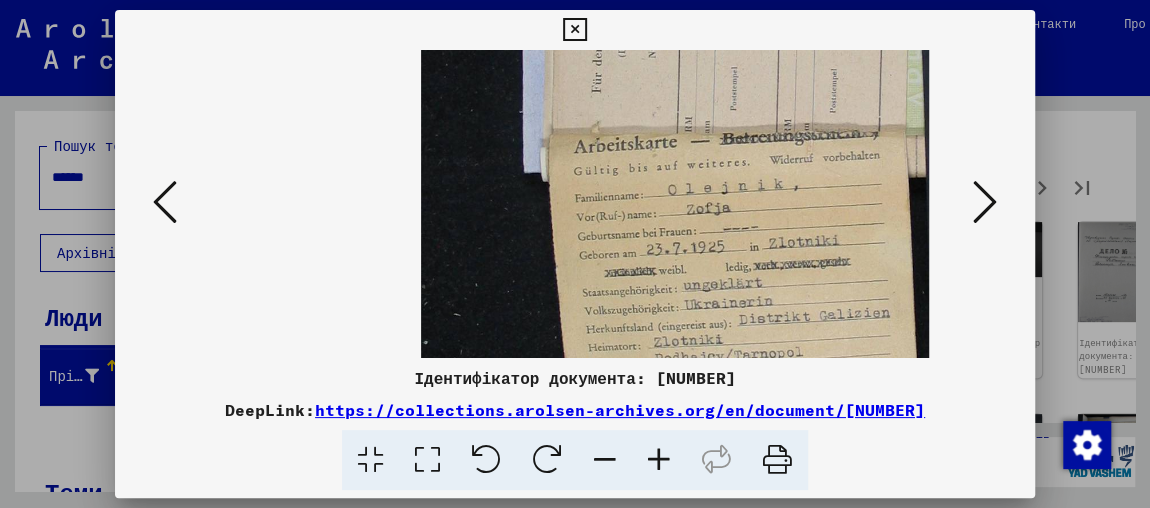 click at bounding box center (659, 460) 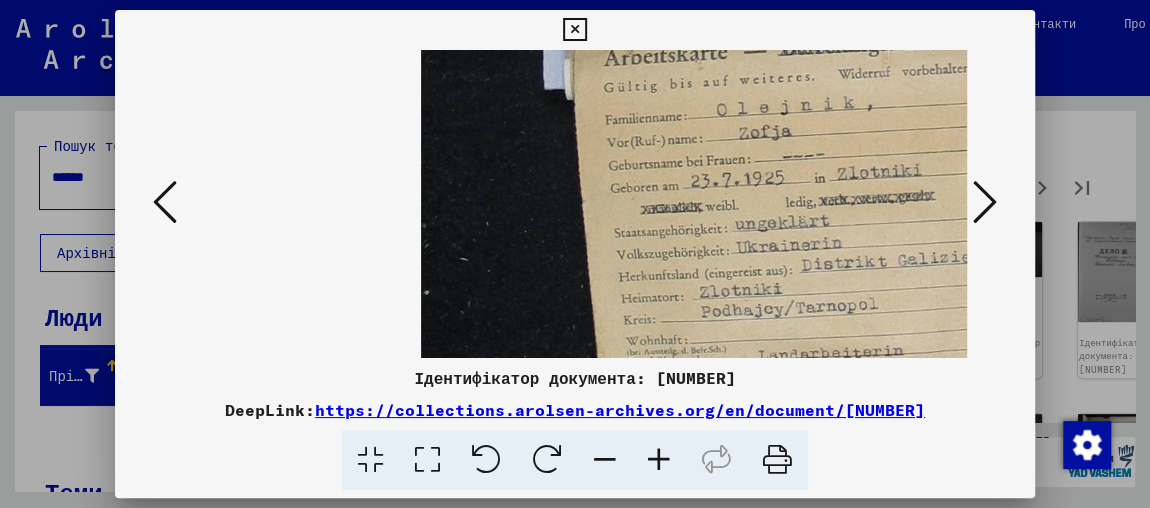 click at bounding box center (659, 460) 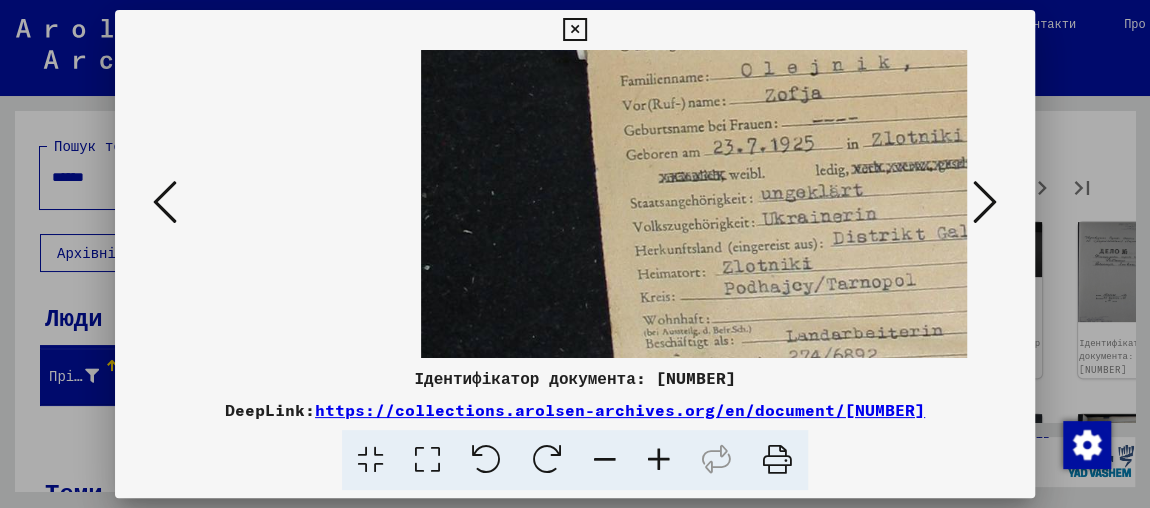 scroll, scrollTop: 0, scrollLeft: 11, axis: horizontal 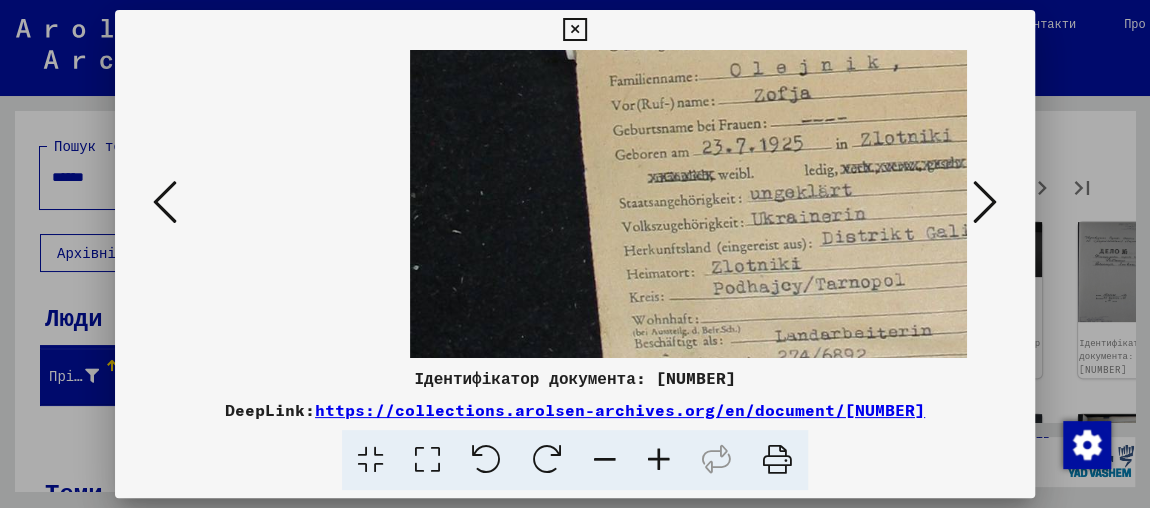 drag, startPoint x: 786, startPoint y: 251, endPoint x: 774, endPoint y: 332, distance: 81.88406 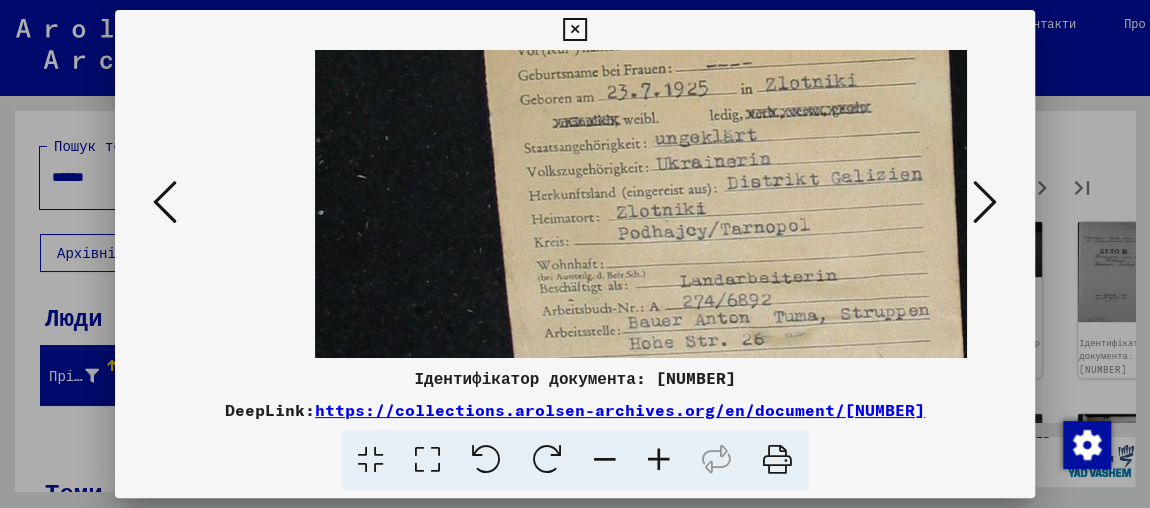 scroll, scrollTop: 58, scrollLeft: 106, axis: both 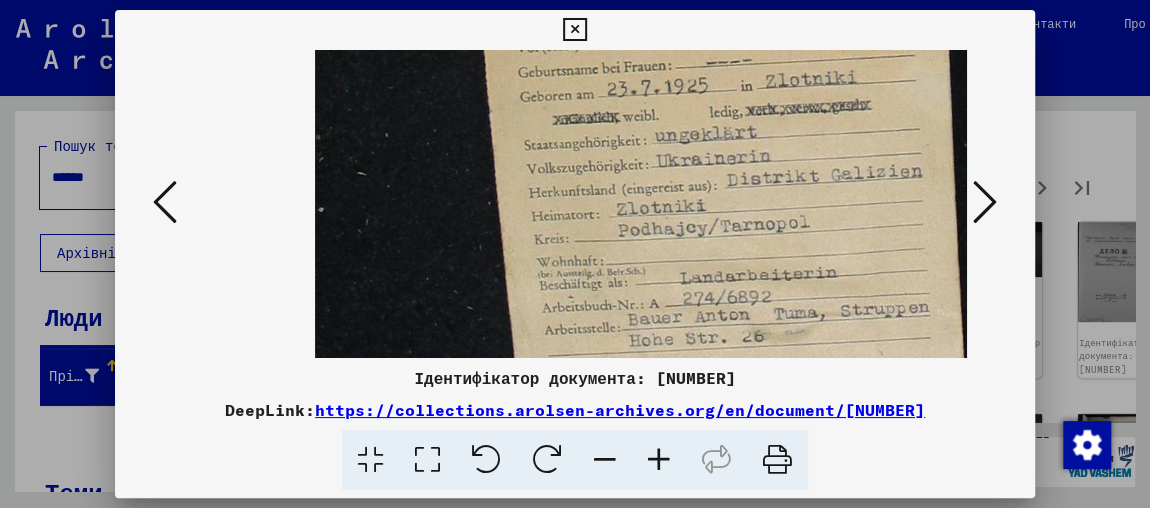 drag, startPoint x: 927, startPoint y: 285, endPoint x: 673, endPoint y: 227, distance: 260.5379 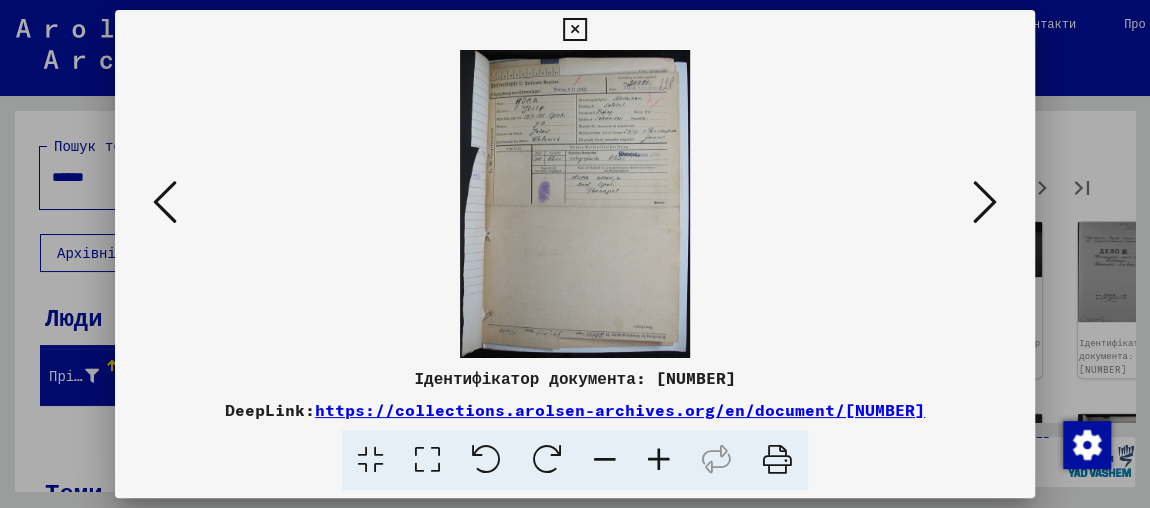 click at bounding box center [985, 202] 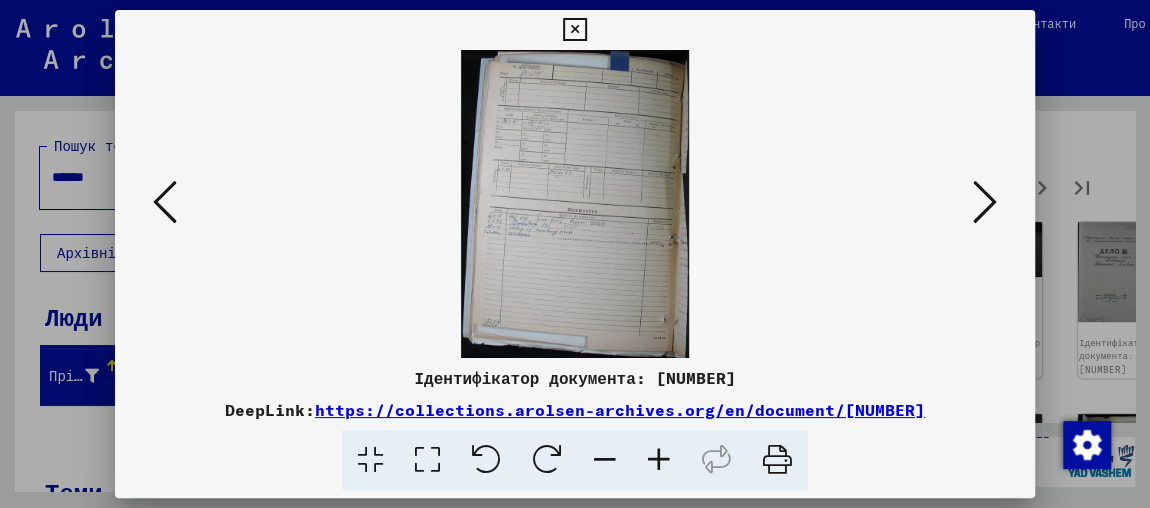 click at bounding box center (985, 202) 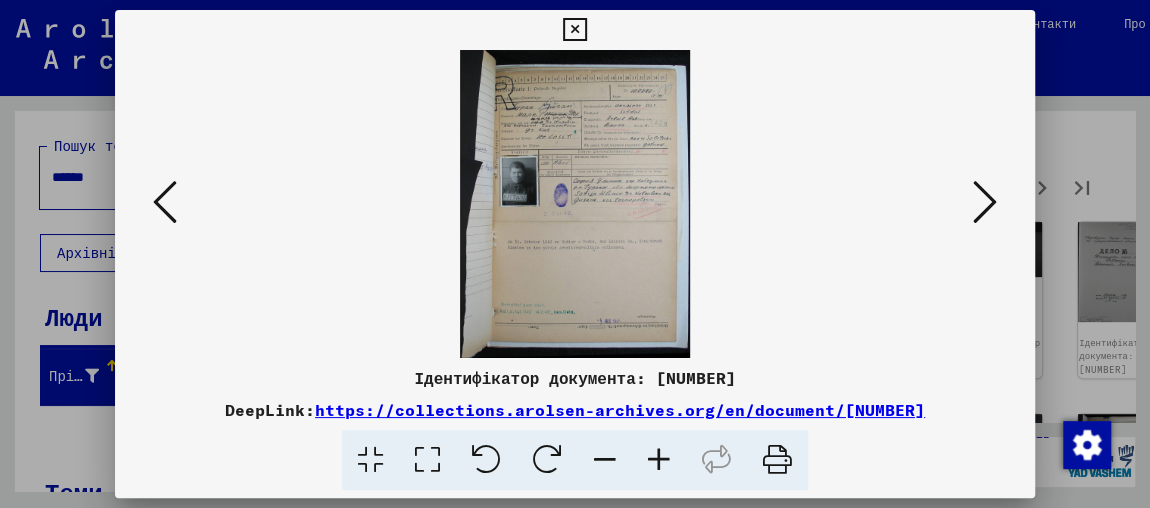 click at bounding box center [659, 460] 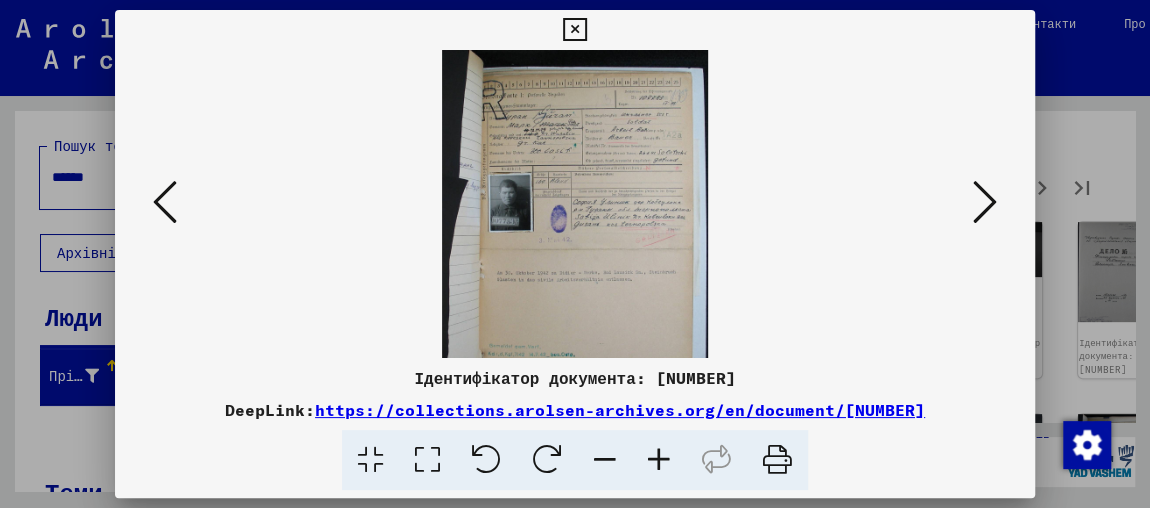 click at bounding box center [659, 460] 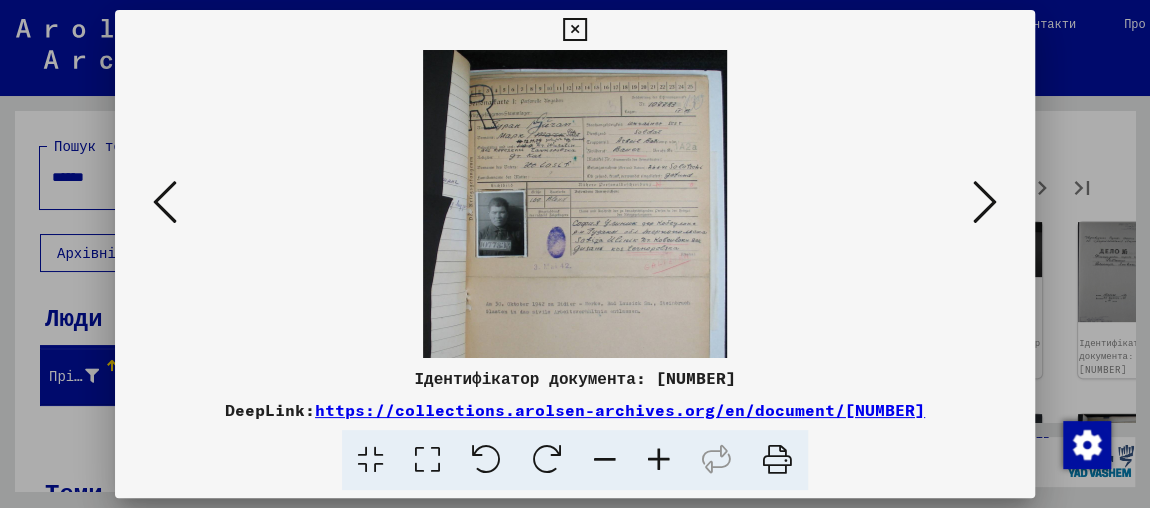 click at bounding box center [659, 460] 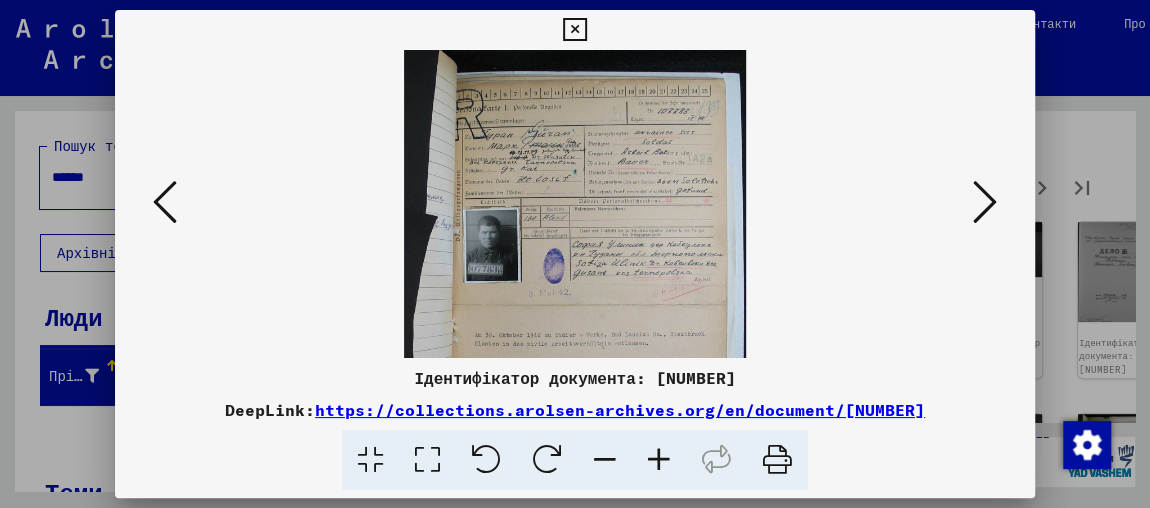 click at bounding box center (659, 460) 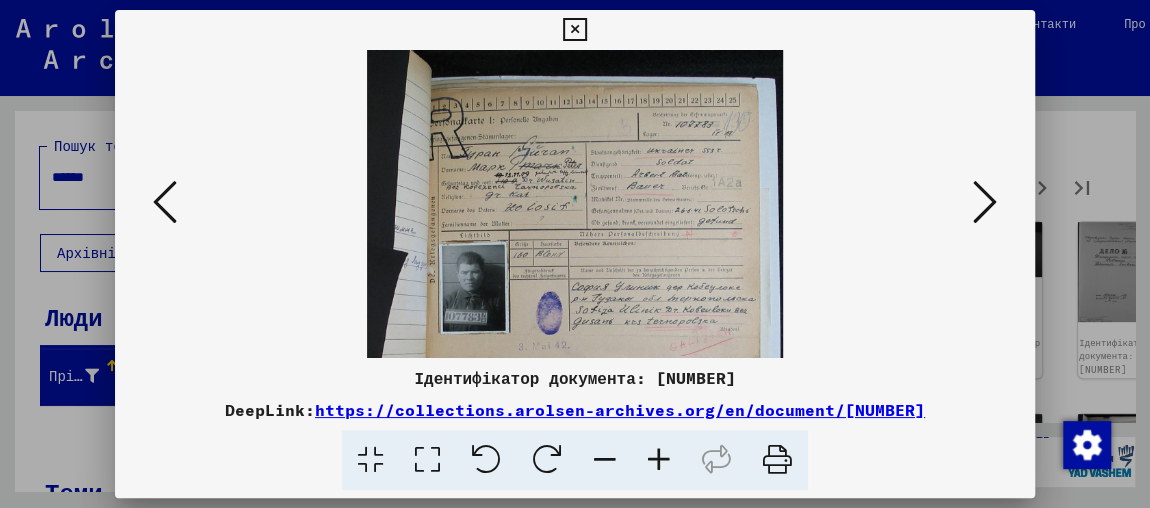 click at bounding box center (659, 460) 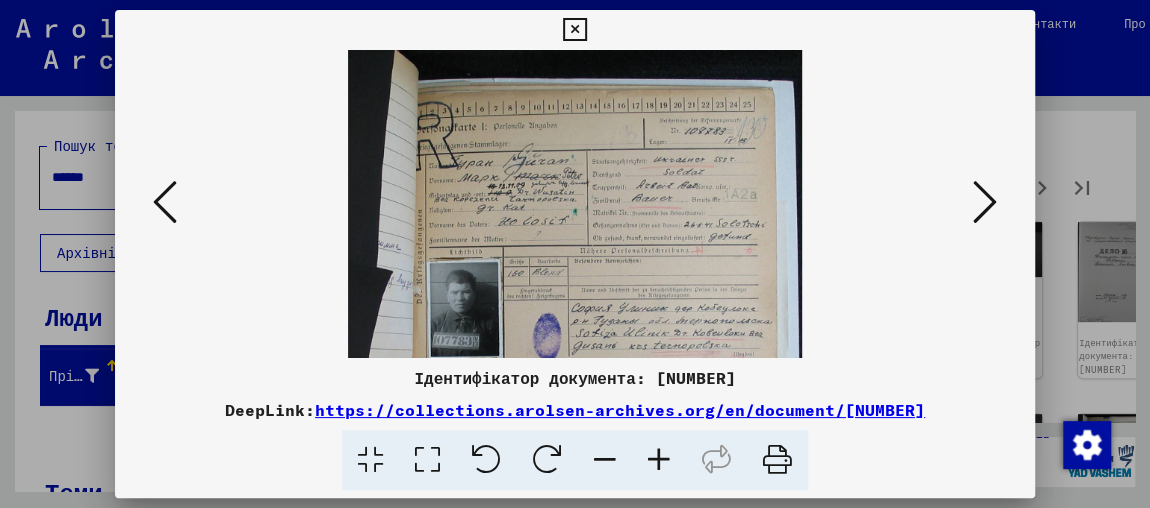 click at bounding box center (659, 460) 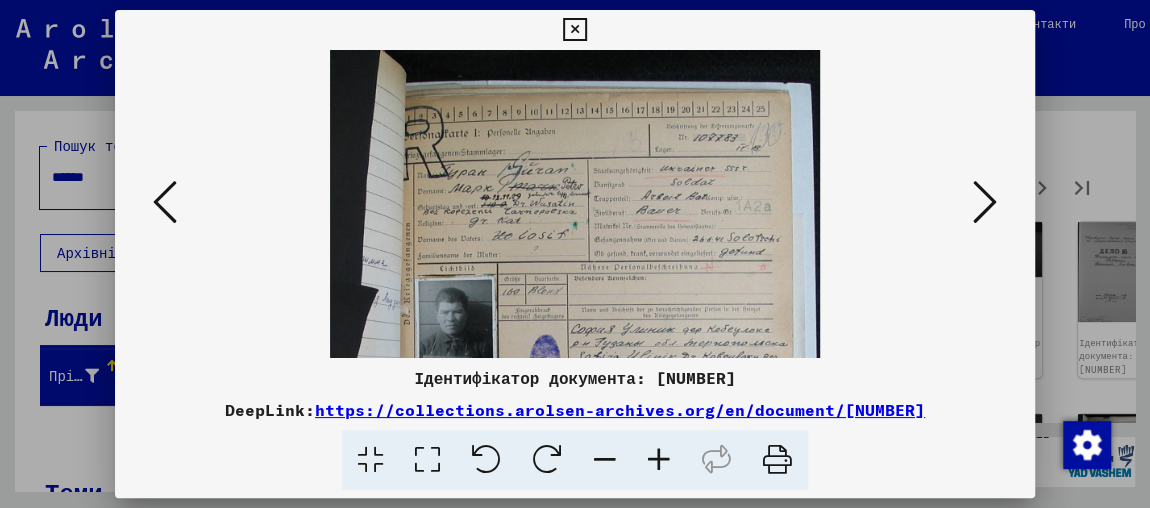 click at bounding box center (659, 460) 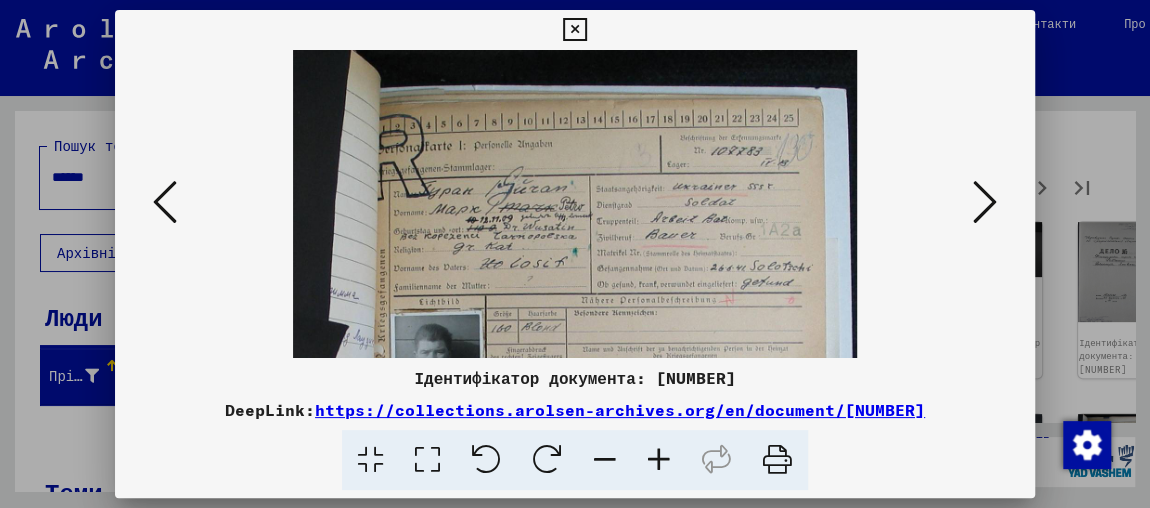 click at bounding box center (659, 460) 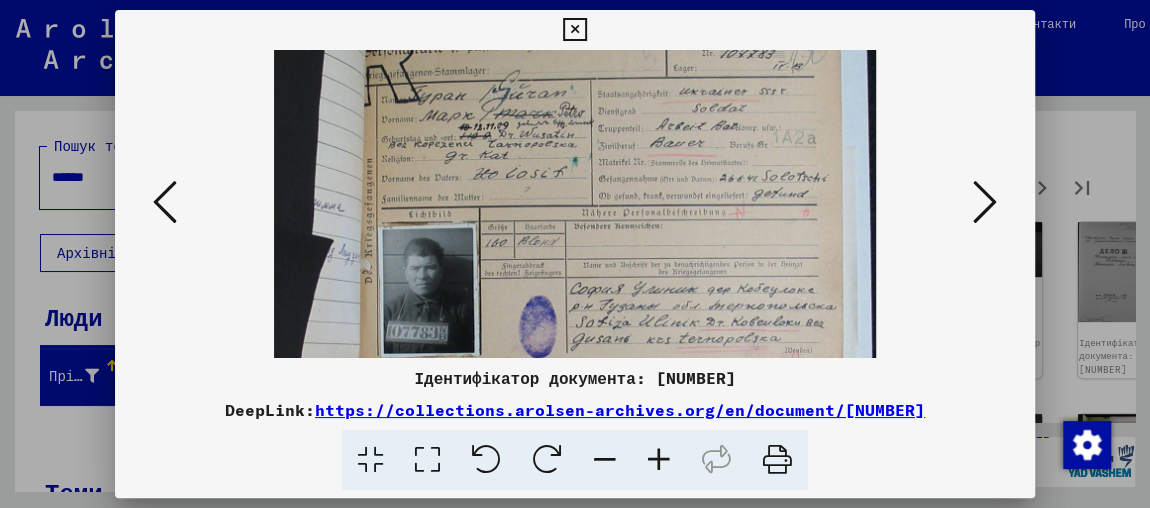 drag, startPoint x: 691, startPoint y: 211, endPoint x: 727, endPoint y: 136, distance: 83.19255 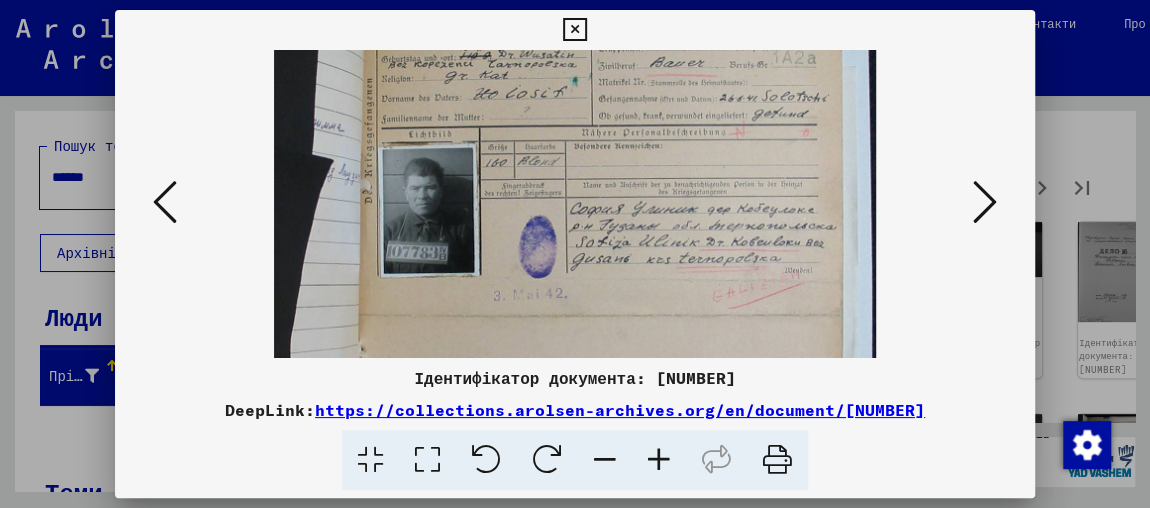 scroll, scrollTop: 189, scrollLeft: 0, axis: vertical 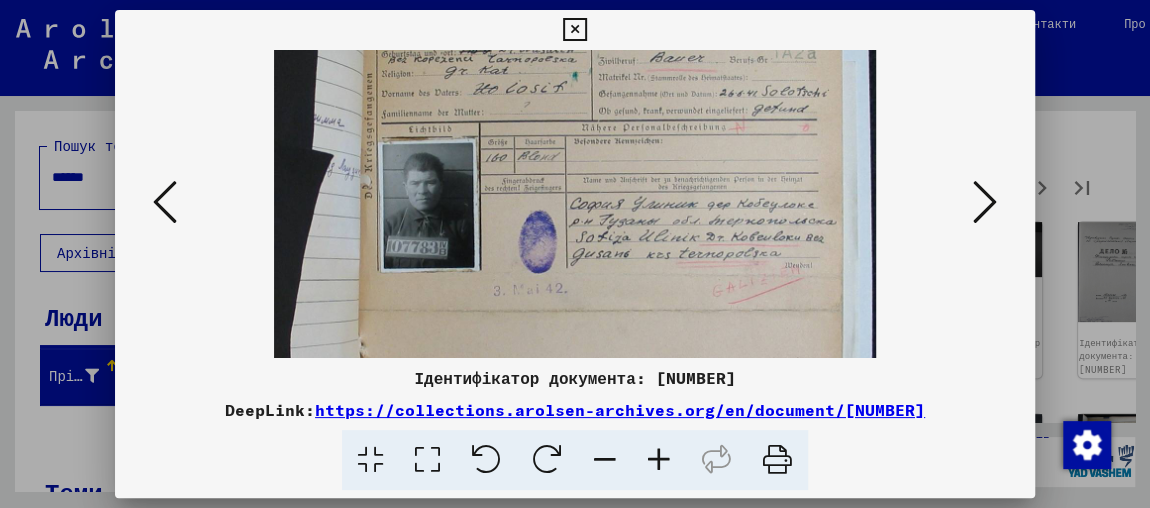 drag, startPoint x: 741, startPoint y: 233, endPoint x: 766, endPoint y: 148, distance: 88.60023 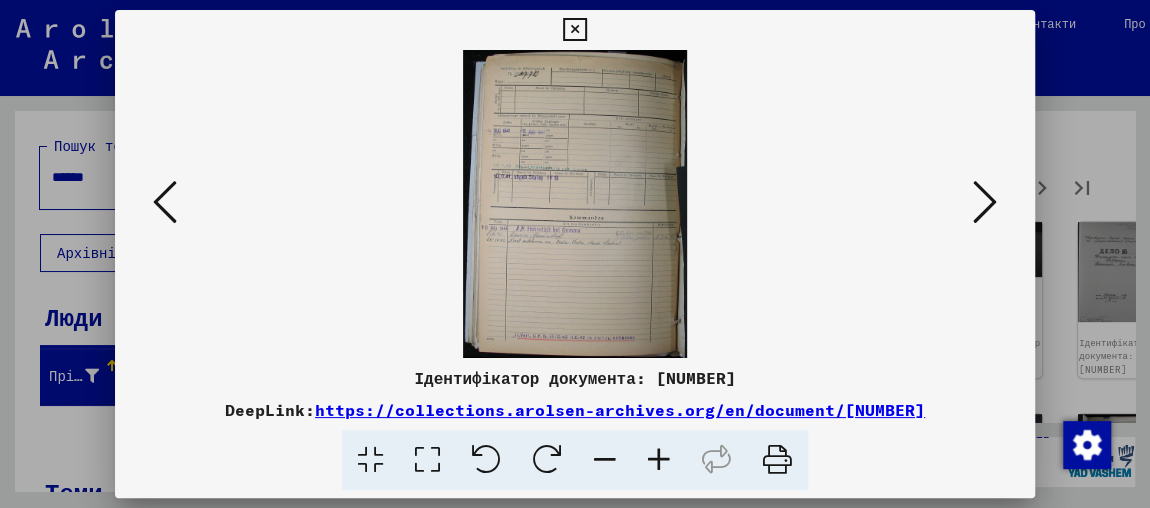 scroll, scrollTop: 0, scrollLeft: 0, axis: both 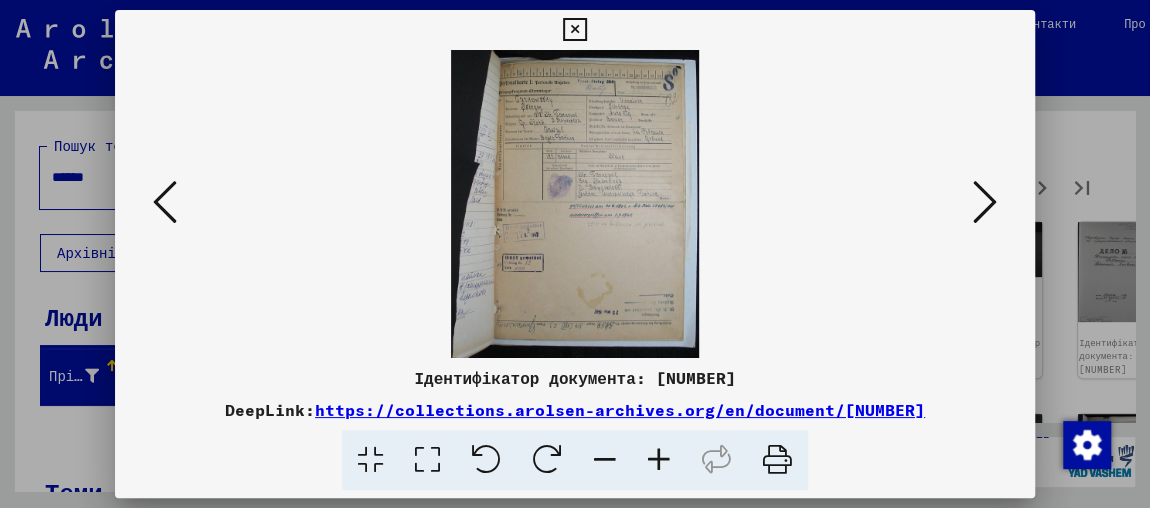 click at bounding box center (985, 202) 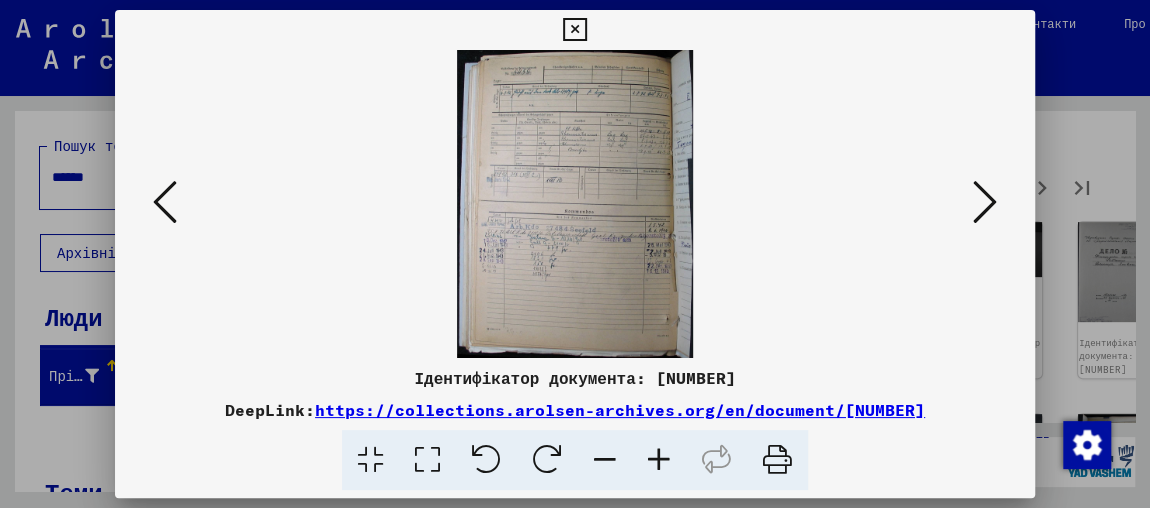 click at bounding box center (985, 202) 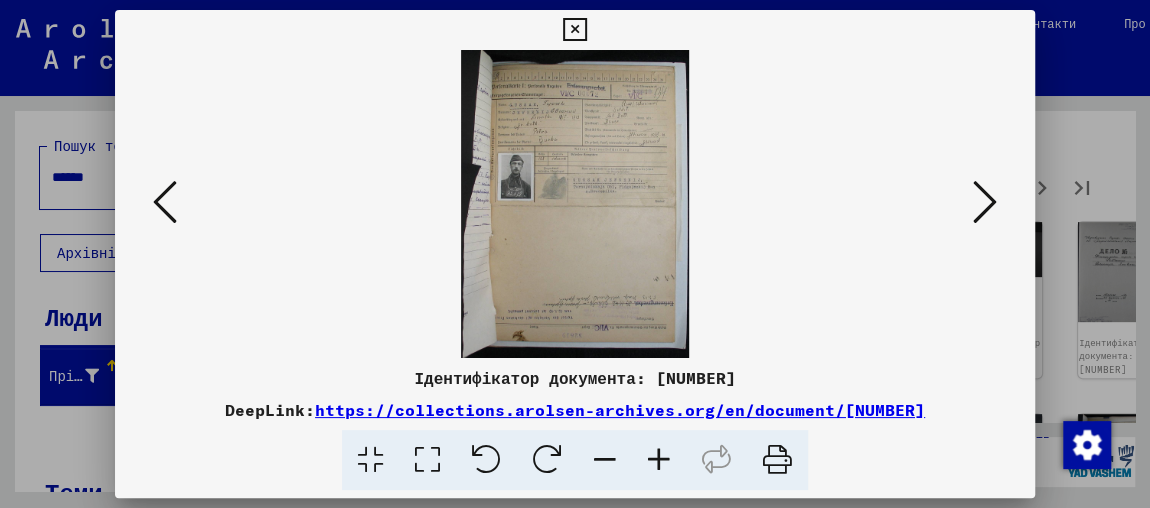 click at bounding box center [165, 202] 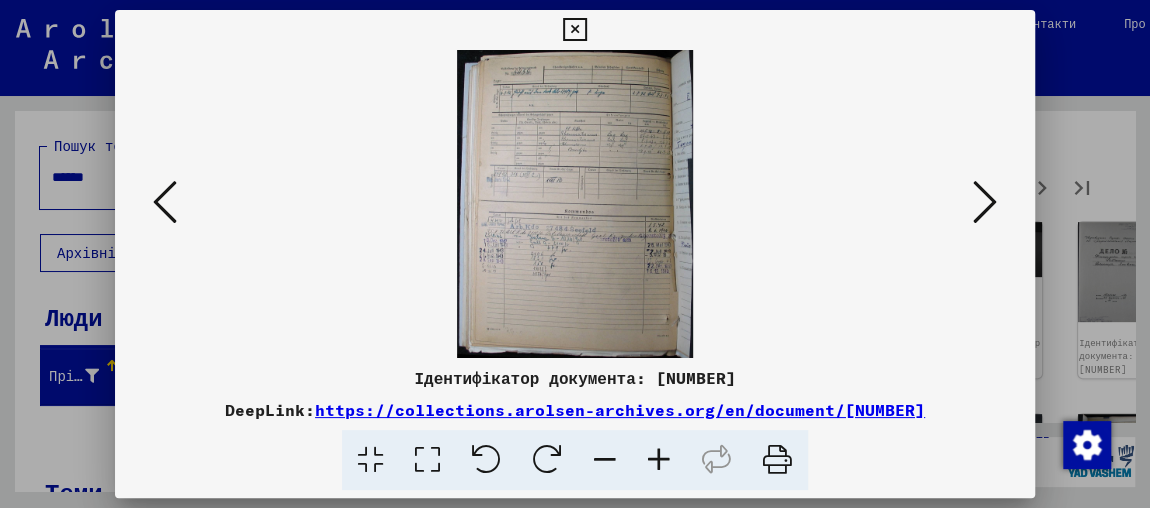 click at bounding box center [165, 202] 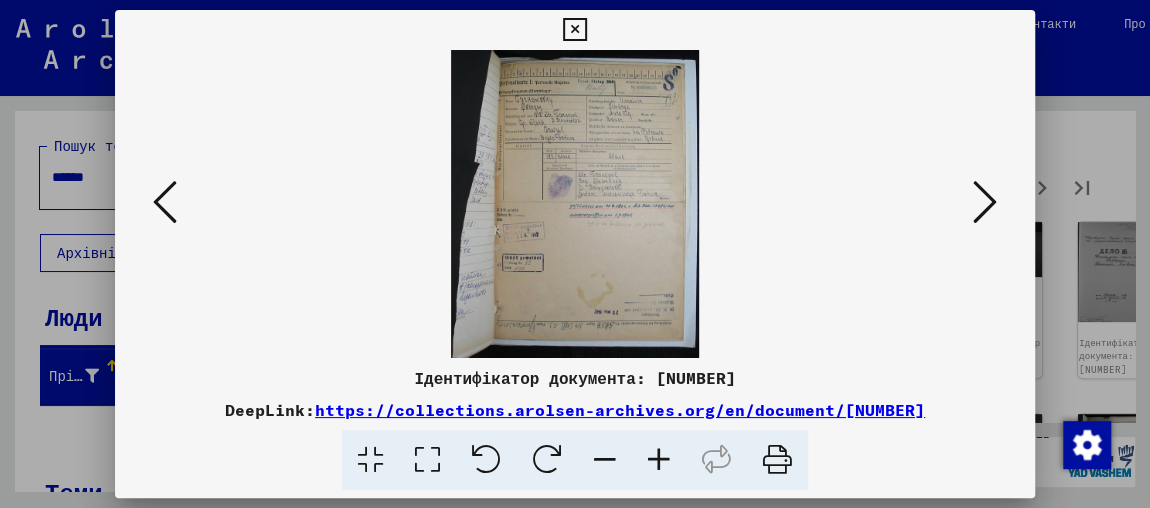 click at bounding box center [659, 460] 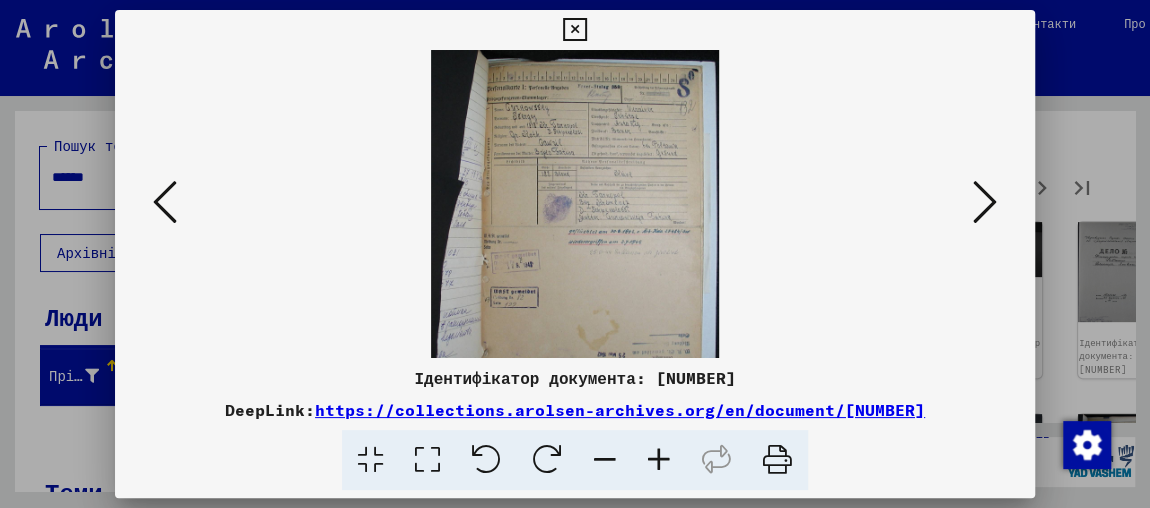 click at bounding box center [659, 460] 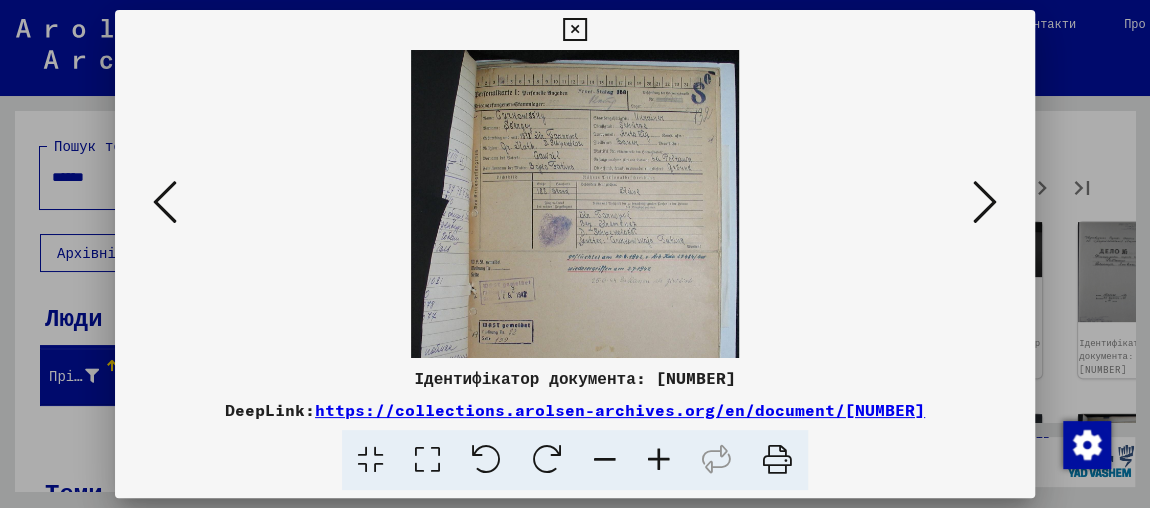 click at bounding box center (659, 460) 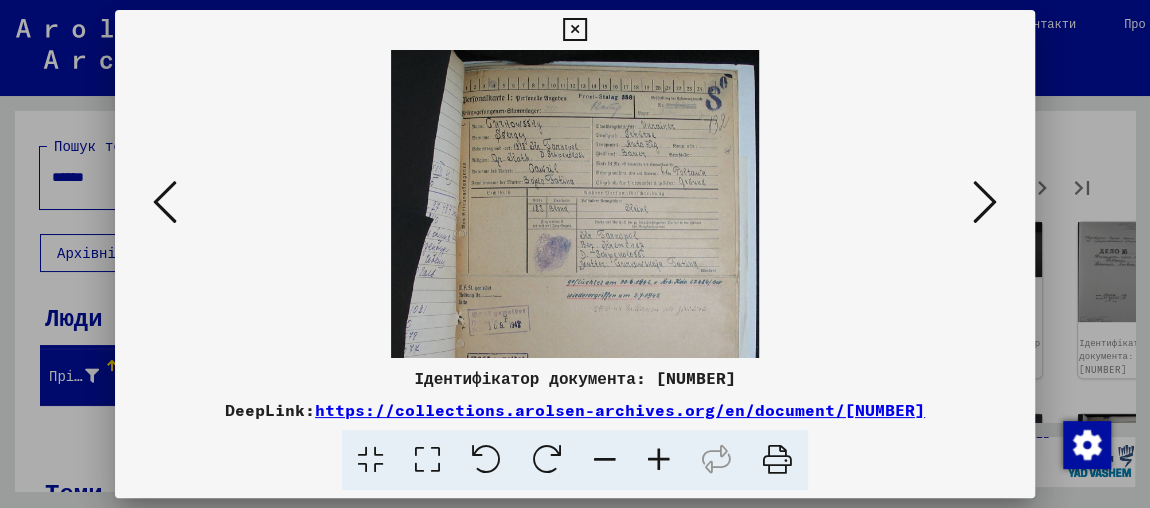 click at bounding box center [659, 460] 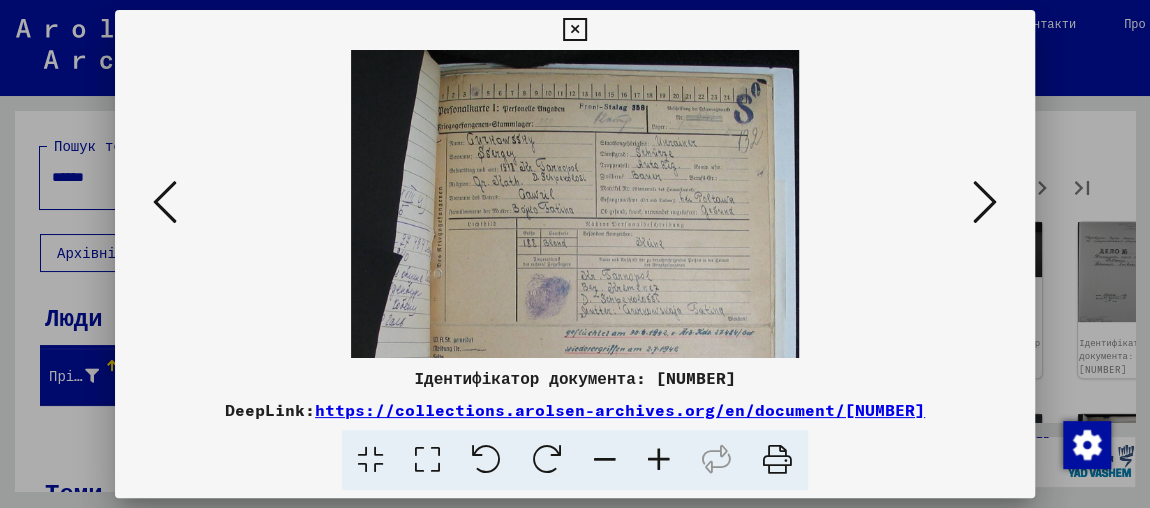click at bounding box center [659, 460] 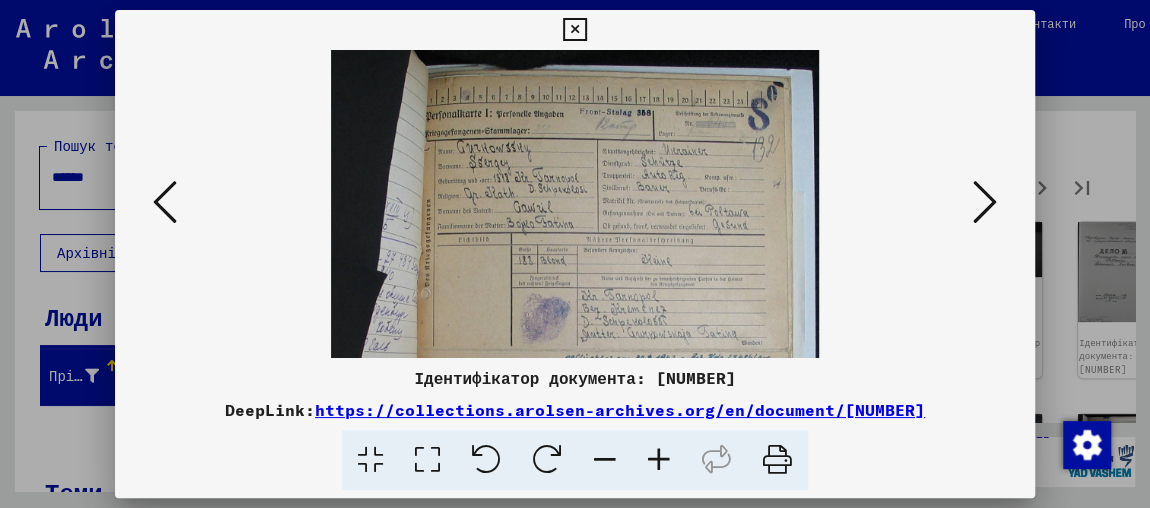 click at bounding box center (659, 460) 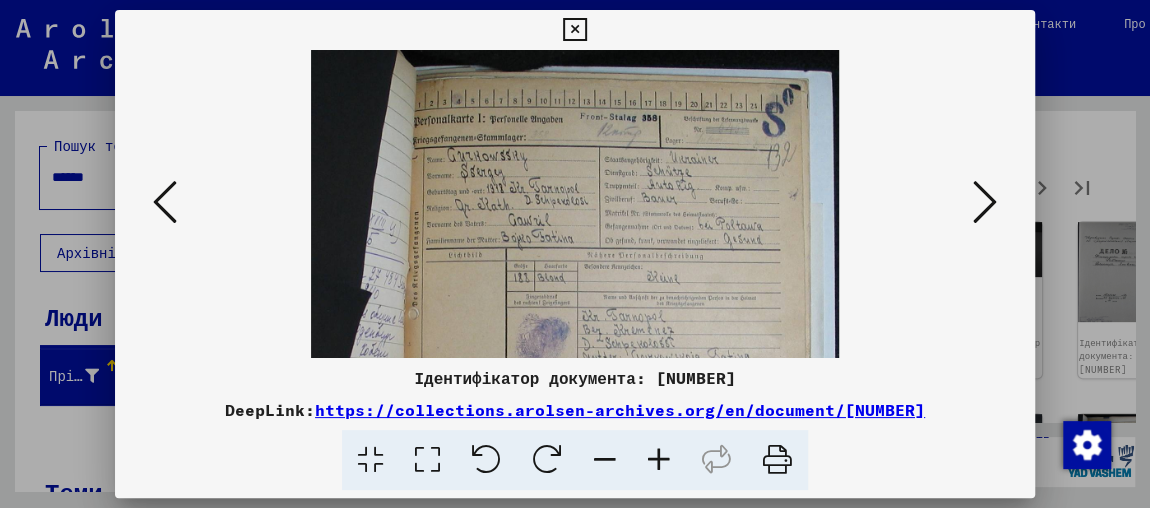 click at bounding box center [659, 460] 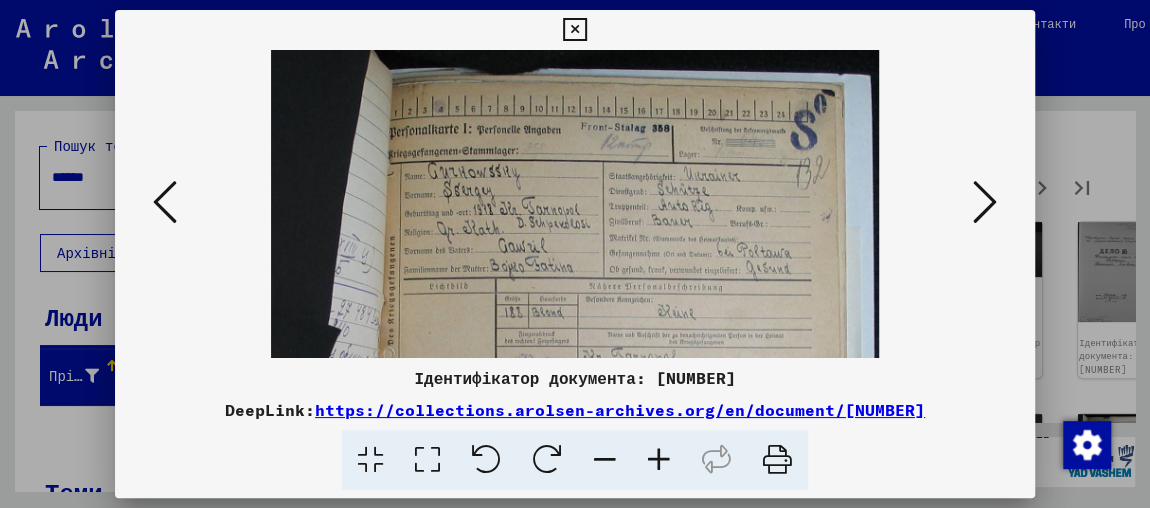 click at bounding box center [985, 202] 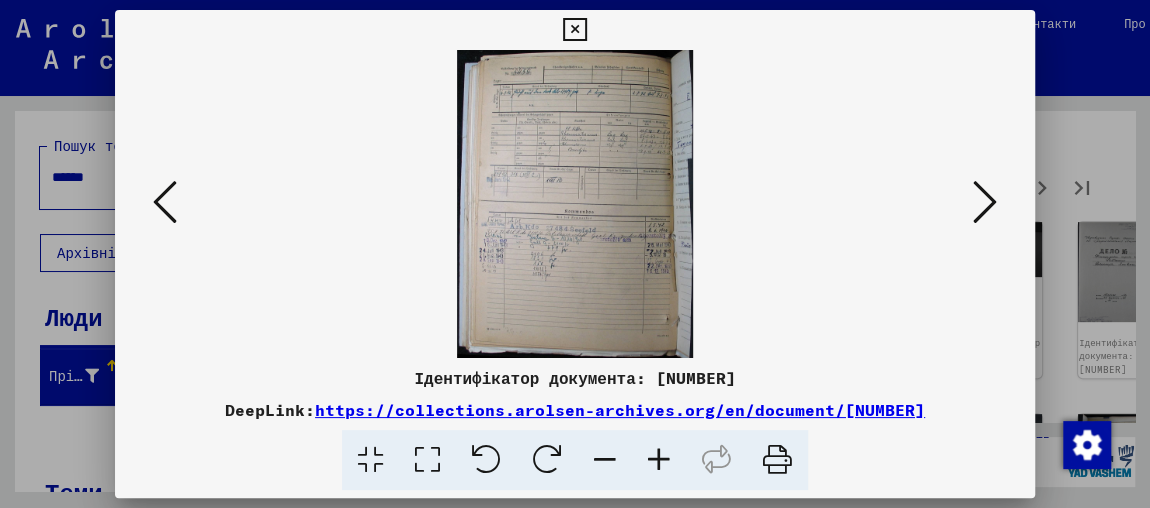 click at bounding box center (985, 202) 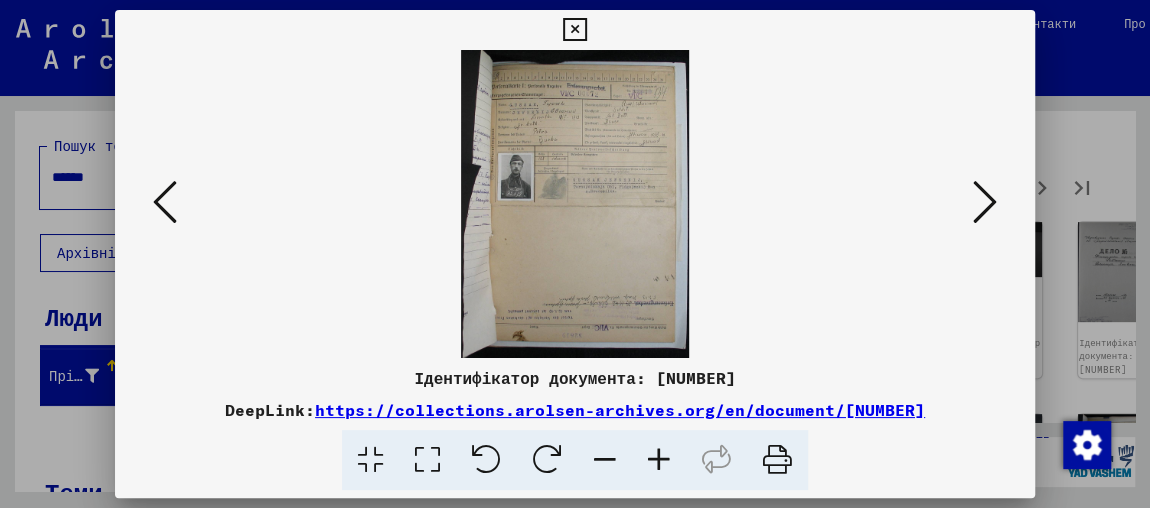 click at bounding box center [659, 460] 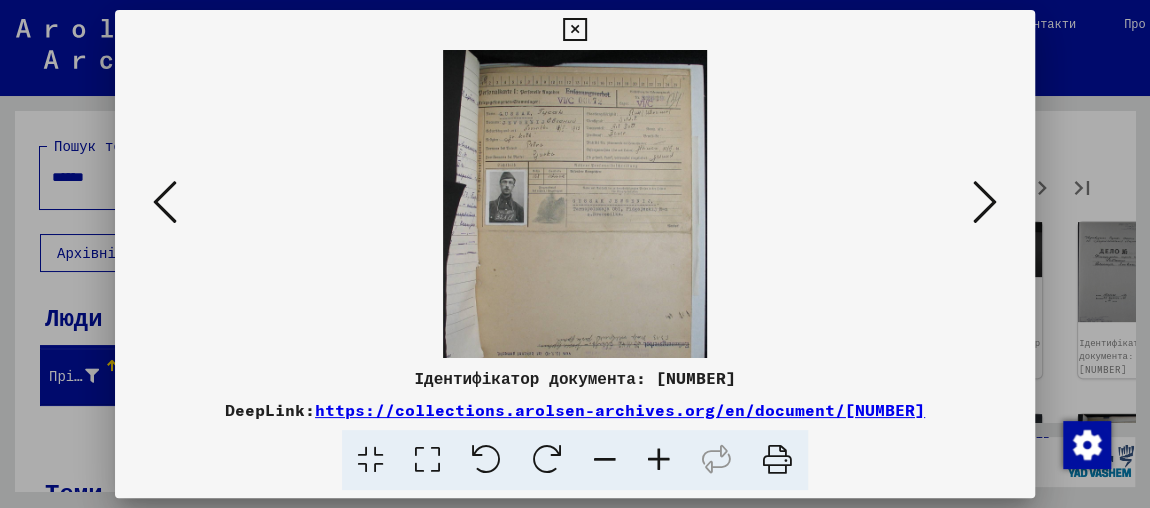 click at bounding box center (659, 460) 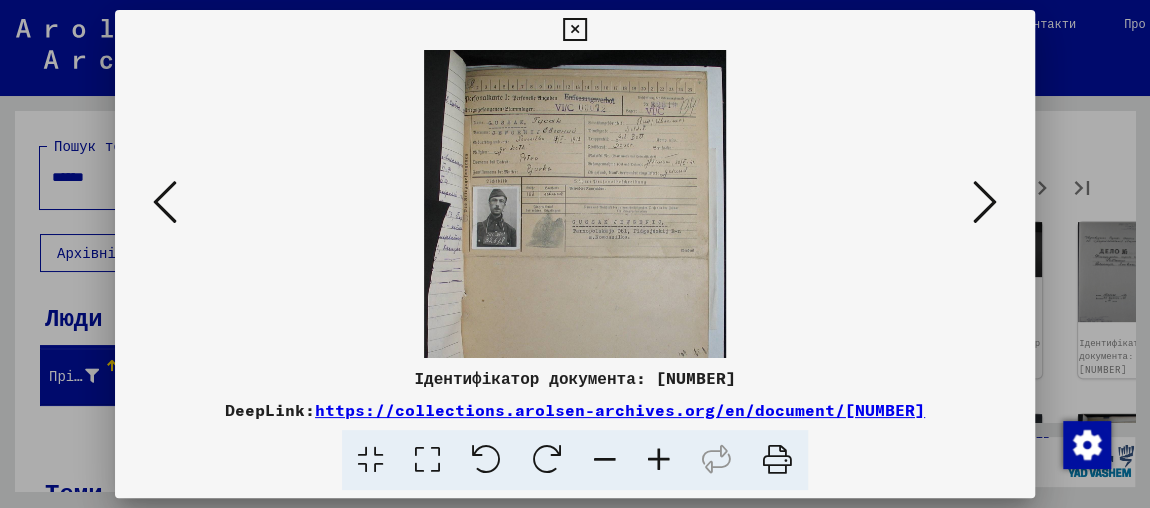 click at bounding box center [659, 460] 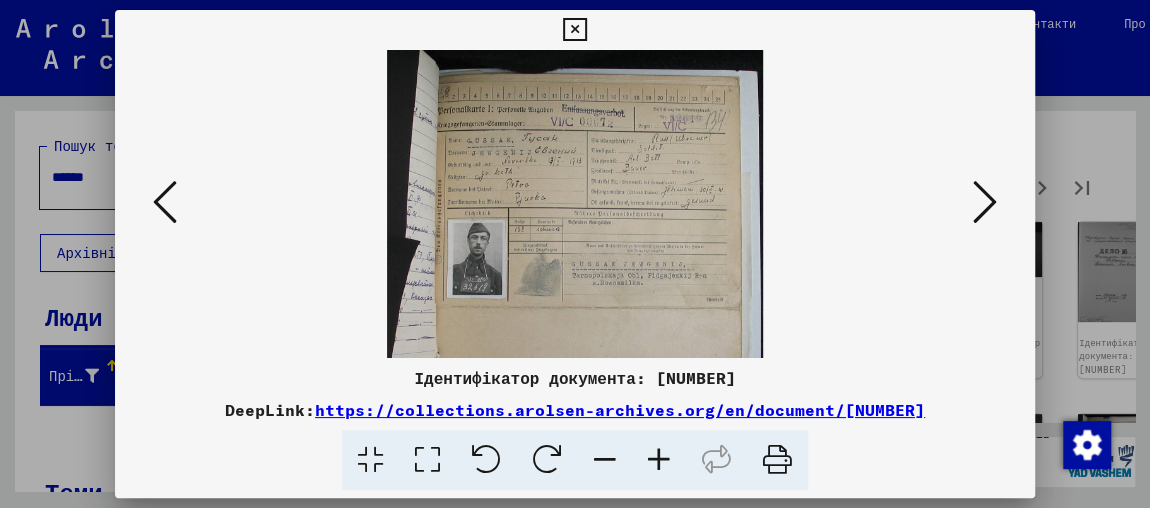 click at bounding box center (659, 460) 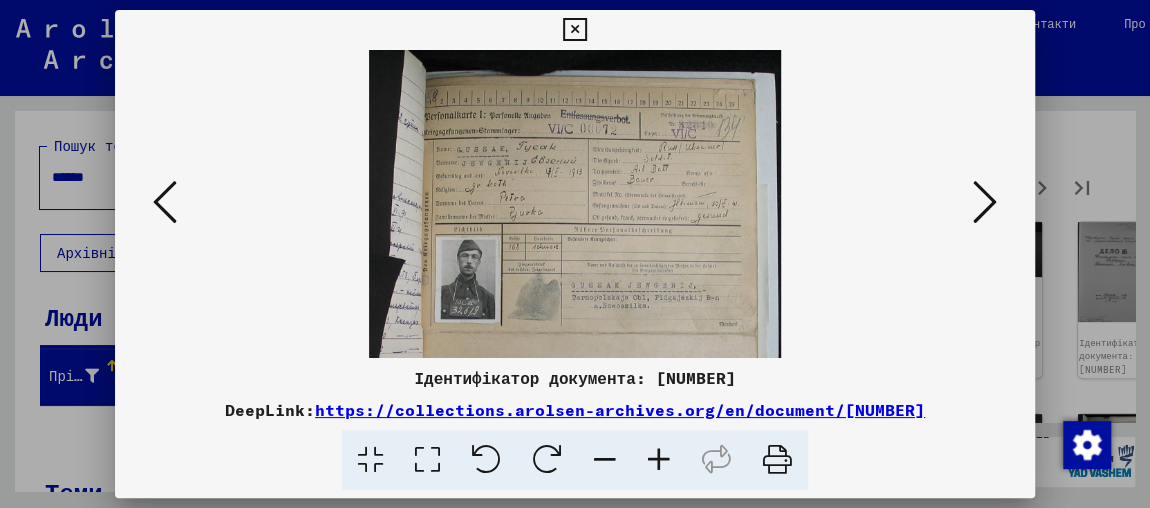 click at bounding box center [659, 460] 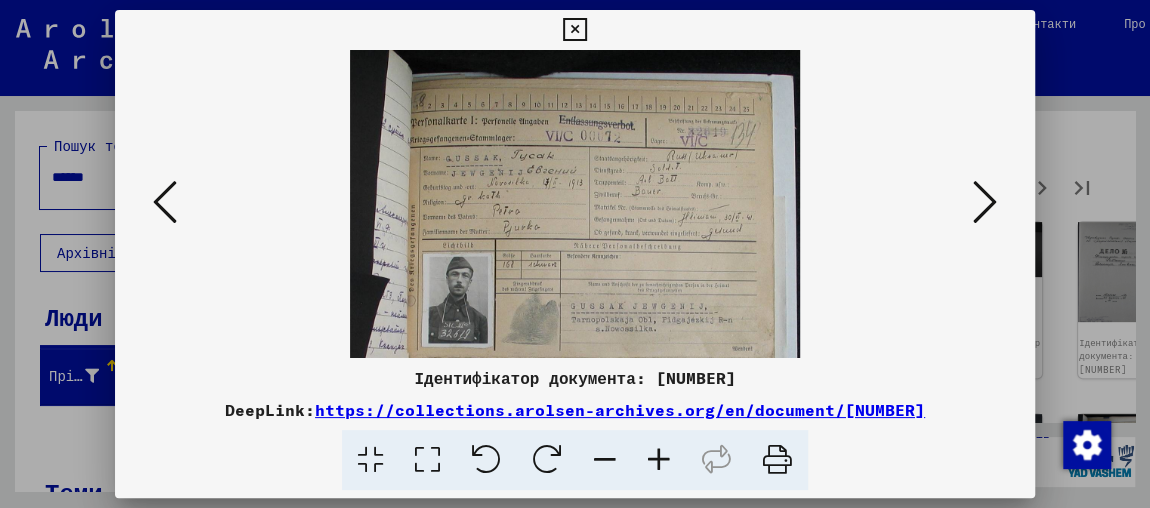 click at bounding box center [659, 460] 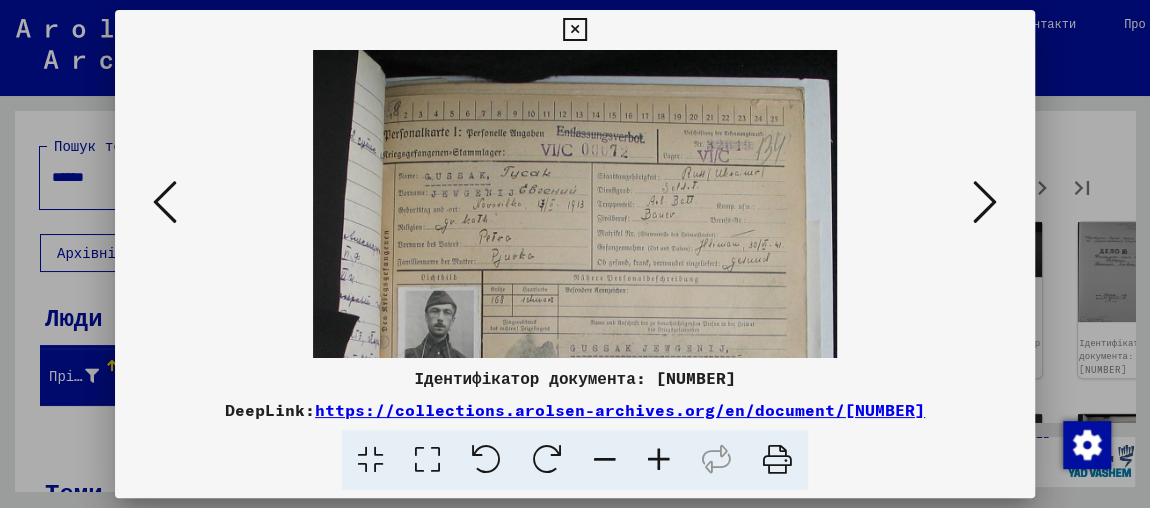 click at bounding box center [659, 460] 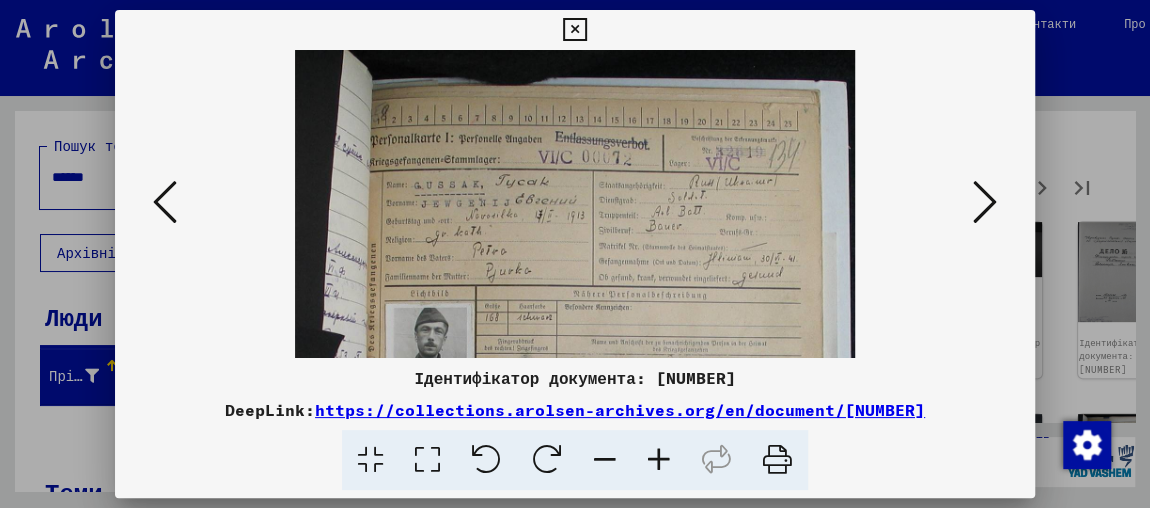 click at bounding box center (985, 202) 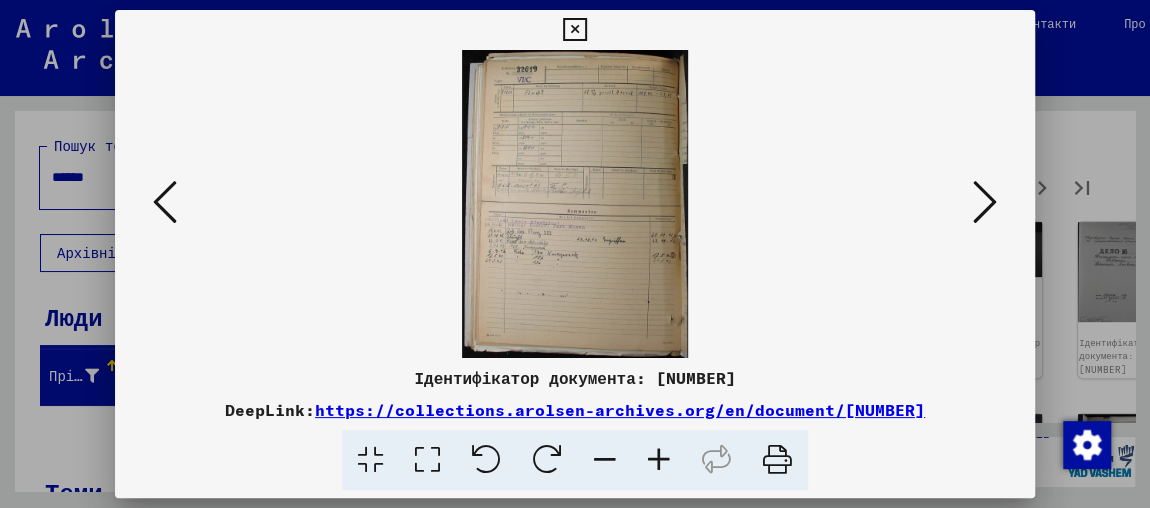 click at bounding box center (985, 202) 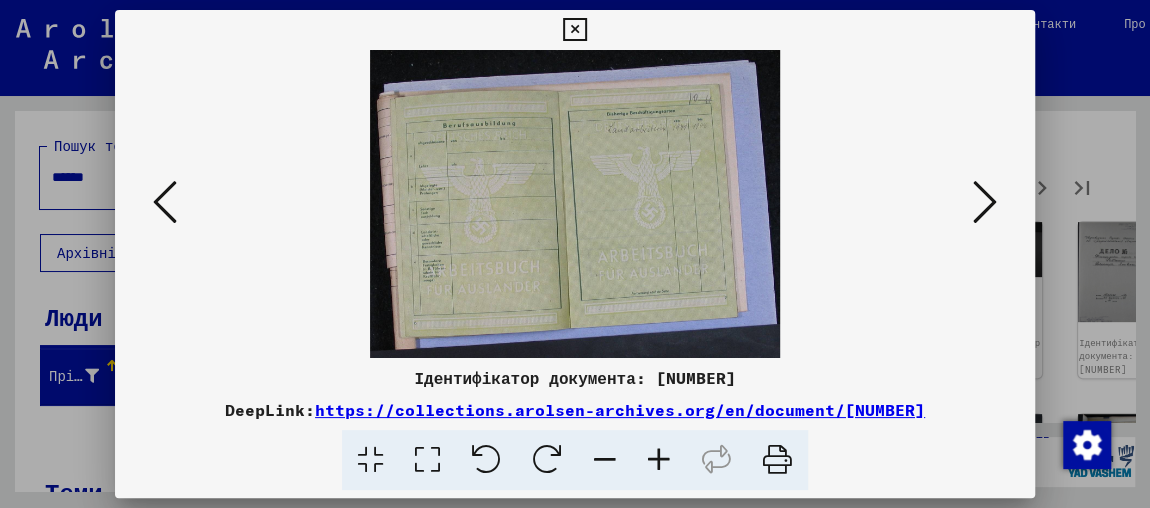 click at bounding box center (985, 202) 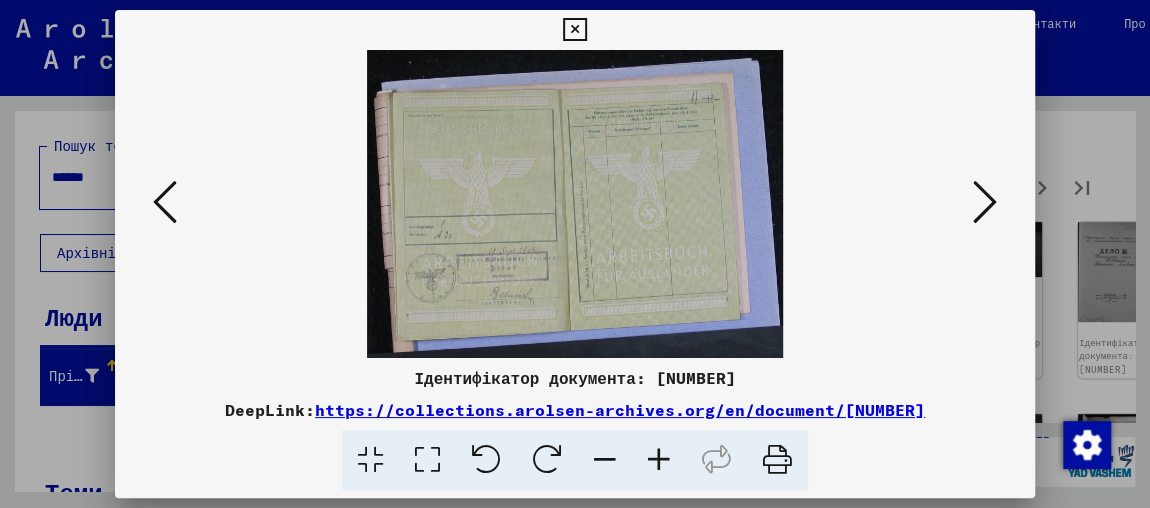 click at bounding box center (985, 202) 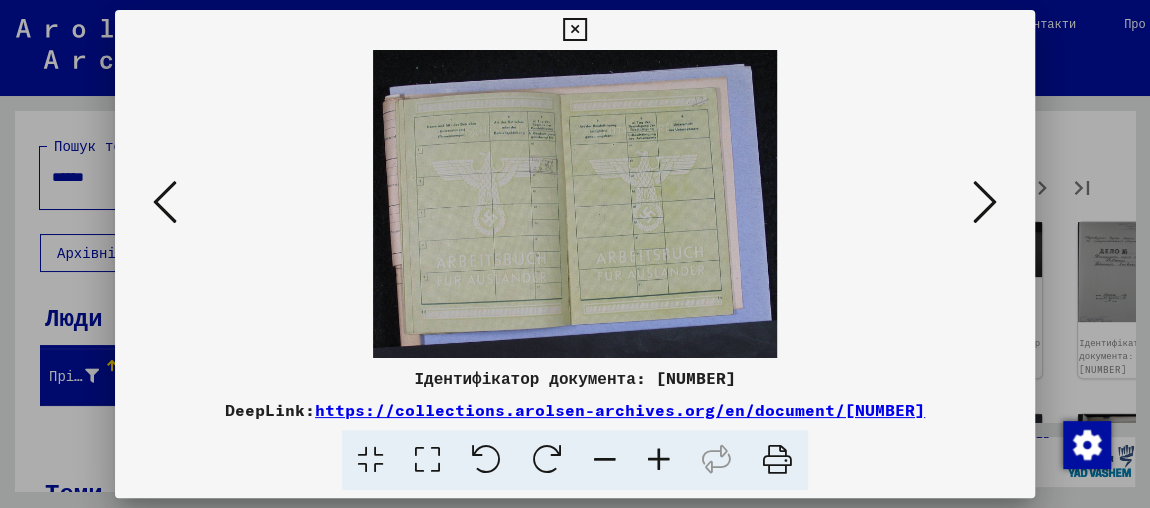 click at bounding box center (985, 202) 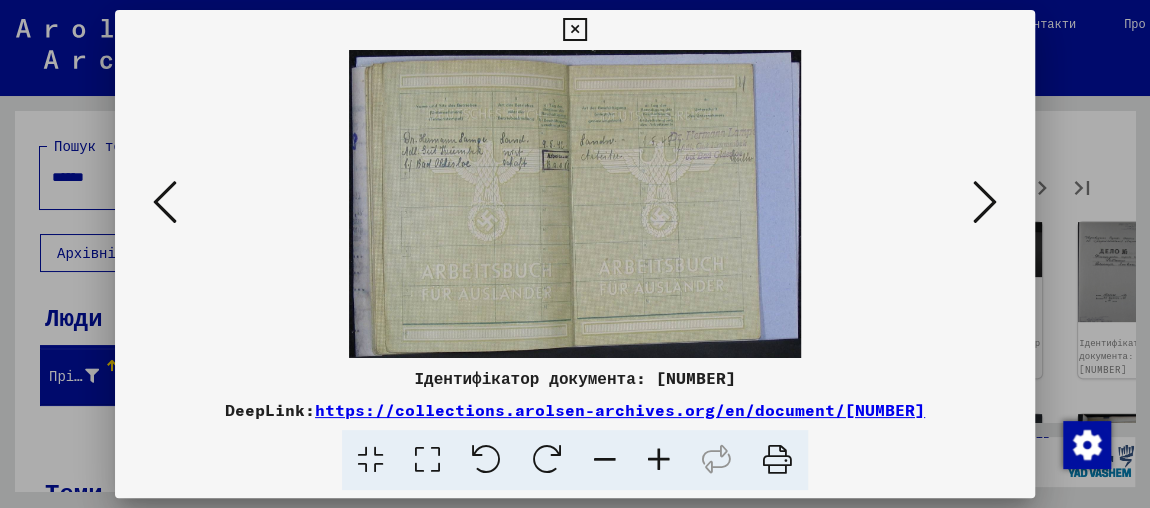 click at bounding box center (985, 202) 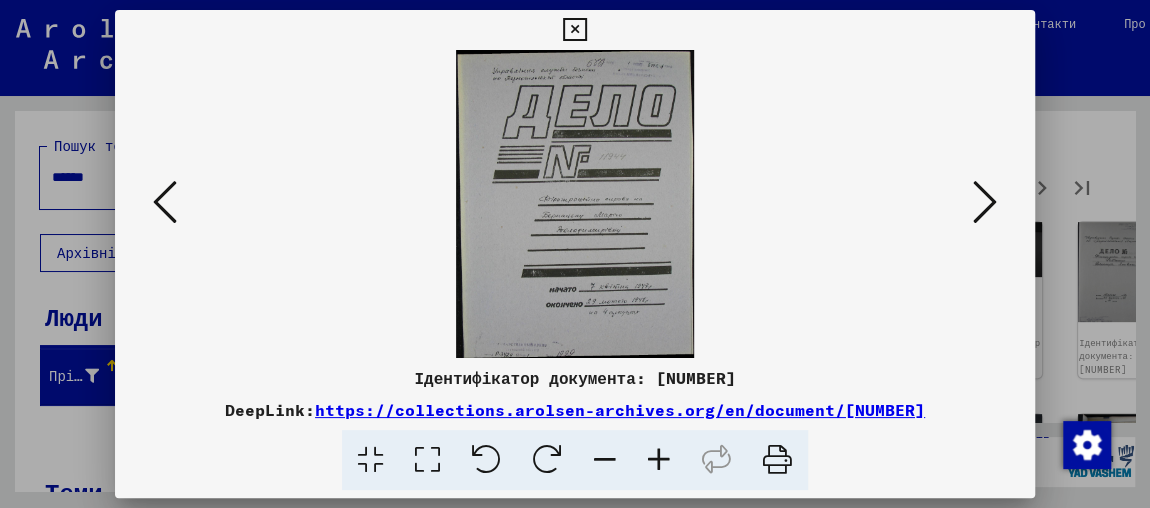 click at bounding box center [659, 460] 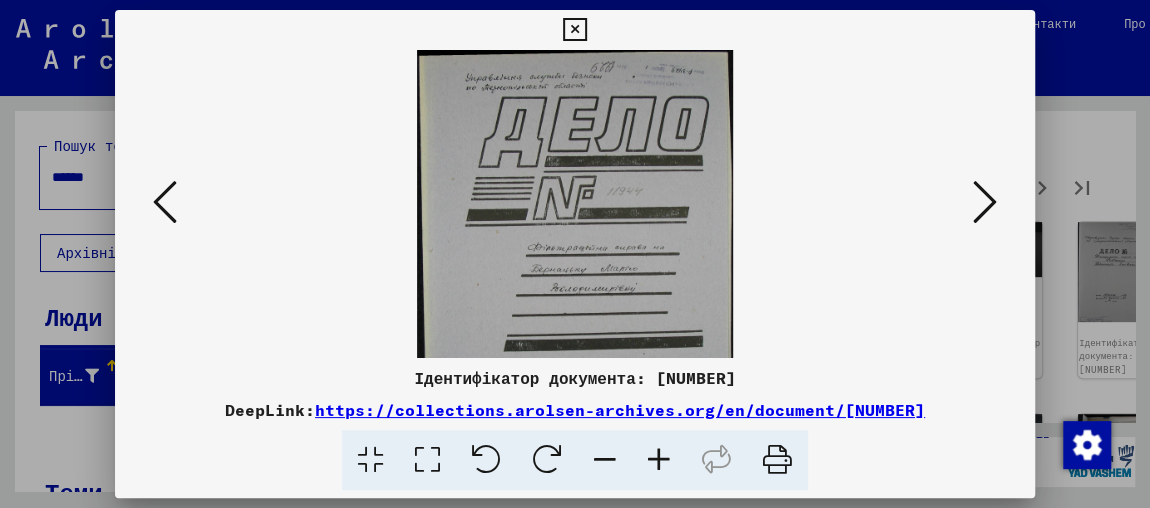 click at bounding box center [659, 460] 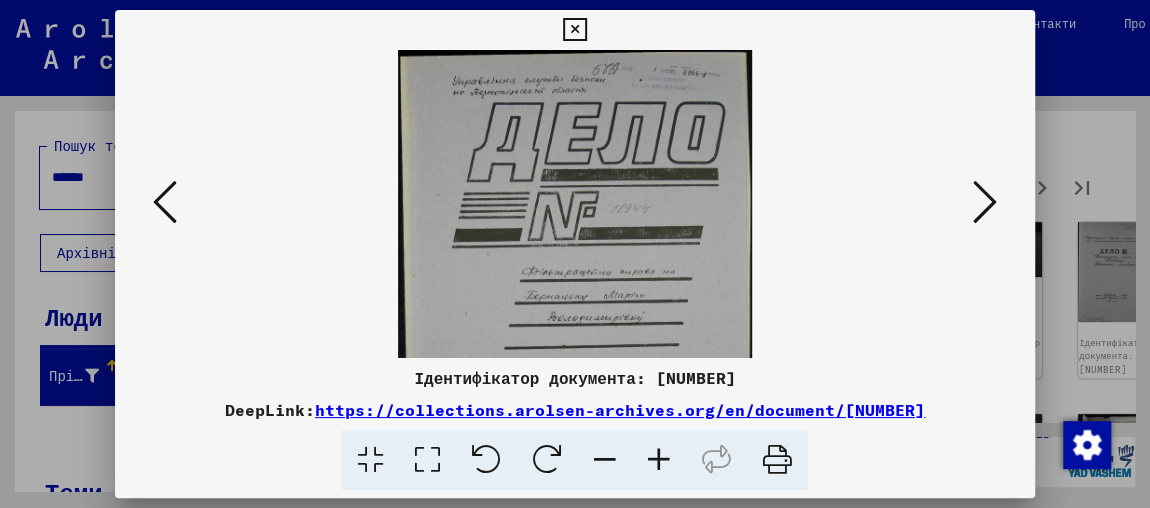 click at bounding box center [659, 460] 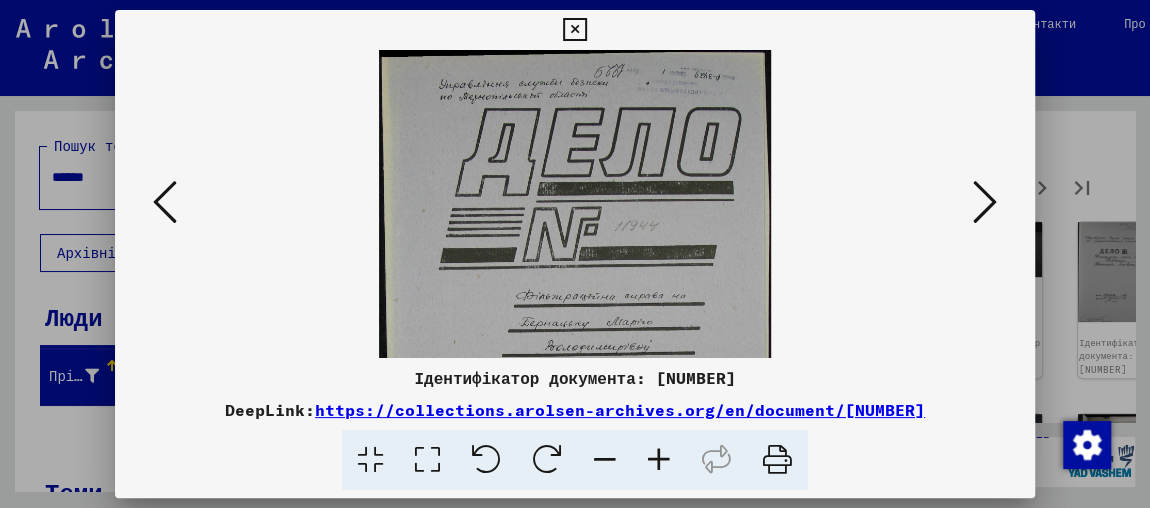 click at bounding box center [659, 460] 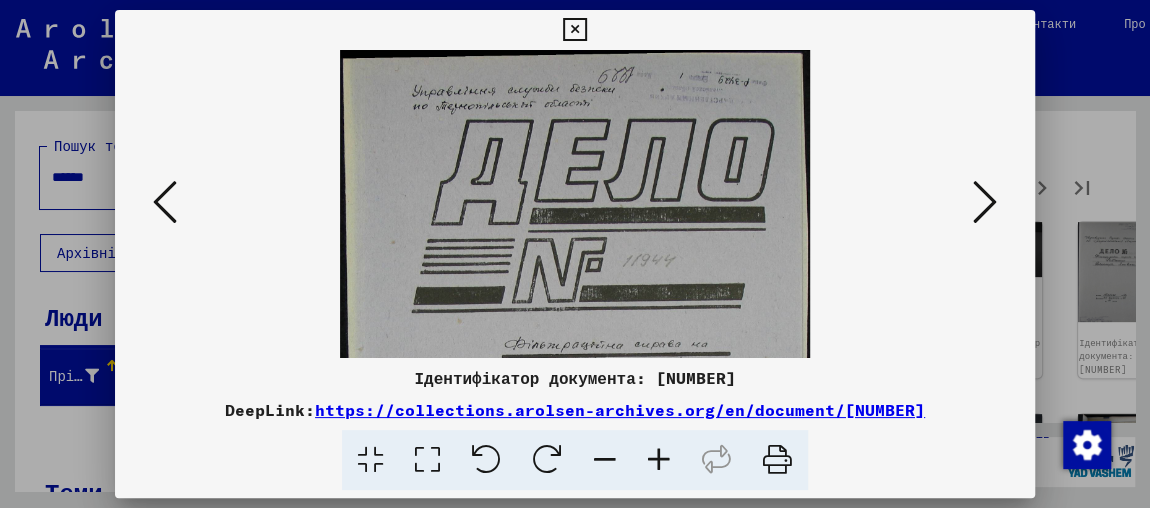 click at bounding box center [659, 460] 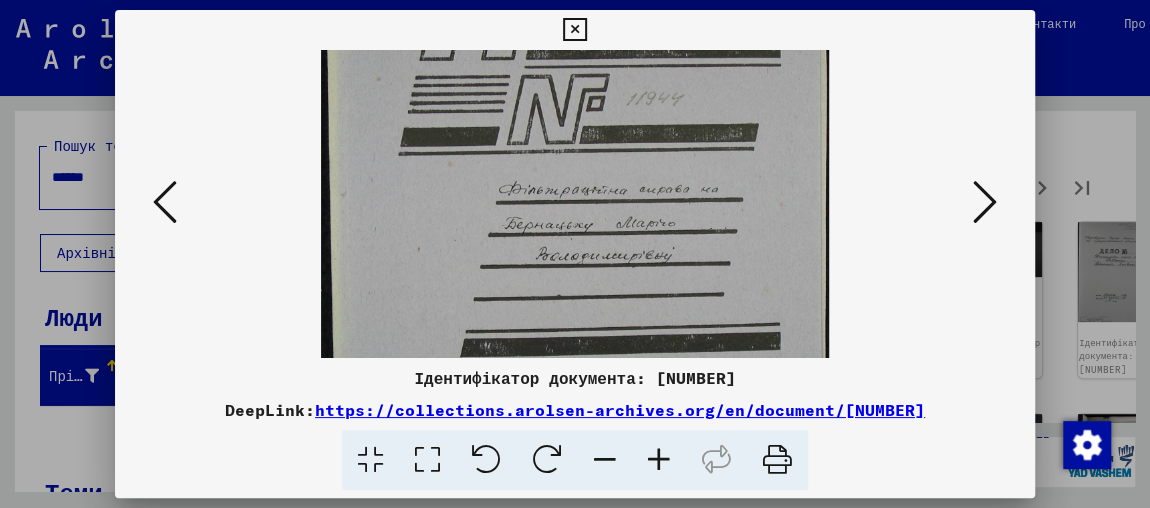 drag, startPoint x: 669, startPoint y: 288, endPoint x: 696, endPoint y: 90, distance: 199.83243 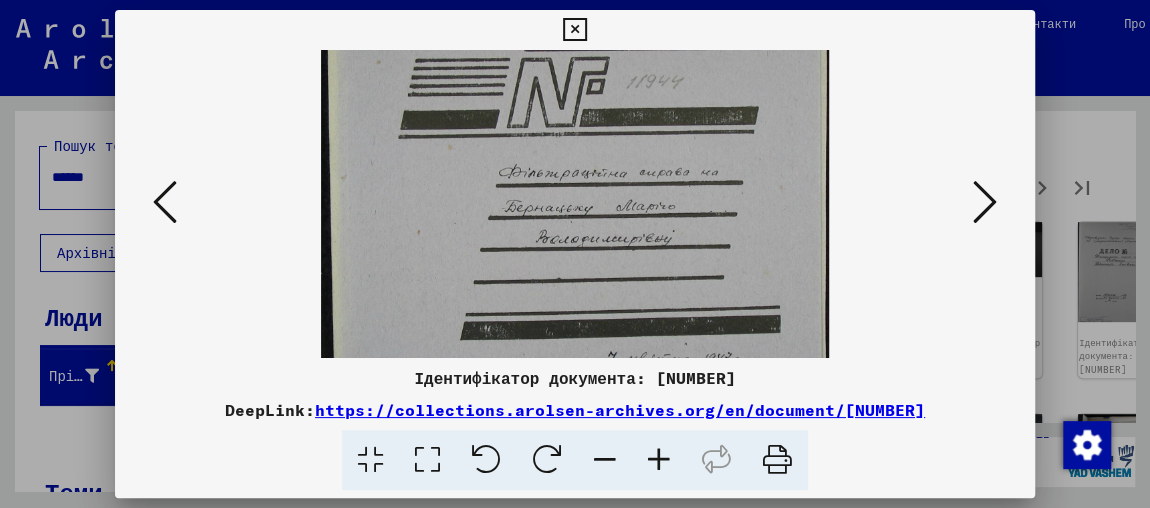 click at bounding box center [985, 202] 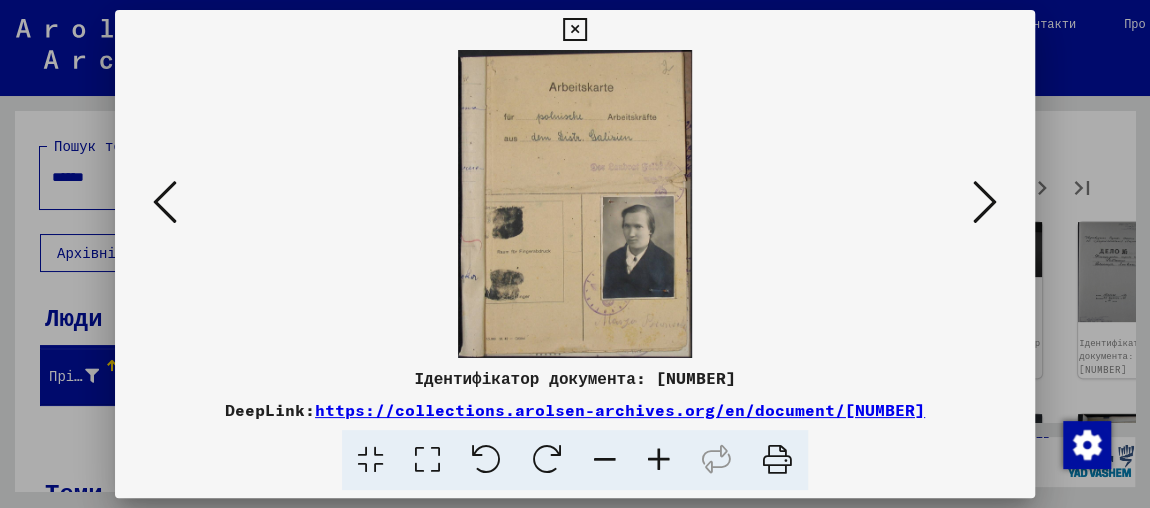 click at bounding box center (575, 204) 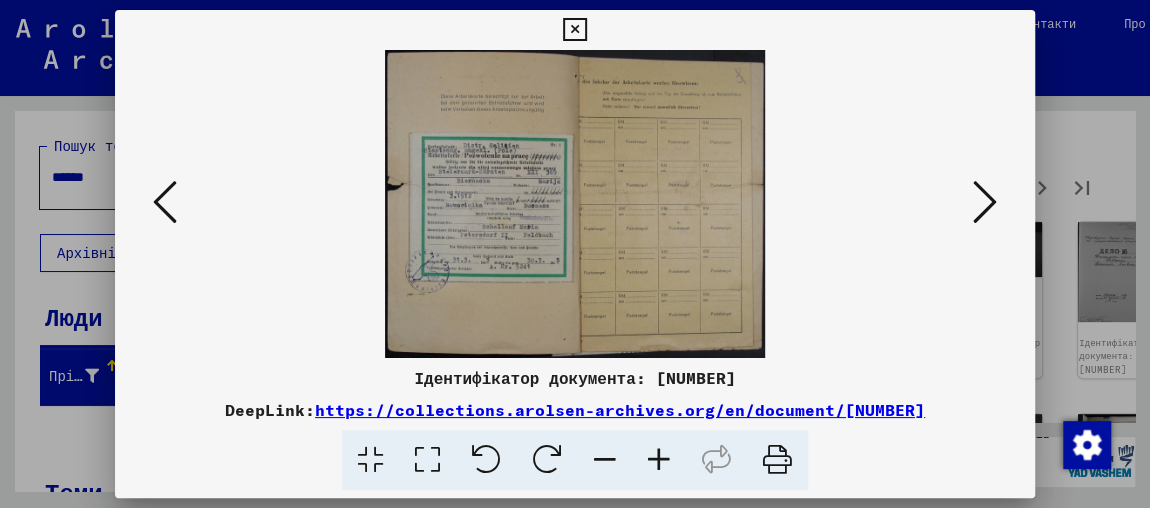 click at bounding box center [659, 460] 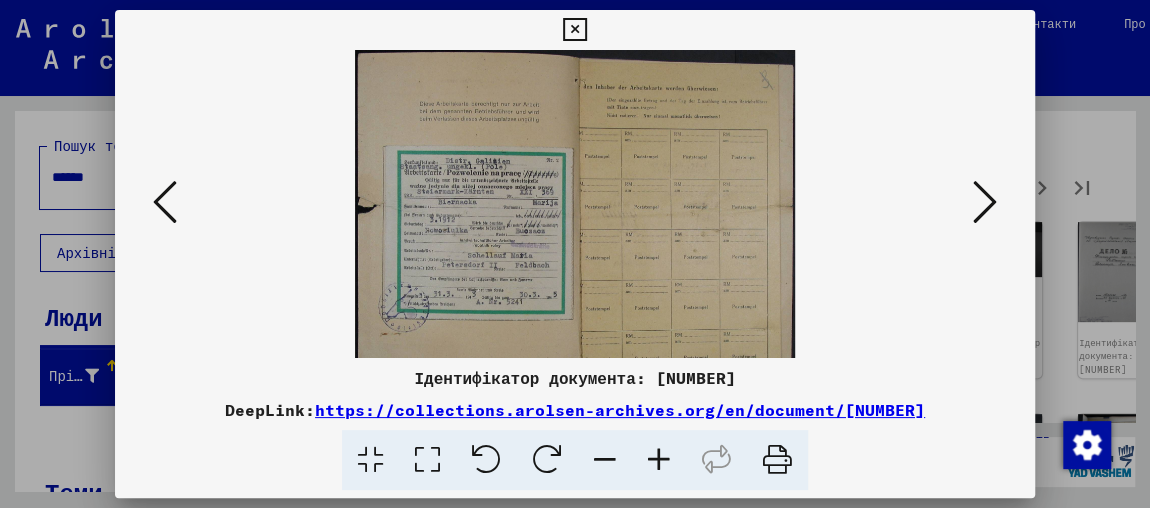 click at bounding box center [659, 460] 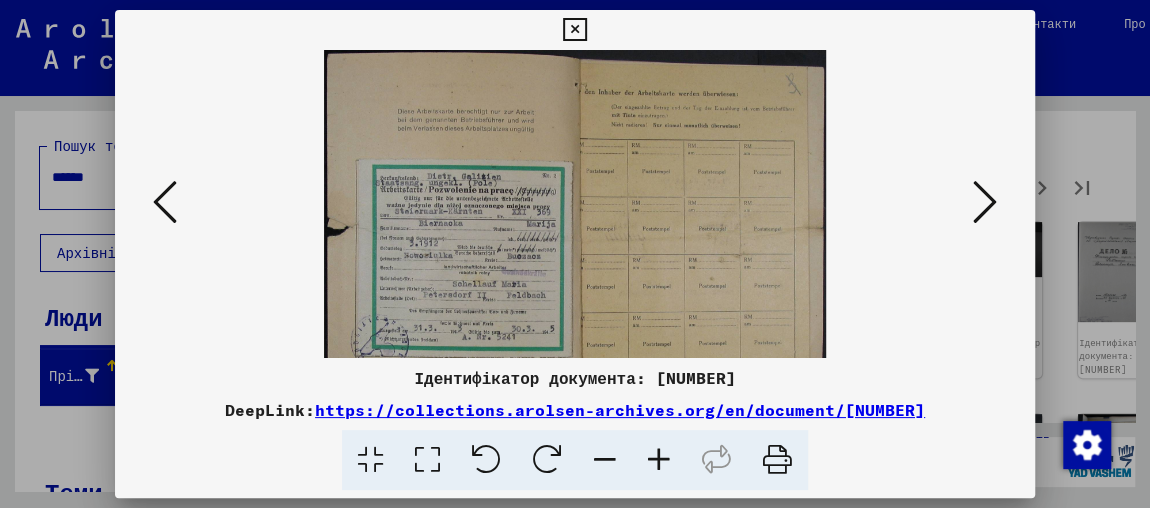 click at bounding box center [659, 460] 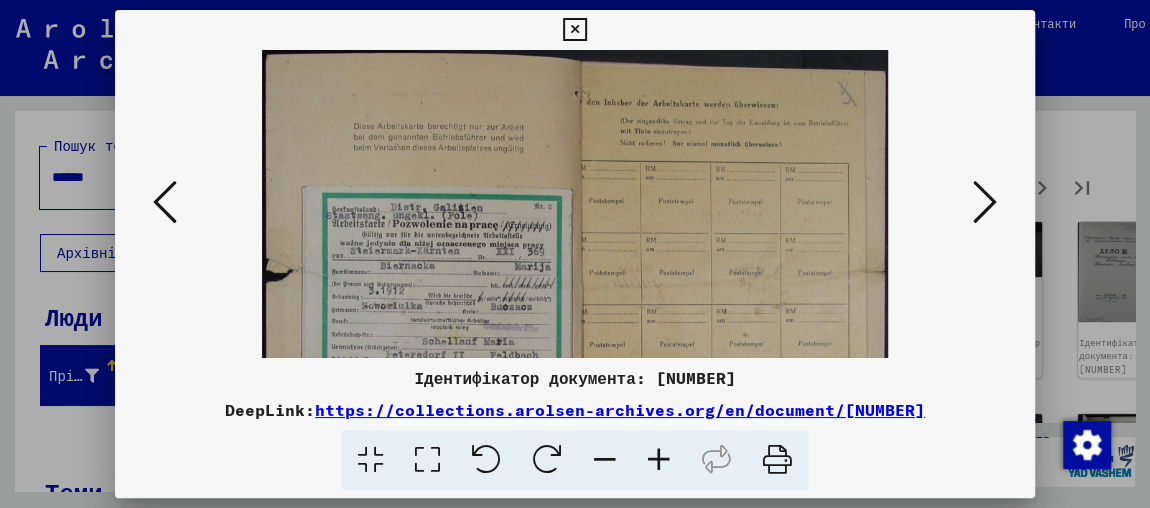 click at bounding box center (659, 460) 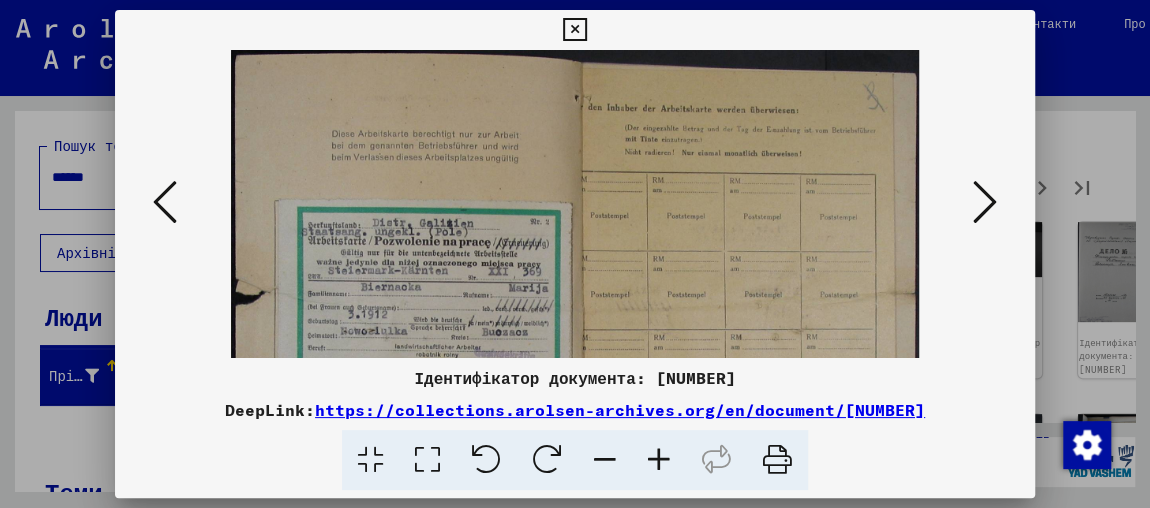 click at bounding box center (659, 460) 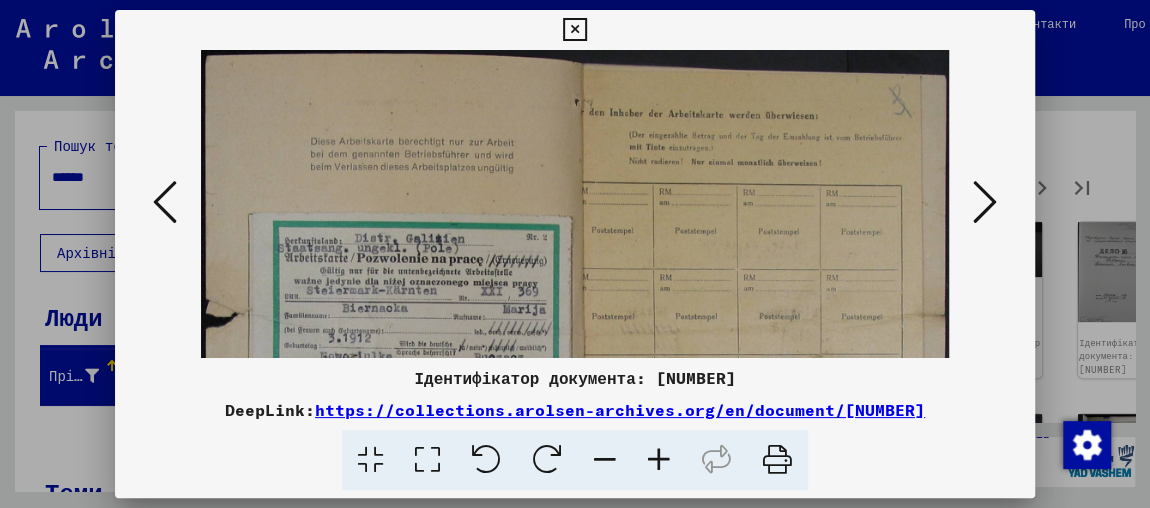 click at bounding box center (659, 460) 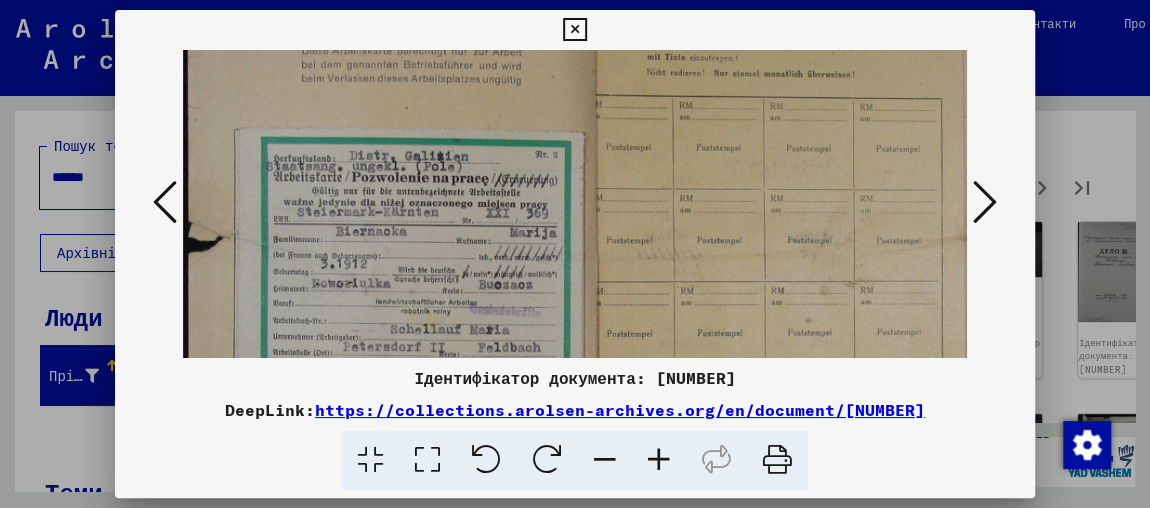 scroll, scrollTop: 112, scrollLeft: 0, axis: vertical 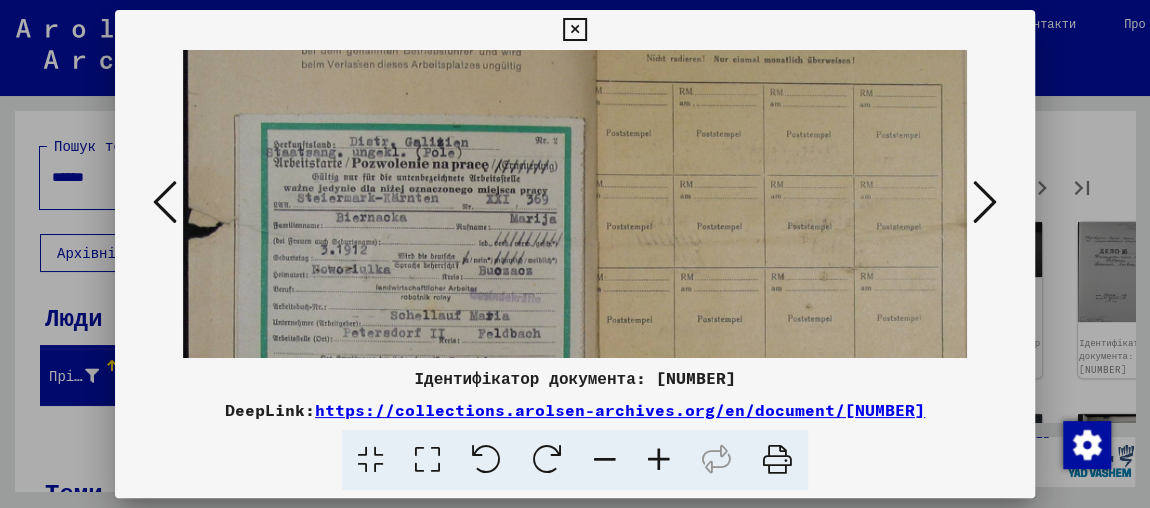 drag, startPoint x: 568, startPoint y: 268, endPoint x: 576, endPoint y: 163, distance: 105.30432 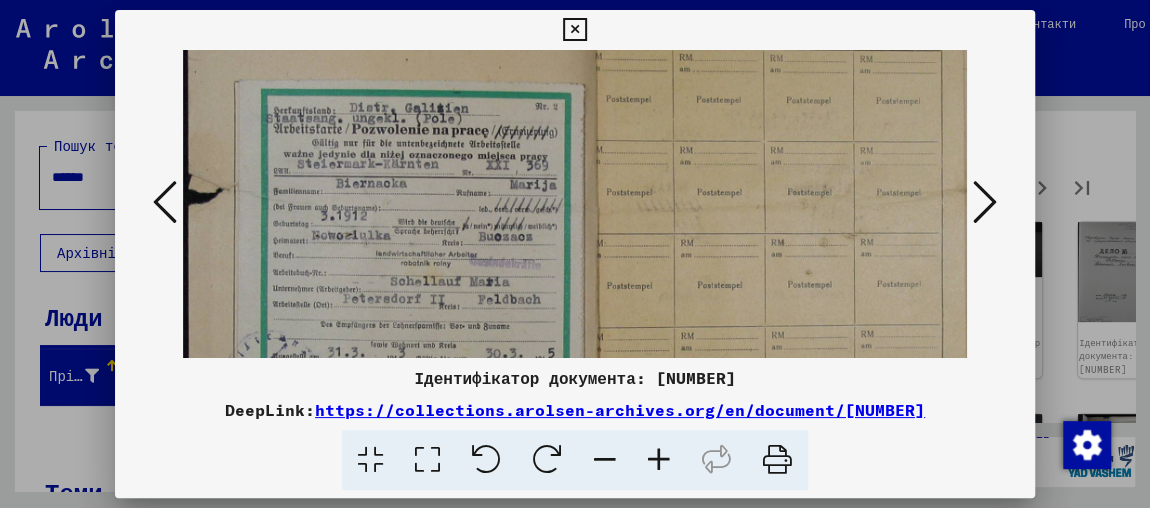 drag, startPoint x: 527, startPoint y: 274, endPoint x: 544, endPoint y: 245, distance: 33.61547 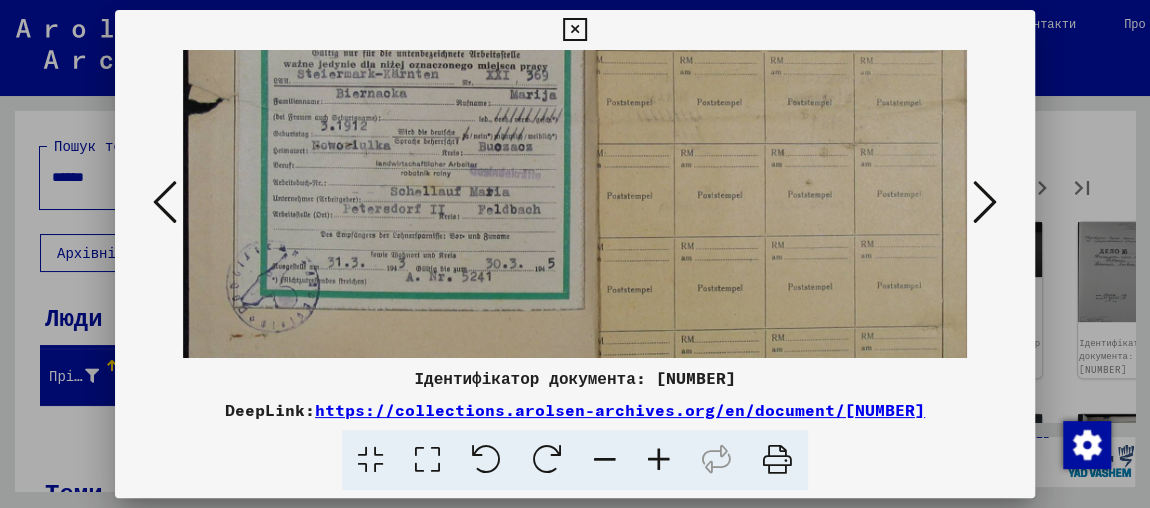 scroll, scrollTop: 241, scrollLeft: 0, axis: vertical 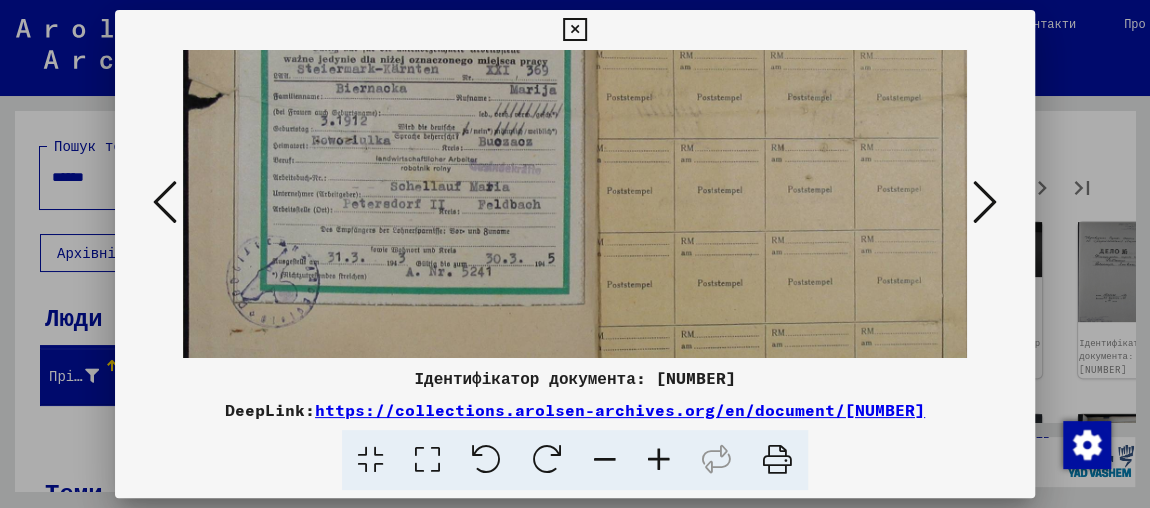 drag, startPoint x: 506, startPoint y: 257, endPoint x: 553, endPoint y: 163, distance: 105.09519 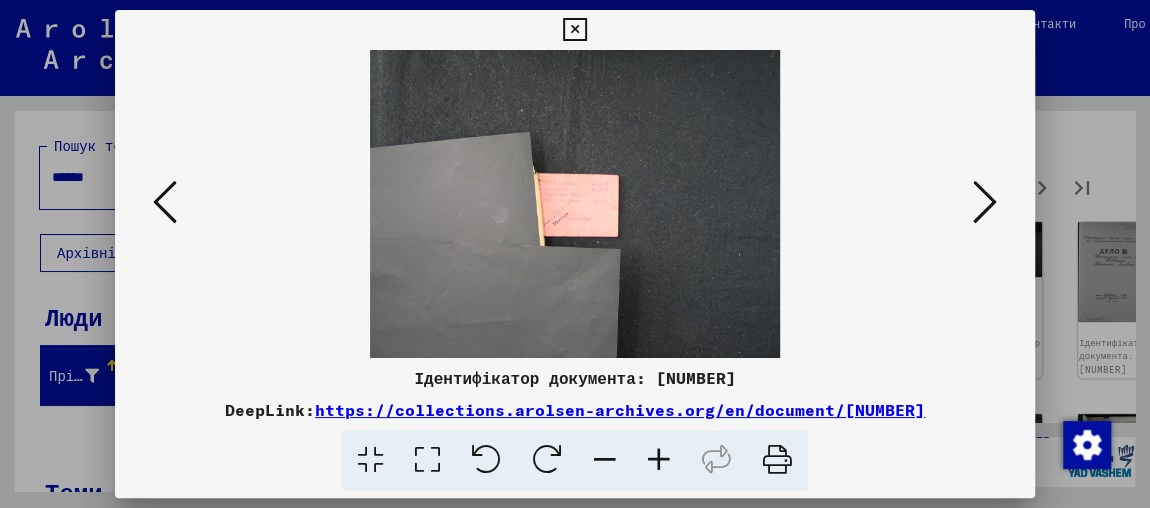 click at bounding box center (985, 202) 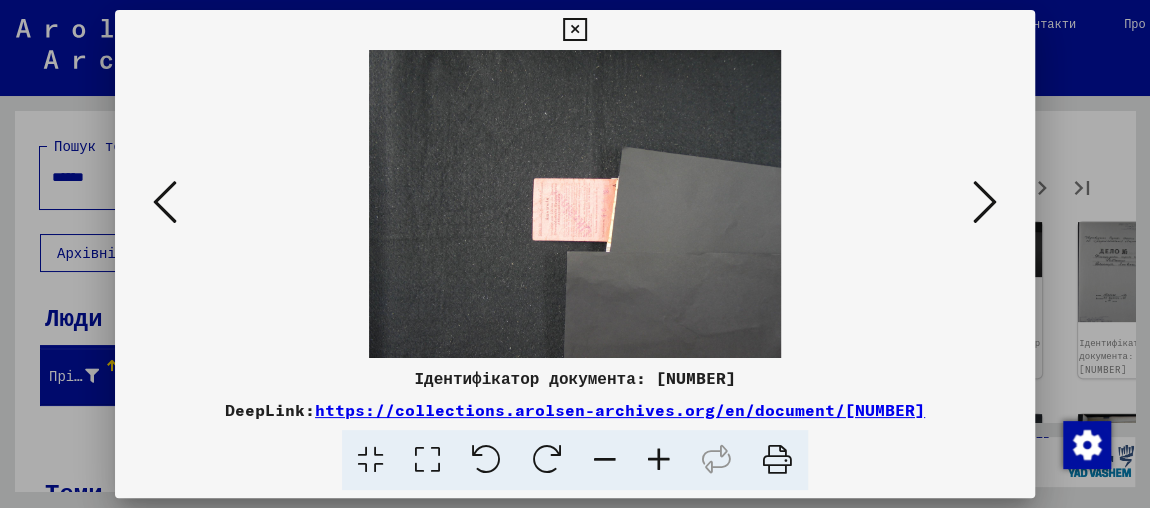click at bounding box center [985, 202] 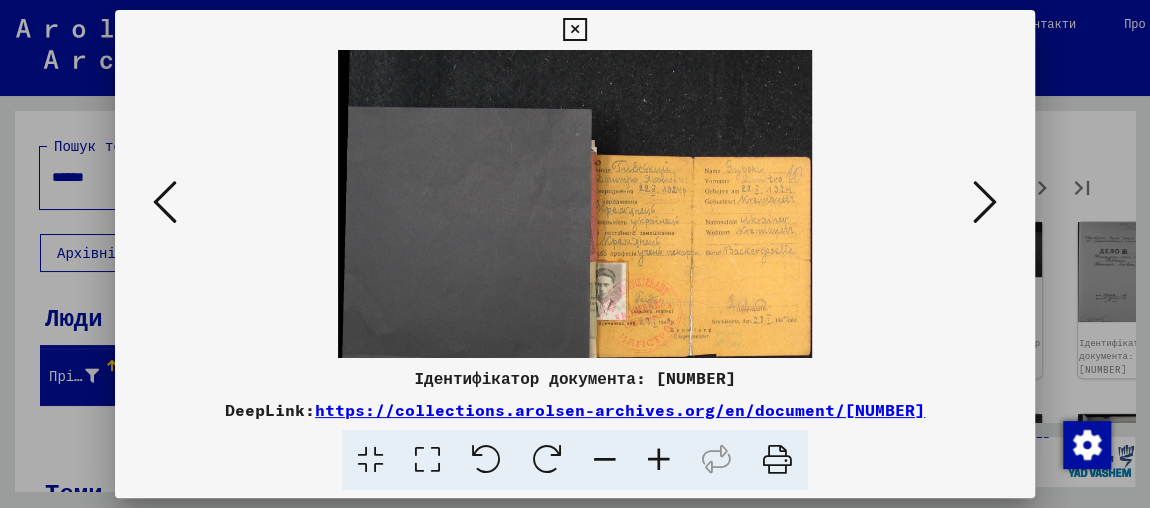 click at bounding box center [659, 460] 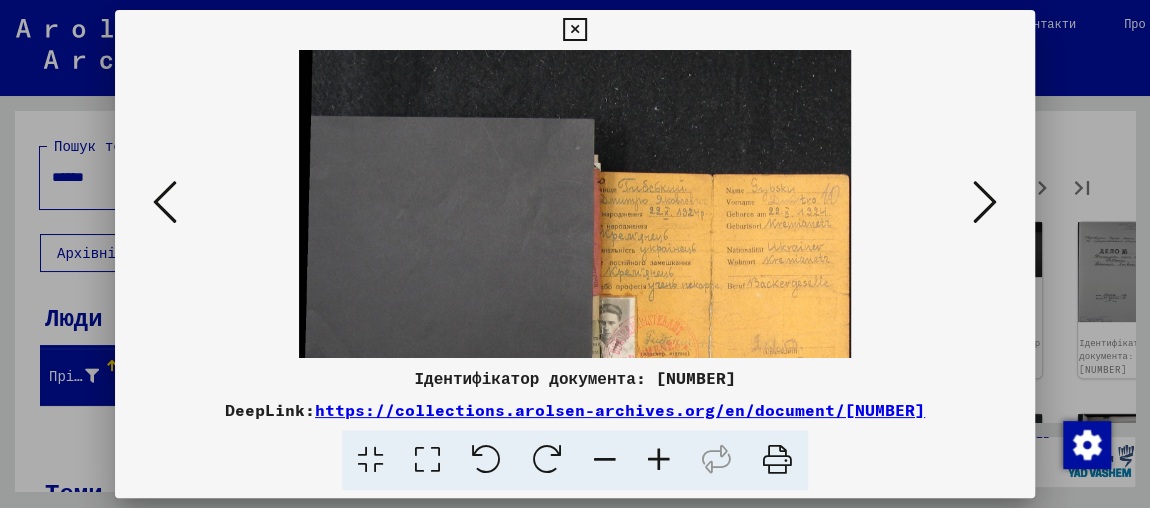 click at bounding box center [659, 460] 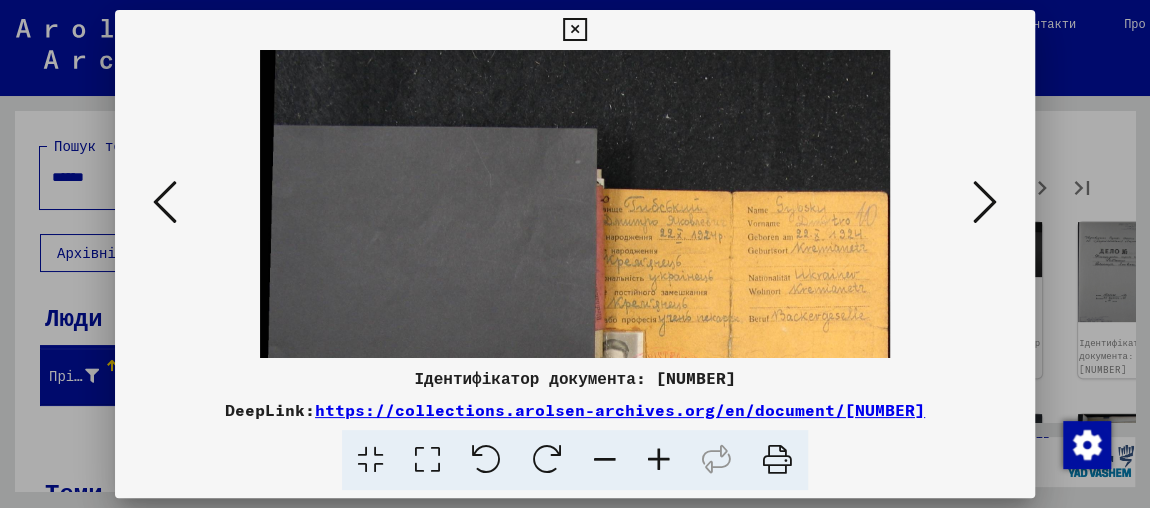 click at bounding box center (659, 460) 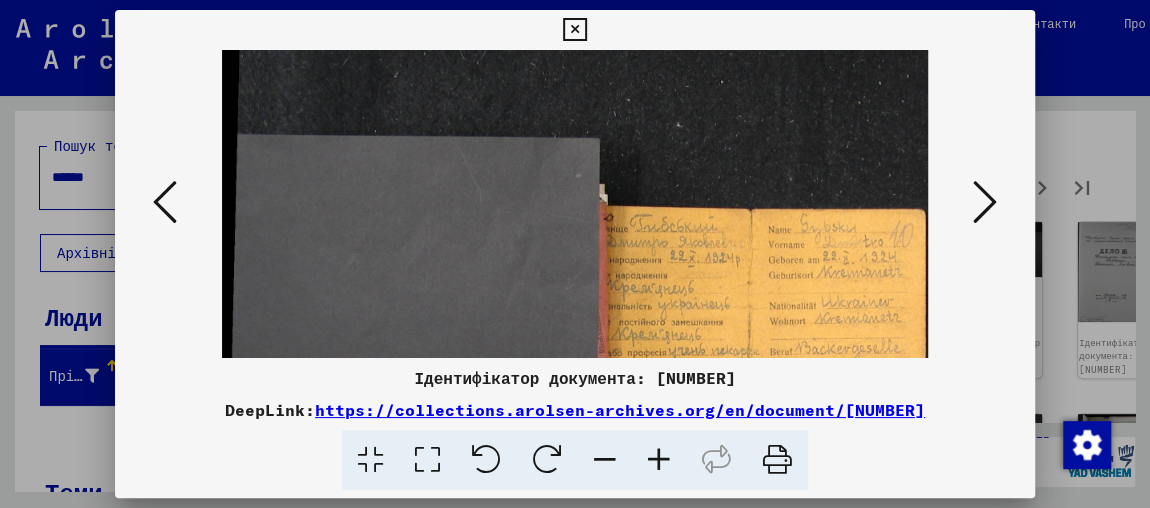 click at bounding box center (659, 460) 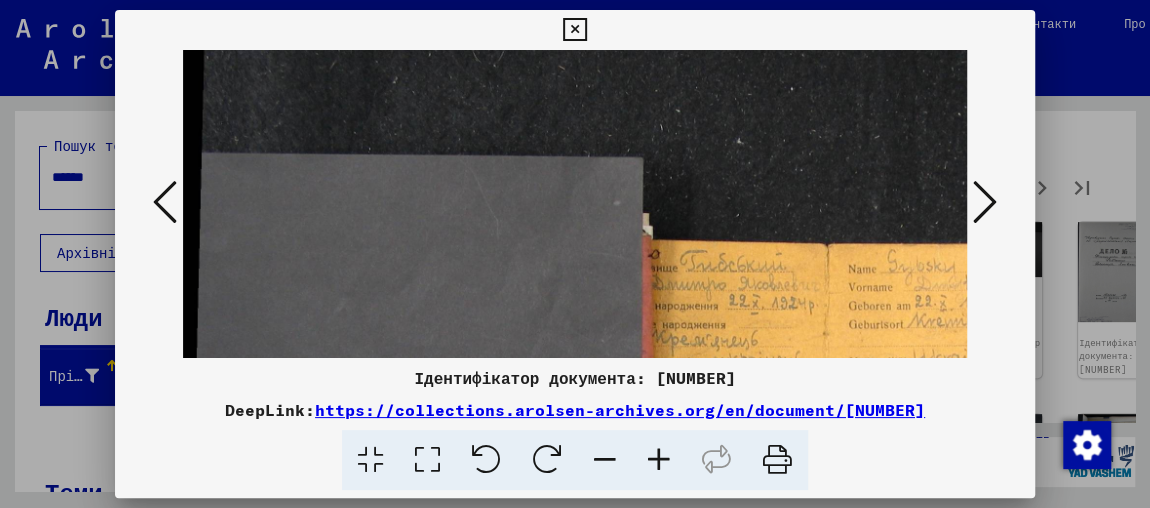 click at bounding box center (659, 460) 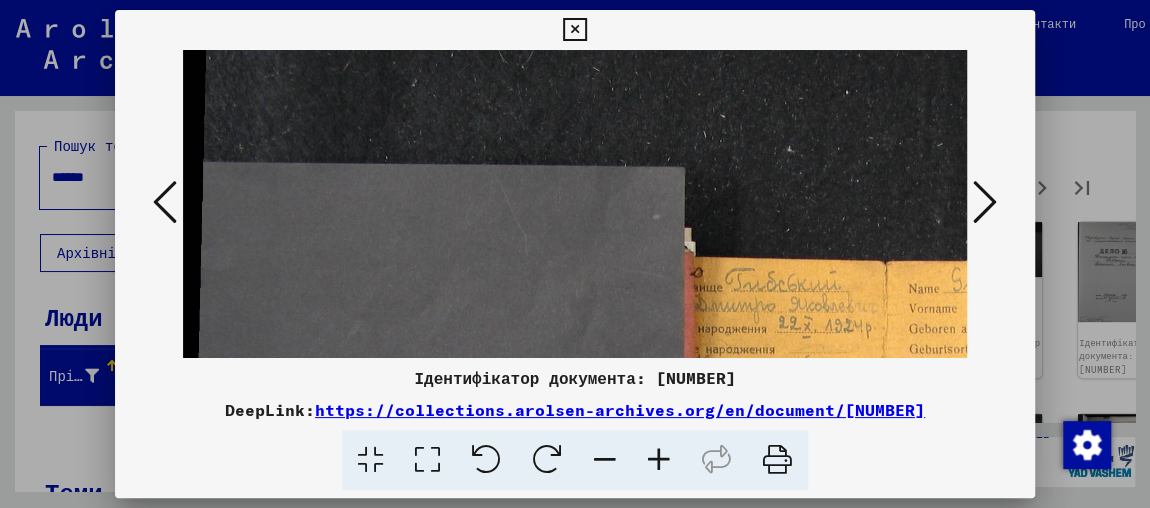 click at bounding box center (659, 460) 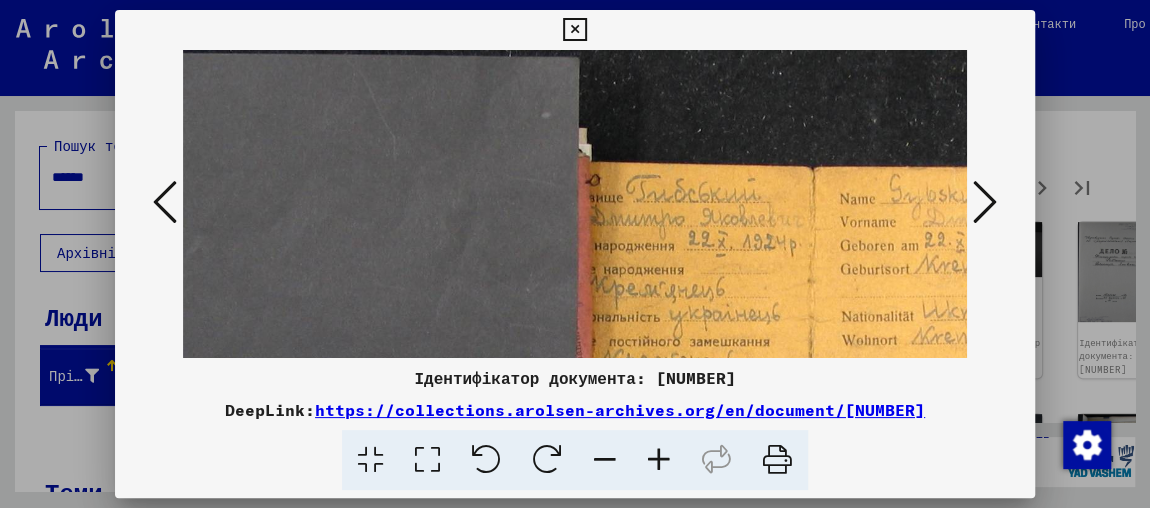 scroll, scrollTop: 156, scrollLeft: 262, axis: both 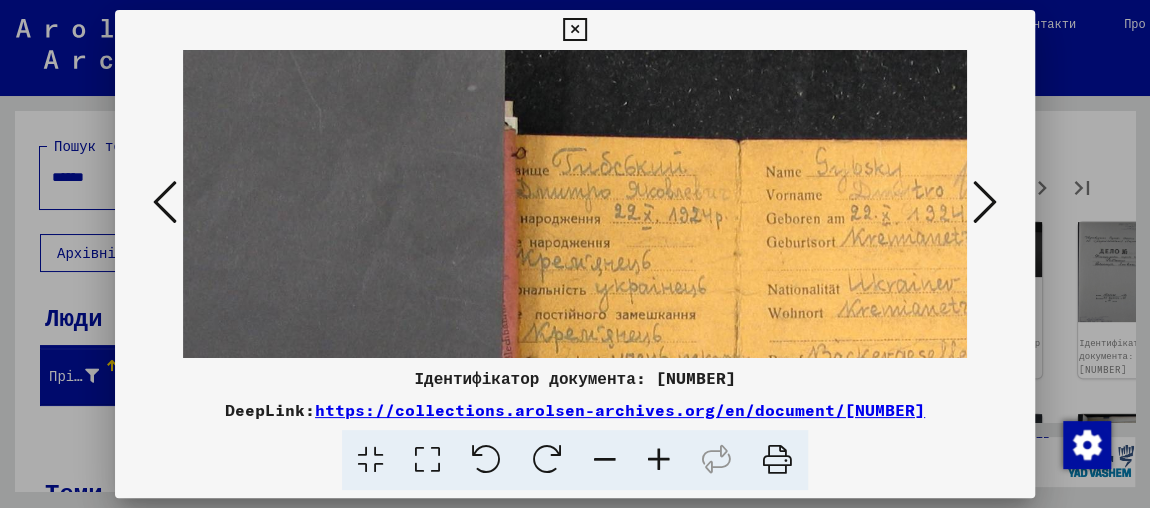 drag, startPoint x: 638, startPoint y: 194, endPoint x: 458, endPoint y: 113, distance: 197.3854 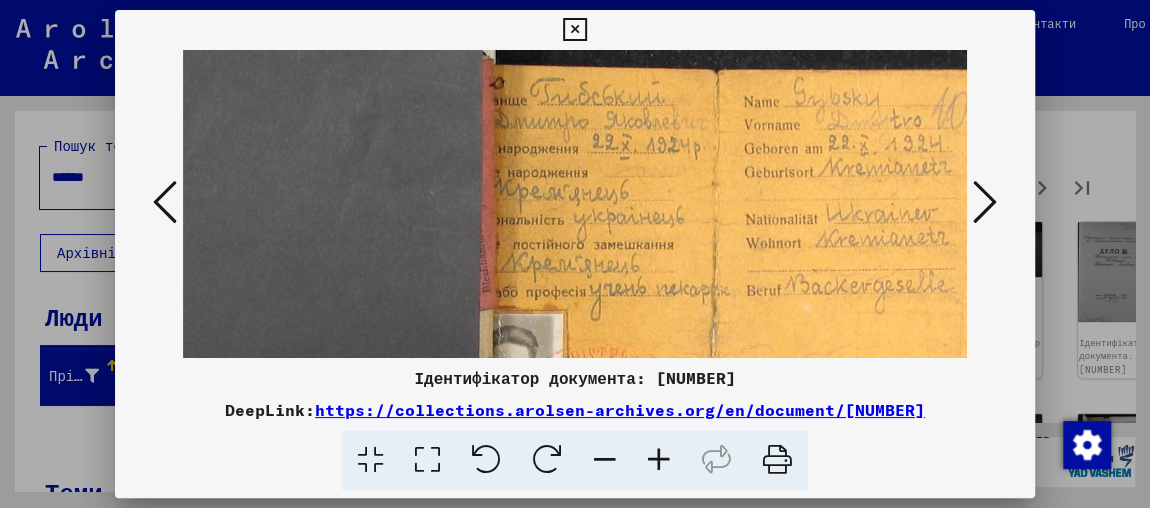 scroll, scrollTop: 228, scrollLeft: 286, axis: both 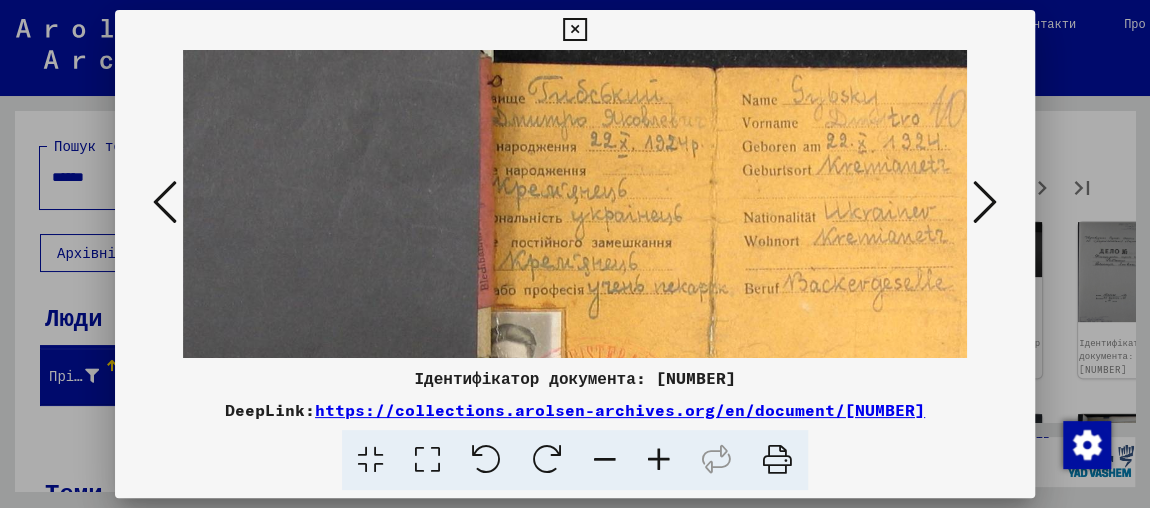 drag, startPoint x: 743, startPoint y: 266, endPoint x: 720, endPoint y: 196, distance: 73.68175 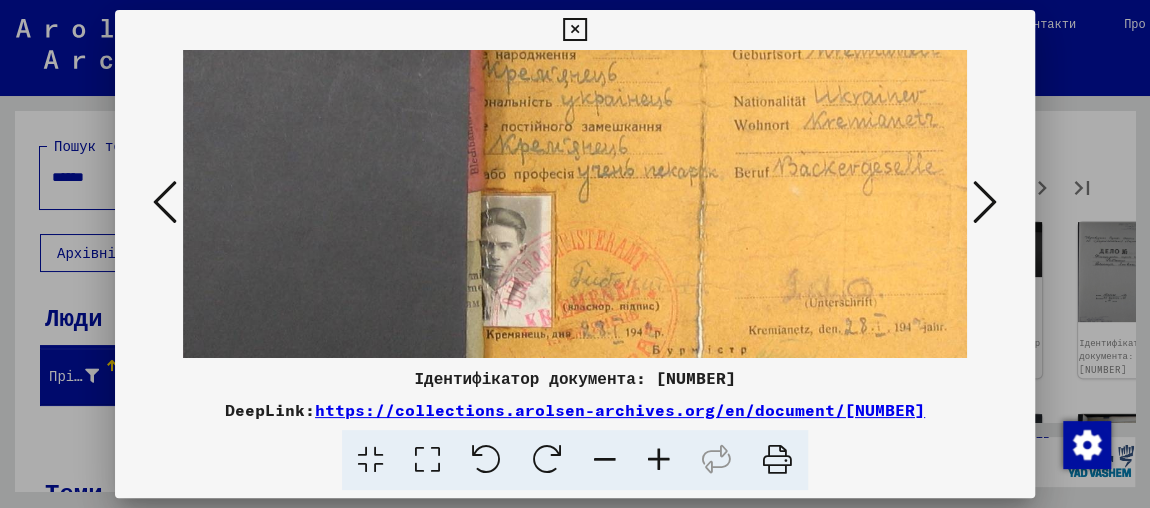 scroll, scrollTop: 350, scrollLeft: 296, axis: both 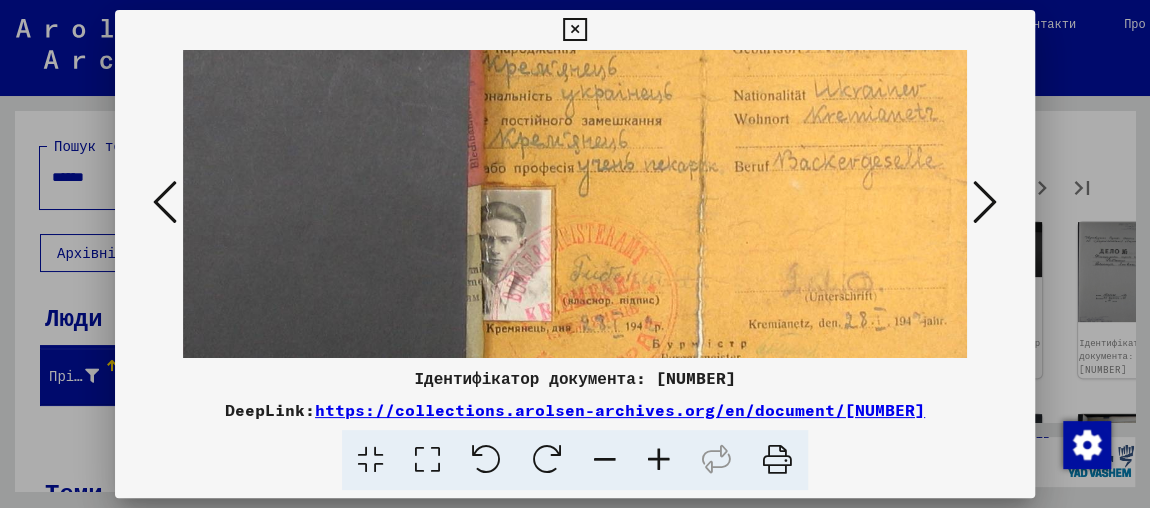 drag, startPoint x: 720, startPoint y: 196, endPoint x: 709, endPoint y: 75, distance: 121.49897 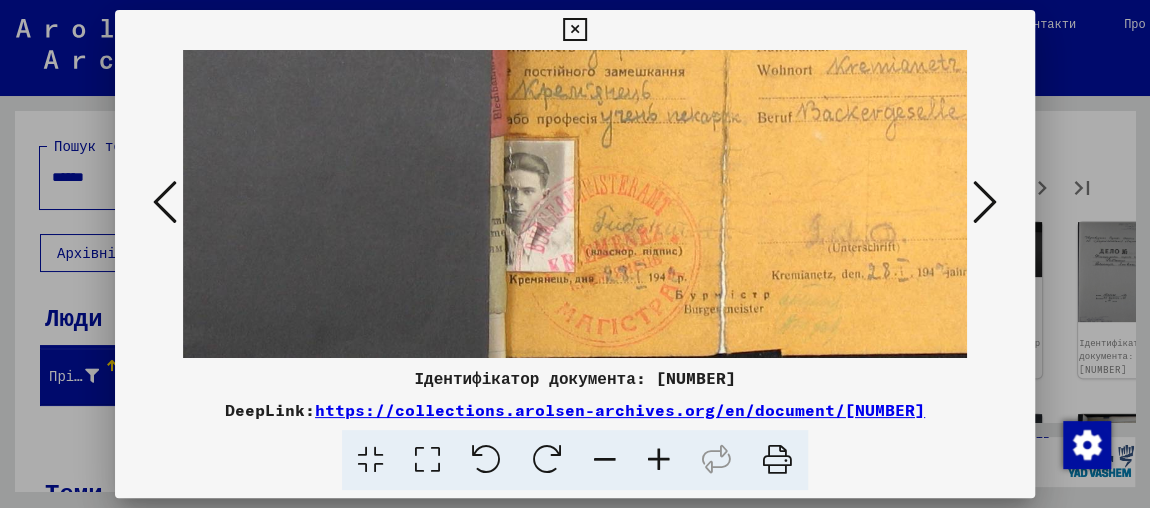 drag, startPoint x: 818, startPoint y: 217, endPoint x: 823, endPoint y: 195, distance: 22.561028 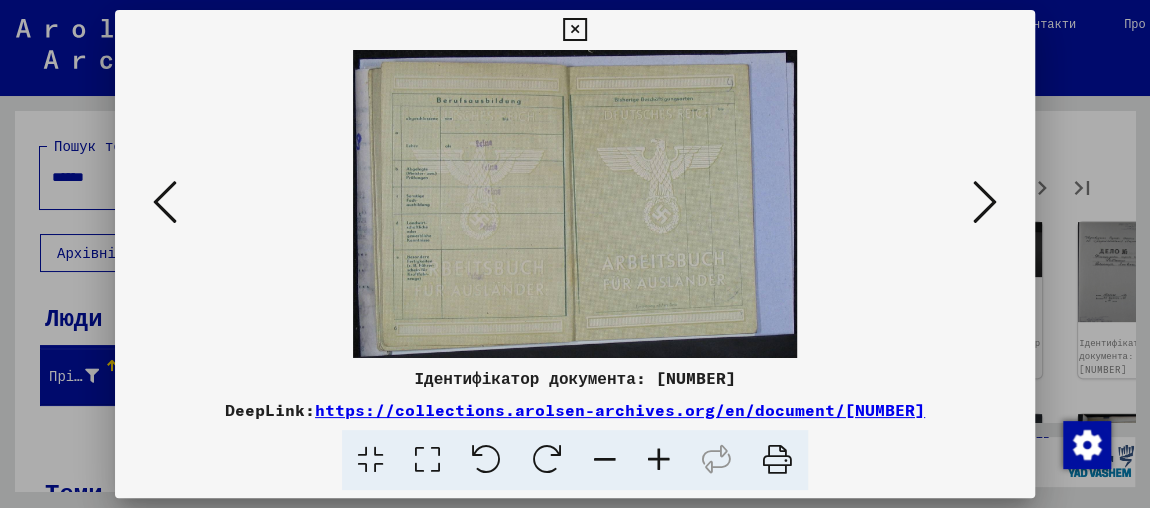 click at bounding box center [985, 202] 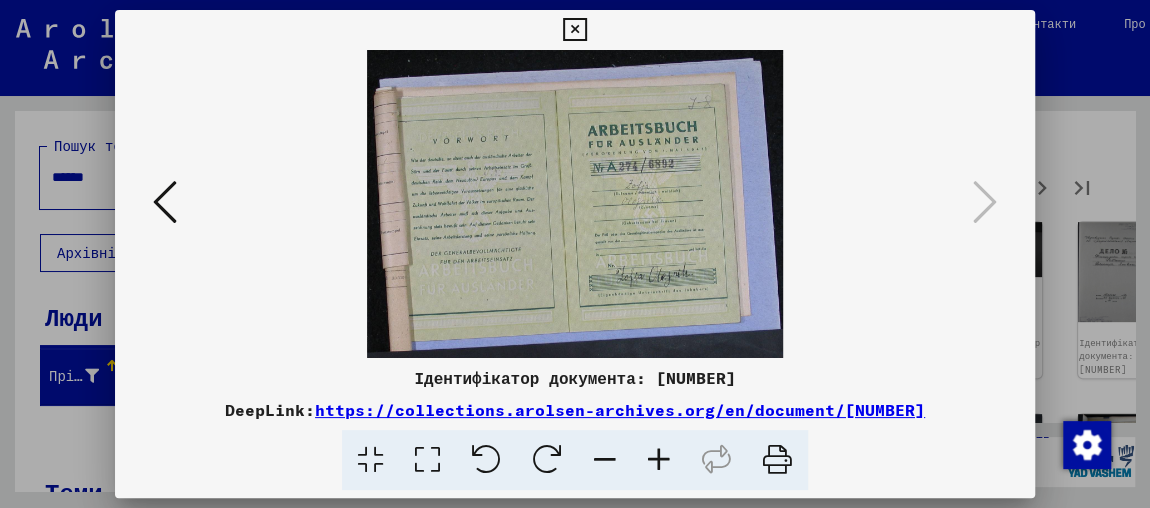 click at bounding box center (575, 254) 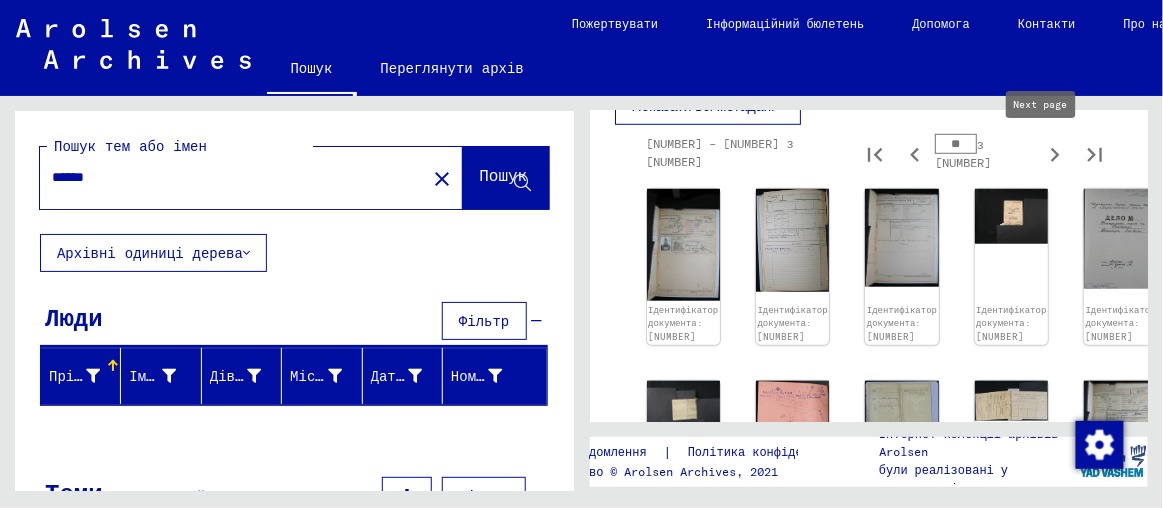 click 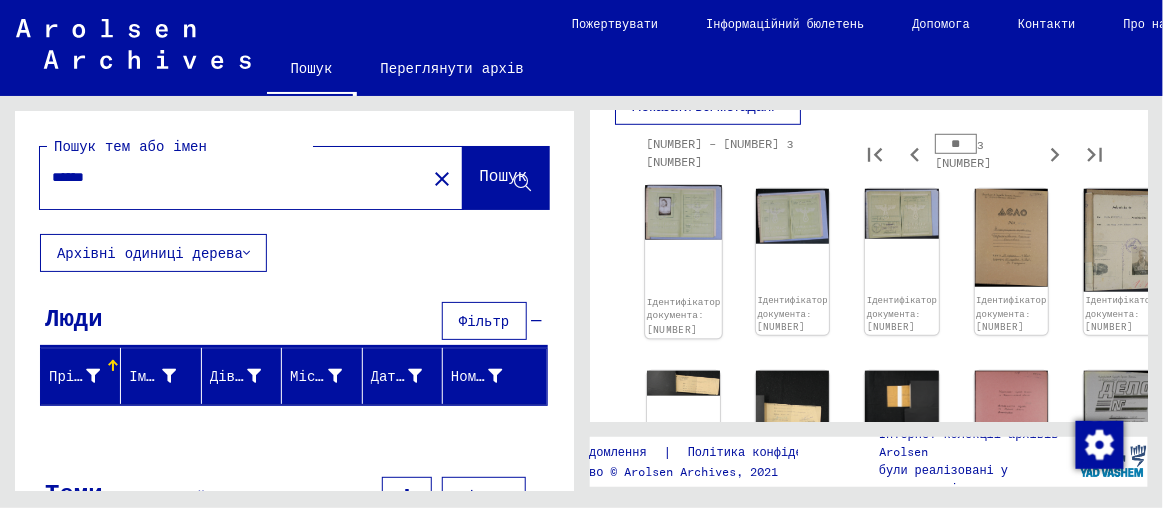 click 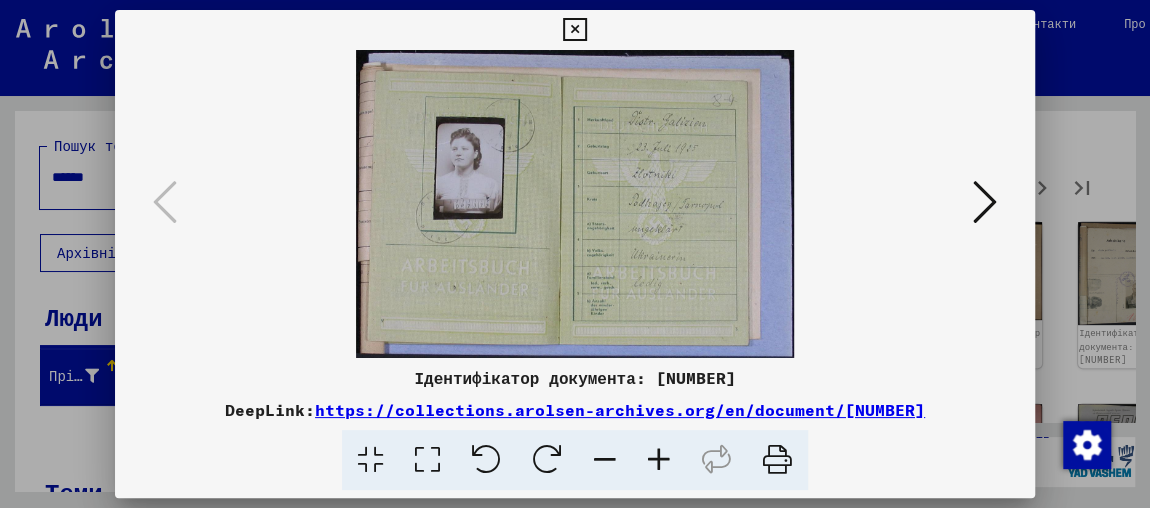 click at bounding box center [985, 202] 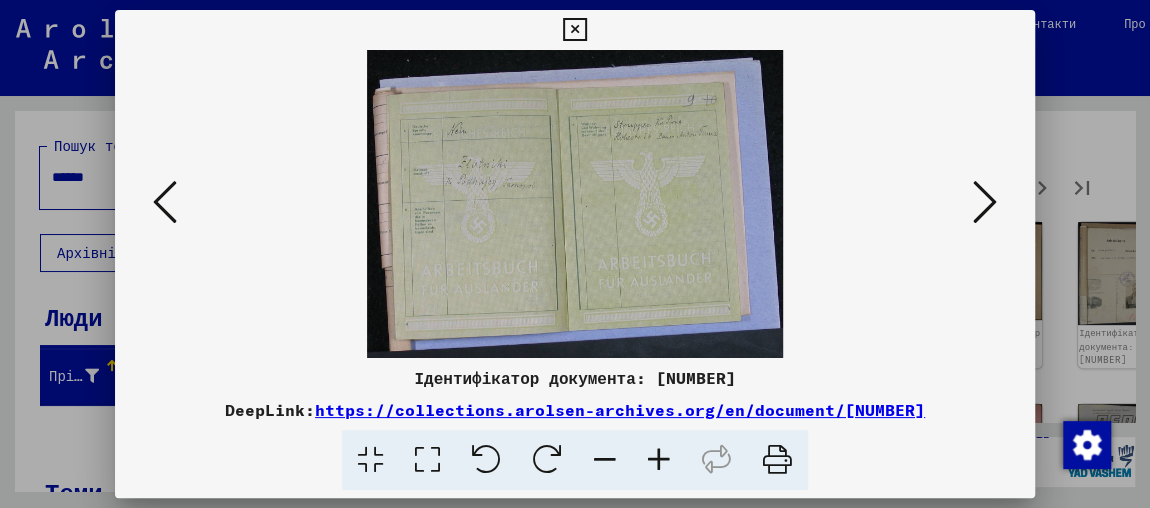 click at bounding box center [985, 202] 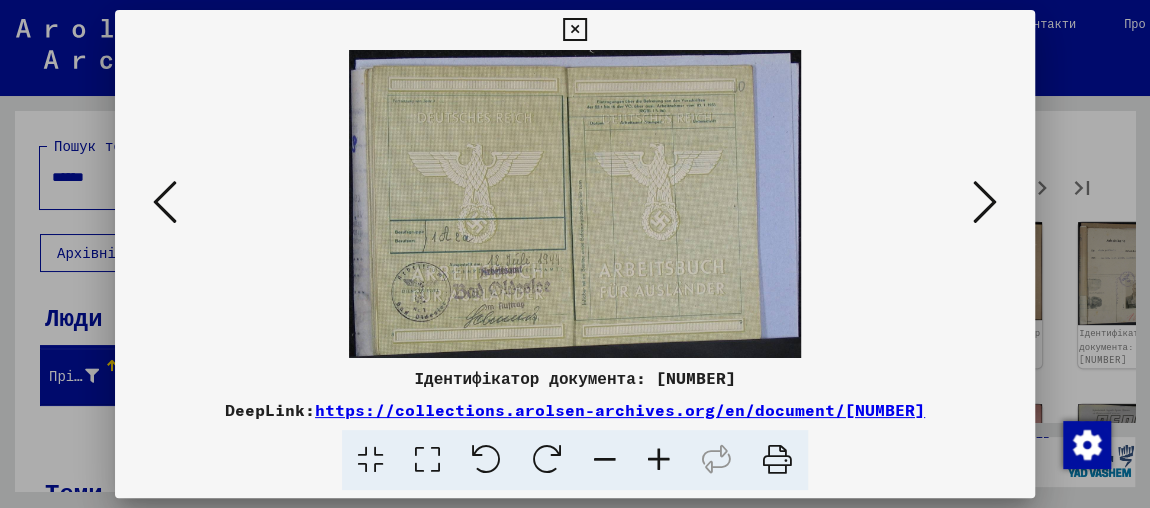 click at bounding box center (985, 203) 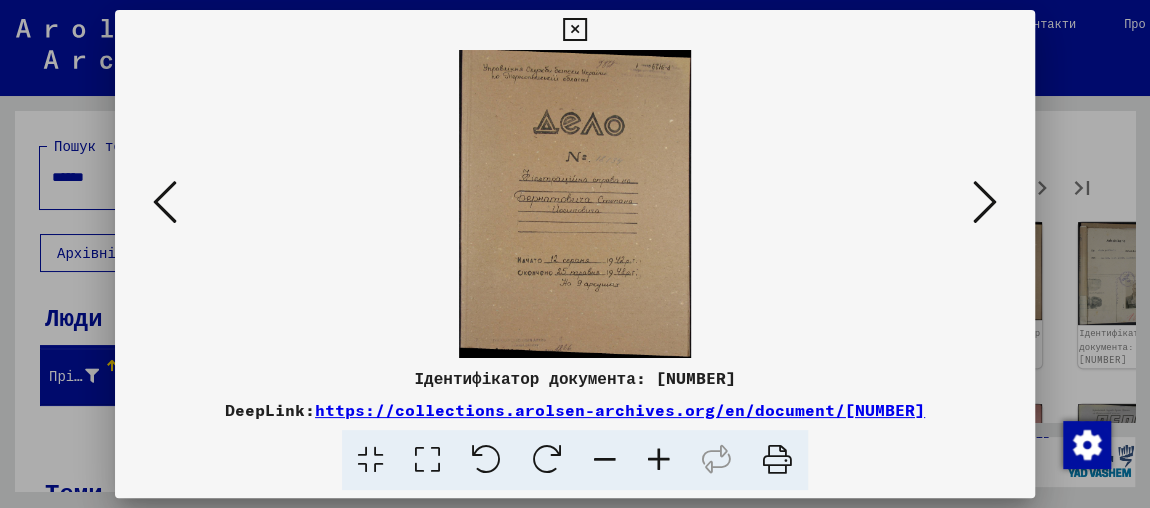 click at bounding box center (985, 203) 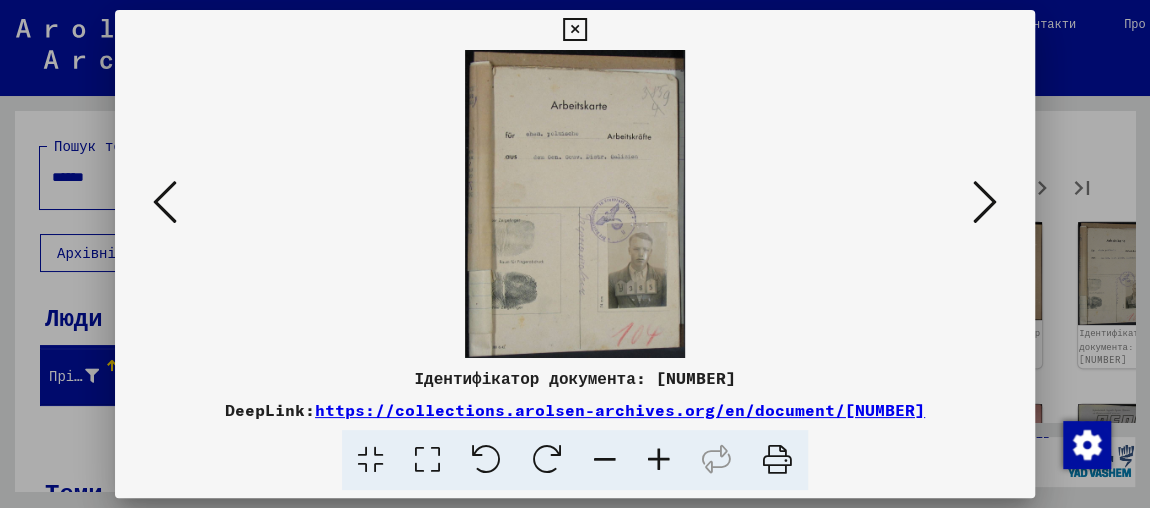 click at bounding box center (165, 202) 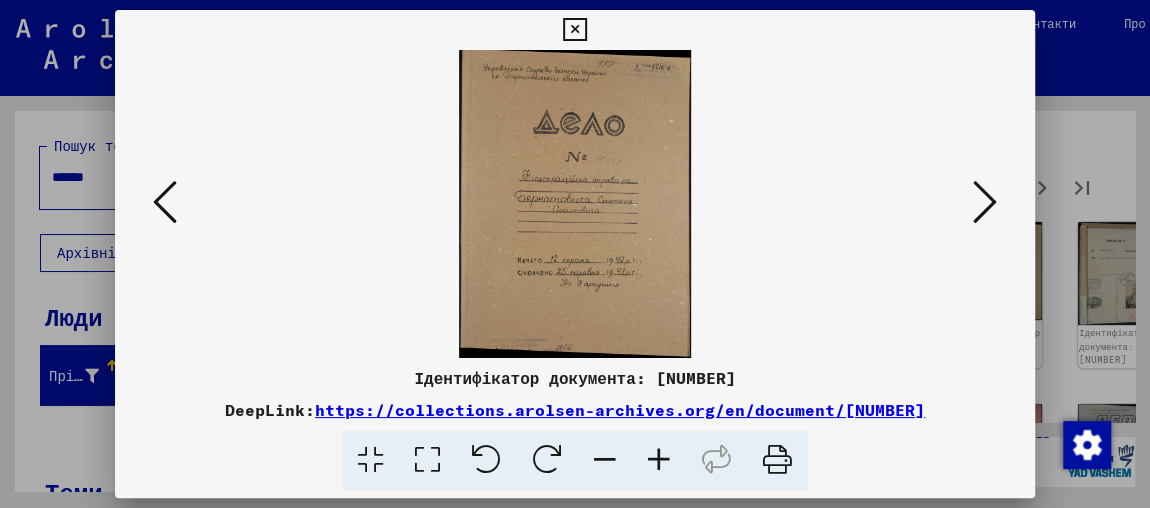 click at bounding box center [985, 202] 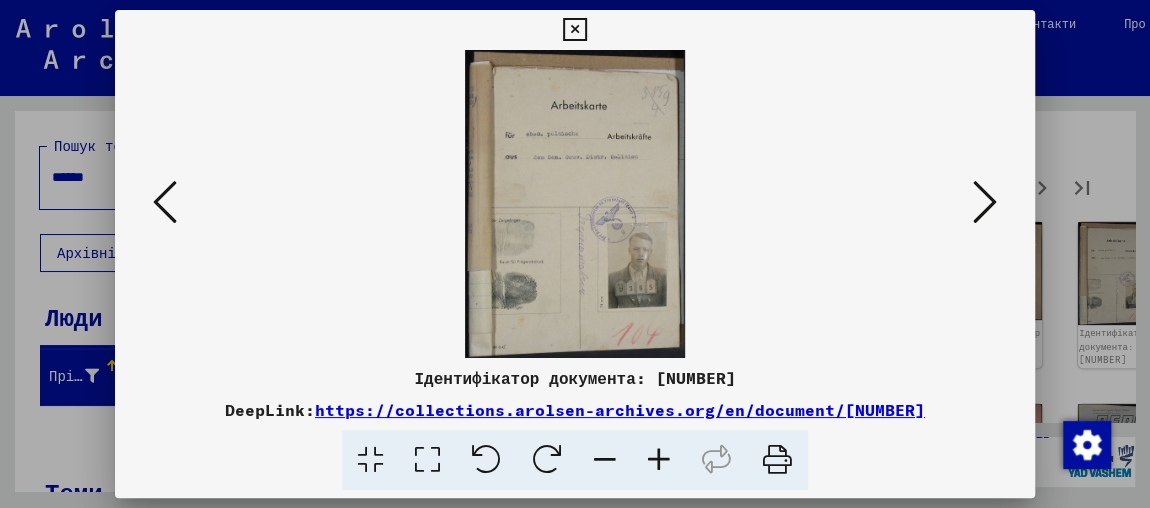 click at bounding box center [659, 460] 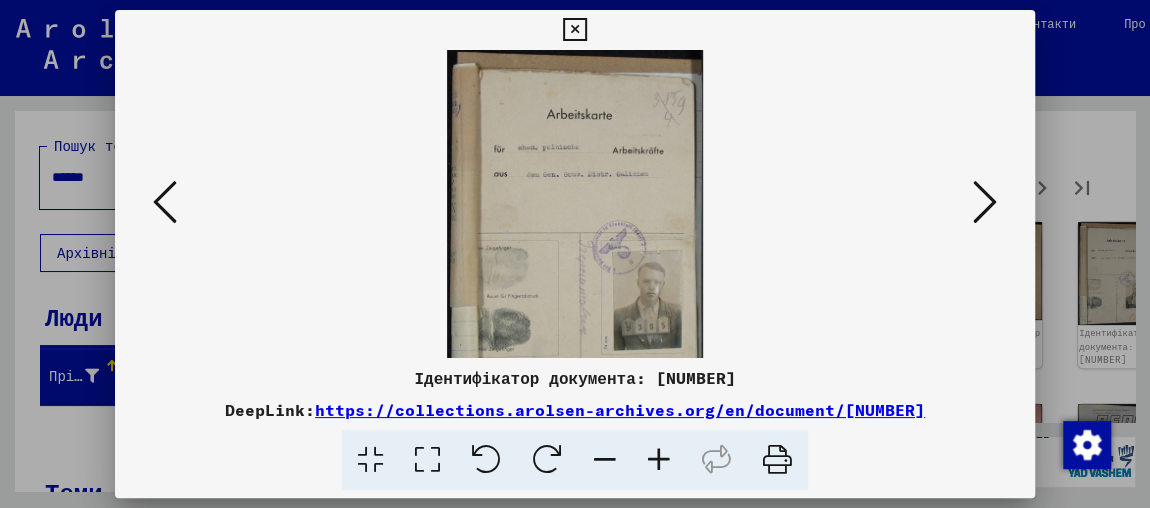 click at bounding box center [659, 460] 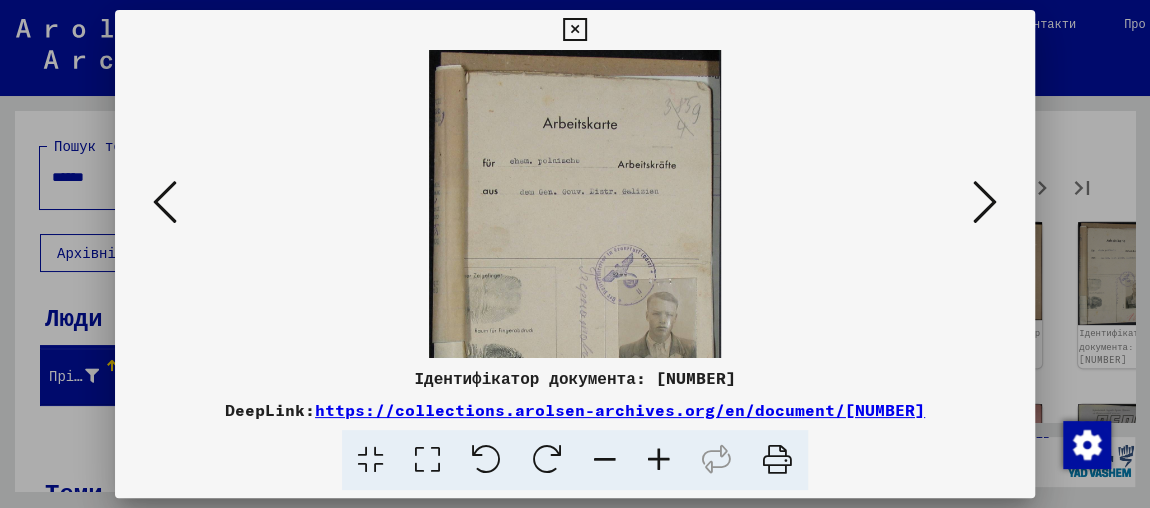 click at bounding box center [659, 460] 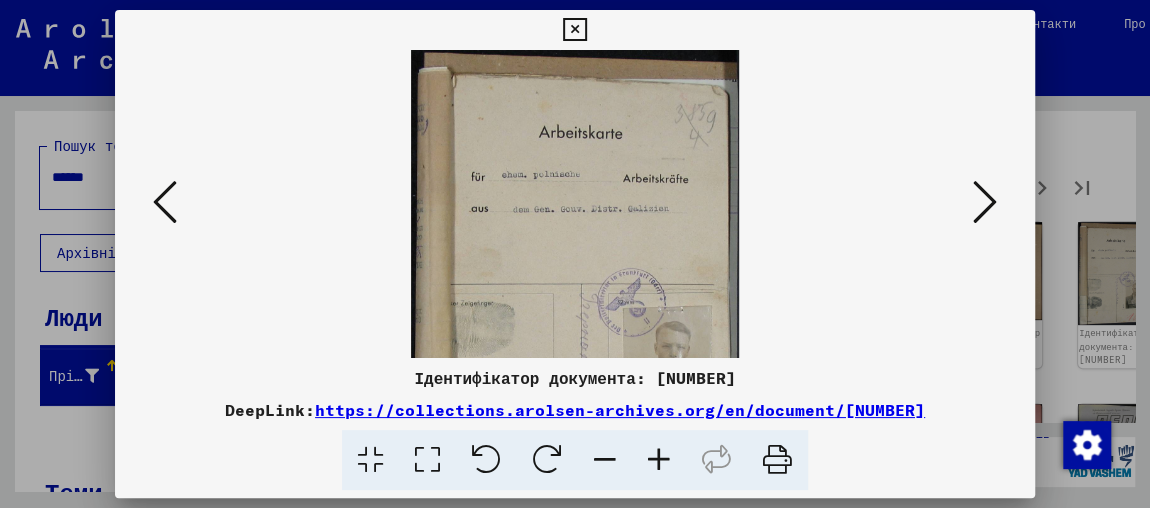 click at bounding box center (659, 460) 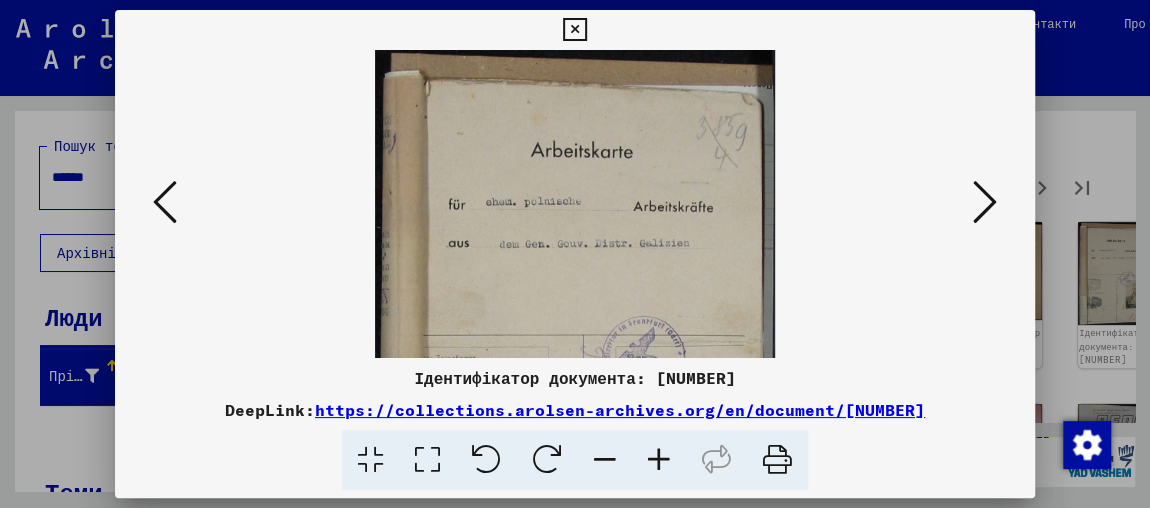 click at bounding box center (659, 460) 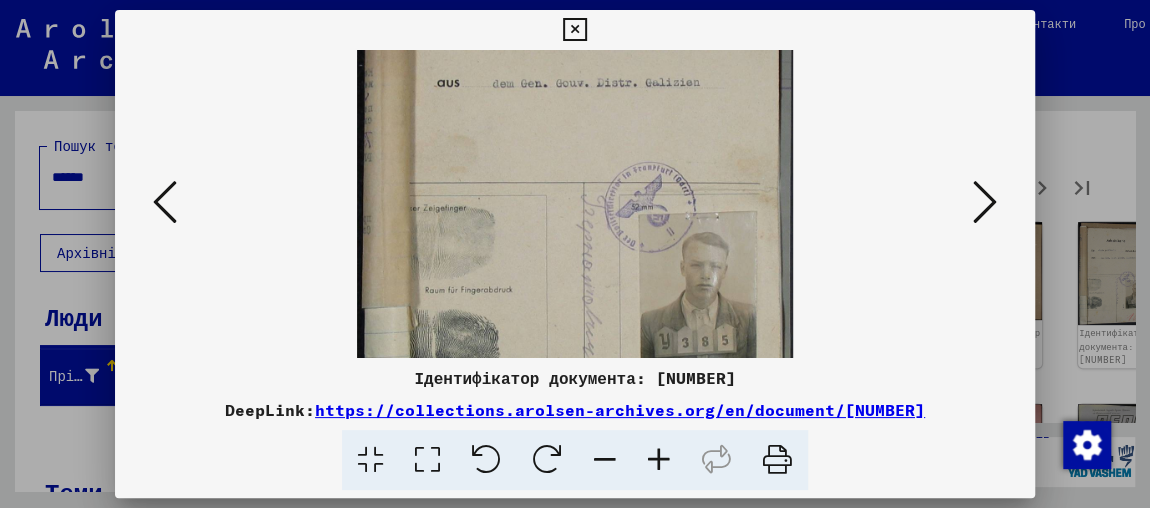 drag, startPoint x: 657, startPoint y: 180, endPoint x: 663, endPoint y: 70, distance: 110.16351 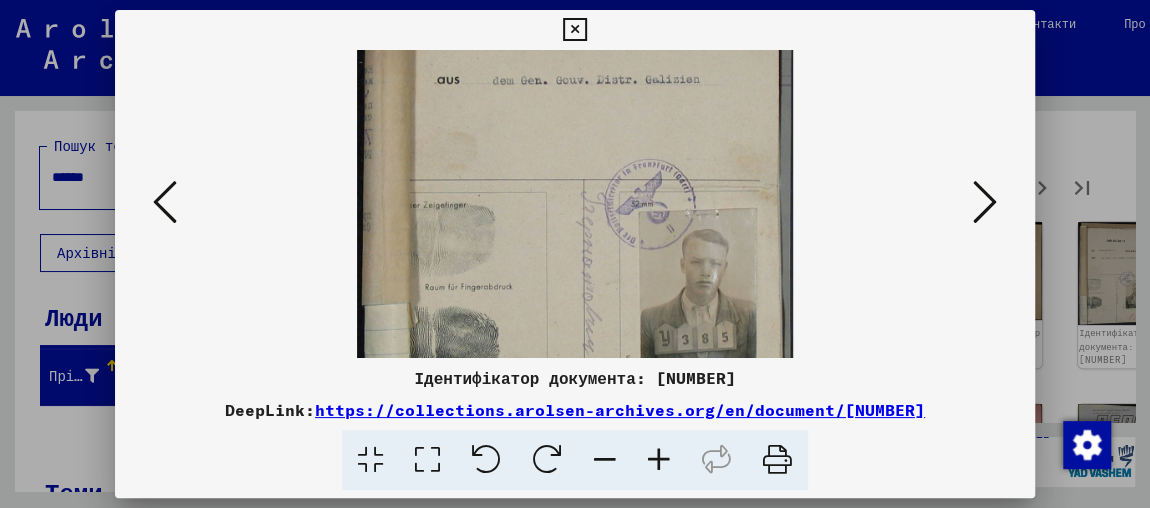 scroll, scrollTop: 299, scrollLeft: 0, axis: vertical 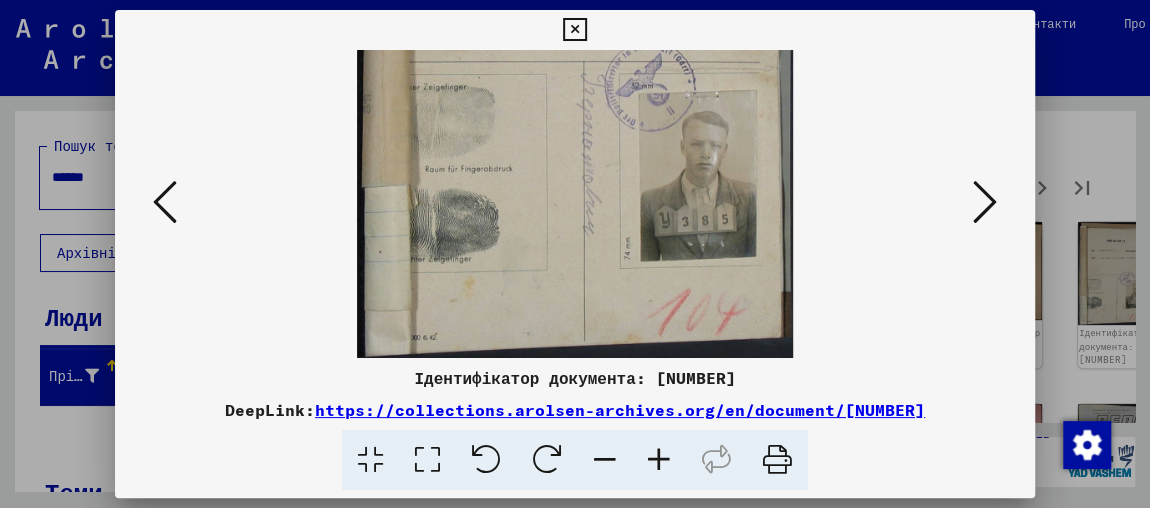 drag, startPoint x: 619, startPoint y: 179, endPoint x: 628, endPoint y: -26, distance: 205.19746 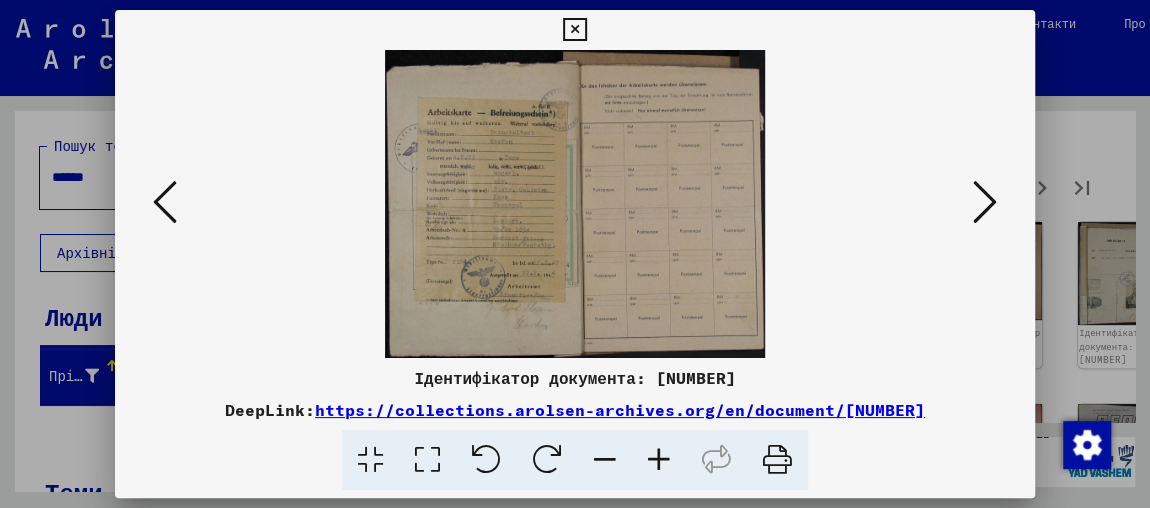 scroll, scrollTop: 0, scrollLeft: 0, axis: both 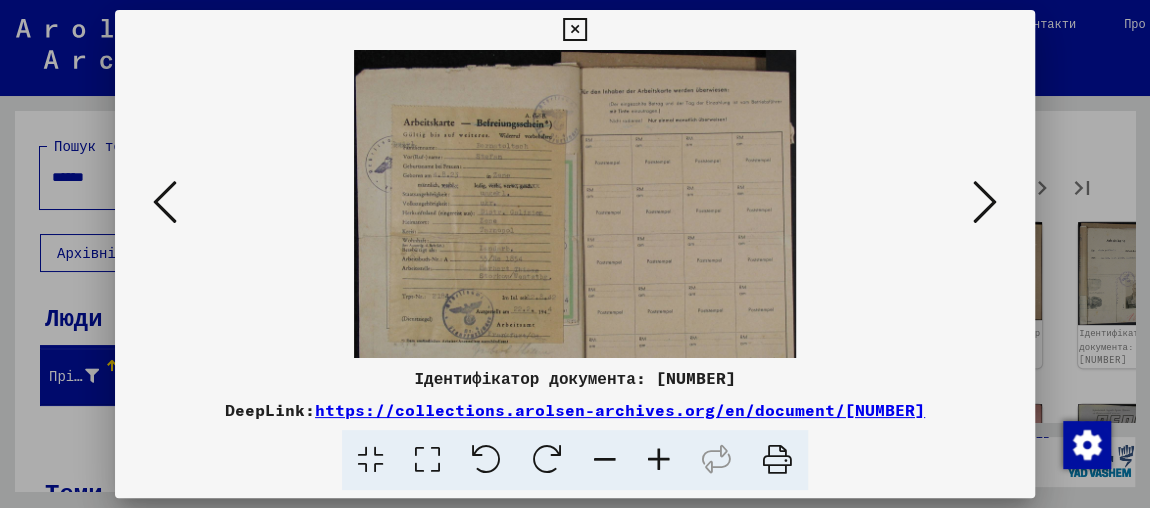 click at bounding box center (659, 460) 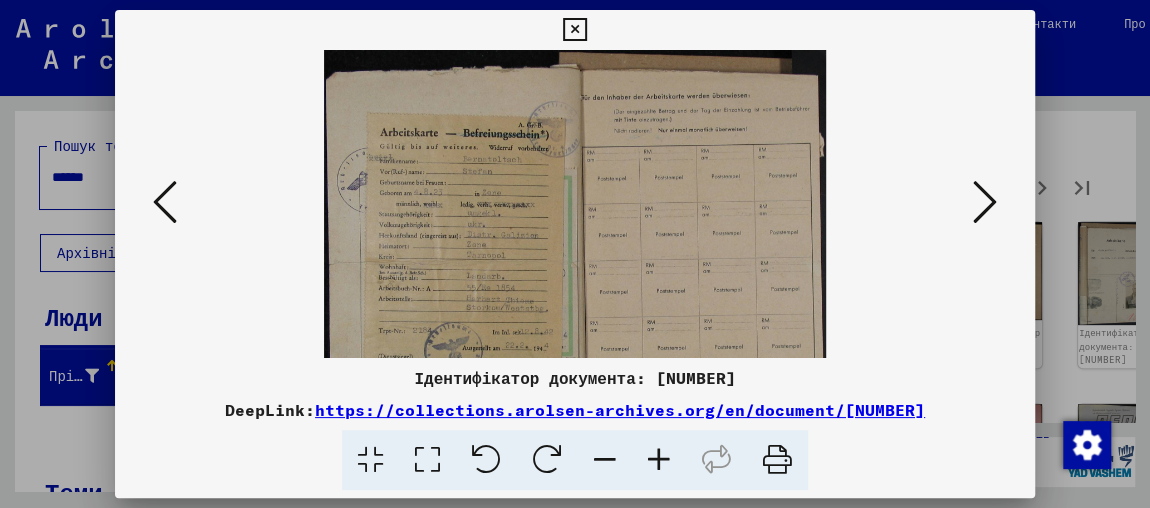 click at bounding box center (659, 460) 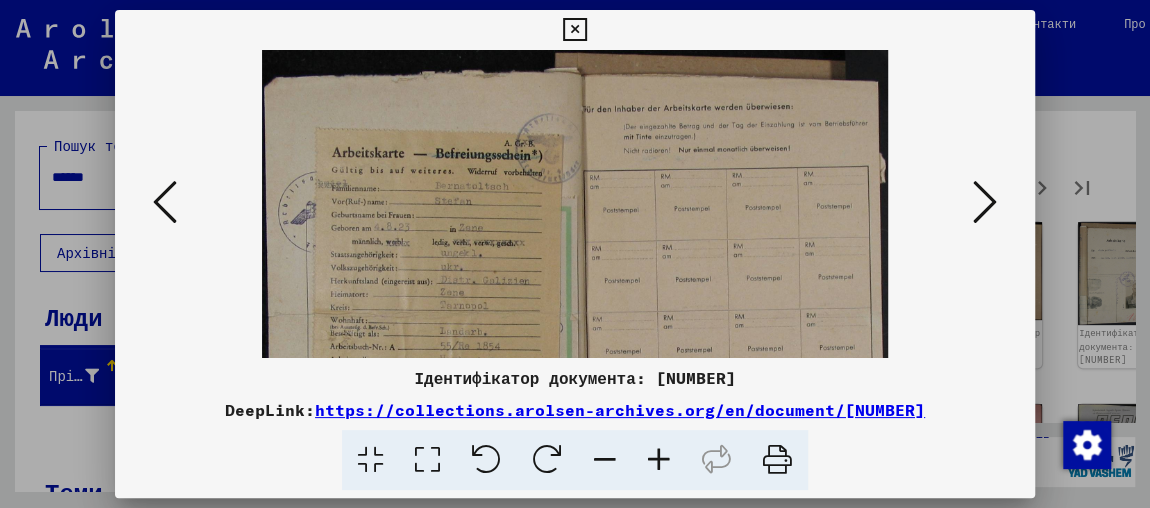 click at bounding box center (659, 460) 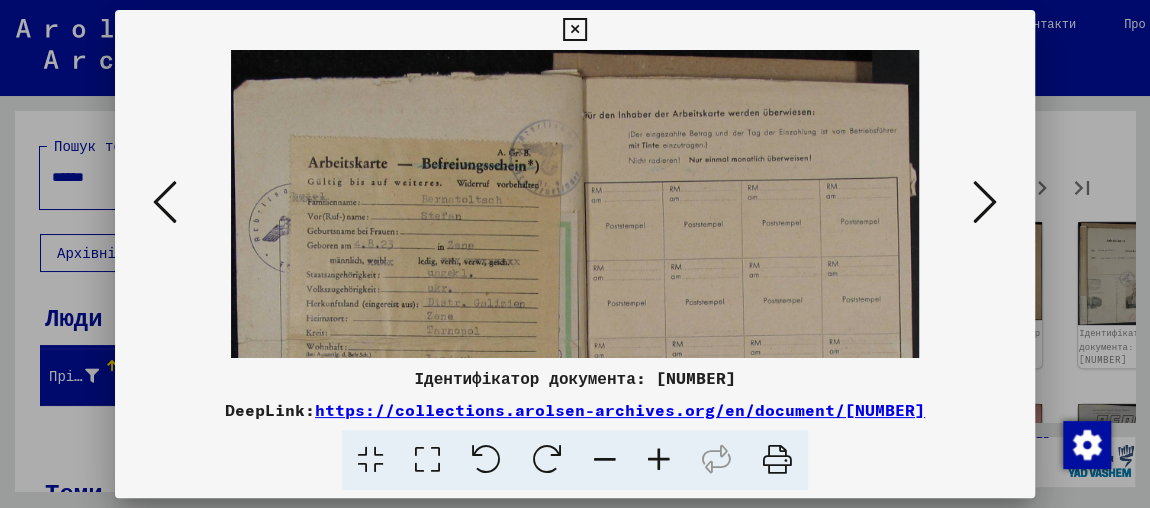 click at bounding box center (659, 460) 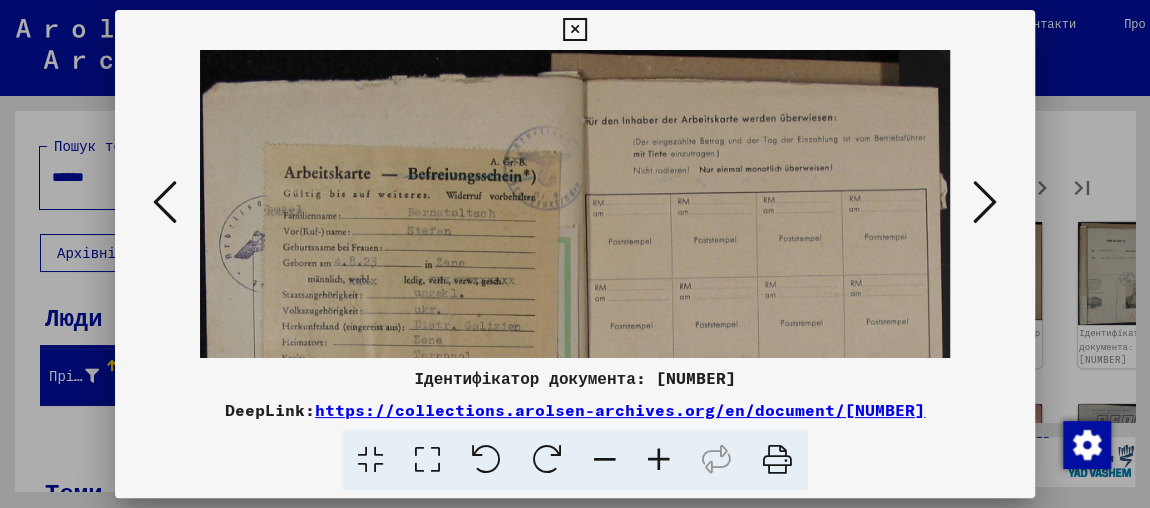 click at bounding box center [659, 460] 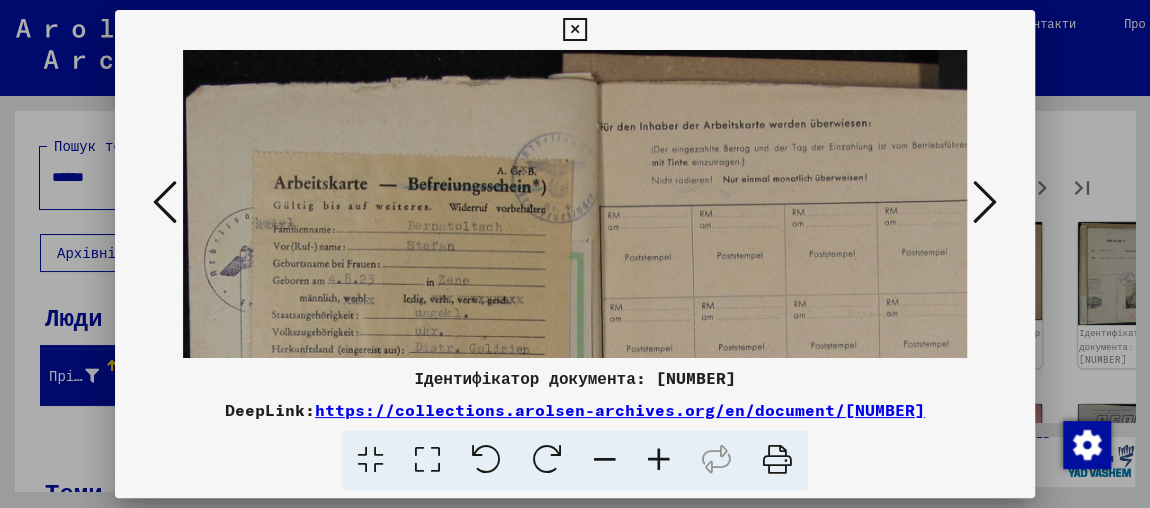 click at bounding box center (659, 460) 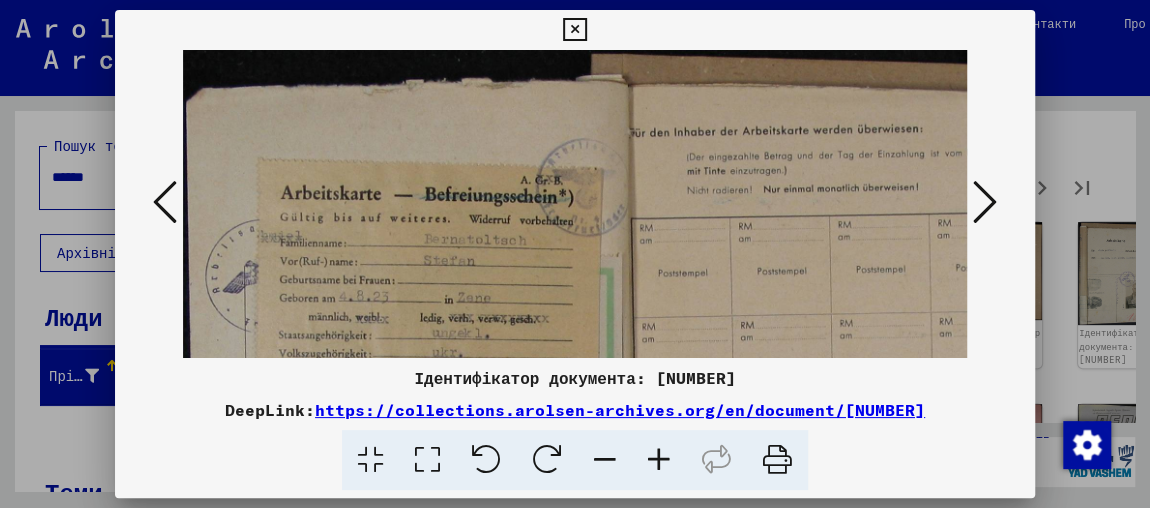 scroll, scrollTop: 69, scrollLeft: 0, axis: vertical 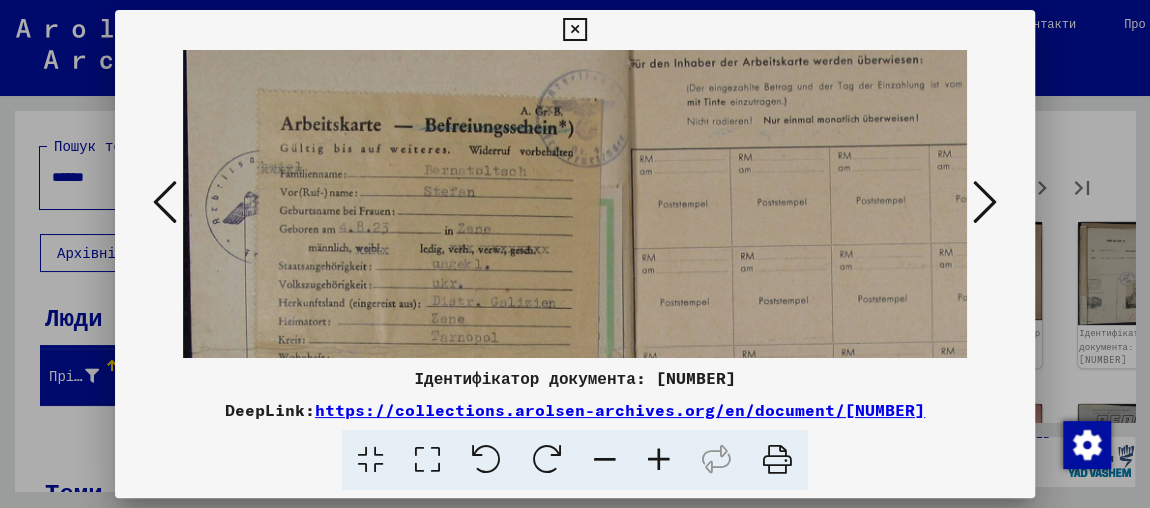 drag, startPoint x: 518, startPoint y: 201, endPoint x: 529, endPoint y: 181, distance: 22.825424 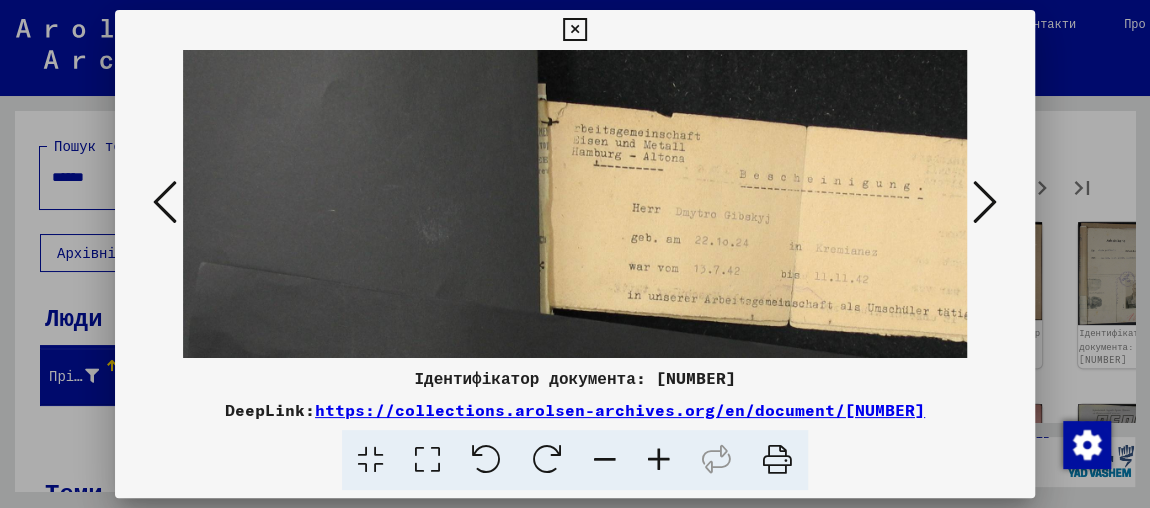 click at bounding box center [985, 202] 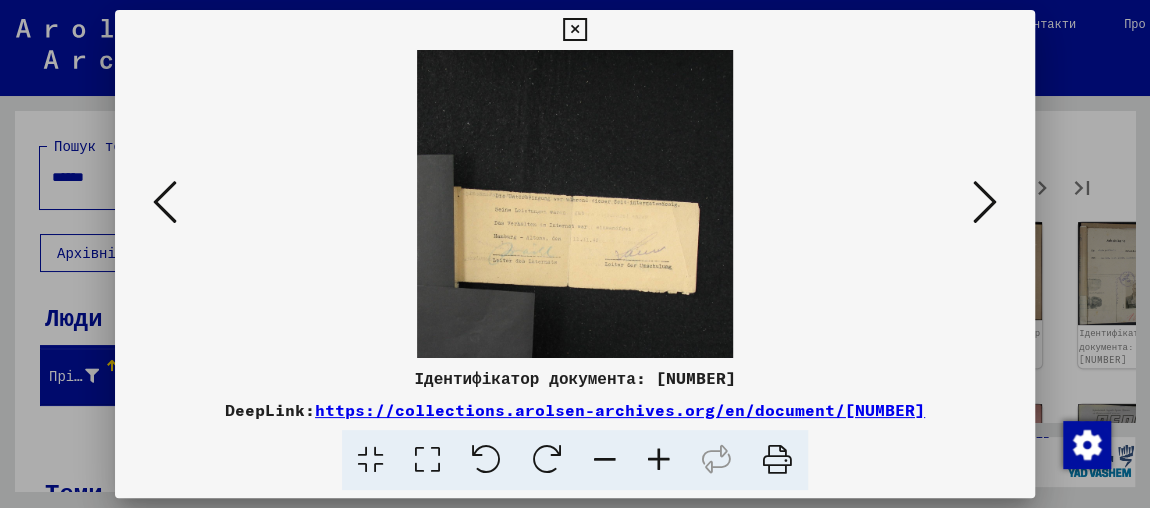 click at bounding box center [985, 202] 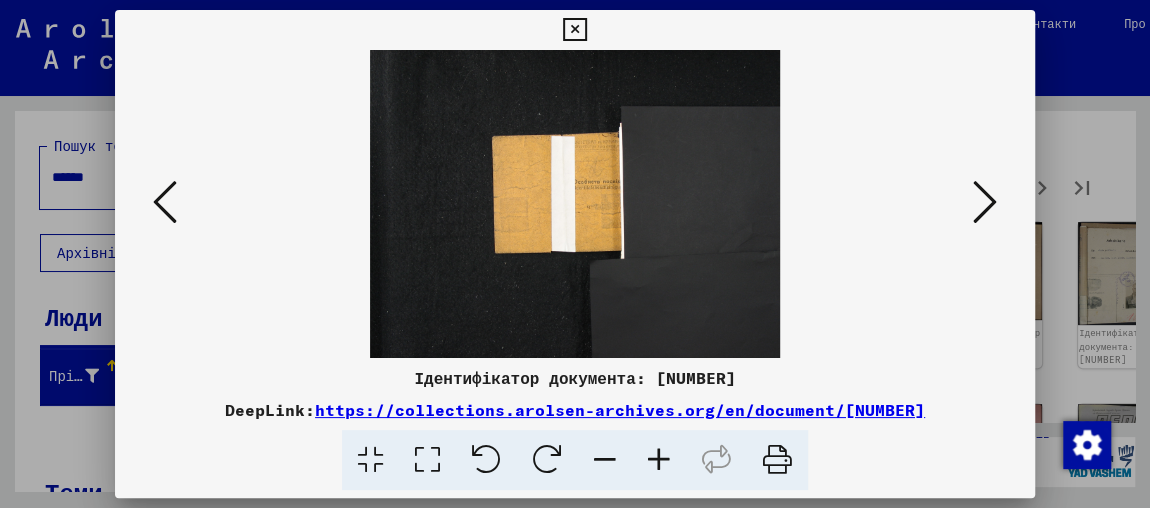 click at bounding box center (985, 202) 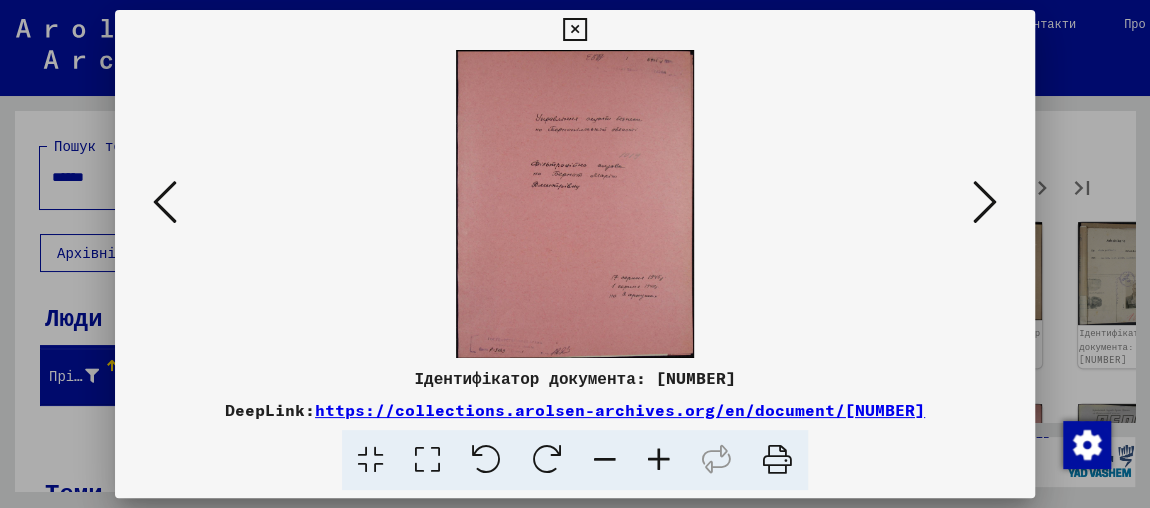 click at bounding box center [985, 202] 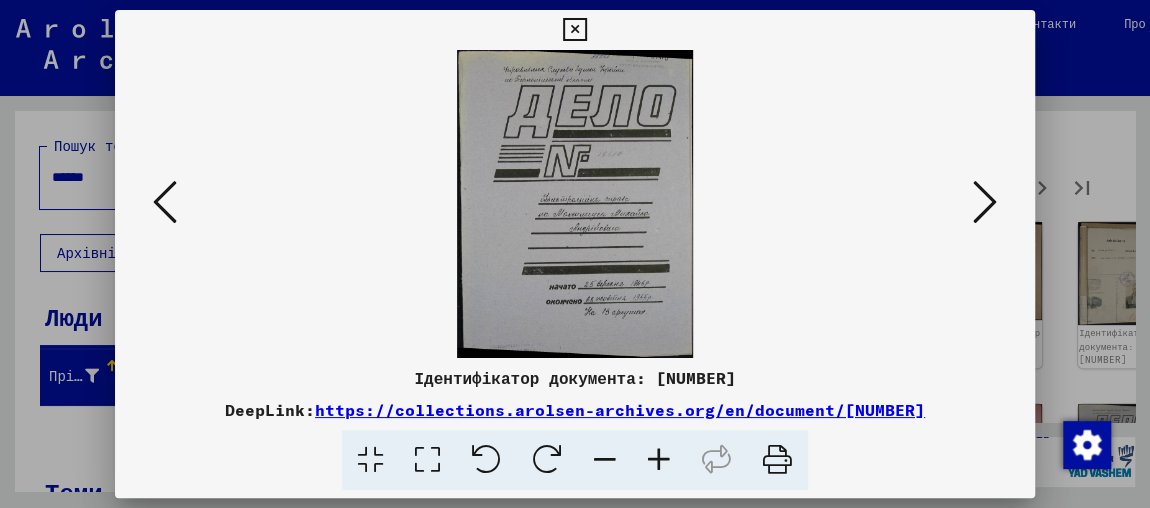 click at bounding box center [985, 202] 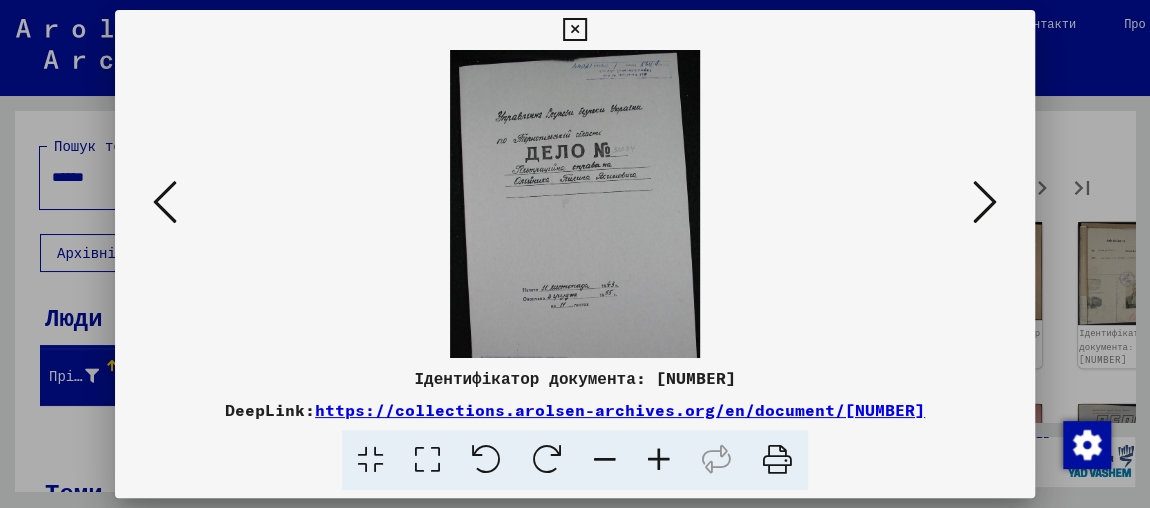 click at bounding box center (985, 202) 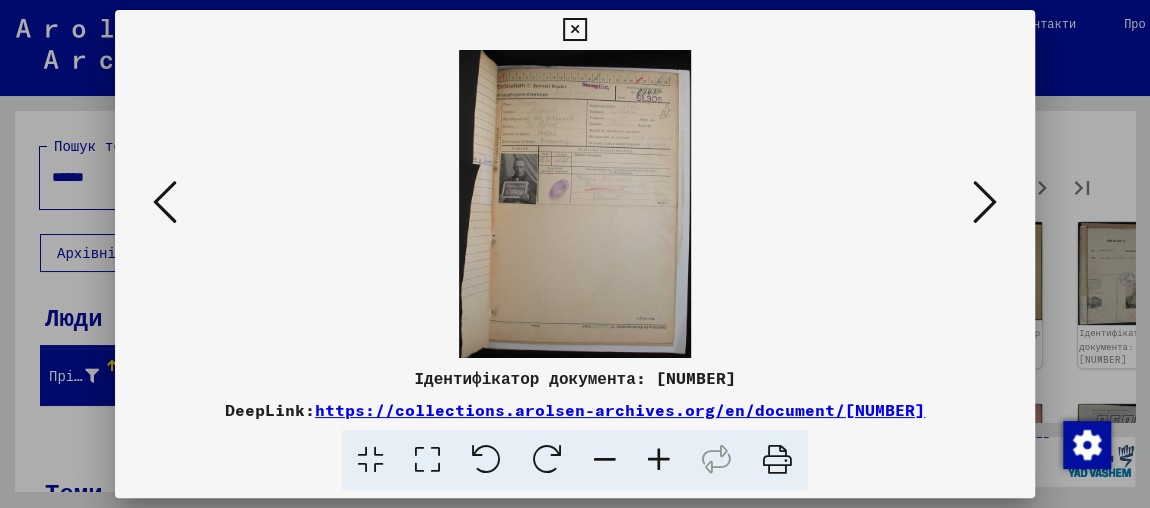 click at bounding box center [659, 460] 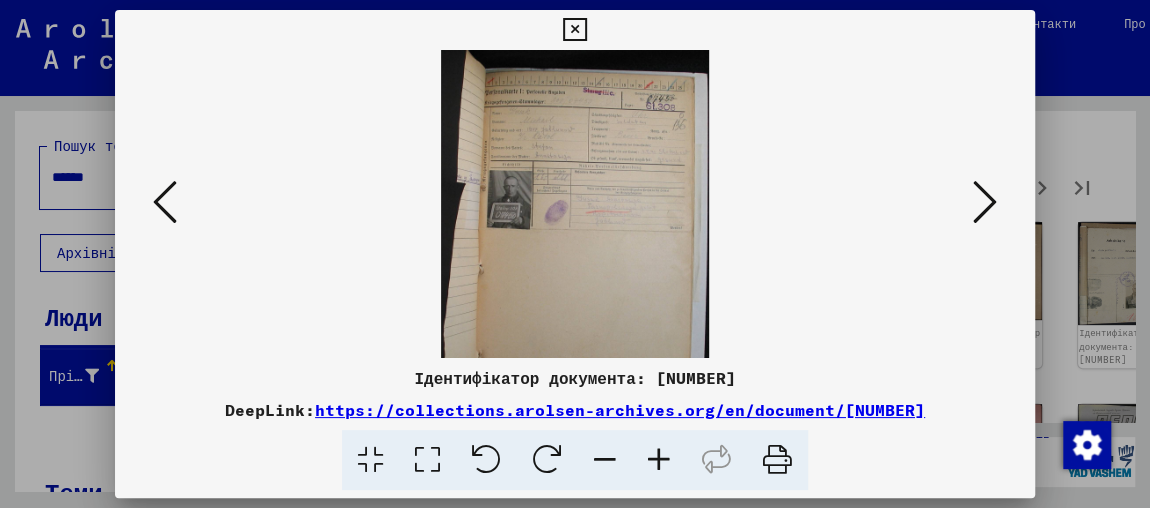 click at bounding box center (659, 460) 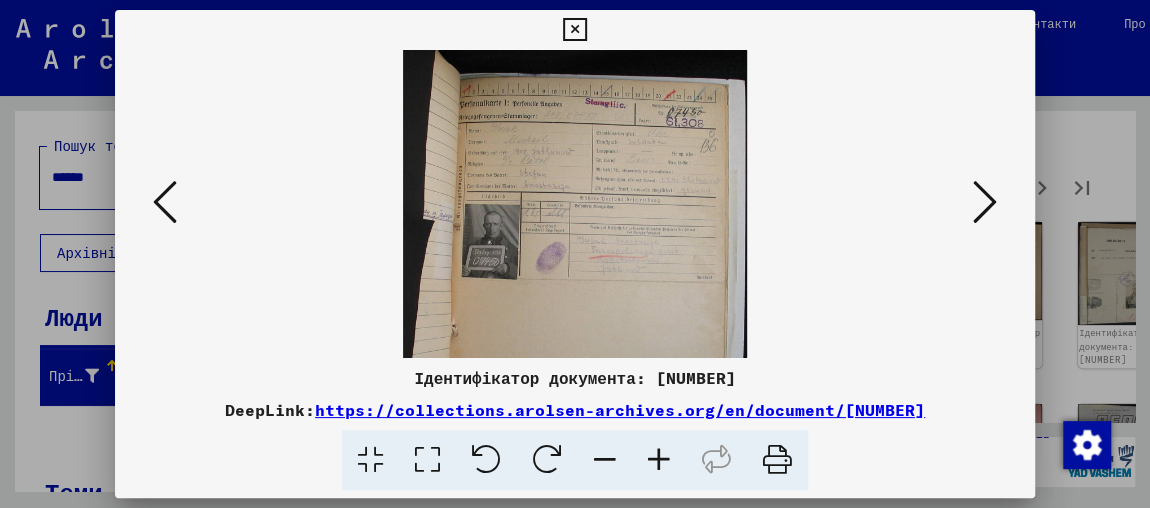 click at bounding box center (659, 460) 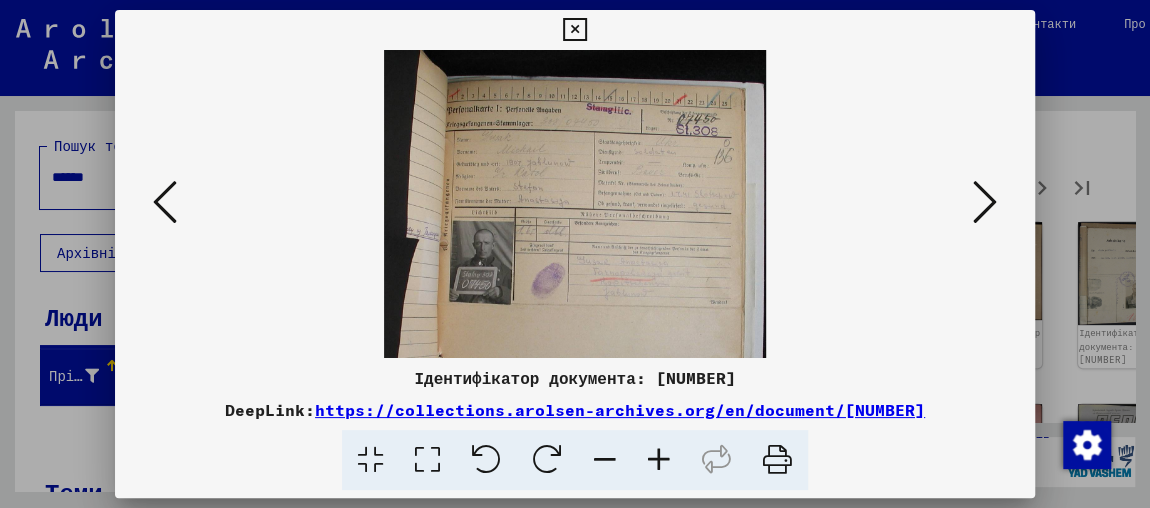 click at bounding box center (659, 460) 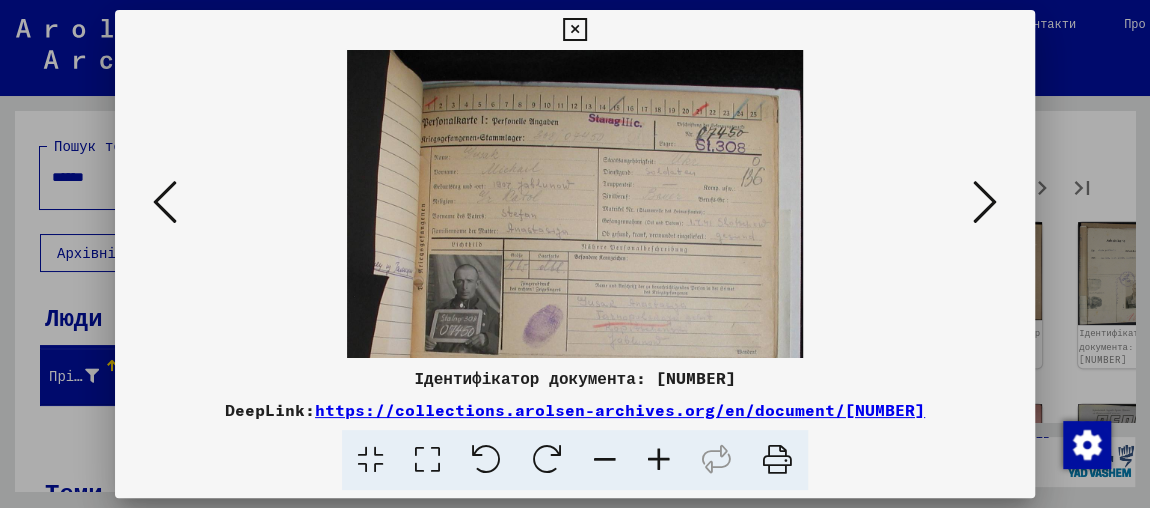 click at bounding box center (659, 460) 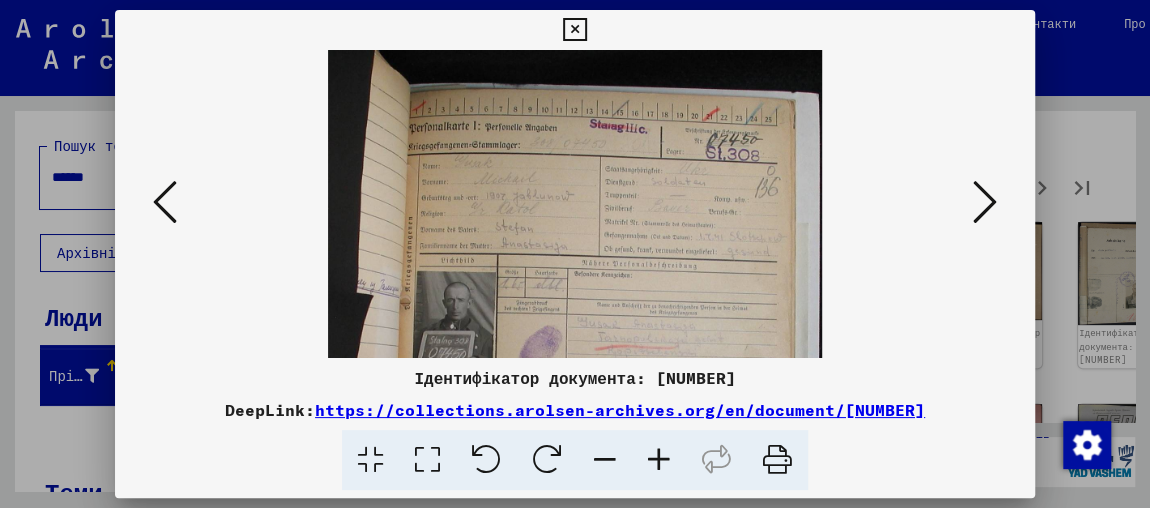click at bounding box center [659, 460] 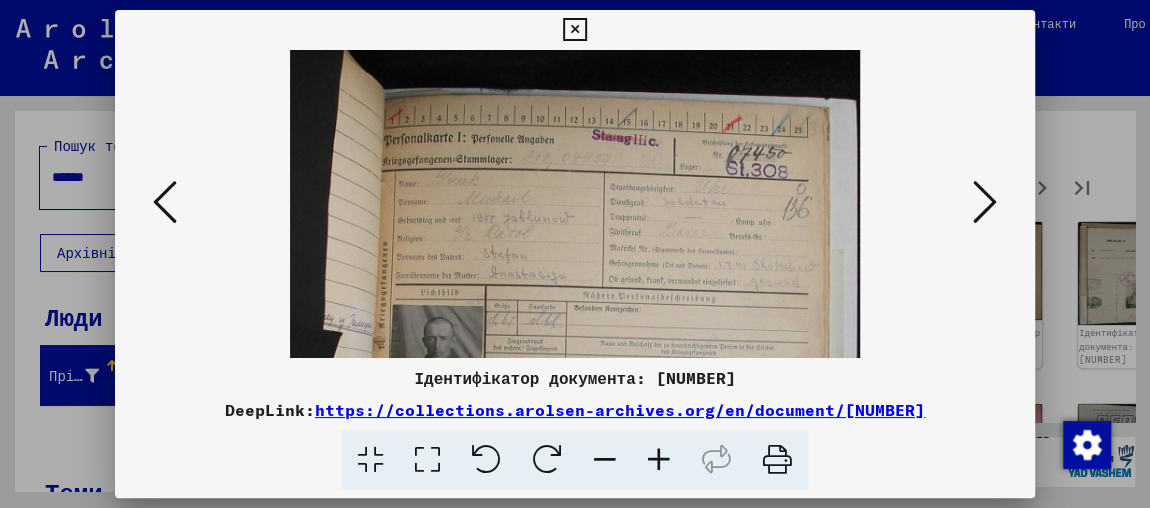 click at bounding box center (659, 460) 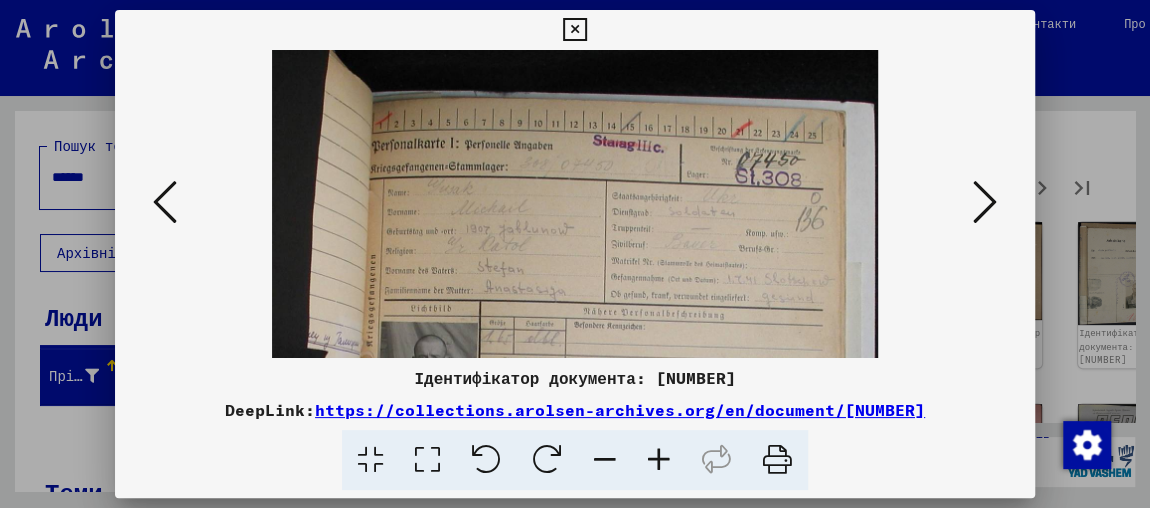 click at bounding box center (659, 460) 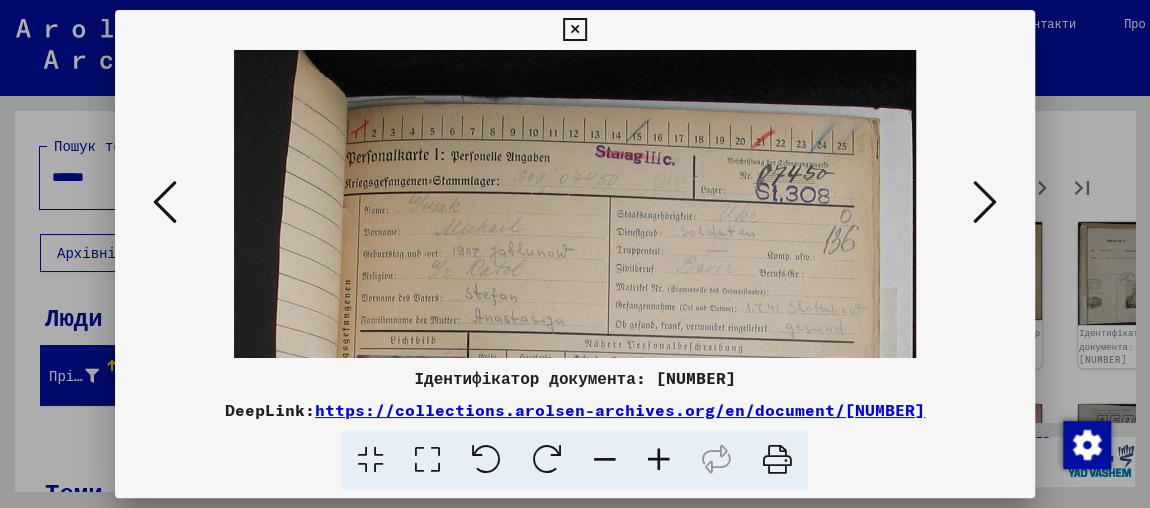 click at bounding box center (659, 460) 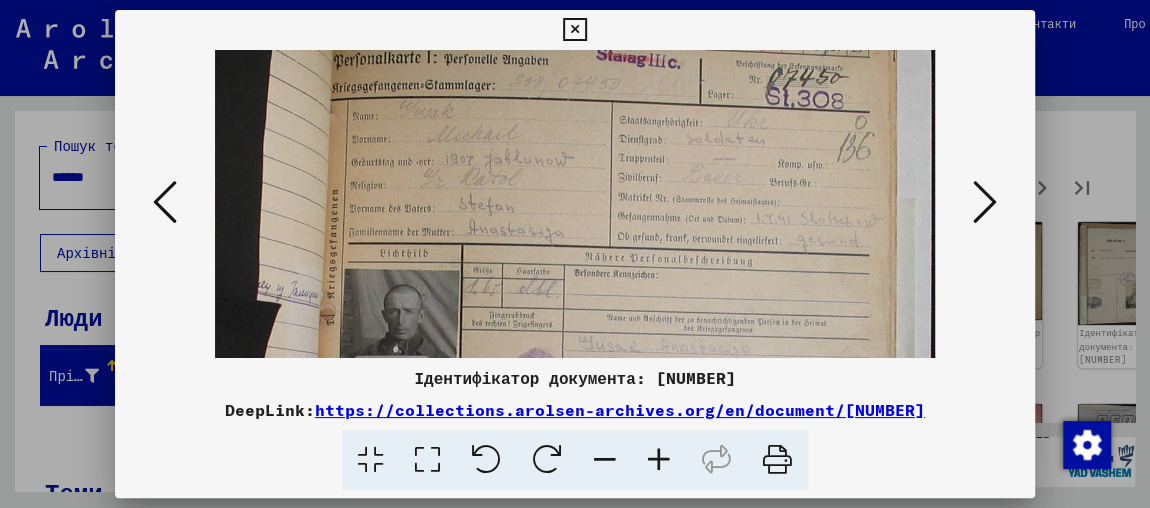 drag, startPoint x: 635, startPoint y: 215, endPoint x: 673, endPoint y: 57, distance: 162.50539 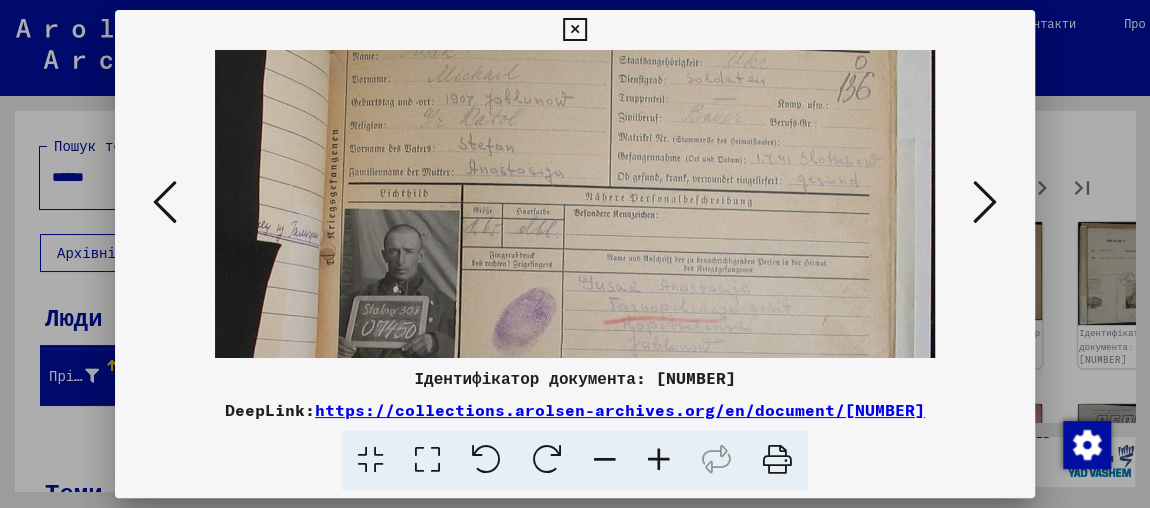 click at bounding box center [985, 202] 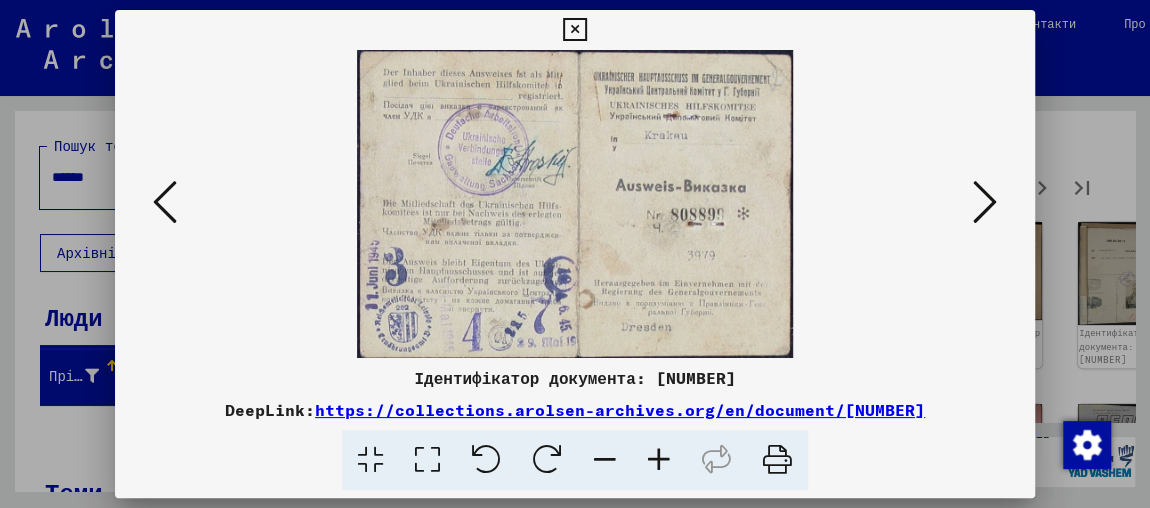click at bounding box center (985, 202) 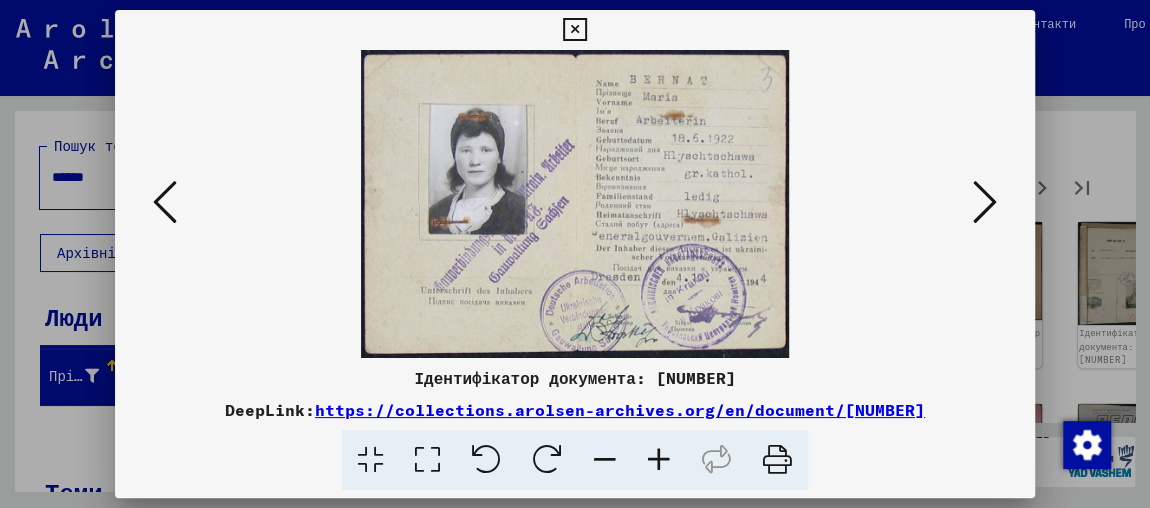 click at bounding box center (985, 202) 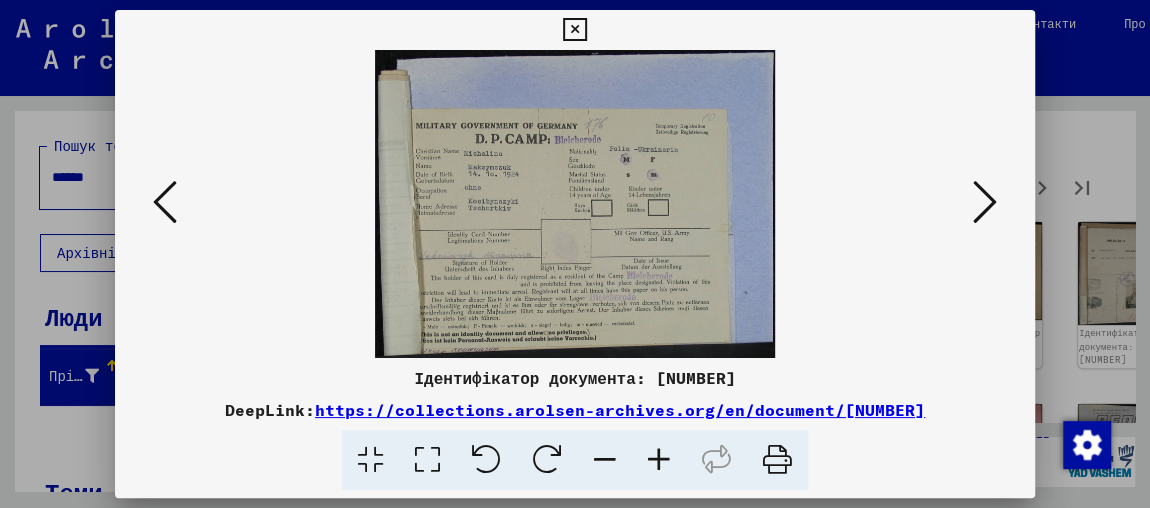 click at bounding box center (985, 202) 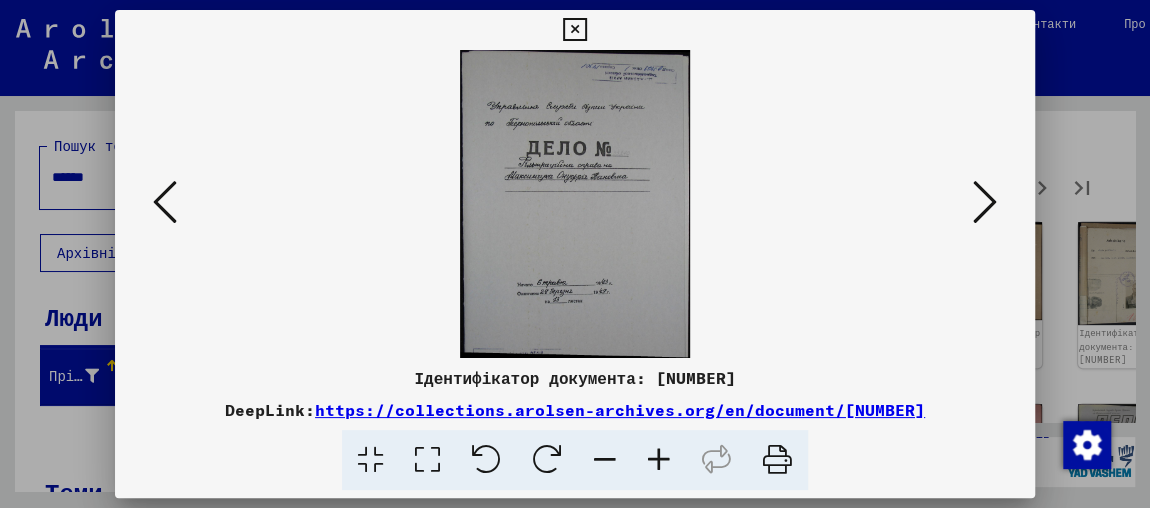 click at bounding box center [985, 202] 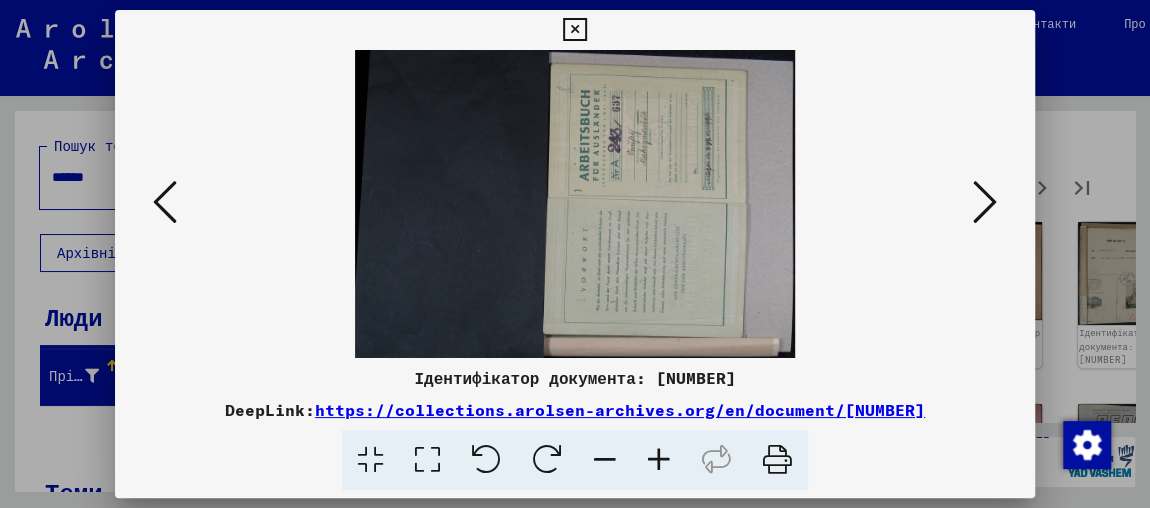 click at bounding box center (985, 202) 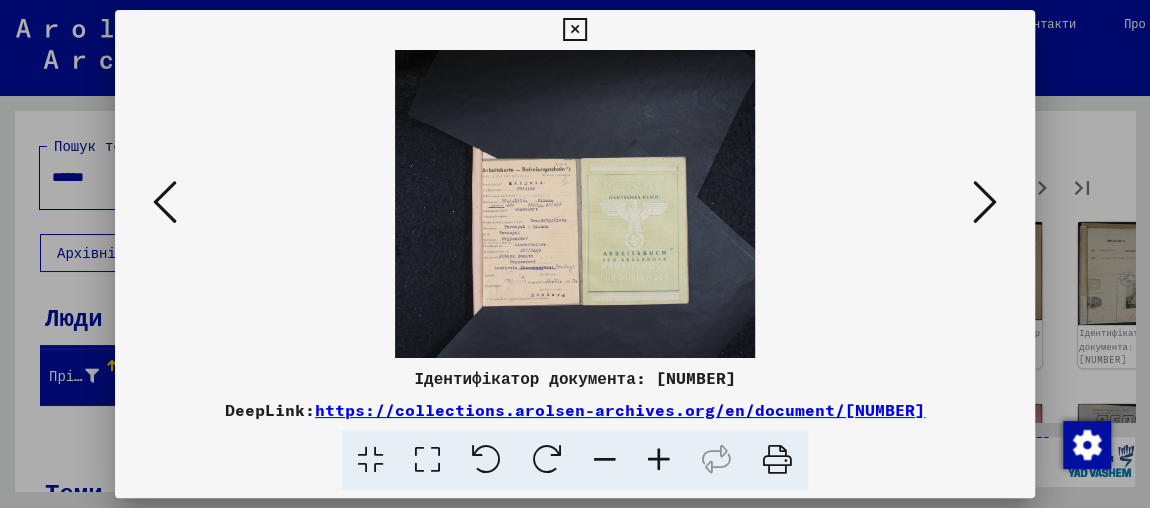click at bounding box center [985, 202] 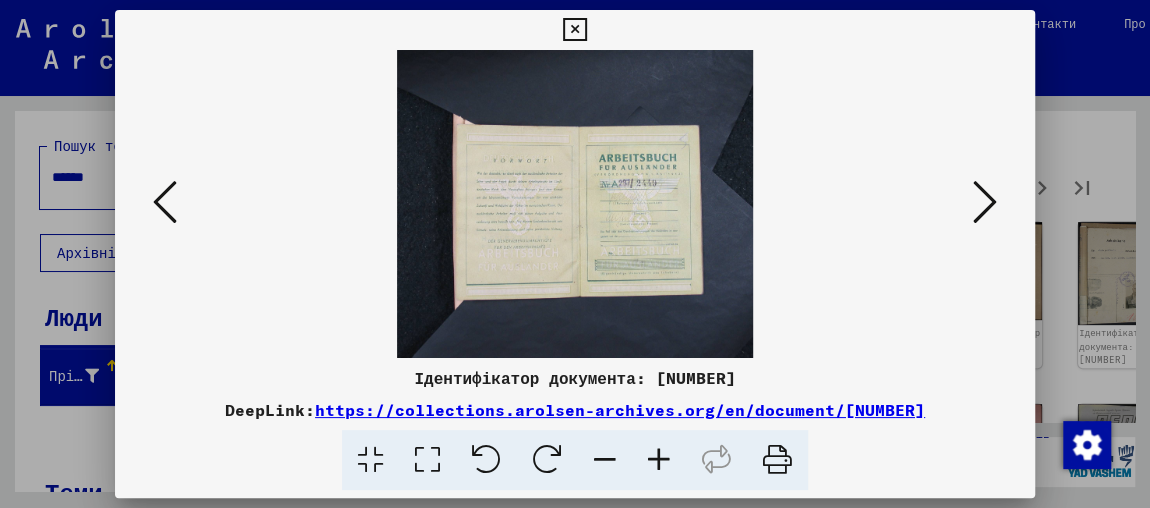 click at bounding box center [985, 202] 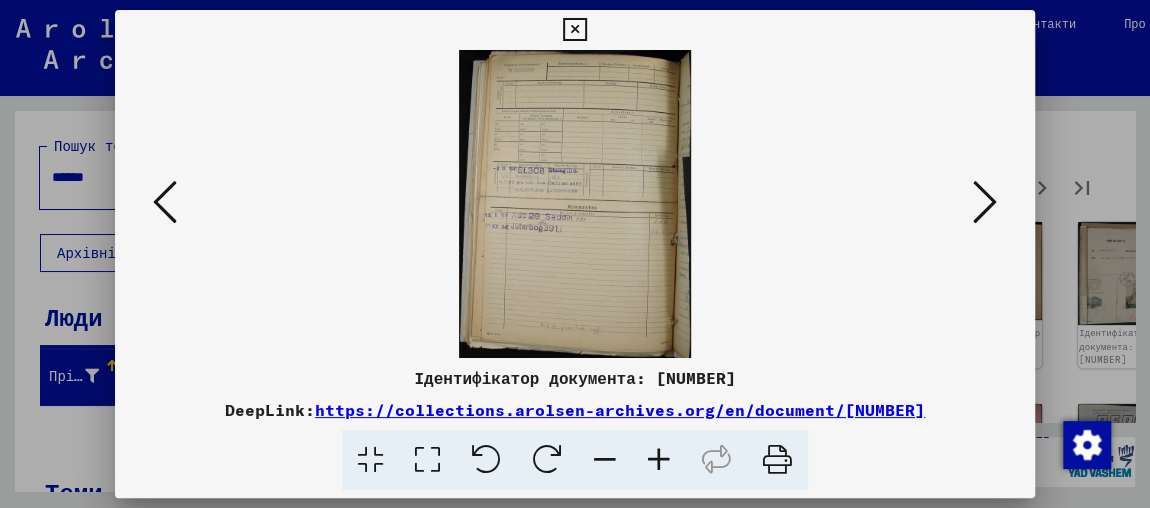 click at bounding box center (985, 202) 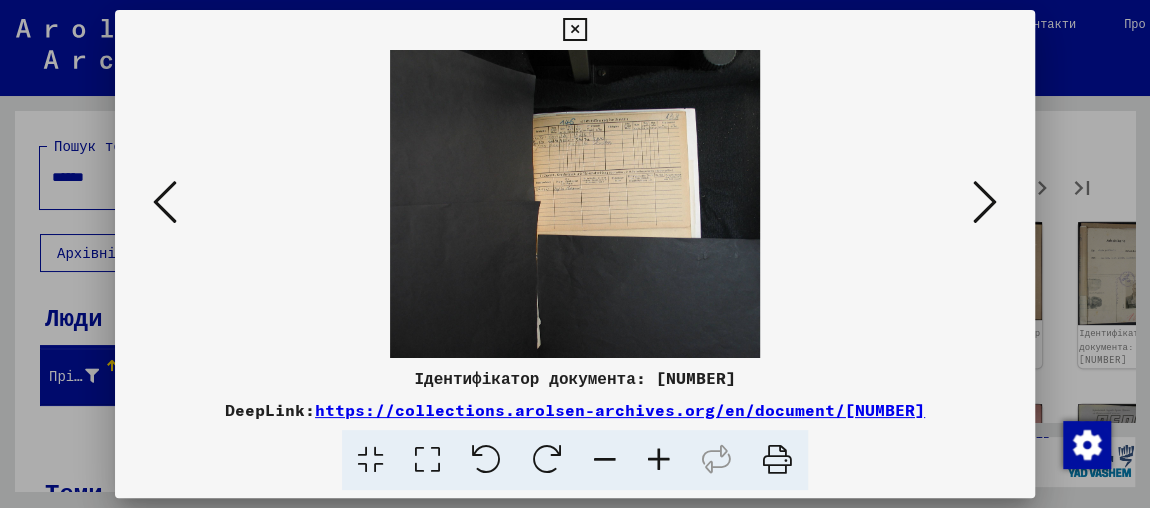 click at bounding box center [985, 202] 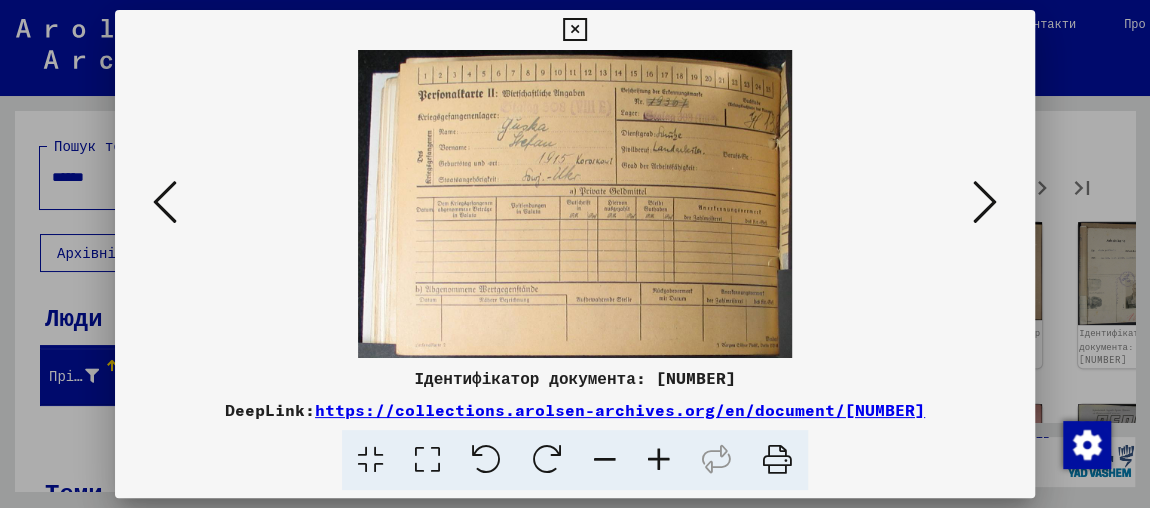 click at bounding box center (985, 202) 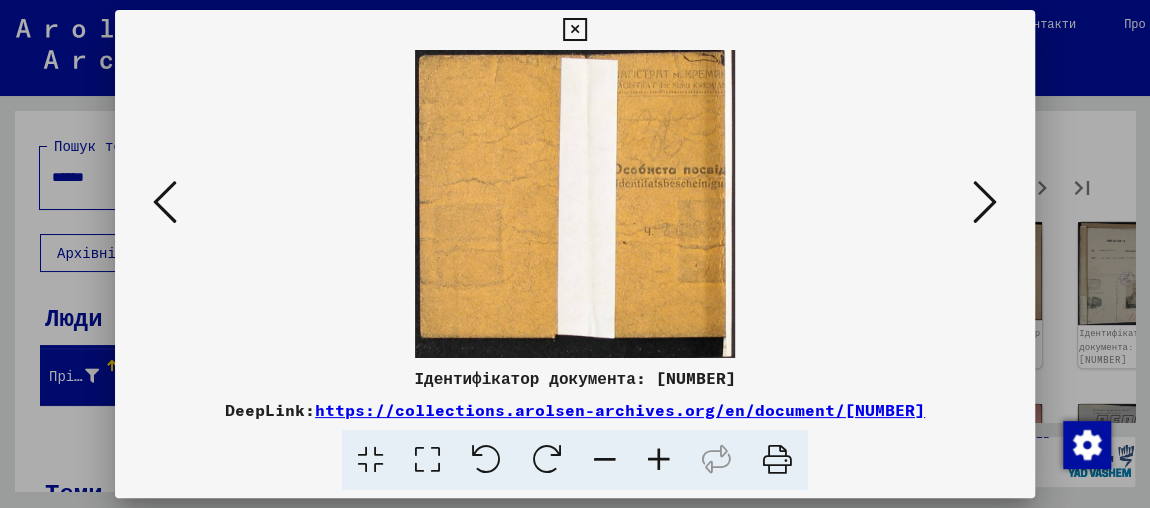 click at bounding box center (985, 202) 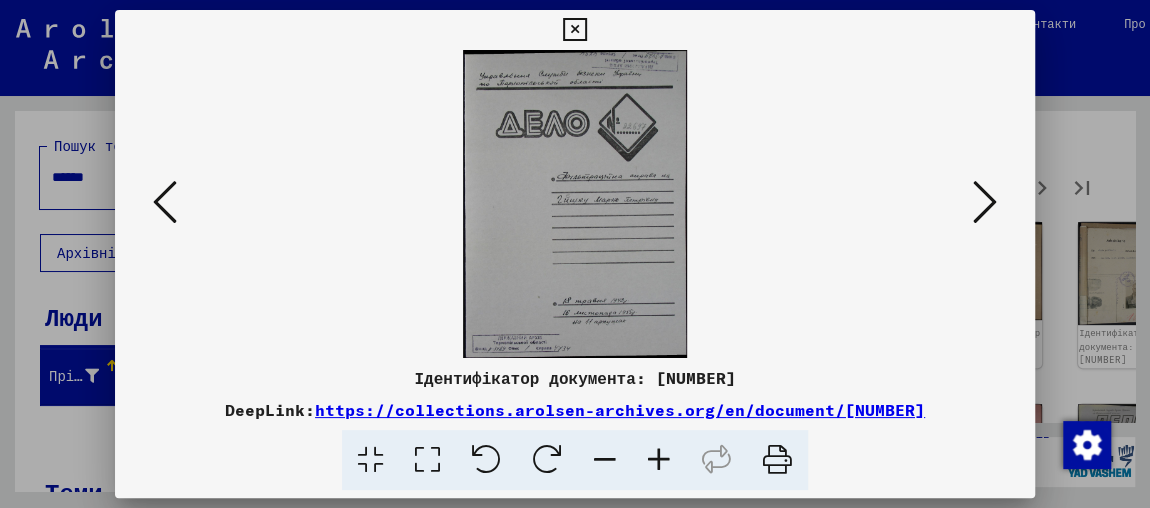 click at bounding box center (165, 202) 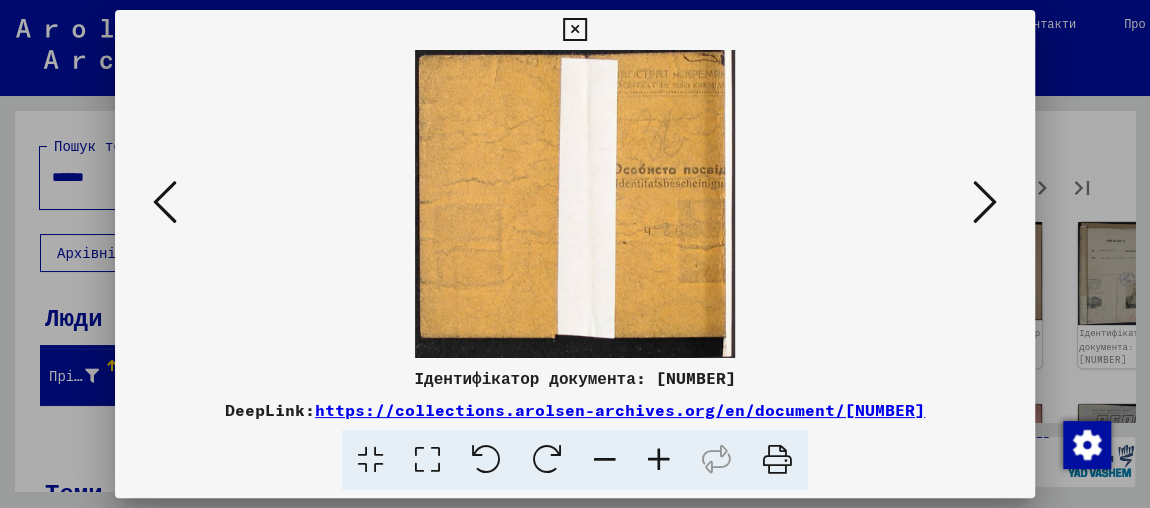 click at bounding box center [985, 202] 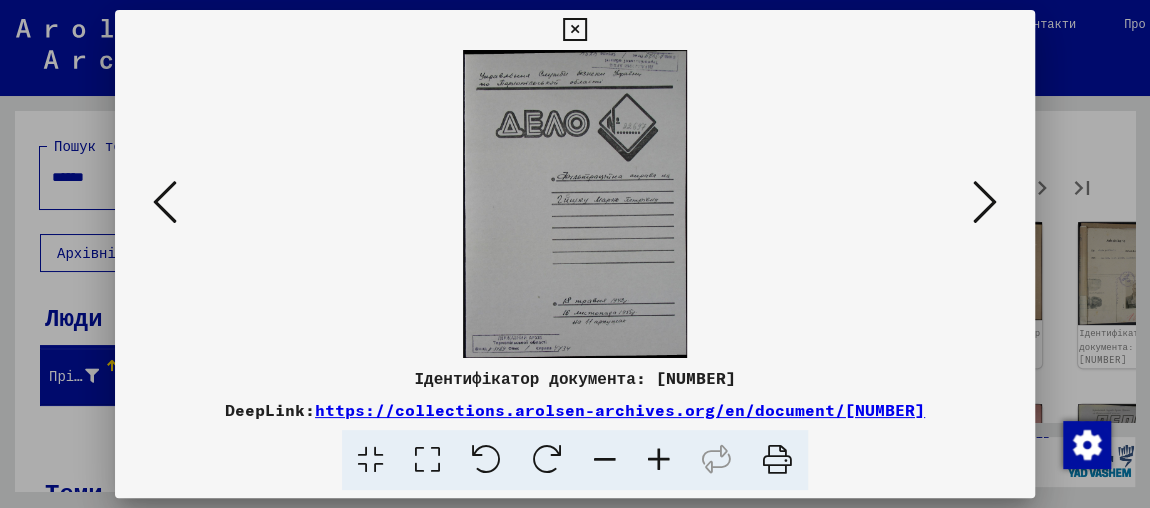 click at bounding box center [985, 202] 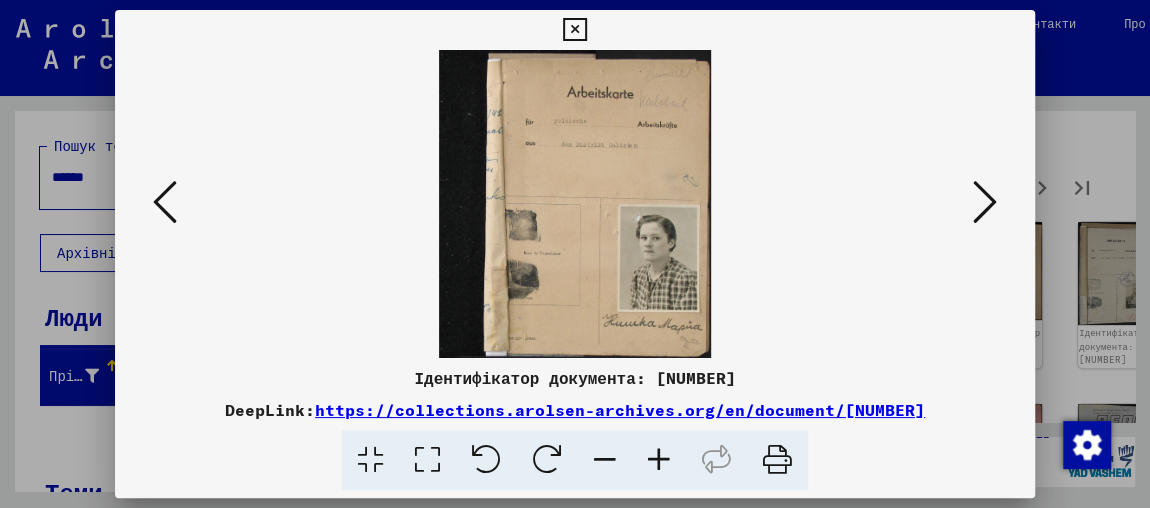 click at bounding box center (985, 202) 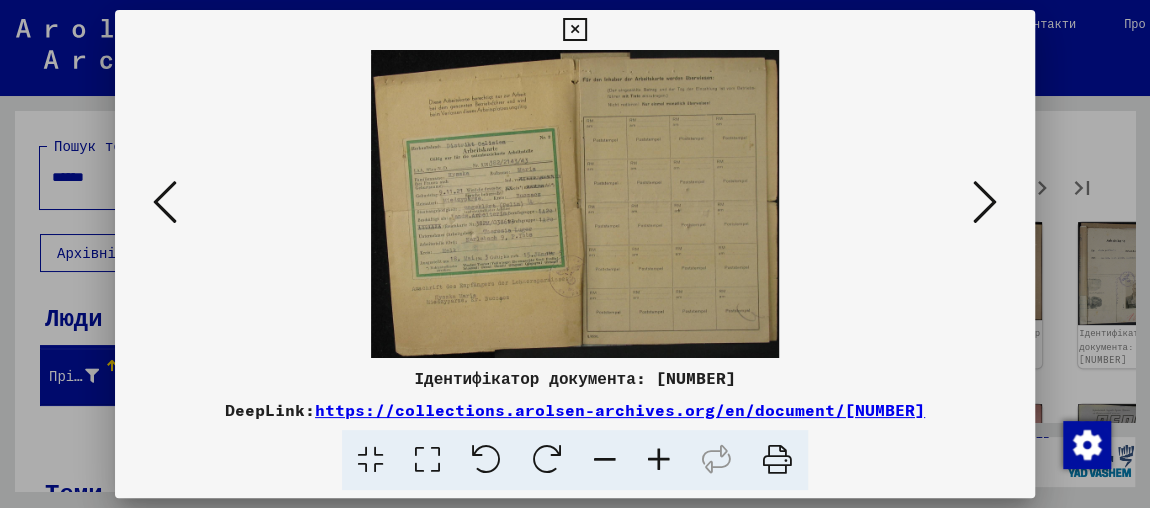 click at bounding box center [659, 460] 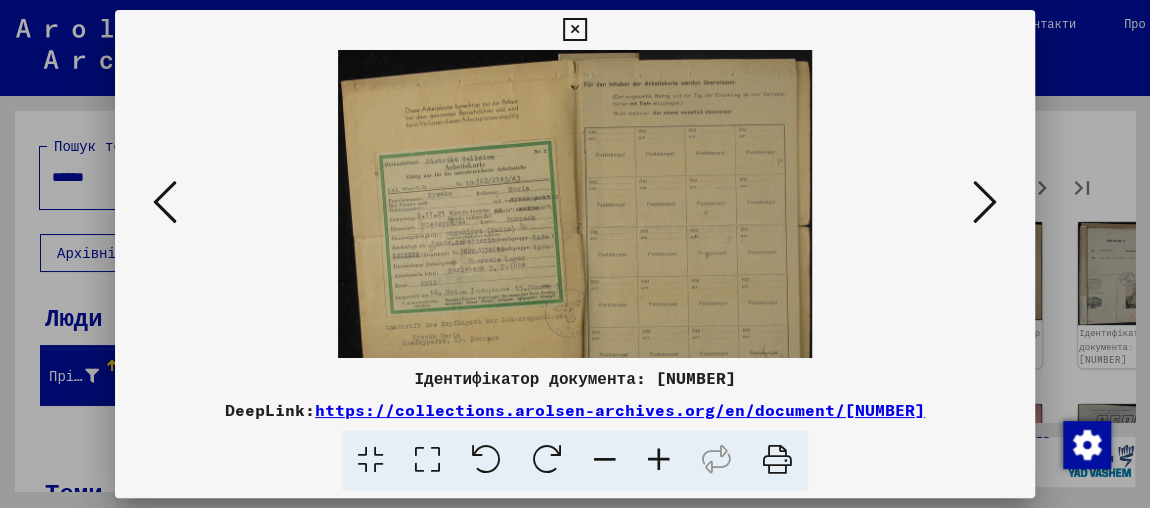 click at bounding box center [659, 460] 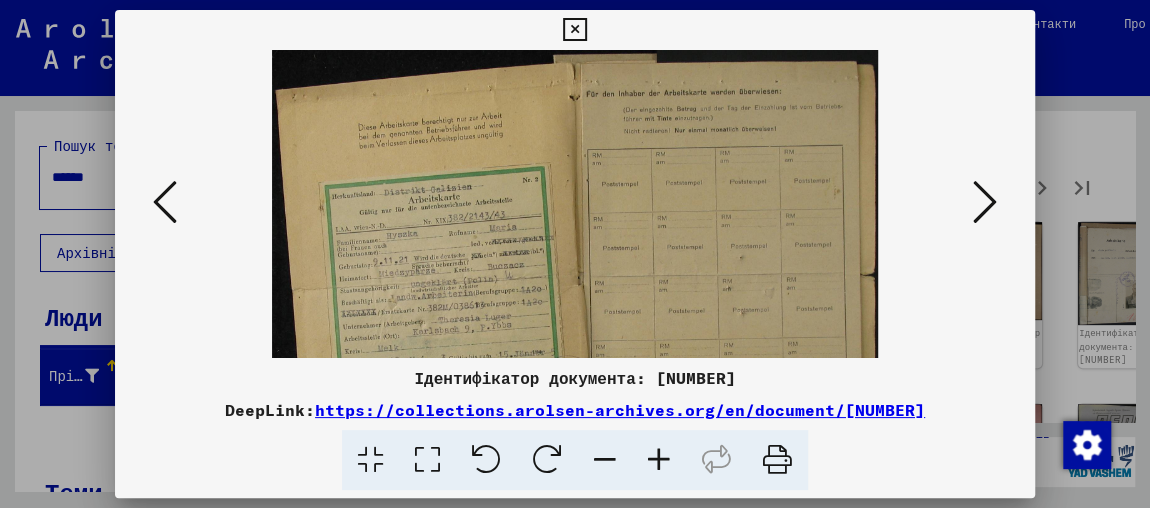 click at bounding box center [659, 460] 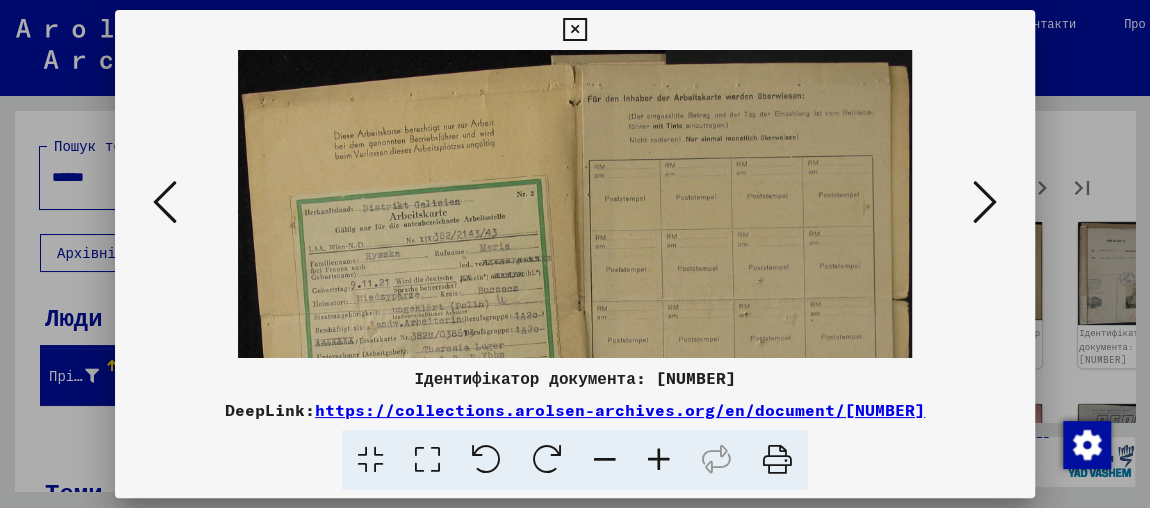 click at bounding box center [659, 460] 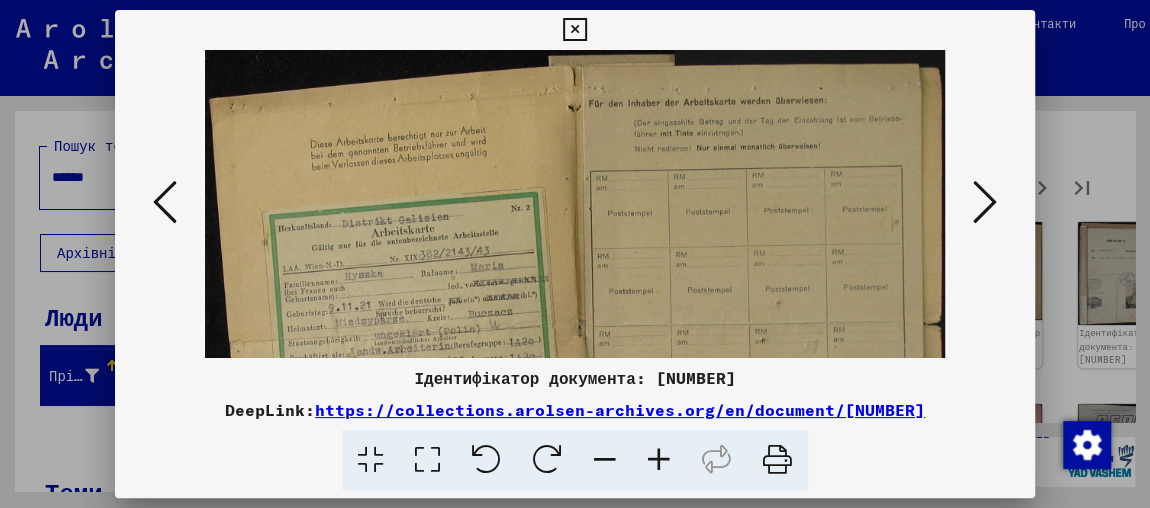 click at bounding box center (659, 460) 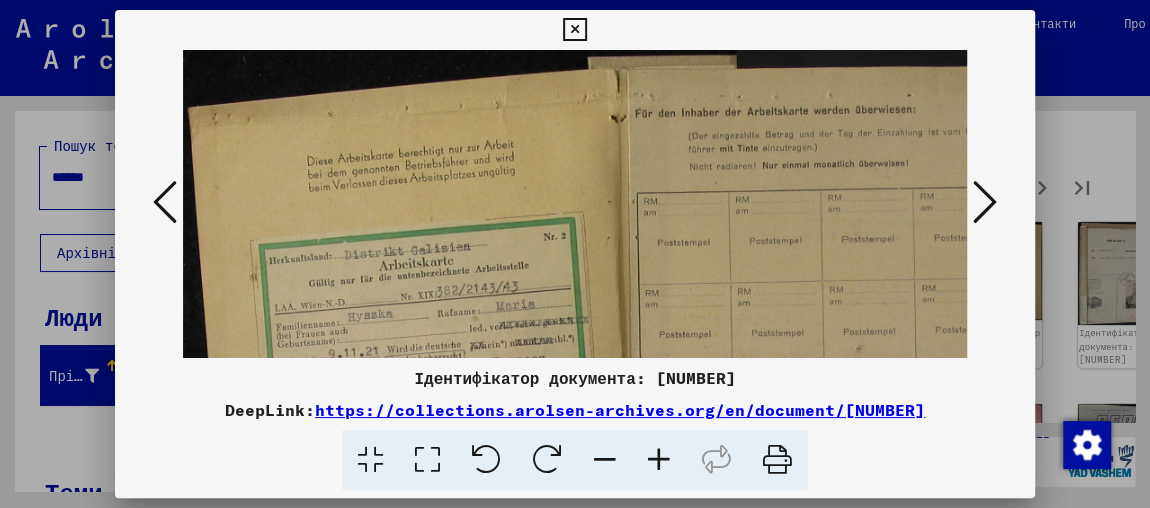 click at bounding box center [659, 460] 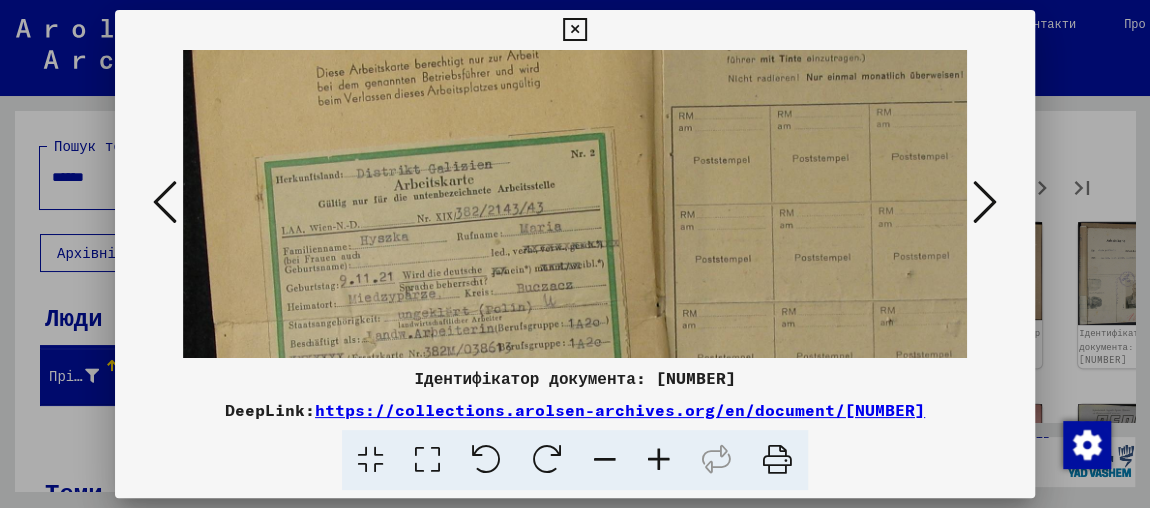 scroll, scrollTop: 161, scrollLeft: 0, axis: vertical 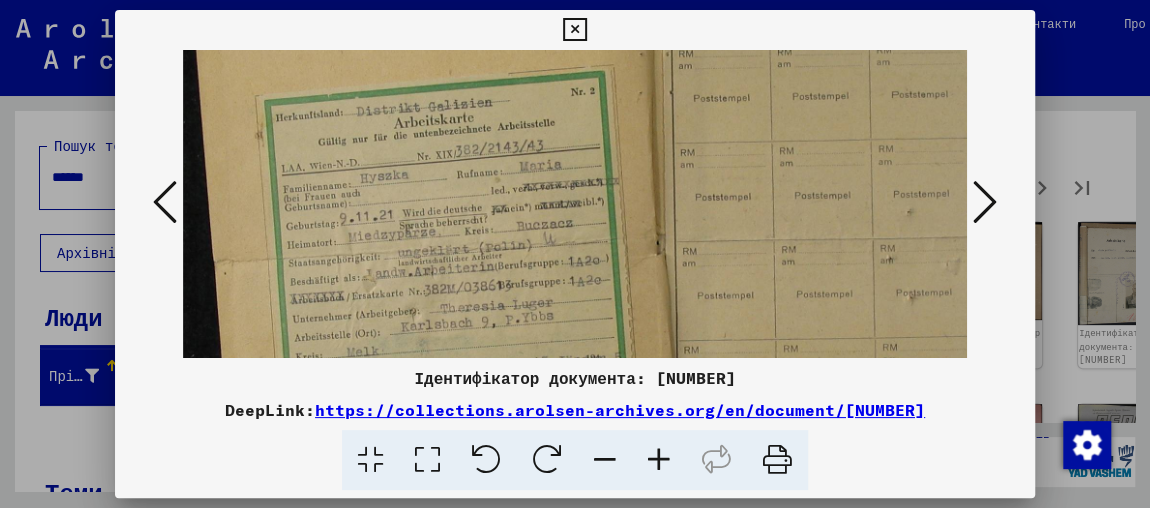 drag, startPoint x: 537, startPoint y: 205, endPoint x: 593, endPoint y: 79, distance: 137.884 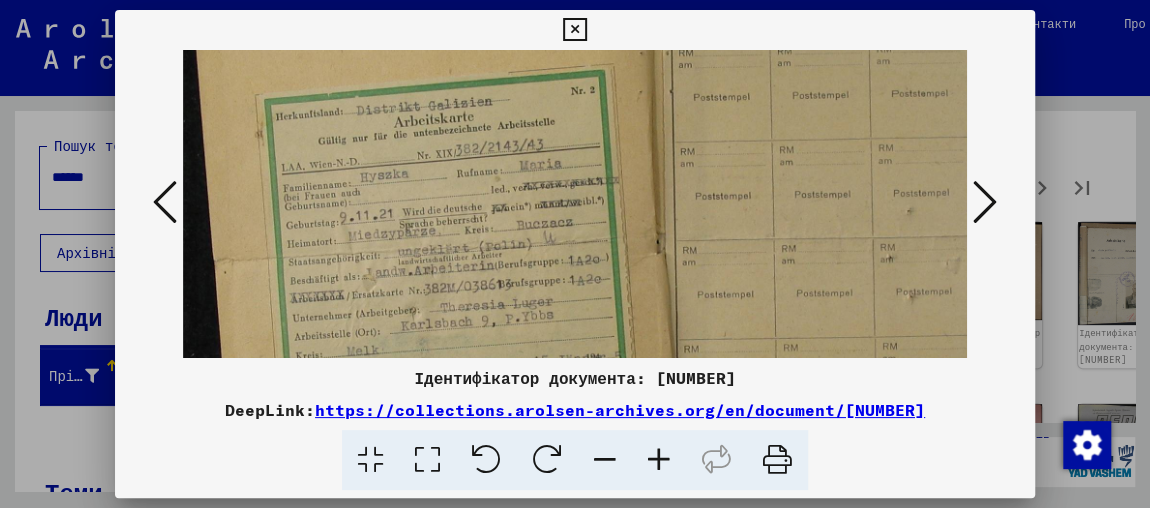 click at bounding box center (652, 244) 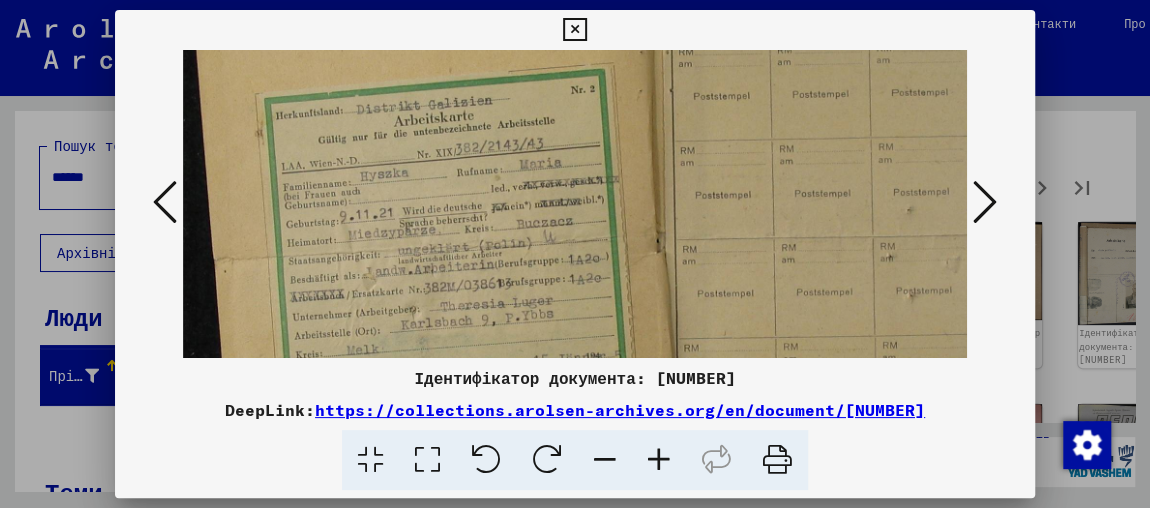 click at bounding box center (985, 202) 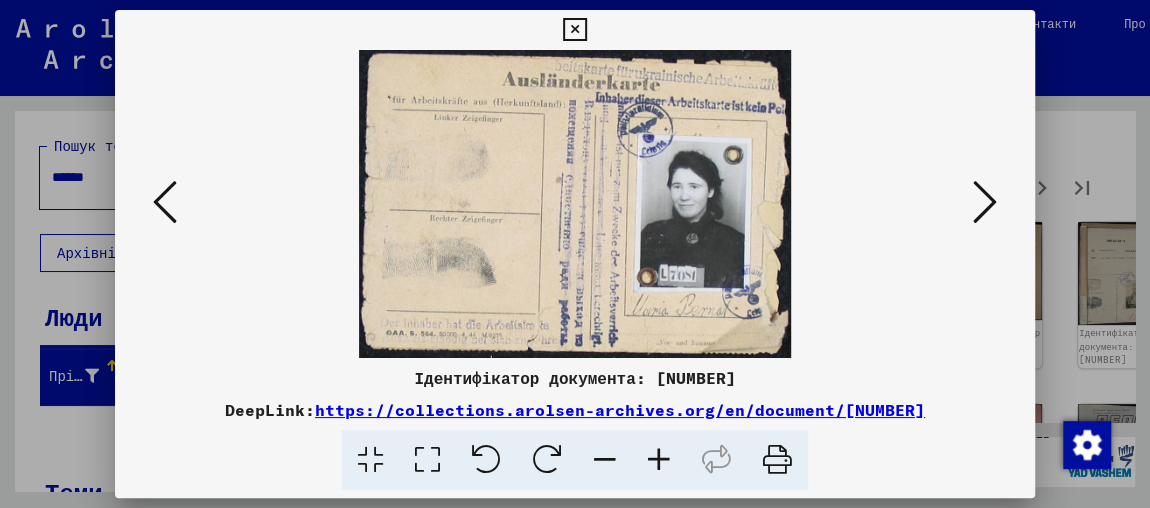 click at bounding box center (985, 202) 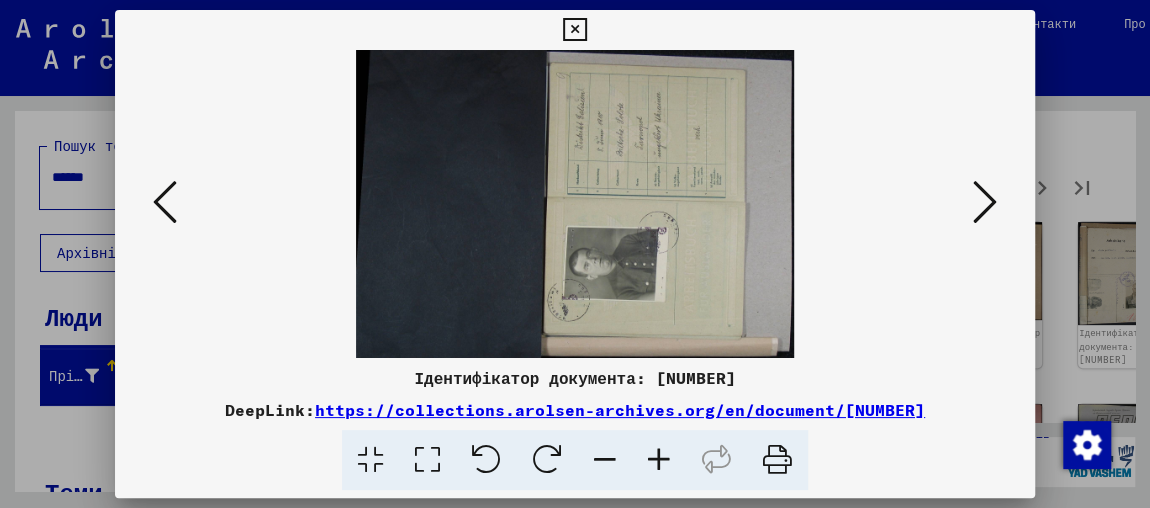 click at bounding box center (985, 202) 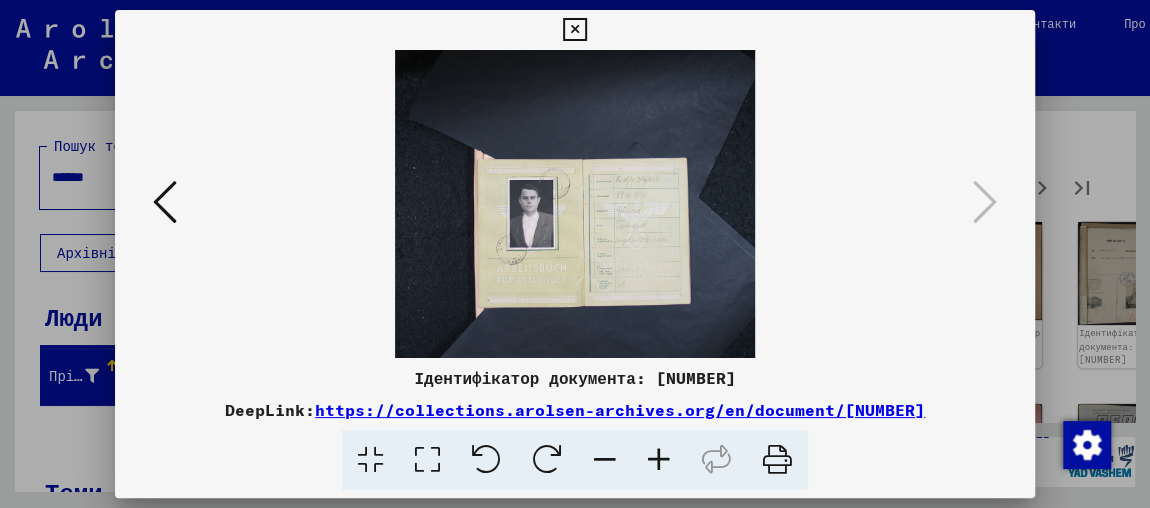 click at bounding box center [165, 202] 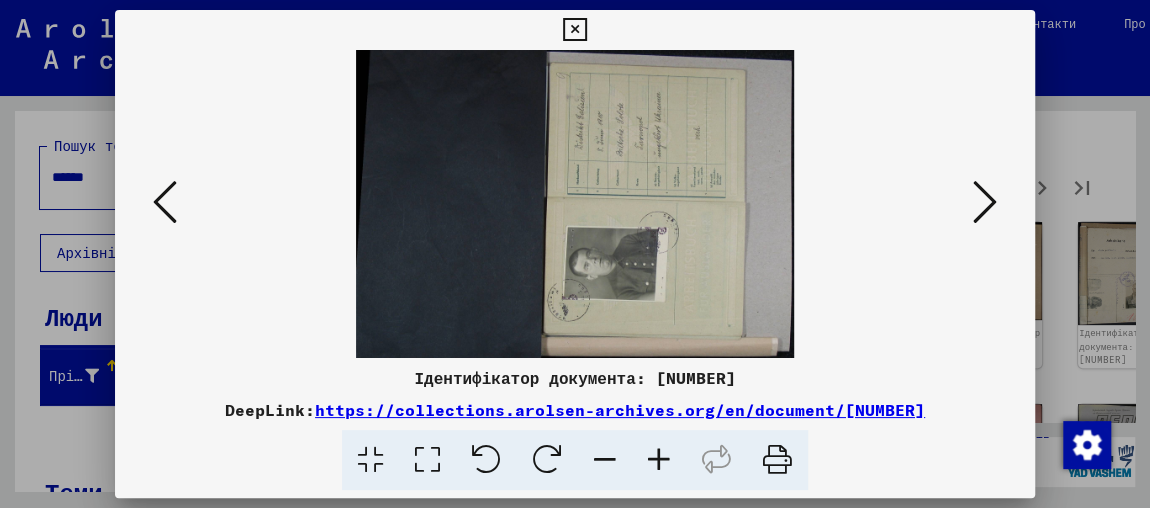 click at bounding box center [659, 460] 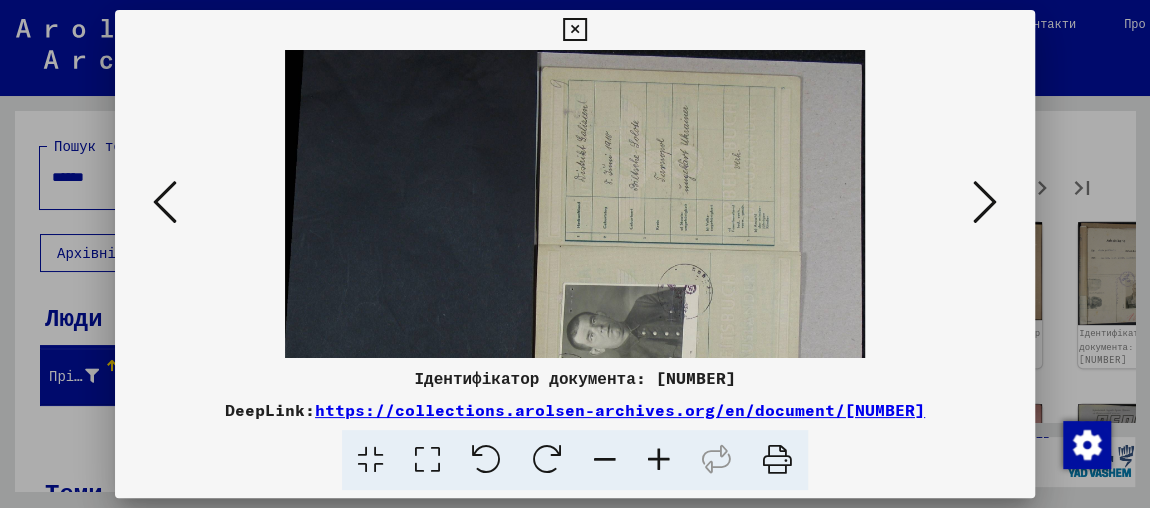 click at bounding box center [659, 460] 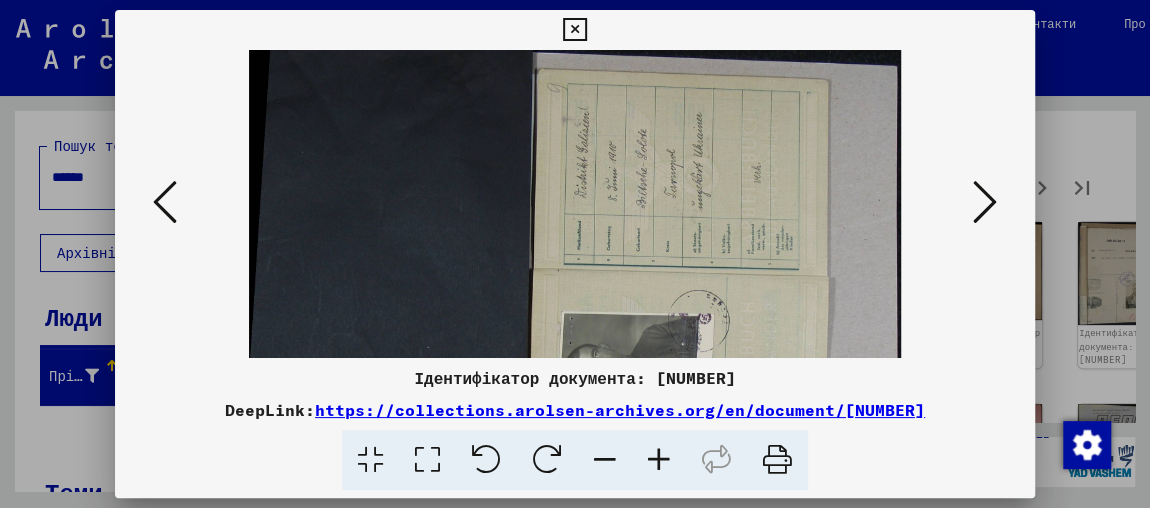 click at bounding box center [659, 460] 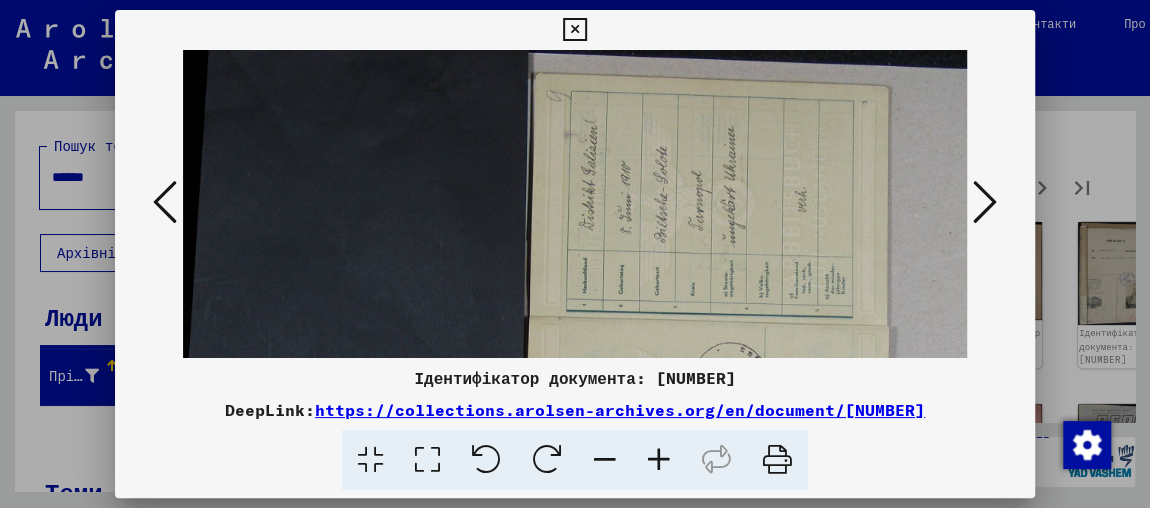 click at bounding box center (659, 460) 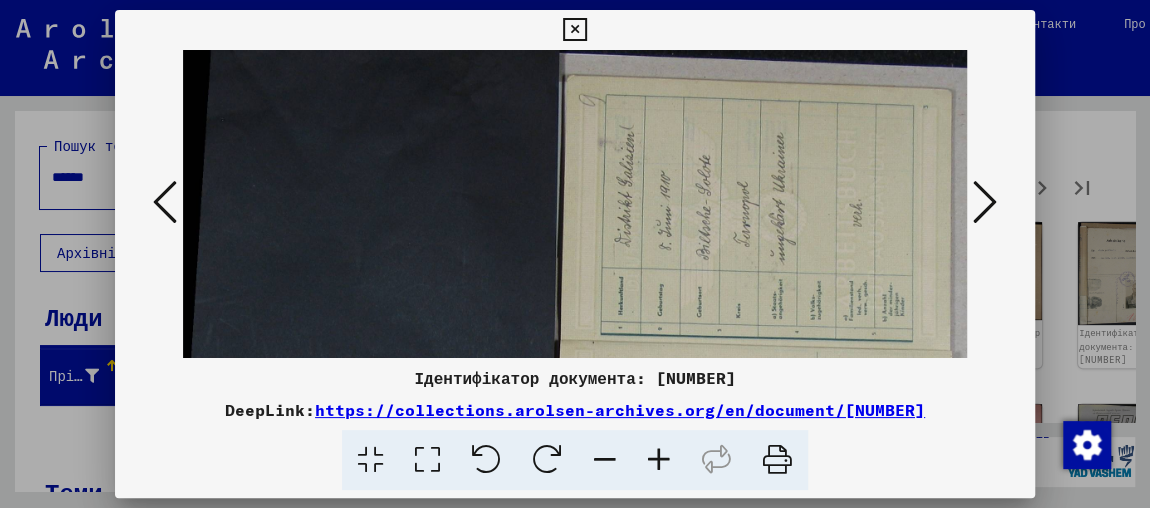 click at bounding box center (659, 460) 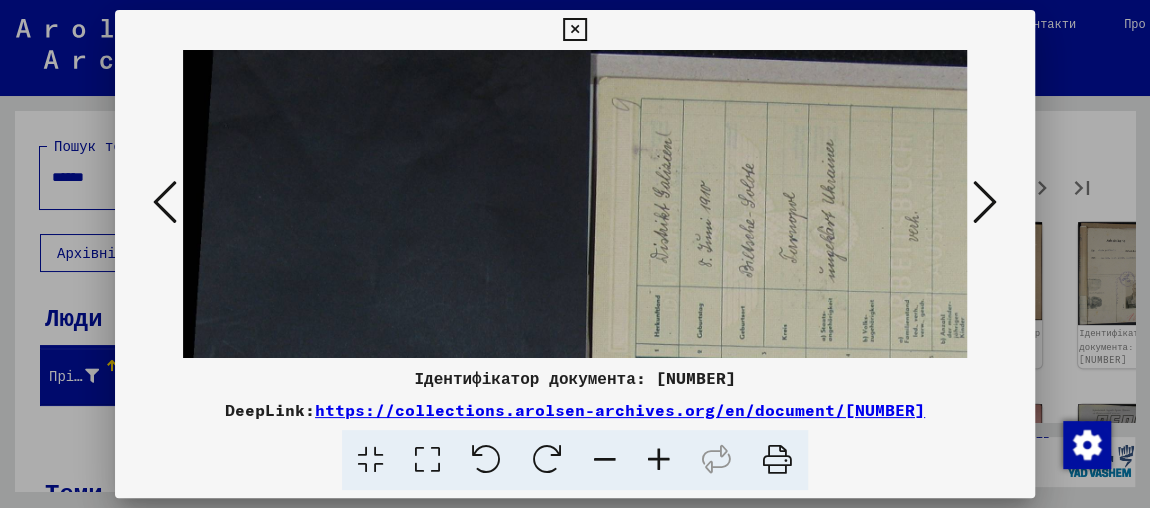 click at bounding box center (547, 460) 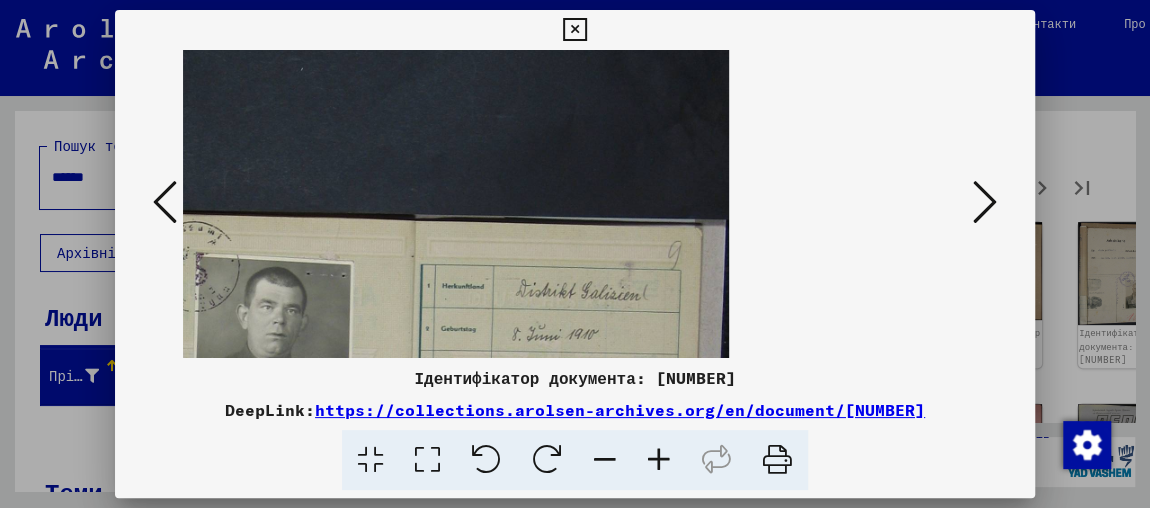 scroll, scrollTop: 161, scrollLeft: 0, axis: vertical 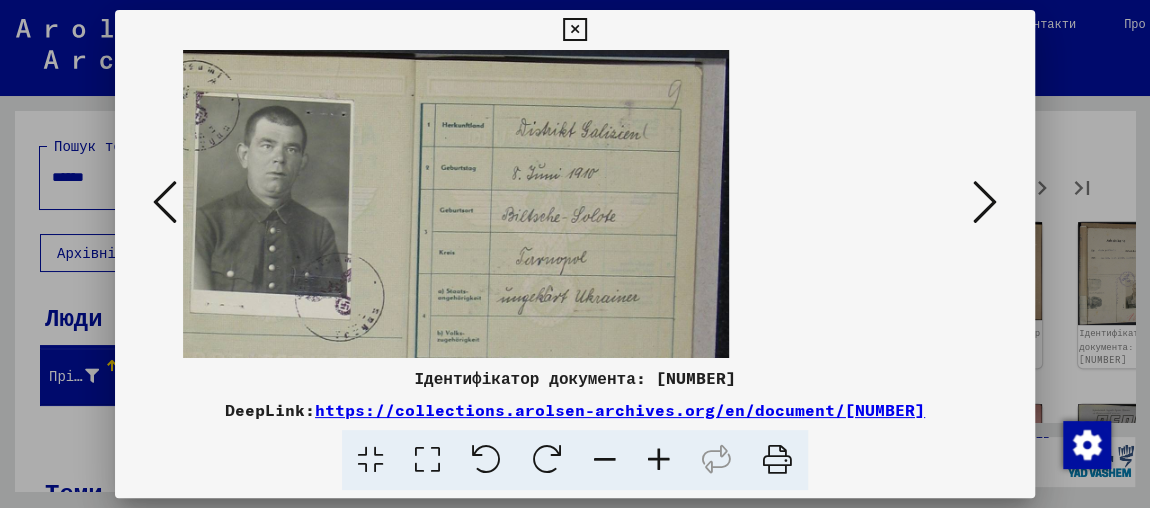 drag, startPoint x: 639, startPoint y: 278, endPoint x: 678, endPoint y: 116, distance: 166.62833 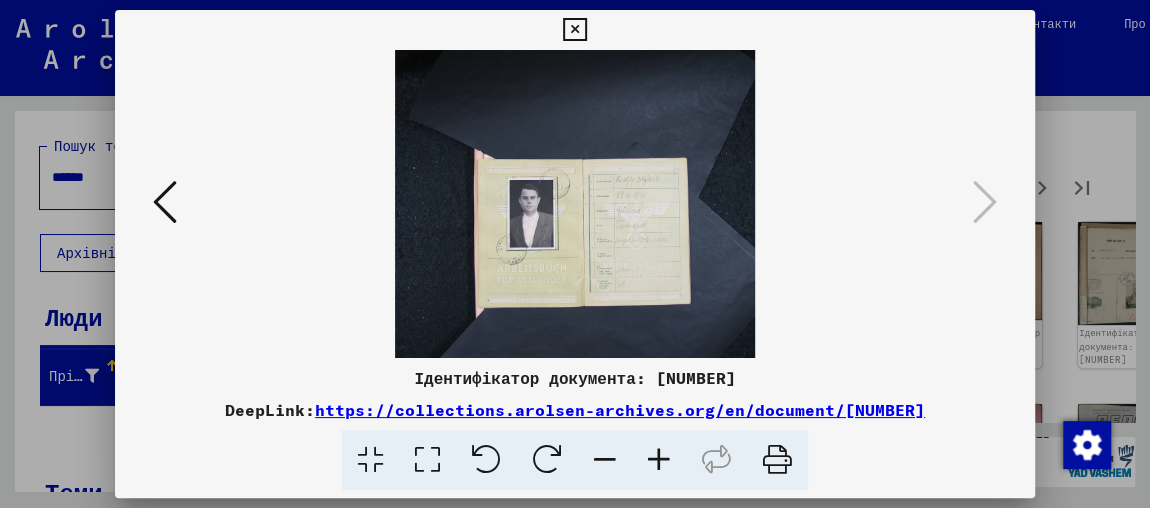 click at bounding box center (659, 460) 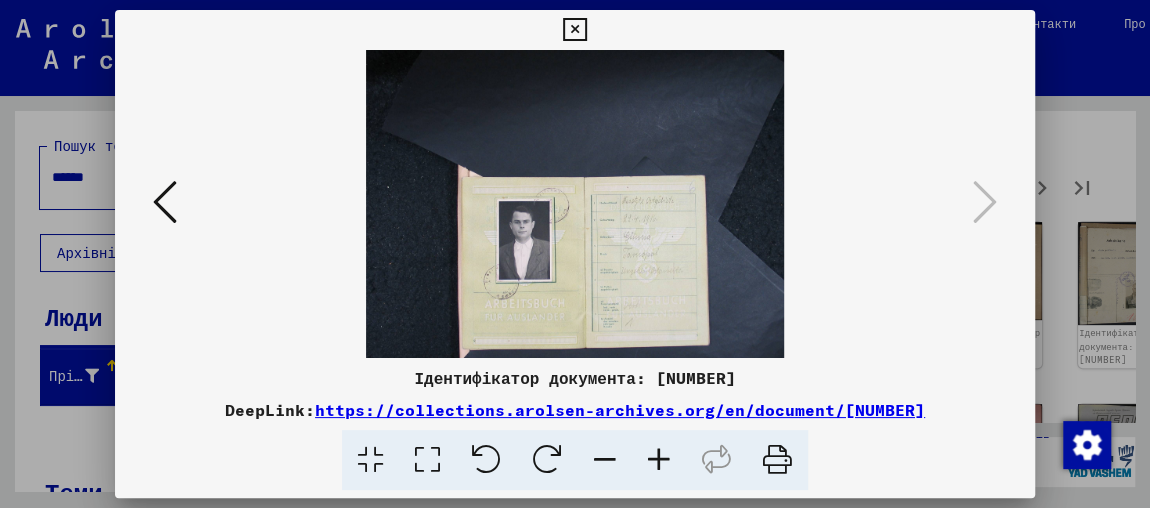 click at bounding box center [659, 460] 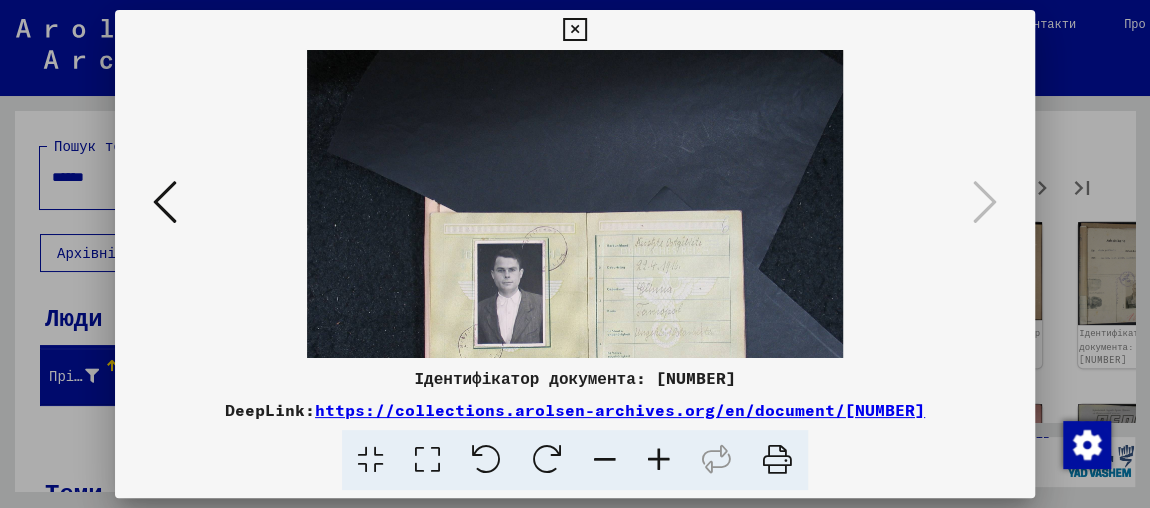 click at bounding box center [659, 460] 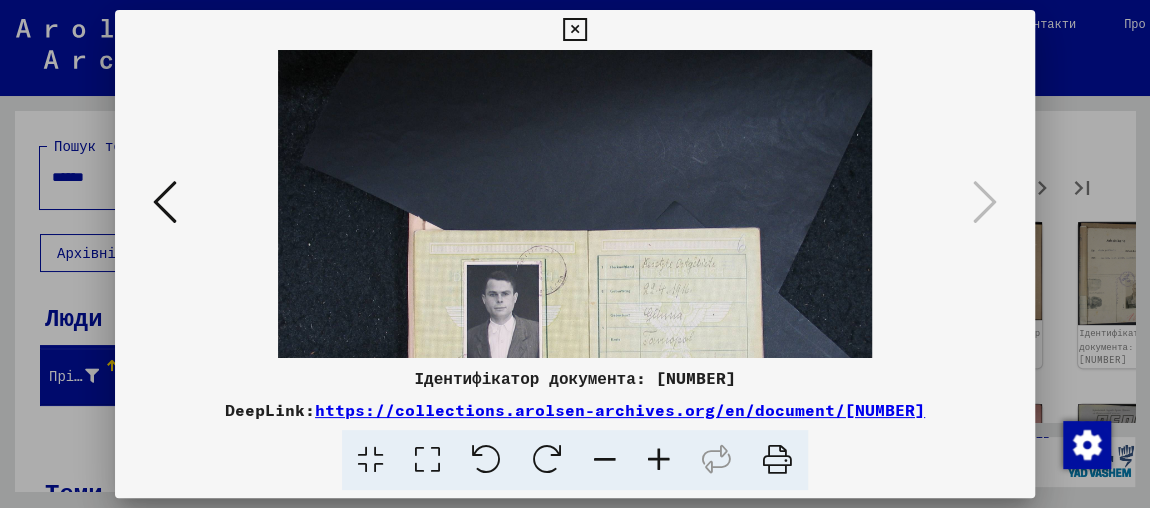 click at bounding box center (659, 460) 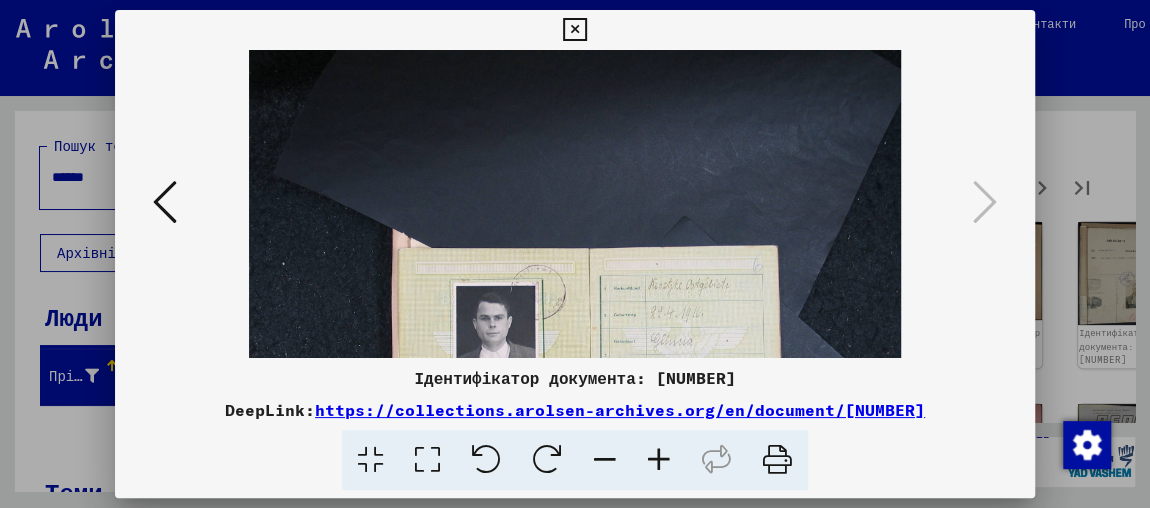 click at bounding box center [659, 460] 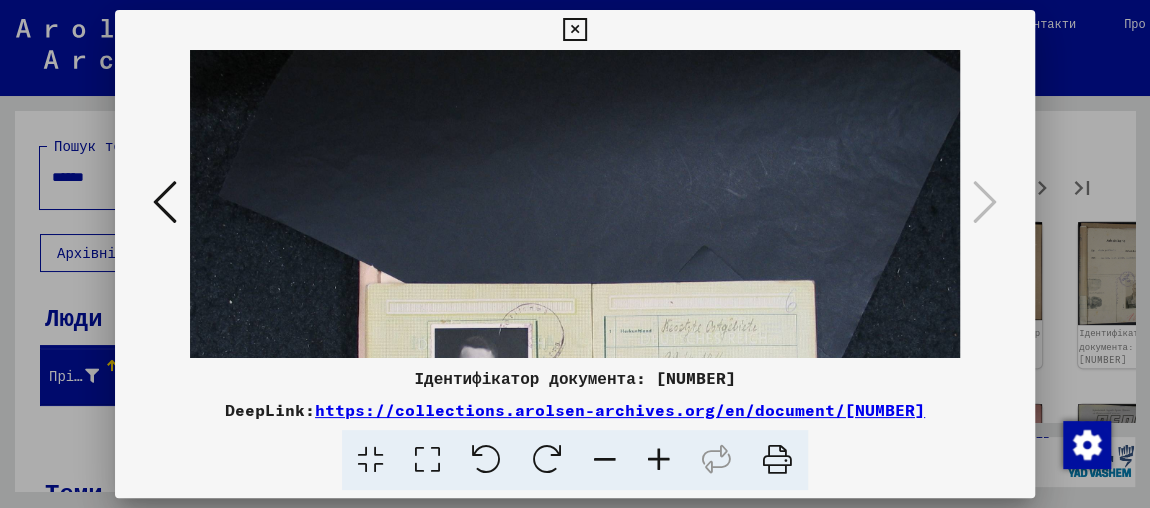click at bounding box center (659, 460) 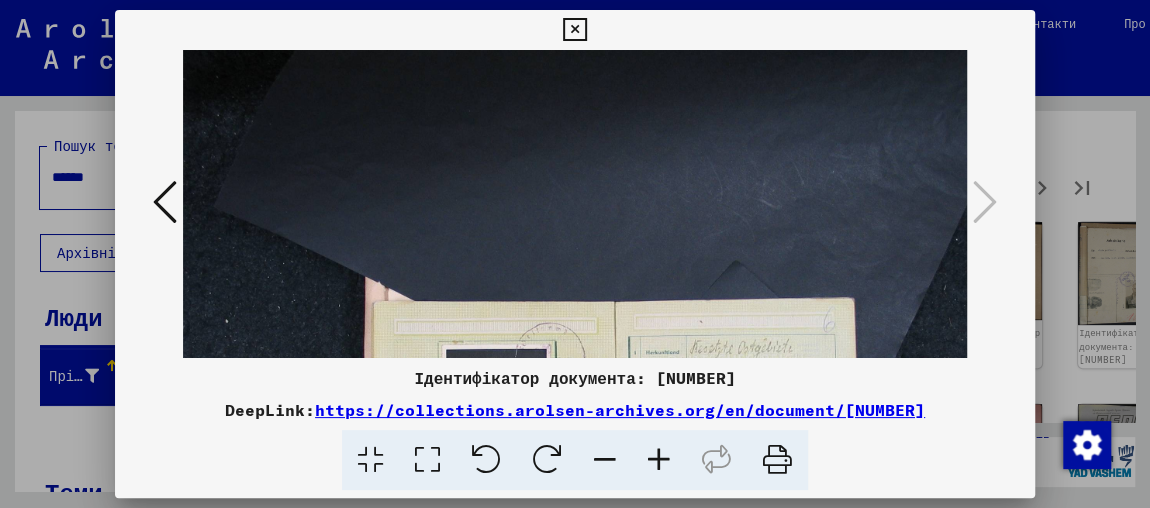 click at bounding box center (659, 460) 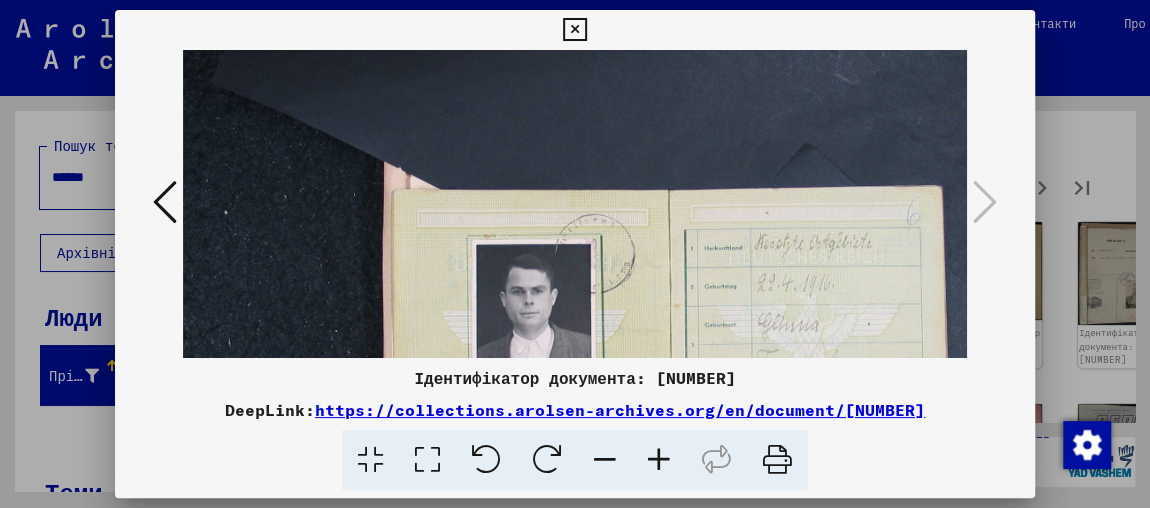 drag, startPoint x: 665, startPoint y: 260, endPoint x: 657, endPoint y: 99, distance: 161.19864 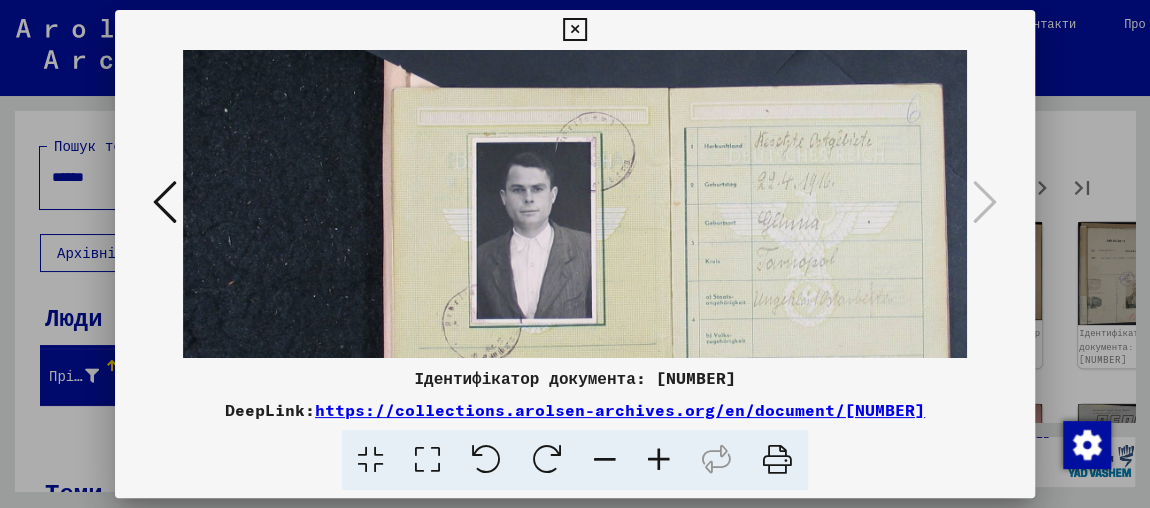drag, startPoint x: 624, startPoint y: 99, endPoint x: 624, endPoint y: 76, distance: 23 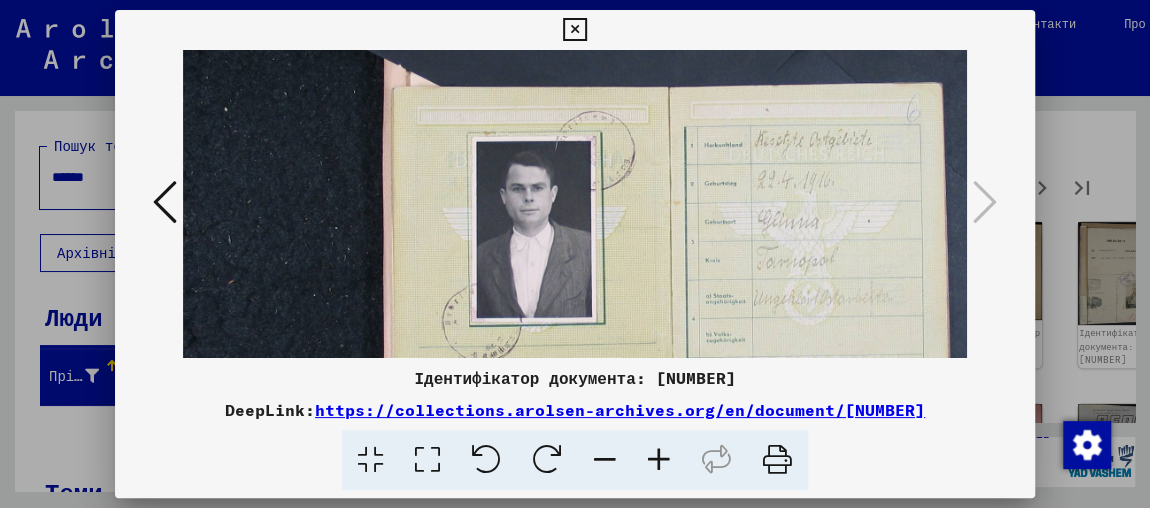 click at bounding box center (575, 254) 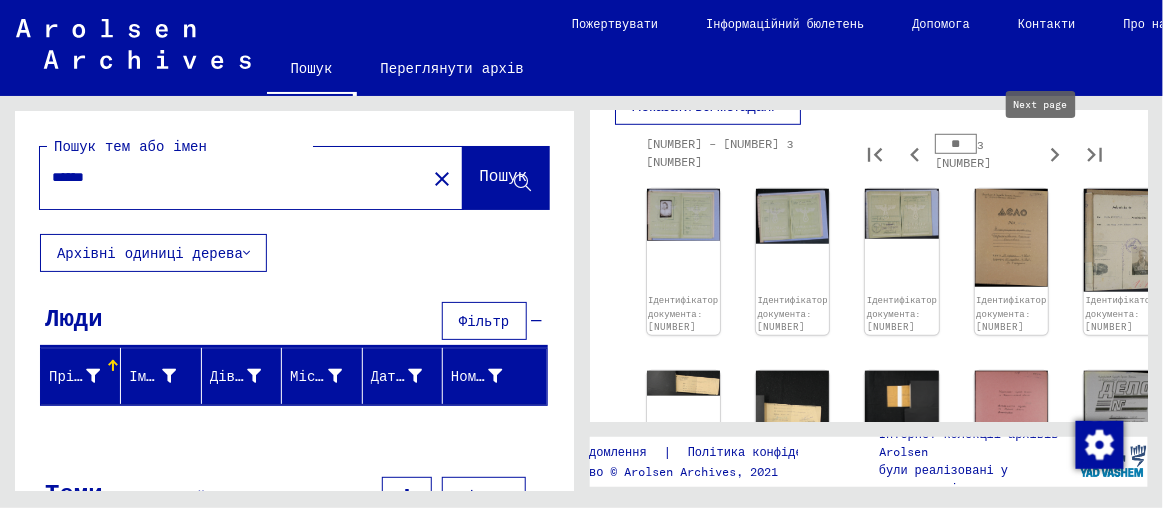 click 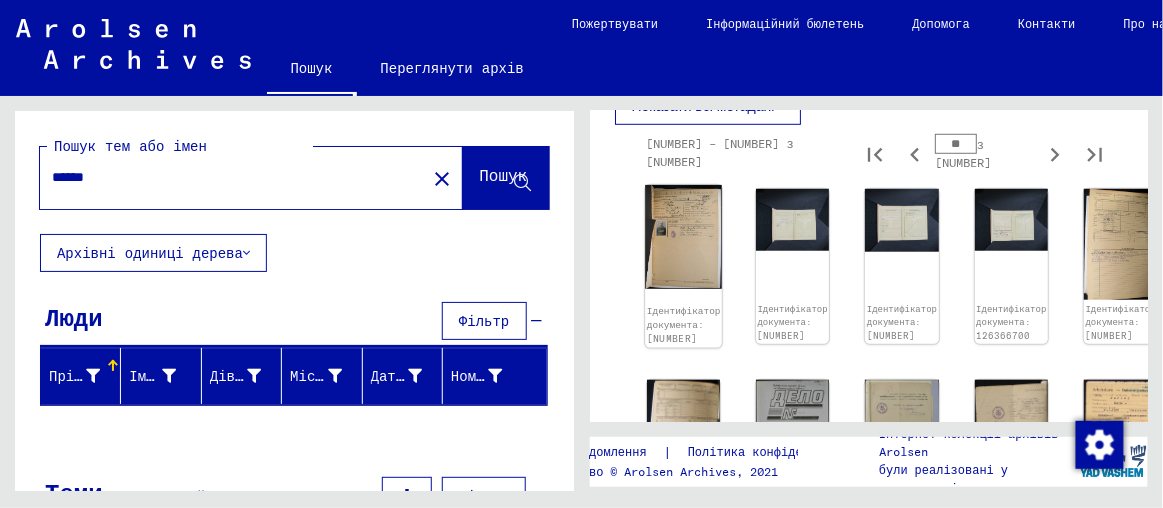 click 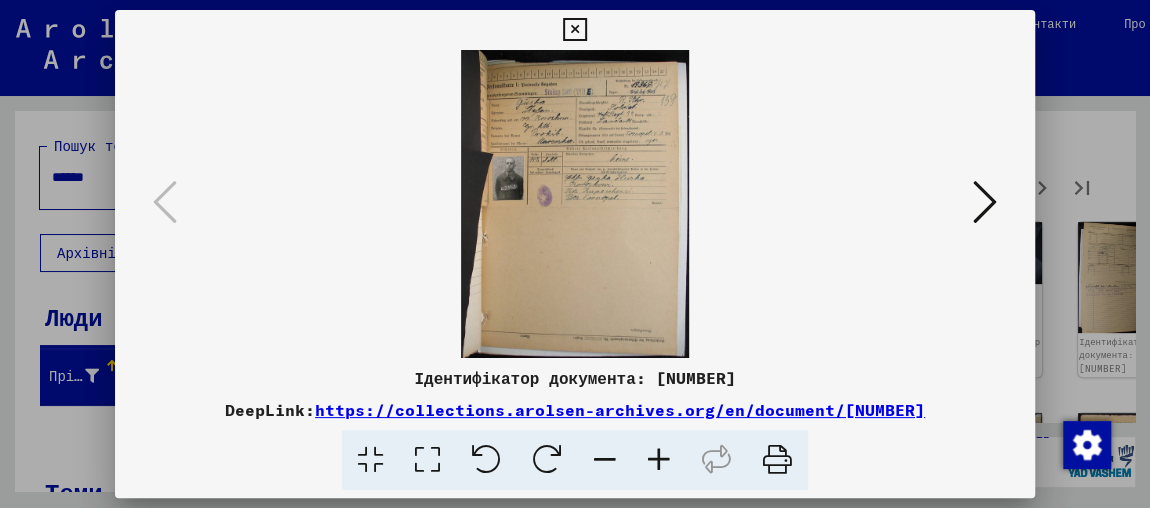 click at bounding box center [659, 460] 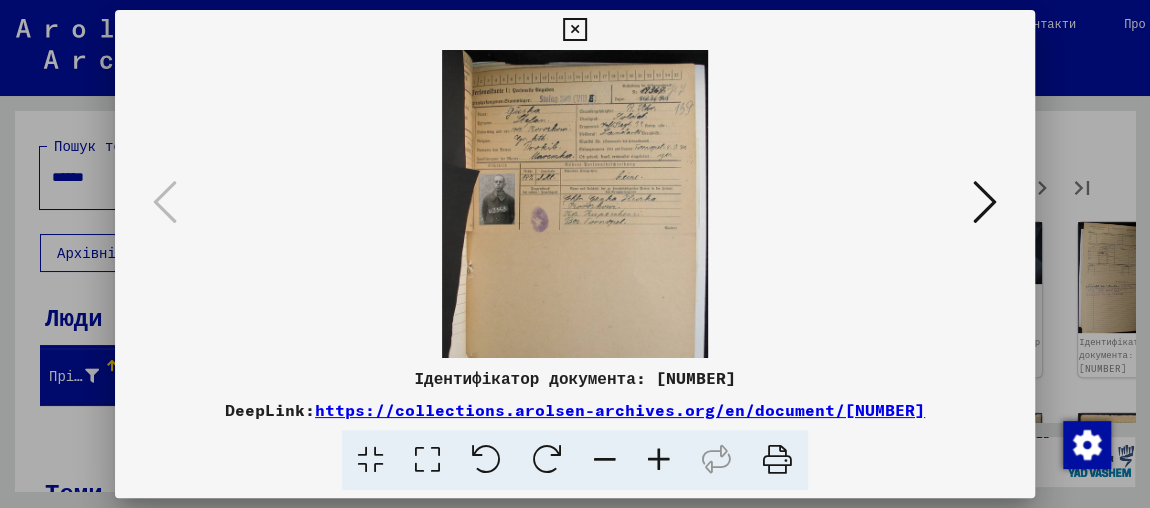 click at bounding box center [659, 460] 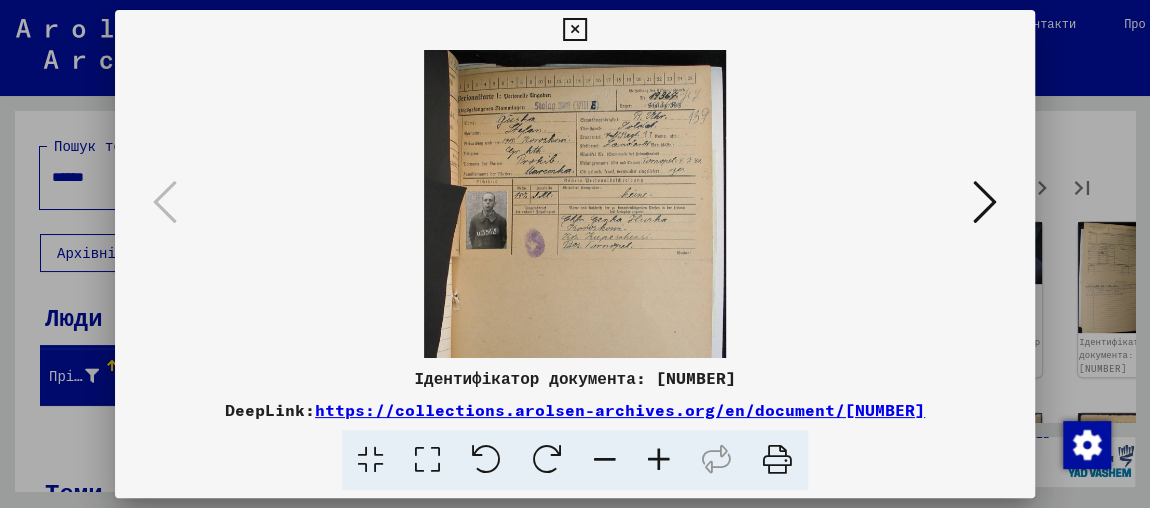 click at bounding box center [659, 460] 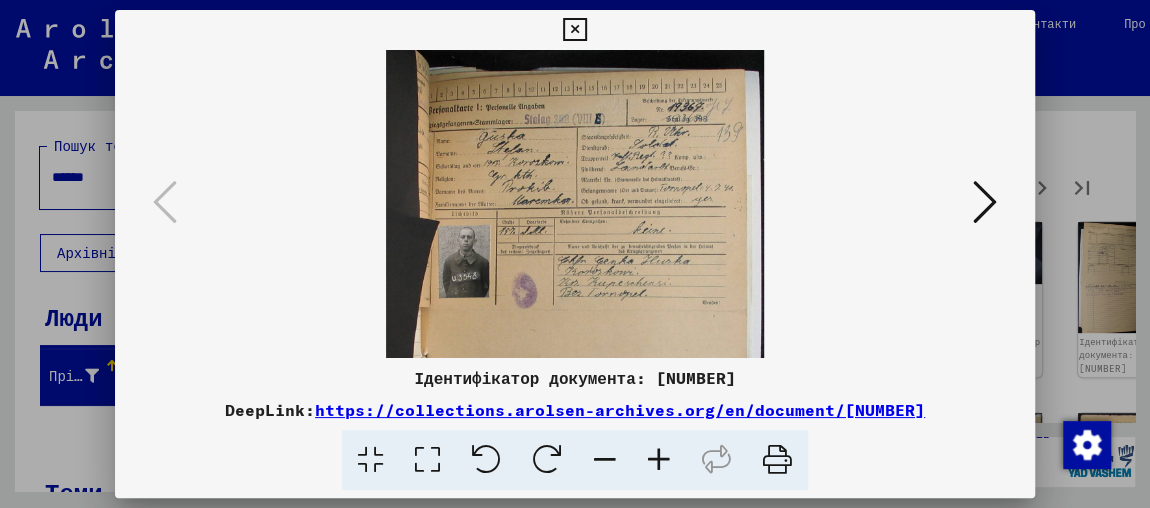 click at bounding box center [659, 460] 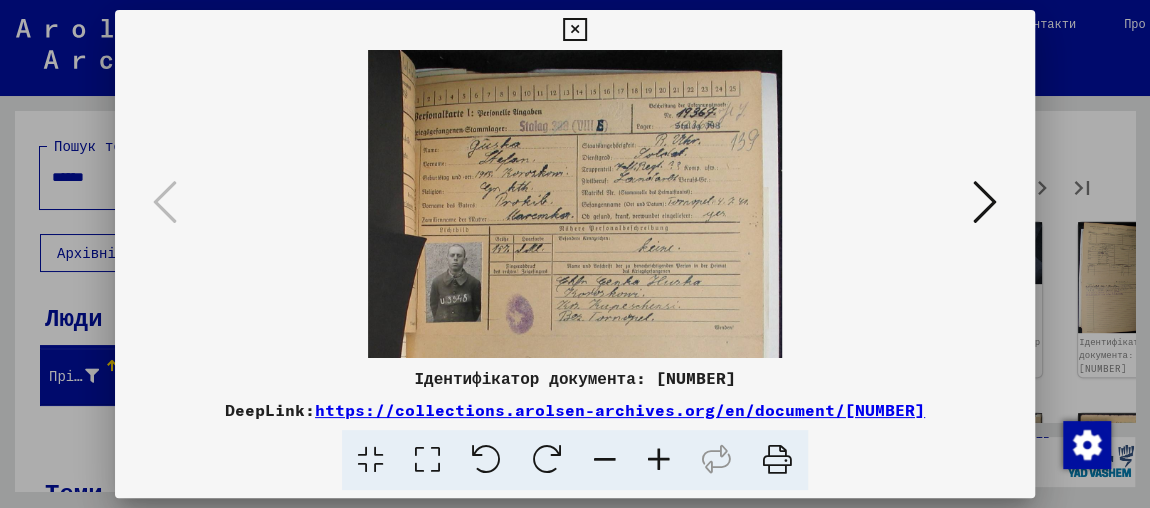 click at bounding box center (659, 460) 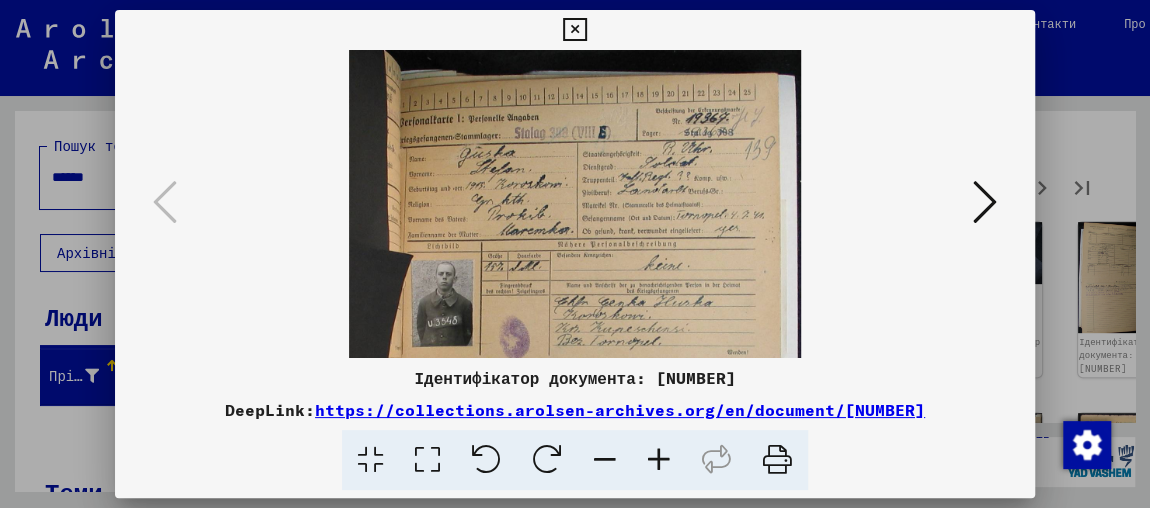 click at bounding box center (659, 460) 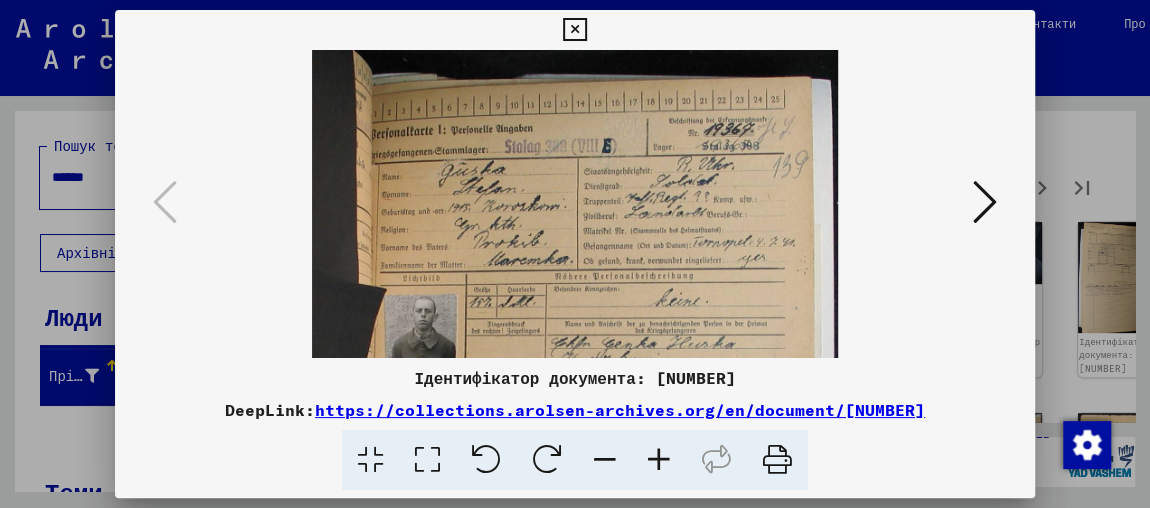 click at bounding box center (659, 460) 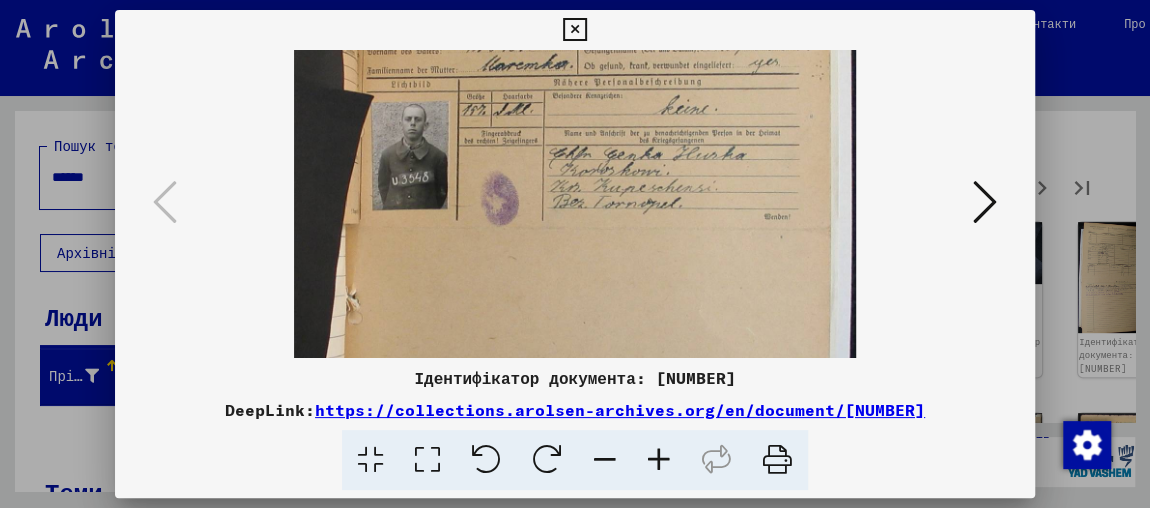 scroll, scrollTop: 241, scrollLeft: 0, axis: vertical 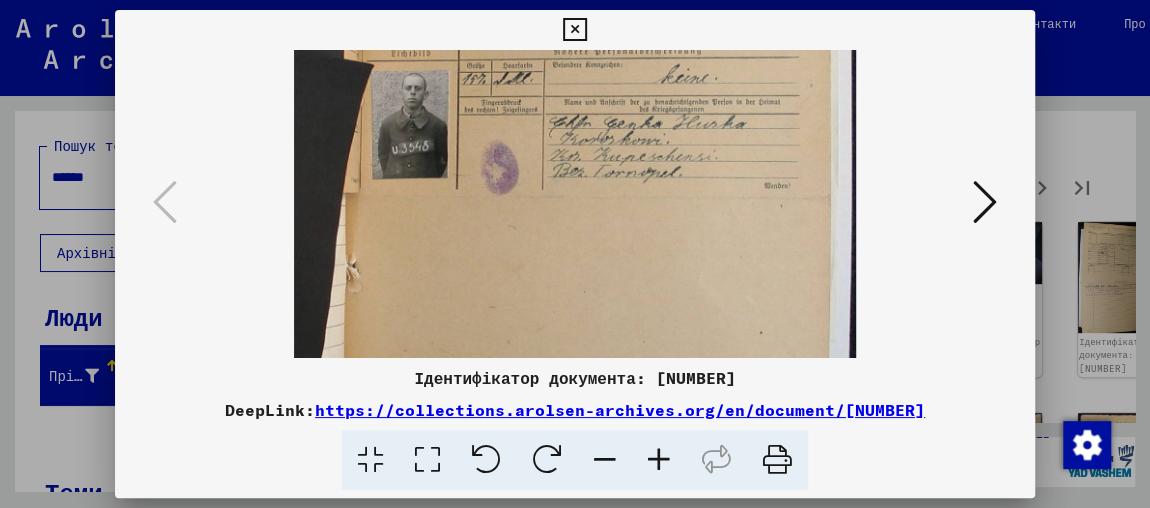 drag, startPoint x: 590, startPoint y: 284, endPoint x: 614, endPoint y: 43, distance: 242.19208 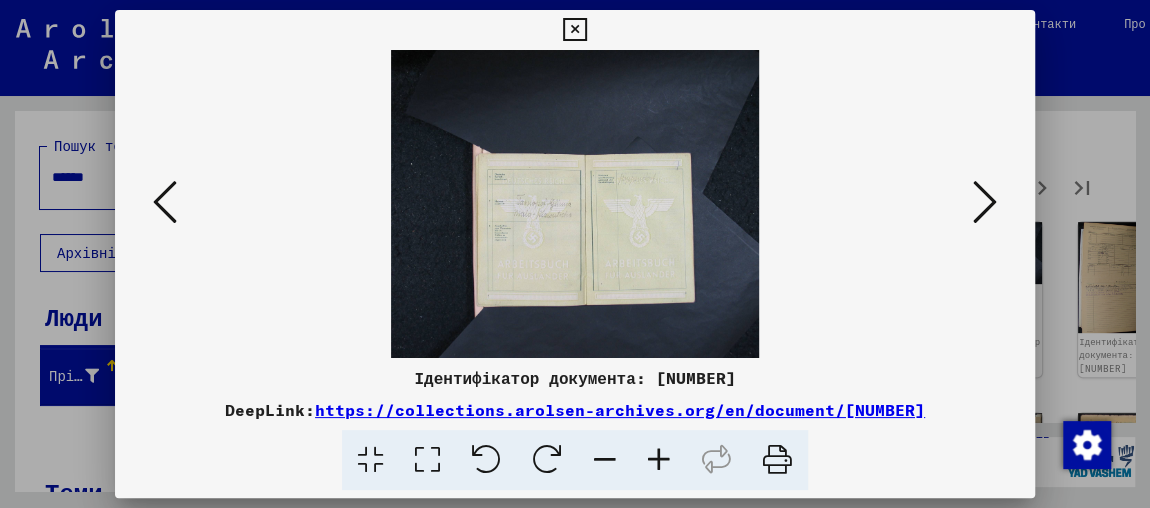 click at bounding box center [985, 203] 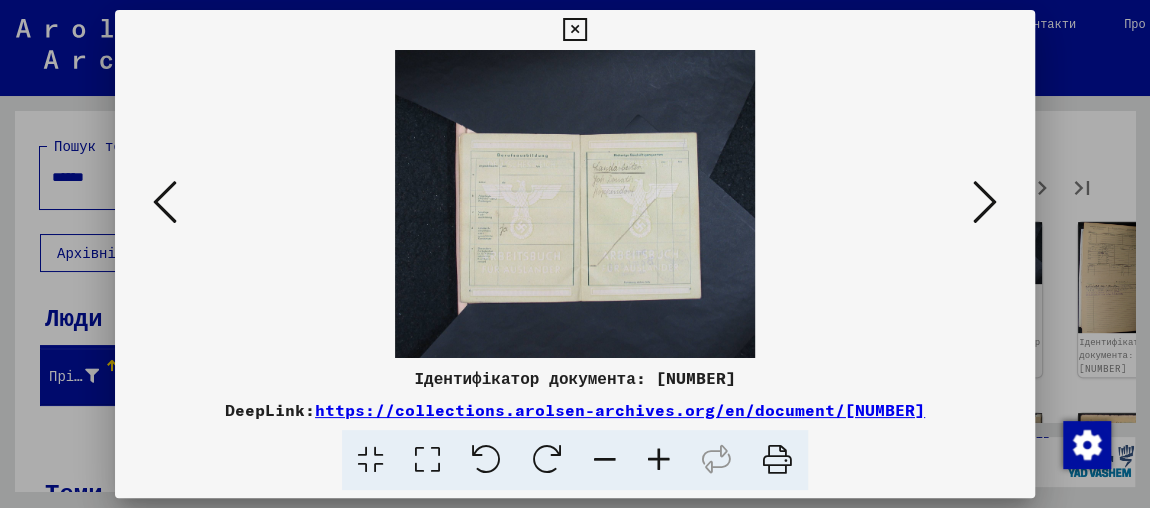 click at bounding box center [985, 203] 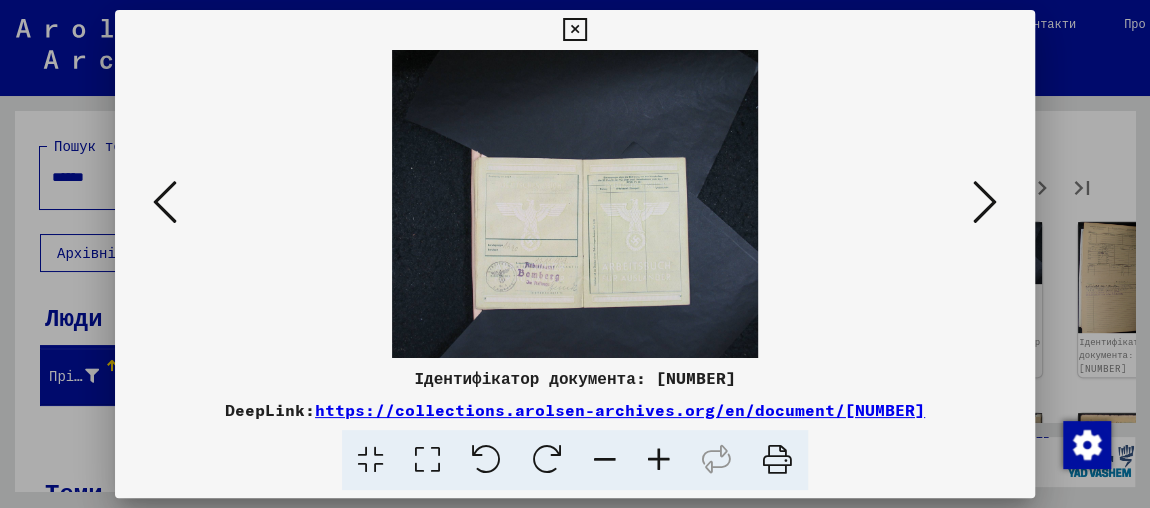 click at bounding box center [985, 203] 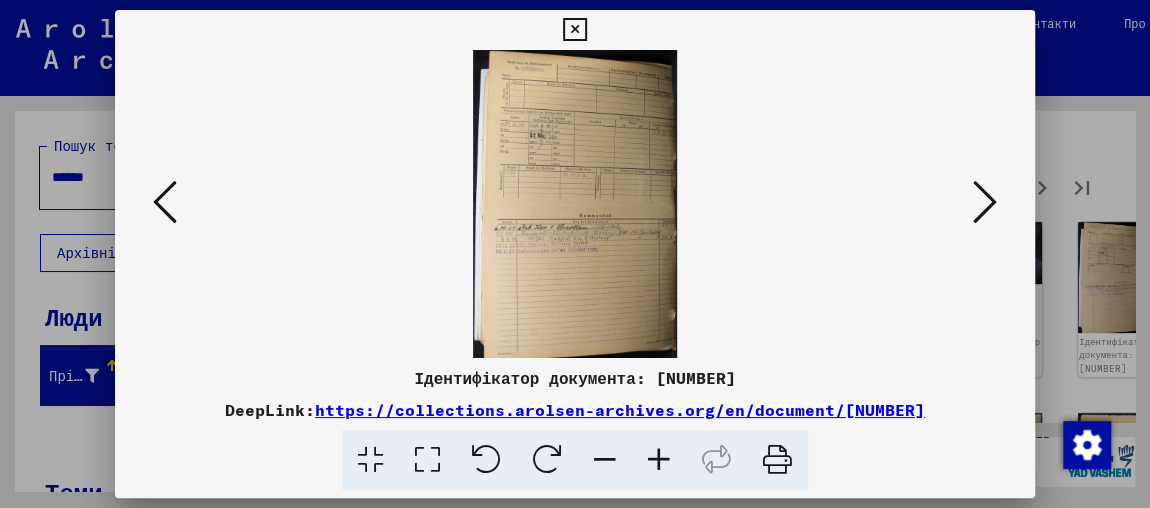 click at bounding box center (985, 203) 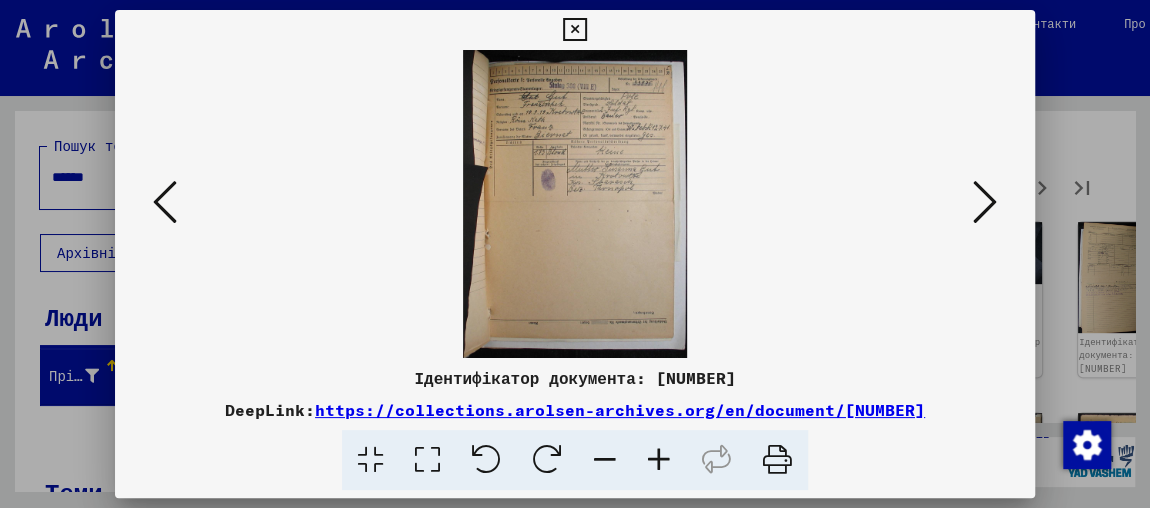 click at bounding box center [985, 203] 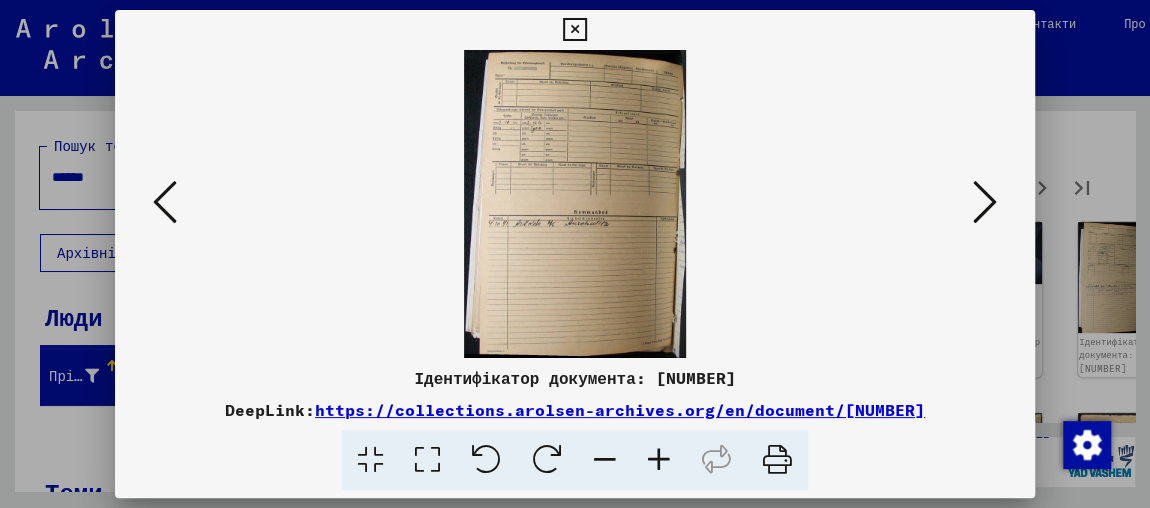 click at bounding box center [575, 204] 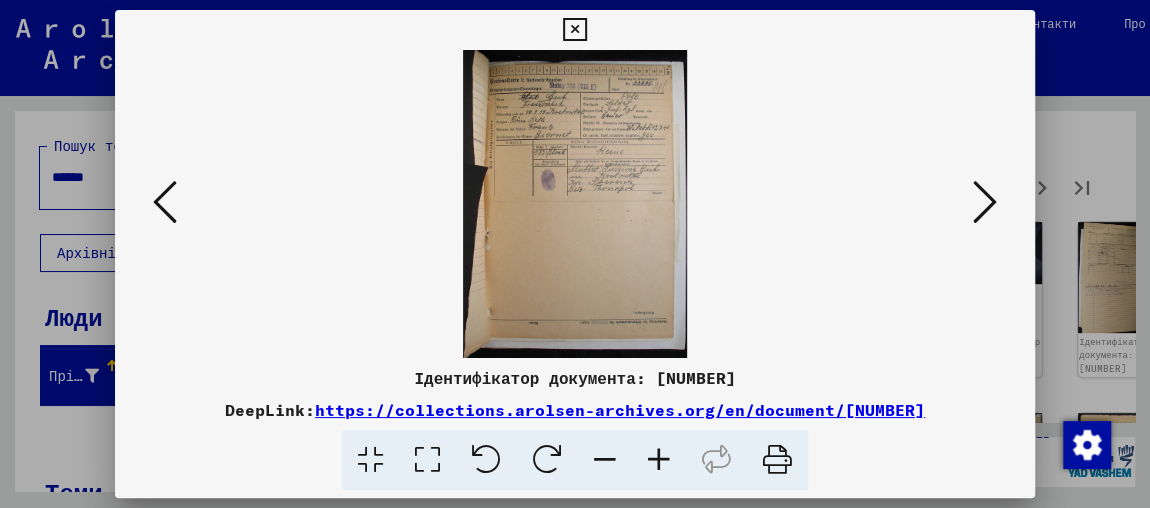 click at bounding box center [659, 460] 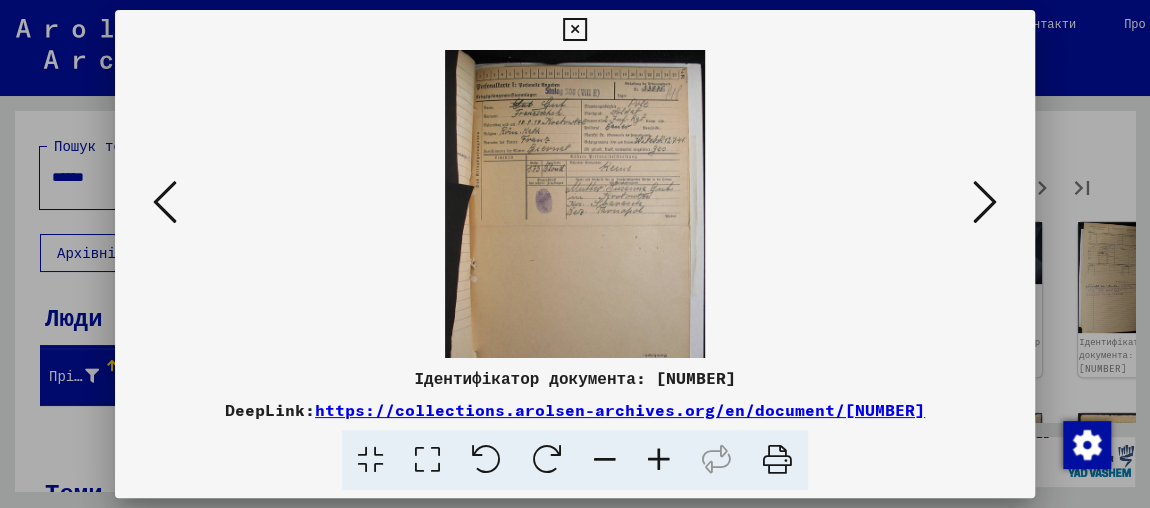 click at bounding box center [659, 460] 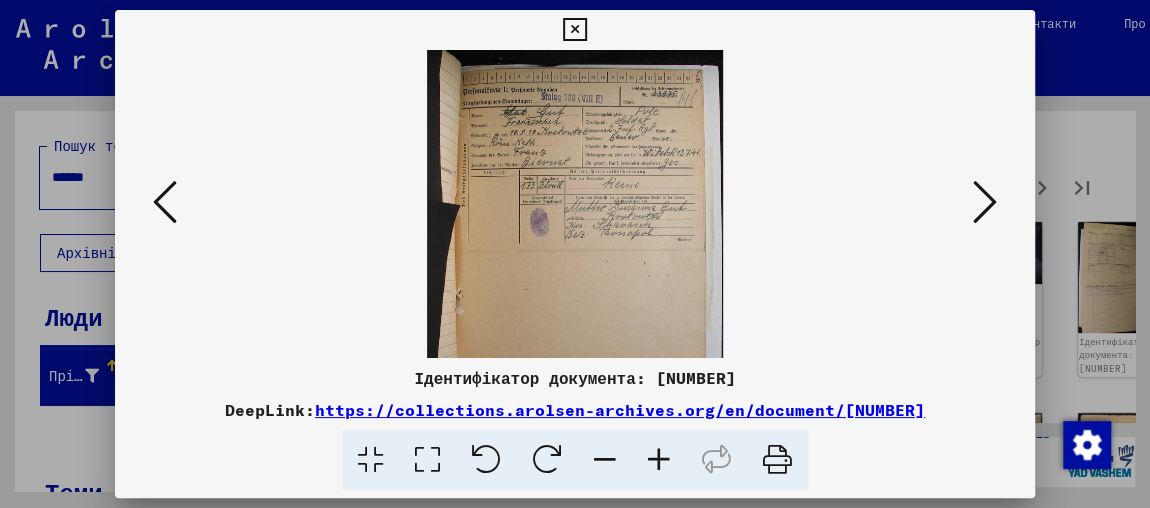 click at bounding box center [659, 460] 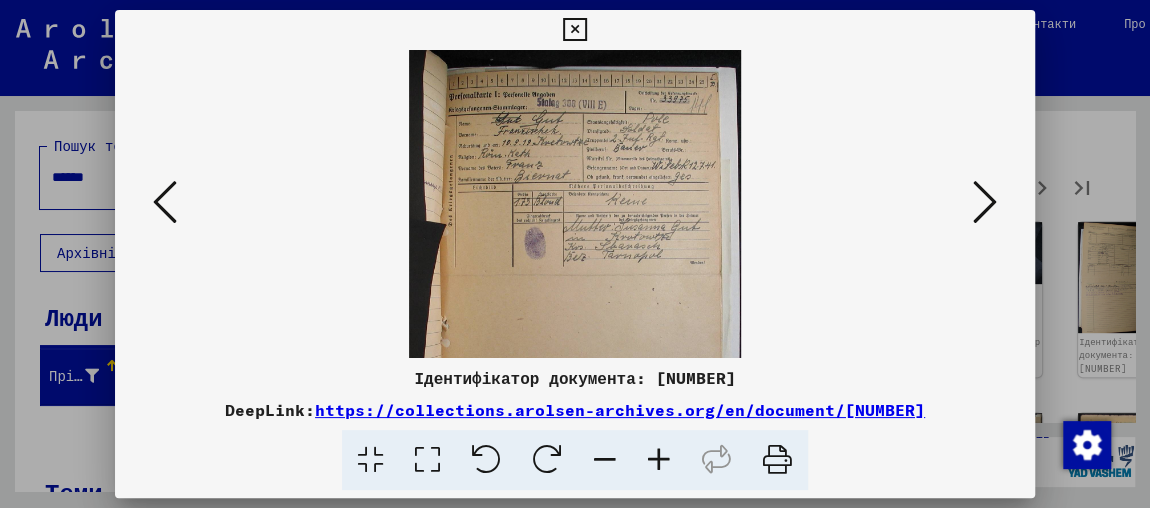 click at bounding box center [659, 460] 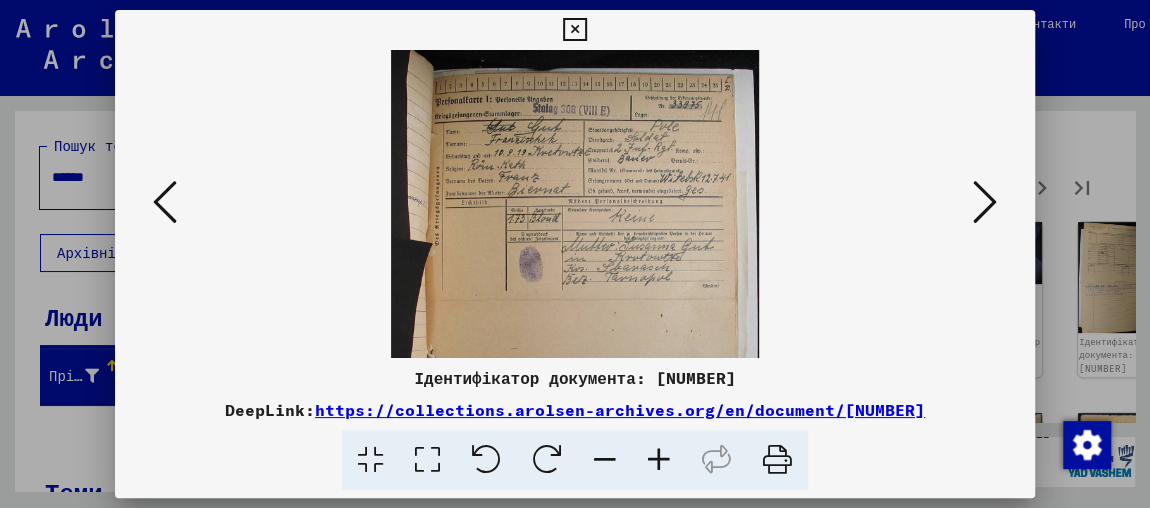 click at bounding box center (659, 460) 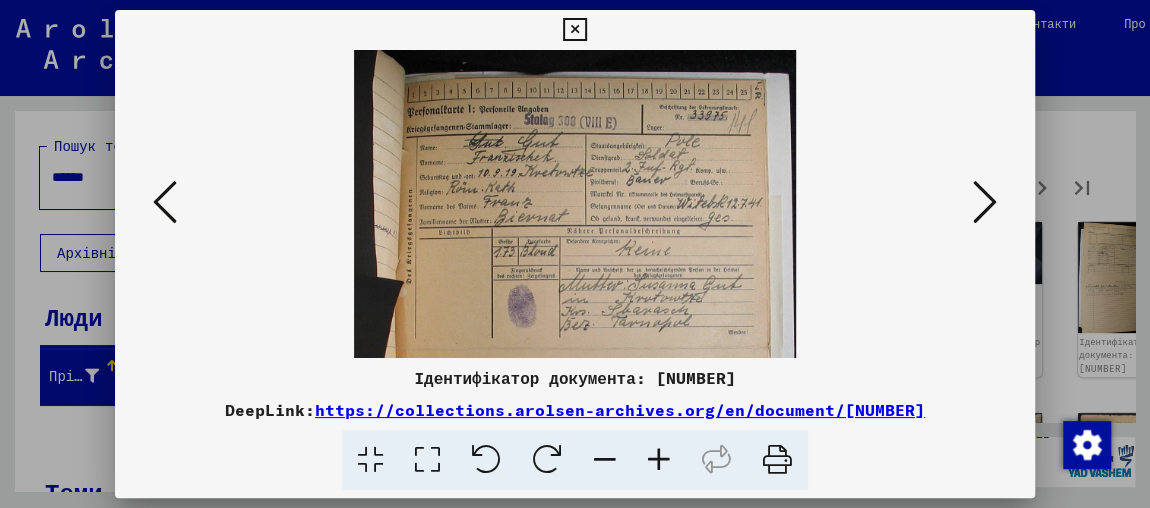 click at bounding box center [659, 460] 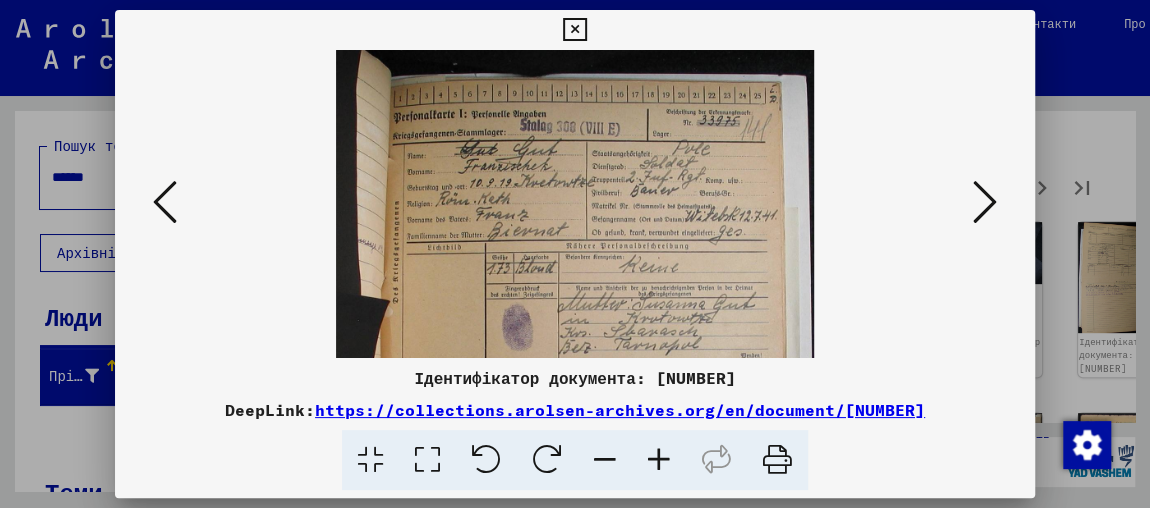 click at bounding box center (659, 460) 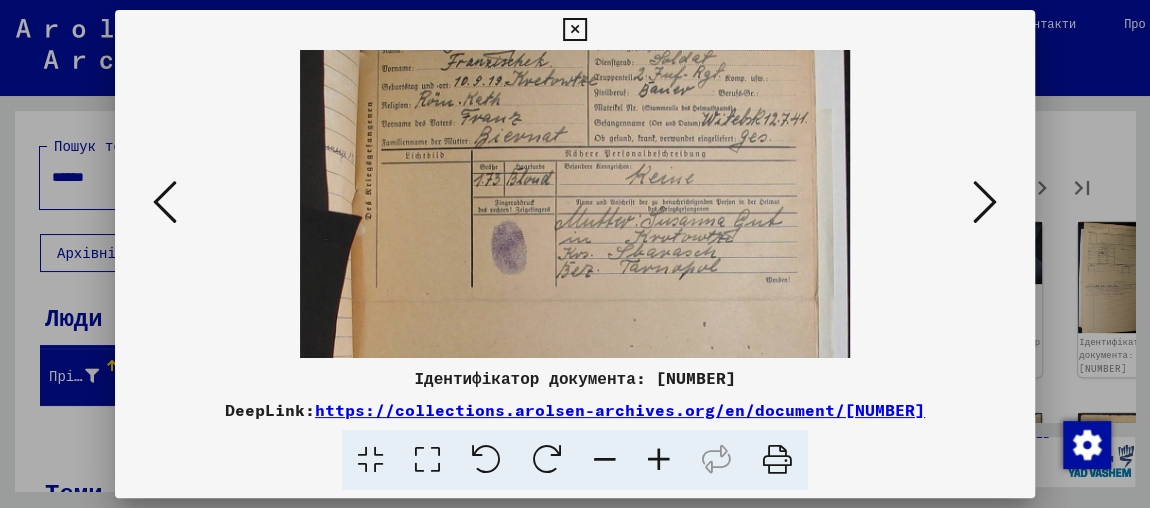 scroll, scrollTop: 151, scrollLeft: 0, axis: vertical 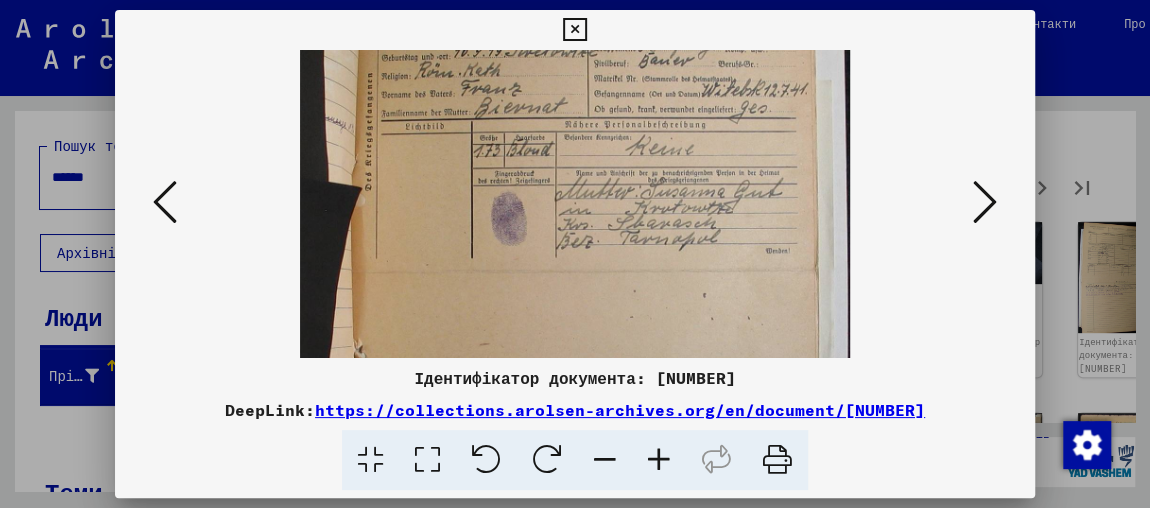 drag, startPoint x: 596, startPoint y: 325, endPoint x: 635, endPoint y: 174, distance: 155.95512 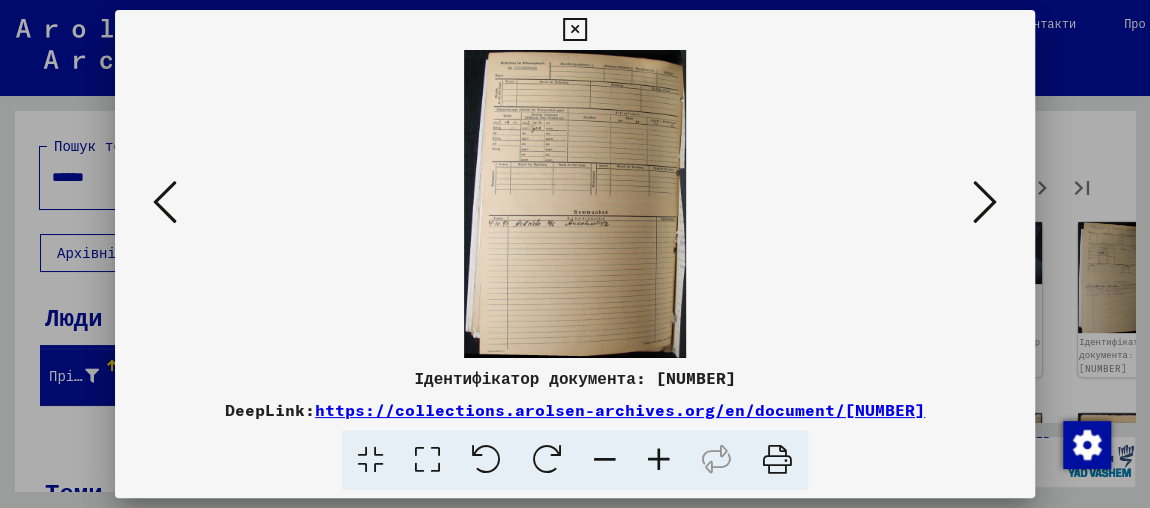 scroll, scrollTop: 0, scrollLeft: 0, axis: both 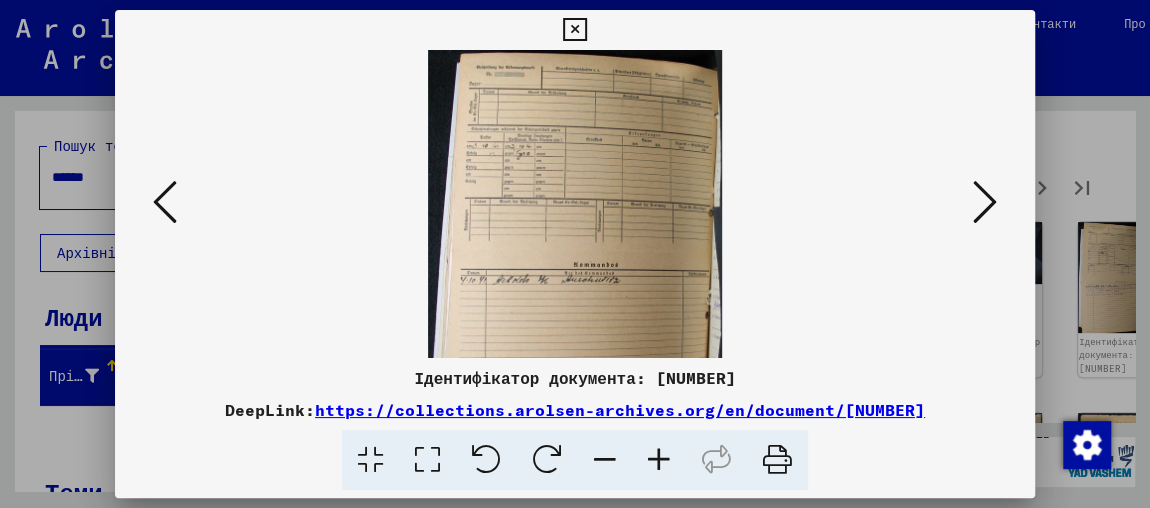 click at bounding box center (659, 460) 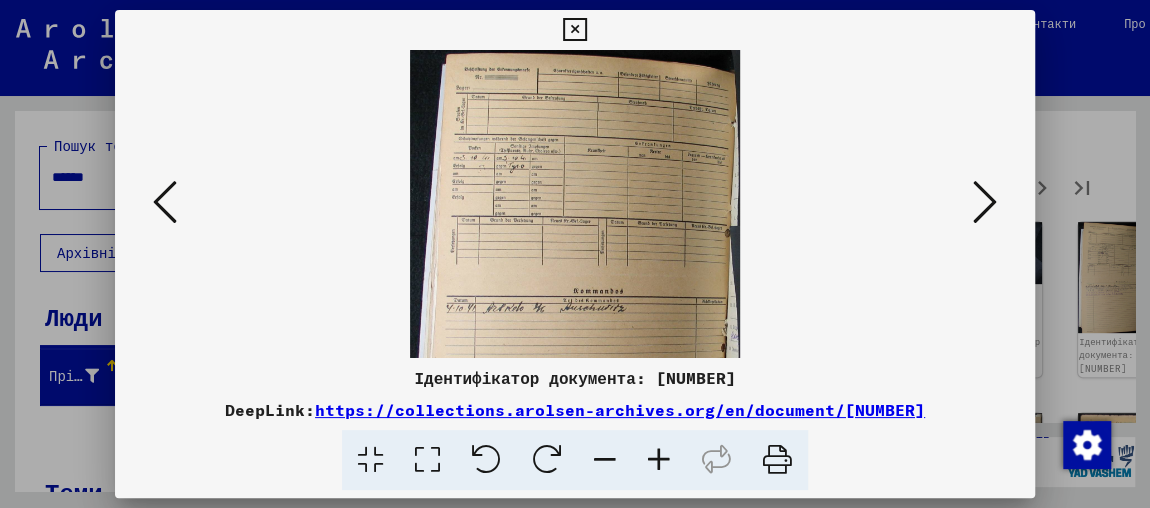 click at bounding box center (659, 460) 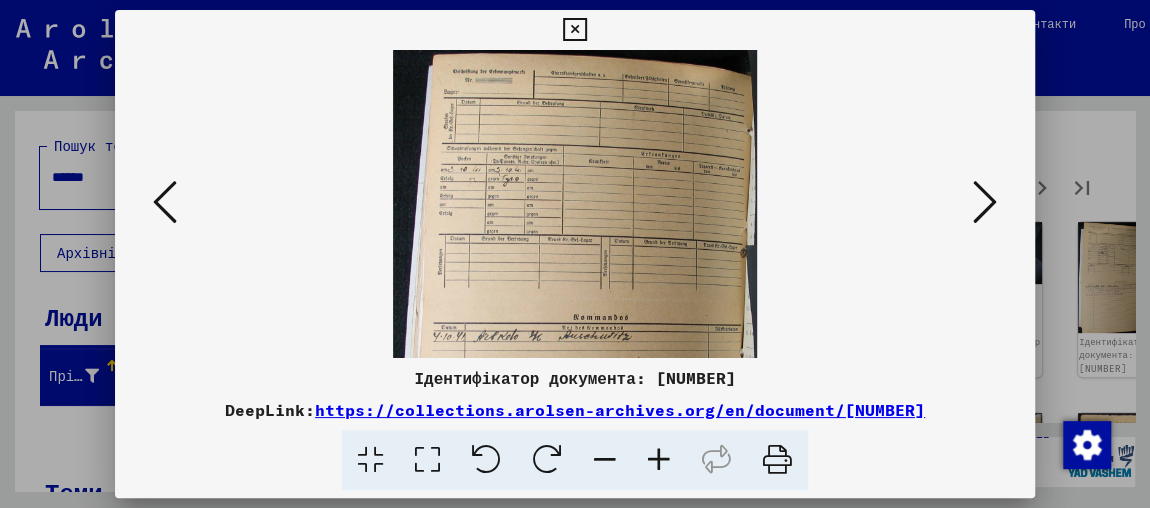 click at bounding box center [659, 460] 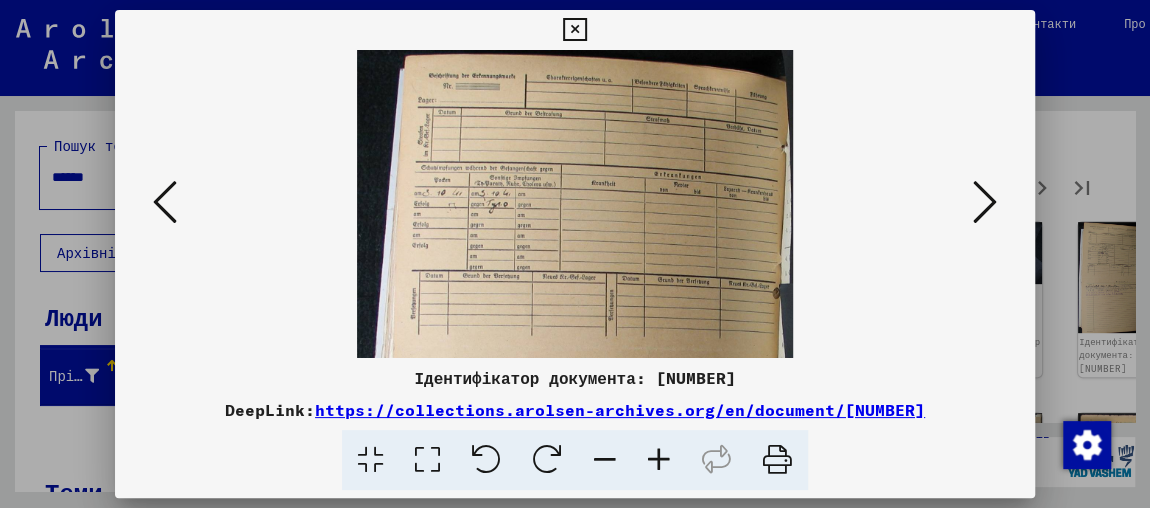click at bounding box center [659, 460] 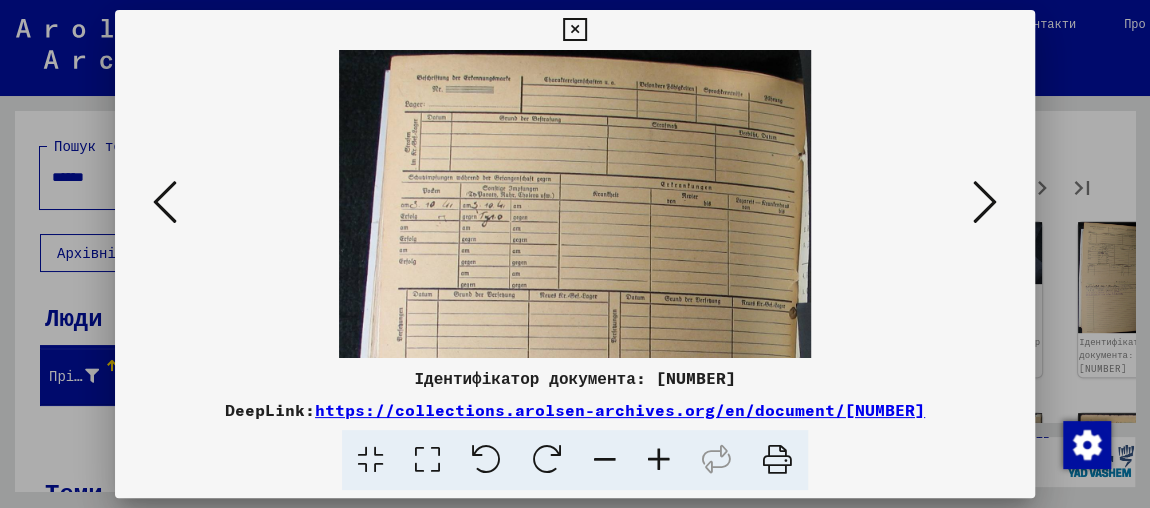 click at bounding box center [659, 460] 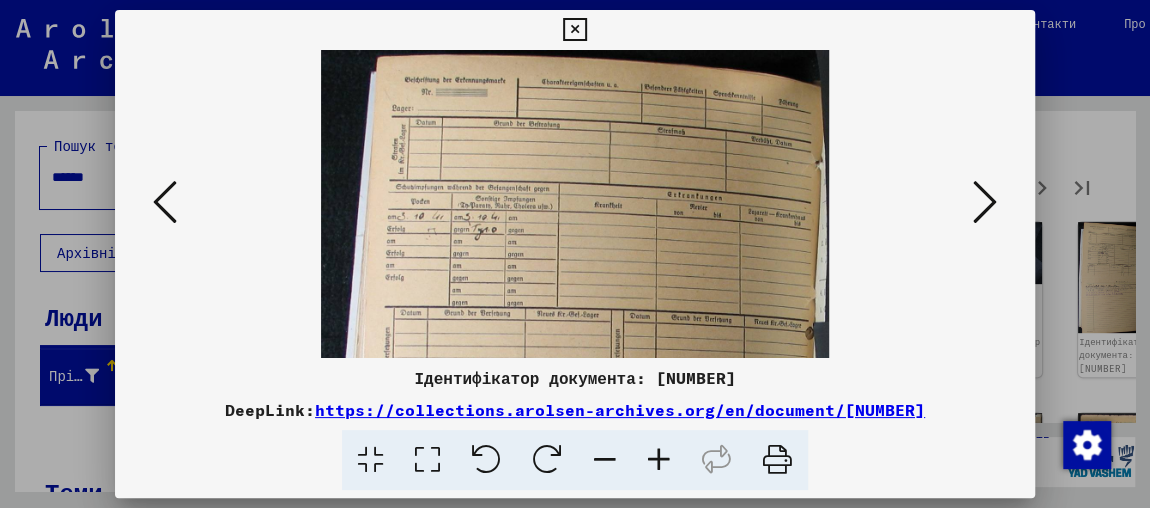 click at bounding box center [985, 202] 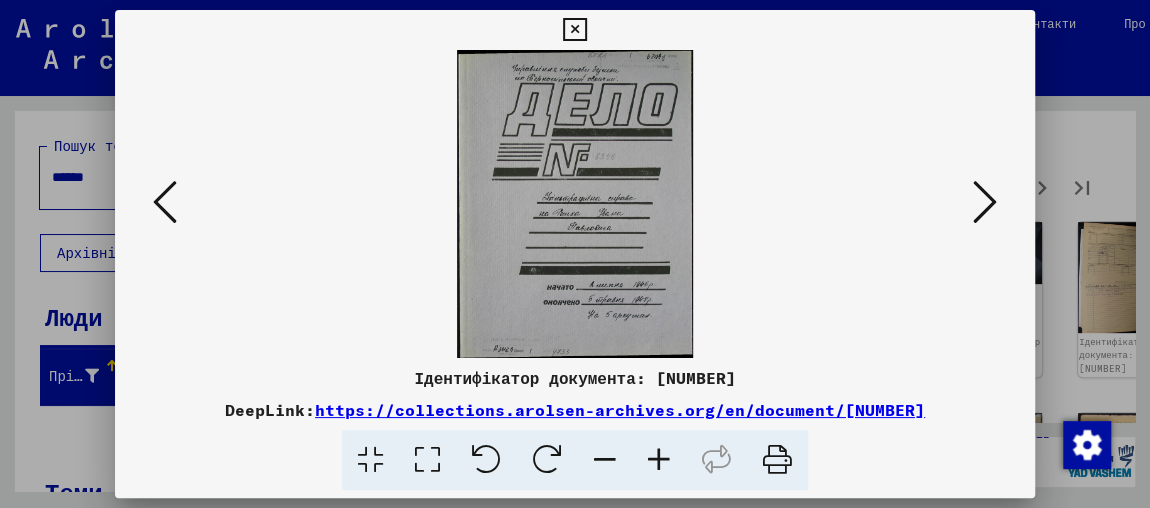 click at bounding box center [659, 460] 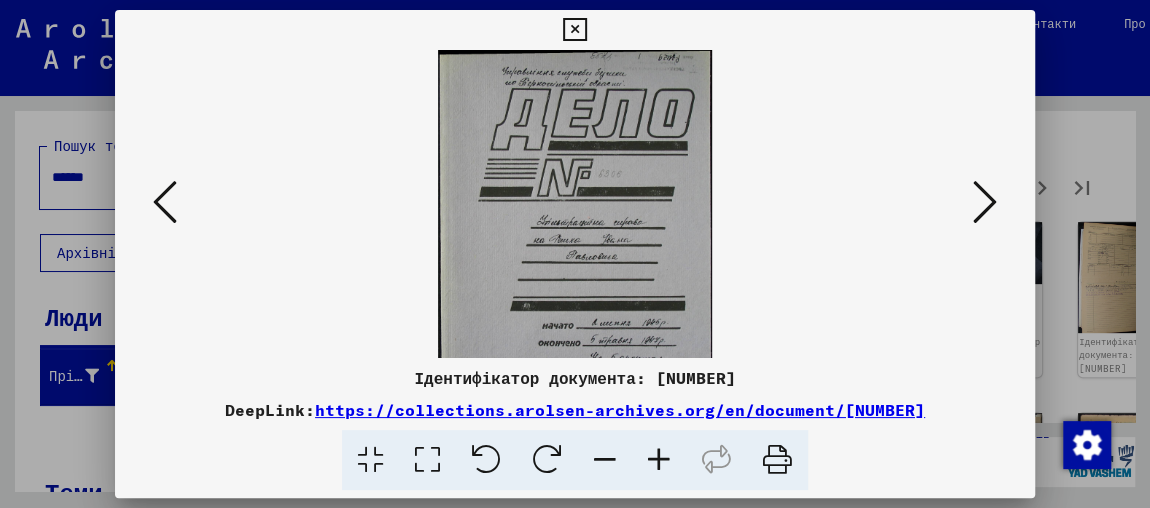 click at bounding box center (659, 460) 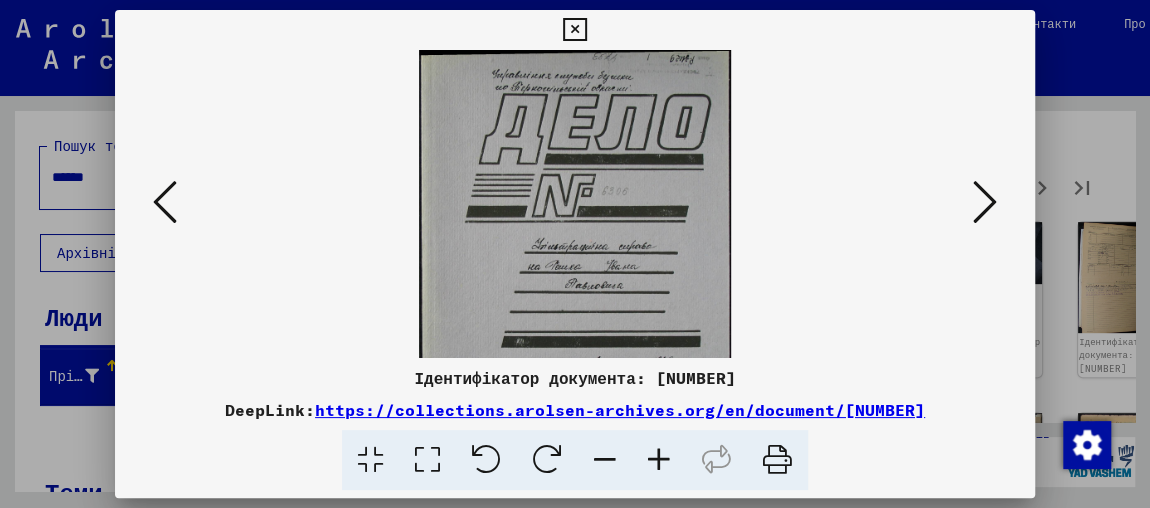 click at bounding box center (659, 460) 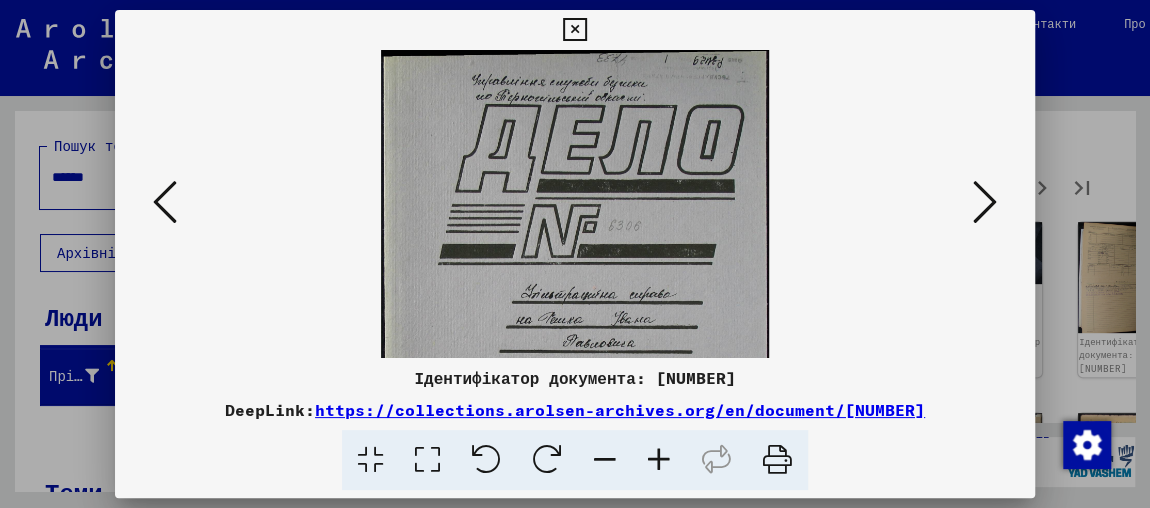 click at bounding box center (659, 460) 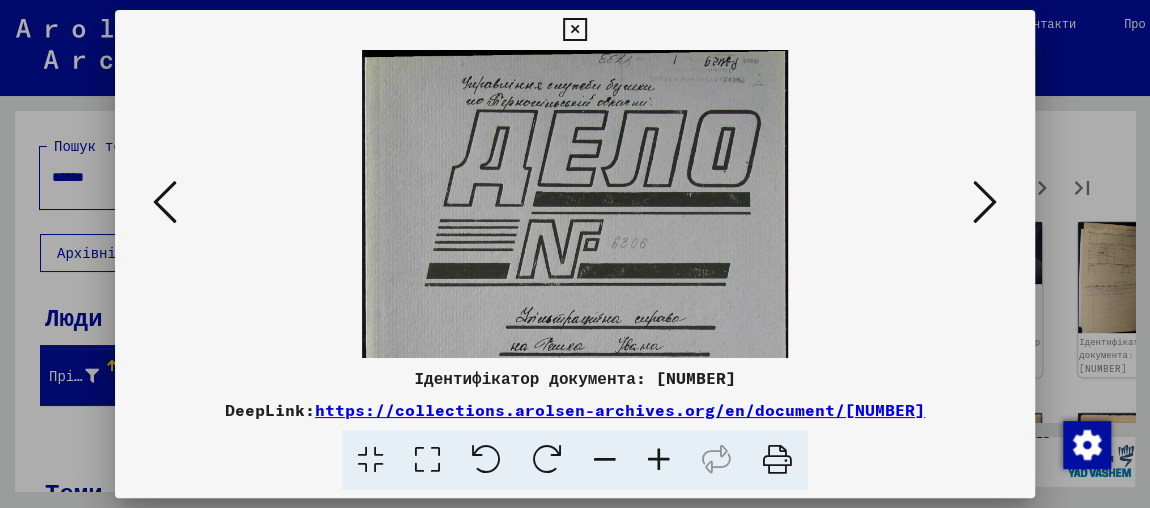 scroll, scrollTop: 107, scrollLeft: 0, axis: vertical 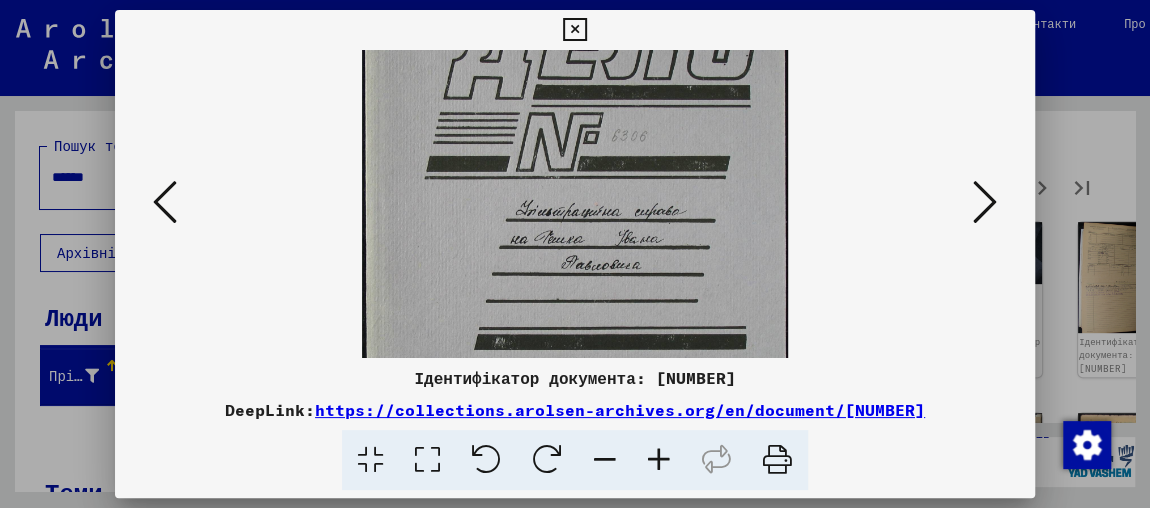 drag, startPoint x: 661, startPoint y: 135, endPoint x: 668, endPoint y: 80, distance: 55.443665 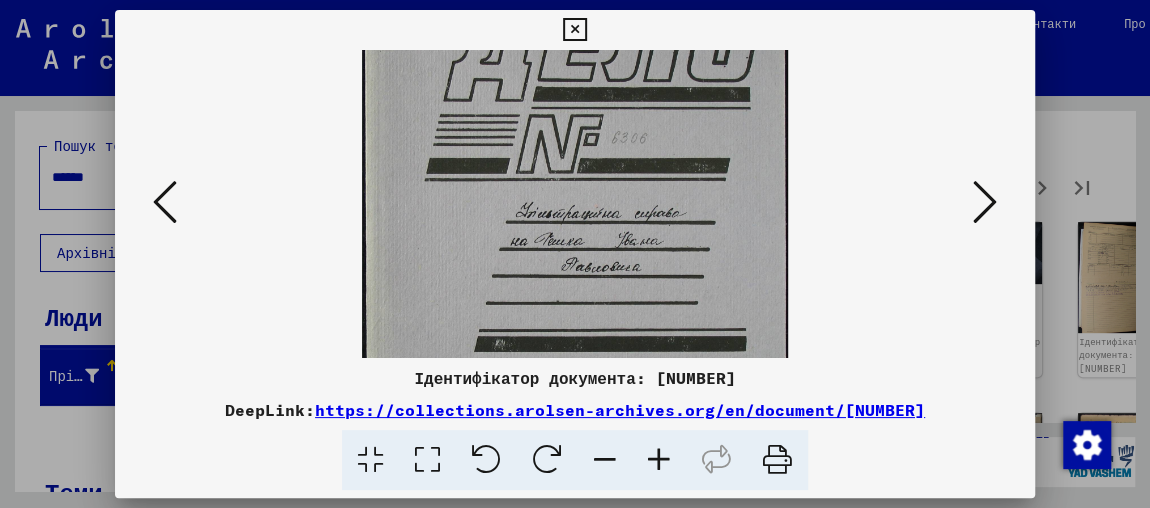 click at bounding box center (985, 203) 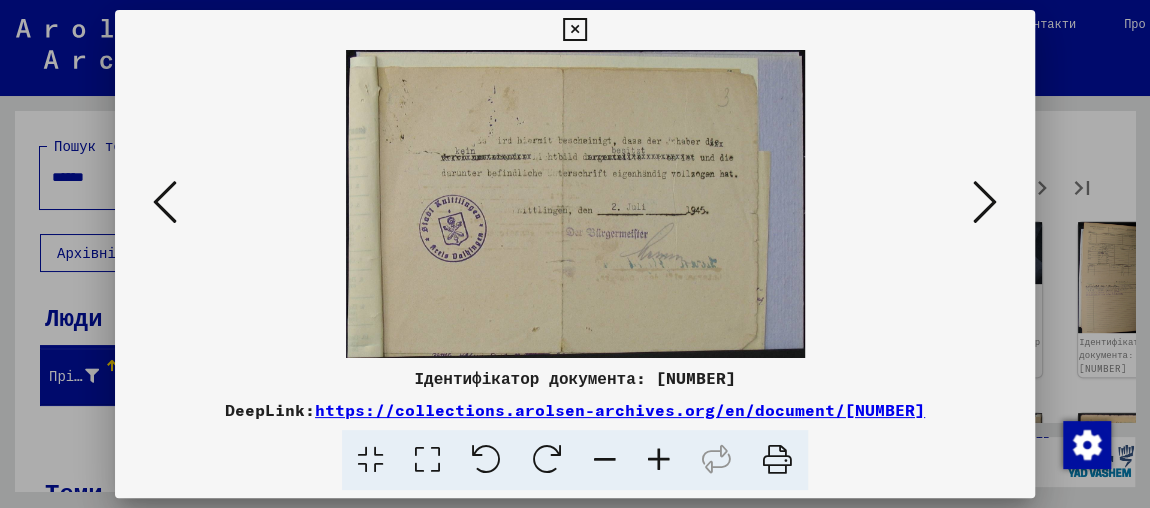 click at bounding box center (985, 203) 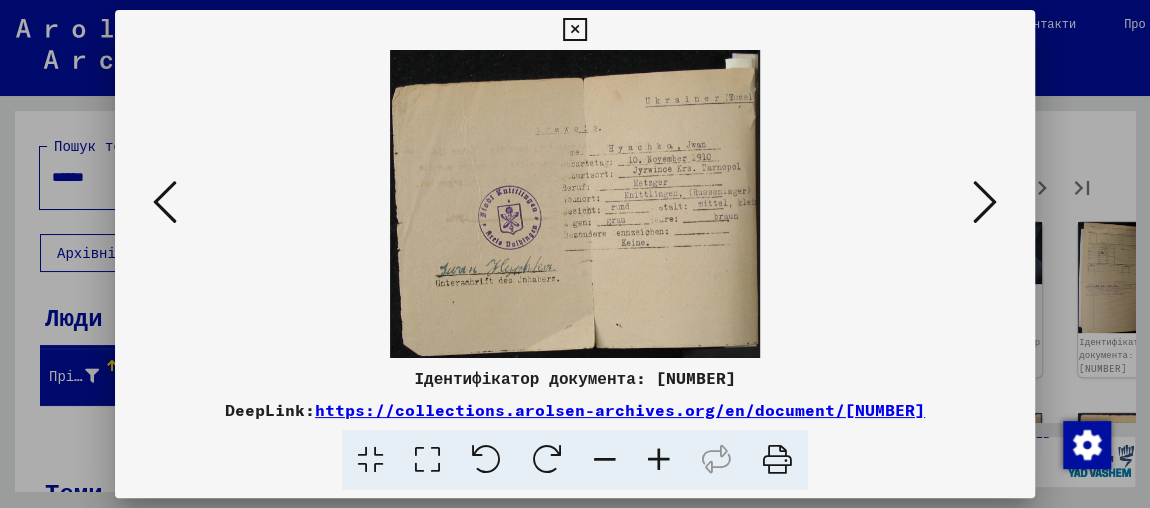click at bounding box center [985, 203] 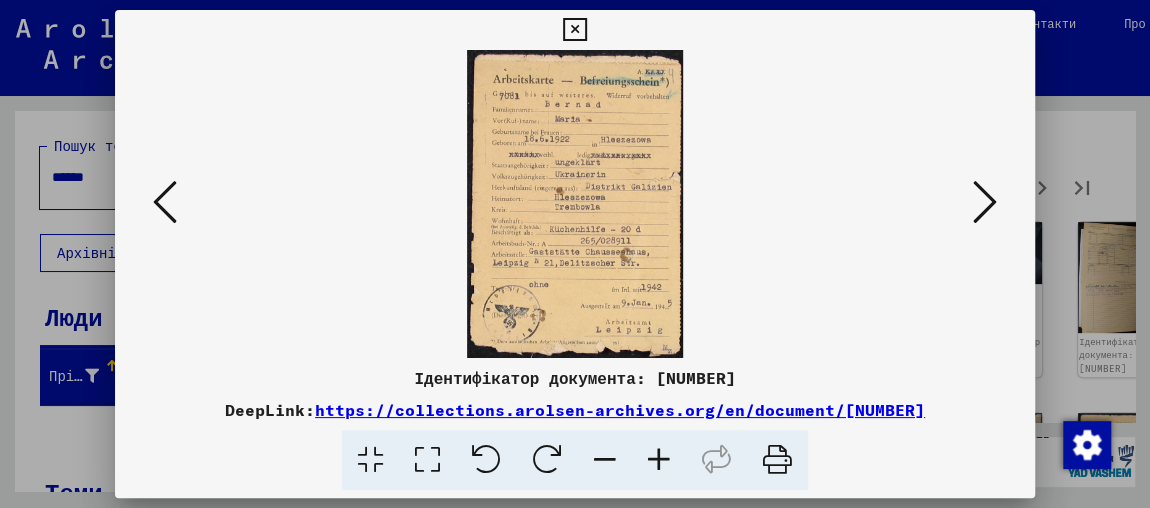 click at bounding box center [985, 202] 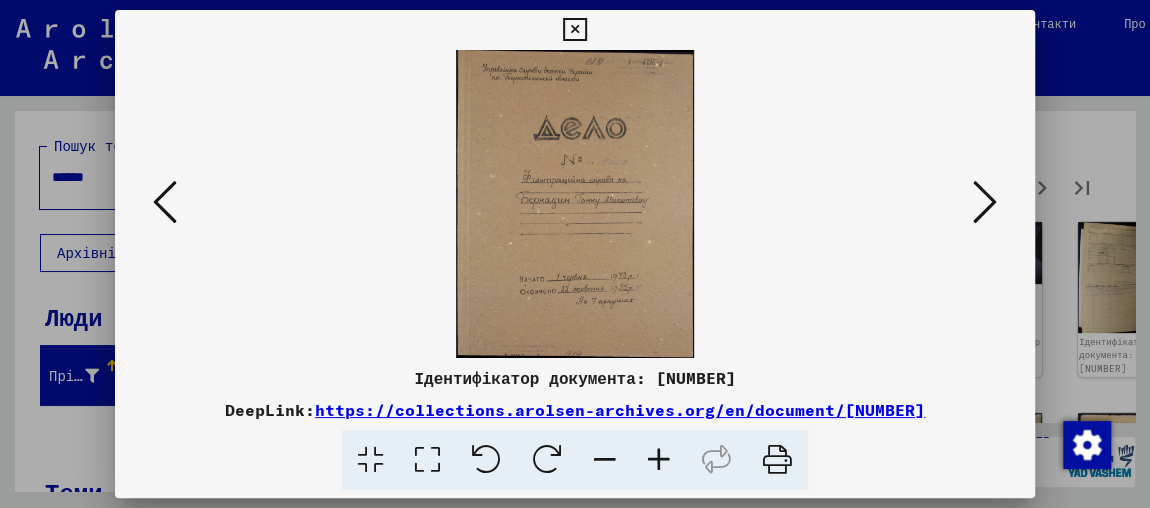 click at bounding box center [985, 202] 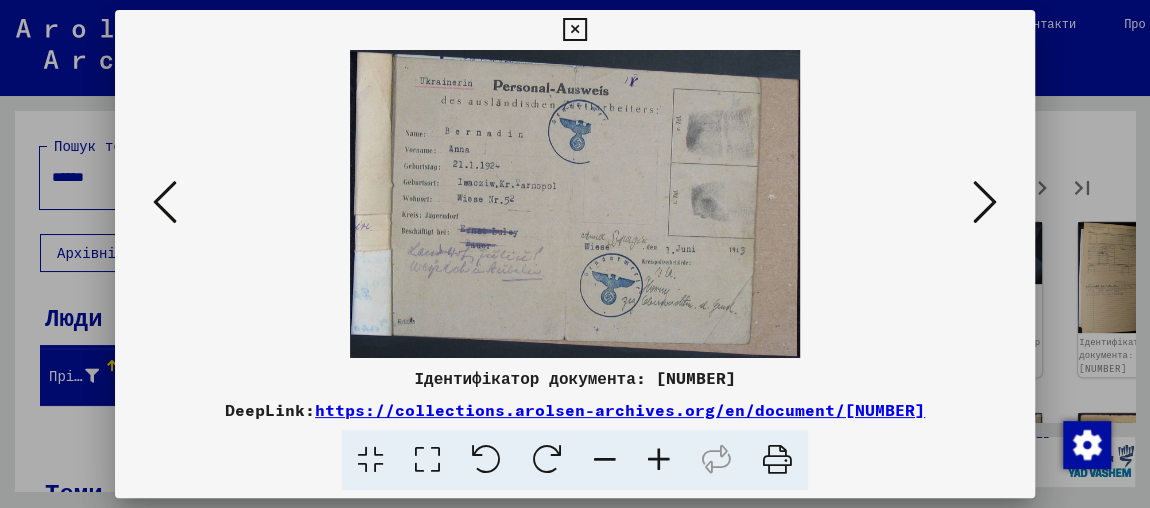 click at bounding box center (985, 202) 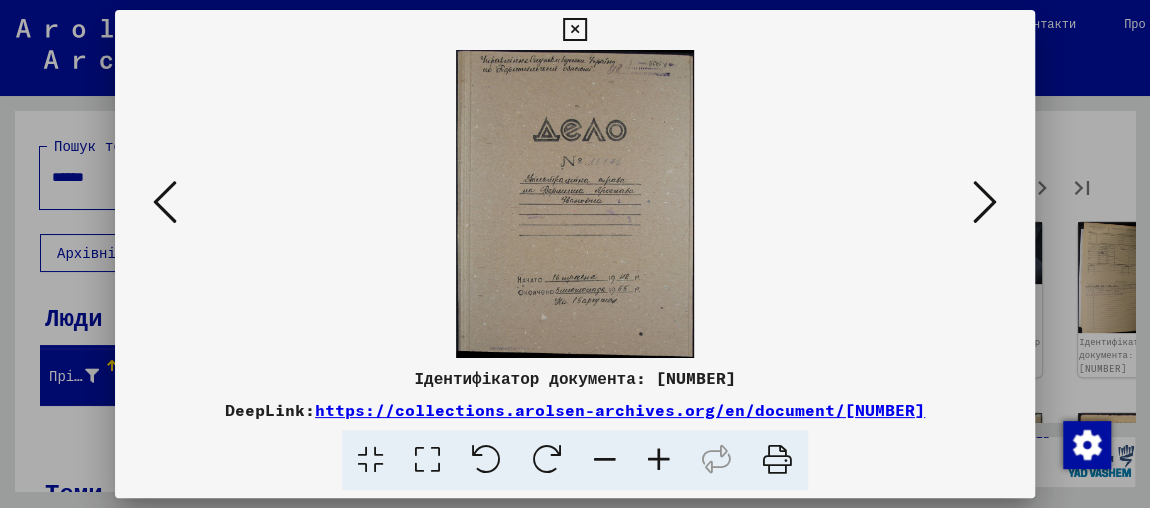 click at bounding box center [985, 202] 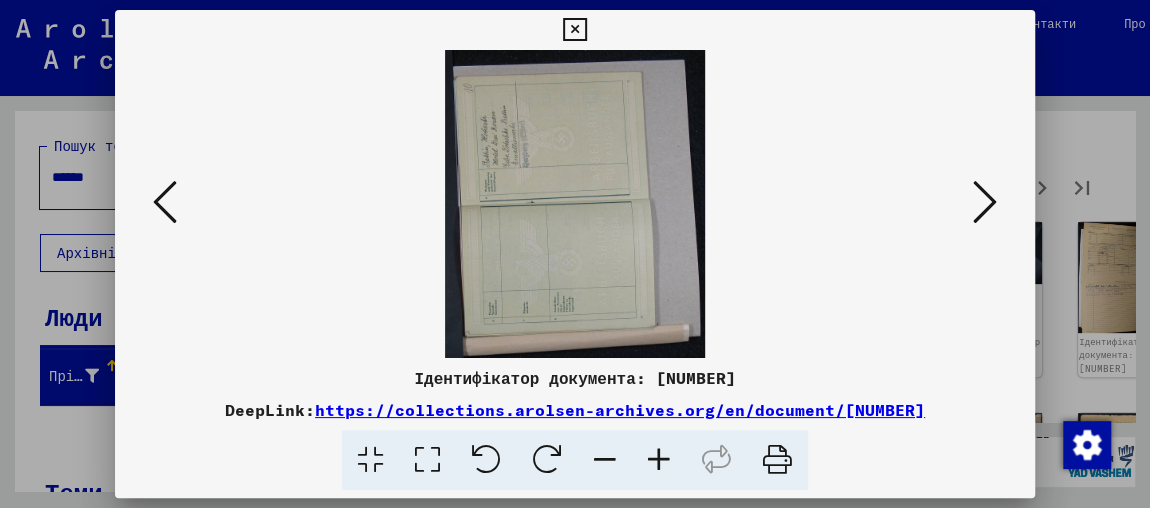 click at bounding box center (985, 202) 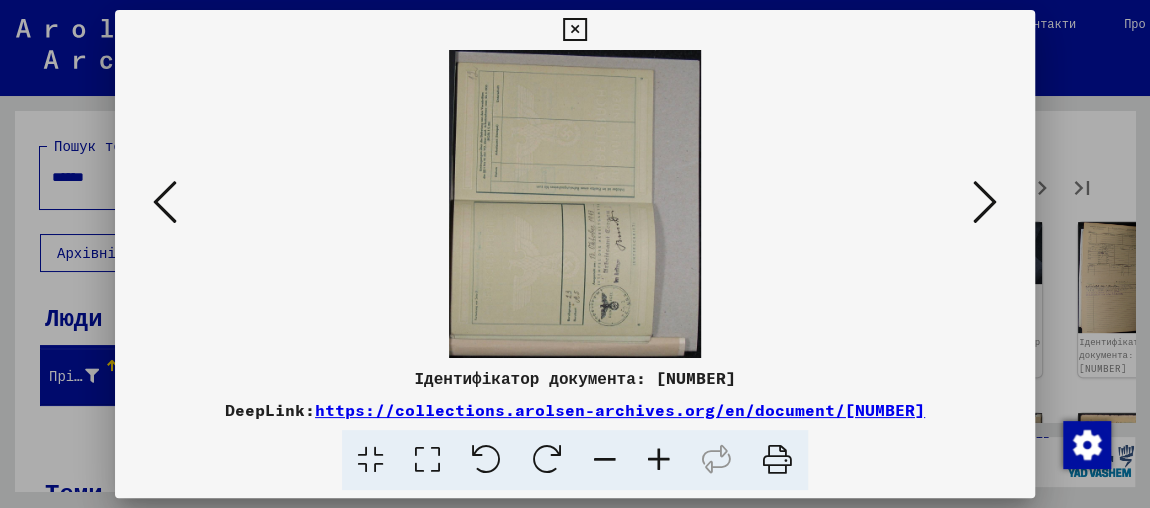 click at bounding box center [985, 202] 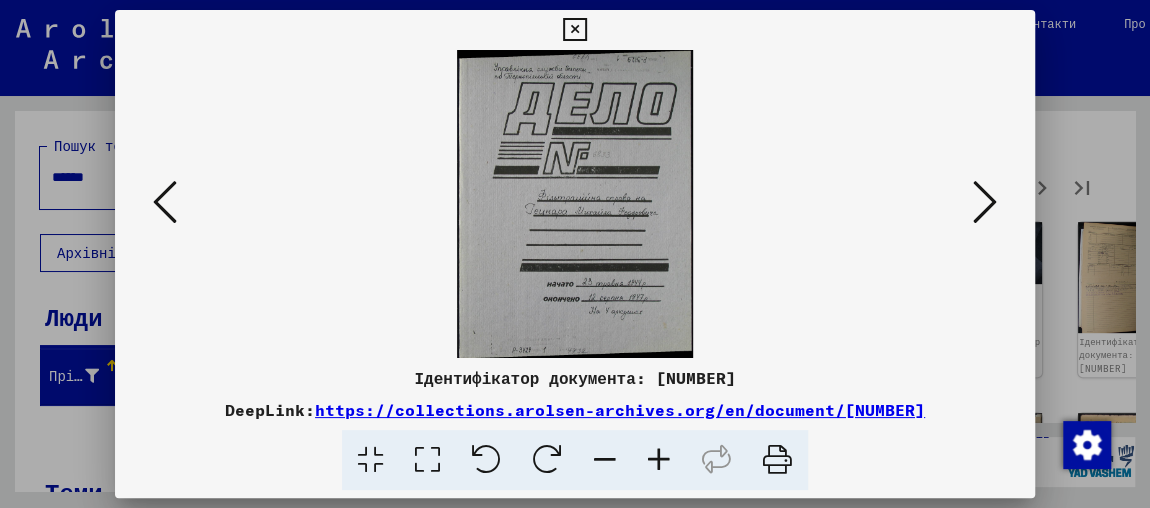 click at bounding box center (985, 202) 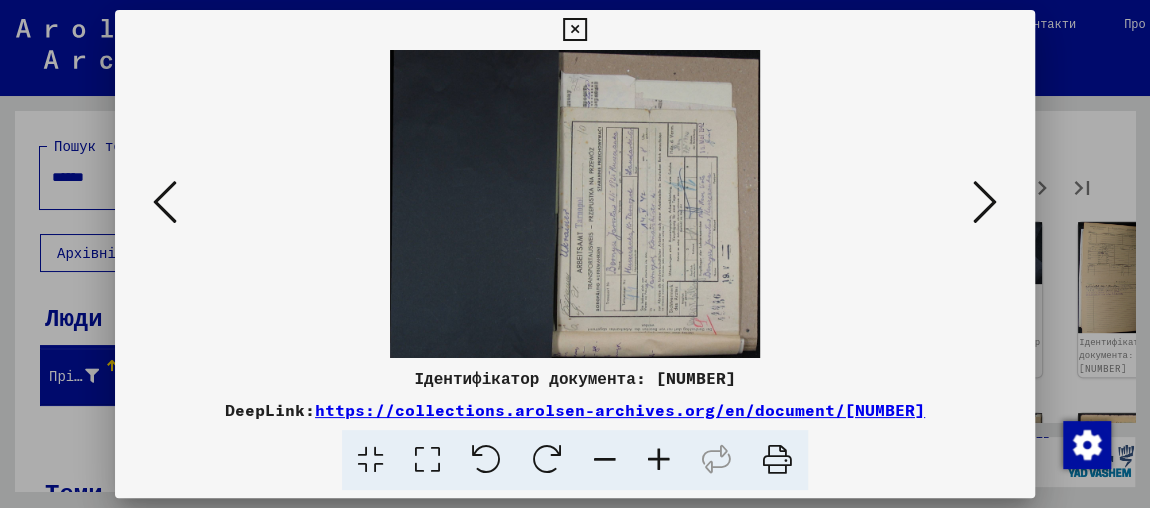 click at bounding box center [985, 202] 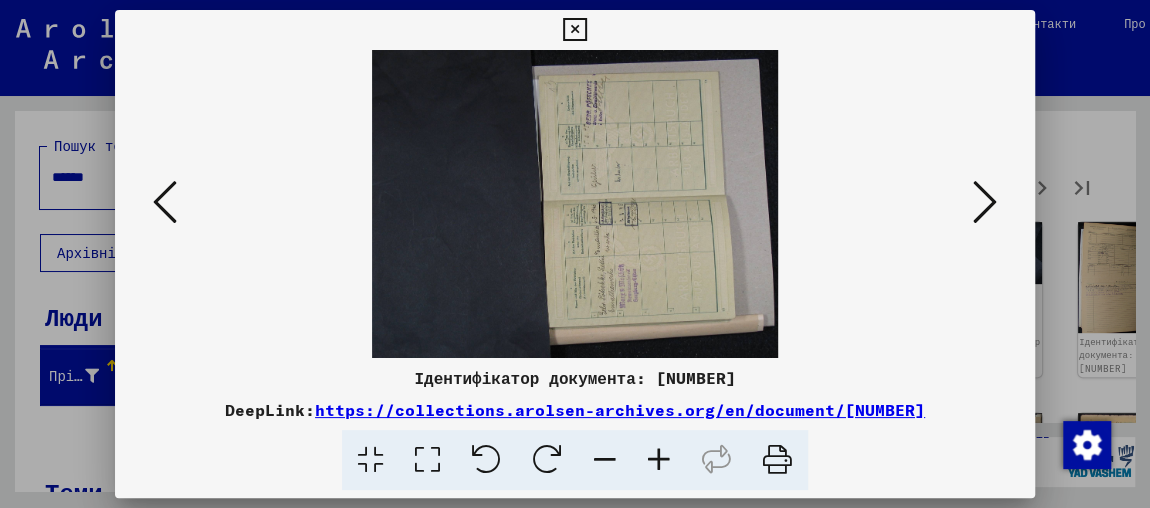 click at bounding box center [165, 202] 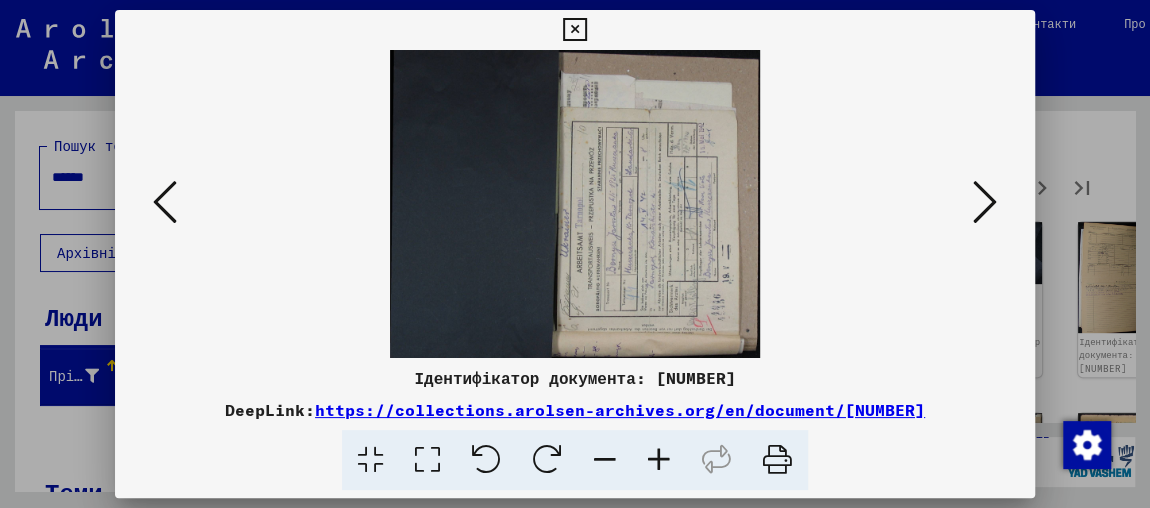 click at bounding box center (659, 460) 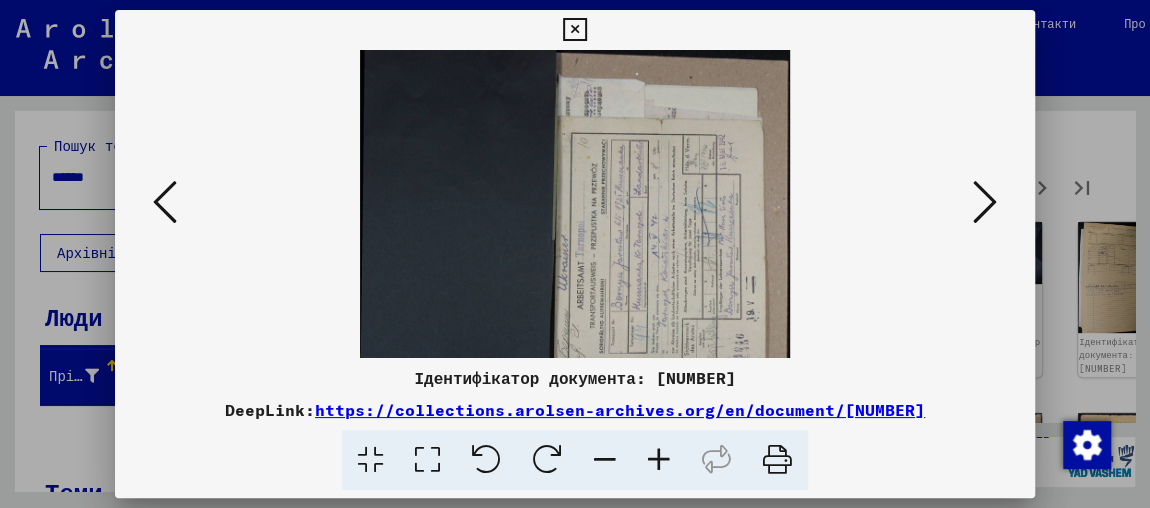 click at bounding box center [659, 460] 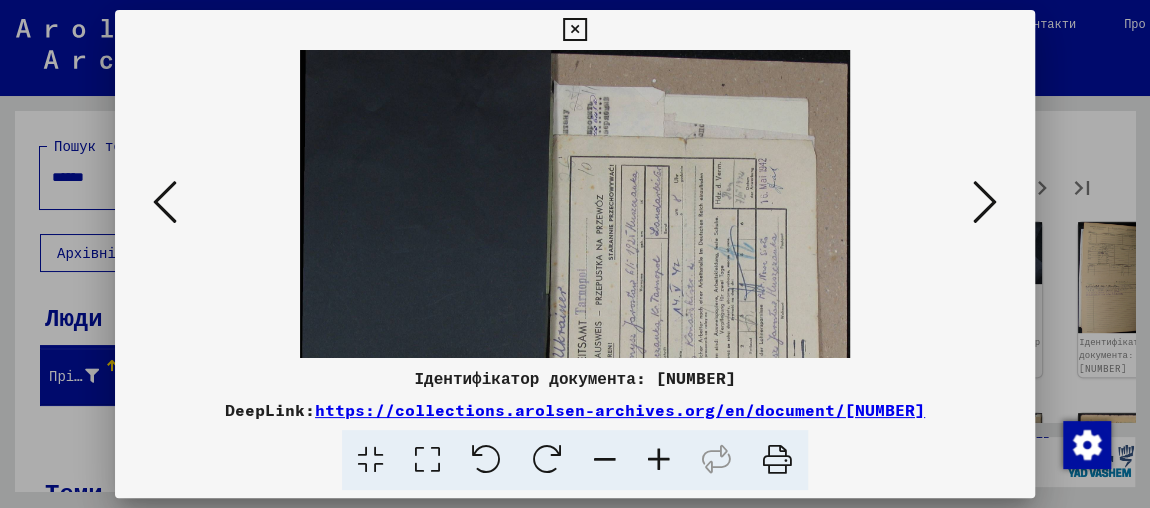 click at bounding box center [659, 460] 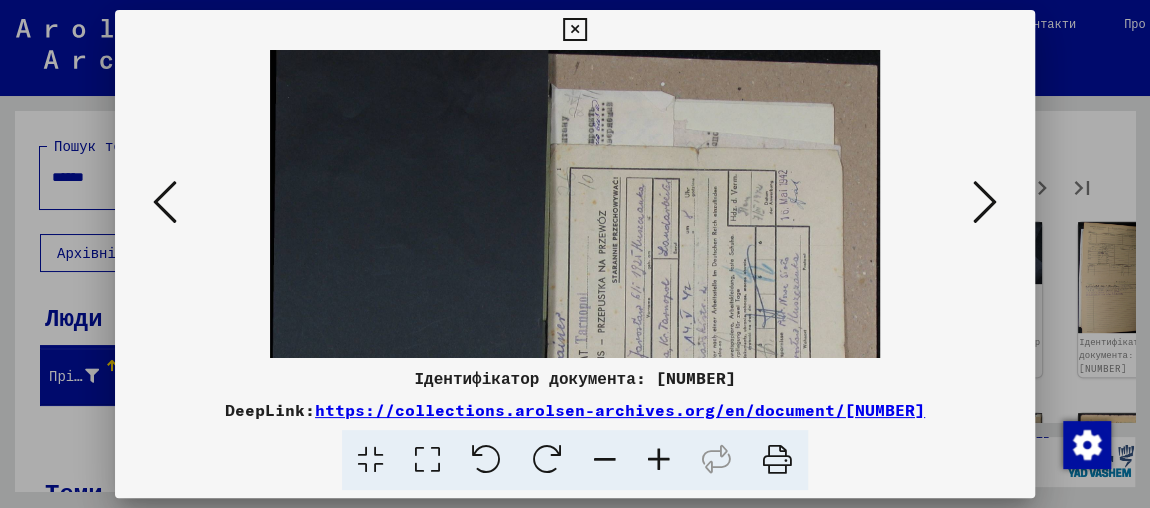 click at bounding box center [659, 460] 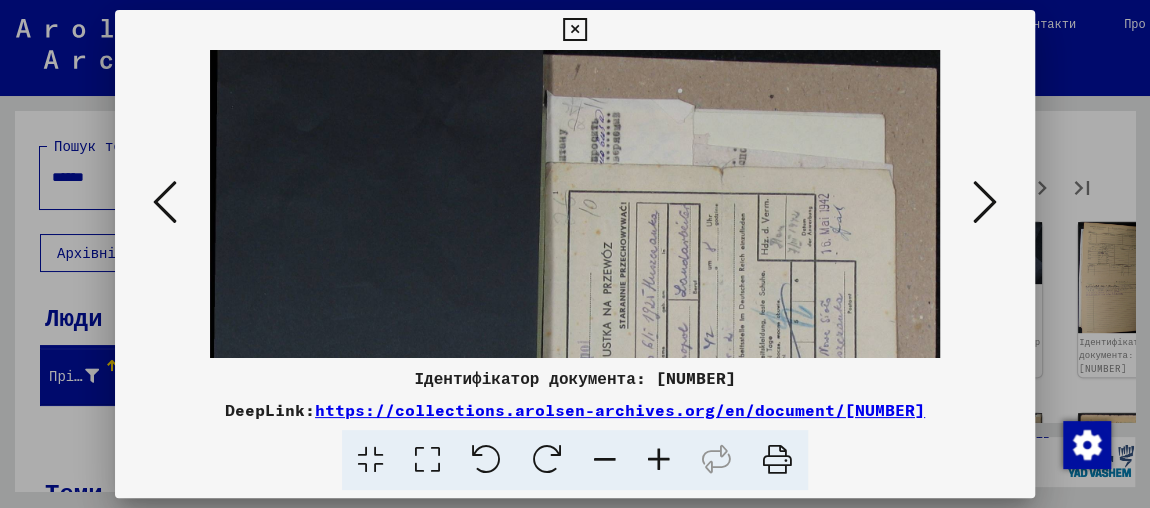 click at bounding box center (659, 460) 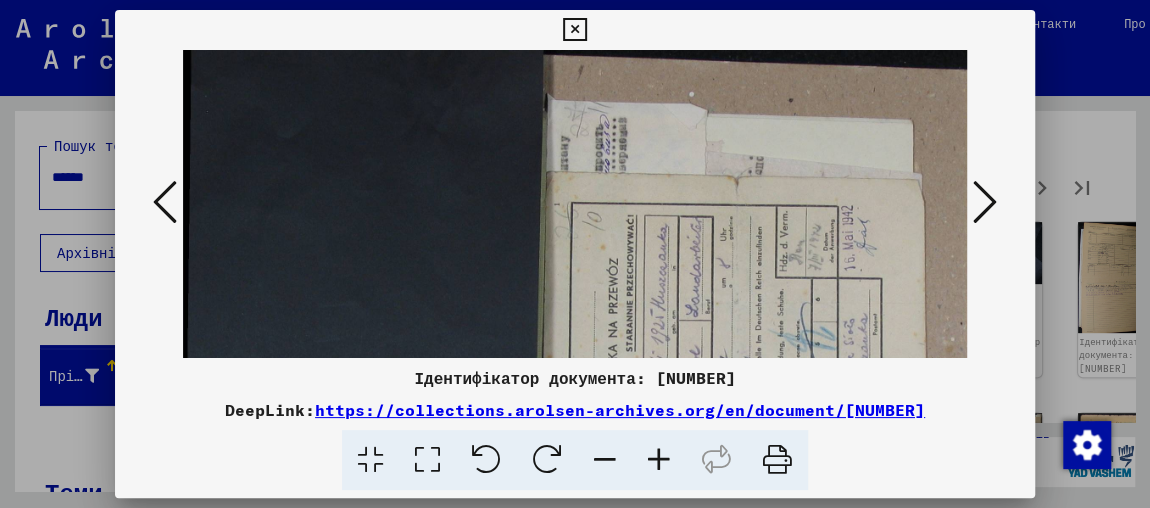 click at bounding box center (547, 460) 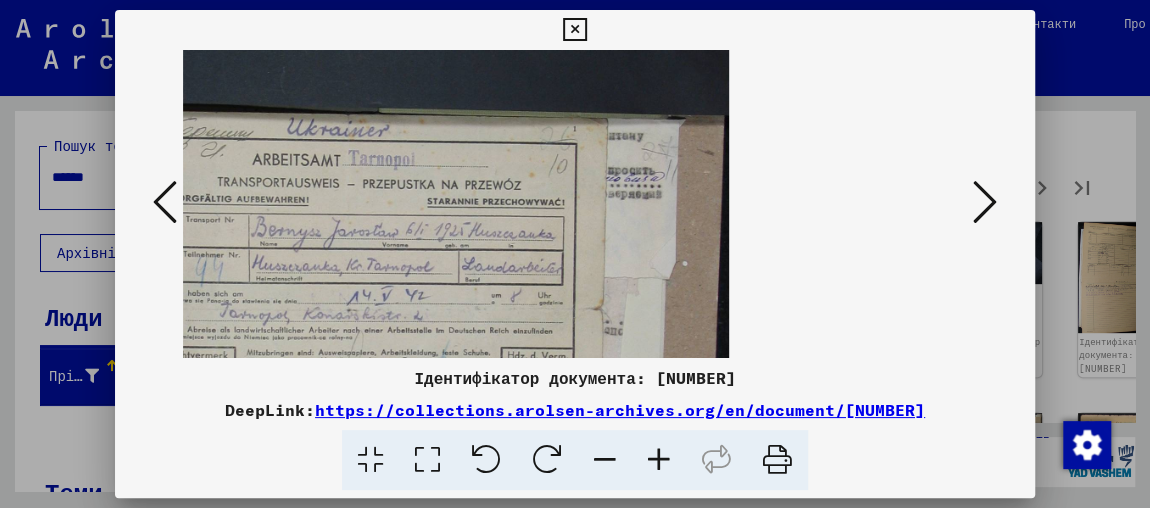 drag, startPoint x: 471, startPoint y: 285, endPoint x: 730, endPoint y: 224, distance: 266.08646 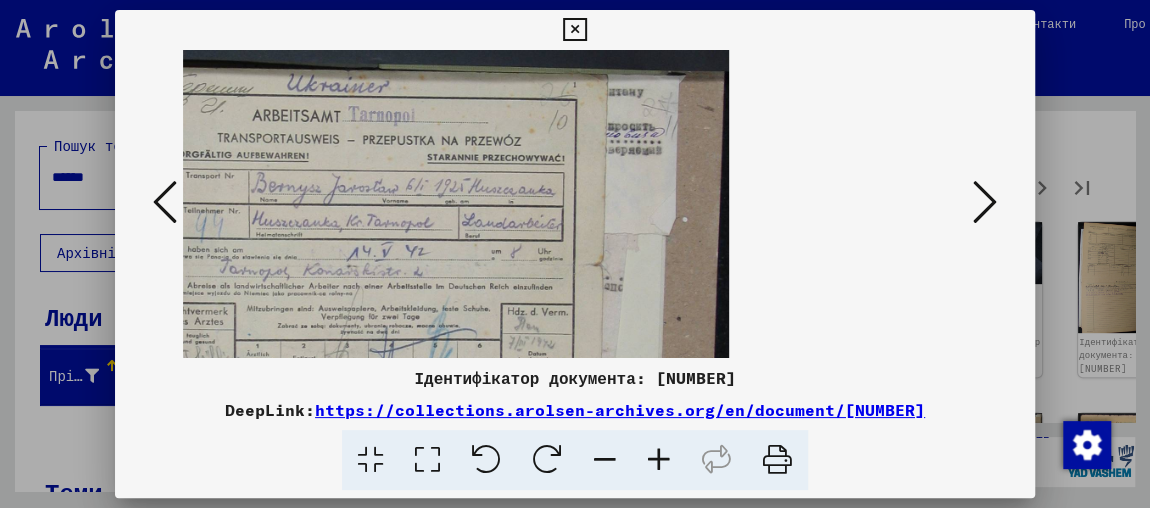 scroll, scrollTop: 87, scrollLeft: 0, axis: vertical 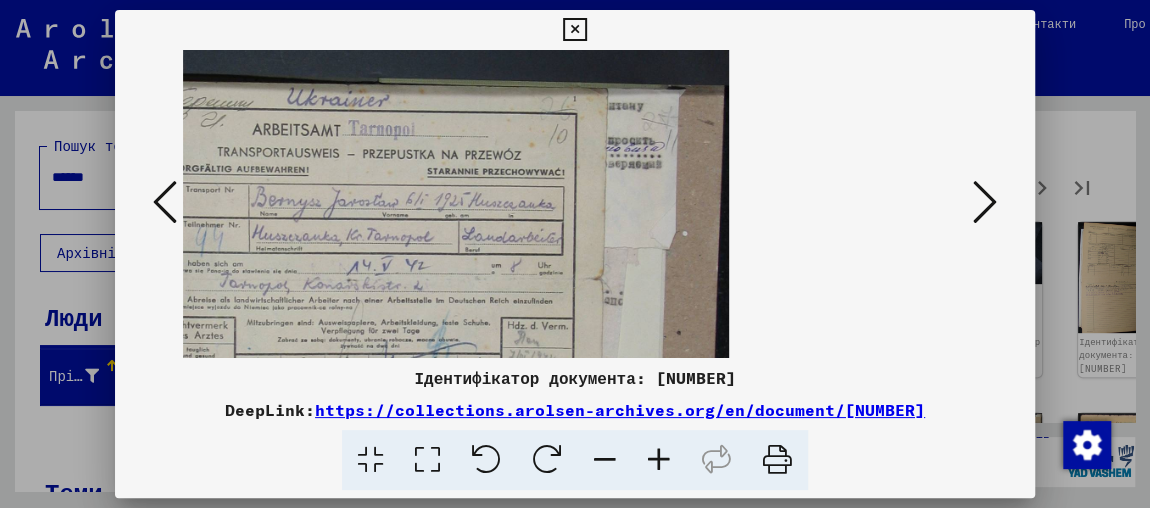 click at bounding box center [400, 120] 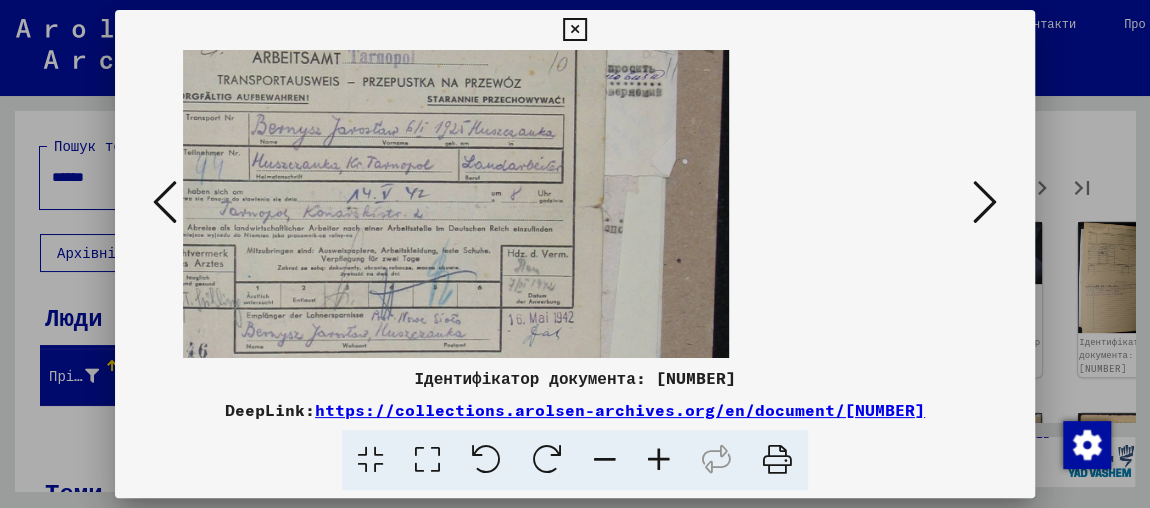 scroll, scrollTop: 215, scrollLeft: 0, axis: vertical 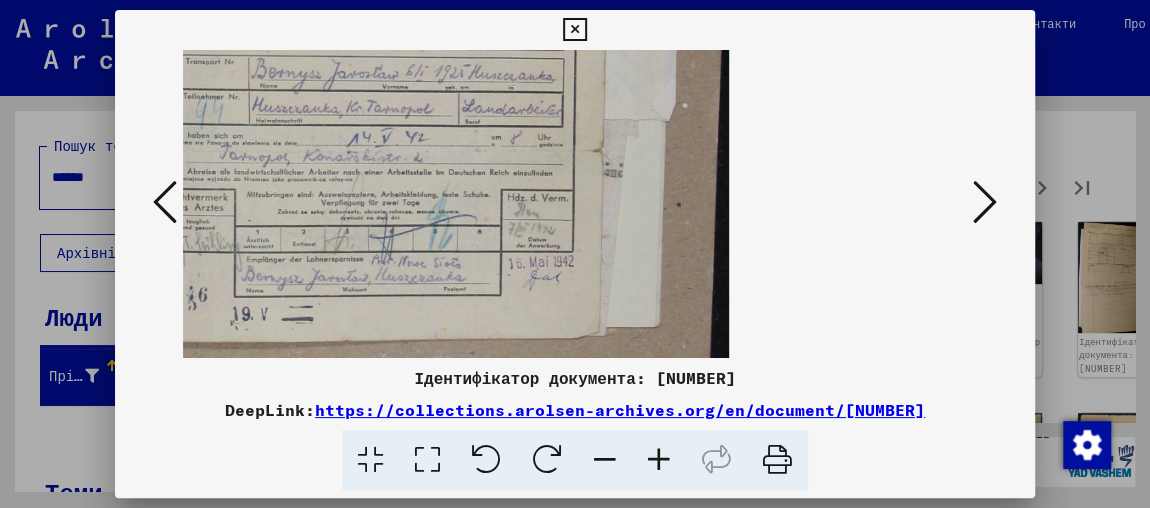 drag, startPoint x: 541, startPoint y: 260, endPoint x: 590, endPoint y: 131, distance: 137.99275 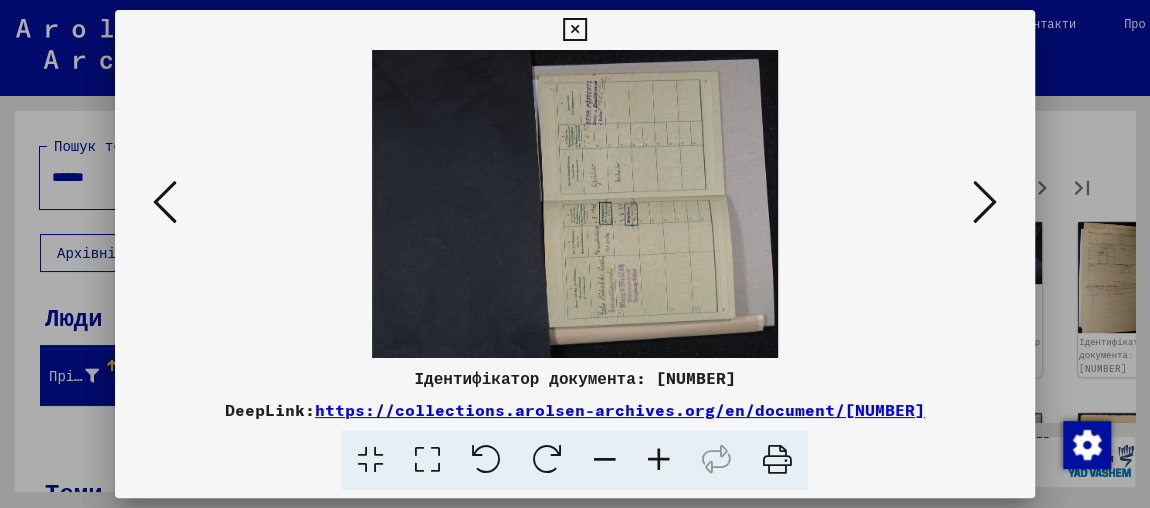scroll, scrollTop: 0, scrollLeft: 0, axis: both 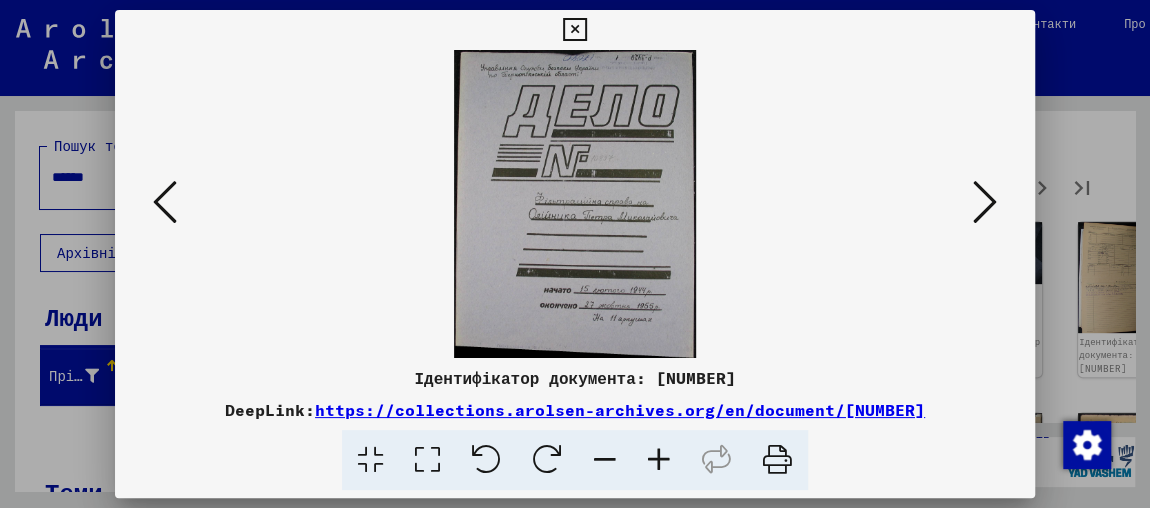 click at bounding box center (985, 202) 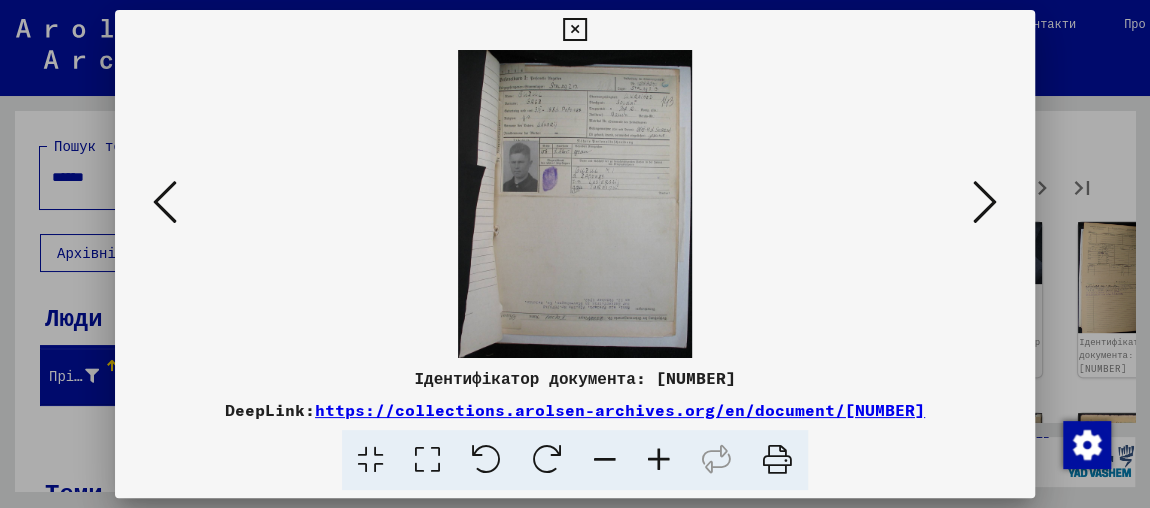 click at bounding box center (659, 460) 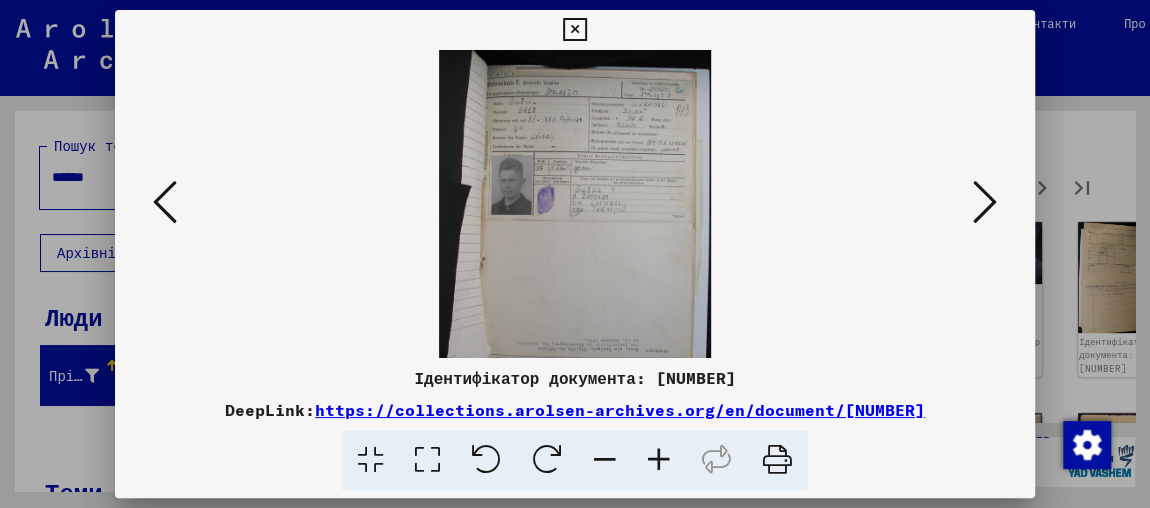 click at bounding box center (659, 460) 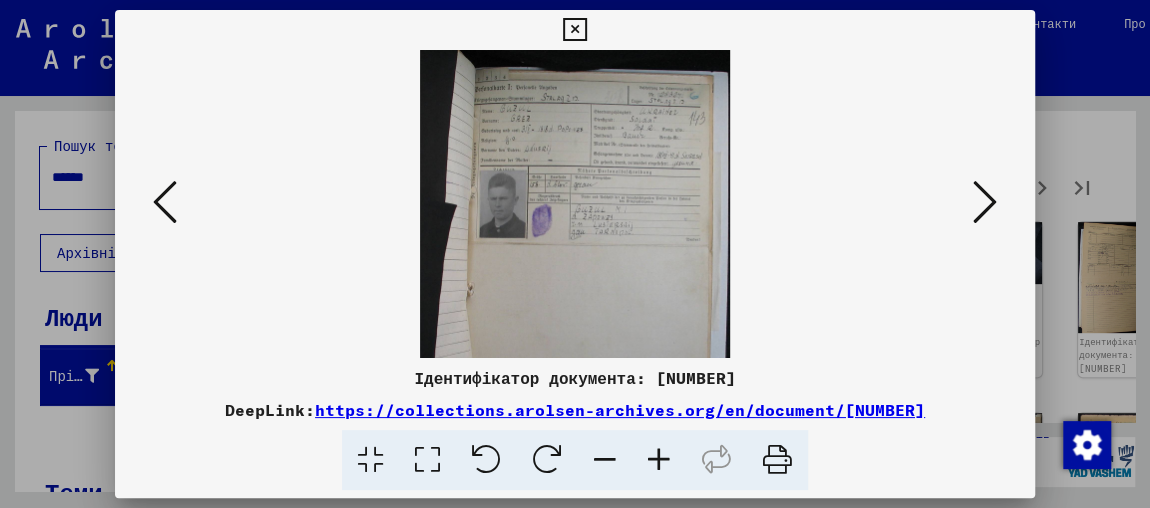 click at bounding box center (659, 460) 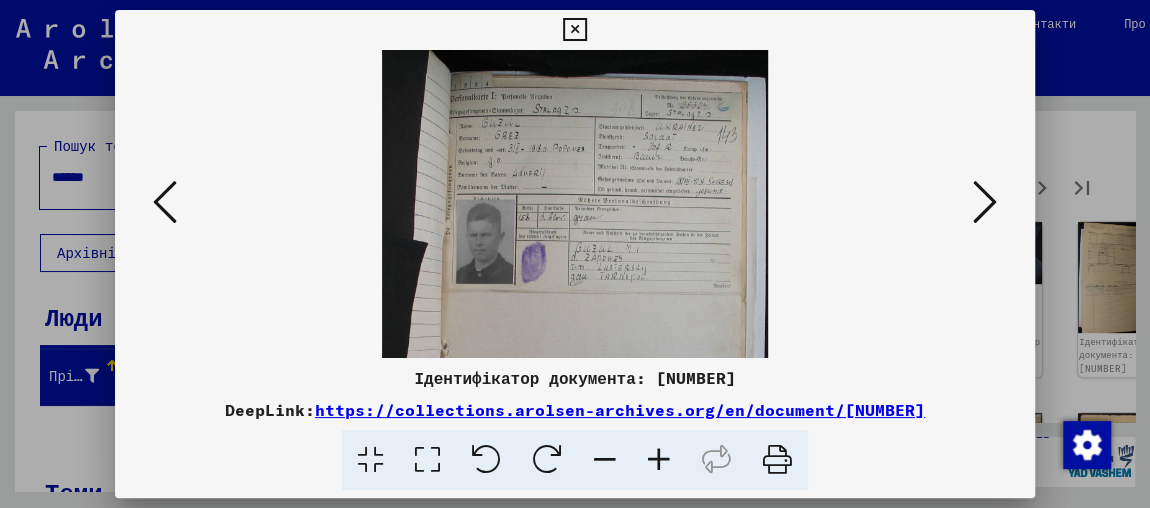click at bounding box center [659, 460] 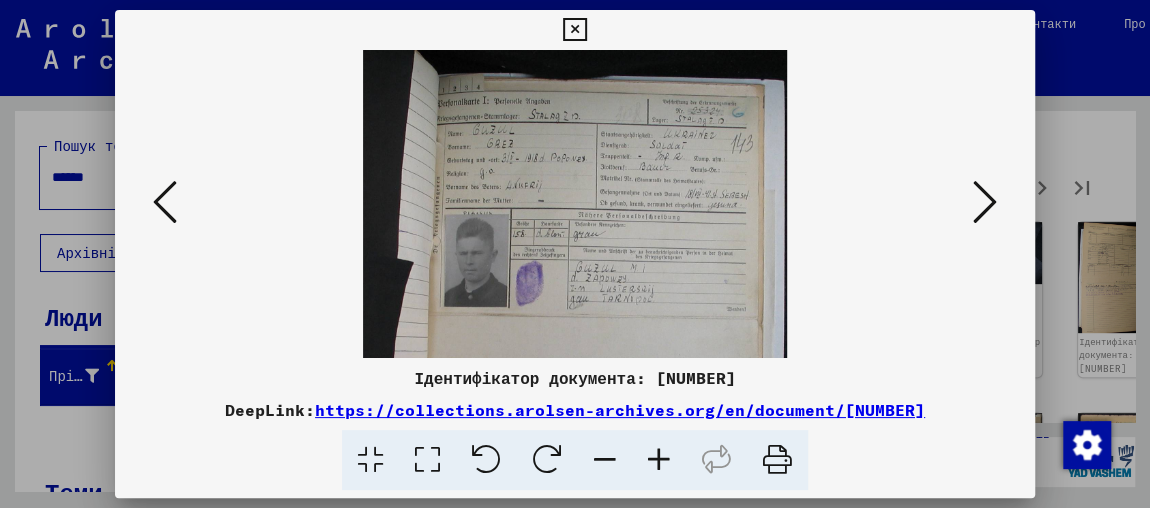 click at bounding box center (659, 460) 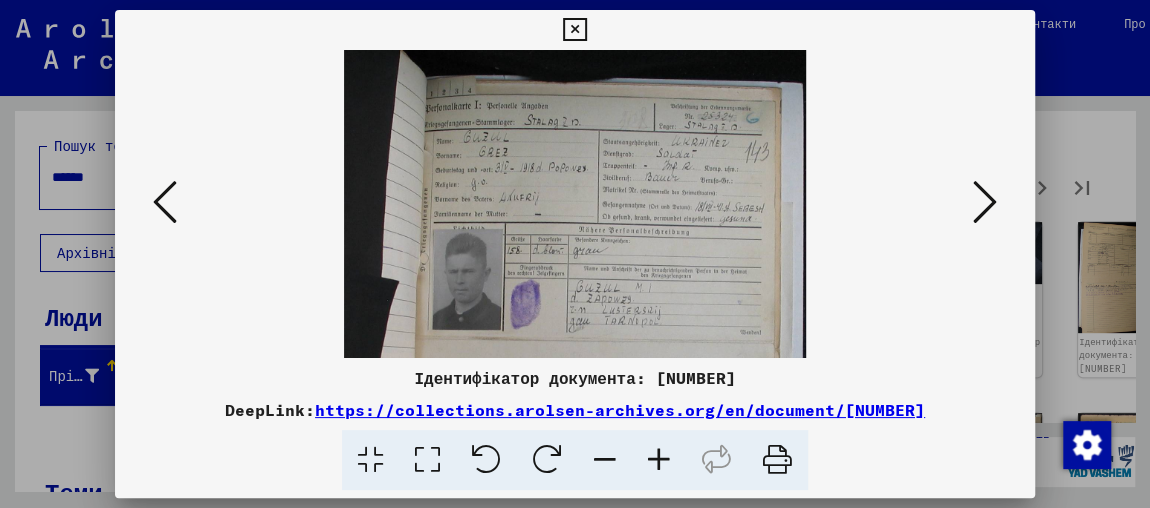 click at bounding box center [659, 460] 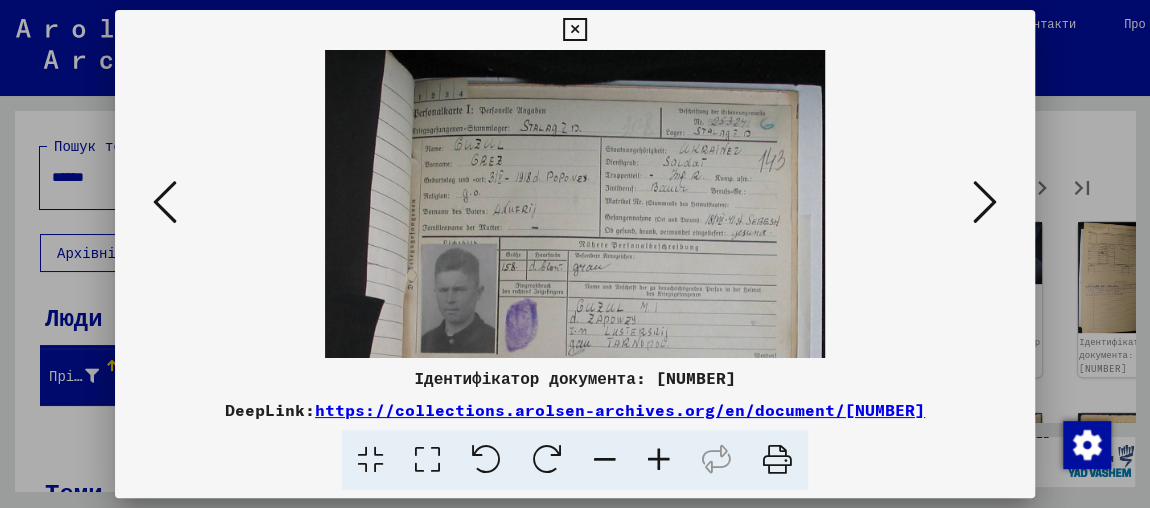 click at bounding box center (659, 460) 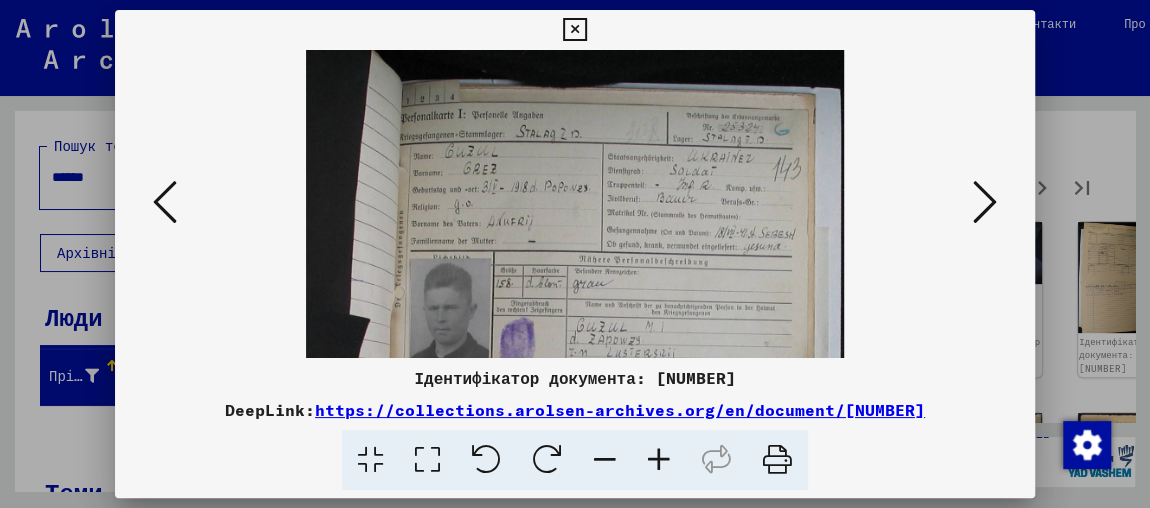 click at bounding box center (659, 460) 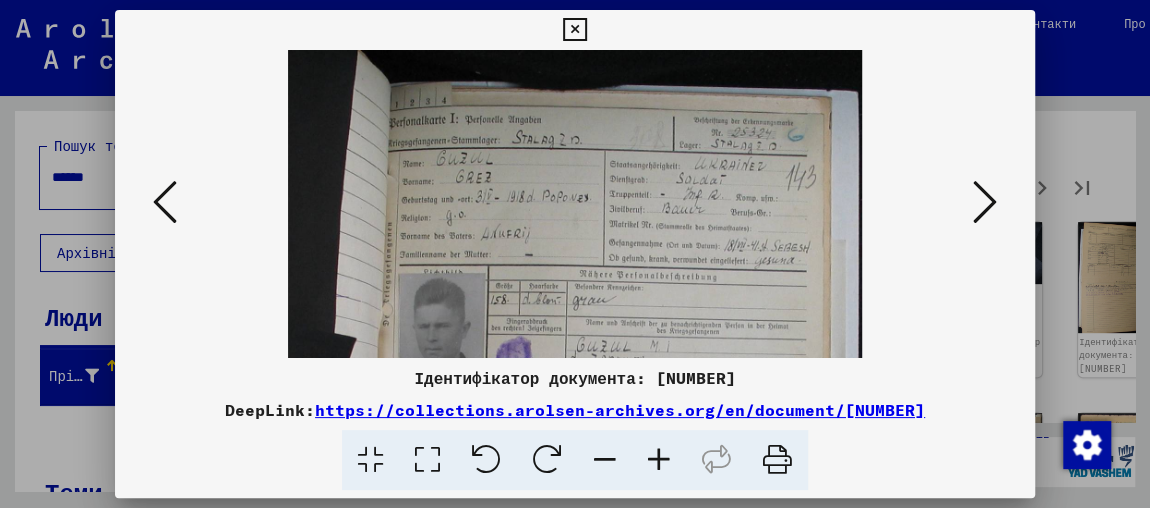 click at bounding box center [659, 460] 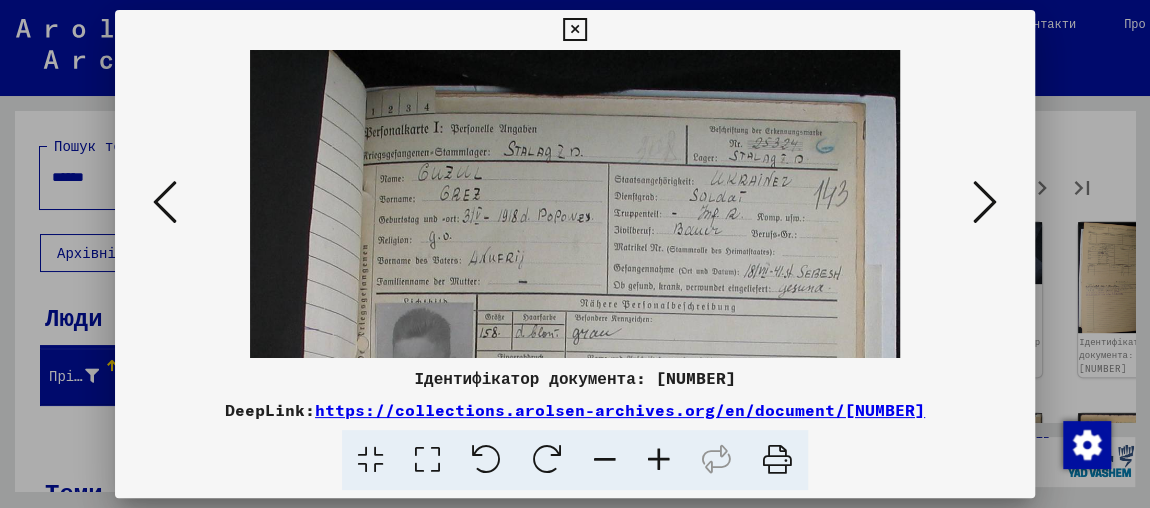 click at bounding box center (985, 202) 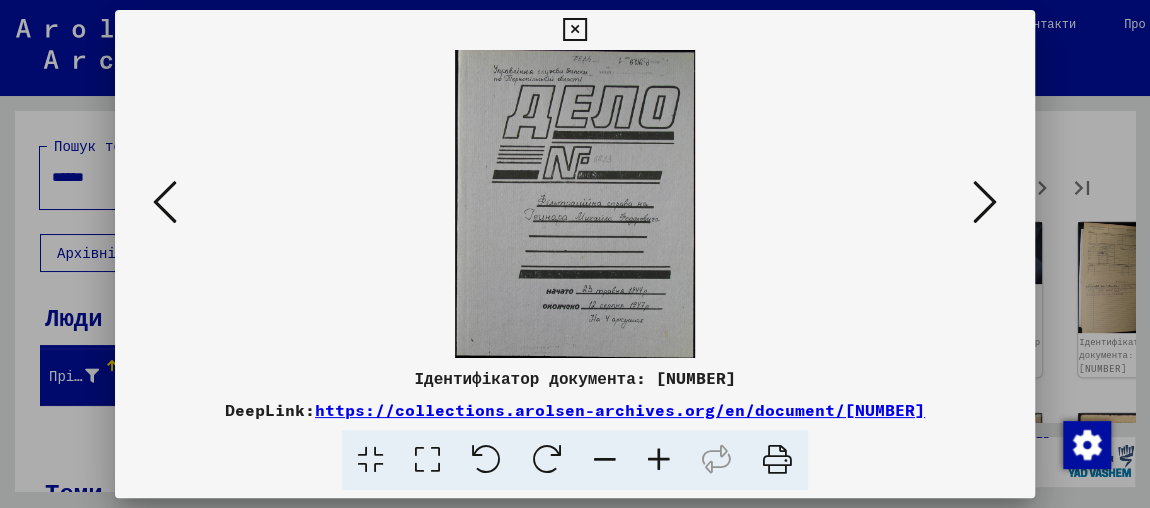 click at bounding box center (985, 202) 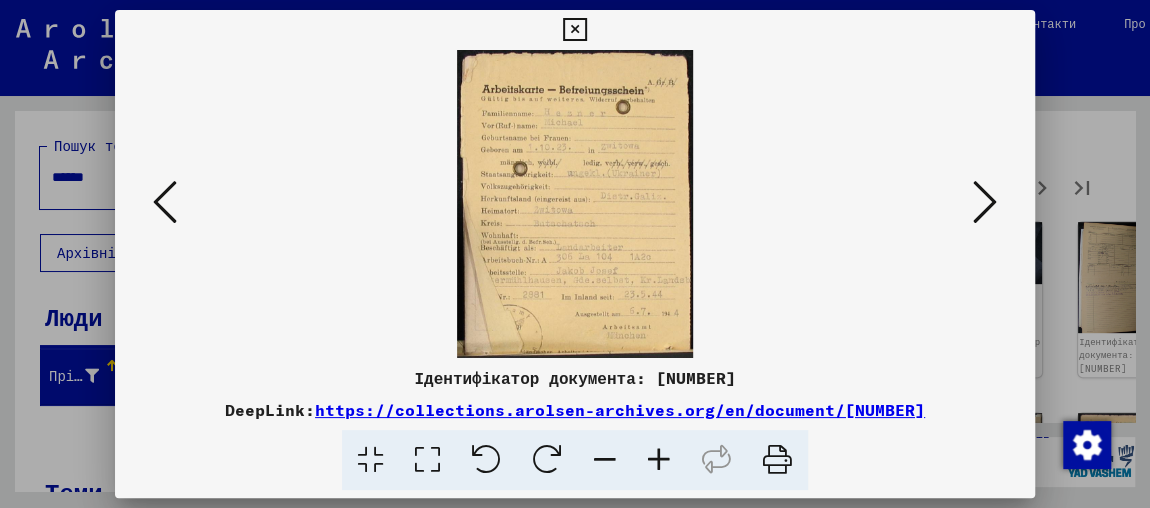 click at bounding box center (659, 460) 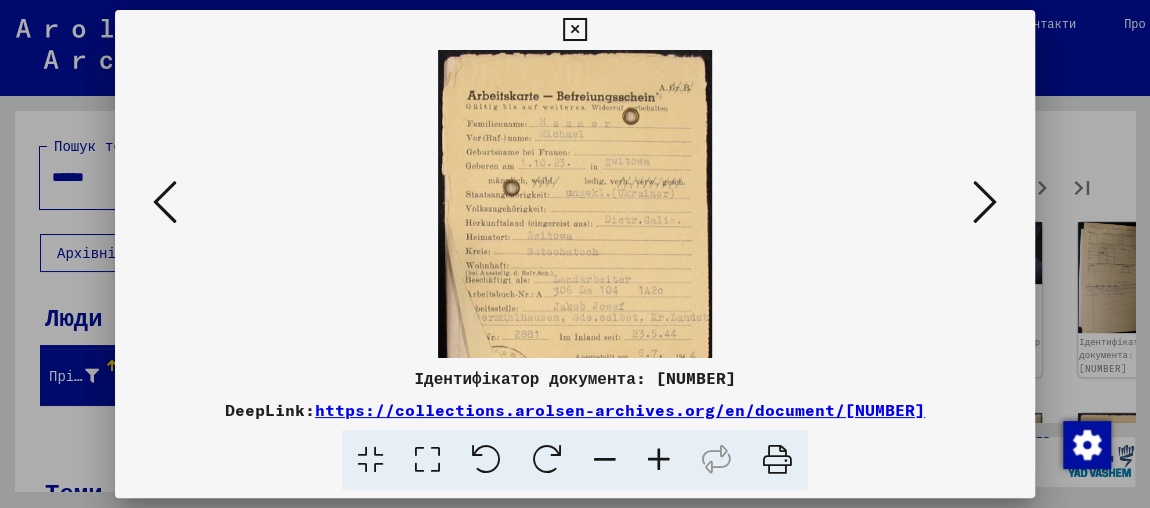 click at bounding box center [659, 460] 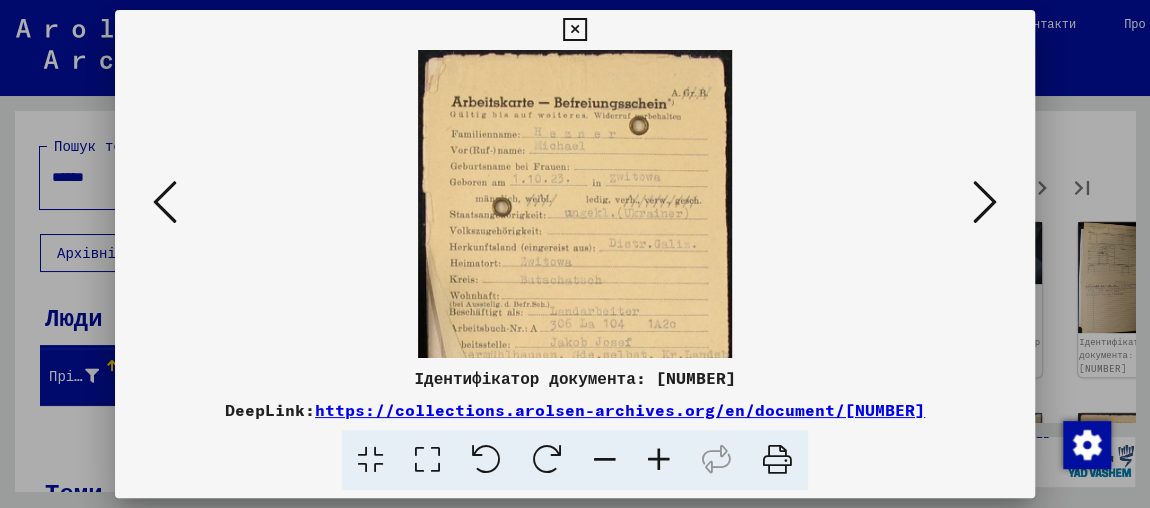 click at bounding box center [659, 460] 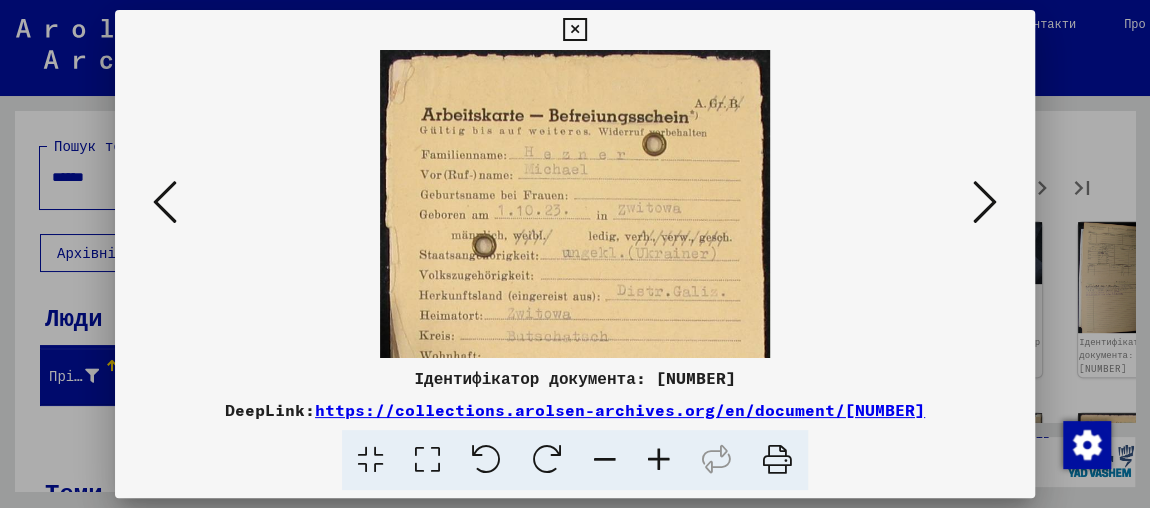 click at bounding box center (659, 460) 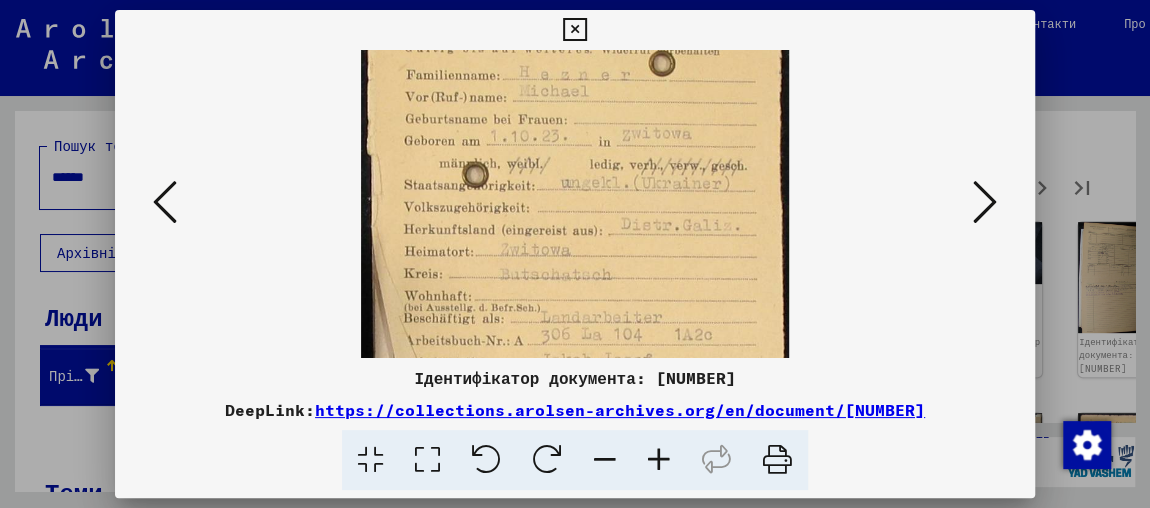 scroll, scrollTop: 95, scrollLeft: 0, axis: vertical 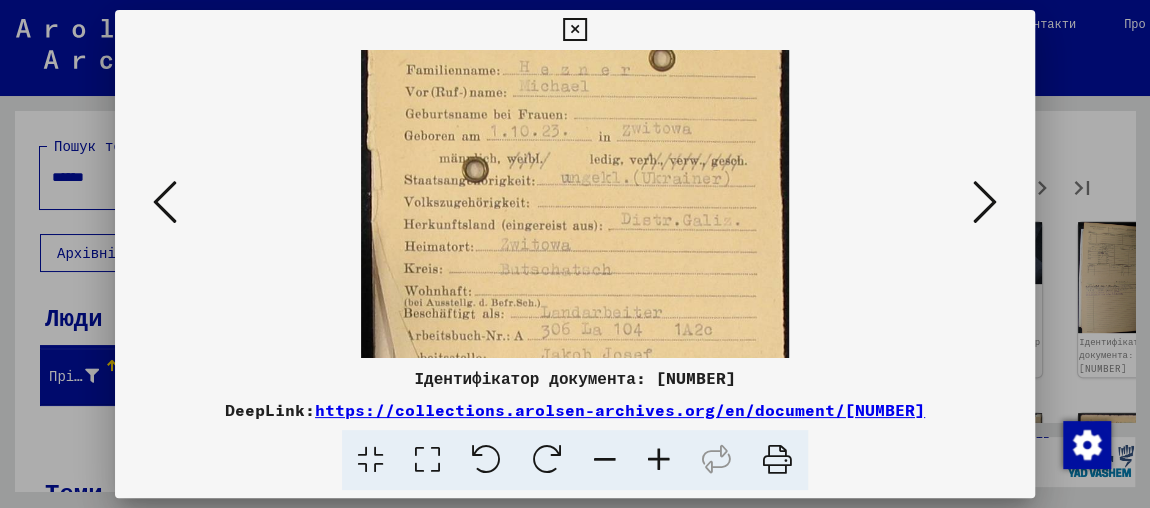 drag, startPoint x: 632, startPoint y: 277, endPoint x: 616, endPoint y: 182, distance: 96.337944 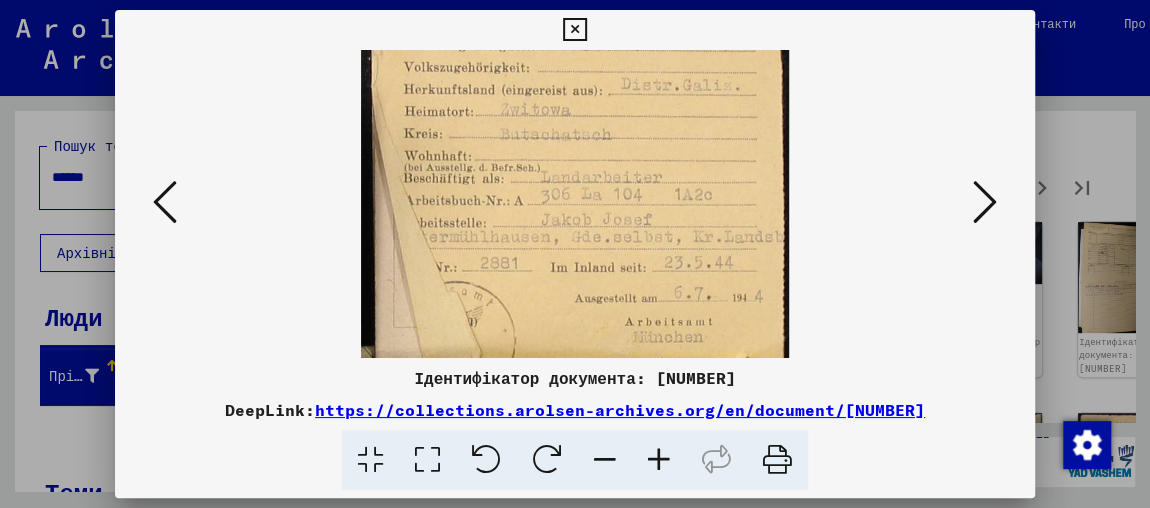 drag, startPoint x: 631, startPoint y: 159, endPoint x: 639, endPoint y: 123, distance: 36.878178 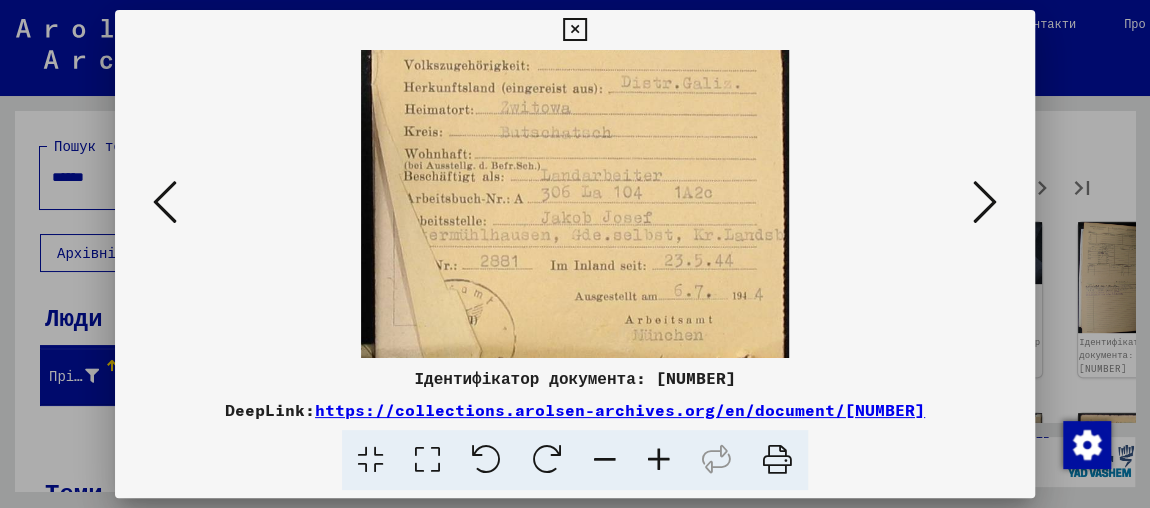 click at bounding box center (985, 202) 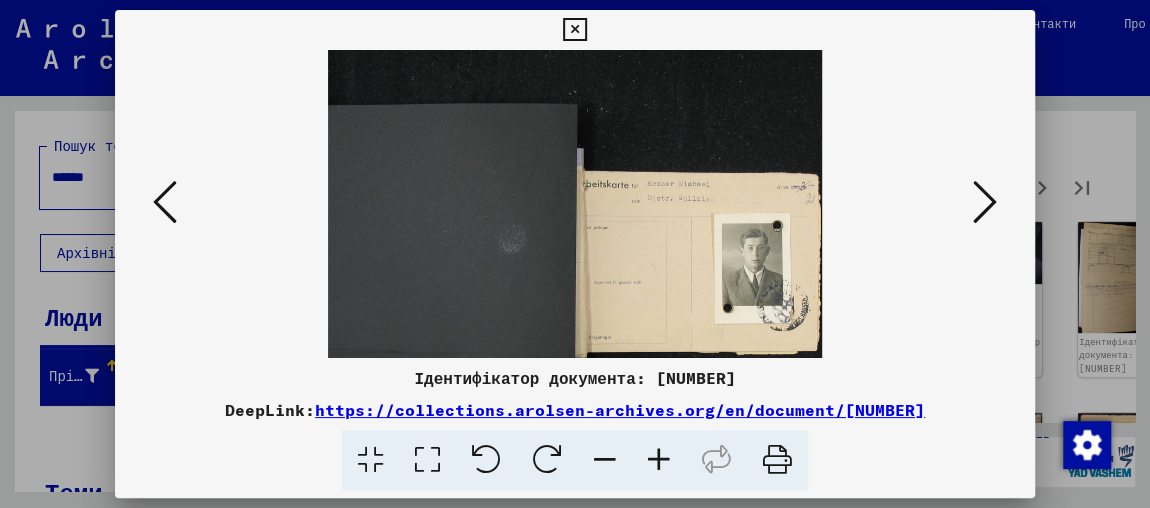 scroll, scrollTop: 0, scrollLeft: 0, axis: both 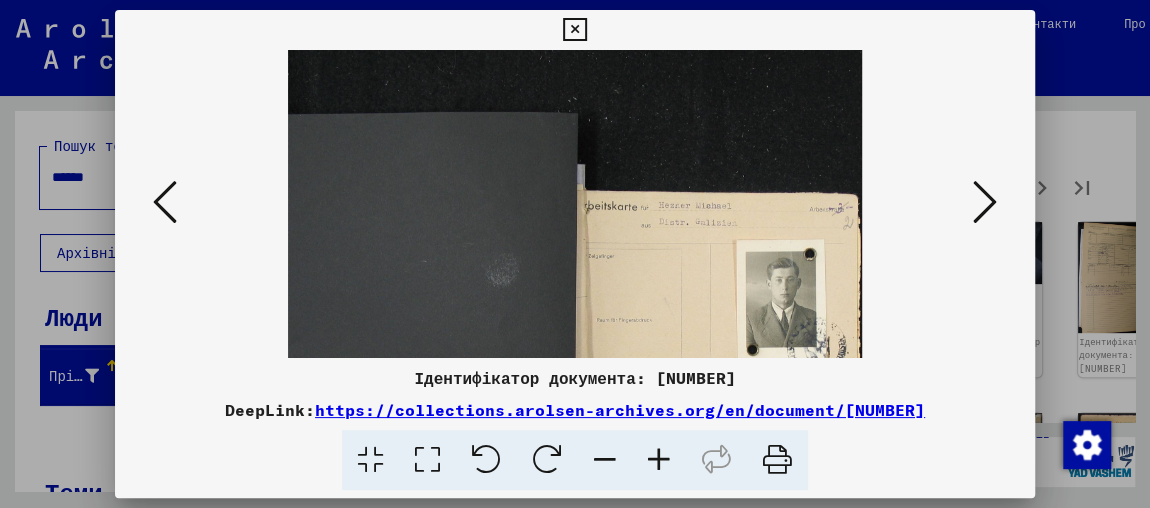 click at bounding box center [659, 460] 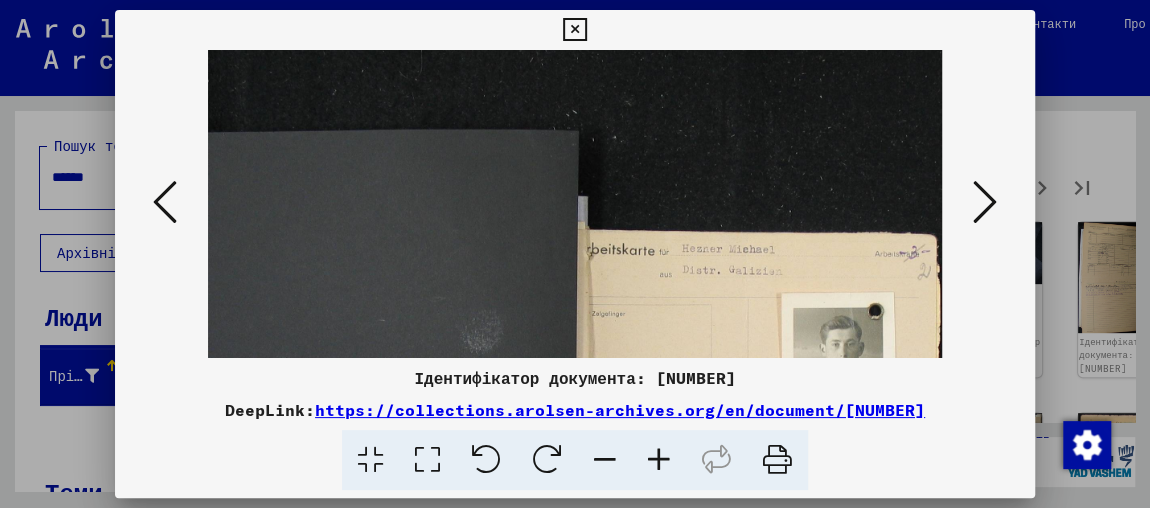 click at bounding box center (659, 460) 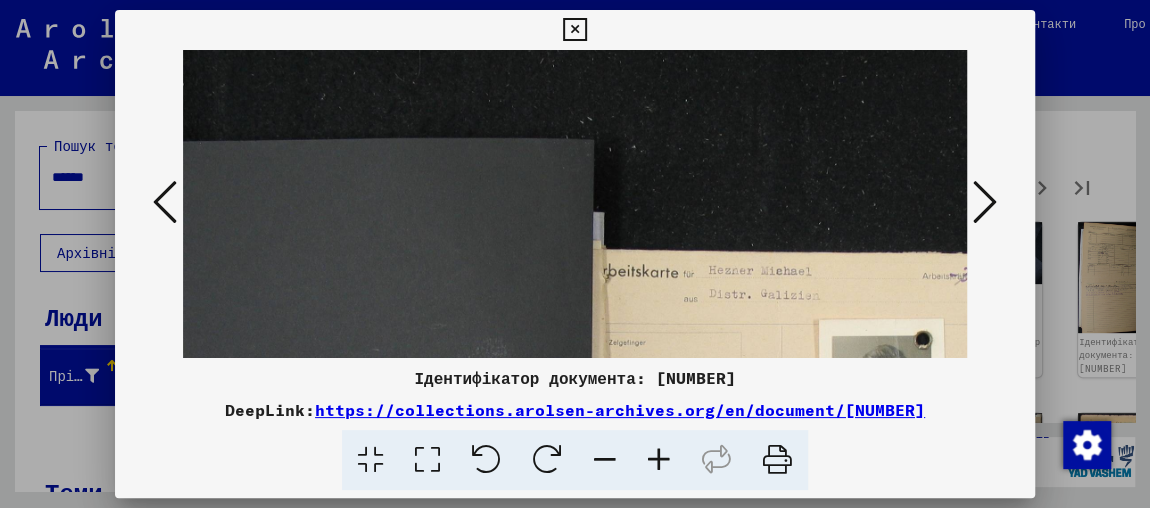 click at bounding box center [659, 460] 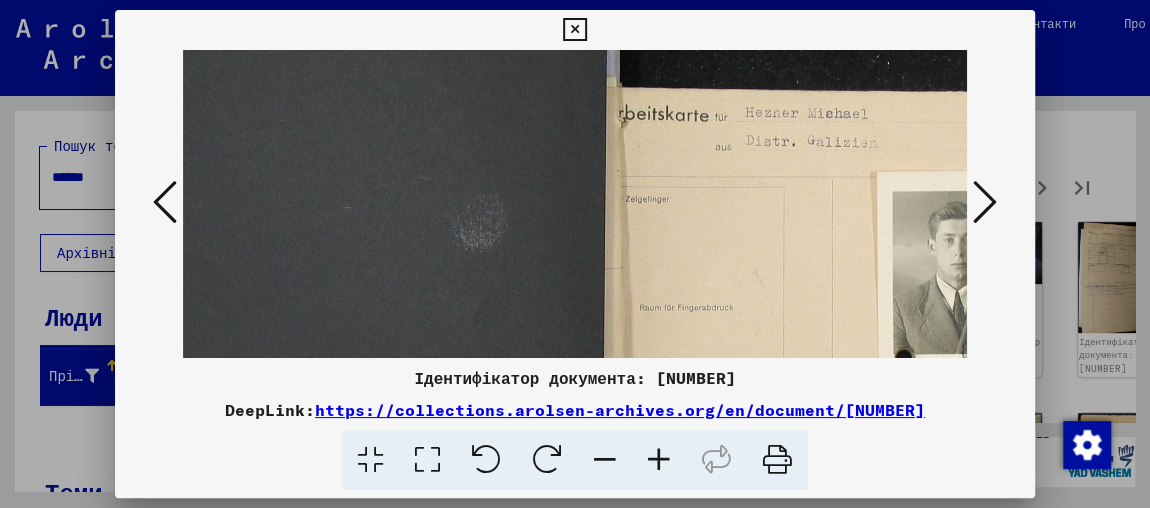 drag, startPoint x: 723, startPoint y: 237, endPoint x: 623, endPoint y: -12, distance: 268.33002 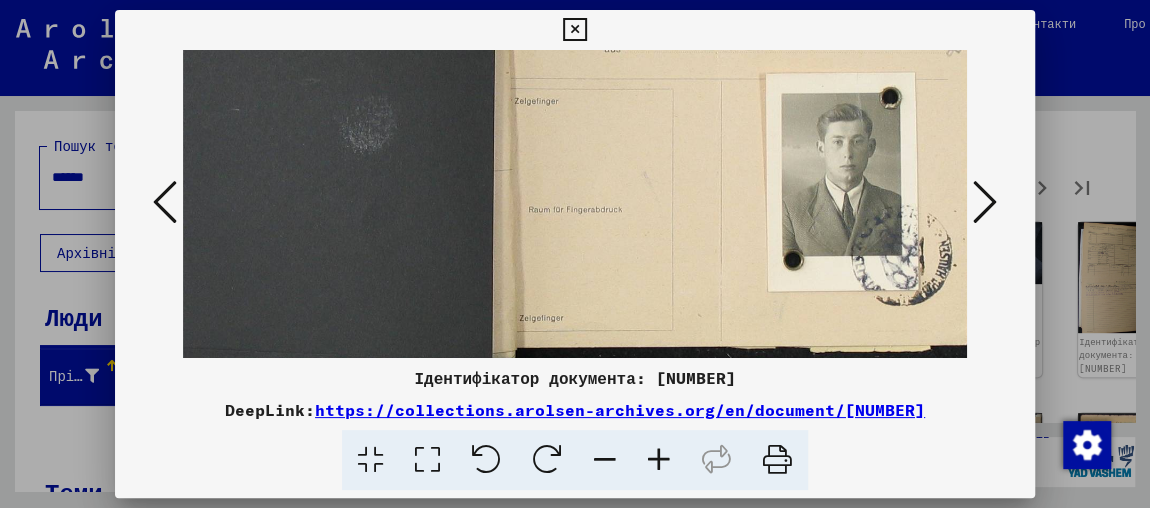 scroll, scrollTop: 298, scrollLeft: 178, axis: both 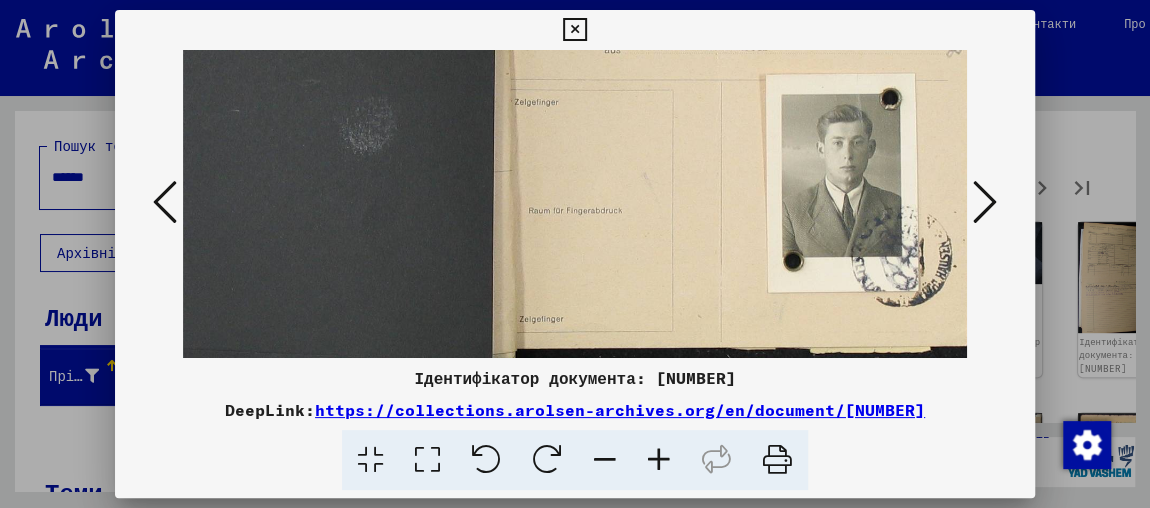 drag, startPoint x: 766, startPoint y: 195, endPoint x: 481, endPoint y: 146, distance: 289.1816 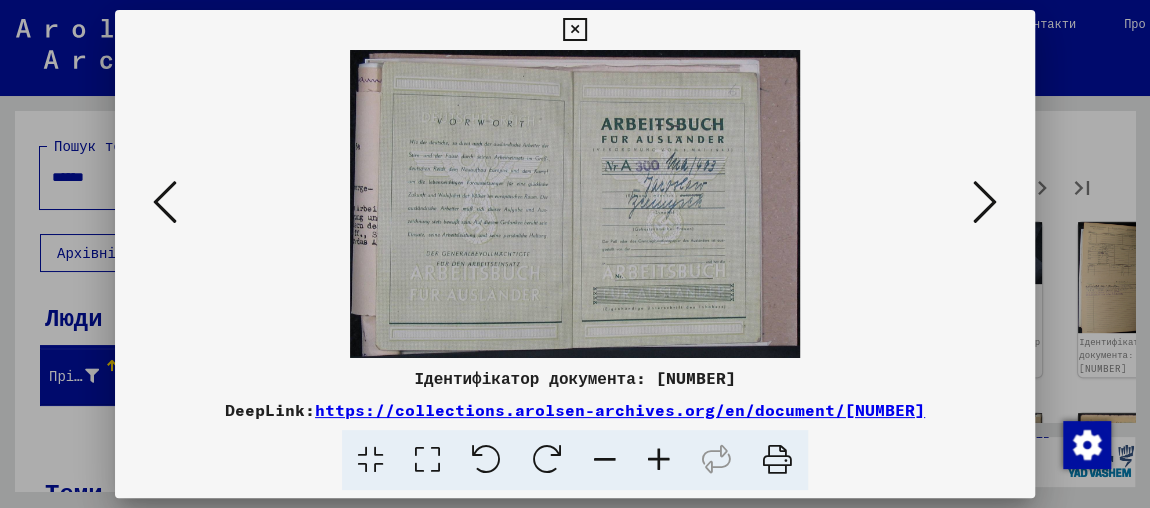 click at bounding box center [985, 202] 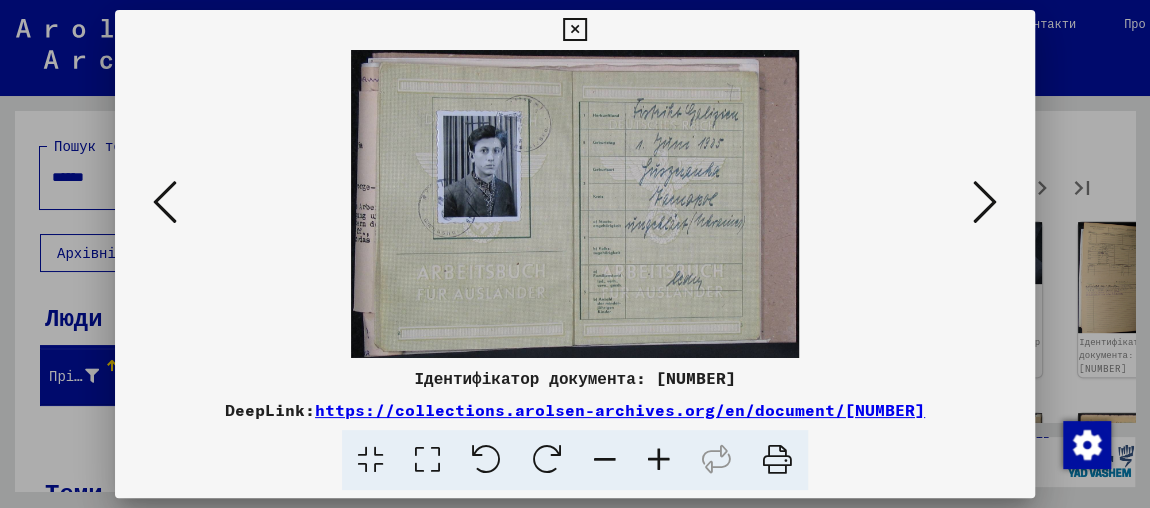 click at bounding box center (985, 202) 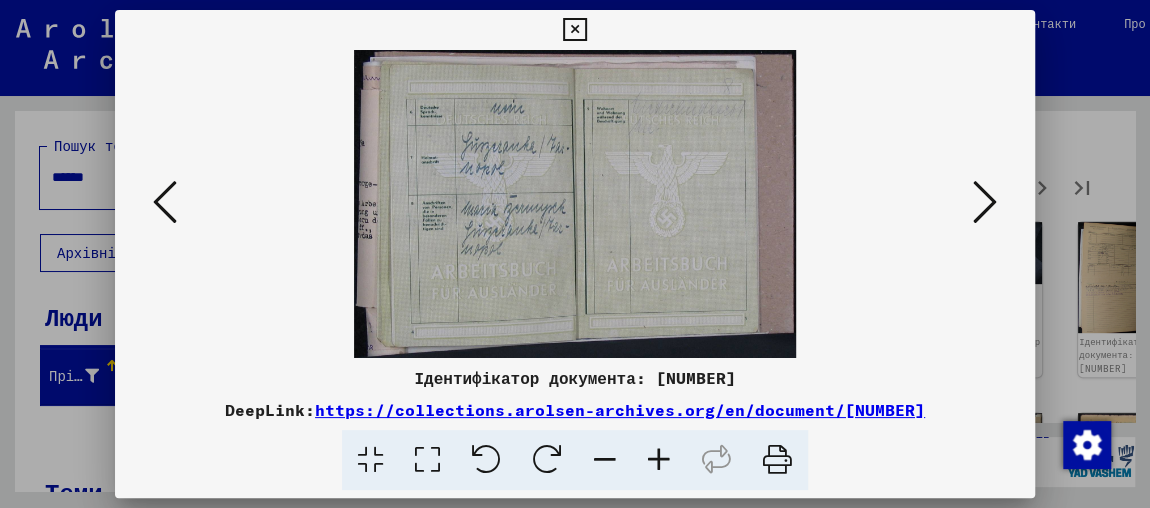 click at bounding box center [985, 202] 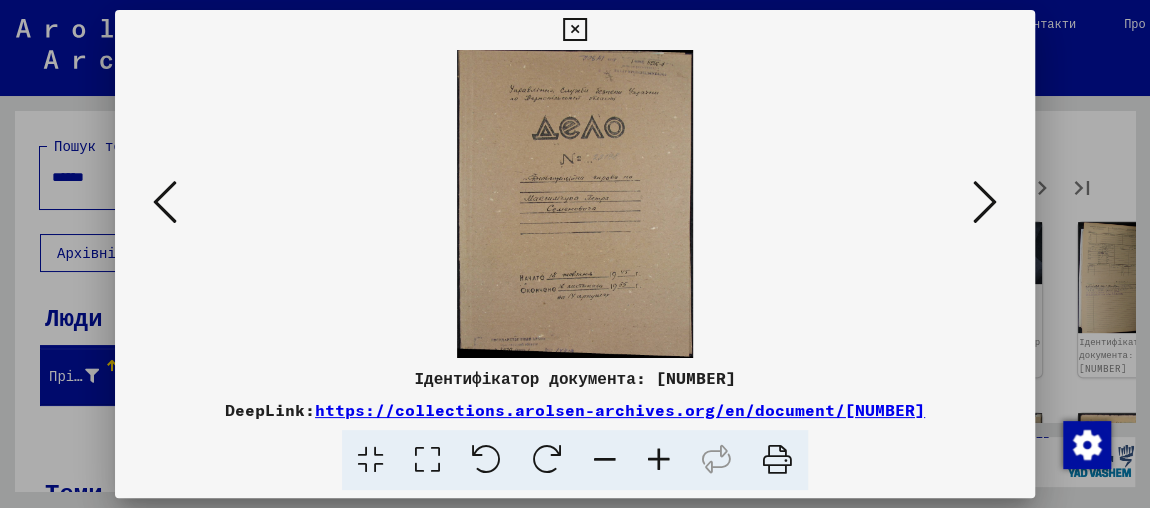 click at bounding box center [985, 202] 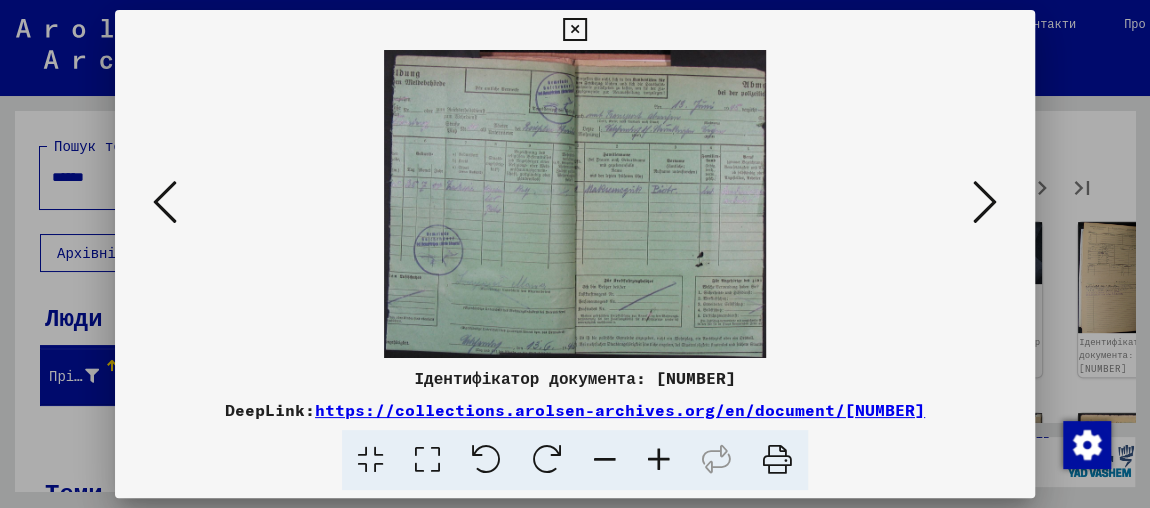 click at bounding box center [985, 202] 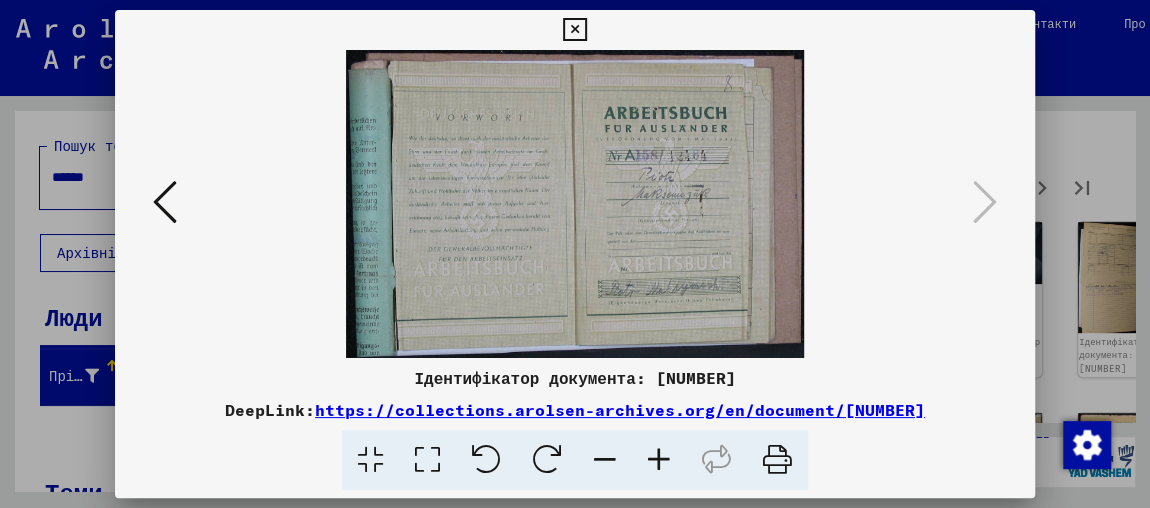 click at bounding box center [165, 202] 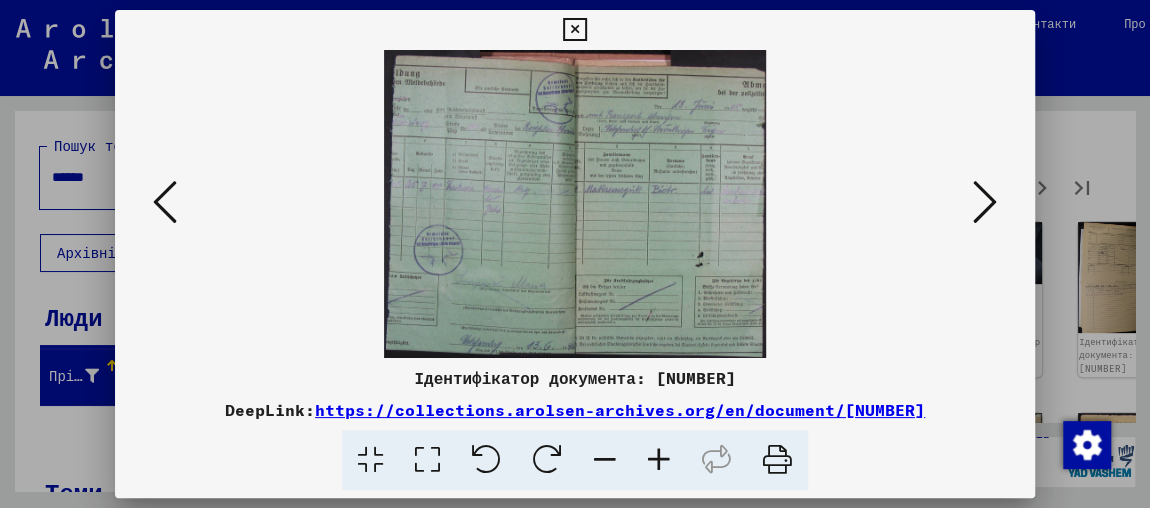 click at bounding box center (659, 460) 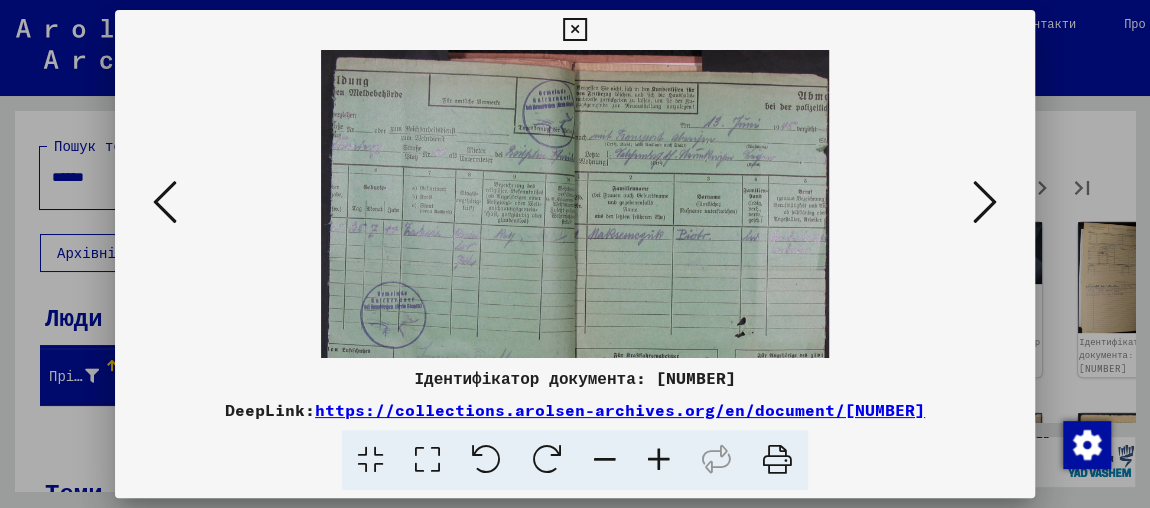 click at bounding box center [659, 460] 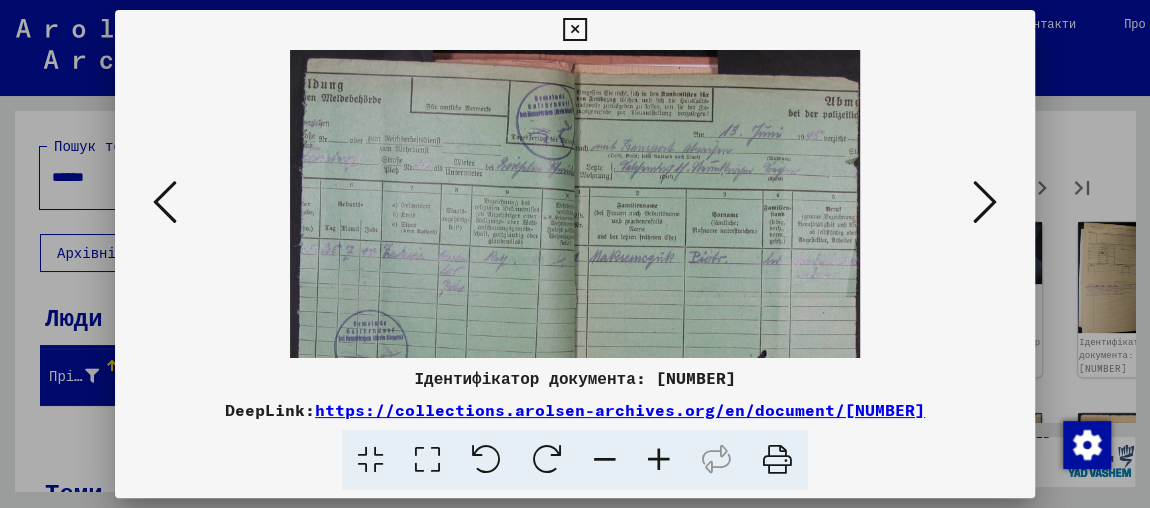 click at bounding box center (659, 460) 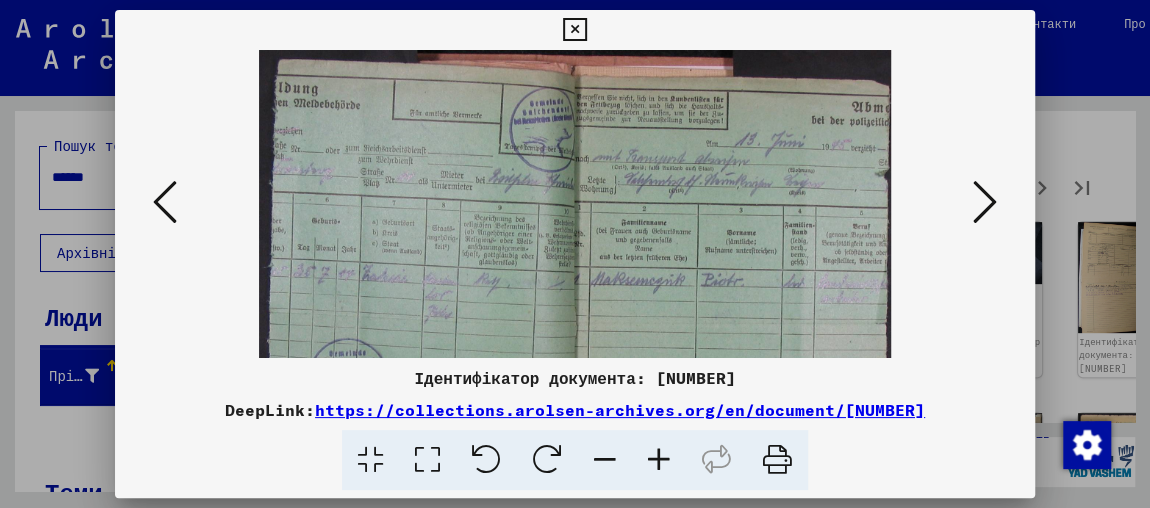 click at bounding box center (659, 460) 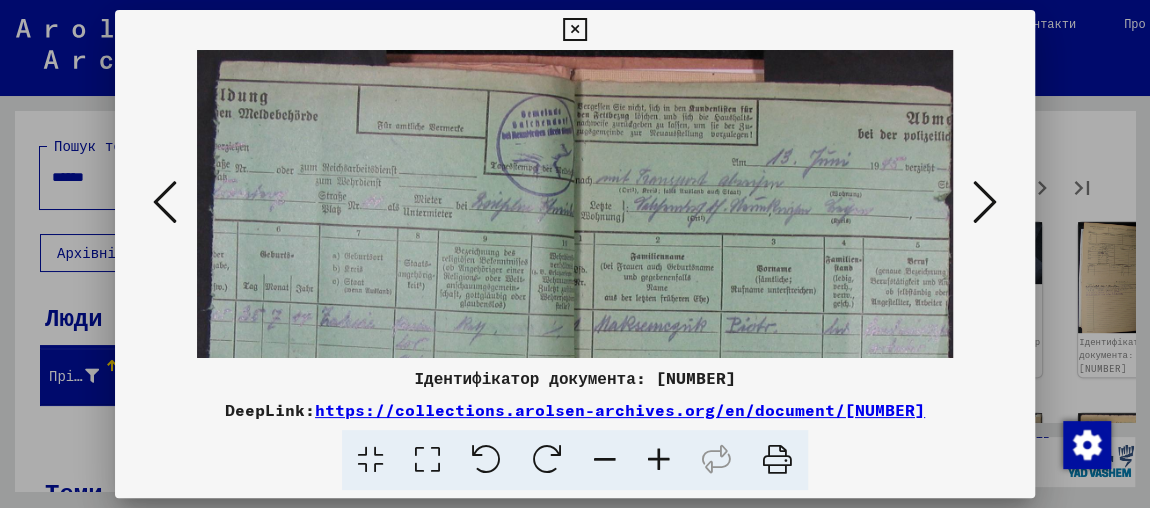 click at bounding box center (659, 460) 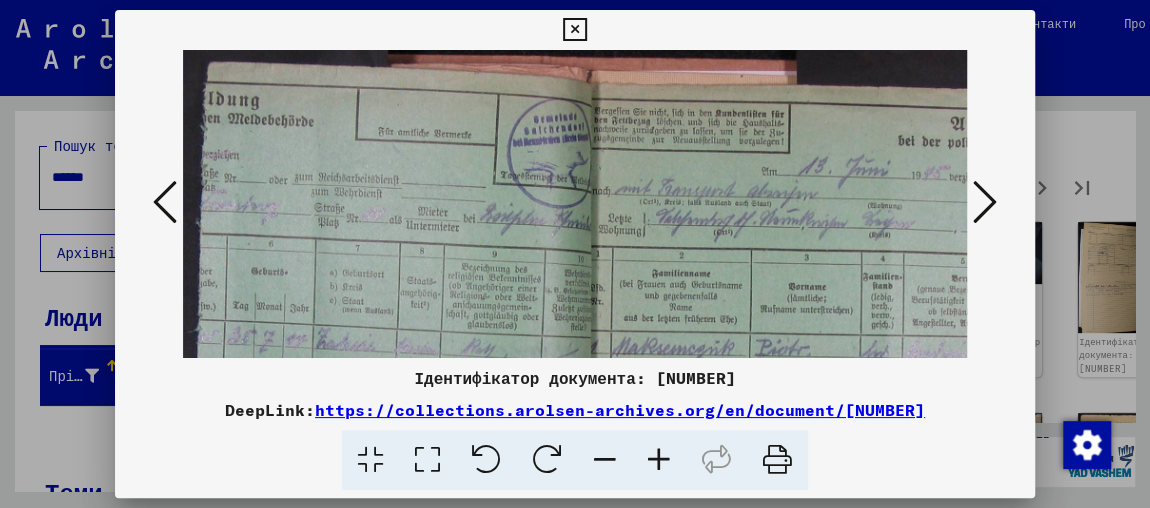 click at bounding box center (659, 460) 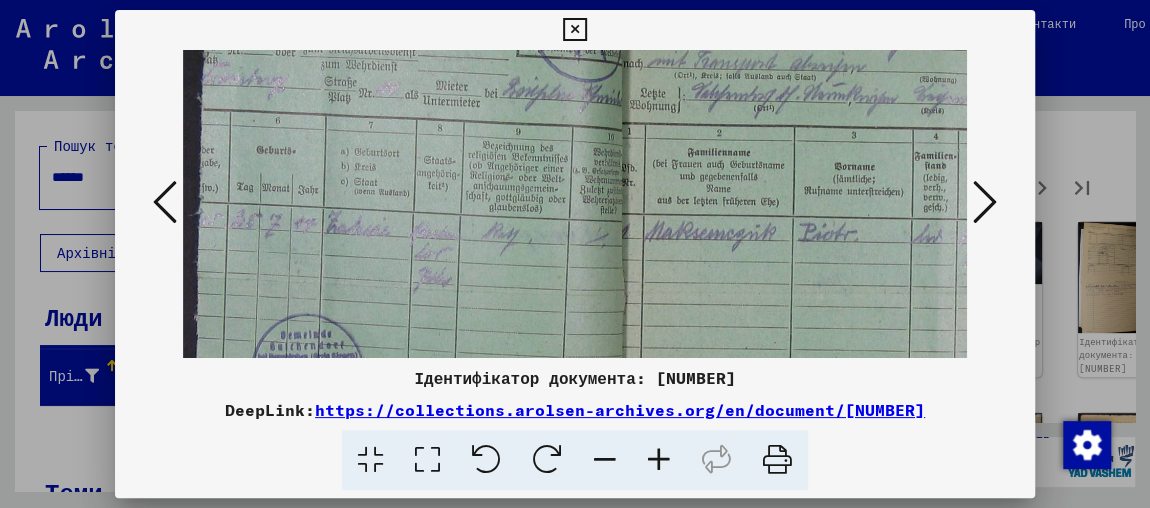 scroll, scrollTop: 152, scrollLeft: 0, axis: vertical 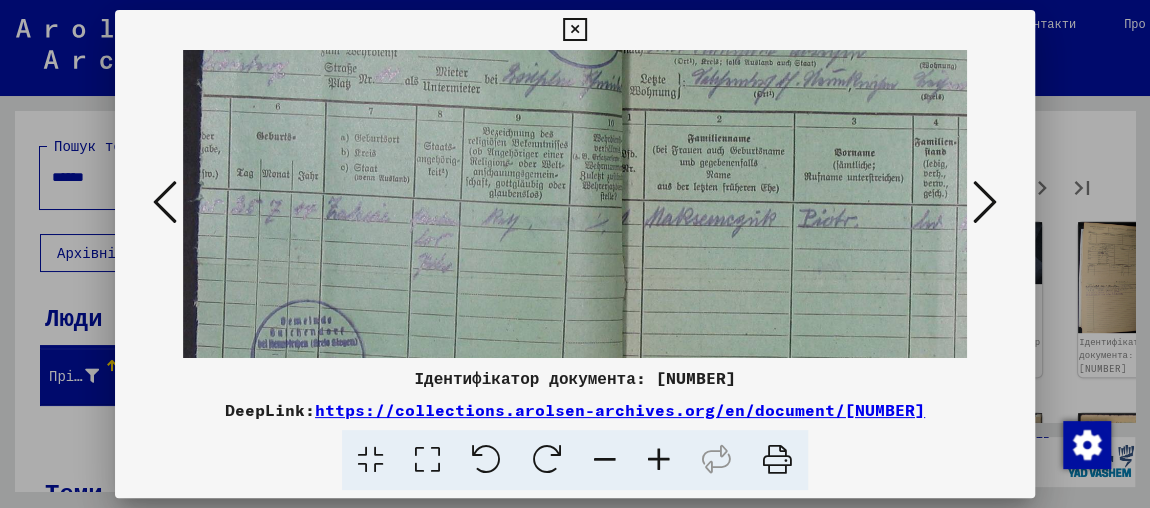 click at bounding box center [623, 252] 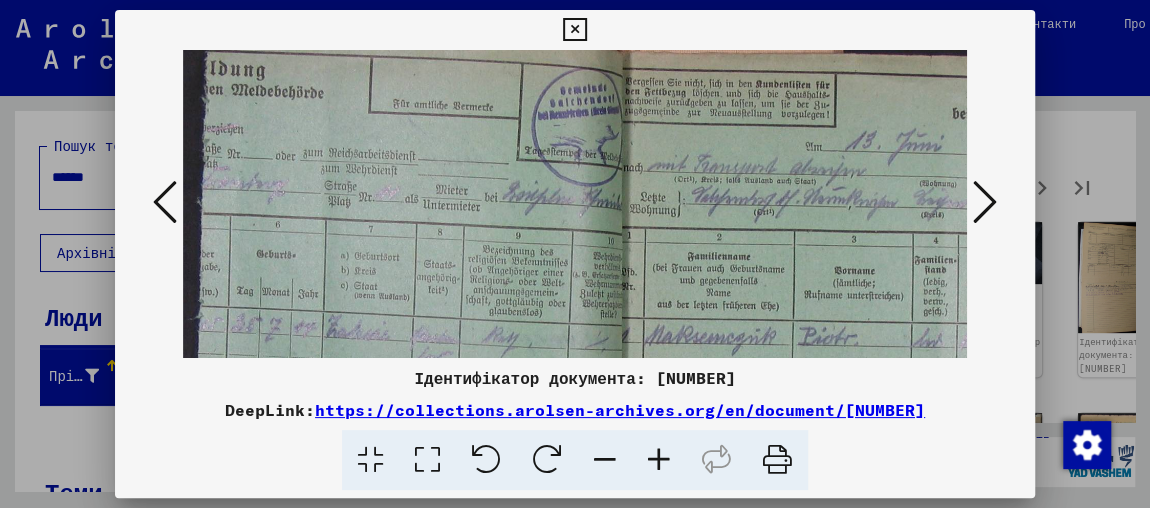scroll, scrollTop: 27, scrollLeft: 0, axis: vertical 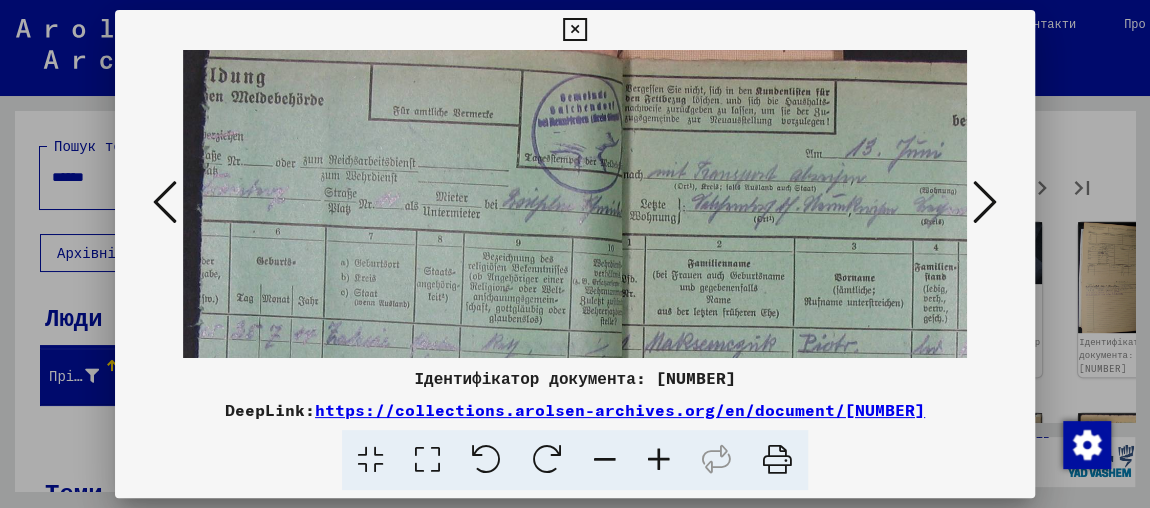 drag, startPoint x: 650, startPoint y: 268, endPoint x: 655, endPoint y: 393, distance: 125.09996 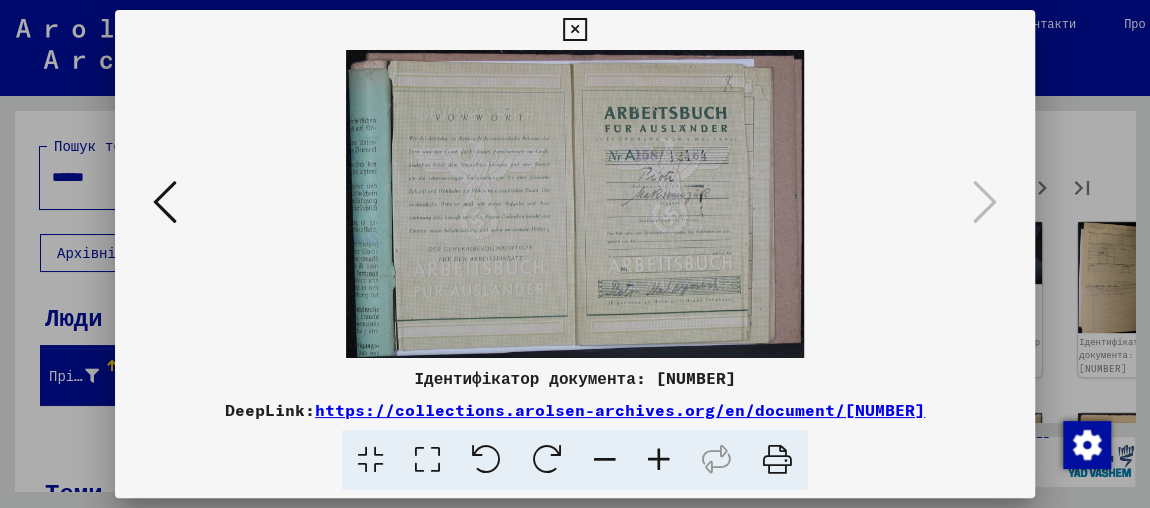 click at bounding box center [575, 254] 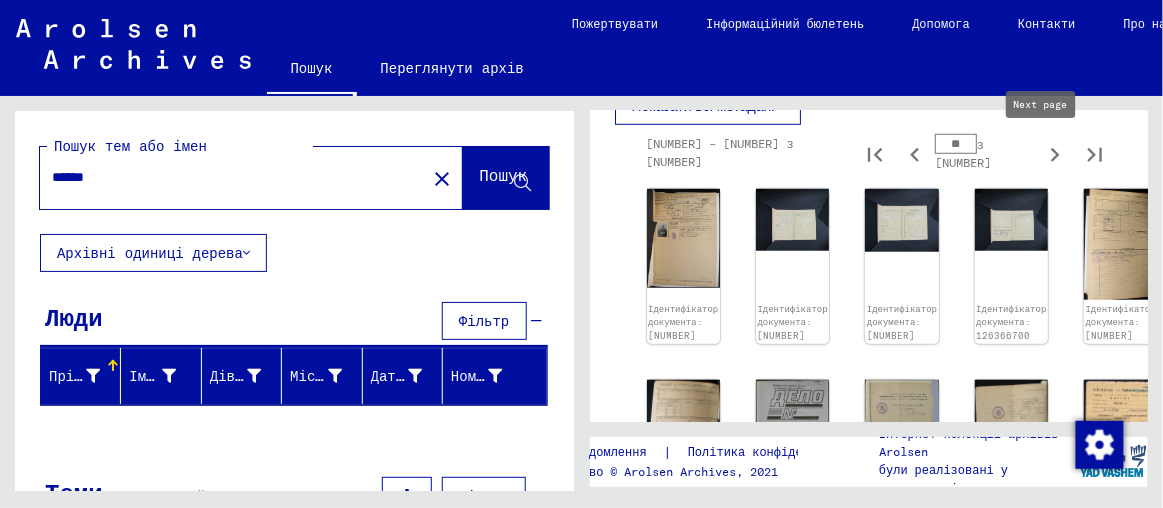 click 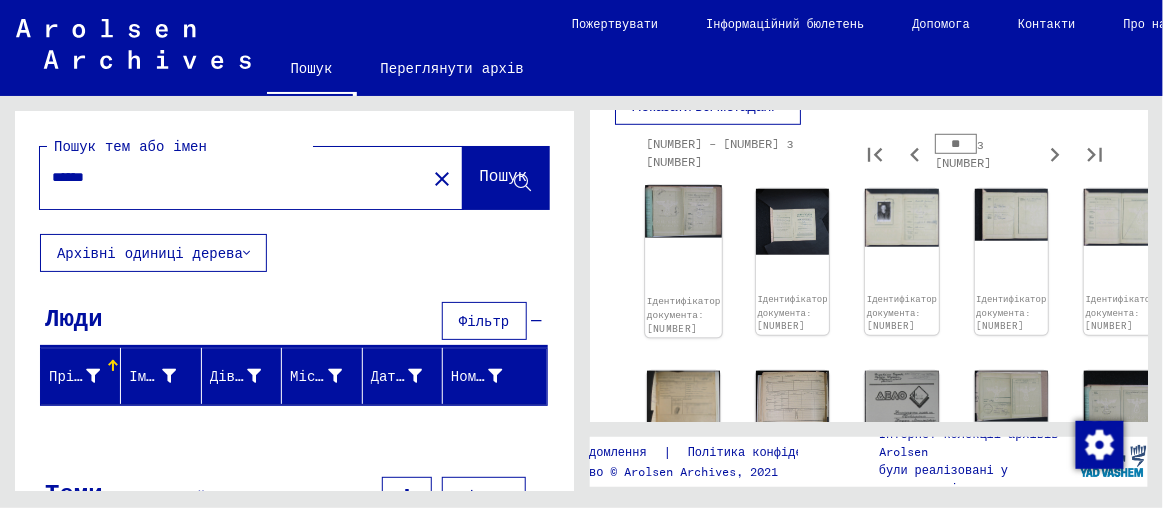 click 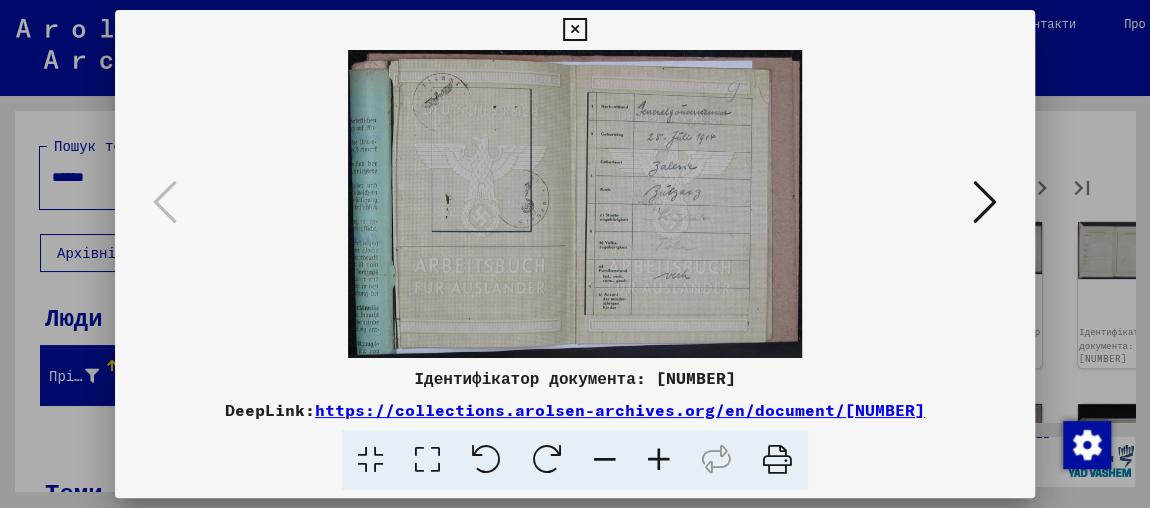 click at bounding box center (659, 460) 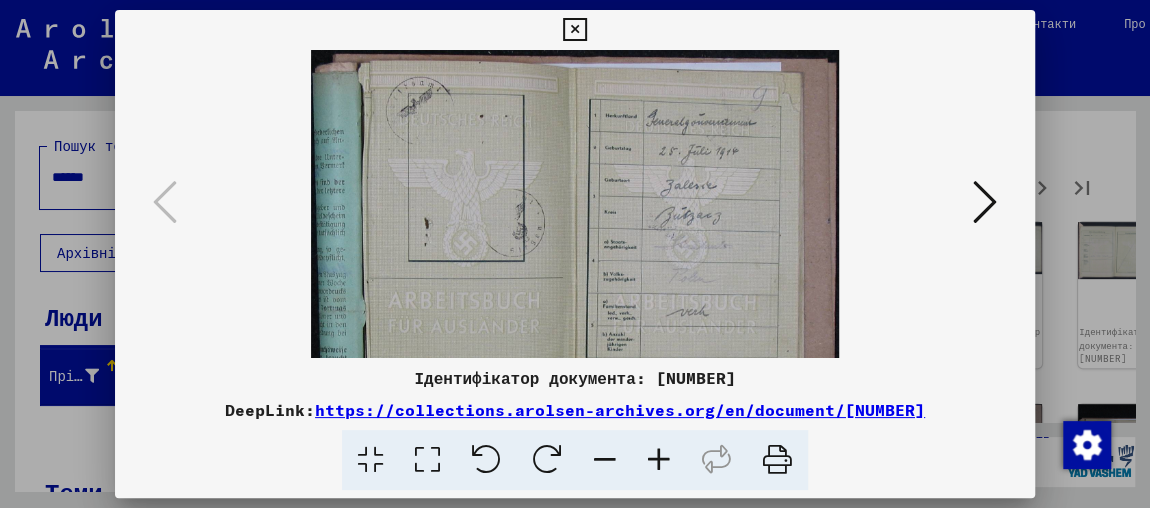 click at bounding box center [659, 460] 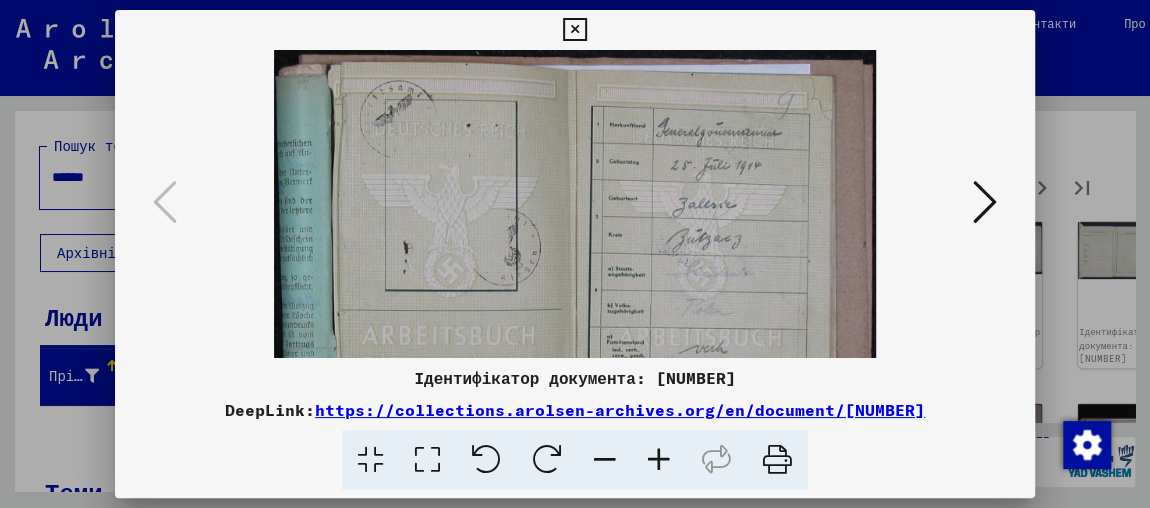 click at bounding box center [659, 460] 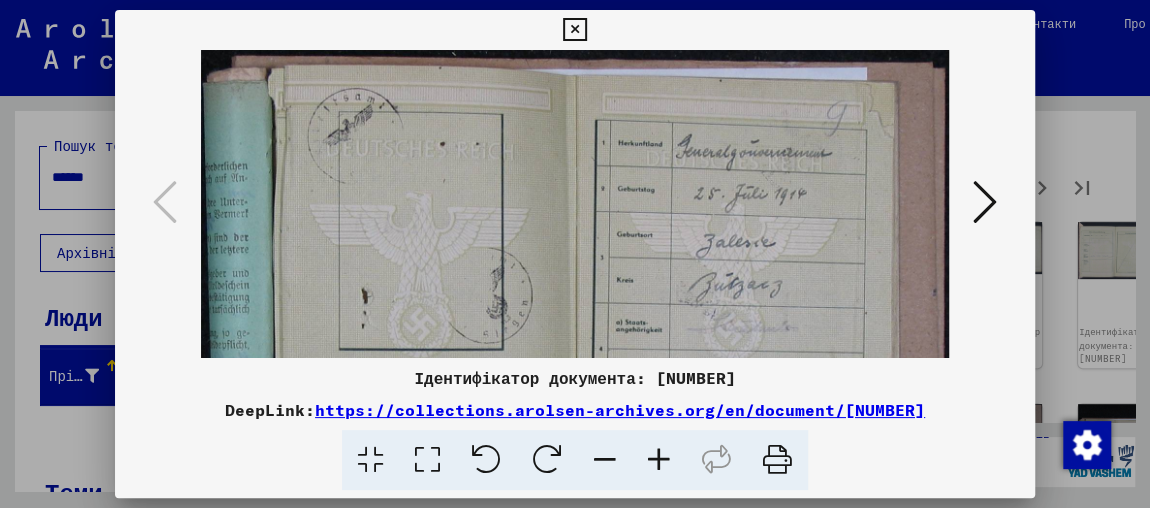 click at bounding box center [659, 460] 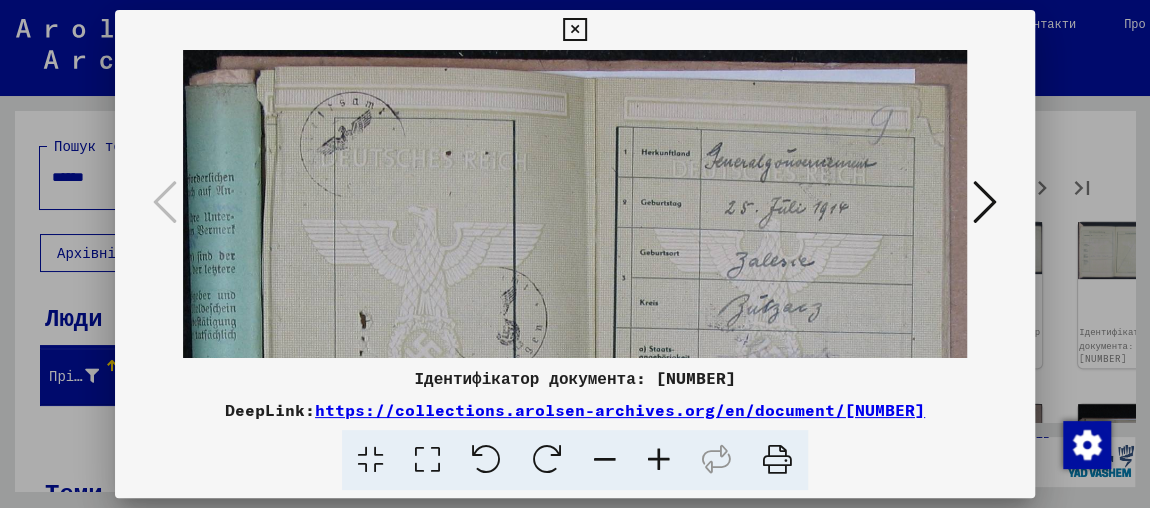 click at bounding box center (659, 460) 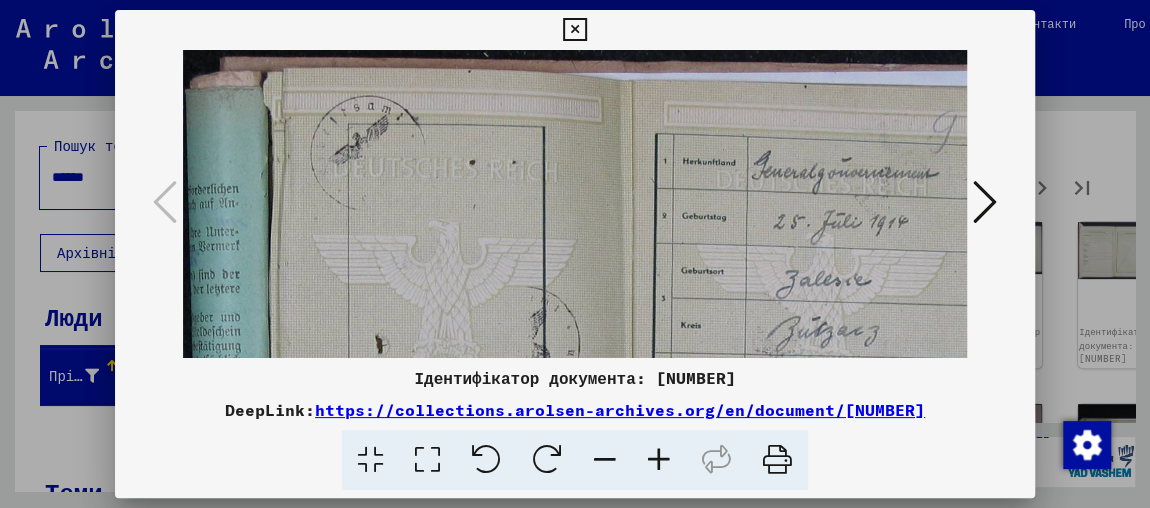 click at bounding box center (985, 202) 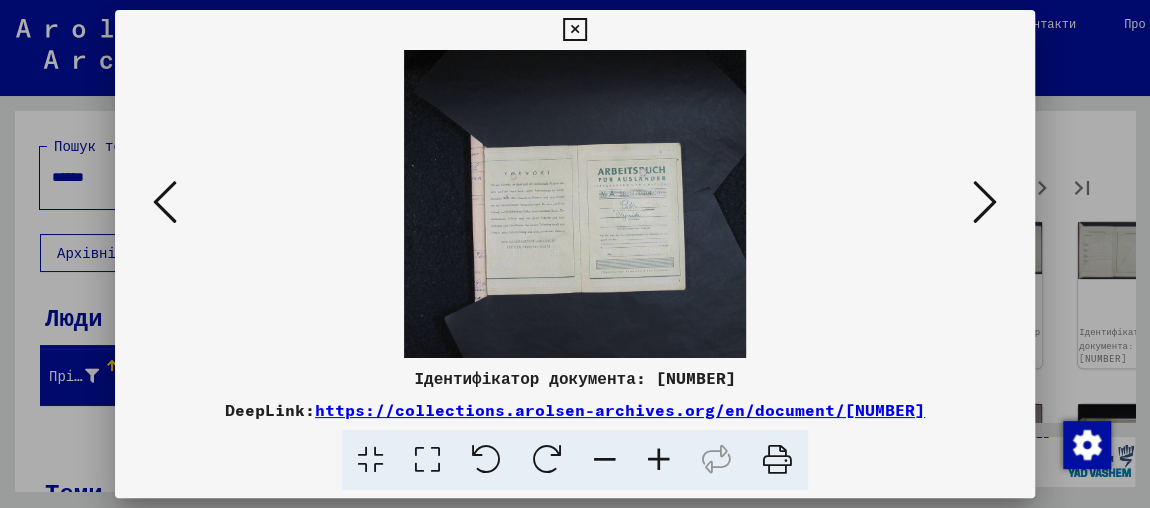 click at bounding box center [985, 202] 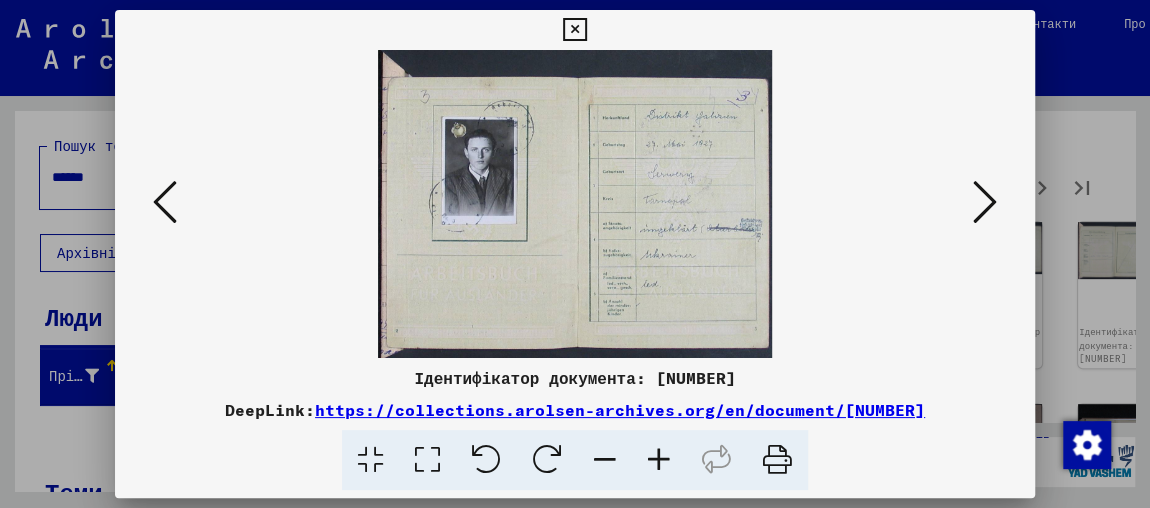 click at bounding box center (659, 460) 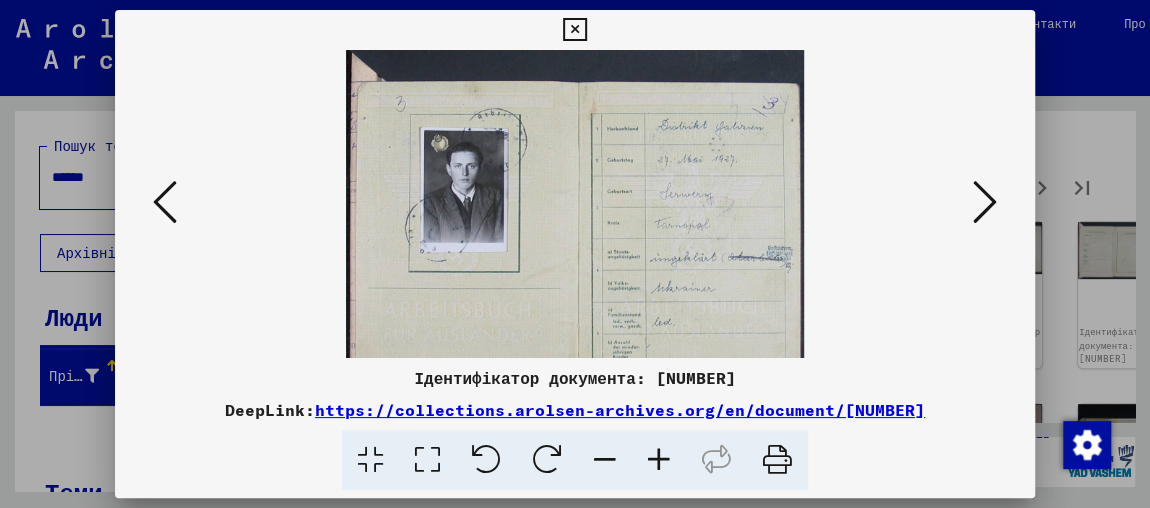 click at bounding box center (659, 460) 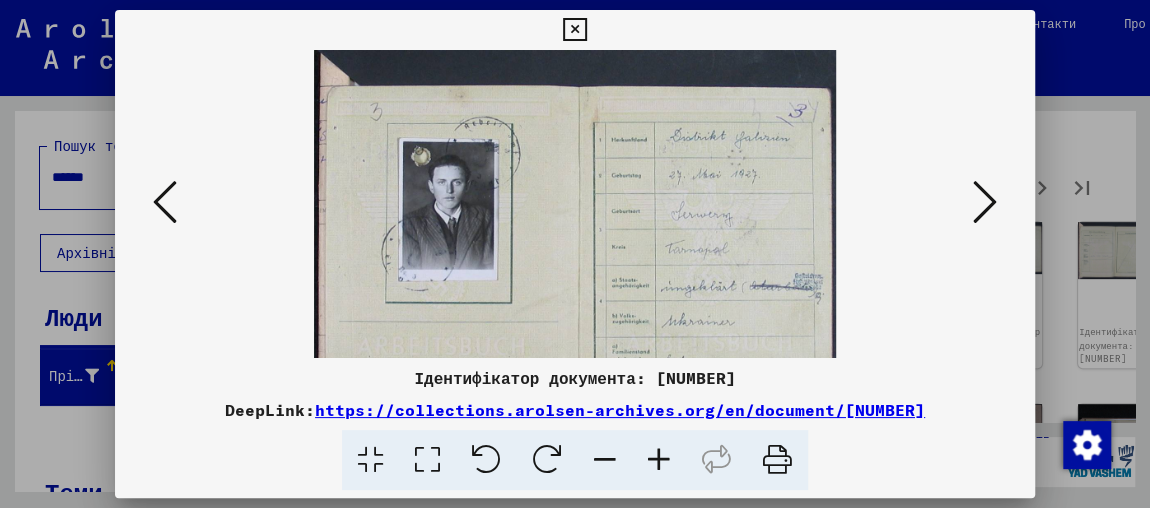click at bounding box center (659, 460) 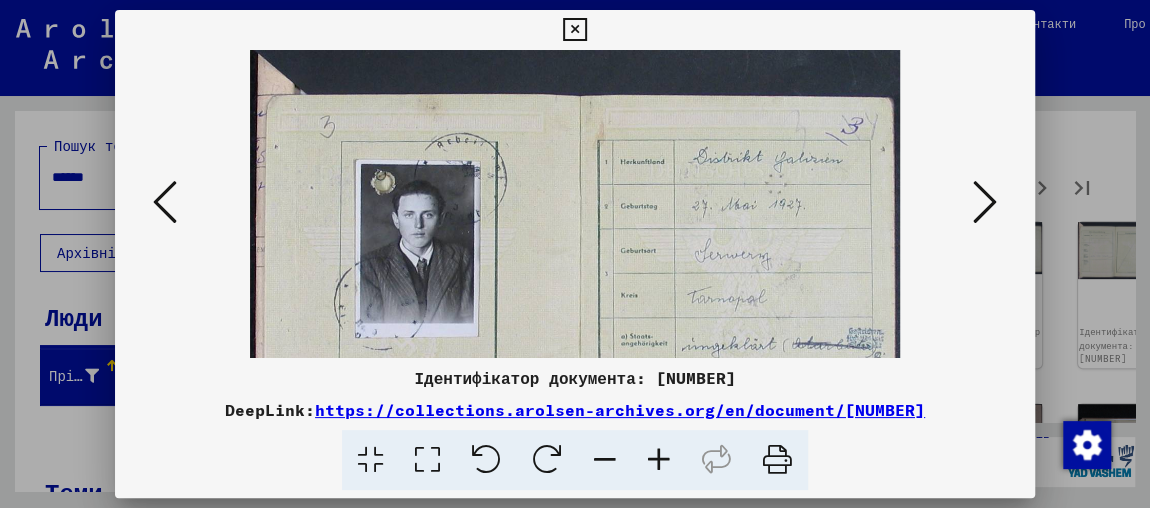 click at bounding box center [659, 460] 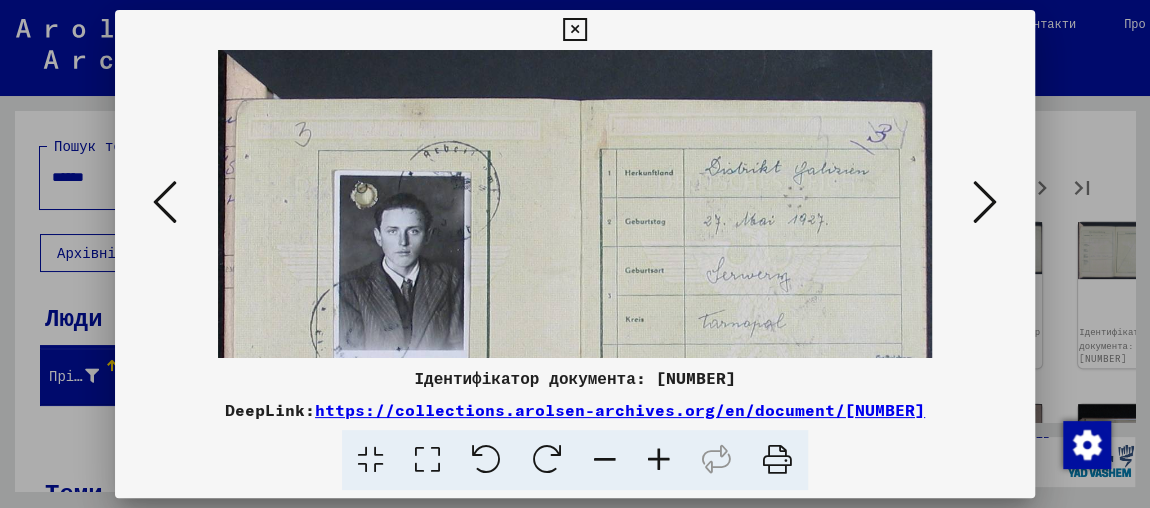 click at bounding box center (659, 460) 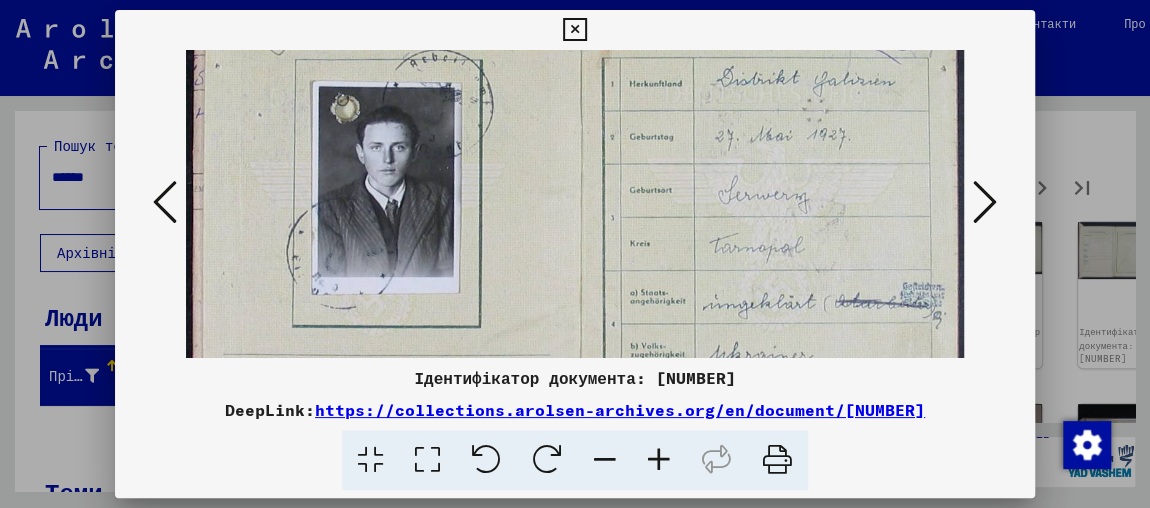 drag, startPoint x: 678, startPoint y: 231, endPoint x: 674, endPoint y: 129, distance: 102.0784 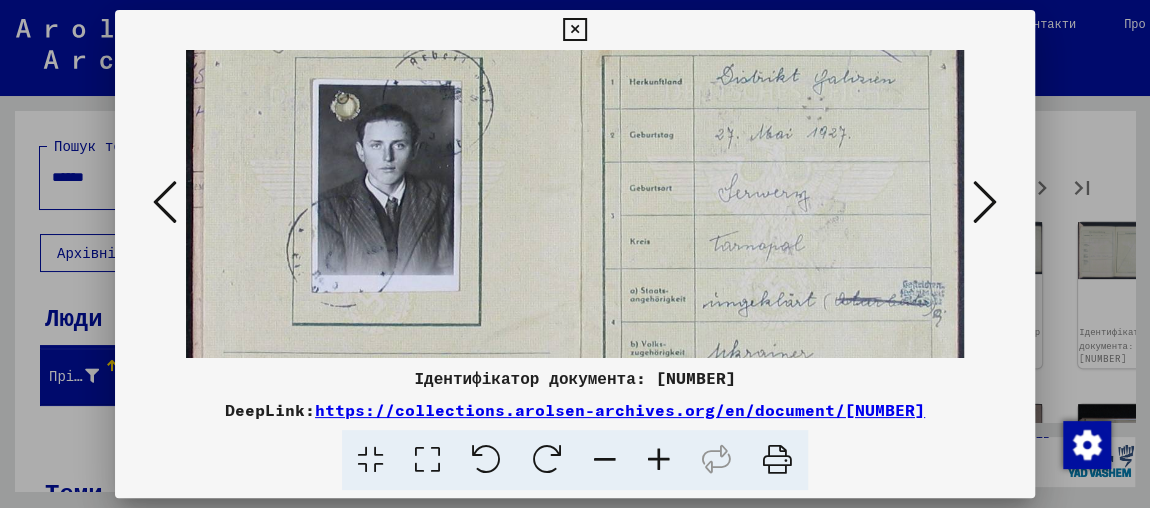 scroll, scrollTop: 278, scrollLeft: 0, axis: vertical 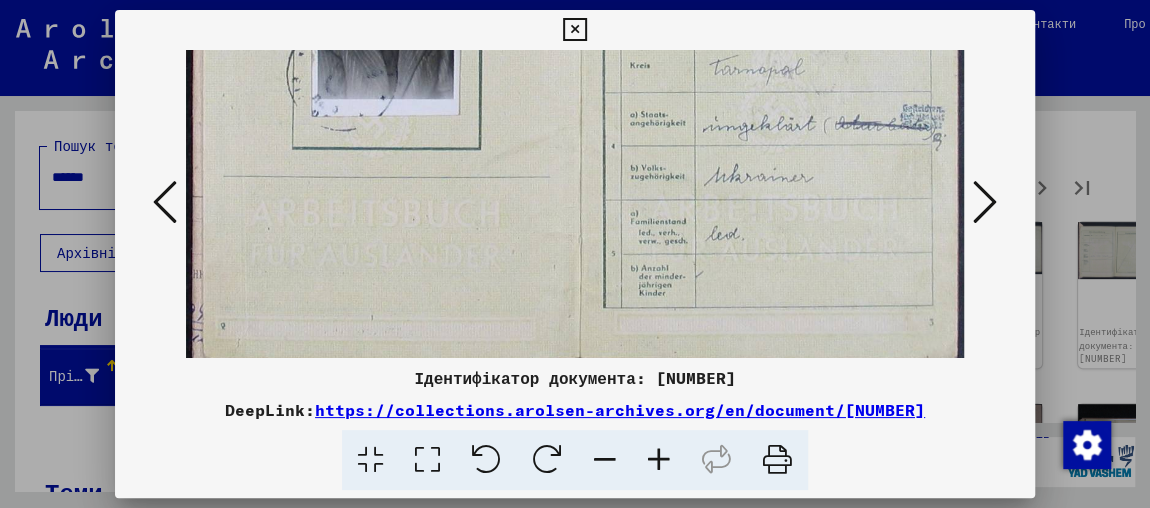 drag, startPoint x: 699, startPoint y: 145, endPoint x: 683, endPoint y: 53, distance: 93.38094 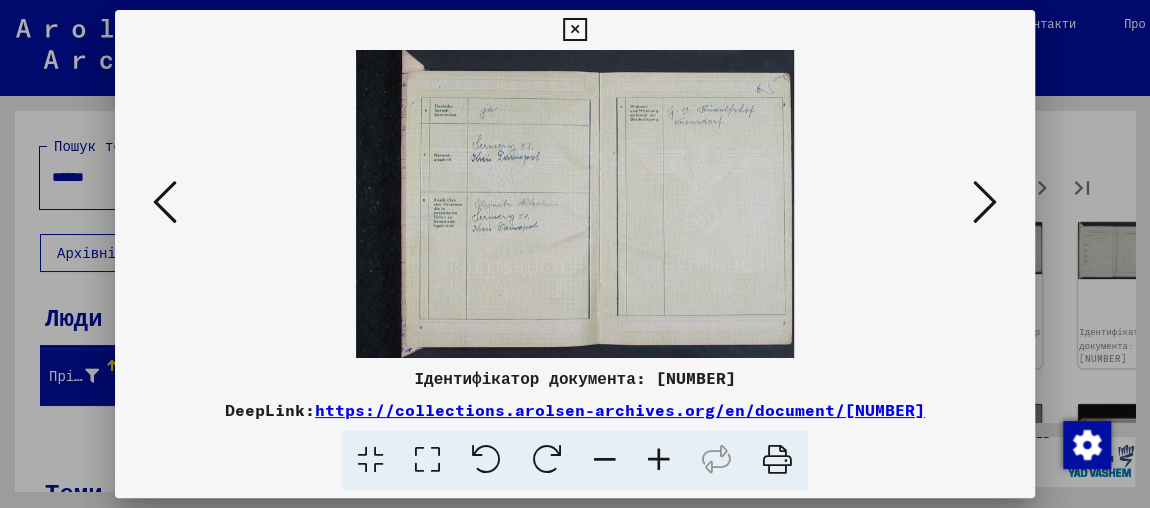 scroll, scrollTop: 0, scrollLeft: 0, axis: both 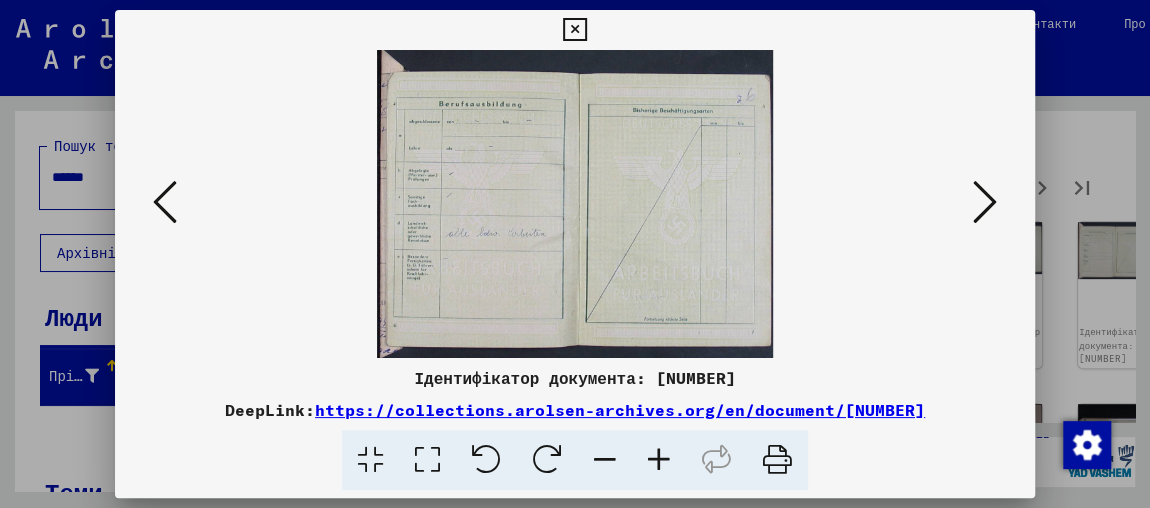click at bounding box center (985, 202) 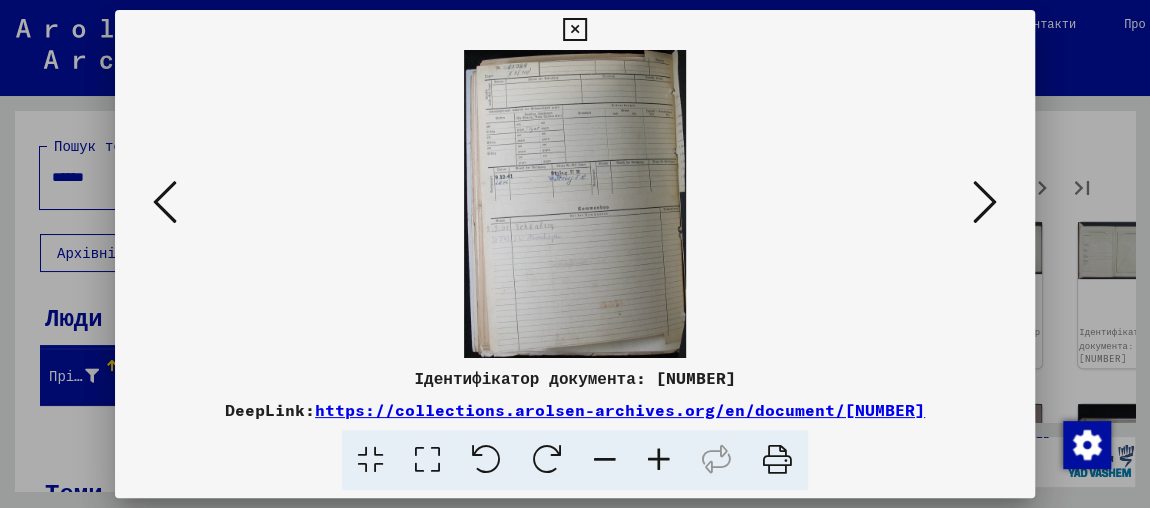 click at bounding box center (985, 202) 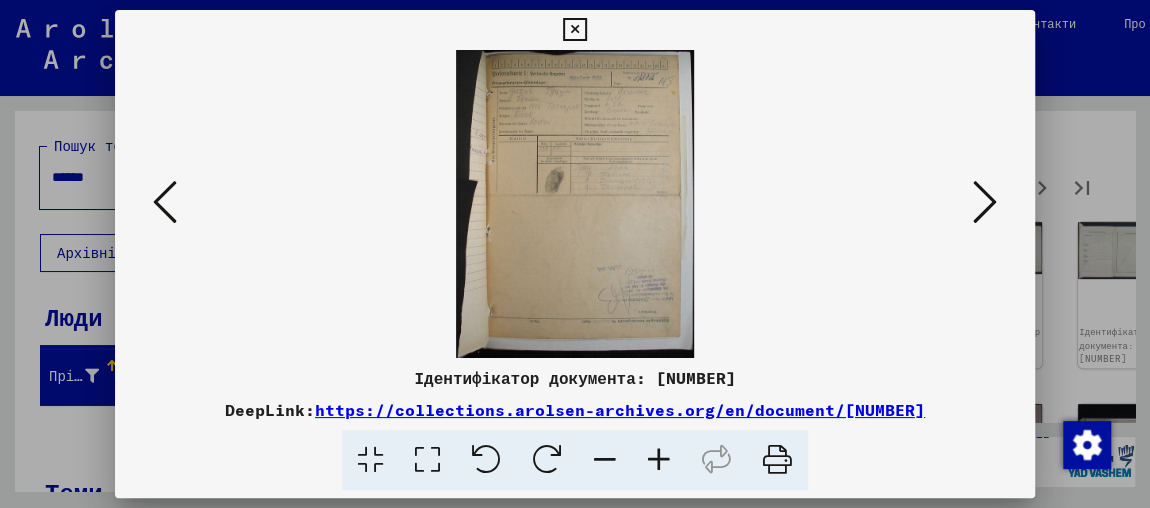 click at bounding box center (659, 460) 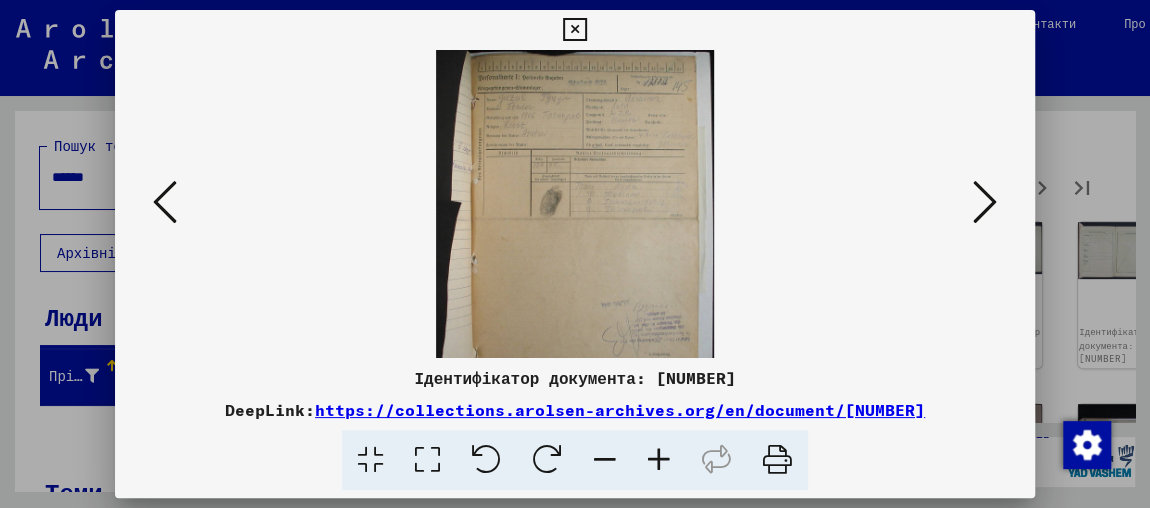 click at bounding box center (659, 460) 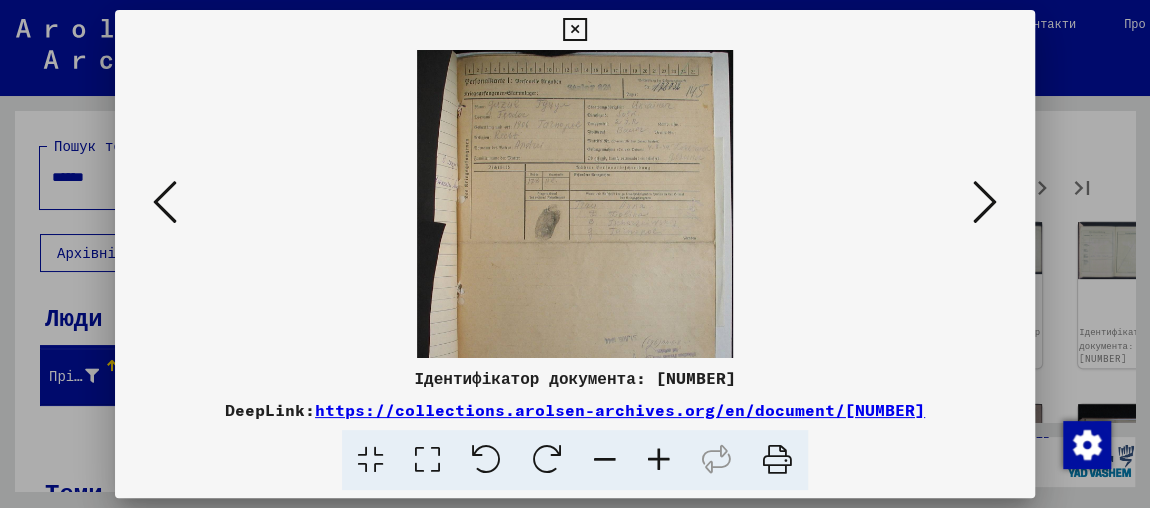 click at bounding box center [659, 460] 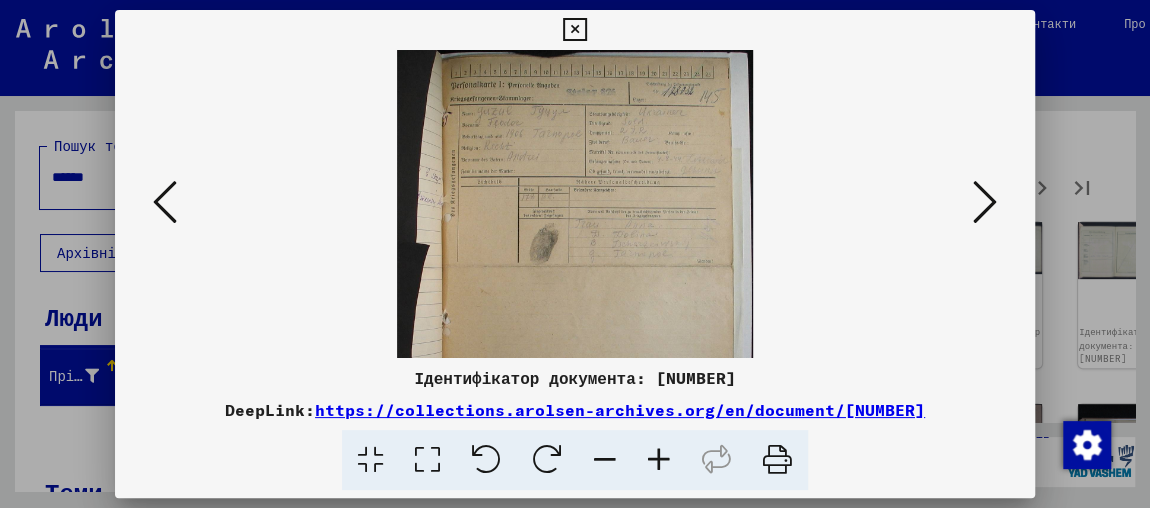 click at bounding box center (659, 460) 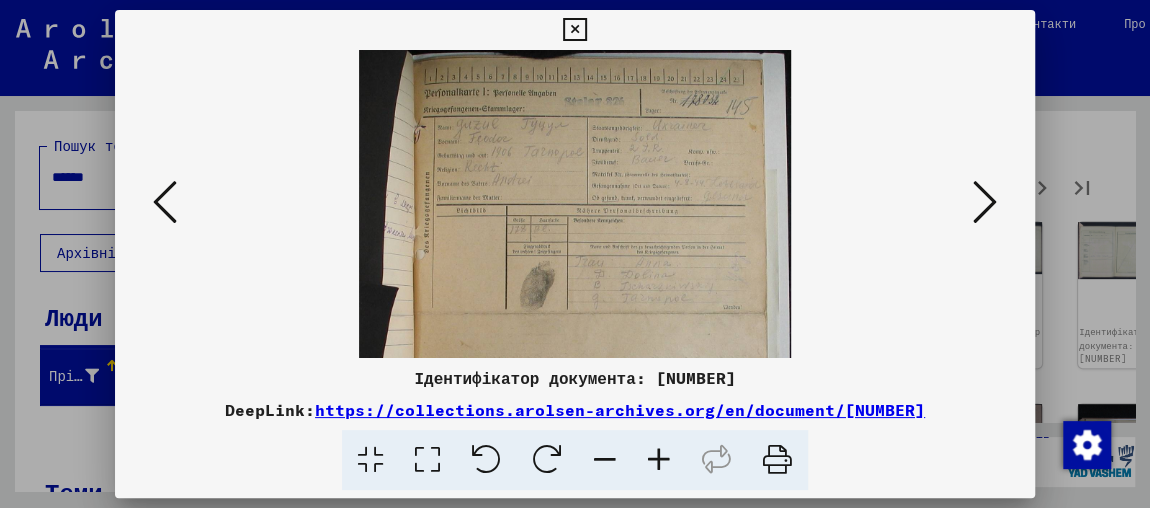 click at bounding box center (659, 460) 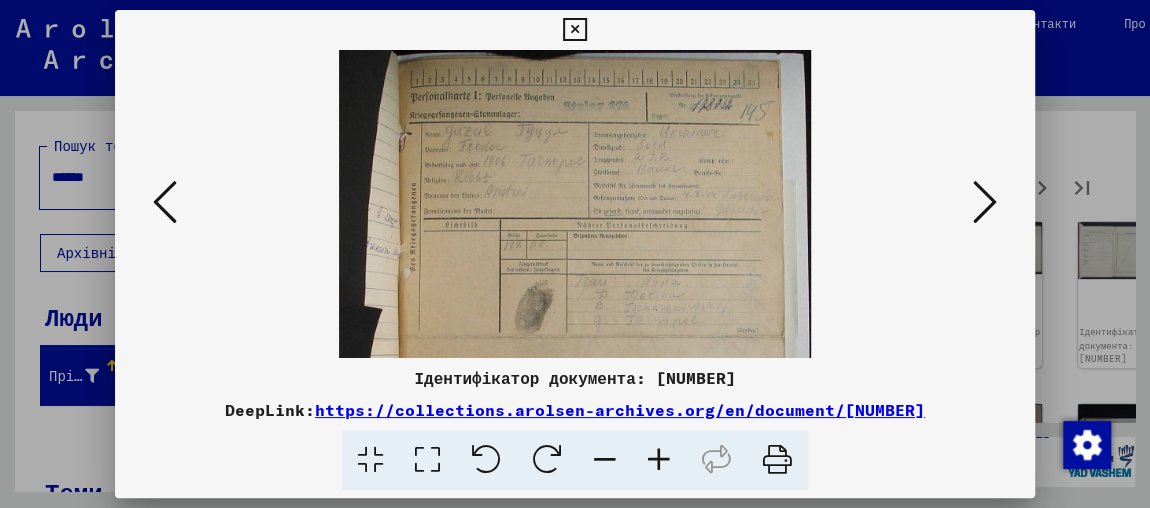 click at bounding box center (575, 204) 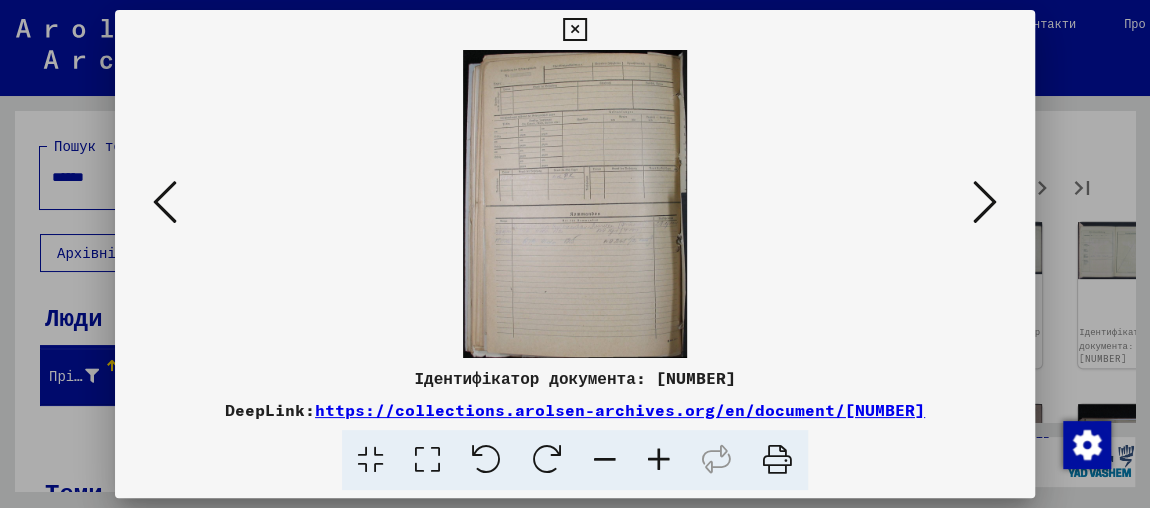 click at bounding box center (985, 202) 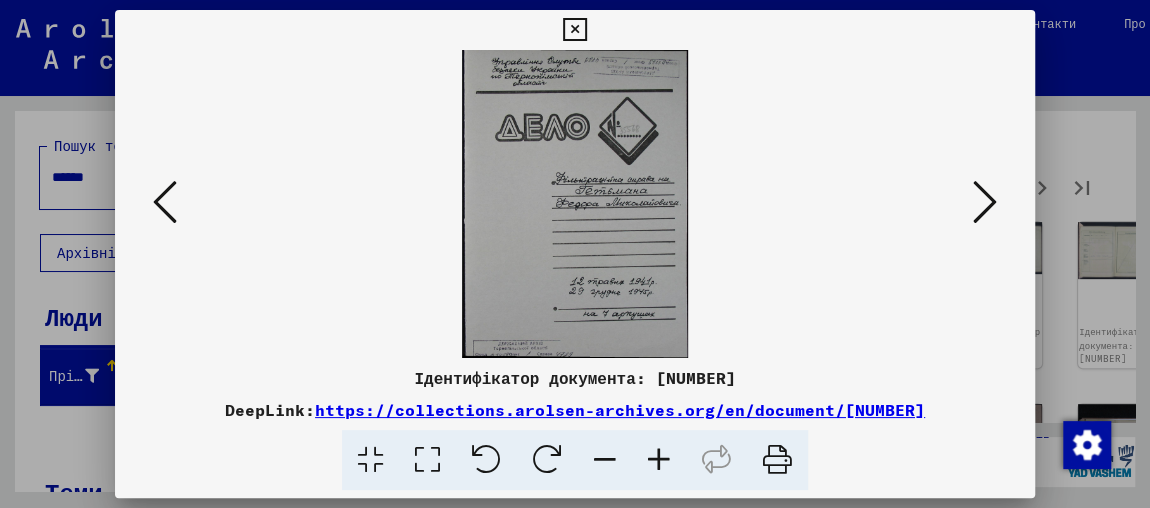 click at bounding box center (985, 203) 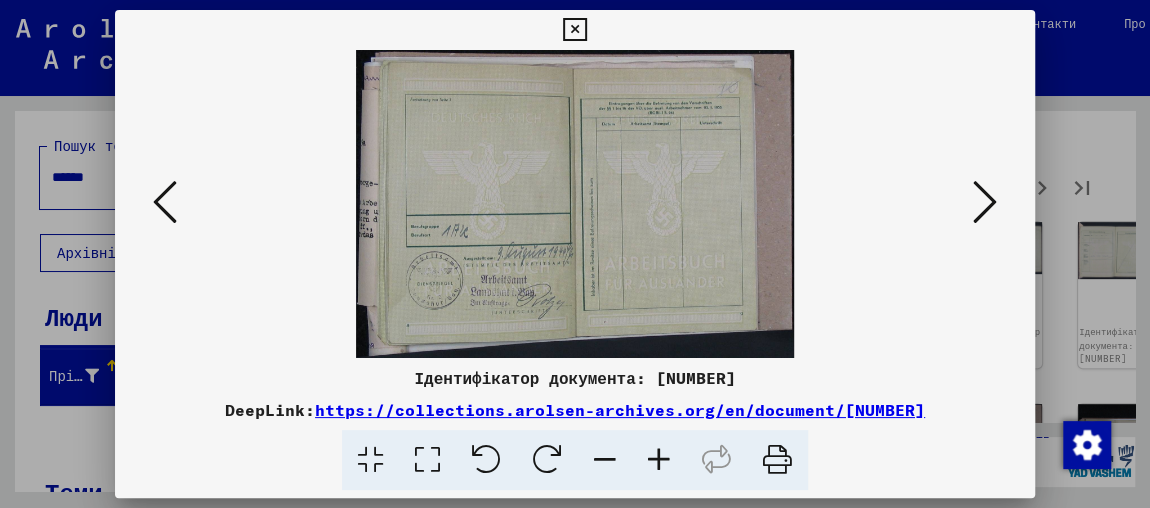 click at bounding box center (985, 203) 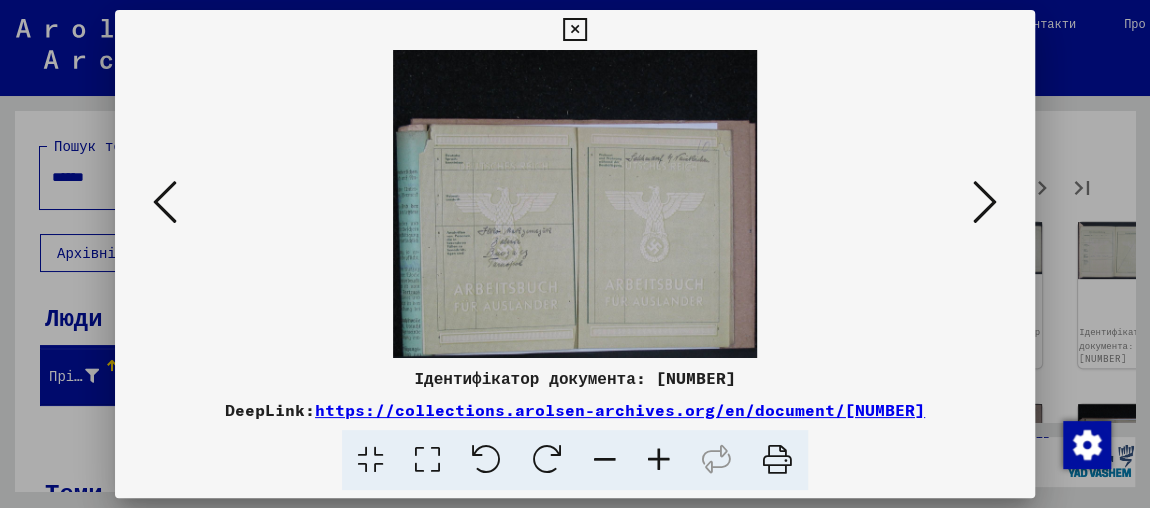 click at bounding box center (985, 203) 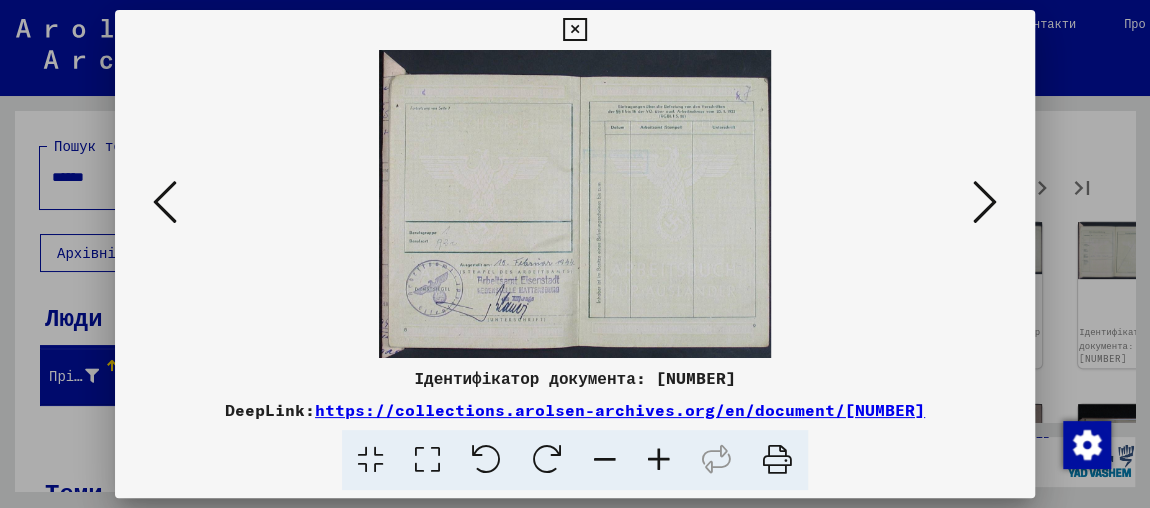 click at bounding box center (985, 203) 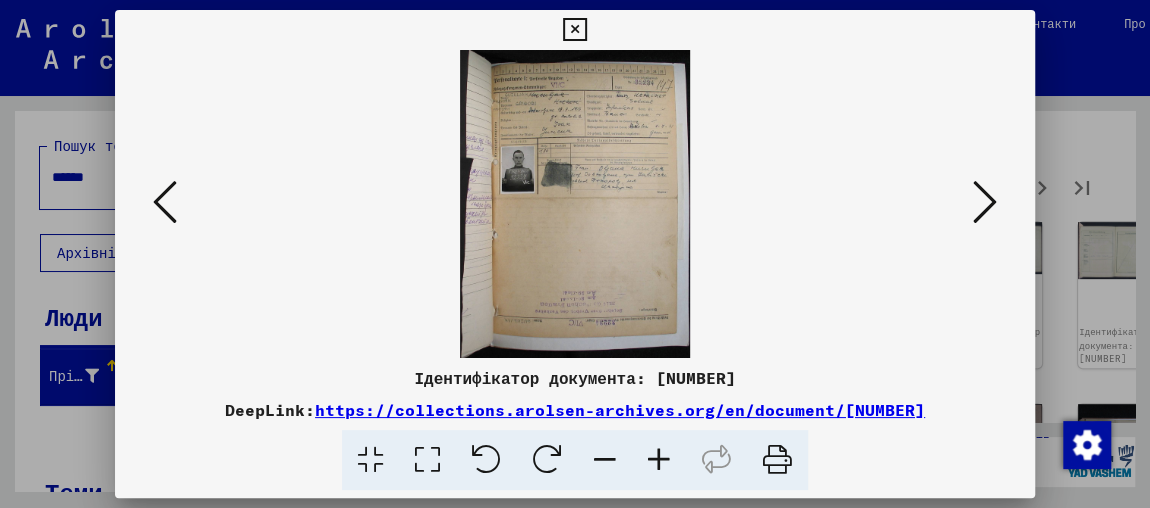 click at bounding box center [659, 460] 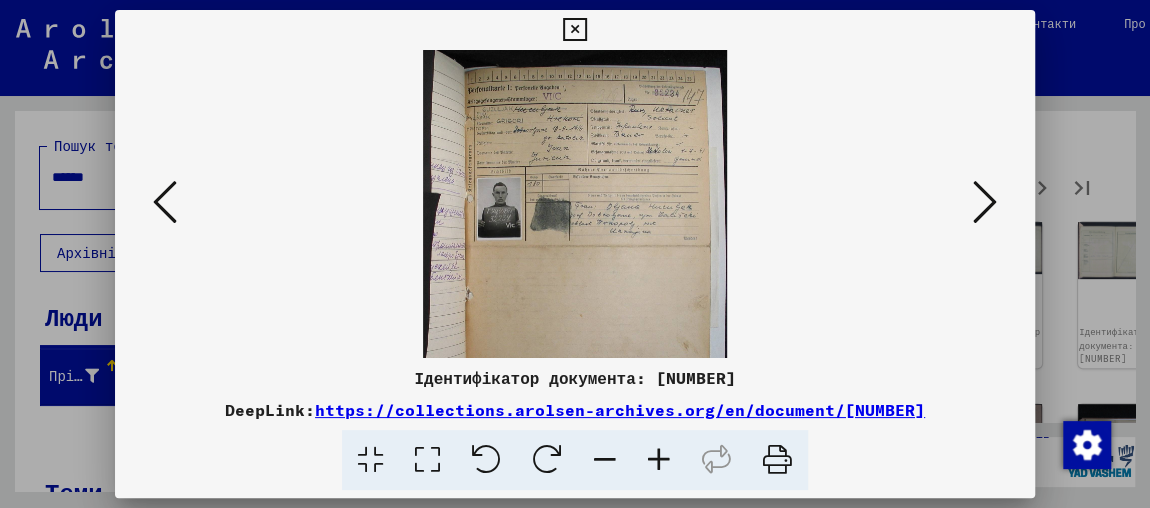 click at bounding box center [659, 460] 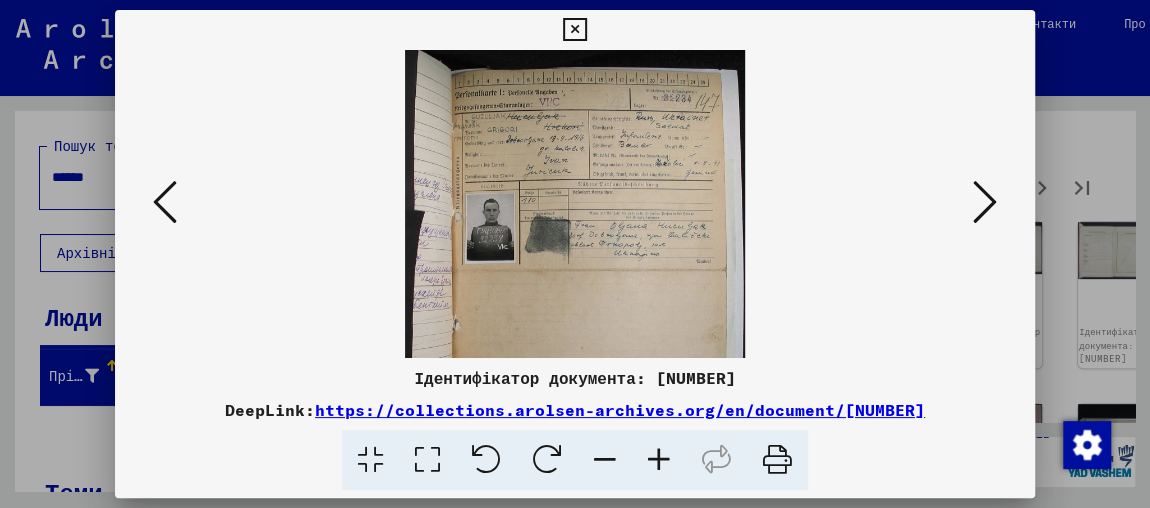 click at bounding box center (659, 460) 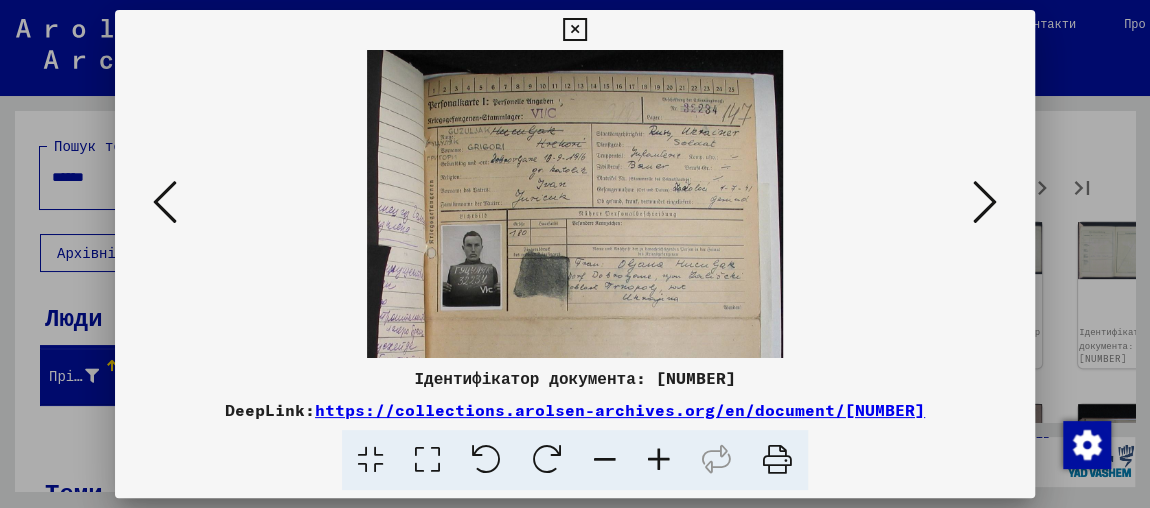 click at bounding box center [659, 460] 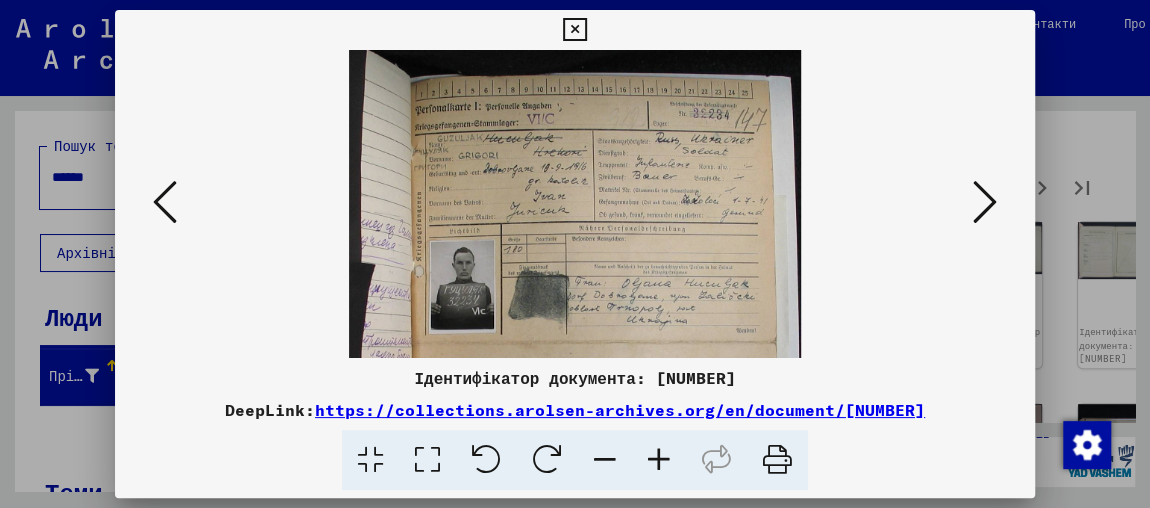 click at bounding box center (659, 460) 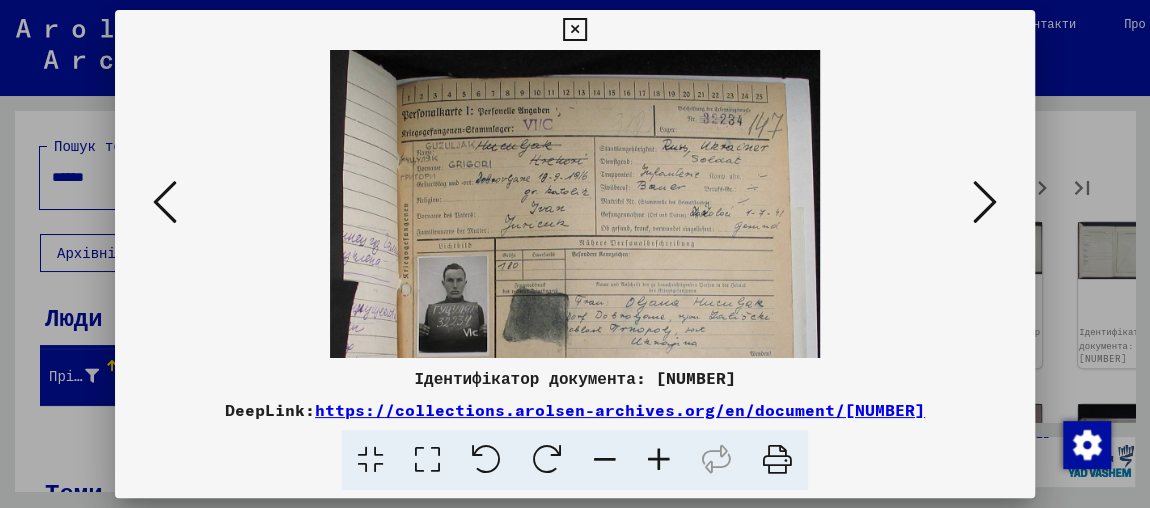 click at bounding box center (659, 460) 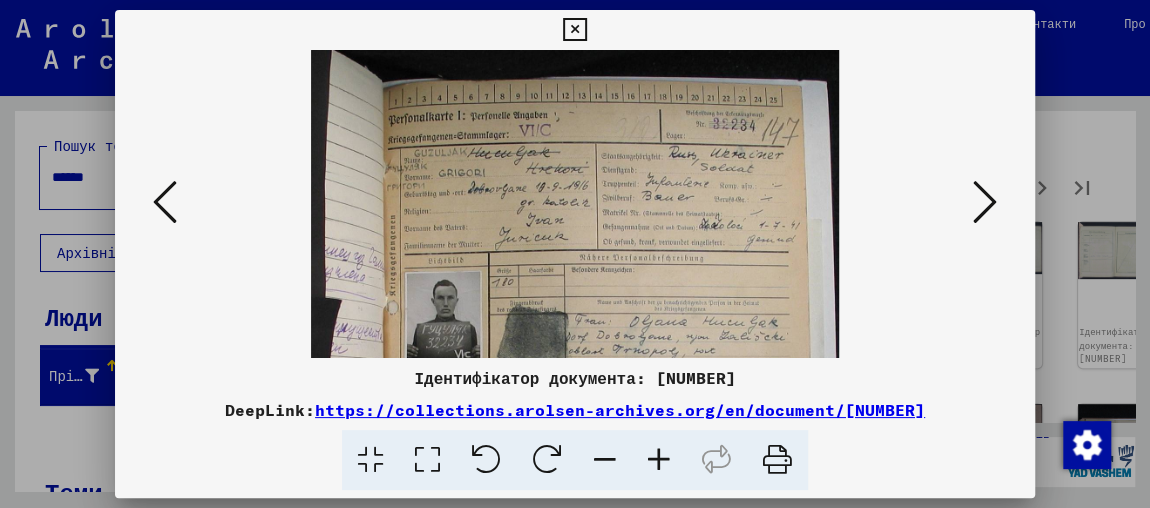 click at bounding box center [659, 460] 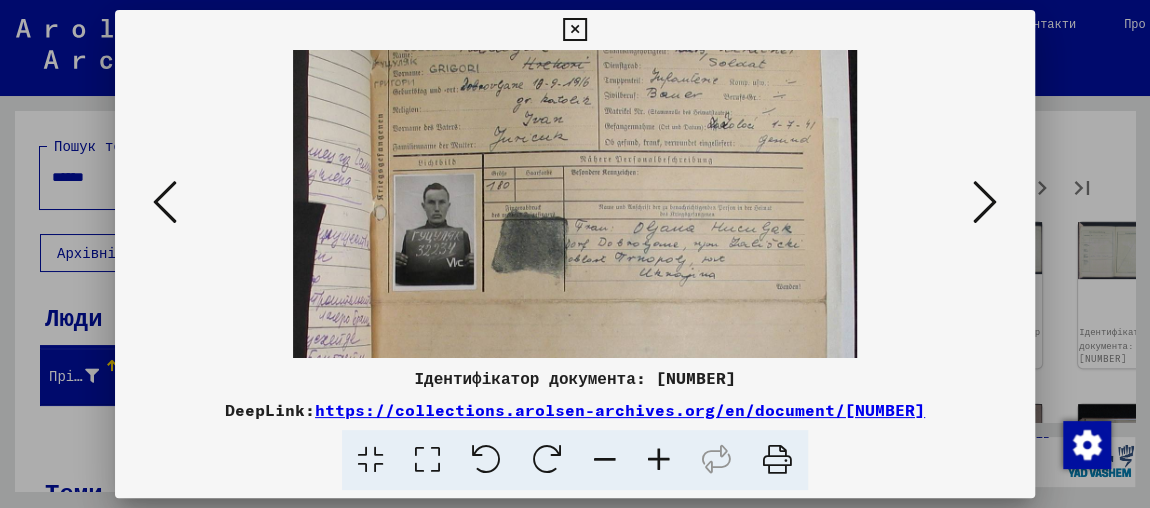 scroll, scrollTop: 138, scrollLeft: 0, axis: vertical 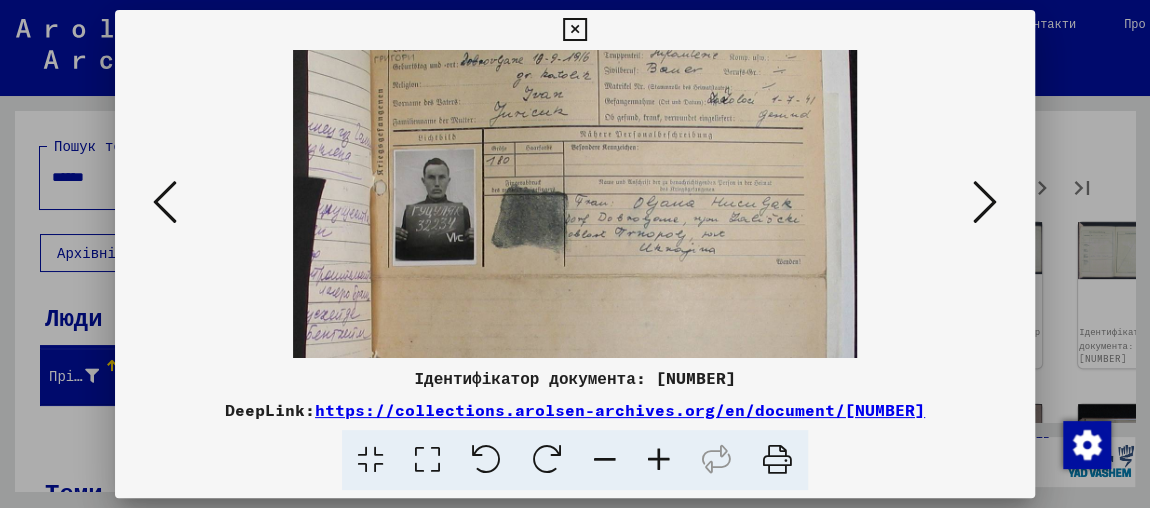 drag, startPoint x: 745, startPoint y: 294, endPoint x: 732, endPoint y: 156, distance: 138.61096 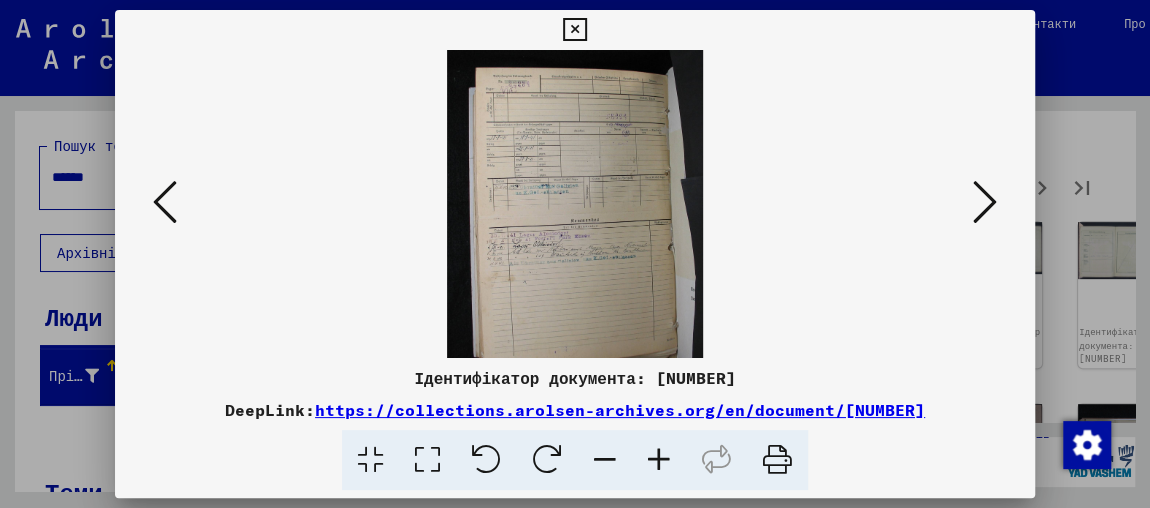 scroll, scrollTop: 0, scrollLeft: 0, axis: both 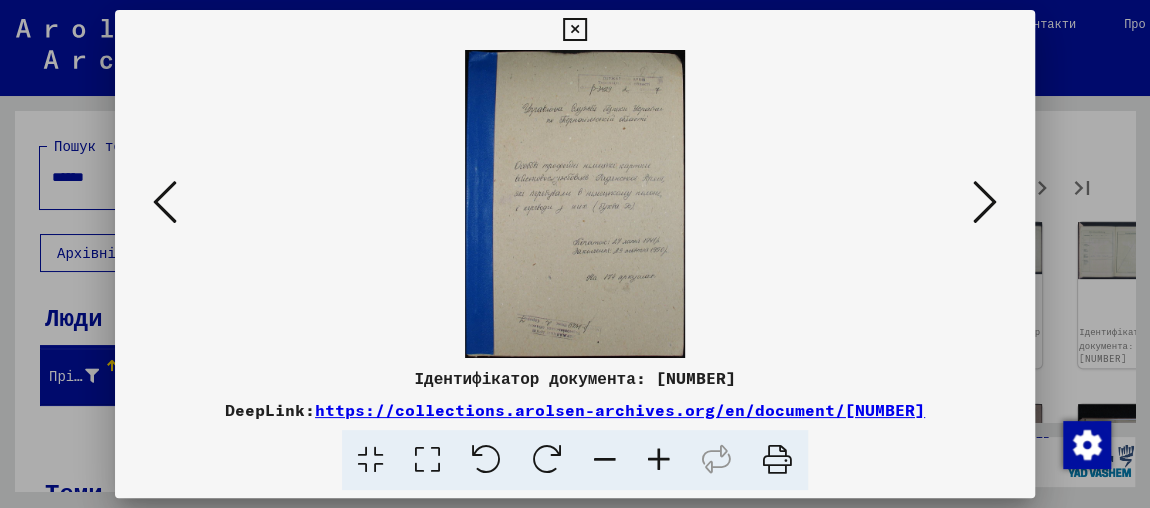 click at bounding box center (985, 202) 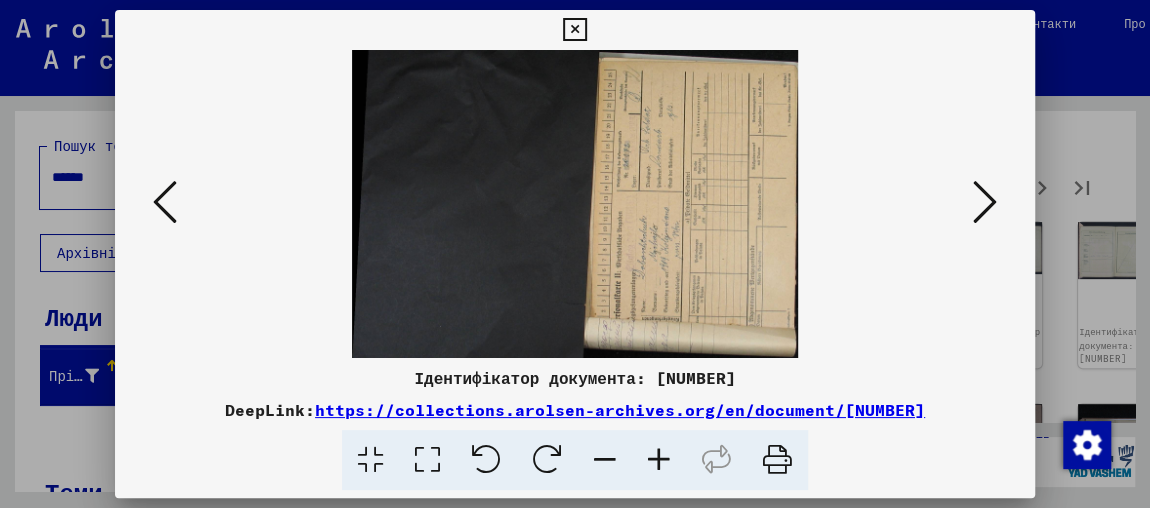 click at bounding box center (547, 460) 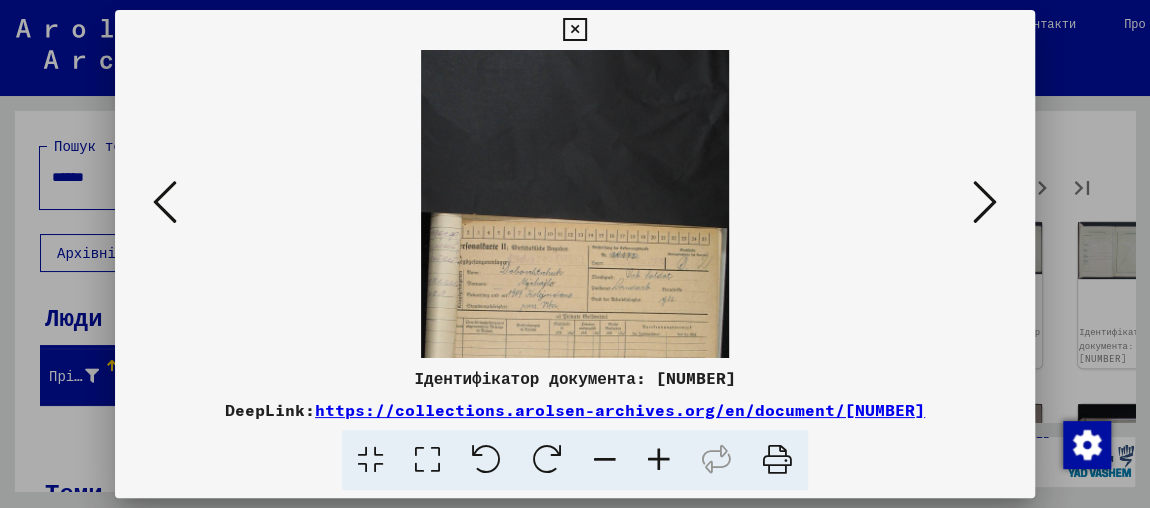 click at bounding box center (659, 460) 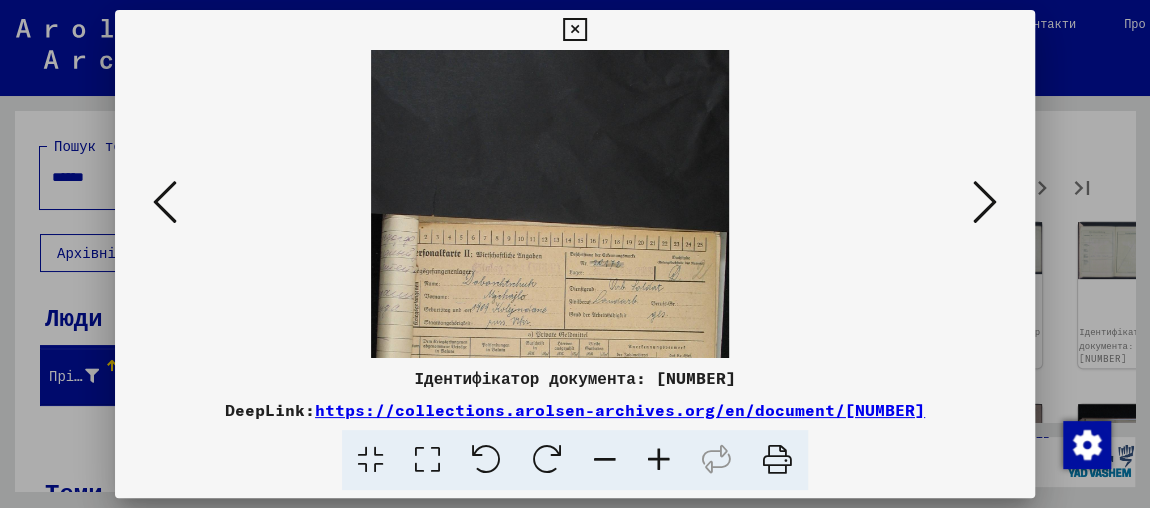 click at bounding box center (659, 460) 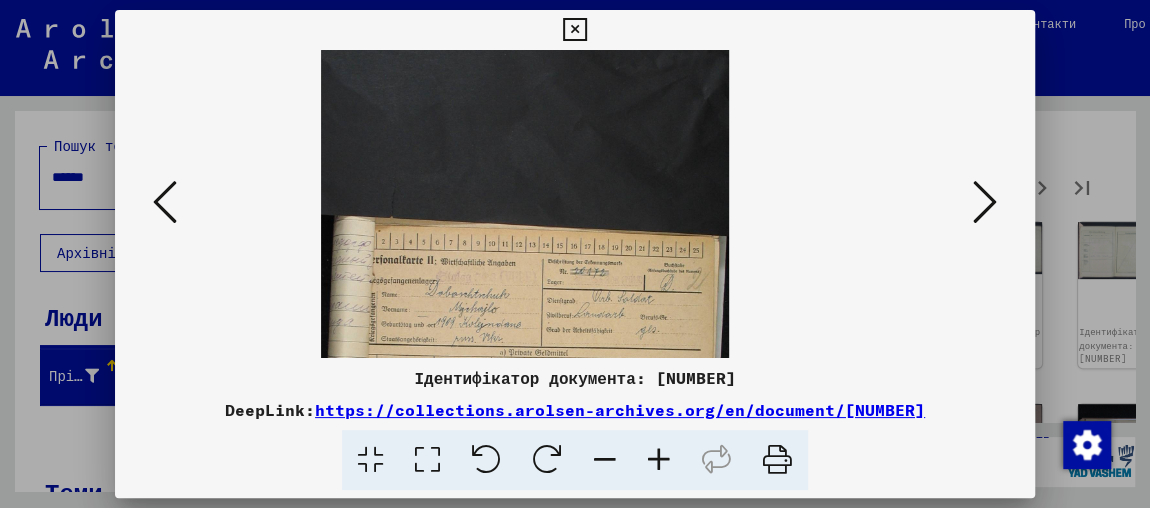 click at bounding box center [659, 460] 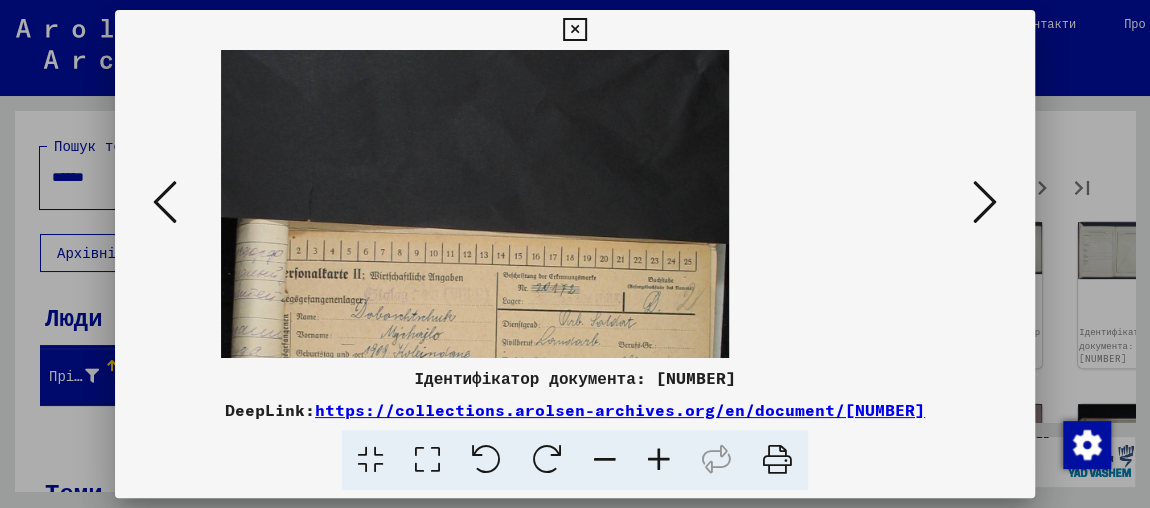 click at bounding box center [659, 460] 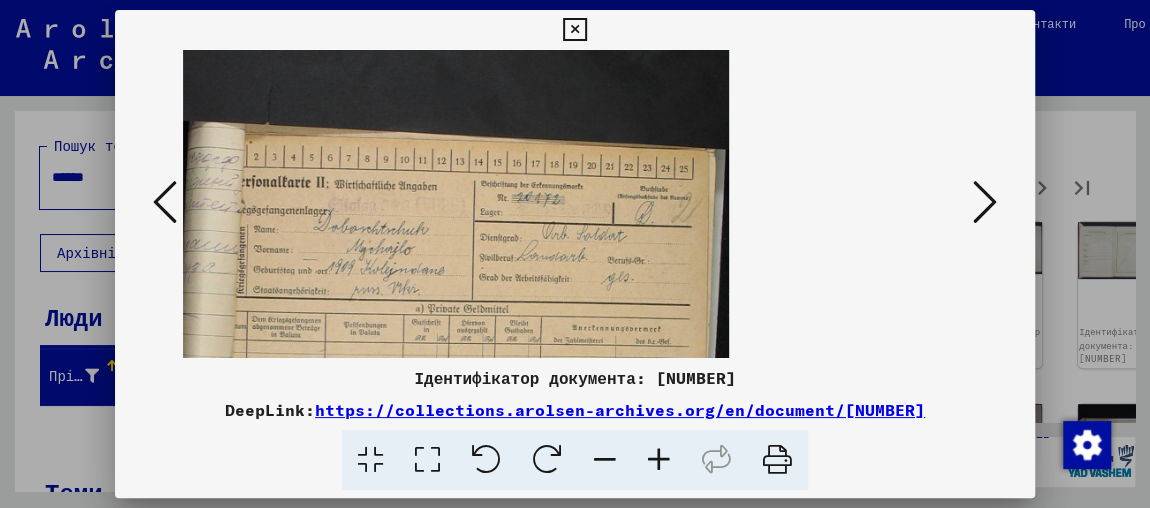 drag, startPoint x: 571, startPoint y: 287, endPoint x: 603, endPoint y: 131, distance: 159.24823 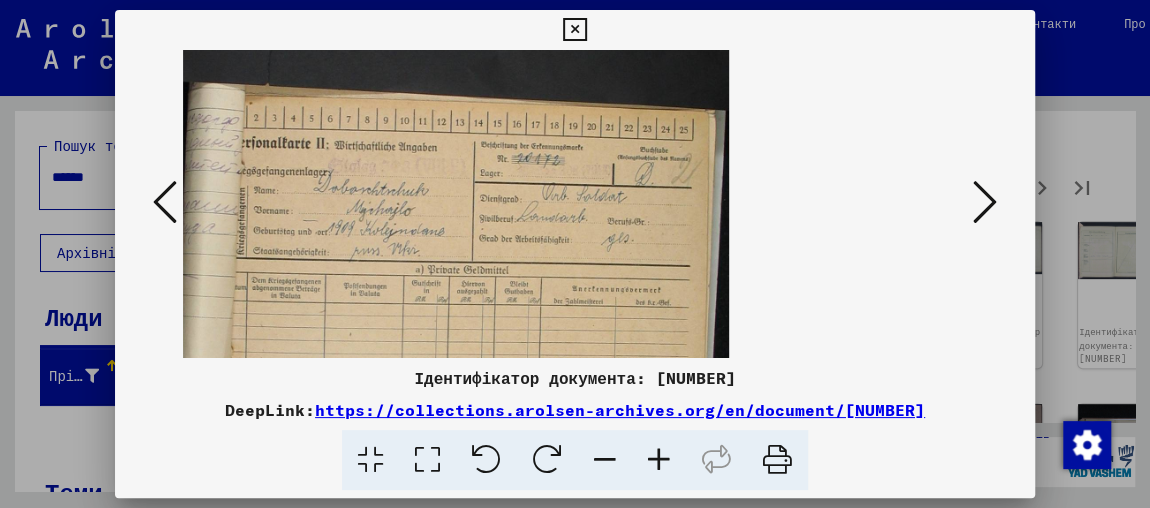 click at bounding box center (985, 202) 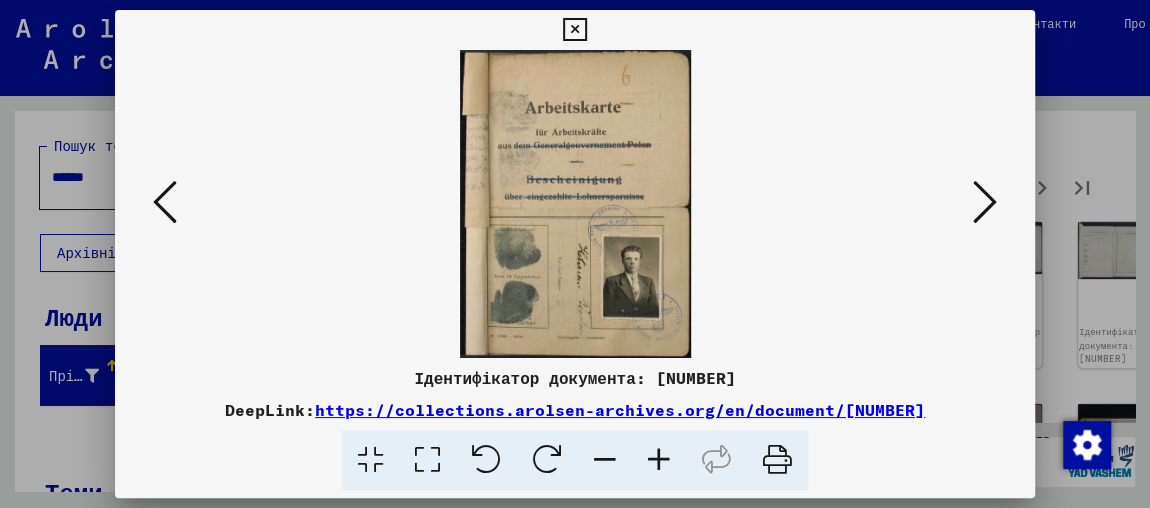 click at bounding box center (985, 202) 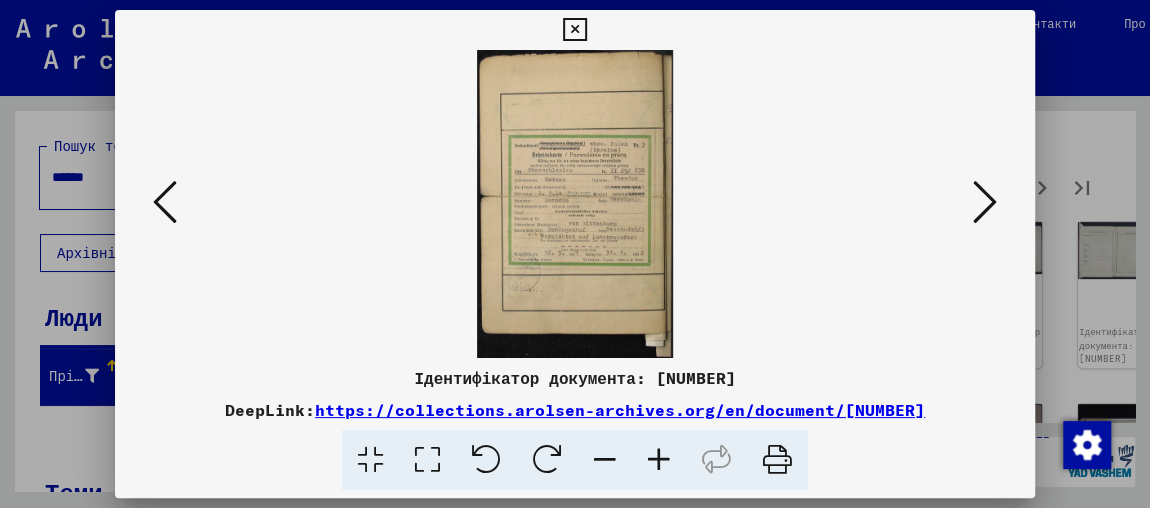 click at bounding box center (659, 460) 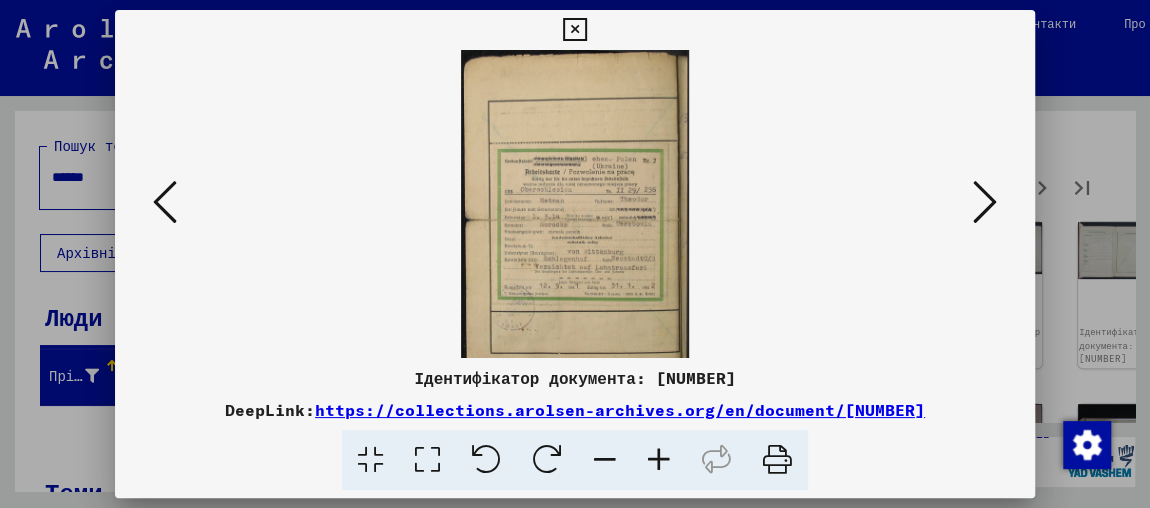 click at bounding box center [659, 460] 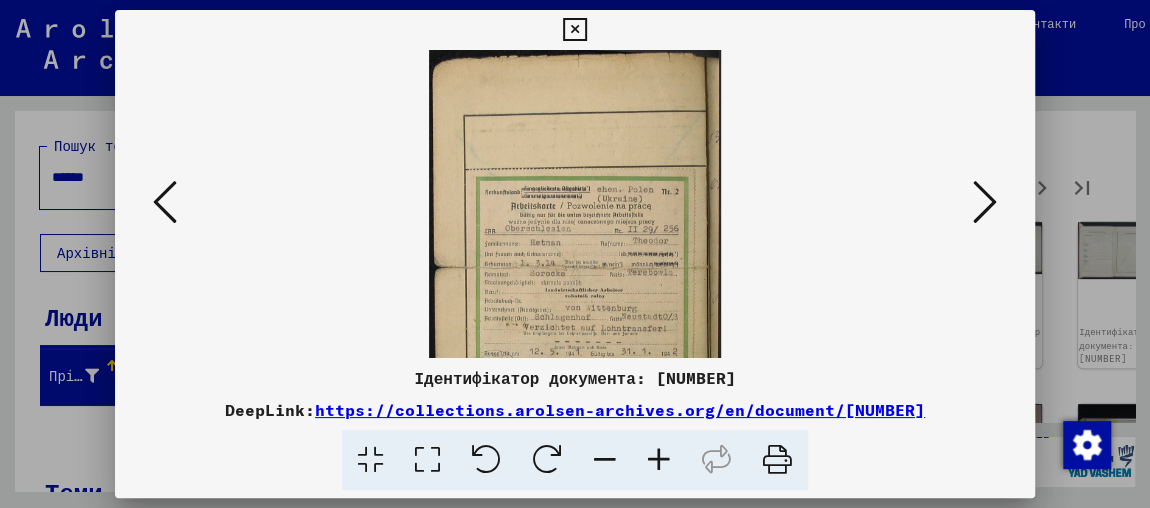 click at bounding box center (659, 460) 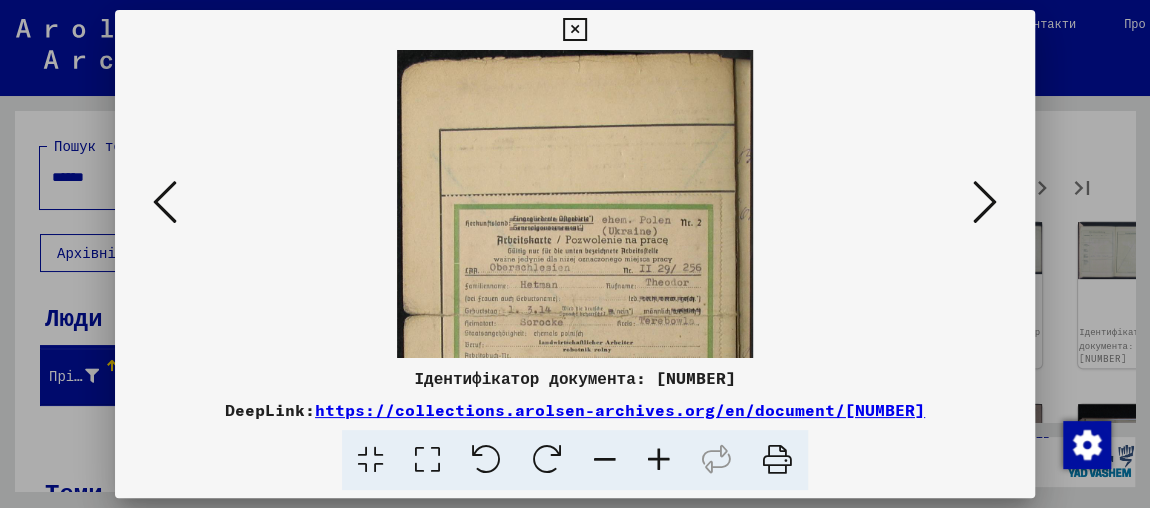 click at bounding box center [659, 460] 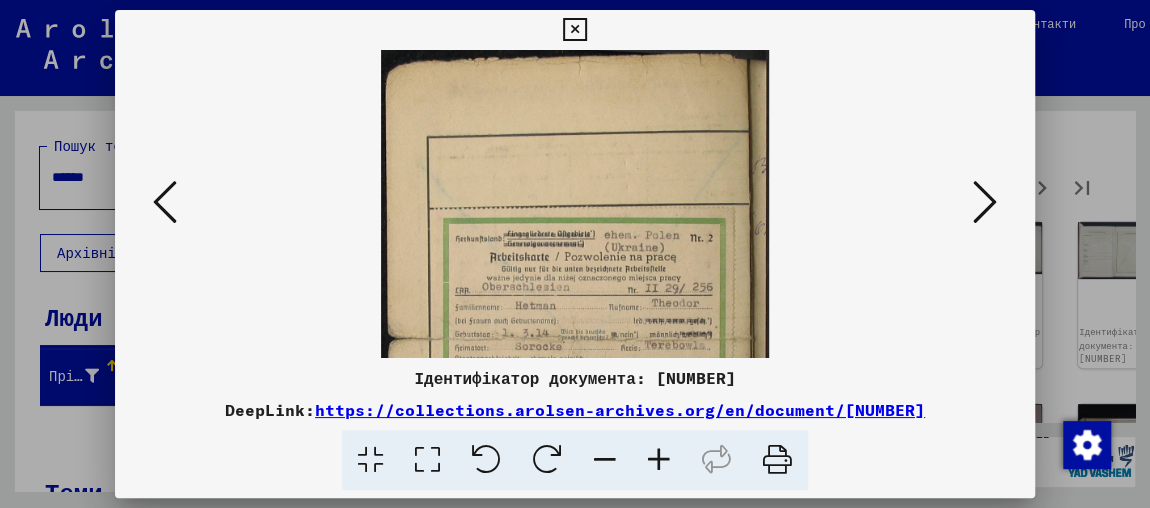 click at bounding box center (659, 460) 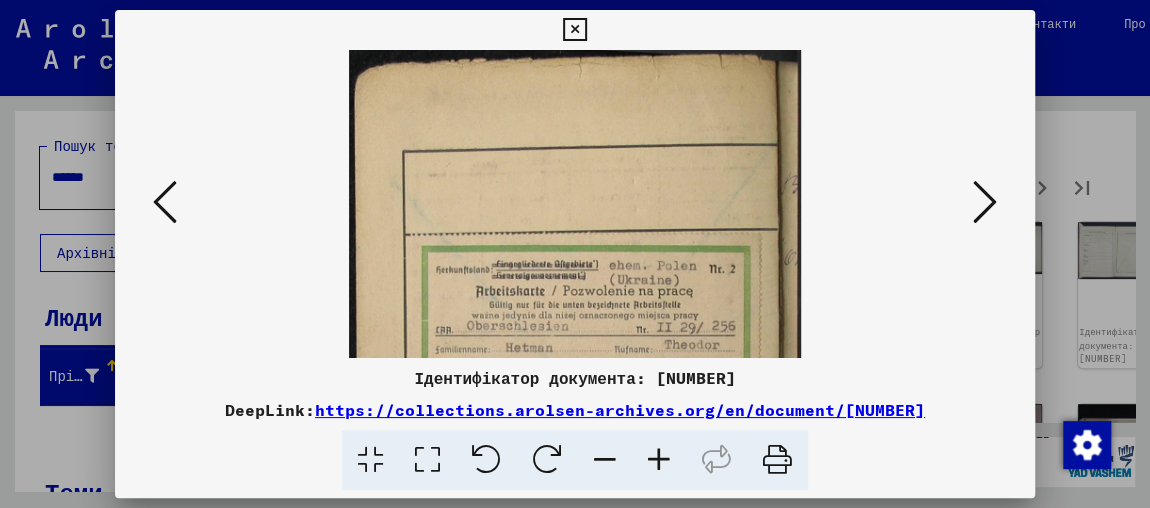 click at bounding box center [659, 460] 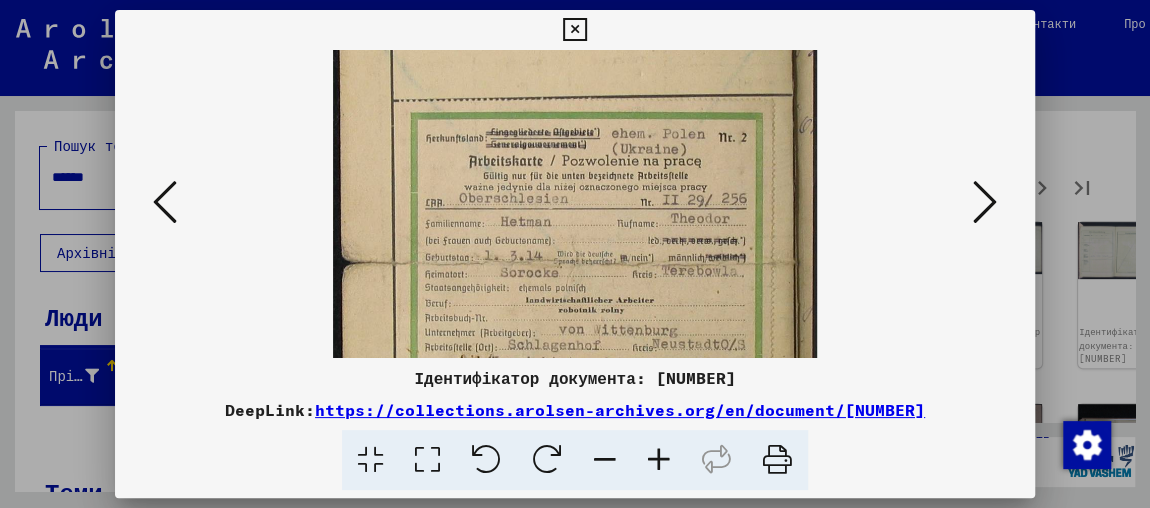 drag, startPoint x: 664, startPoint y: 214, endPoint x: 690, endPoint y: 46, distance: 170 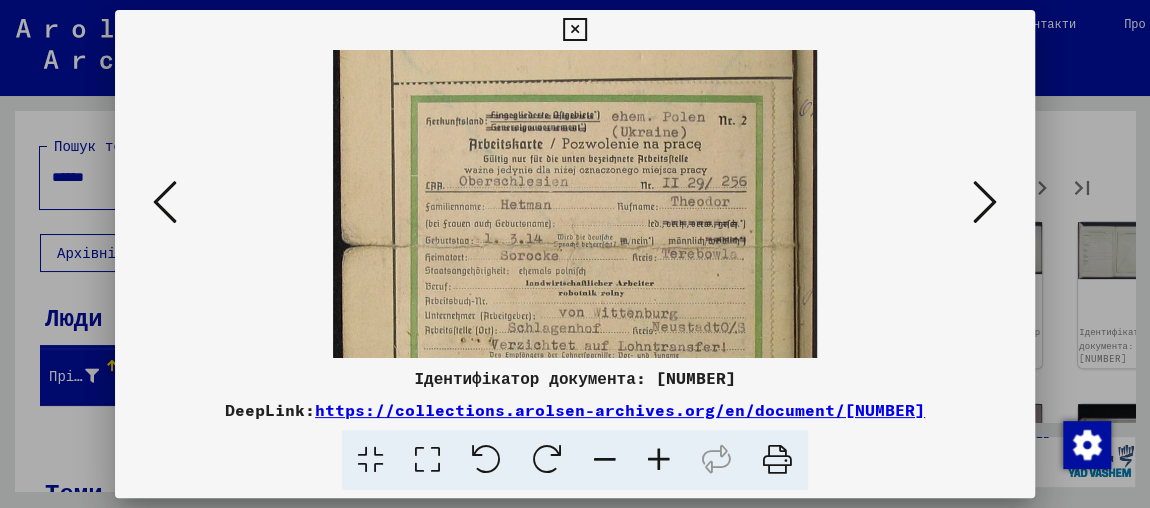 click at bounding box center (985, 202) 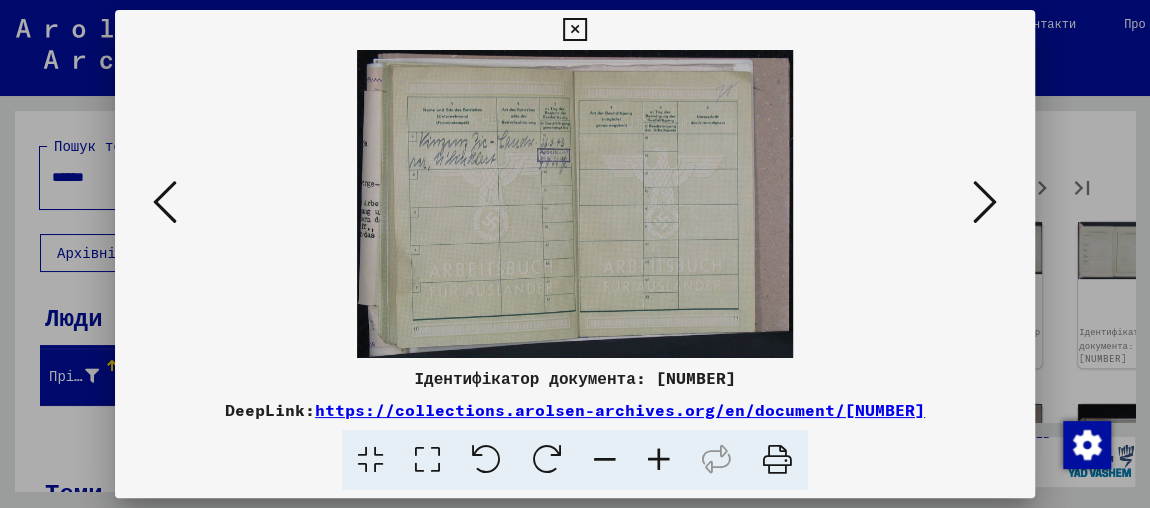 click at bounding box center (985, 202) 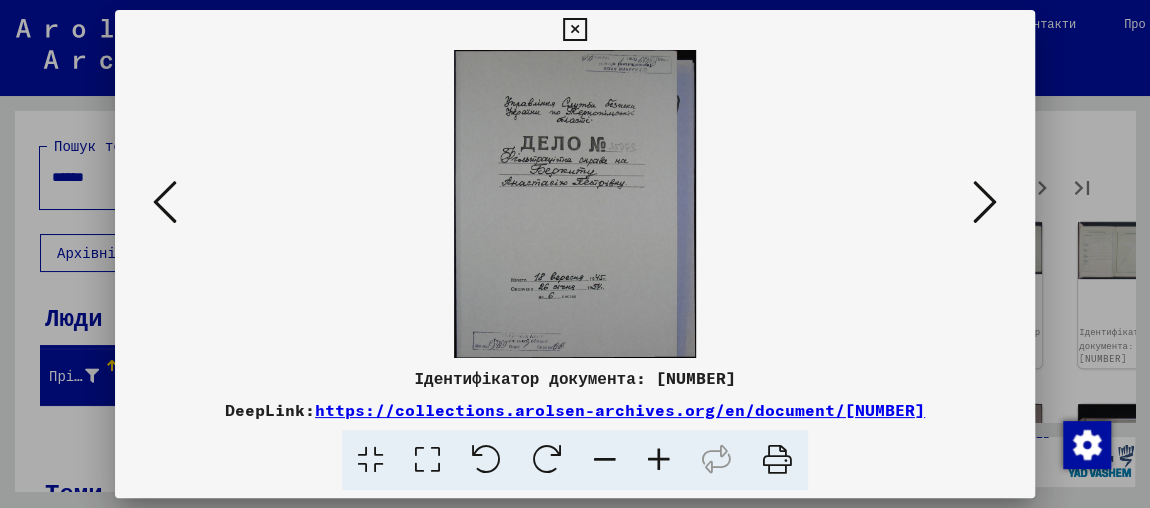 click at bounding box center [985, 202] 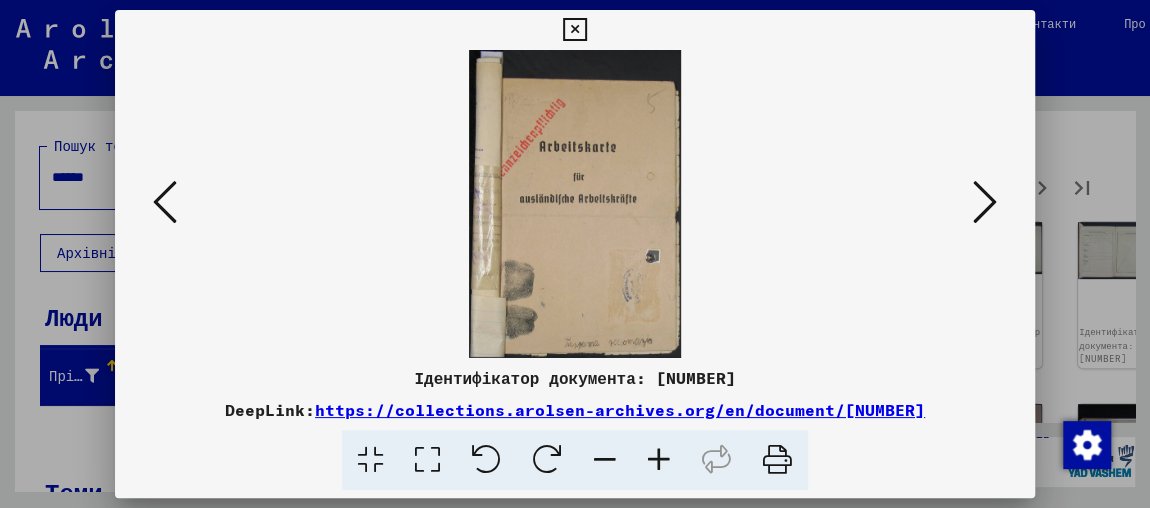 click at bounding box center (985, 202) 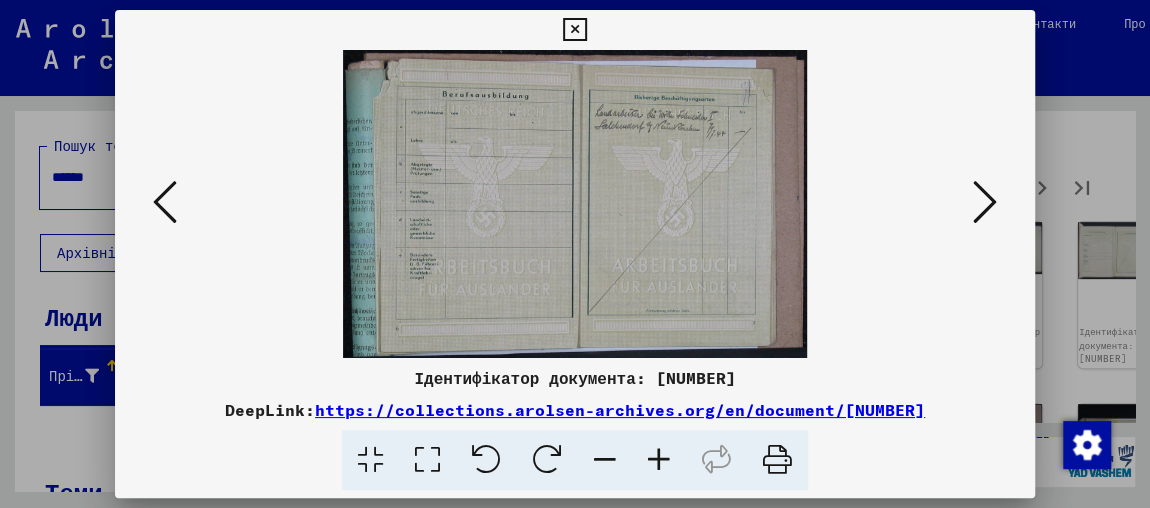 click at bounding box center [985, 202] 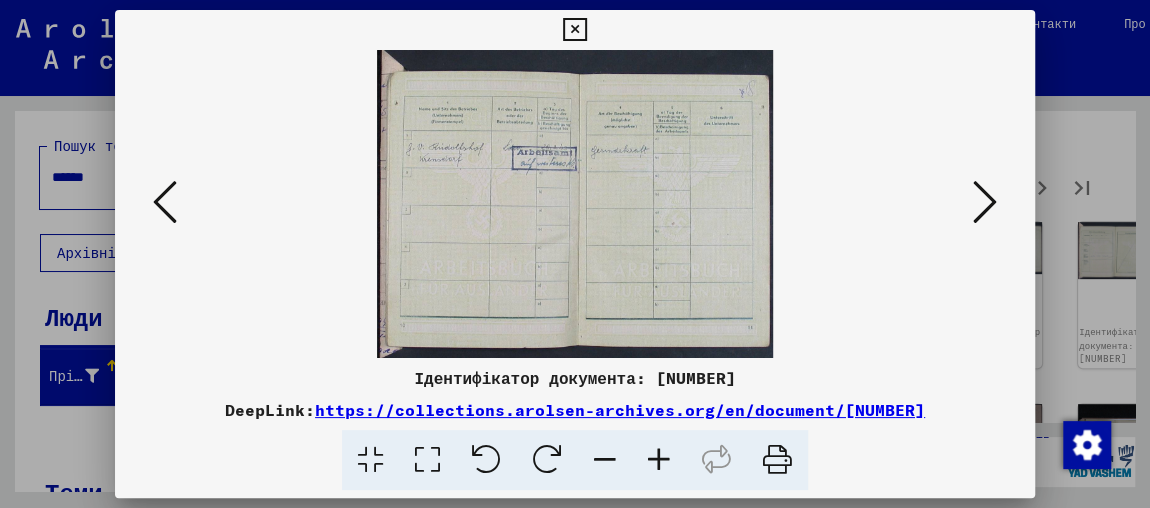 click at bounding box center [985, 202] 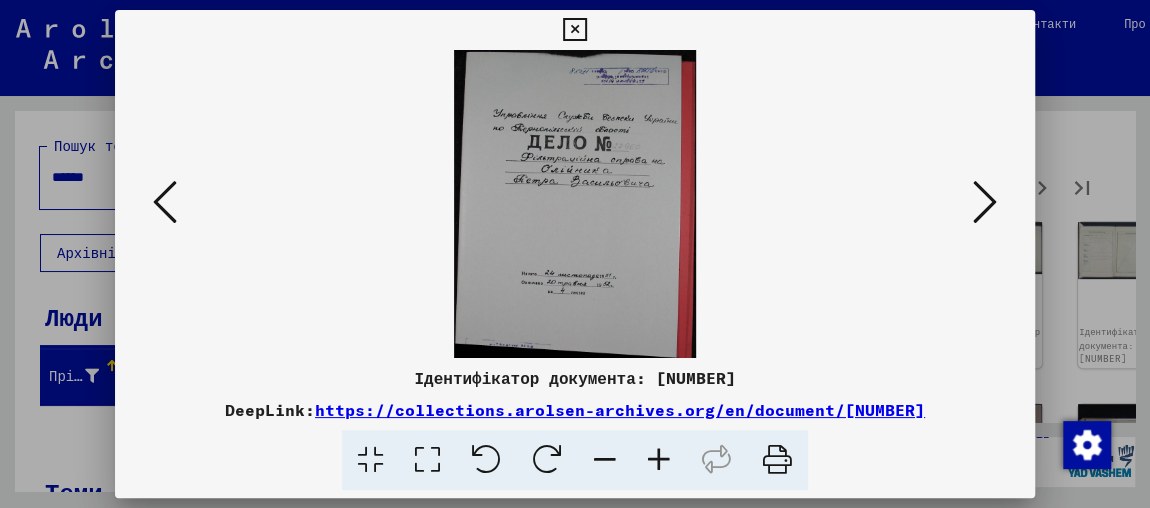 click at bounding box center [985, 202] 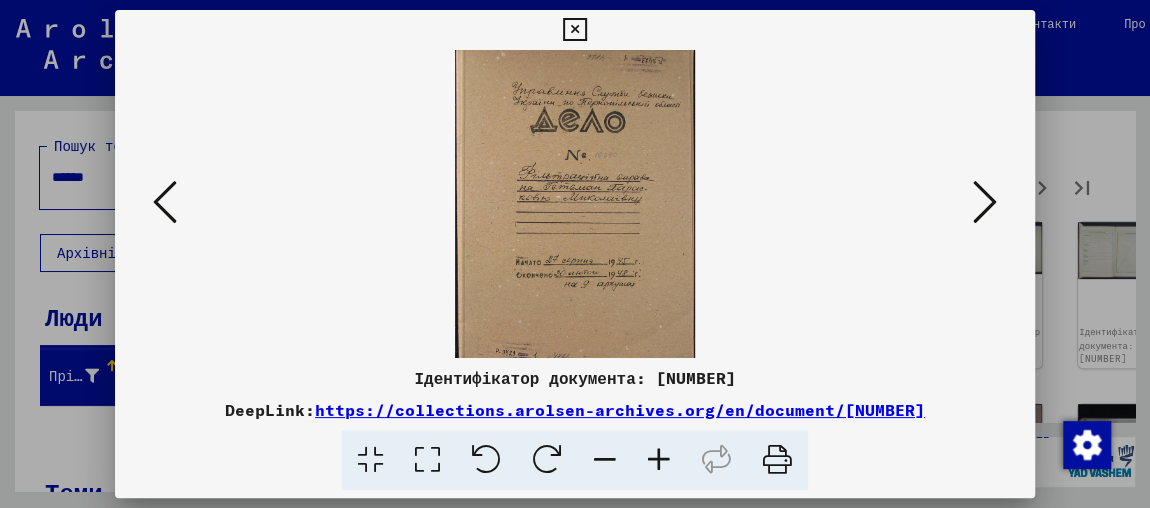 click at bounding box center [985, 202] 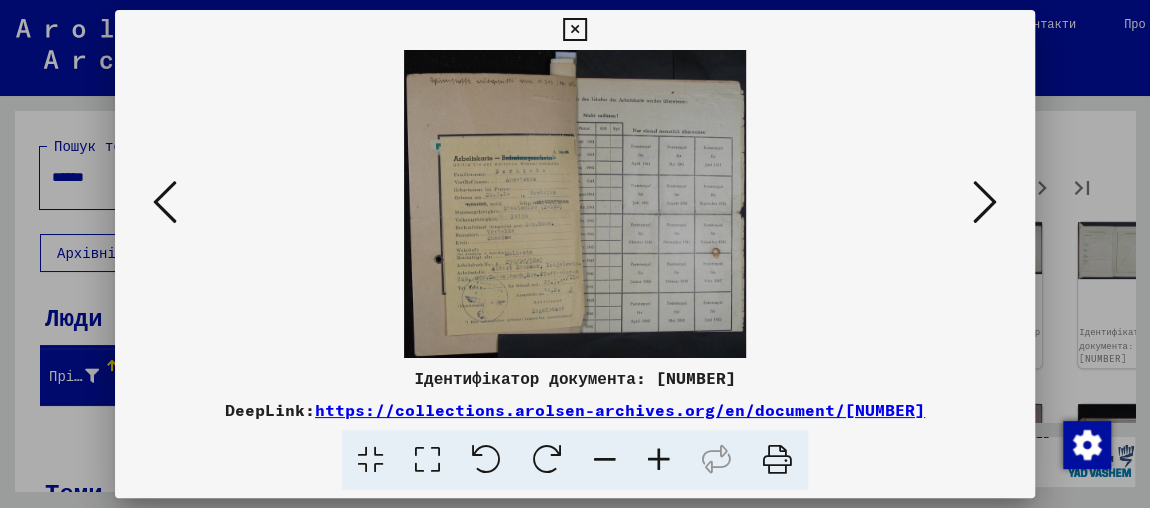 click at bounding box center (985, 202) 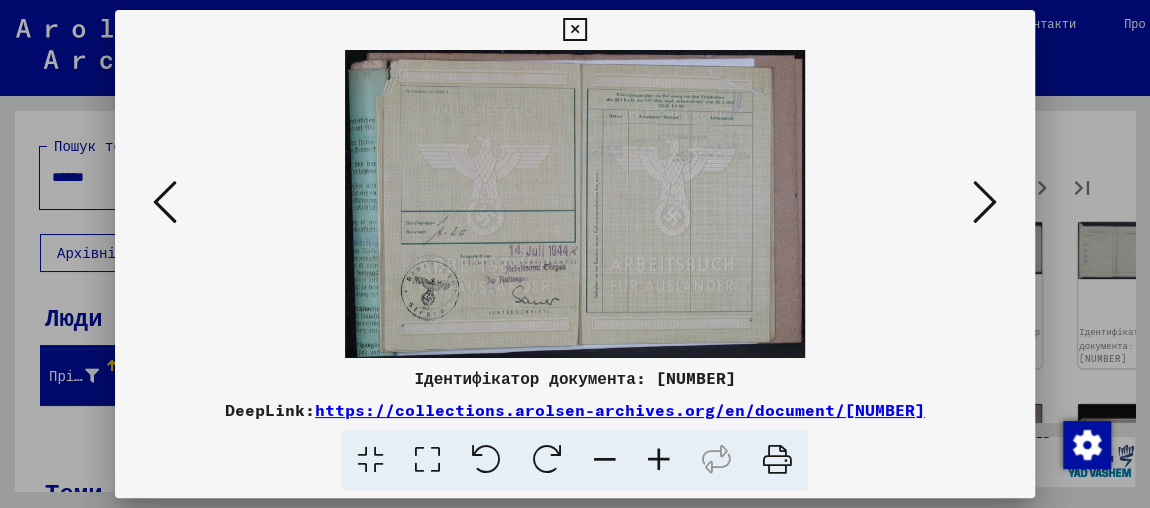 click at bounding box center (985, 202) 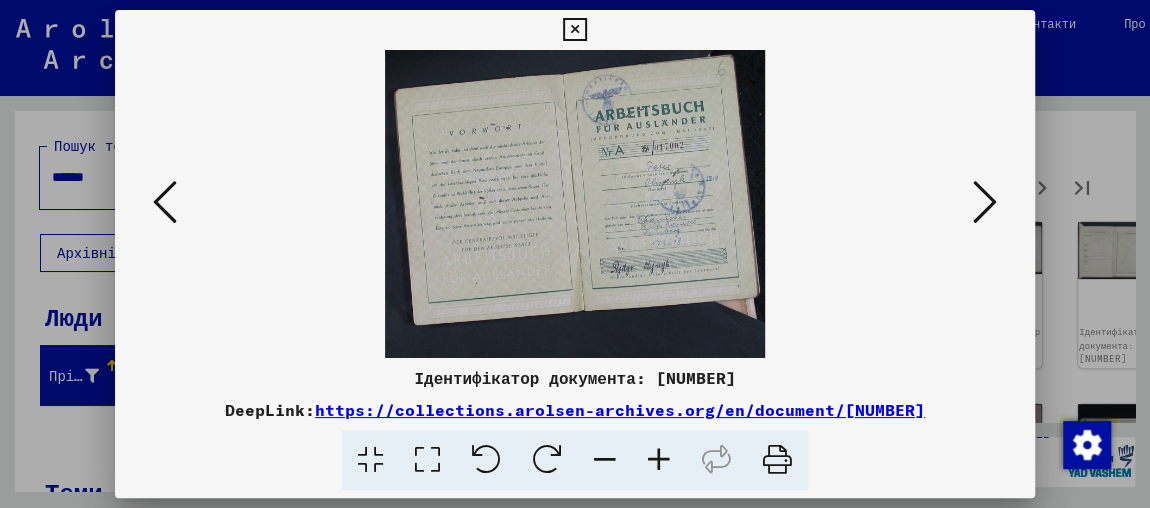 click at bounding box center [985, 202] 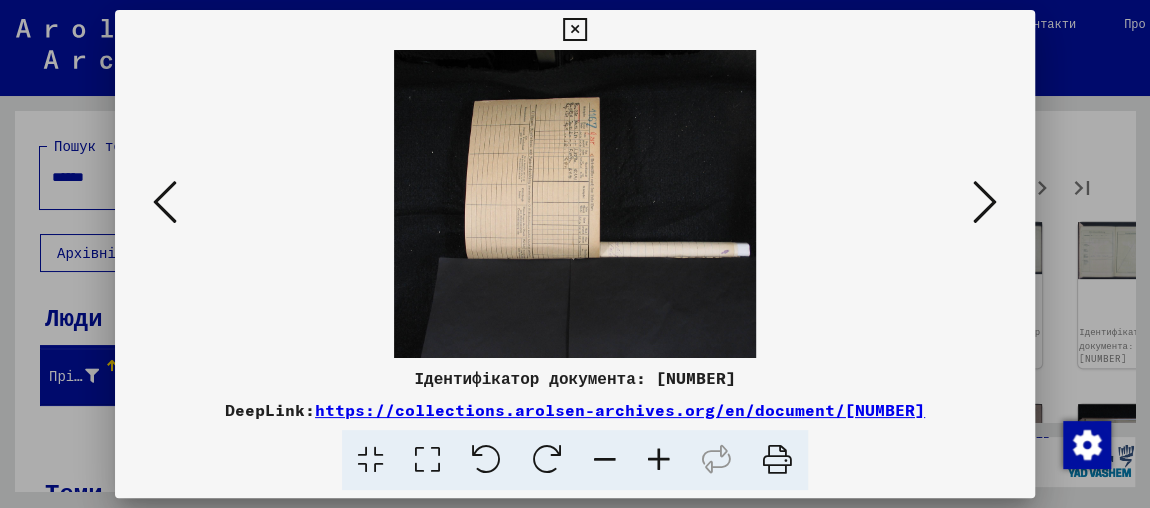 click at bounding box center (985, 202) 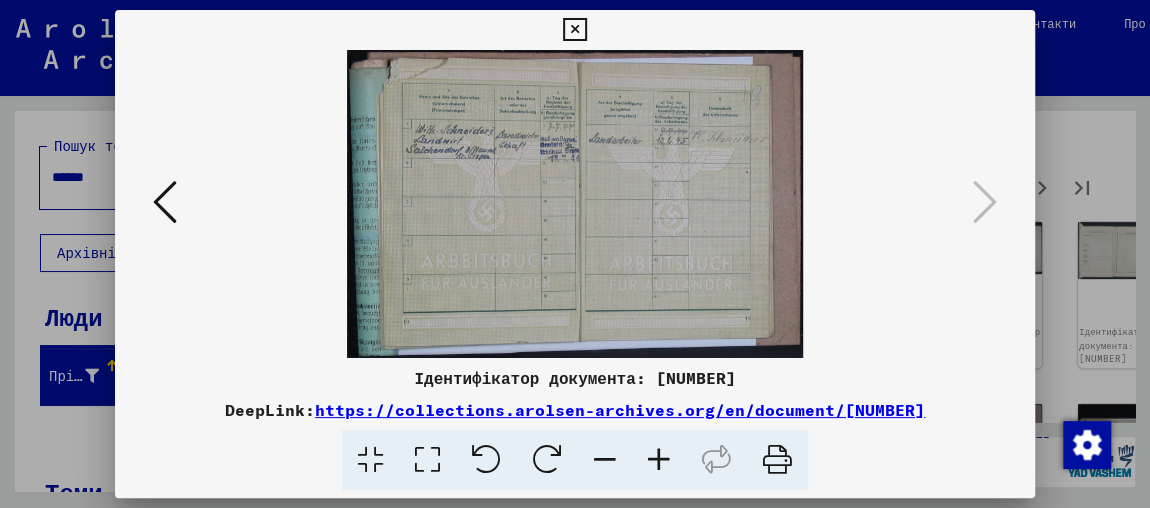 click at bounding box center [575, 254] 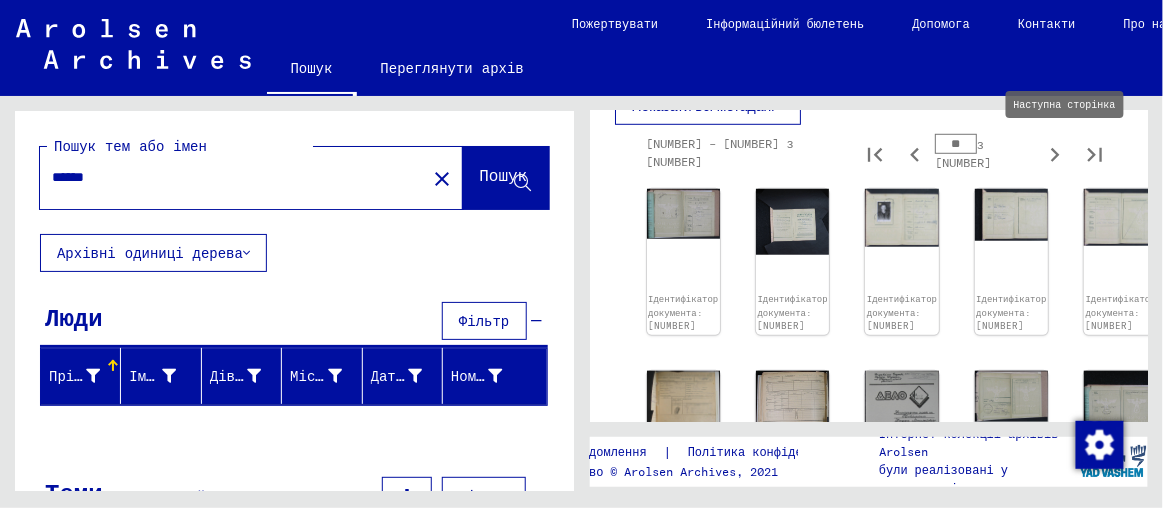 click 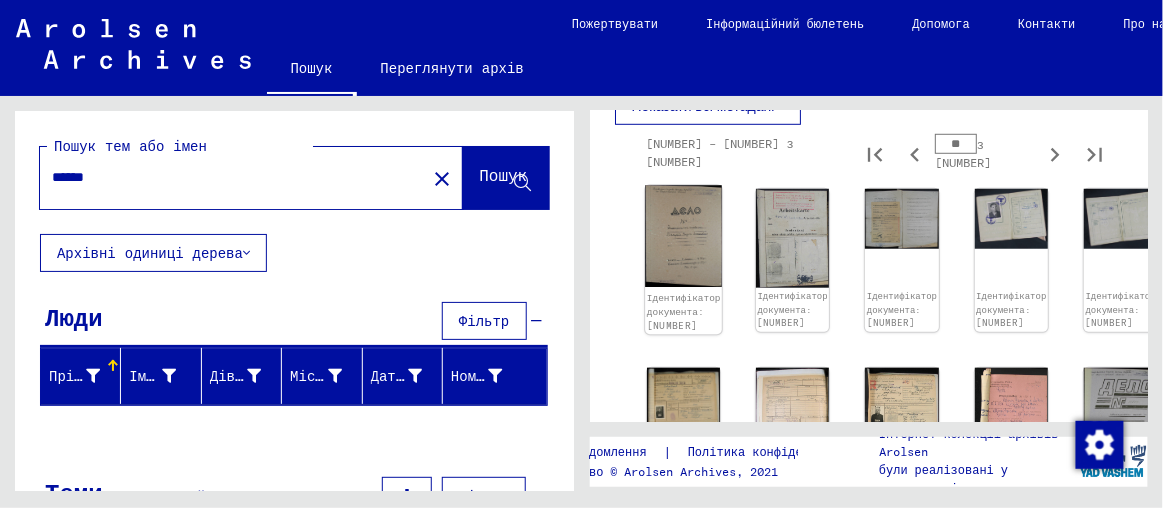 click 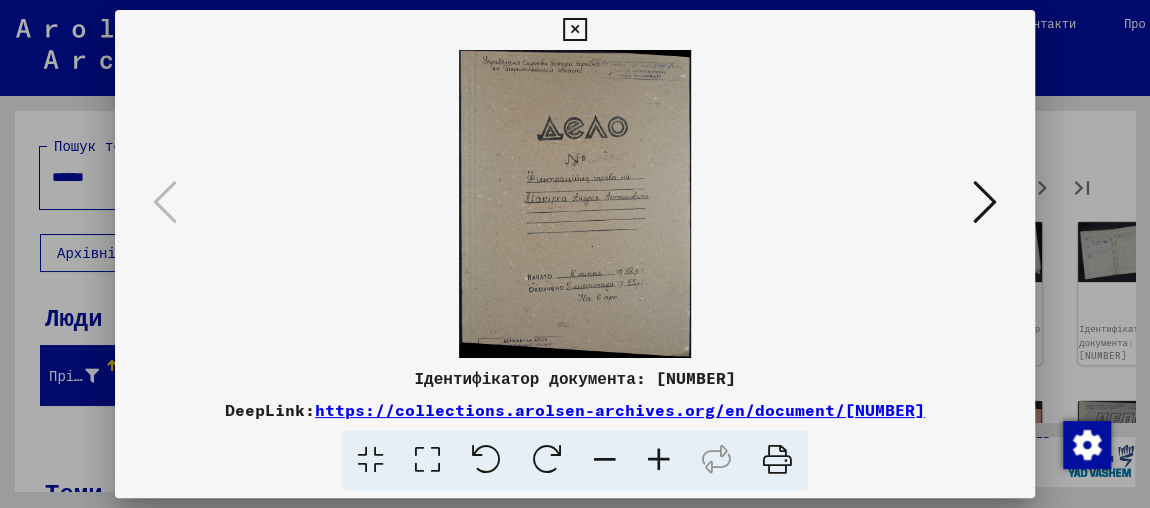 click at bounding box center (659, 460) 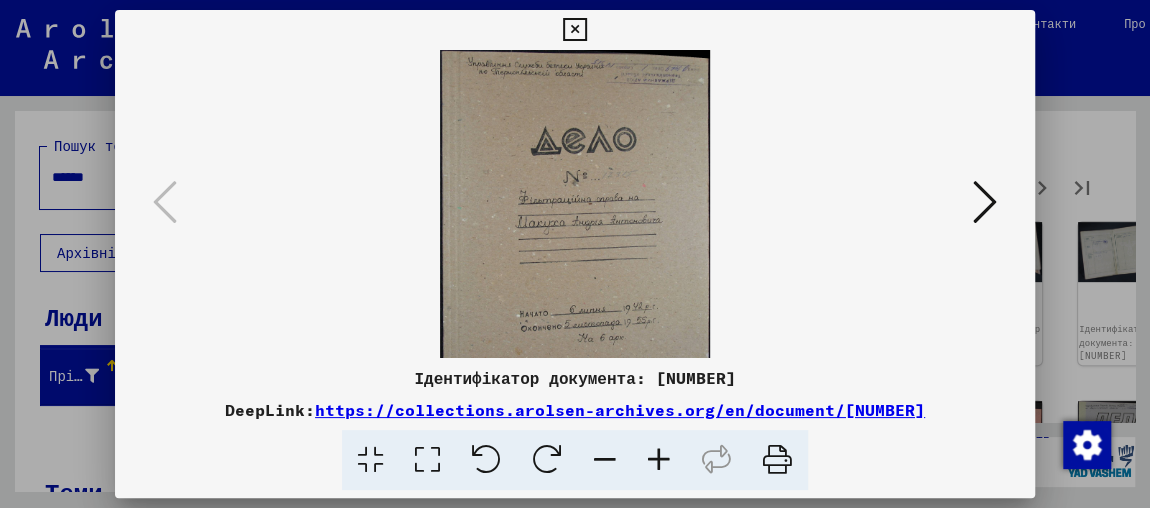 click at bounding box center [659, 460] 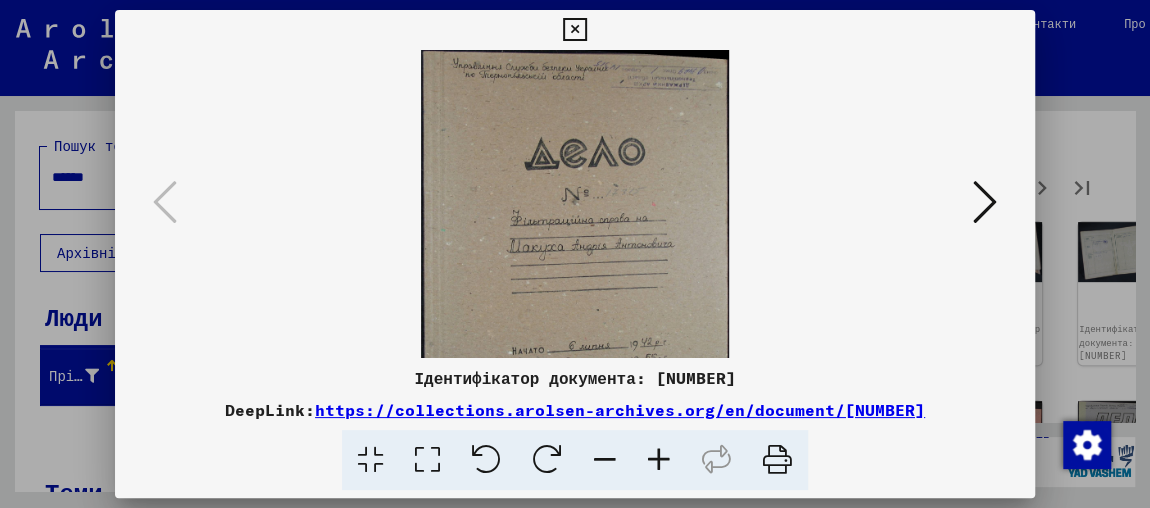 click at bounding box center [659, 460] 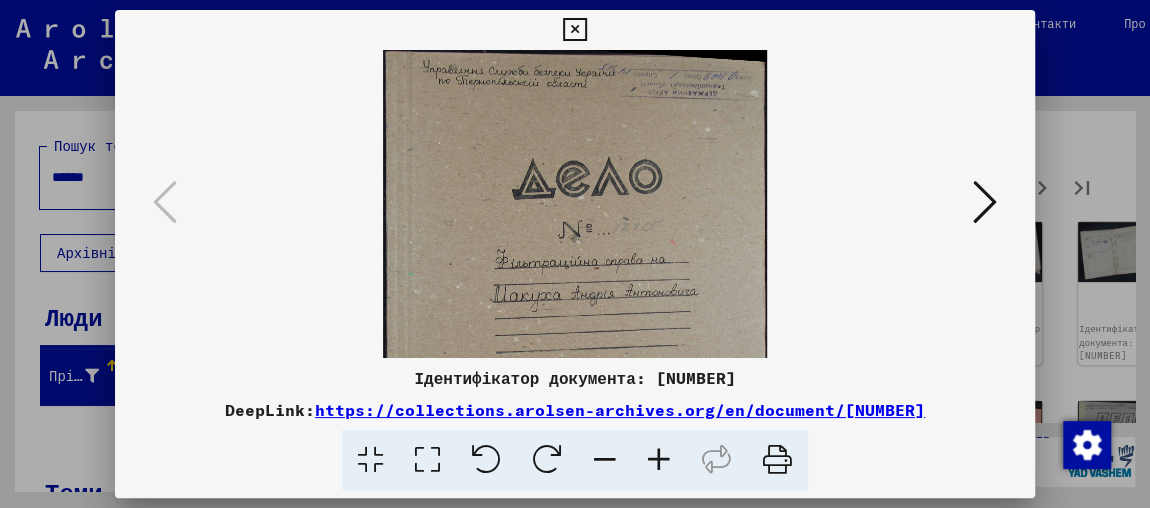 click at bounding box center [659, 460] 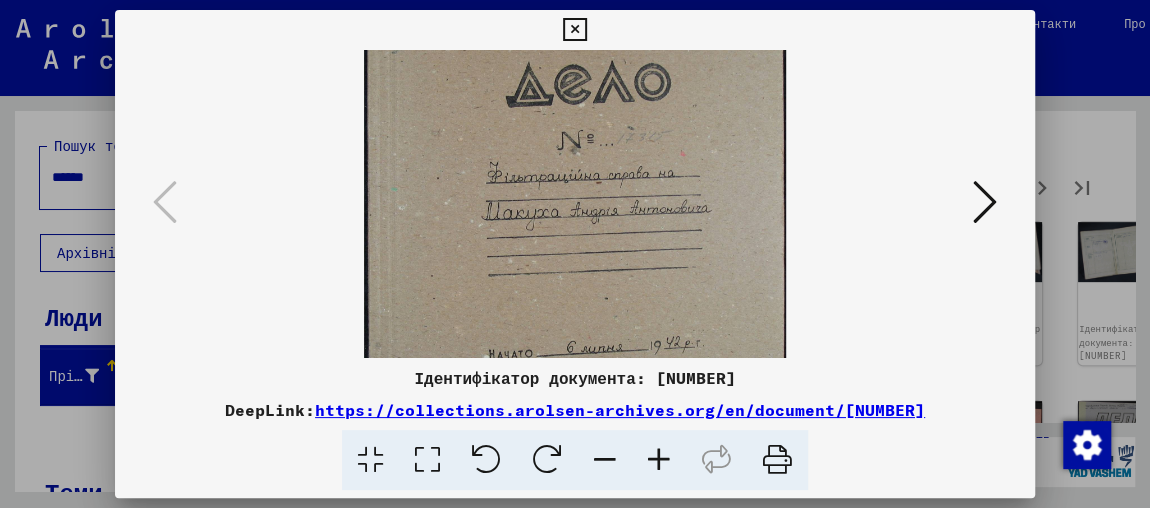 click at bounding box center (574, 222) 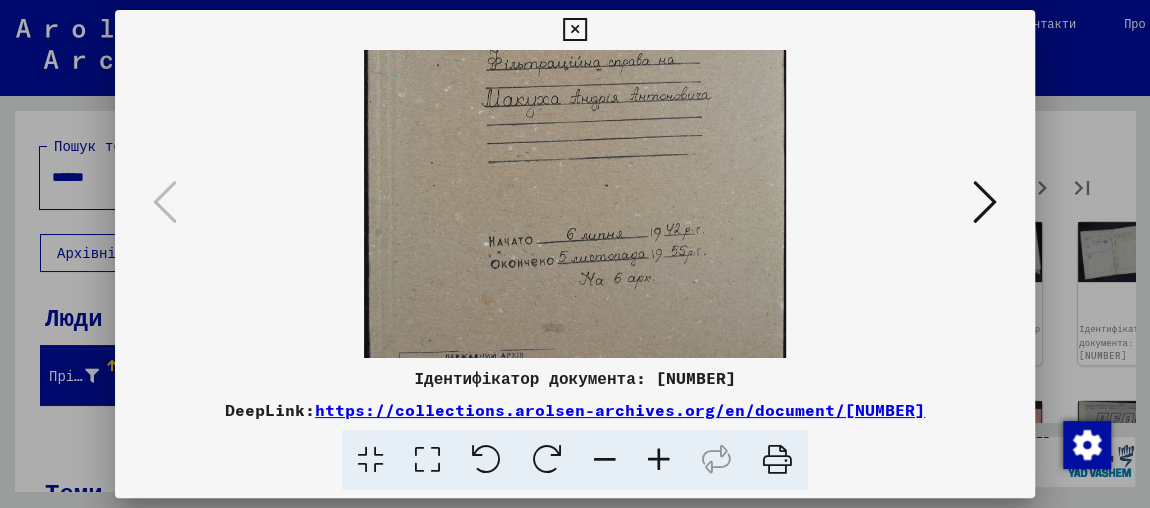 drag, startPoint x: 687, startPoint y: 248, endPoint x: 737, endPoint y: 151, distance: 109.128365 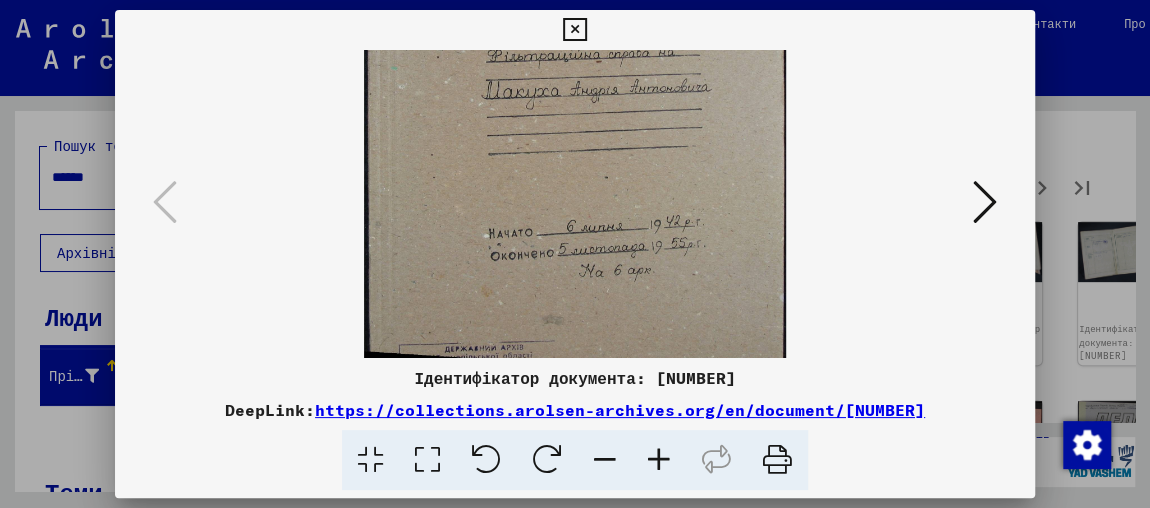 click at bounding box center (985, 202) 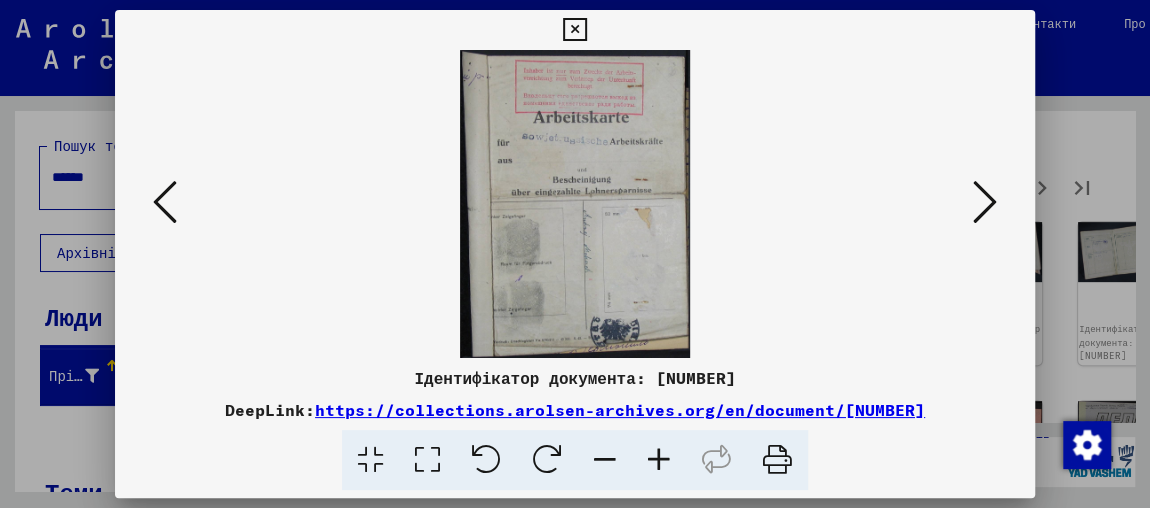 click at bounding box center (659, 460) 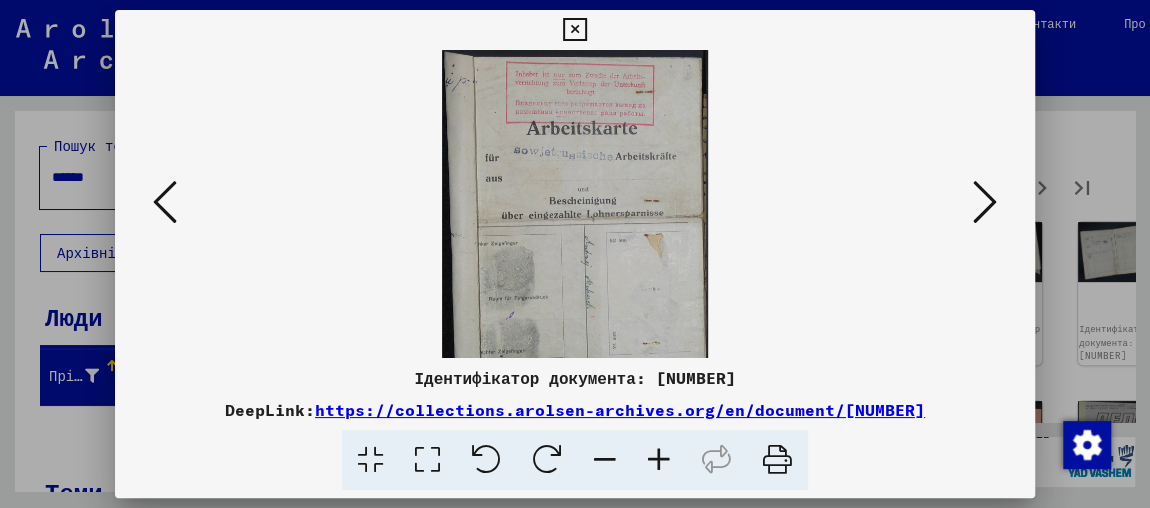 click at bounding box center (659, 460) 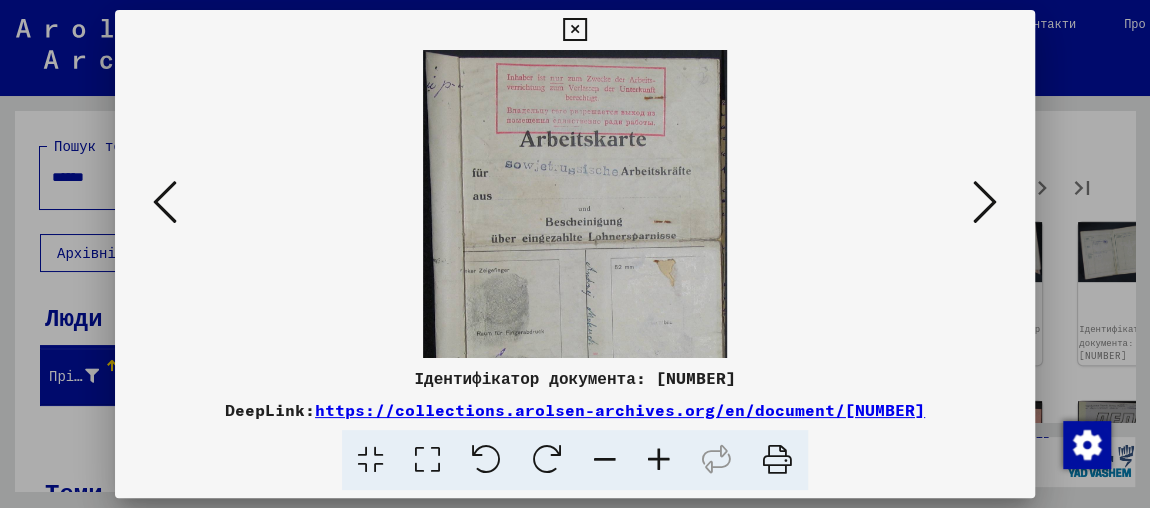click at bounding box center [659, 460] 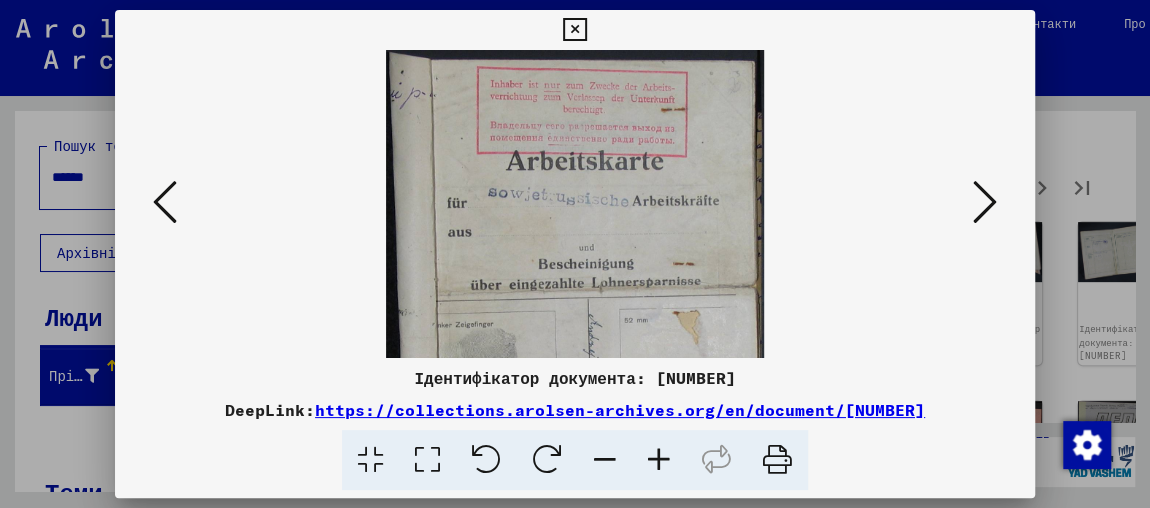 click at bounding box center (659, 460) 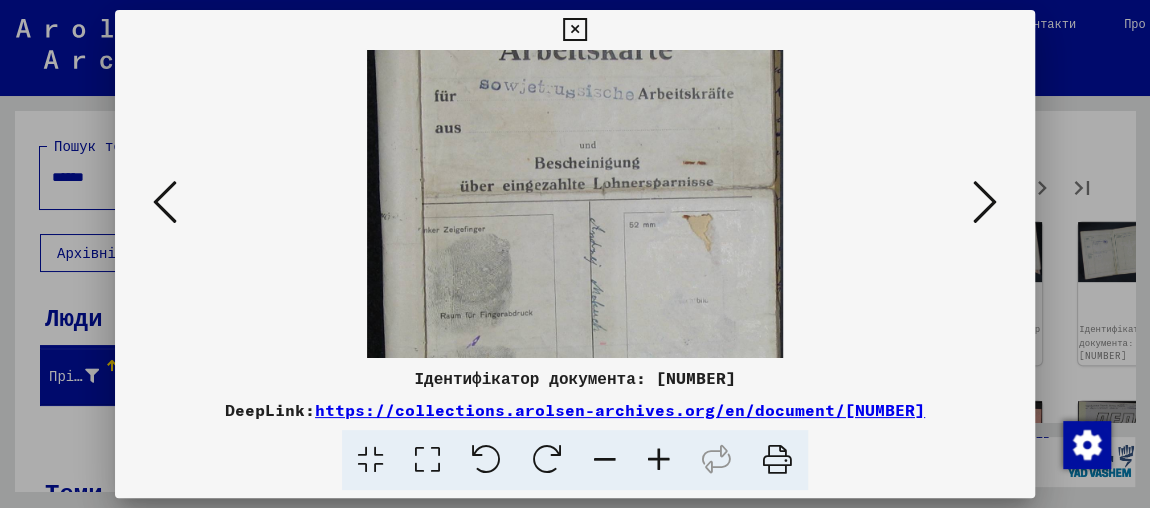 drag, startPoint x: 613, startPoint y: 228, endPoint x: 625, endPoint y: 69, distance: 159.4522 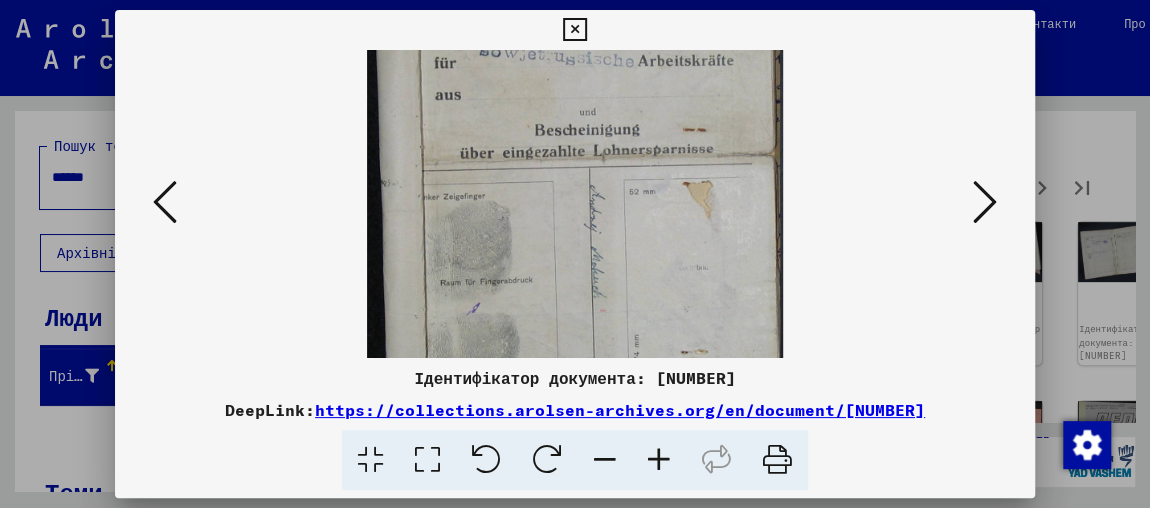 scroll, scrollTop: 250, scrollLeft: 0, axis: vertical 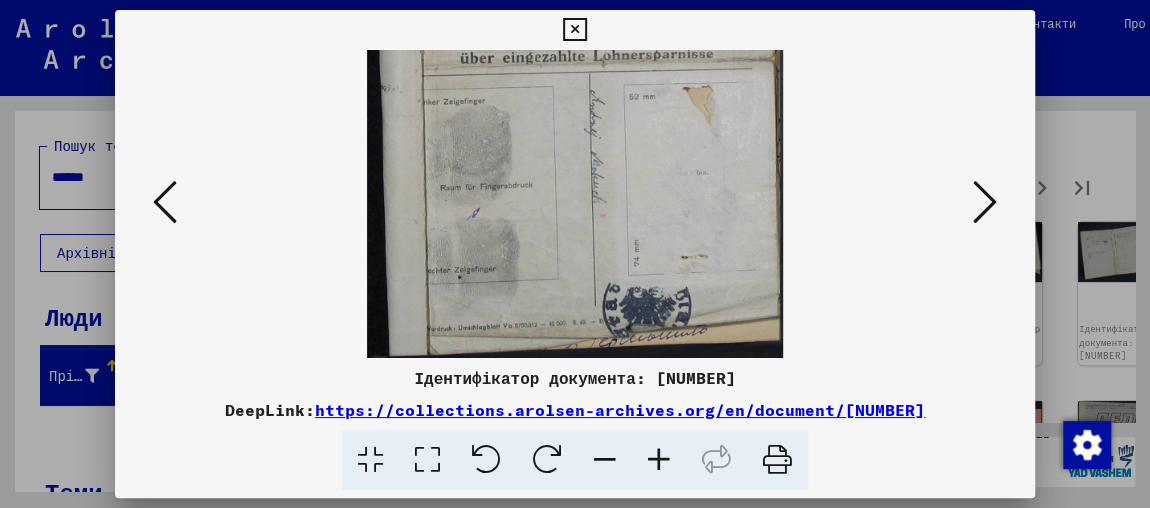 drag, startPoint x: 609, startPoint y: 193, endPoint x: 642, endPoint y: 75, distance: 122.52755 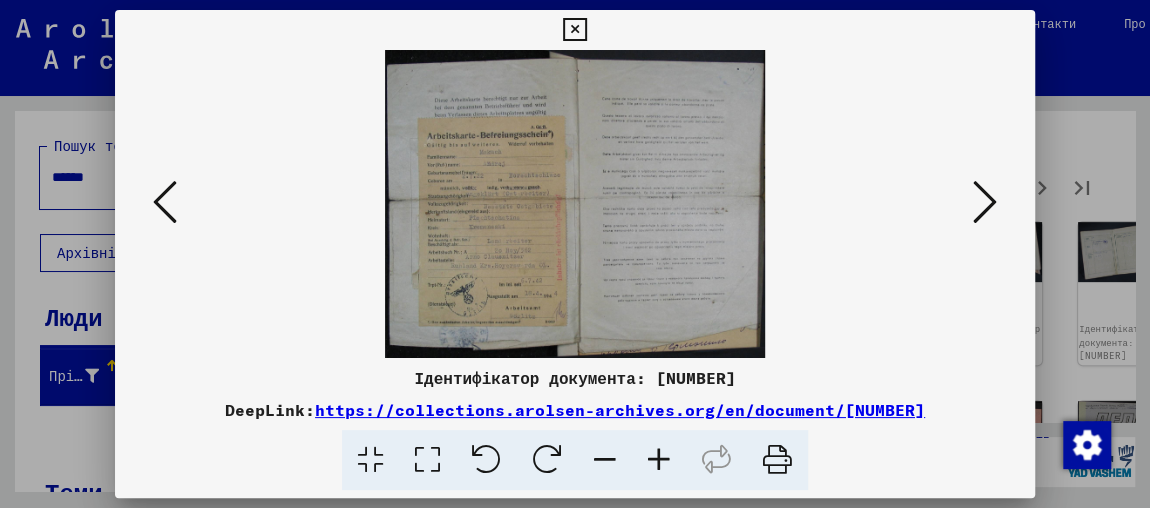 scroll, scrollTop: 0, scrollLeft: 0, axis: both 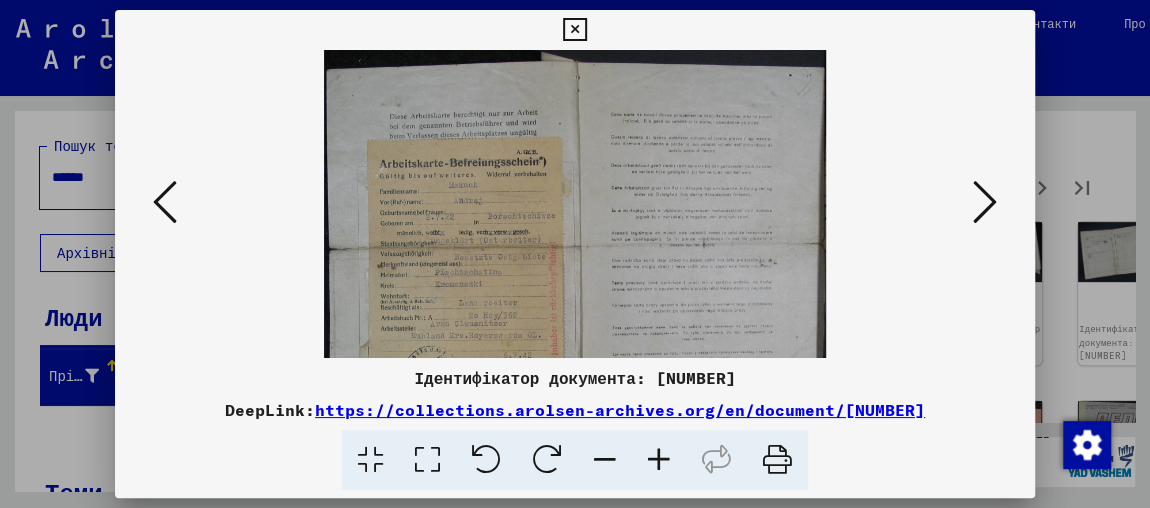 click at bounding box center [659, 460] 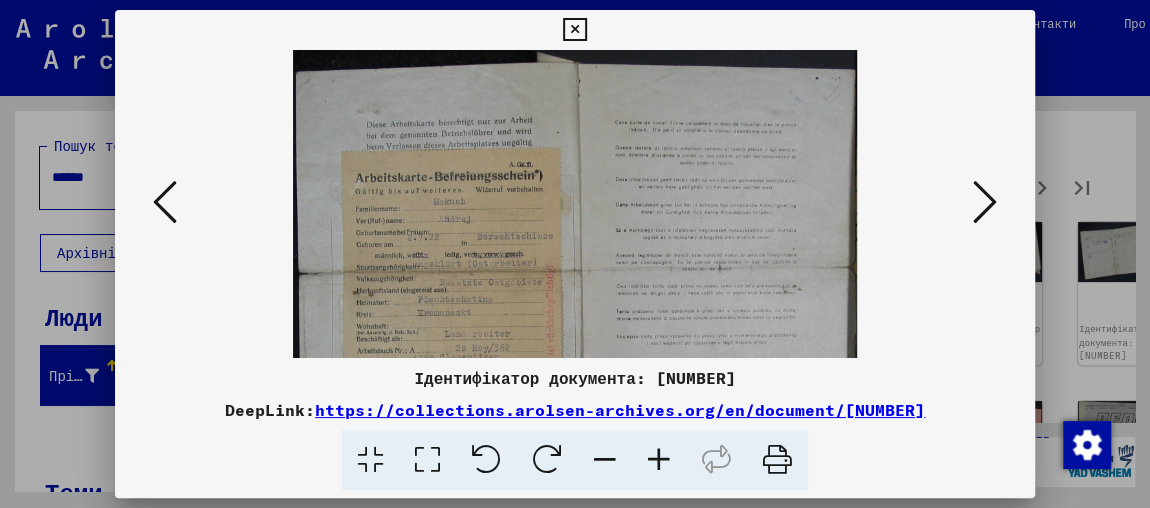 click at bounding box center (659, 460) 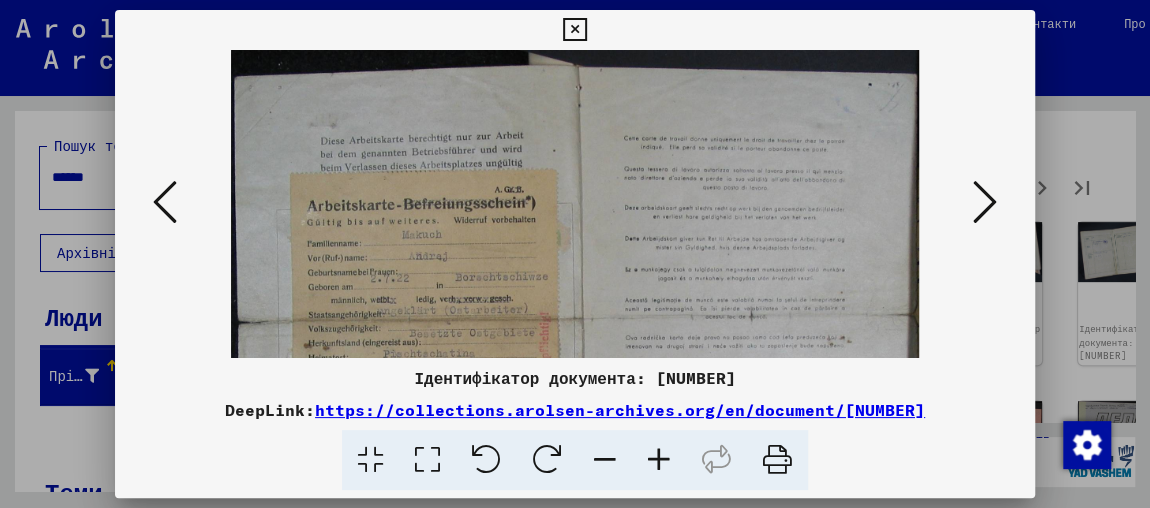 click at bounding box center [659, 460] 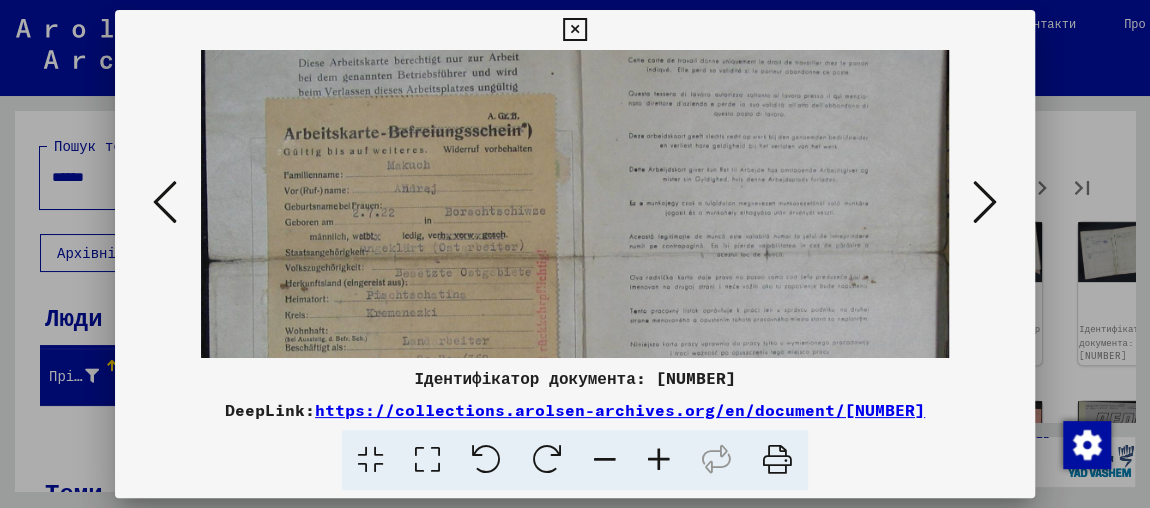 scroll, scrollTop: 127, scrollLeft: 0, axis: vertical 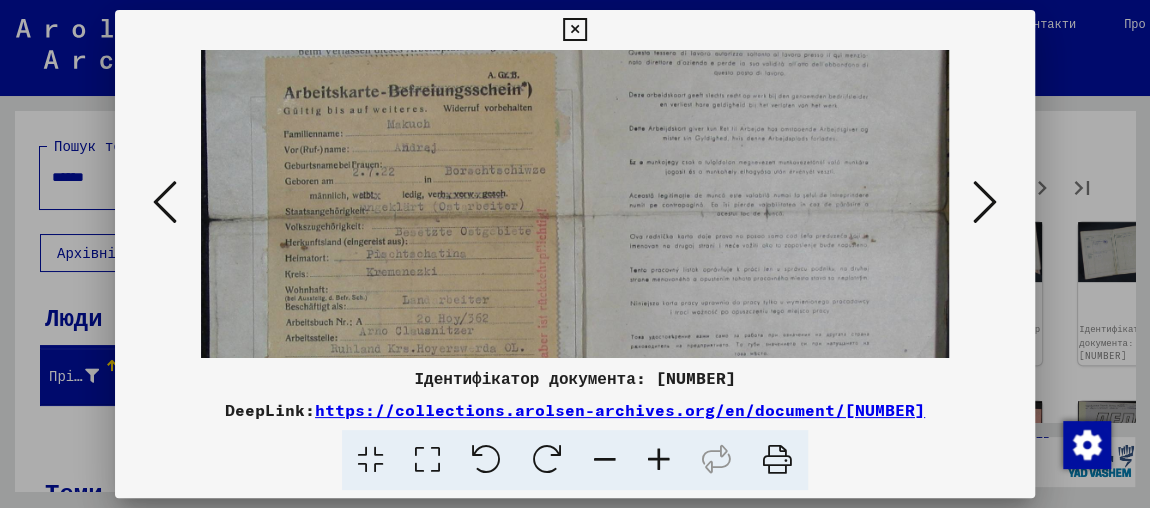 drag, startPoint x: 473, startPoint y: 268, endPoint x: 480, endPoint y: 169, distance: 99.24717 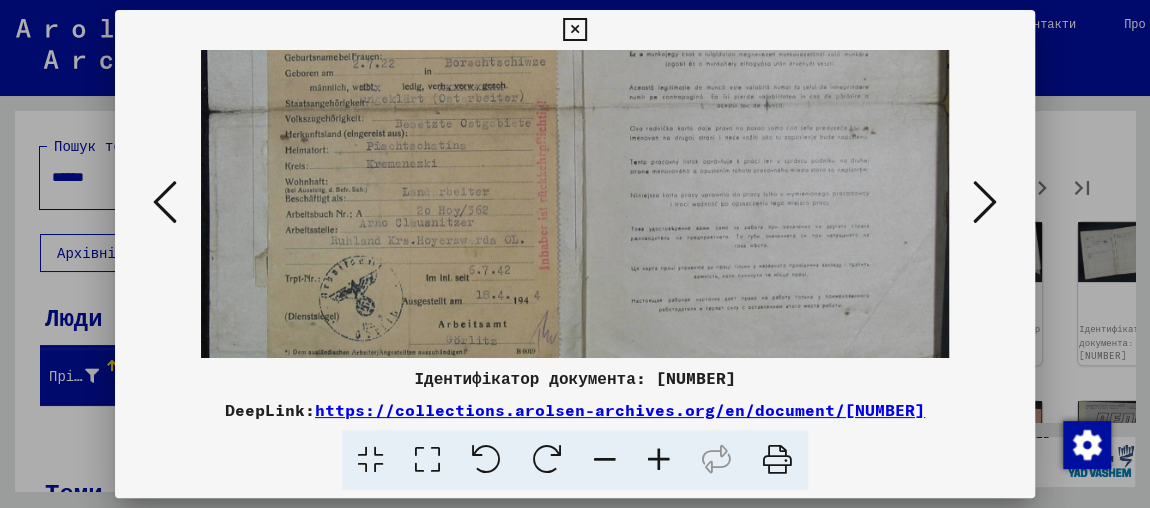 drag, startPoint x: 466, startPoint y: 181, endPoint x: 467, endPoint y: 194, distance: 13.038404 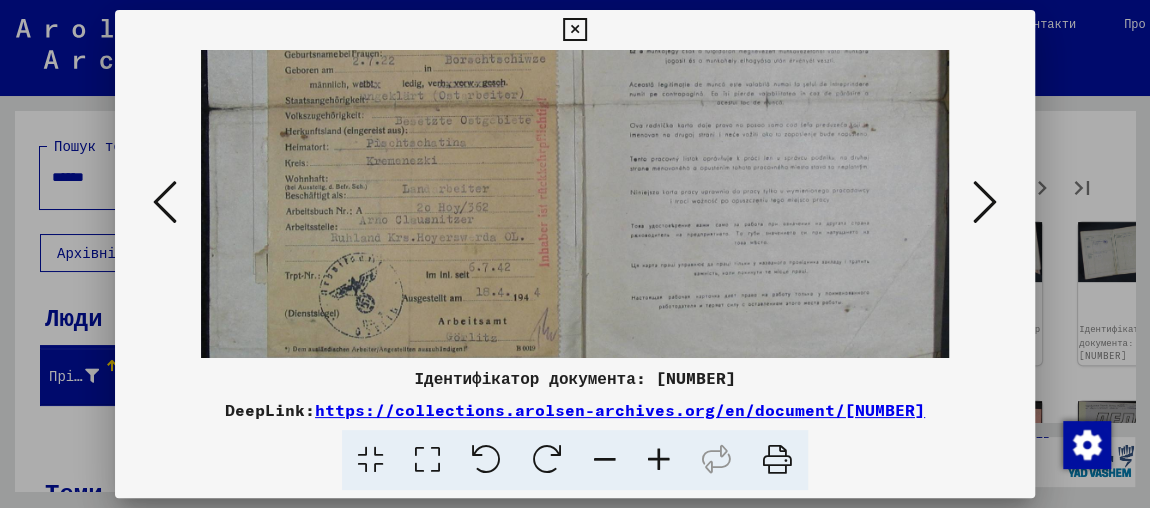 click at bounding box center [985, 202] 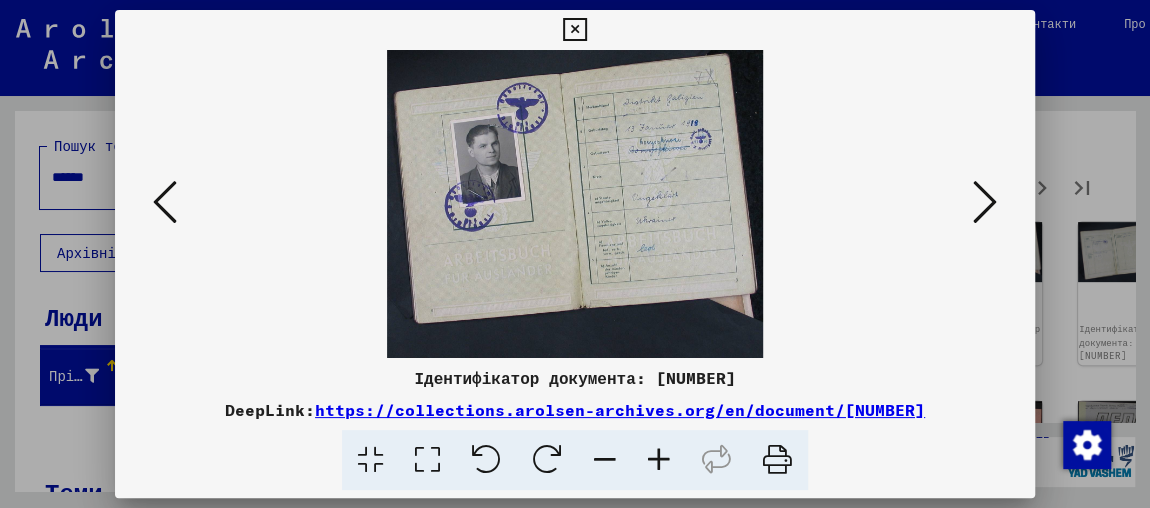 scroll, scrollTop: 0, scrollLeft: 0, axis: both 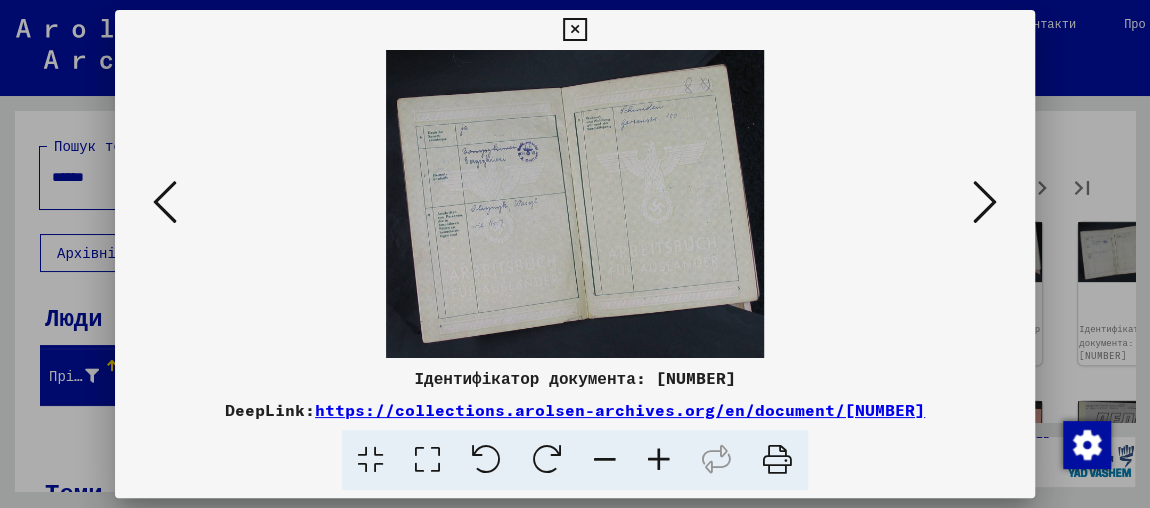 click at bounding box center [985, 202] 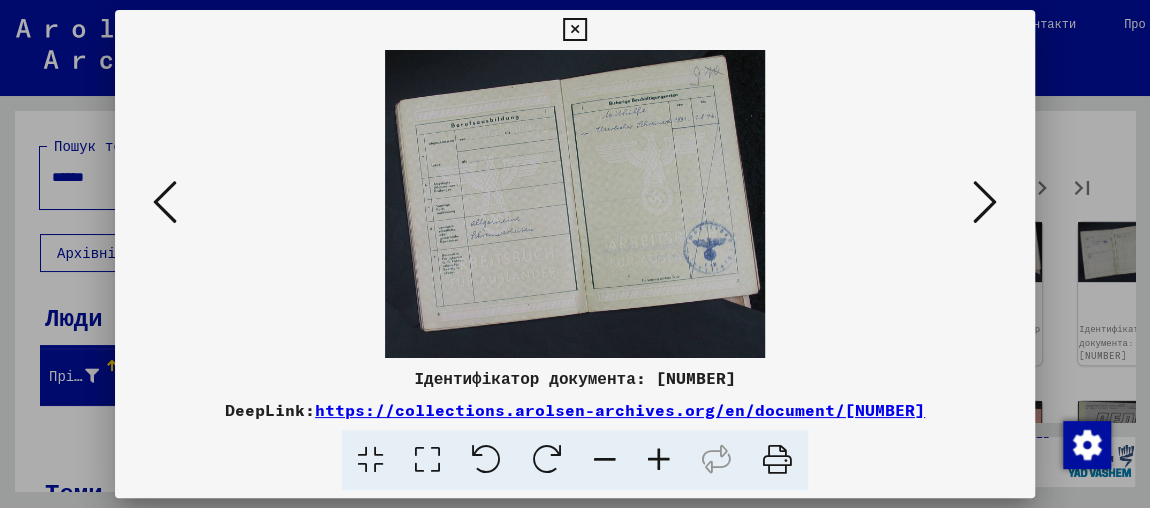 click at bounding box center (985, 202) 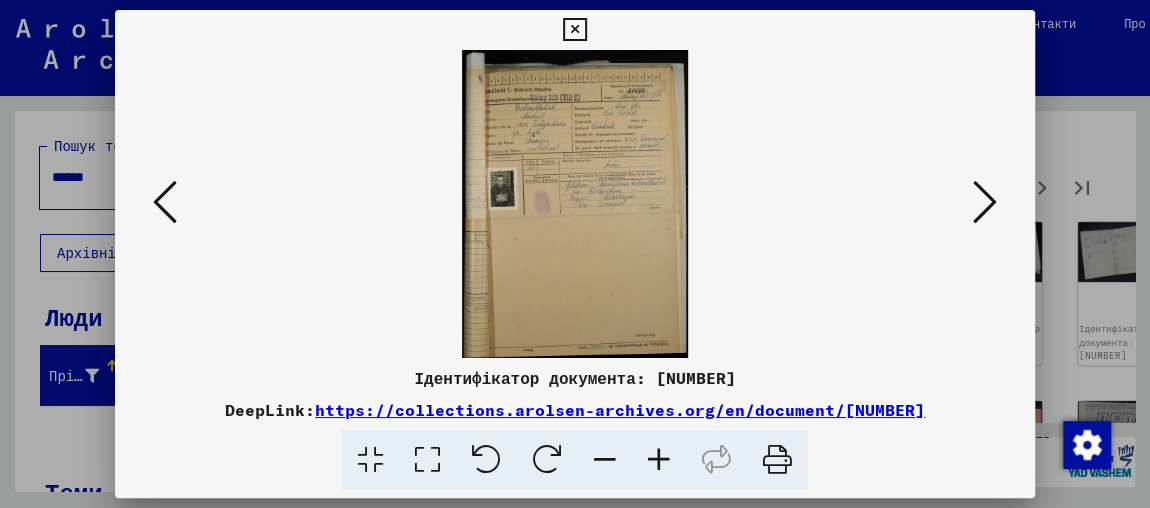 click at bounding box center (659, 460) 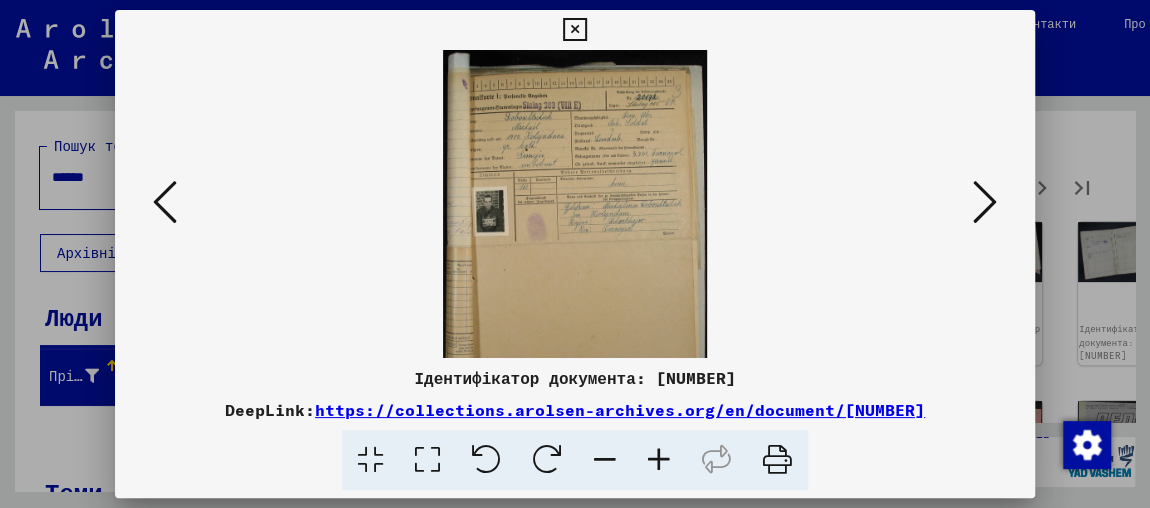 click at bounding box center (659, 460) 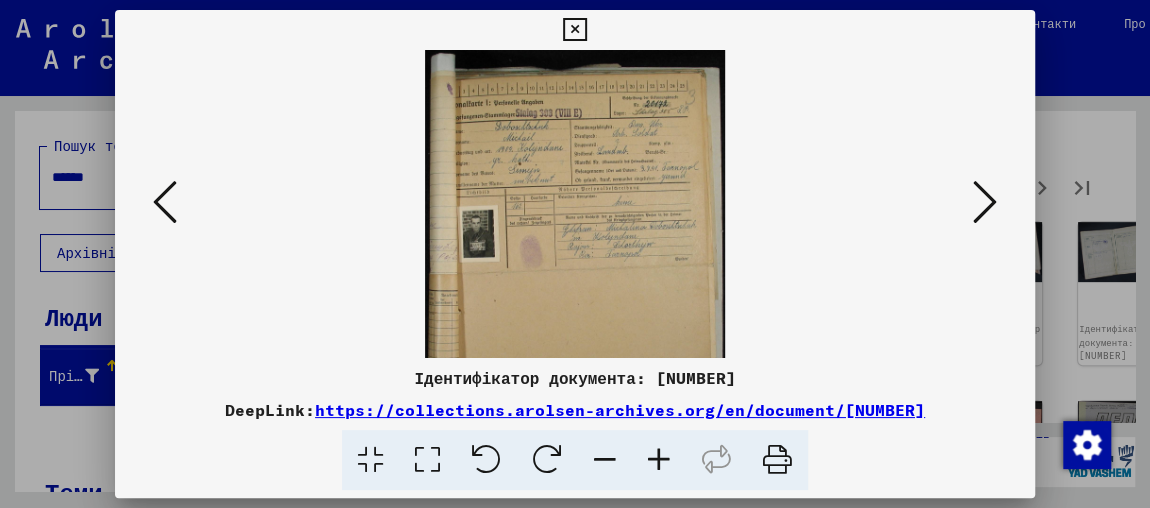click at bounding box center [659, 460] 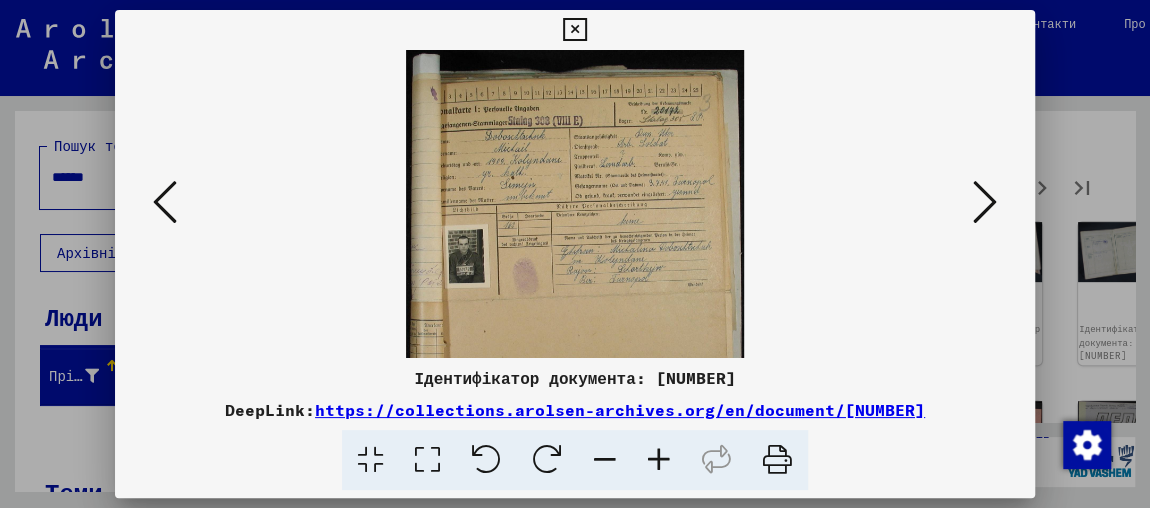 click at bounding box center [659, 460] 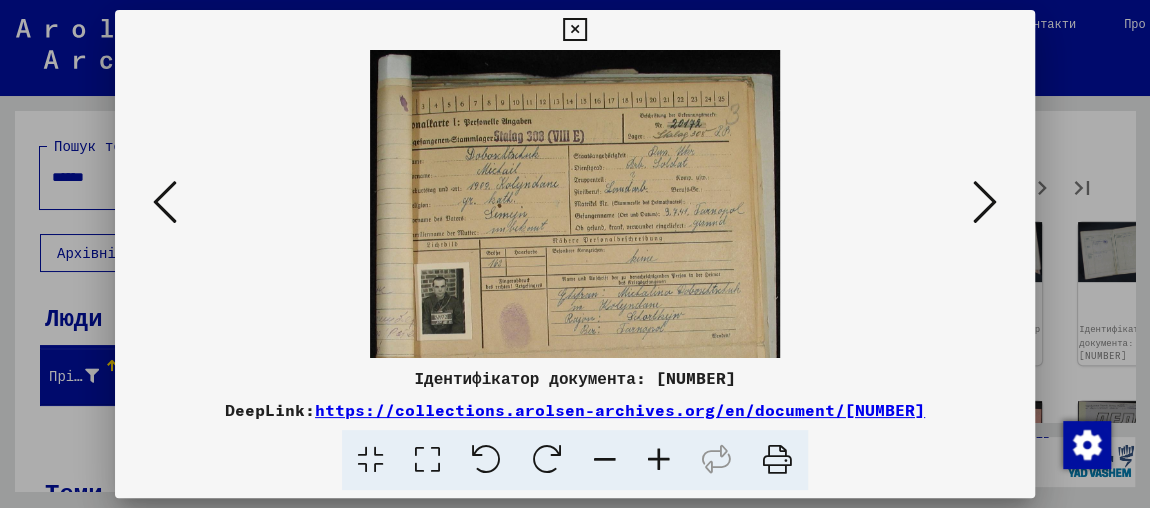 click at bounding box center (659, 460) 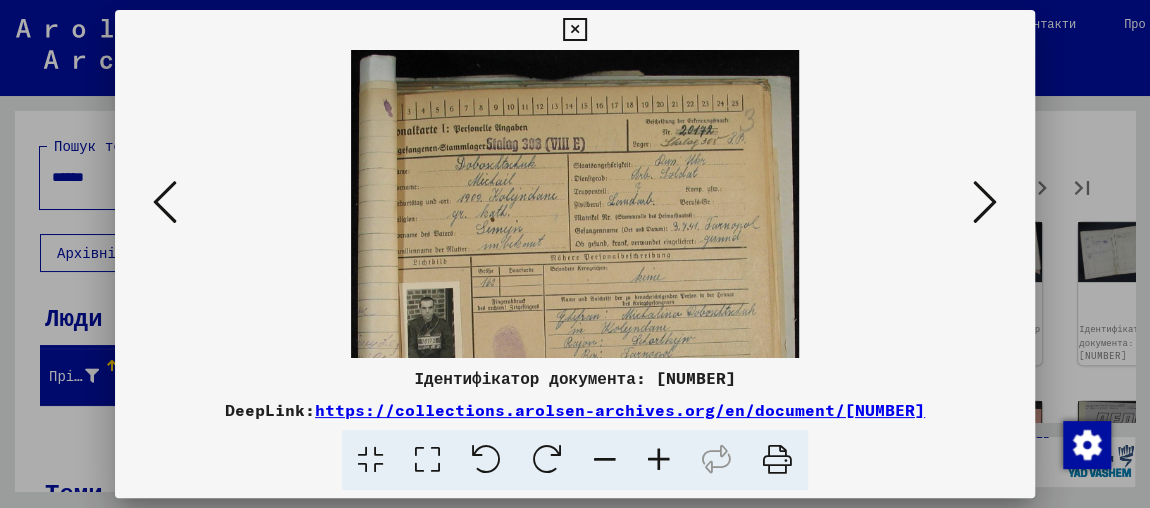 click at bounding box center (659, 460) 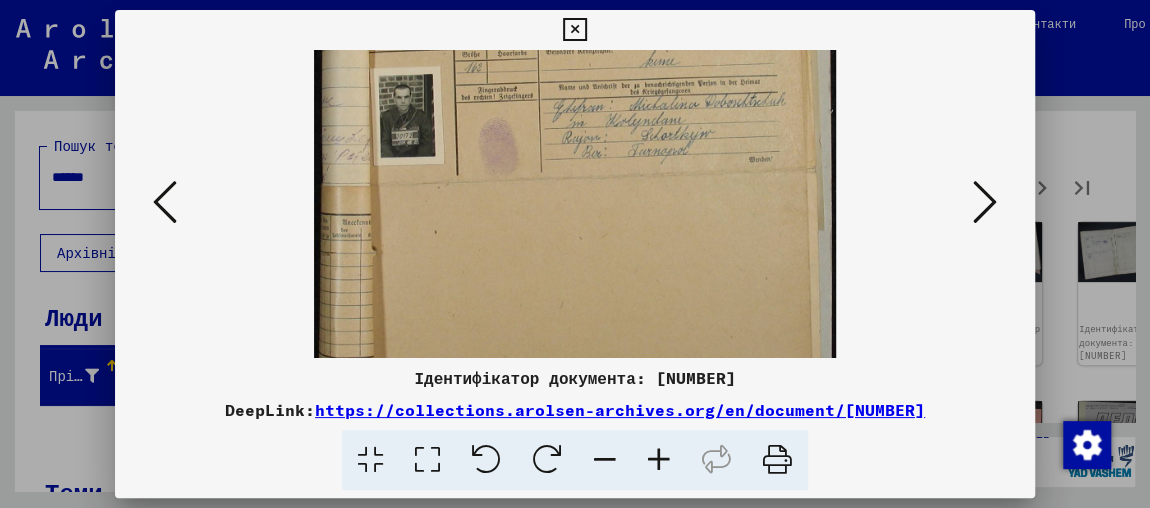 drag, startPoint x: 747, startPoint y: 288, endPoint x: 773, endPoint y: 42, distance: 247.37016 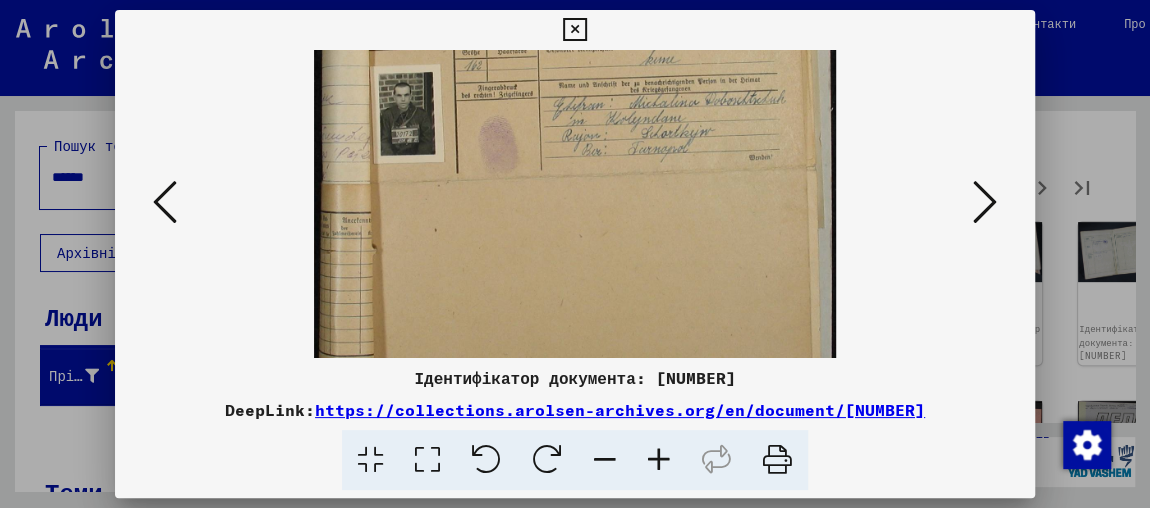 click at bounding box center [985, 202] 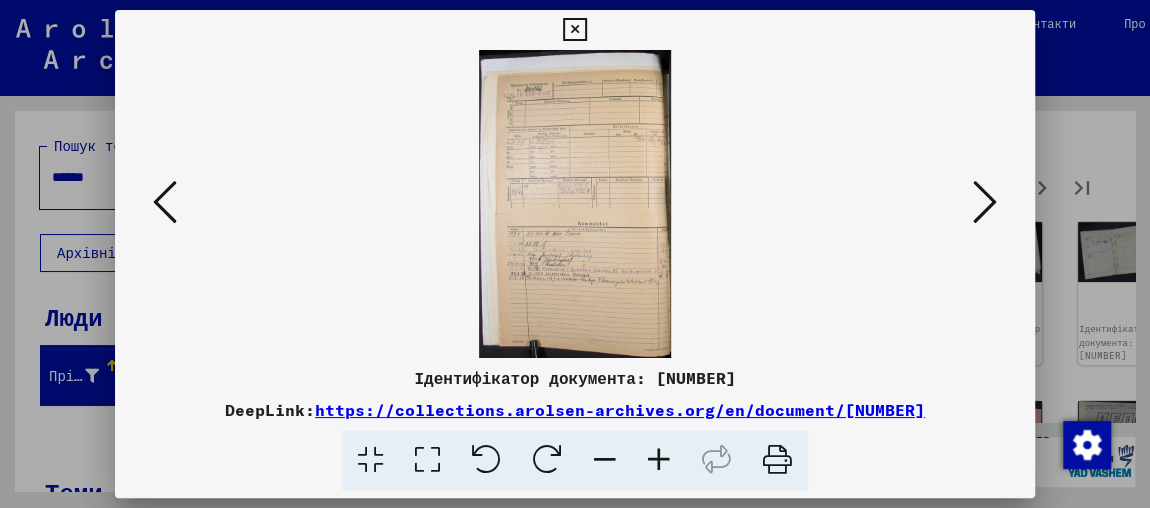click at bounding box center [985, 202] 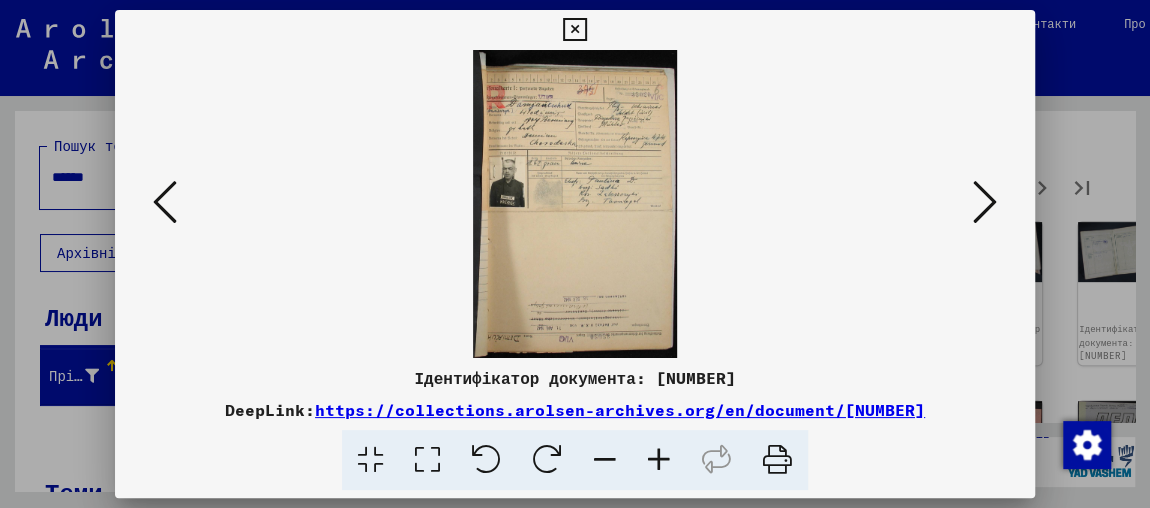 click at bounding box center [659, 460] 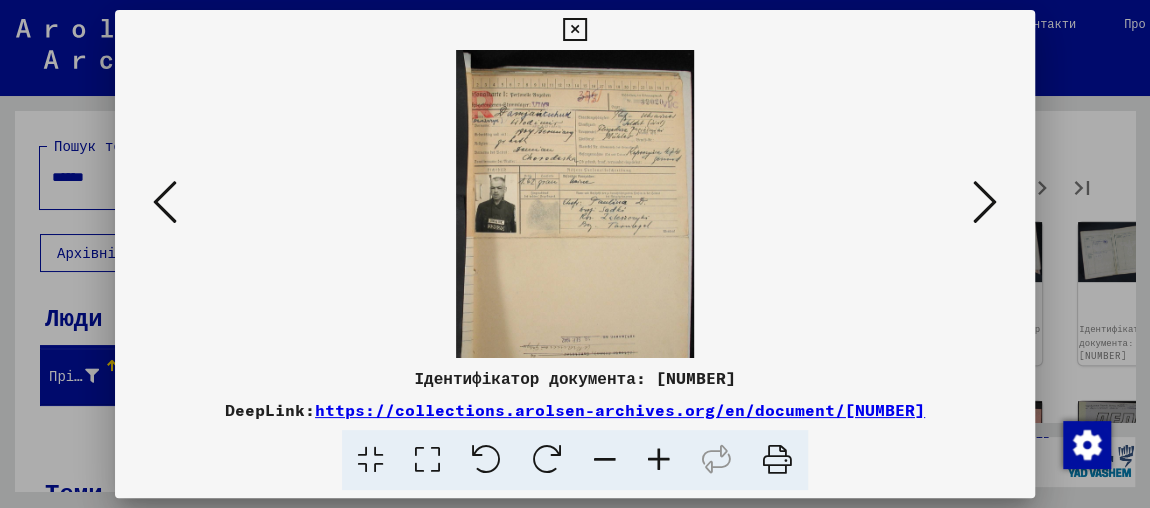 click at bounding box center [659, 460] 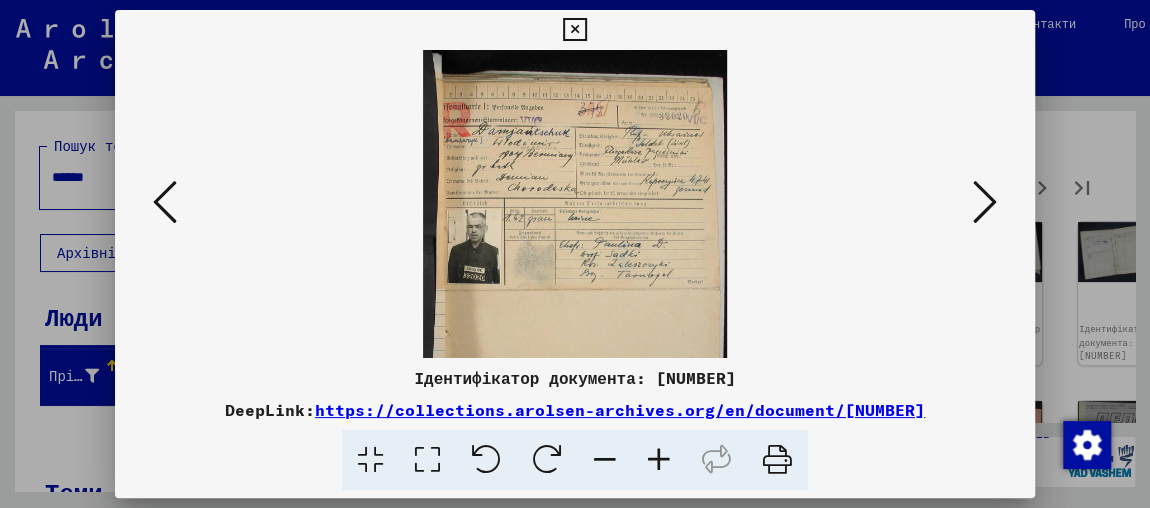 click at bounding box center (659, 460) 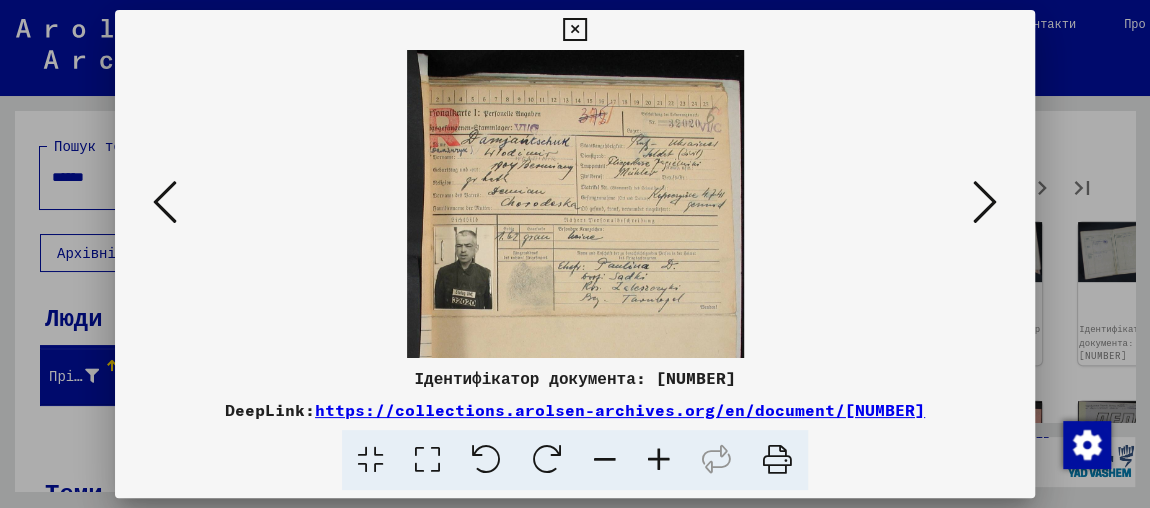 click at bounding box center [659, 460] 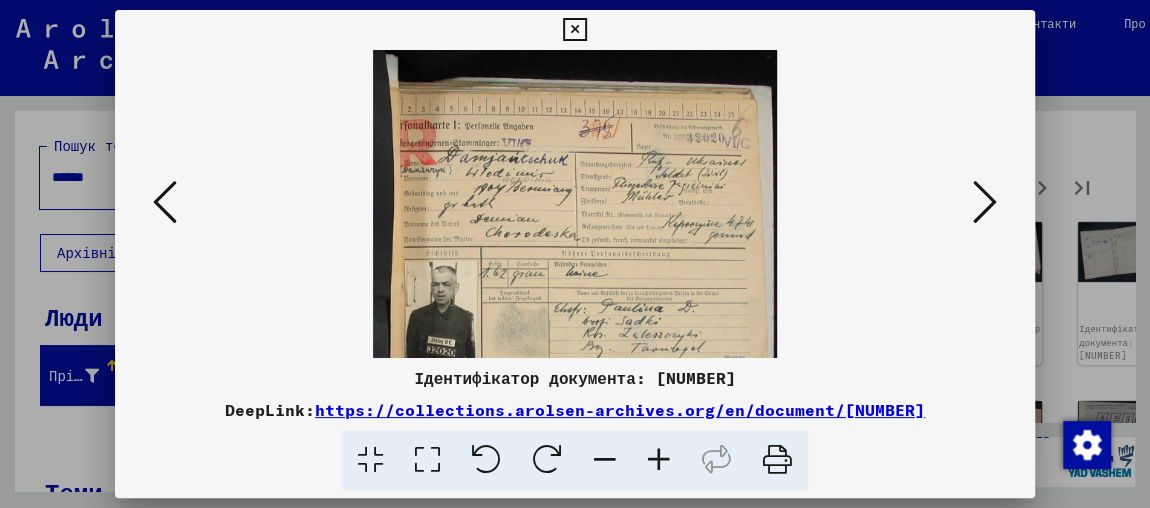 click at bounding box center (659, 460) 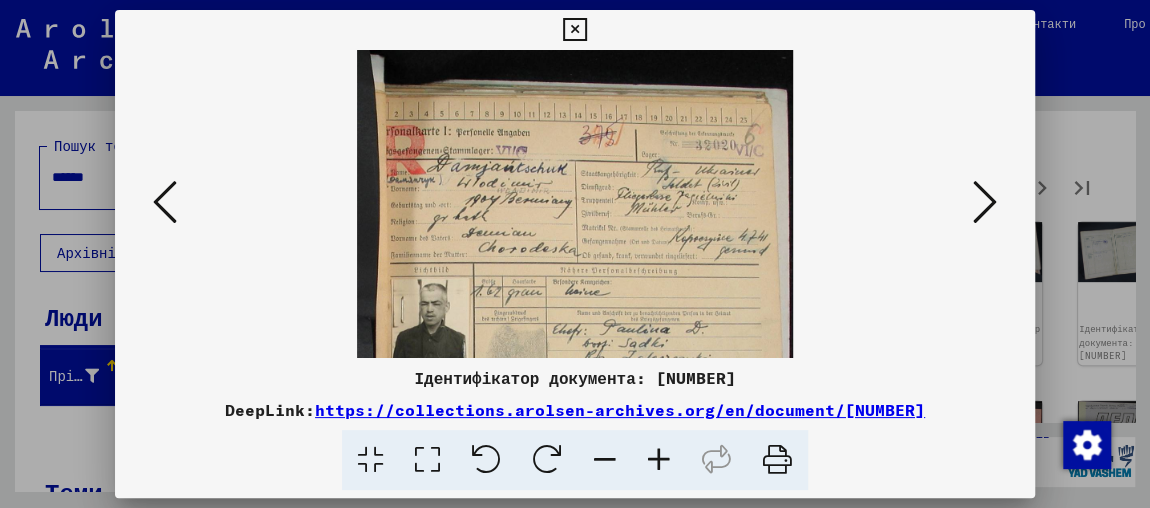 click at bounding box center (659, 460) 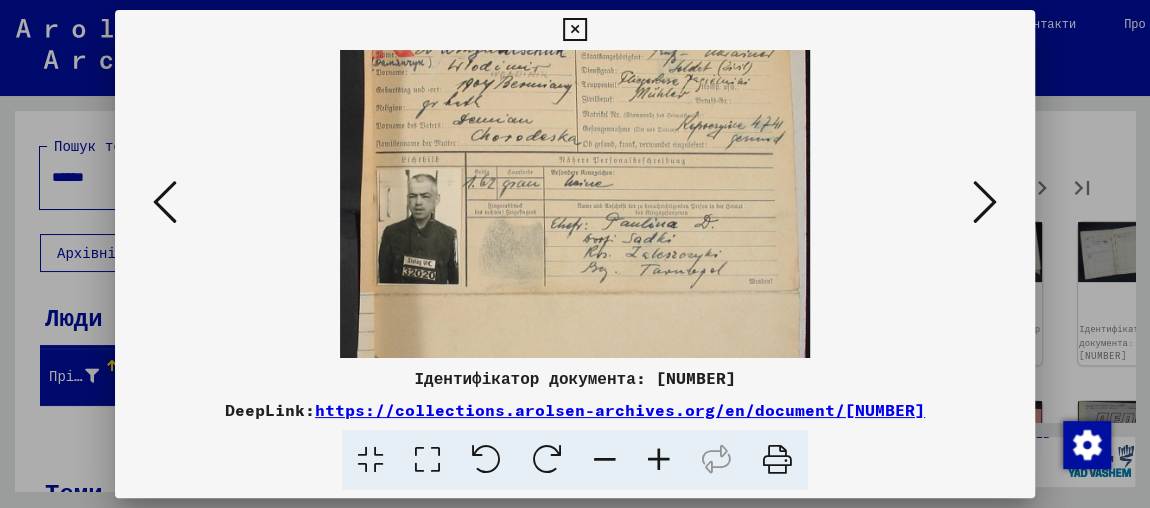 scroll, scrollTop: 149, scrollLeft: 0, axis: vertical 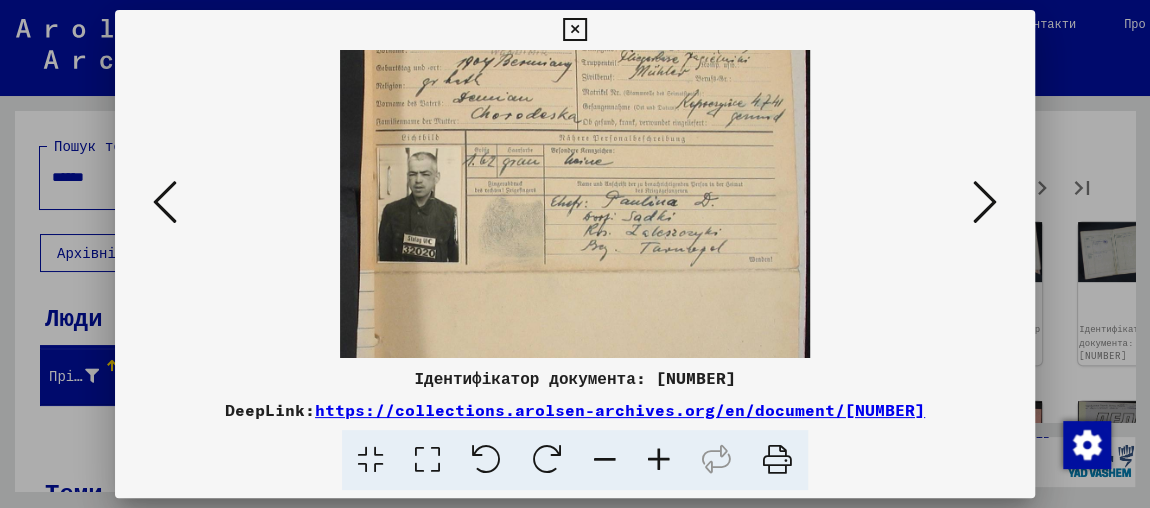 drag, startPoint x: 697, startPoint y: 309, endPoint x: 697, endPoint y: 160, distance: 149 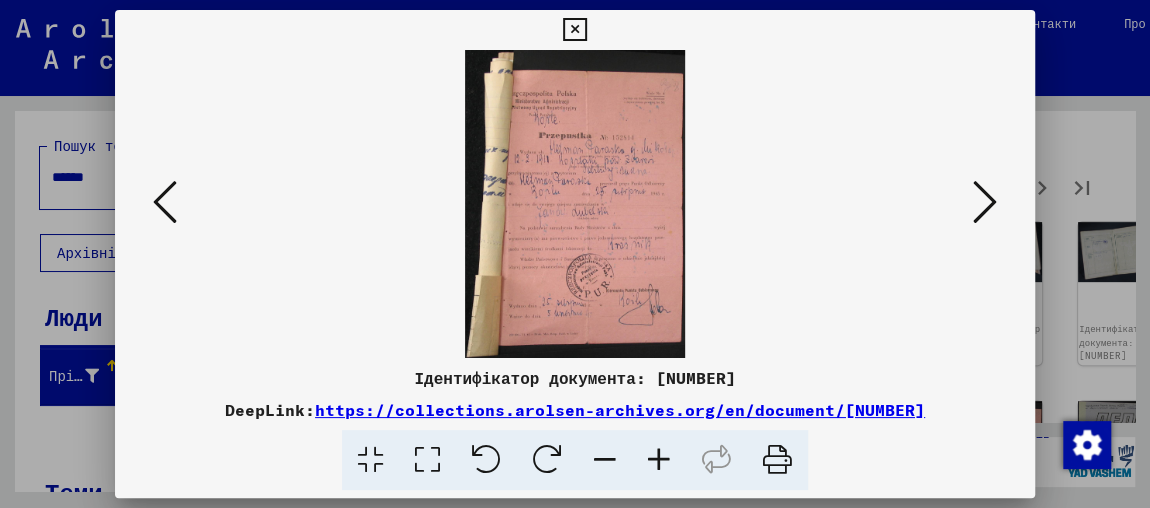 scroll, scrollTop: 0, scrollLeft: 0, axis: both 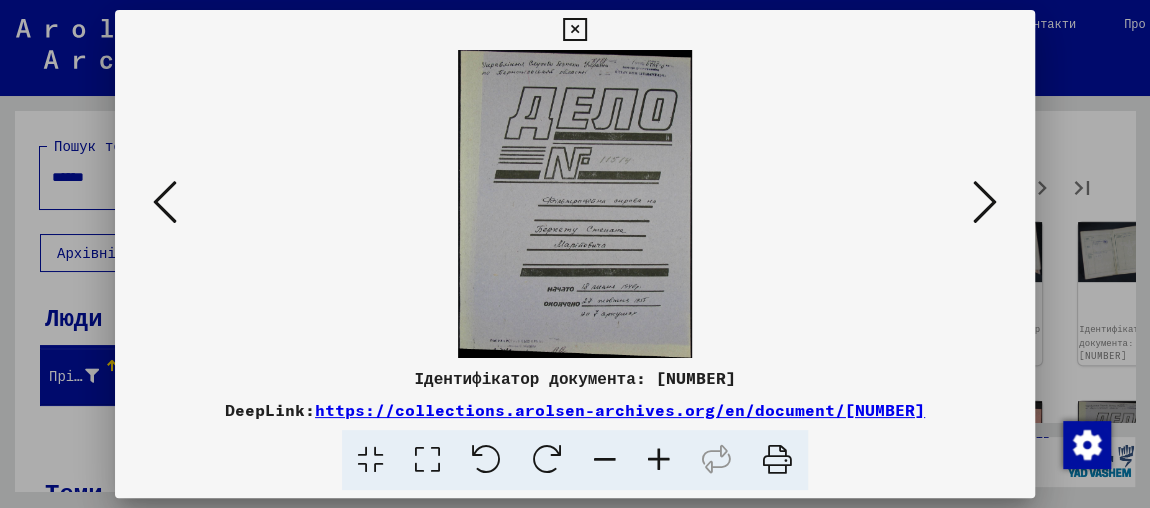click at bounding box center (985, 202) 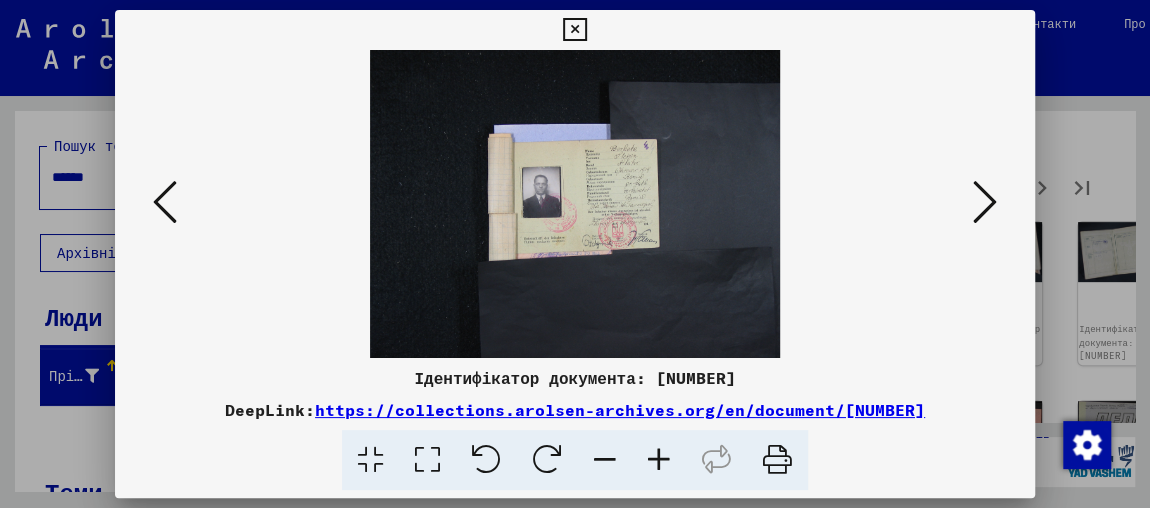 click at bounding box center (659, 460) 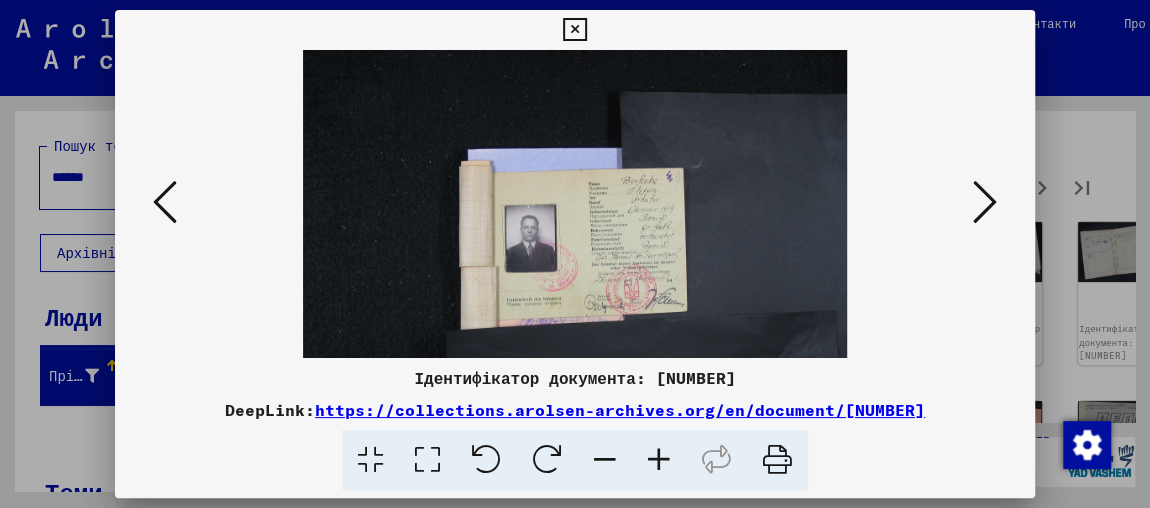 click at bounding box center [659, 460] 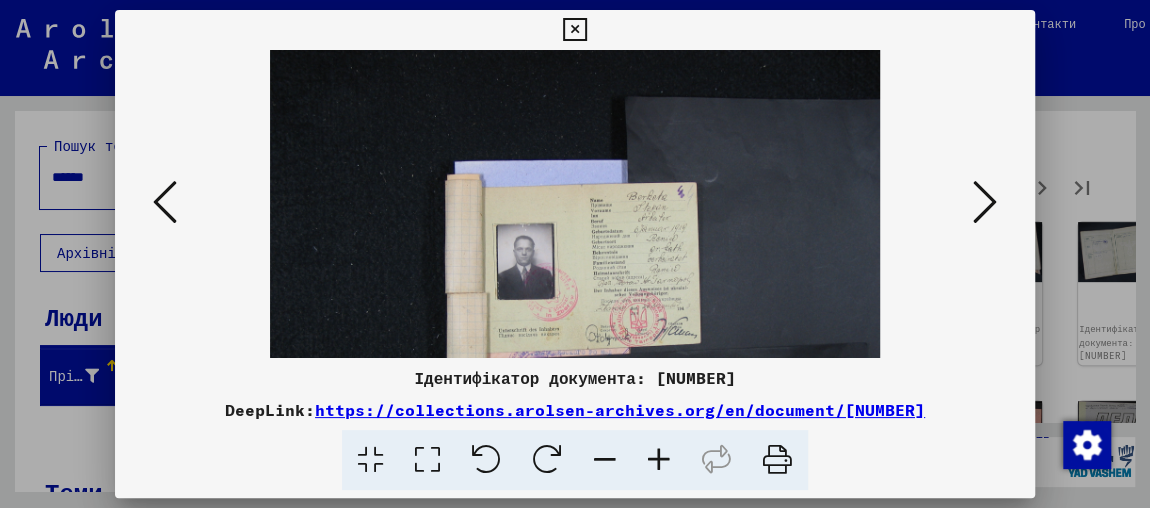 click at bounding box center [659, 460] 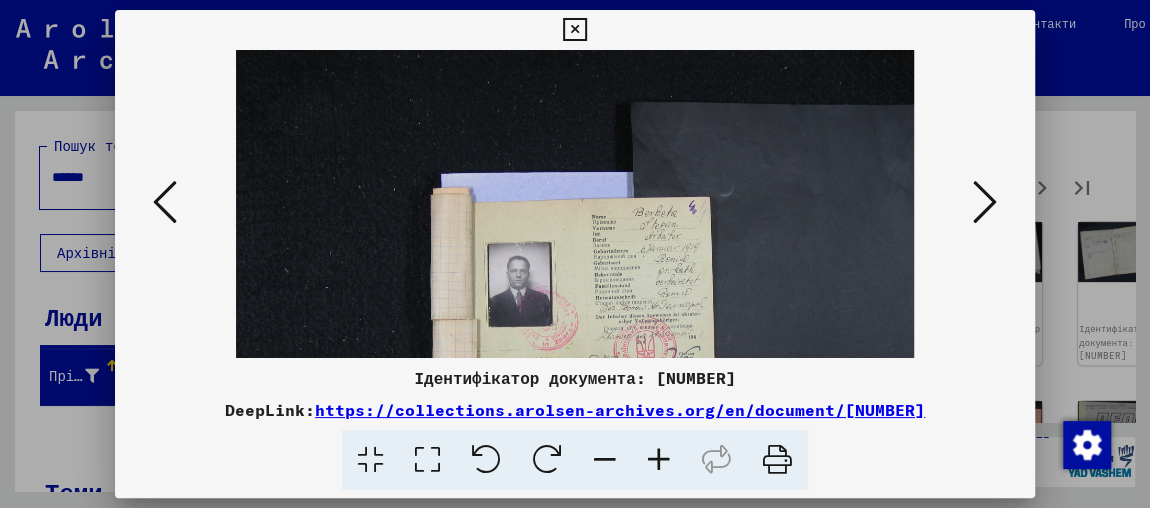 click at bounding box center (659, 460) 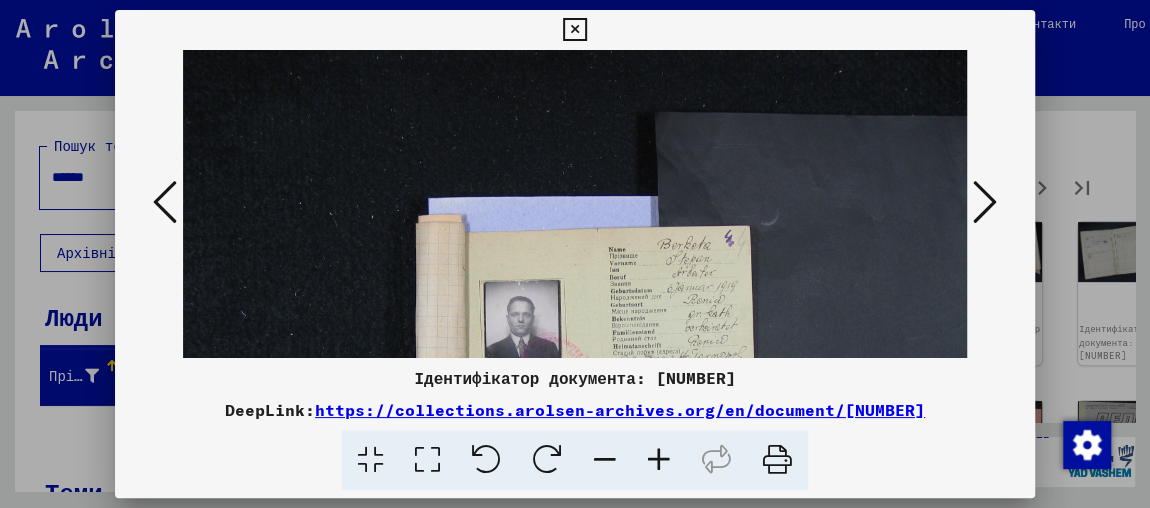click 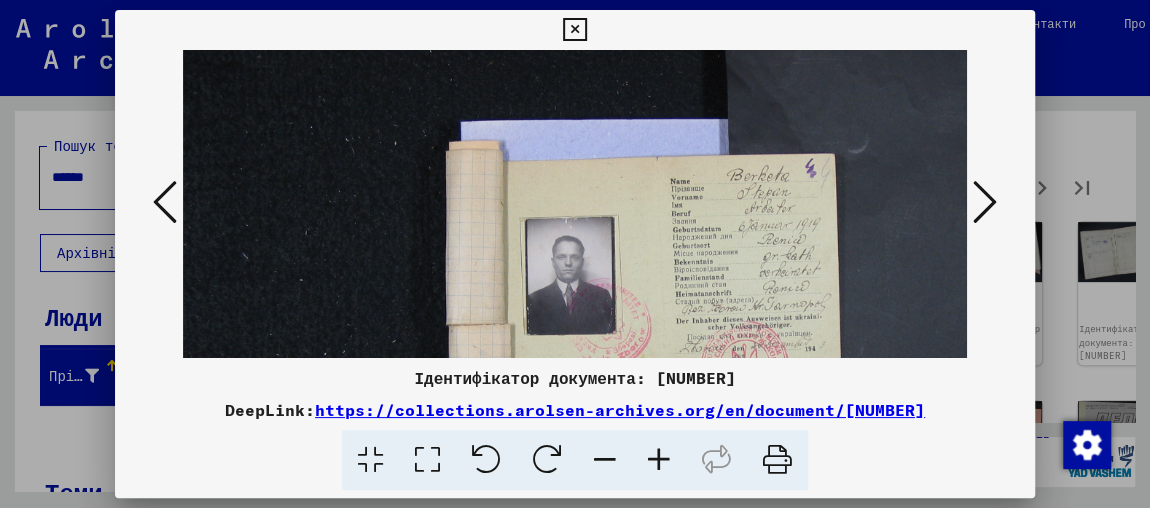 scroll, scrollTop: 115, scrollLeft: 11, axis: both 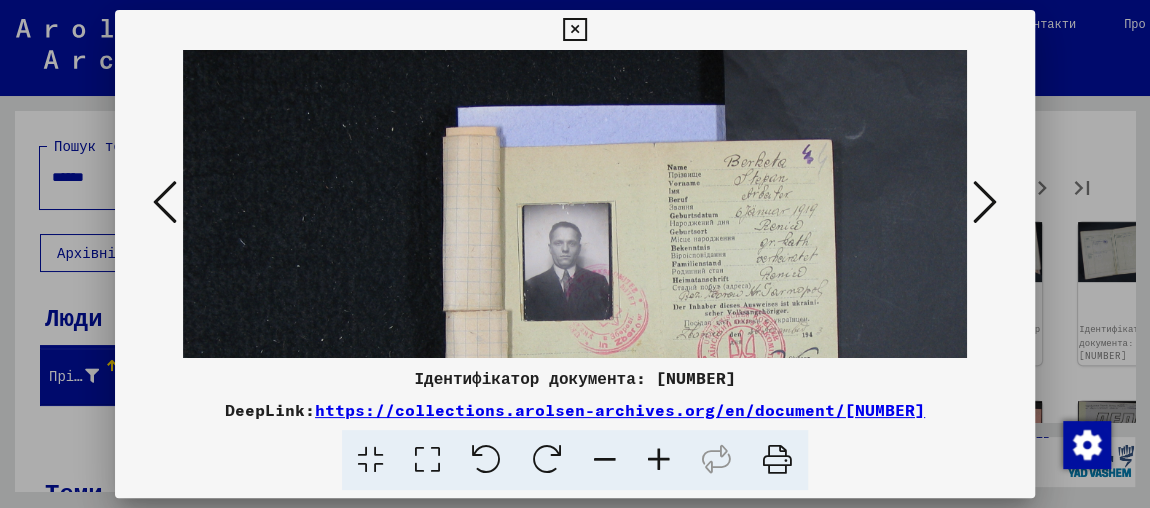 drag, startPoint x: 695, startPoint y: 240, endPoint x: 684, endPoint y: 125, distance: 115.52489 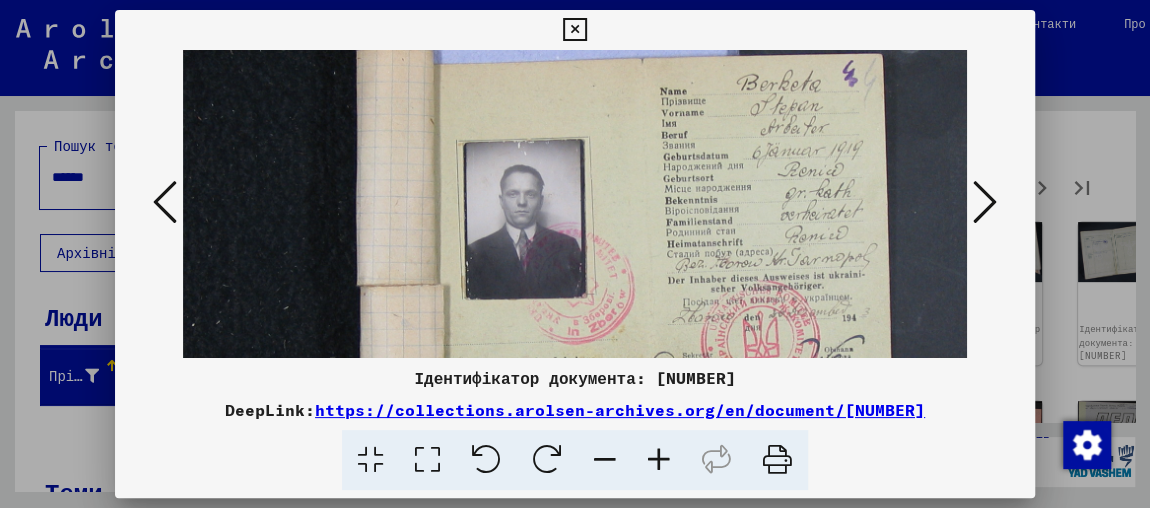 scroll, scrollTop: 292, scrollLeft: 267, axis: both 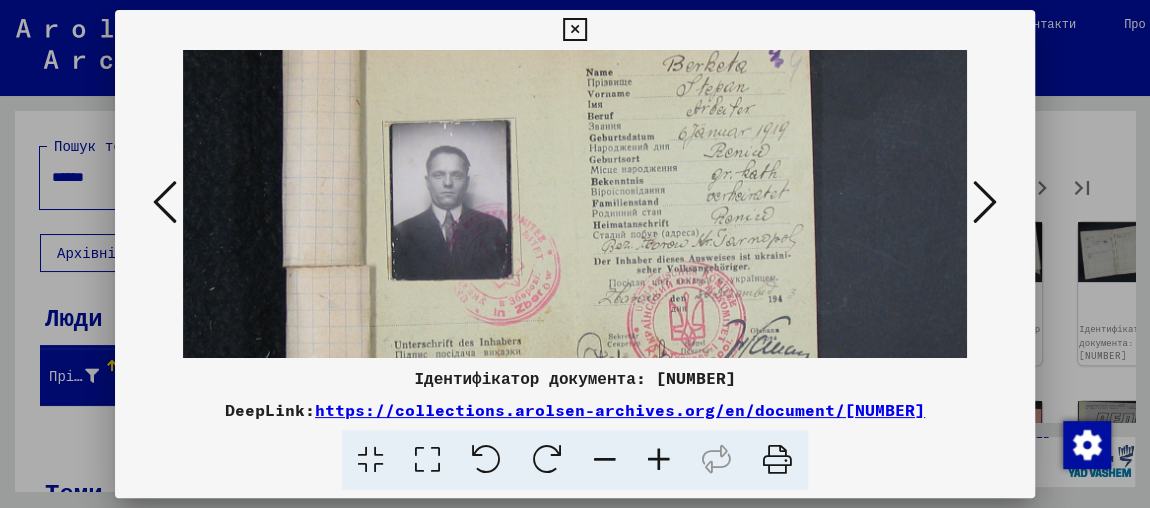 drag, startPoint x: 586, startPoint y: 116, endPoint x: 489, endPoint y: 85, distance: 101.8332 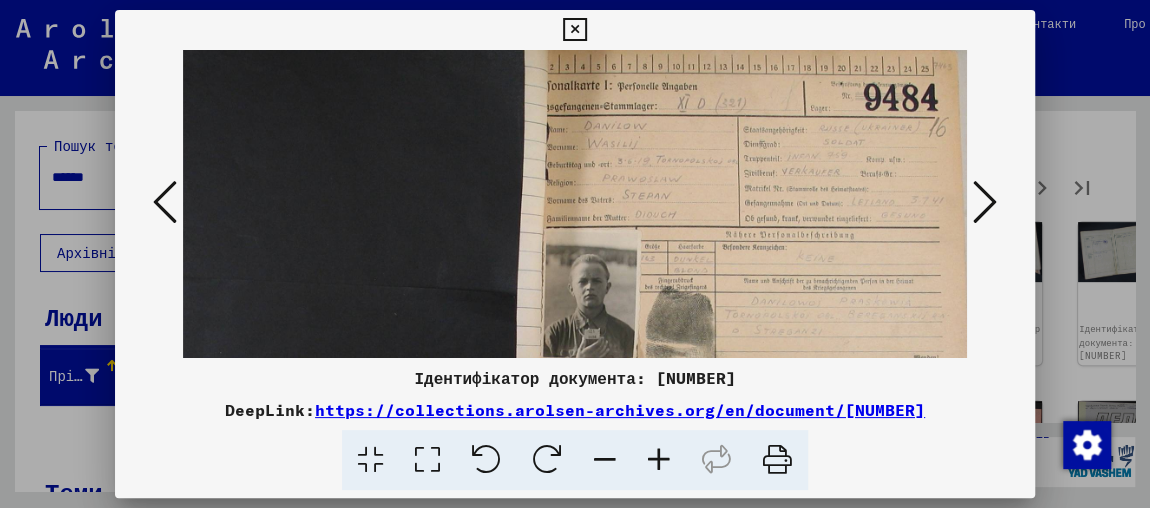 drag, startPoint x: 655, startPoint y: 213, endPoint x: 639, endPoint y: 211, distance: 16.124516 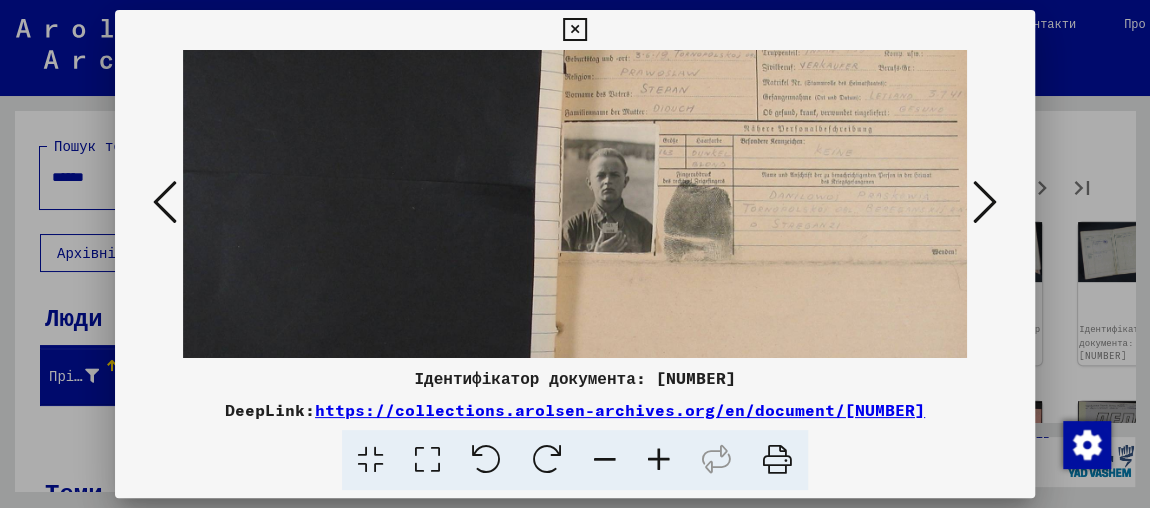 drag, startPoint x: 689, startPoint y: 271, endPoint x: 726, endPoint y: 131, distance: 144.80676 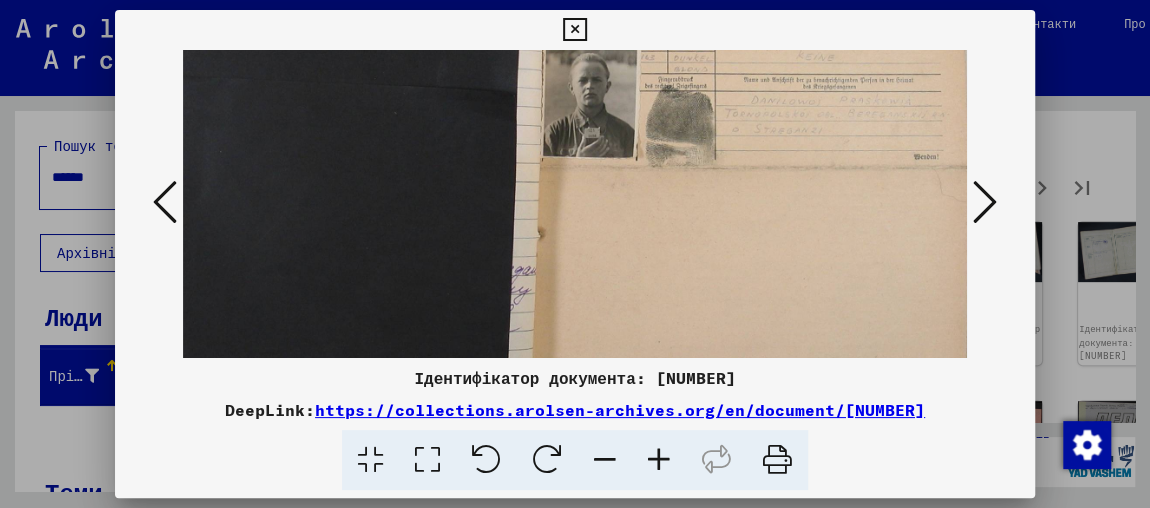 scroll, scrollTop: 254, scrollLeft: 167, axis: both 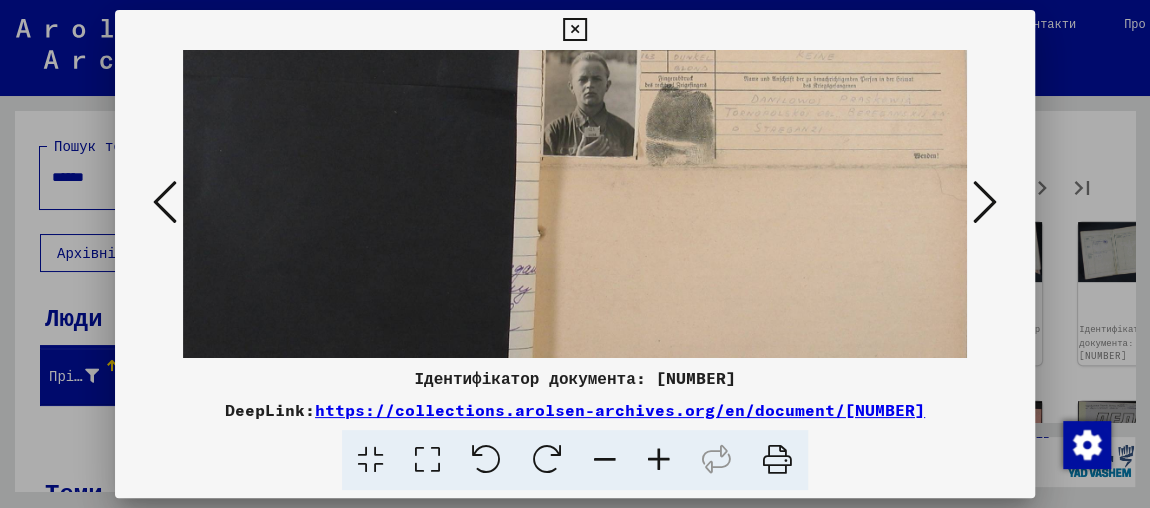 drag, startPoint x: 633, startPoint y: 211, endPoint x: 443, endPoint y: 184, distance: 191.90883 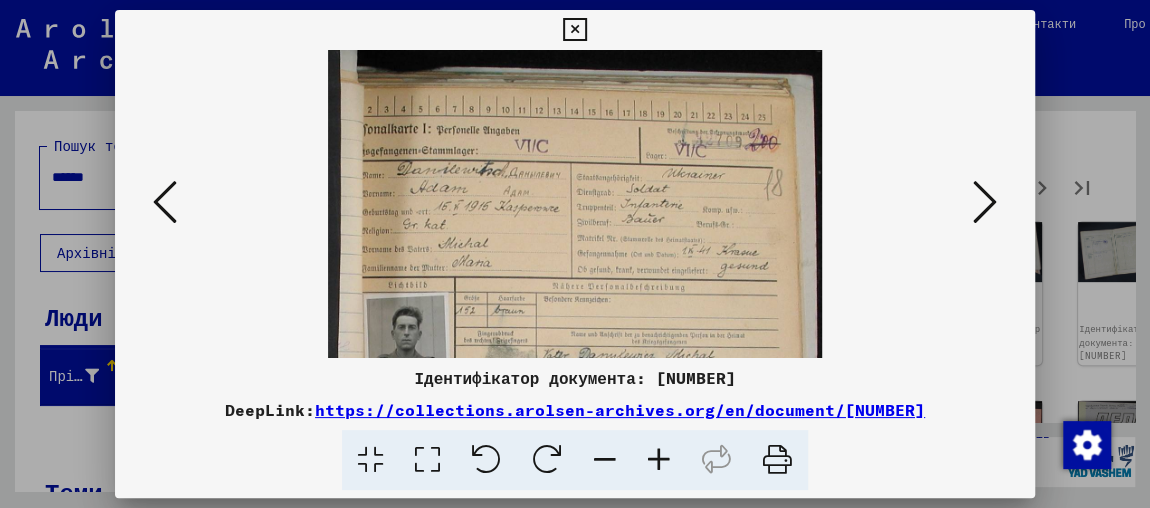scroll, scrollTop: 143, scrollLeft: 0, axis: vertical 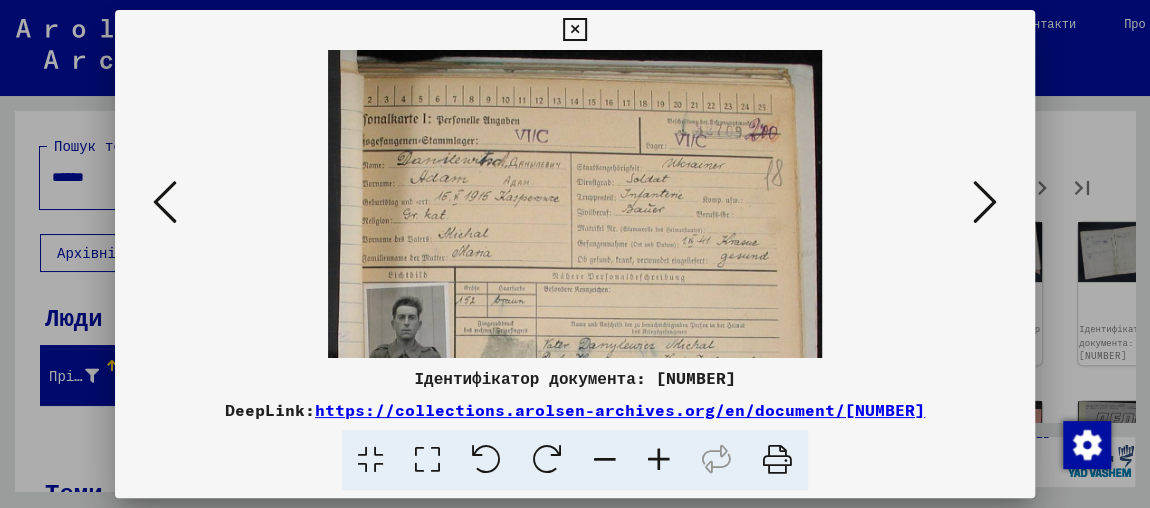 drag, startPoint x: 670, startPoint y: 193, endPoint x: 679, endPoint y: 134, distance: 59.682495 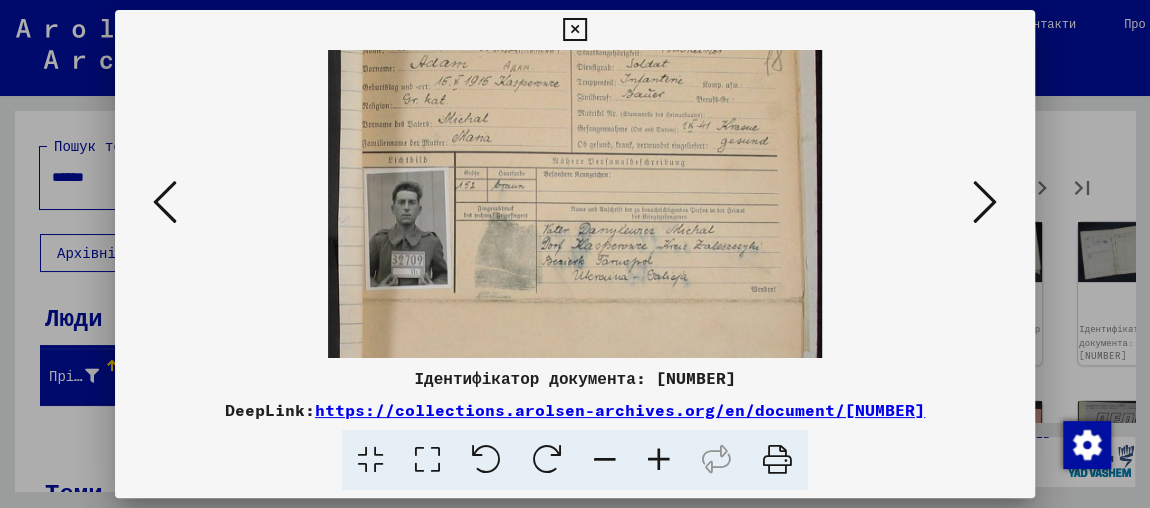 scroll, scrollTop: 262, scrollLeft: 0, axis: vertical 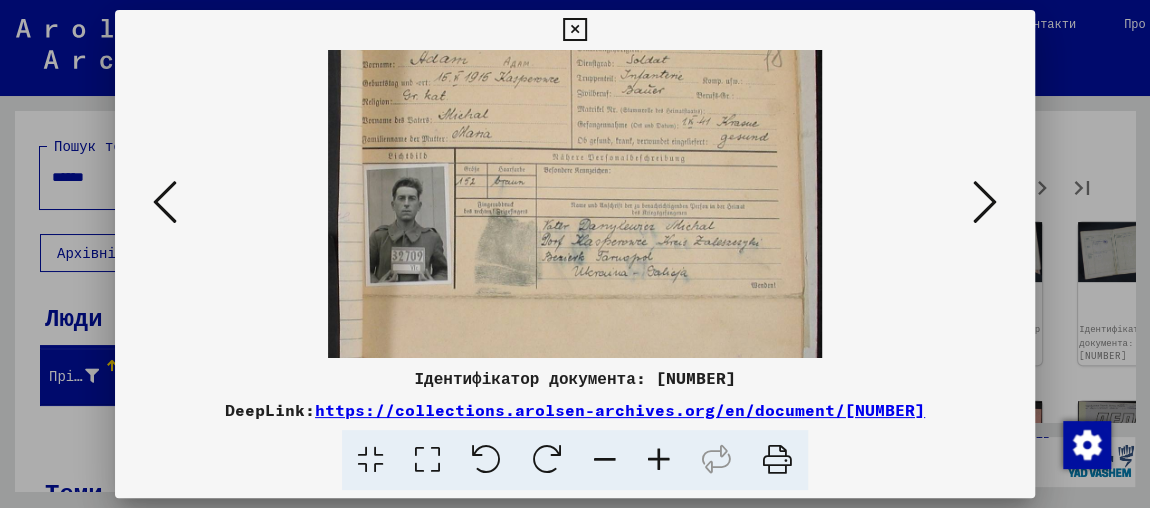 drag, startPoint x: 636, startPoint y: 269, endPoint x: 670, endPoint y: 161, distance: 113.22544 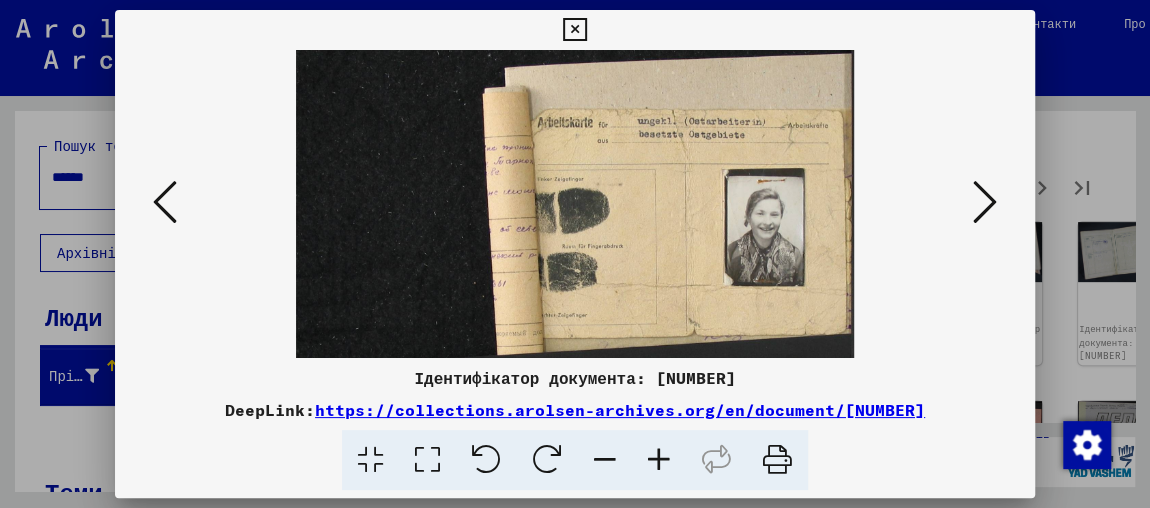 scroll, scrollTop: 0, scrollLeft: 0, axis: both 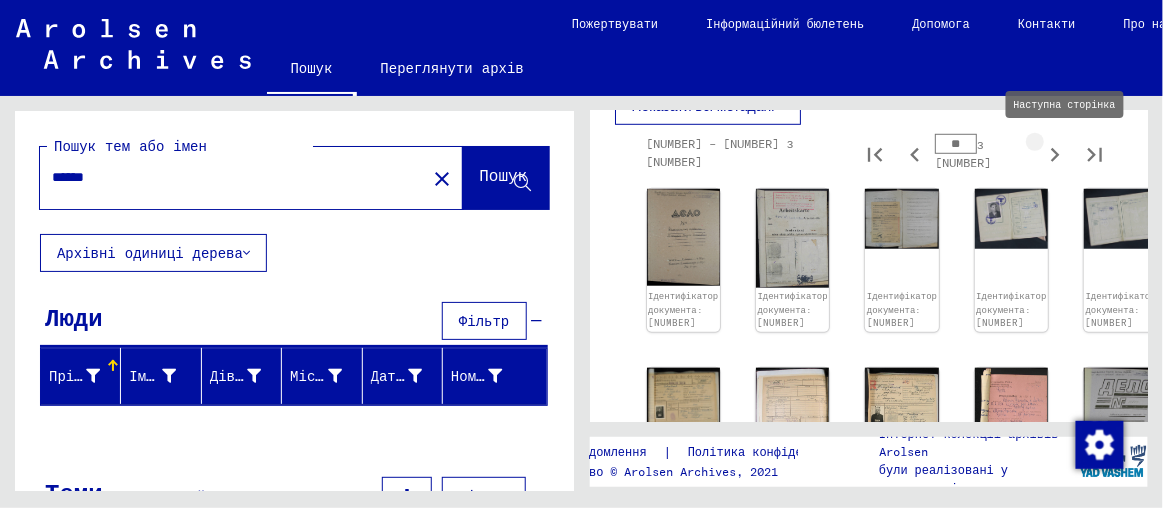 type on "**" 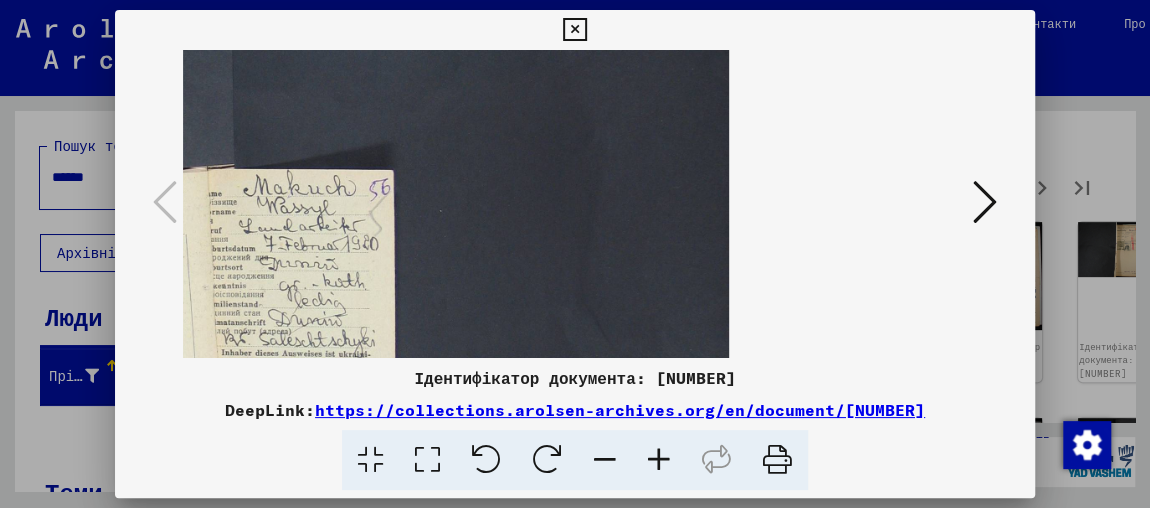 scroll, scrollTop: 83, scrollLeft: 0, axis: vertical 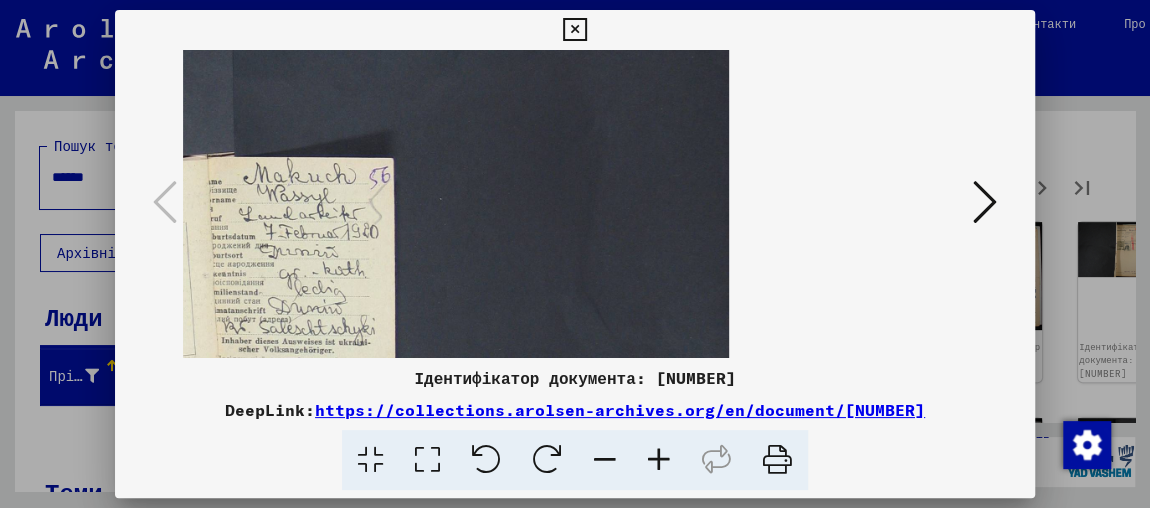 drag, startPoint x: 373, startPoint y: 269, endPoint x: 401, endPoint y: 185, distance: 88.54378 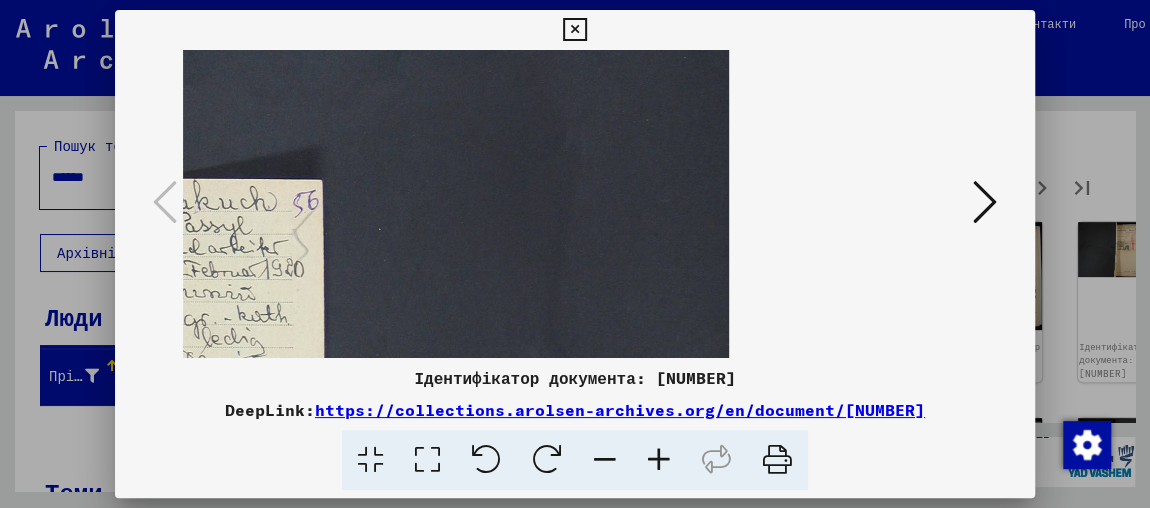 drag, startPoint x: 511, startPoint y: 185, endPoint x: 593, endPoint y: 35, distance: 170.95029 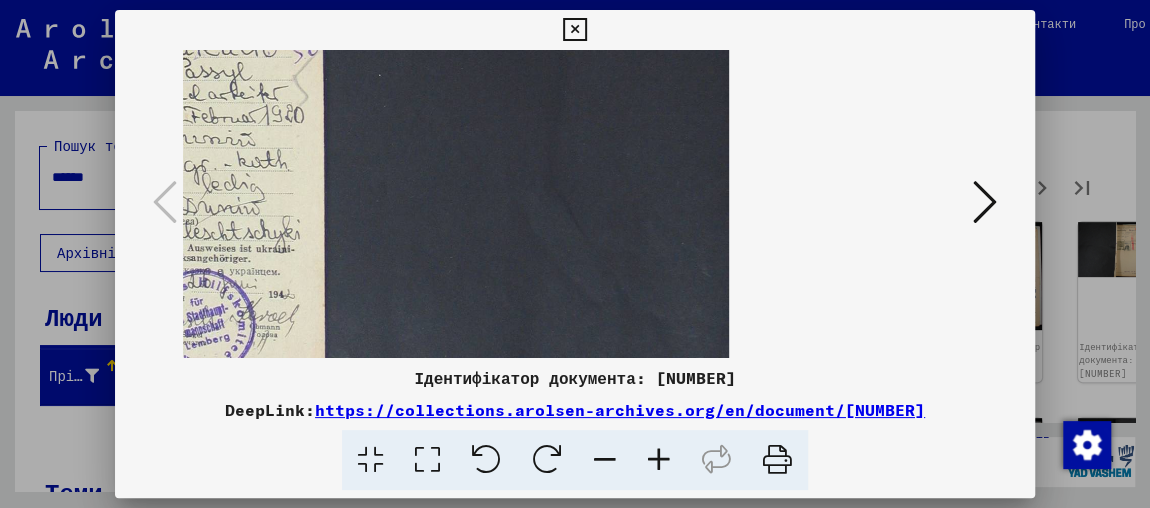 drag, startPoint x: 436, startPoint y: 271, endPoint x: 747, endPoint y: 196, distance: 319.91562 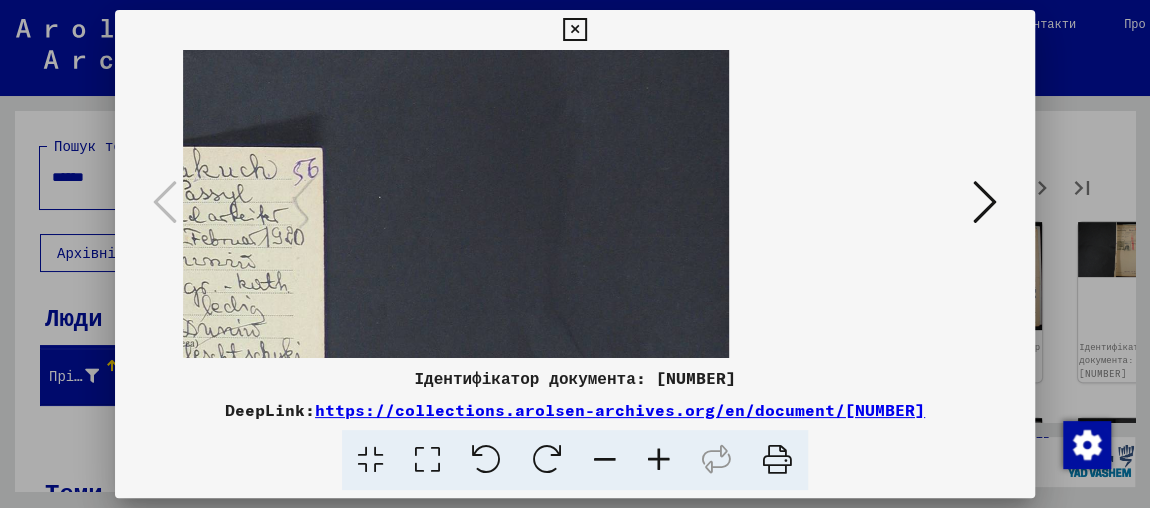 scroll, scrollTop: 182, scrollLeft: 0, axis: vertical 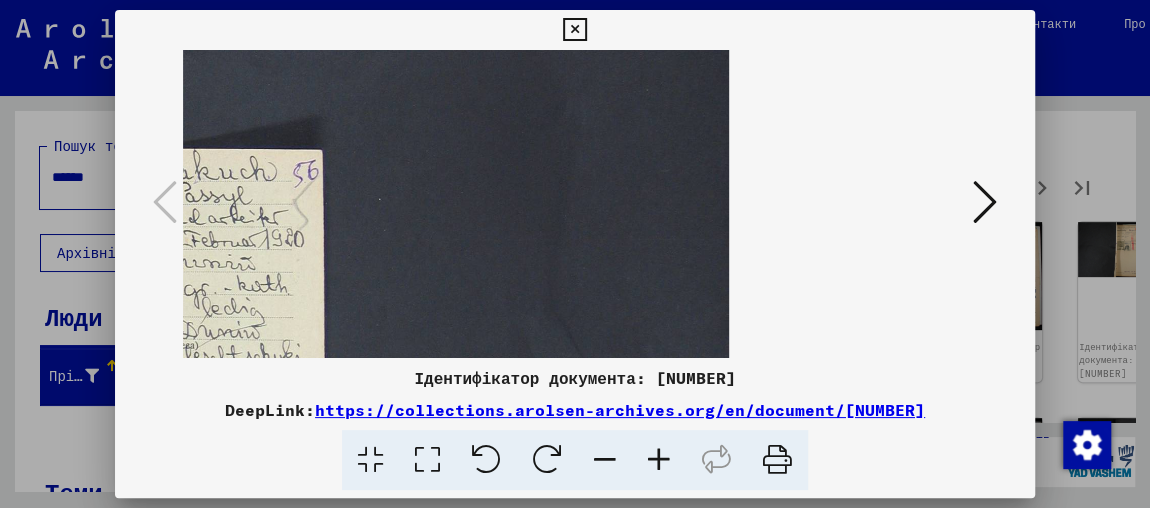 drag, startPoint x: 413, startPoint y: 231, endPoint x: 832, endPoint y: 355, distance: 436.96338 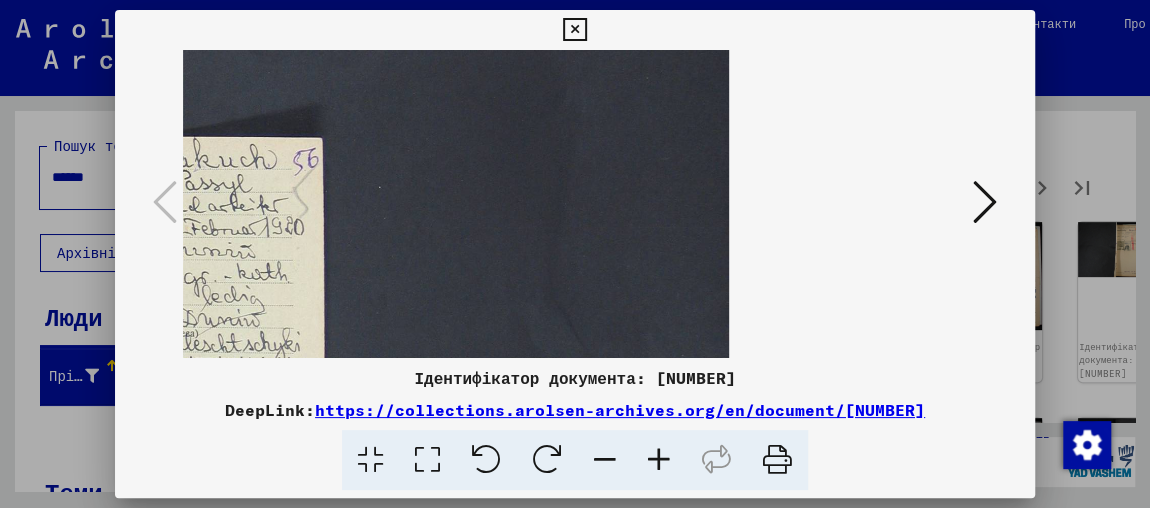 scroll, scrollTop: 195, scrollLeft: 0, axis: vertical 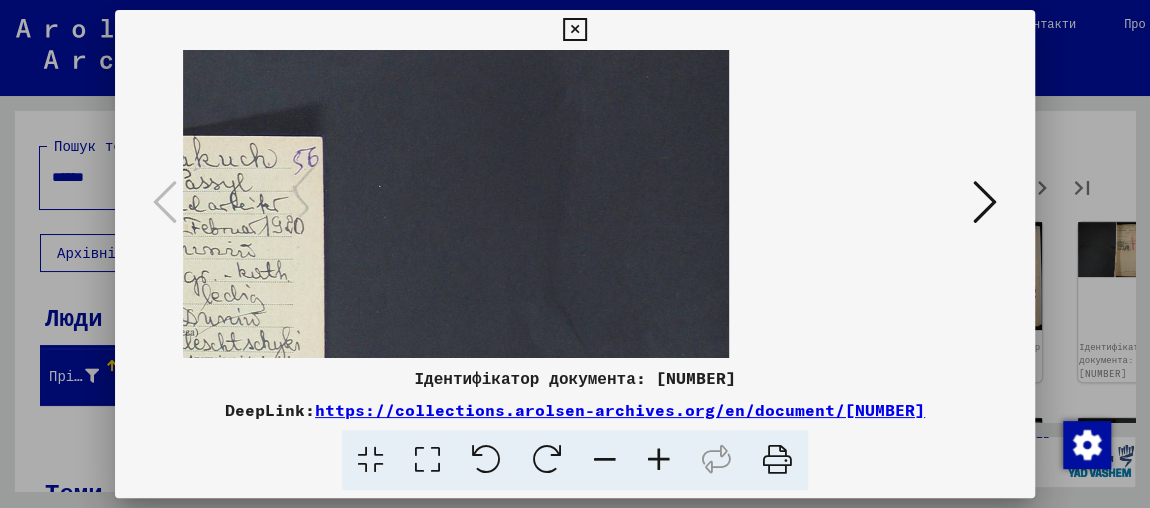drag, startPoint x: 299, startPoint y: 280, endPoint x: 696, endPoint y: 267, distance: 397.2128 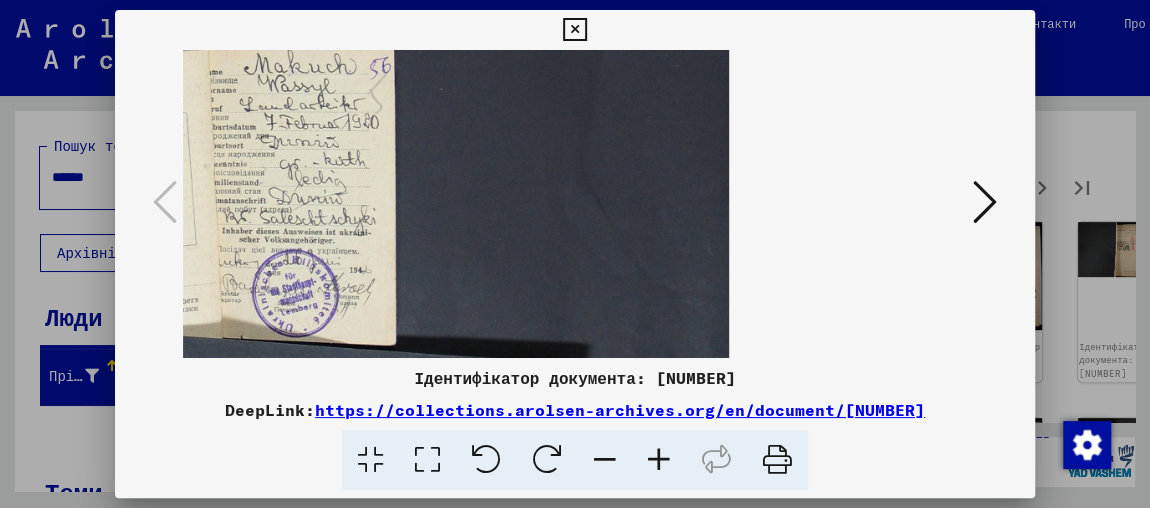 drag, startPoint x: 297, startPoint y: 254, endPoint x: 570, endPoint y: 257, distance: 273.01648 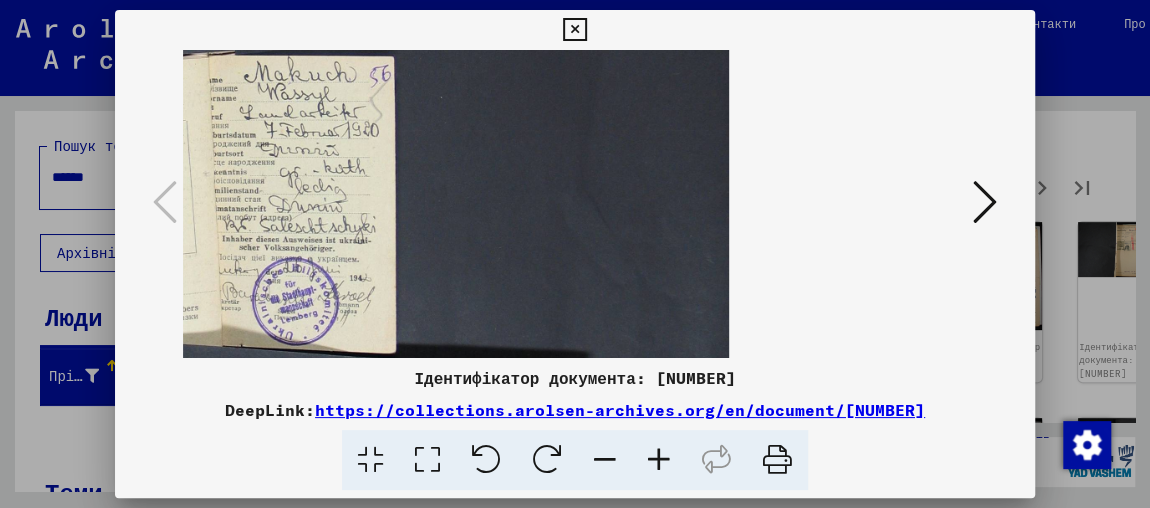 scroll, scrollTop: 198, scrollLeft: 0, axis: vertical 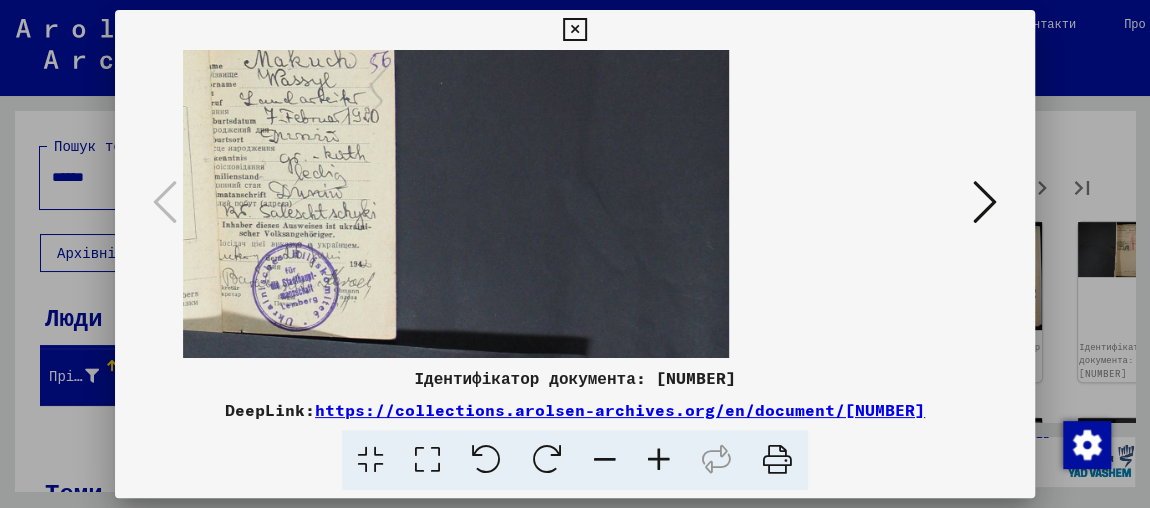 drag, startPoint x: 430, startPoint y: 259, endPoint x: 498, endPoint y: 179, distance: 104.99524 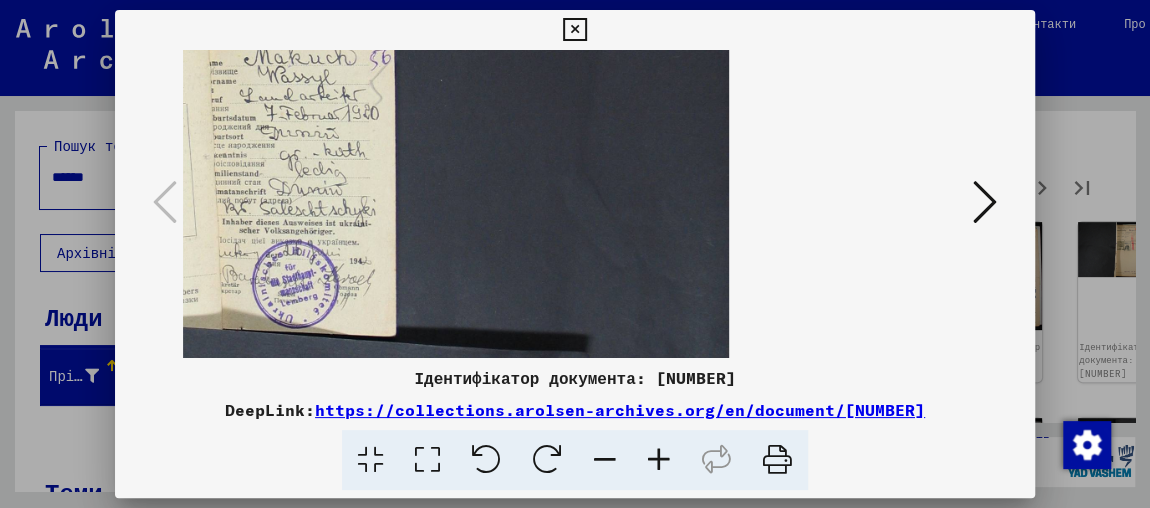 scroll, scrollTop: 0, scrollLeft: 0, axis: both 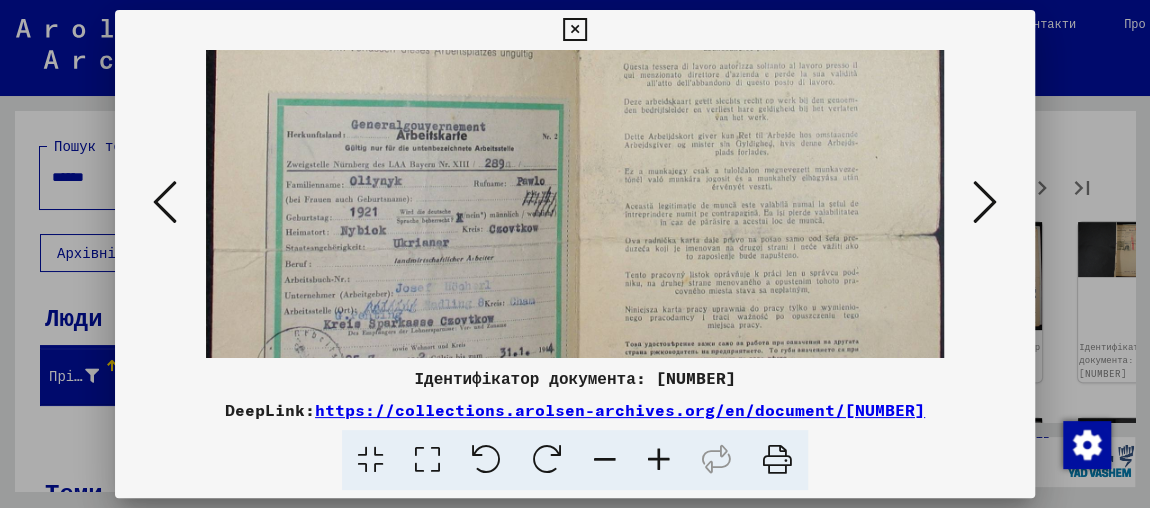 drag, startPoint x: 515, startPoint y: 200, endPoint x: 520, endPoint y: 121, distance: 79.15807 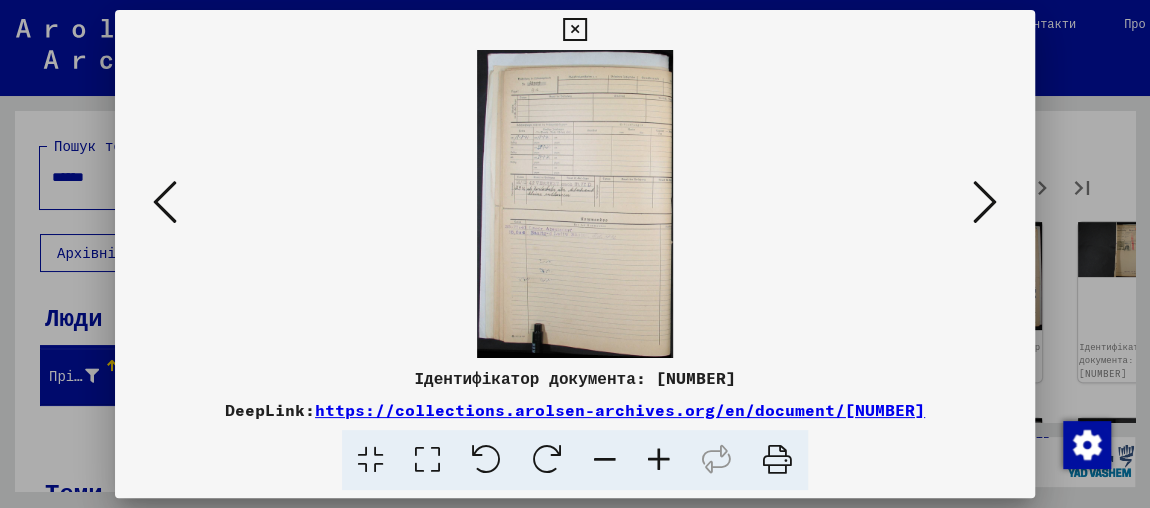 scroll, scrollTop: 0, scrollLeft: 0, axis: both 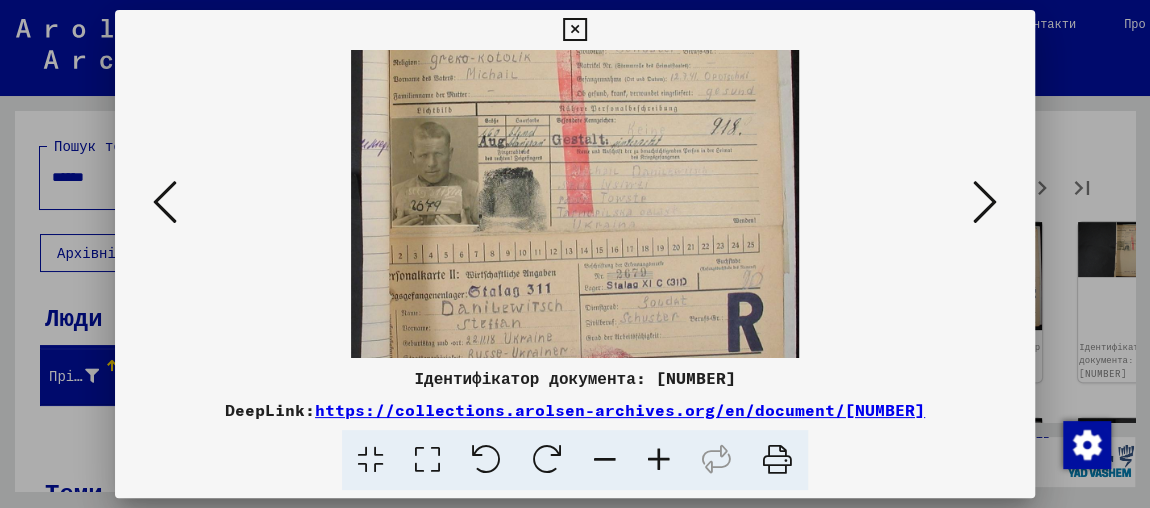 drag, startPoint x: 650, startPoint y: 276, endPoint x: 656, endPoint y: 133, distance: 143.12582 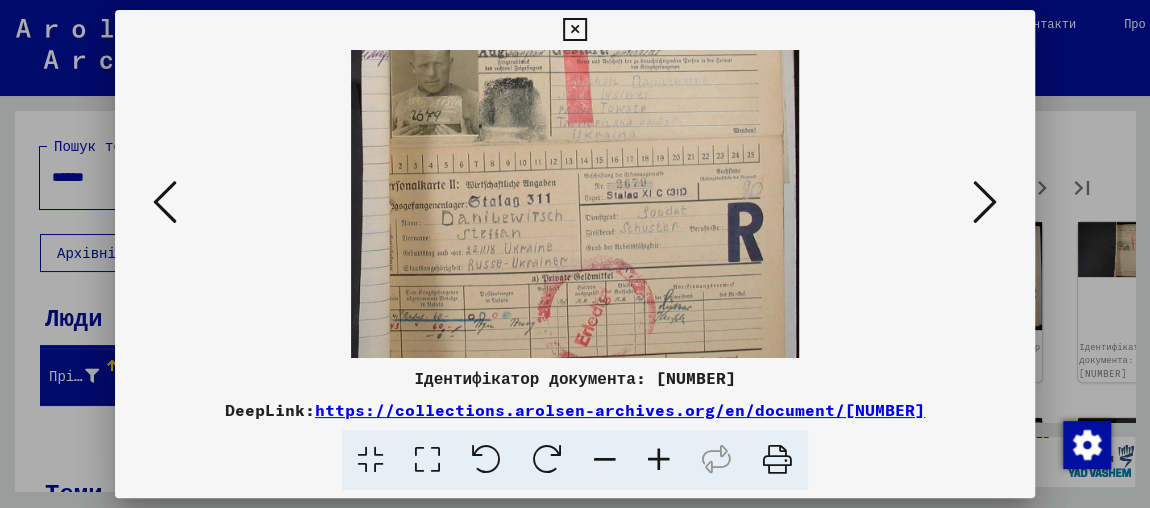 scroll, scrollTop: 292, scrollLeft: 0, axis: vertical 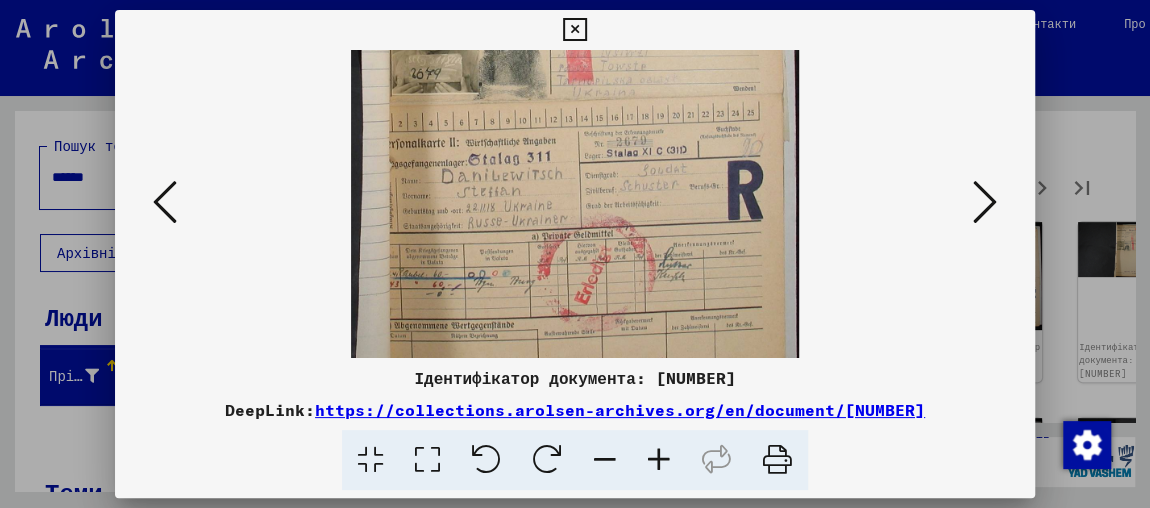 drag, startPoint x: 515, startPoint y: 176, endPoint x: 517, endPoint y: 166, distance: 10.198039 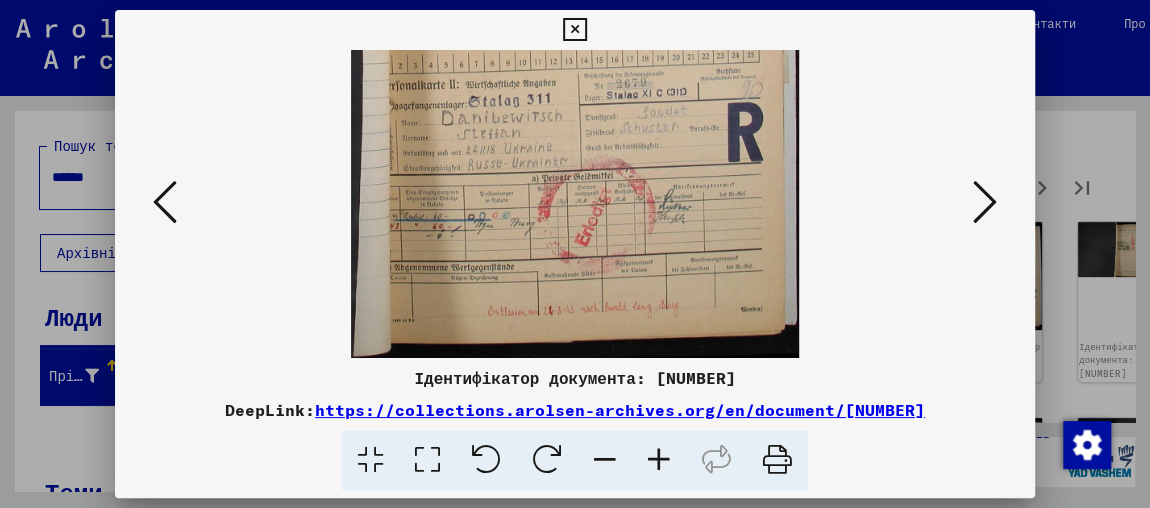 drag, startPoint x: 595, startPoint y: 253, endPoint x: 606, endPoint y: 143, distance: 110.54863 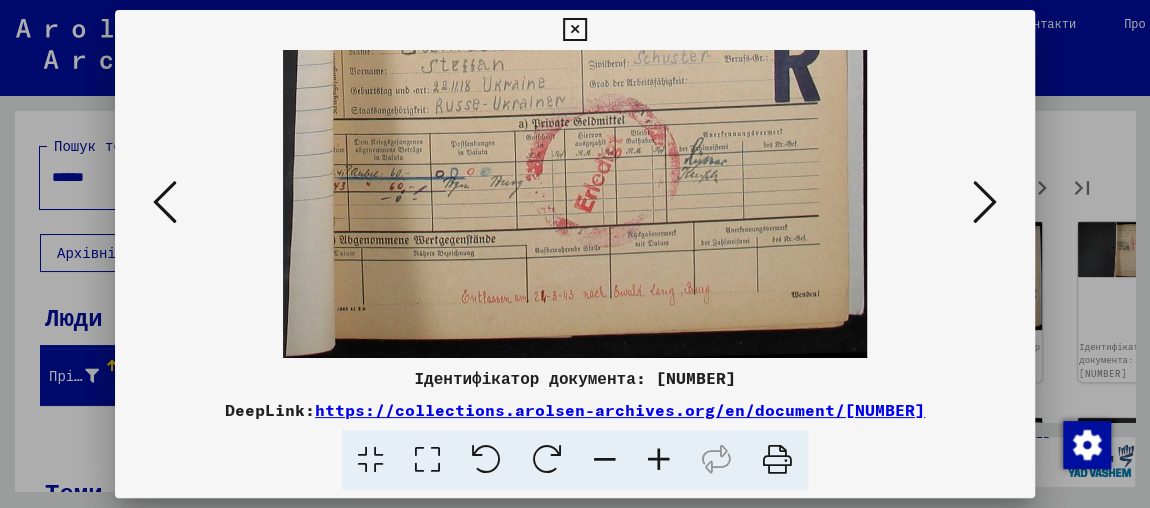 drag, startPoint x: 615, startPoint y: 293, endPoint x: 646, endPoint y: 73, distance: 222.17336 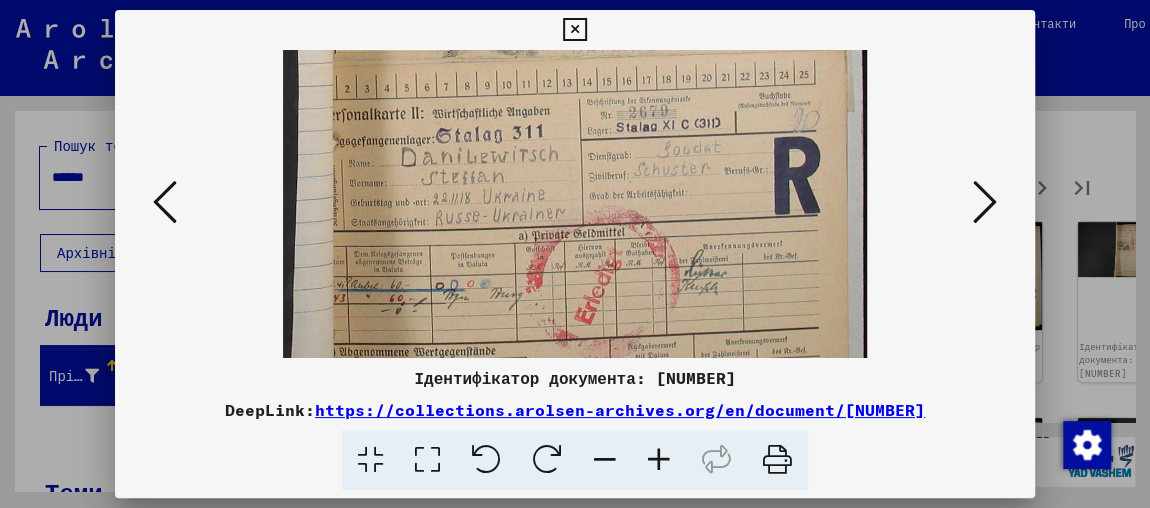 scroll, scrollTop: 550, scrollLeft: 0, axis: vertical 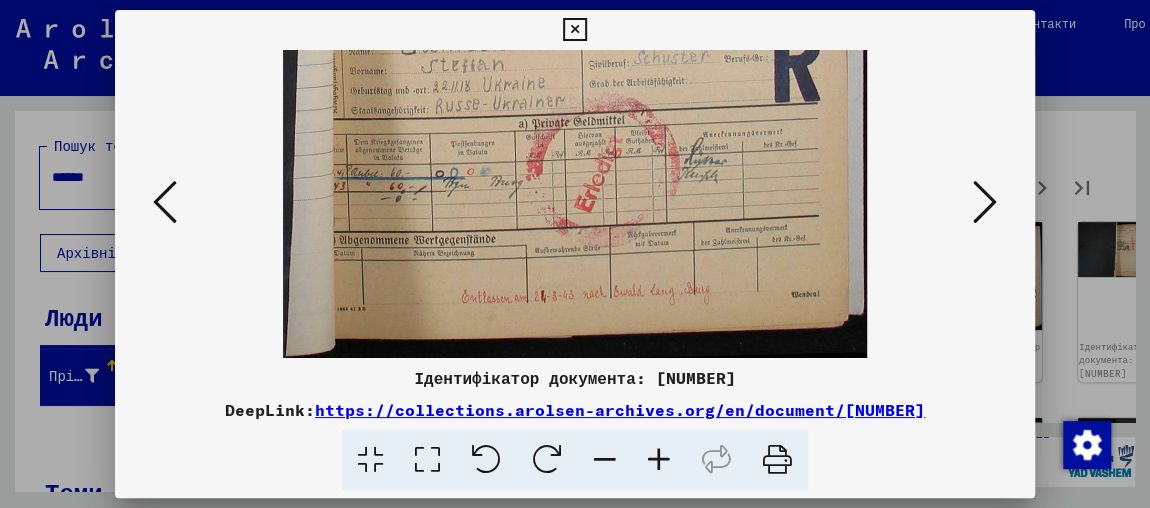 drag, startPoint x: 678, startPoint y: 180, endPoint x: 692, endPoint y: 95, distance: 86.145226 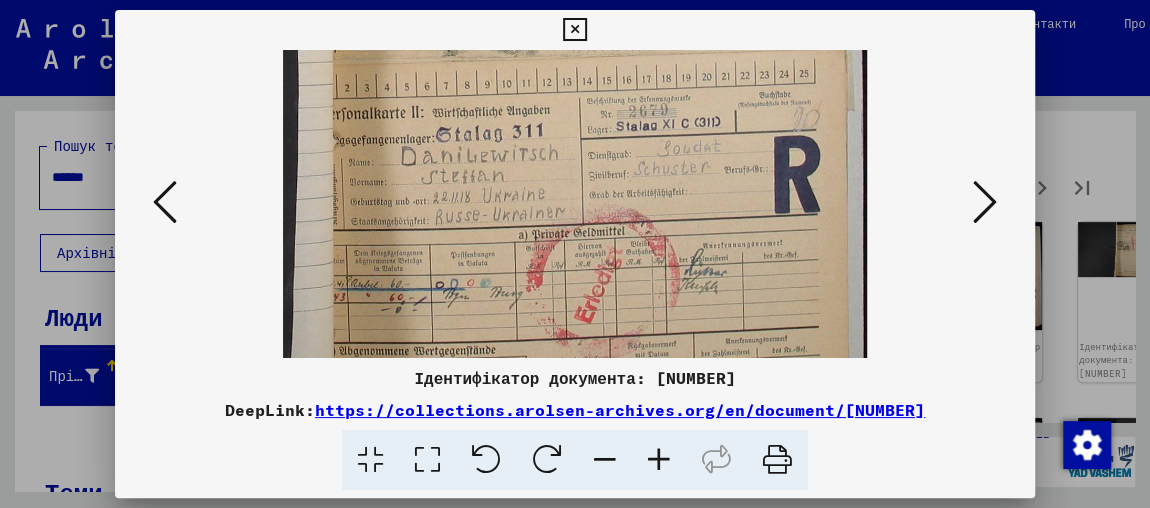 drag, startPoint x: 599, startPoint y: 181, endPoint x: 613, endPoint y: 291, distance: 110.88733 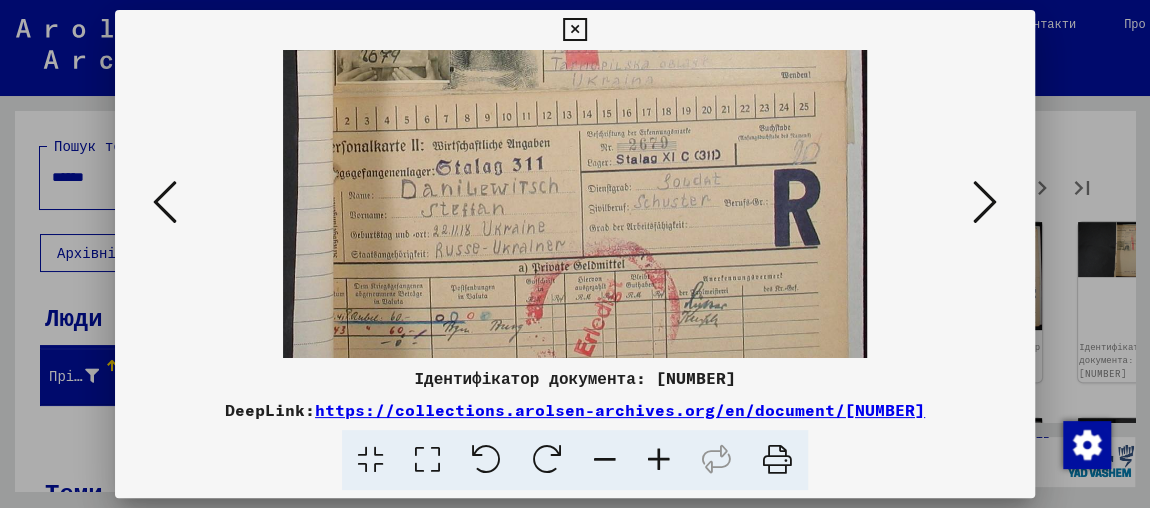 drag, startPoint x: 646, startPoint y: 183, endPoint x: 647, endPoint y: 217, distance: 34.0147 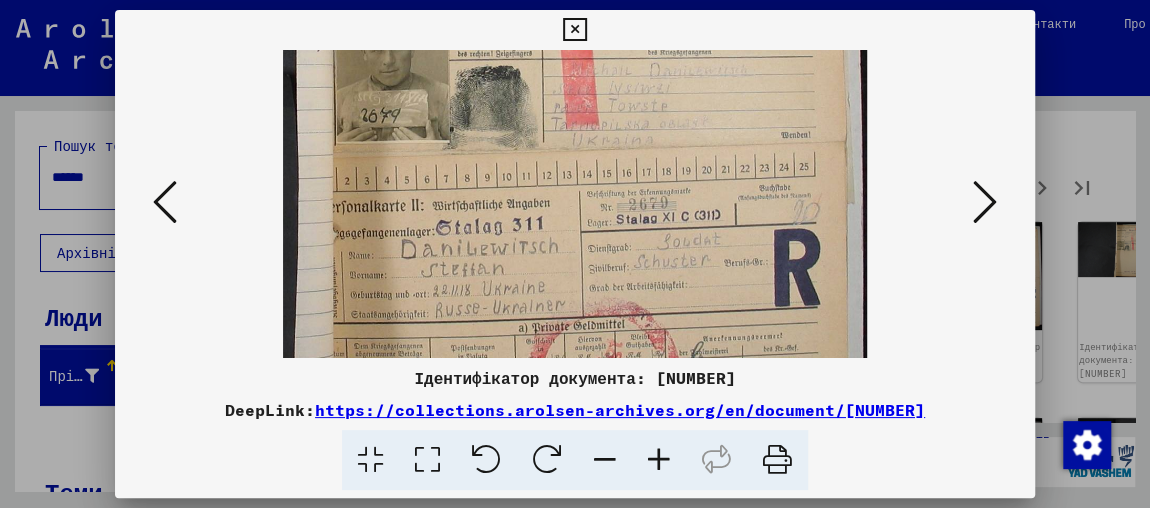drag, startPoint x: 647, startPoint y: 231, endPoint x: 653, endPoint y: 291, distance: 60.299255 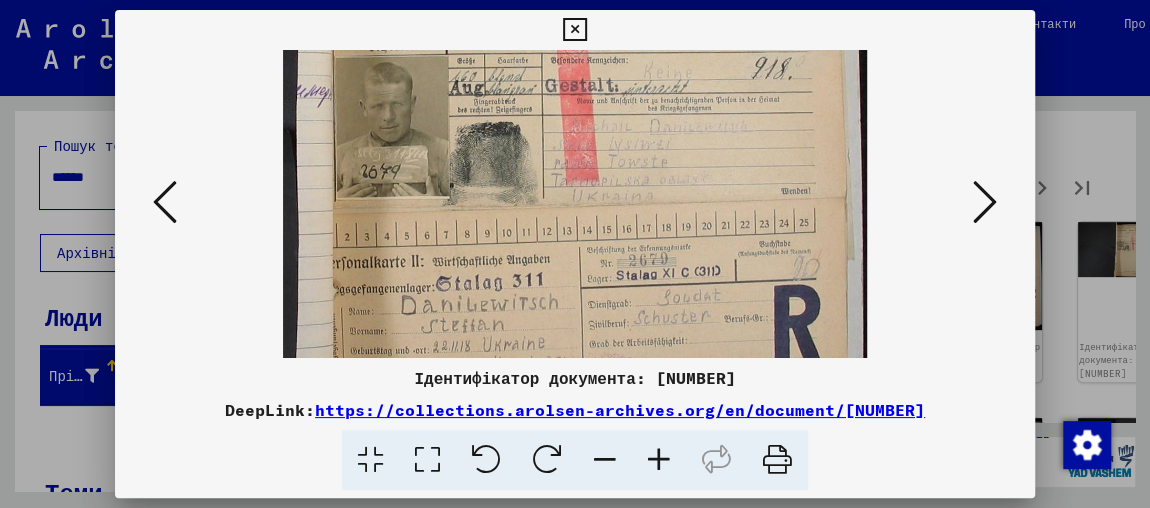 drag, startPoint x: 658, startPoint y: 224, endPoint x: 656, endPoint y: 253, distance: 29.068884 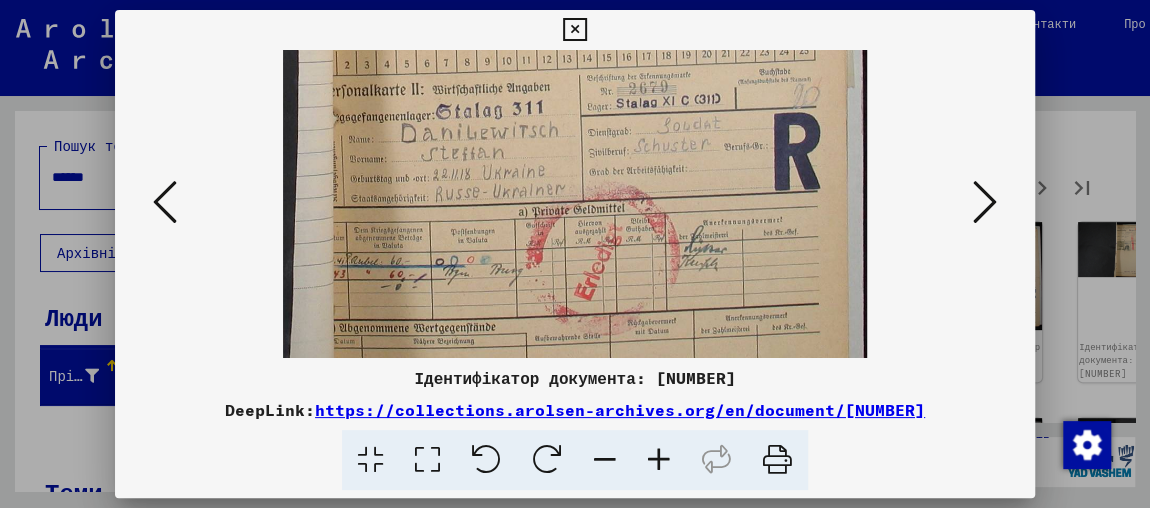 drag, startPoint x: 624, startPoint y: 281, endPoint x: 649, endPoint y: 119, distance: 163.91766 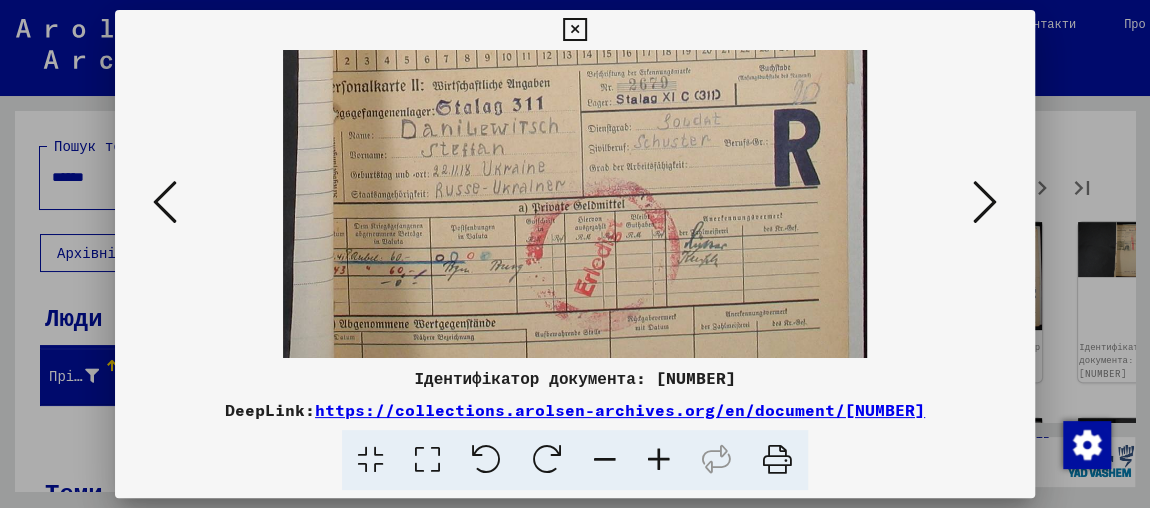 scroll, scrollTop: 550, scrollLeft: 0, axis: vertical 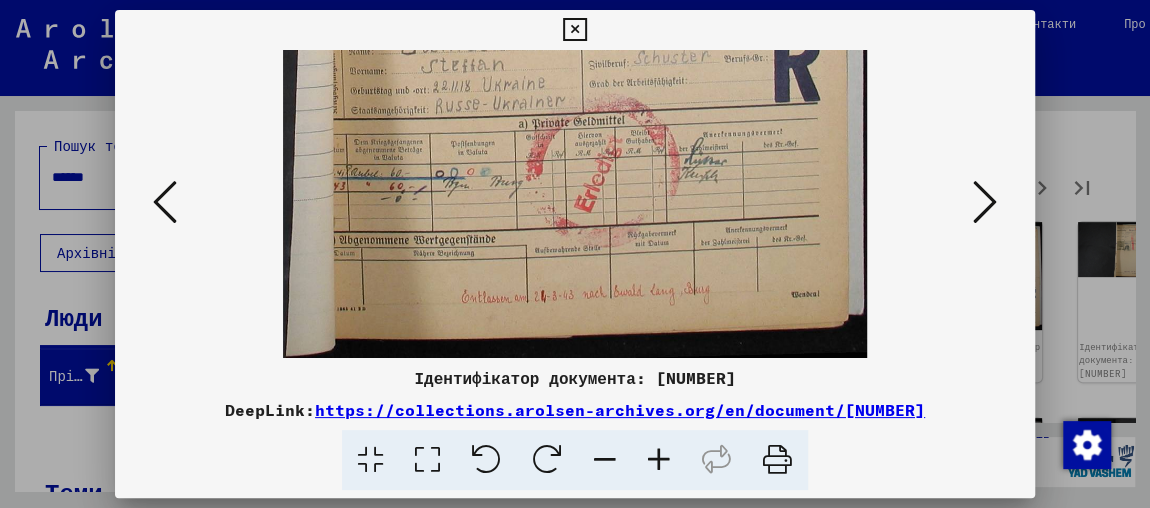 drag, startPoint x: 642, startPoint y: 235, endPoint x: 662, endPoint y: 122, distance: 114.75626 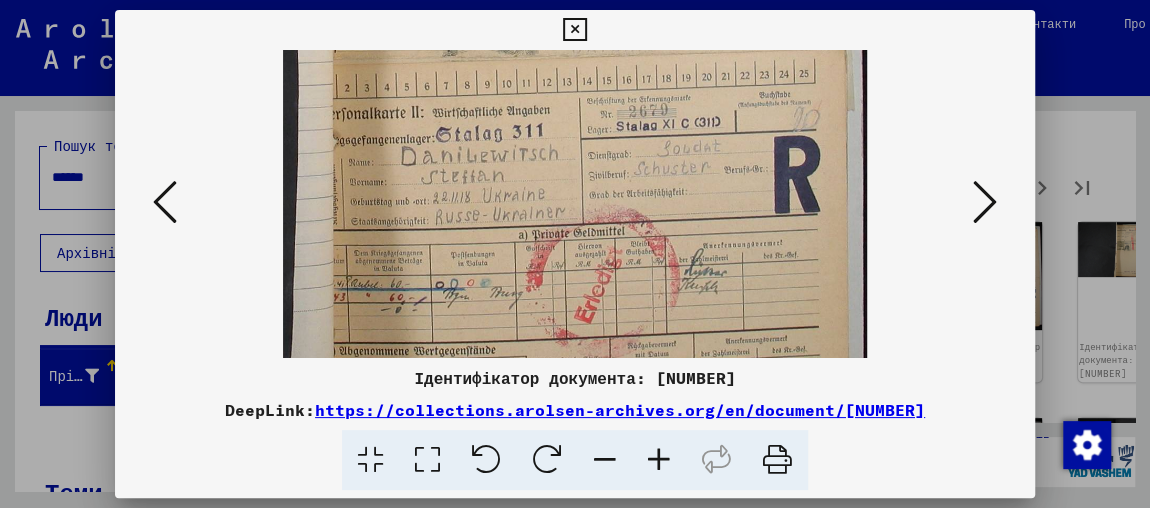 scroll, scrollTop: 382, scrollLeft: 0, axis: vertical 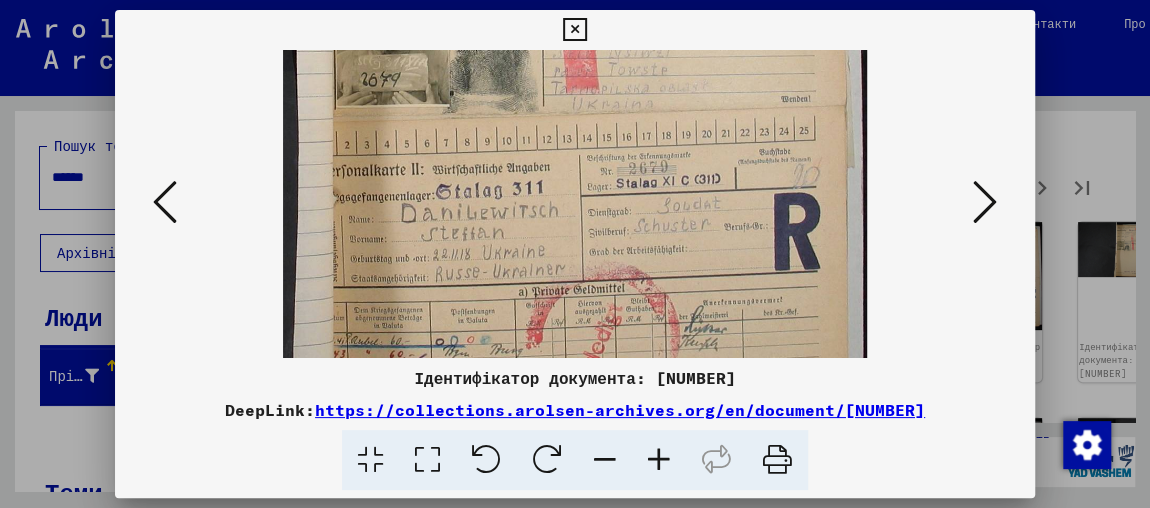 drag, startPoint x: 726, startPoint y: 205, endPoint x: 719, endPoint y: 262, distance: 57.428215 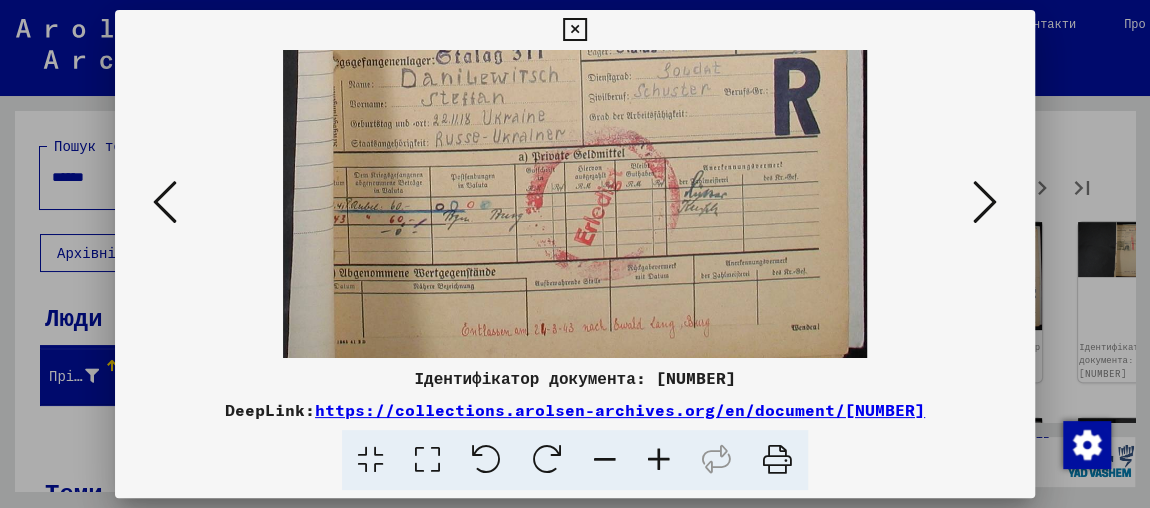 scroll, scrollTop: 532, scrollLeft: 0, axis: vertical 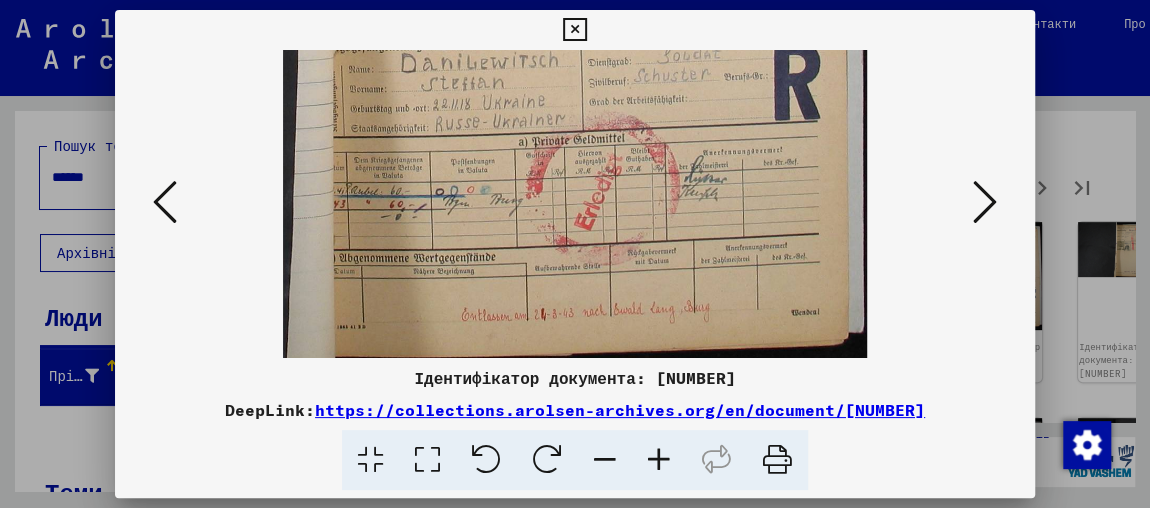 drag, startPoint x: 675, startPoint y: 244, endPoint x: 732, endPoint y: 113, distance: 142.86357 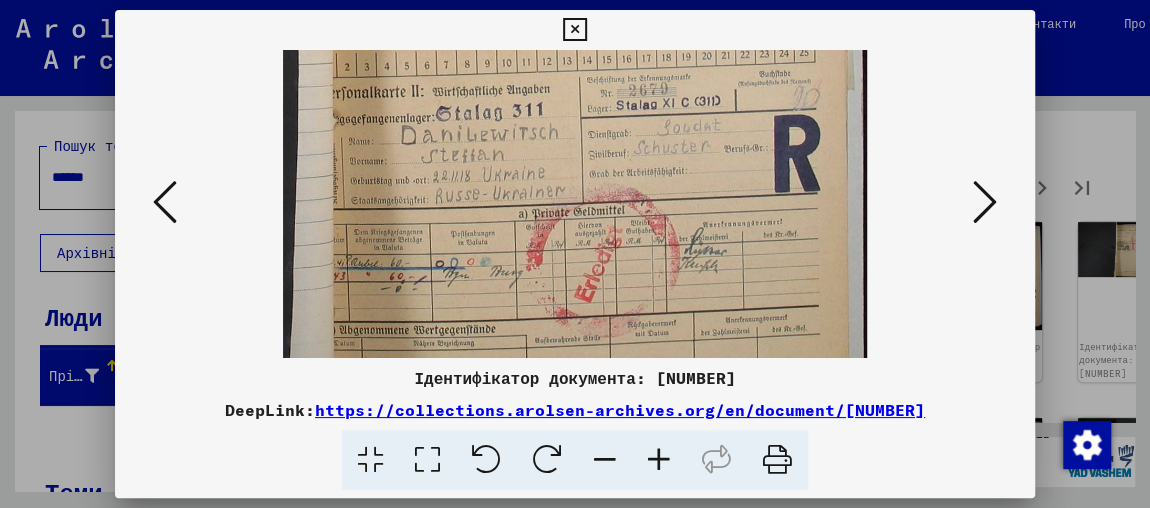 drag, startPoint x: 706, startPoint y: 190, endPoint x: 664, endPoint y: 195, distance: 42.296574 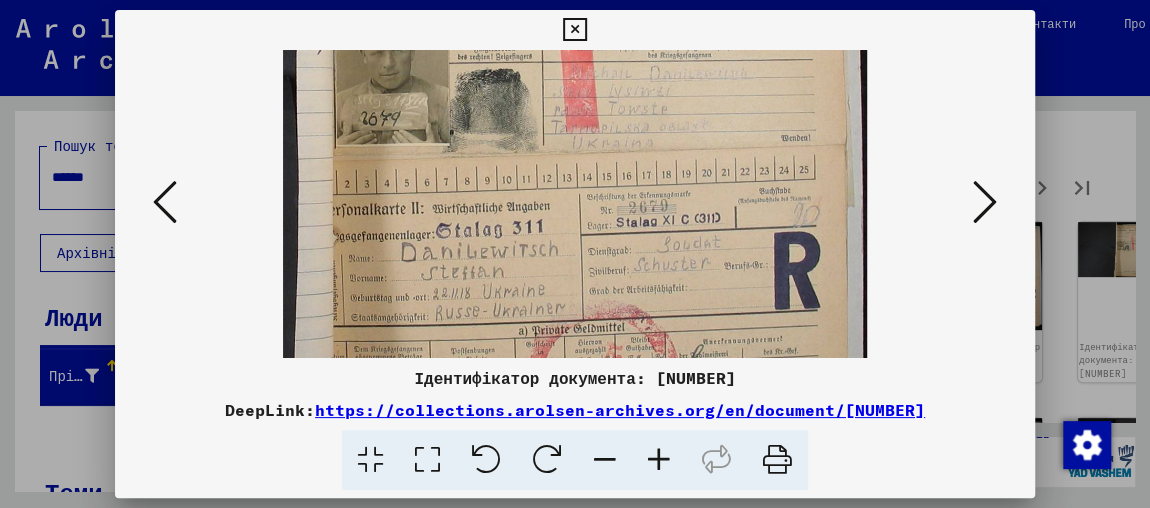 drag, startPoint x: 667, startPoint y: 166, endPoint x: 666, endPoint y: 283, distance: 117.00427 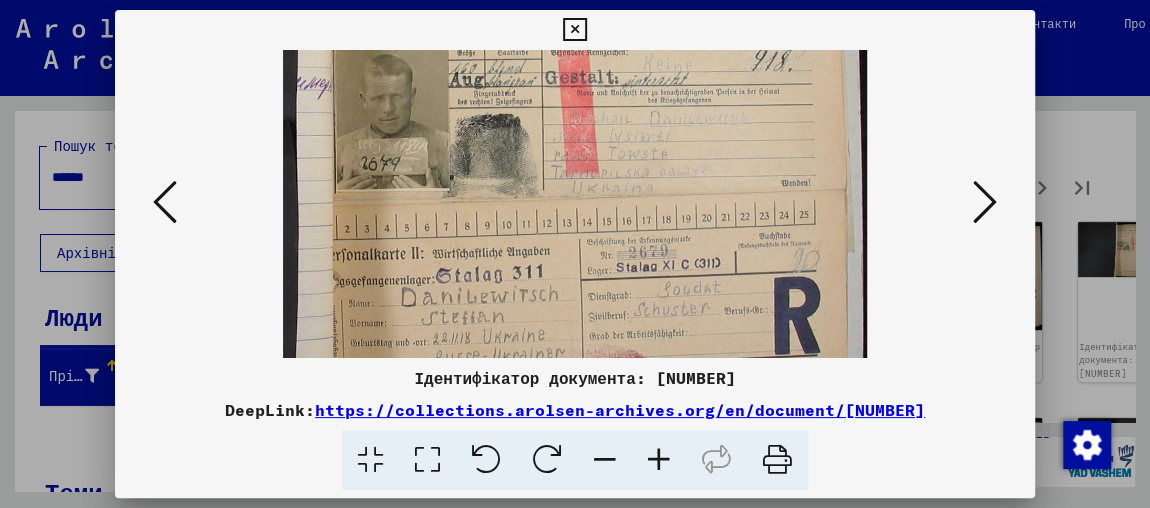 drag, startPoint x: 672, startPoint y: 223, endPoint x: 668, endPoint y: 267, distance: 44.181442 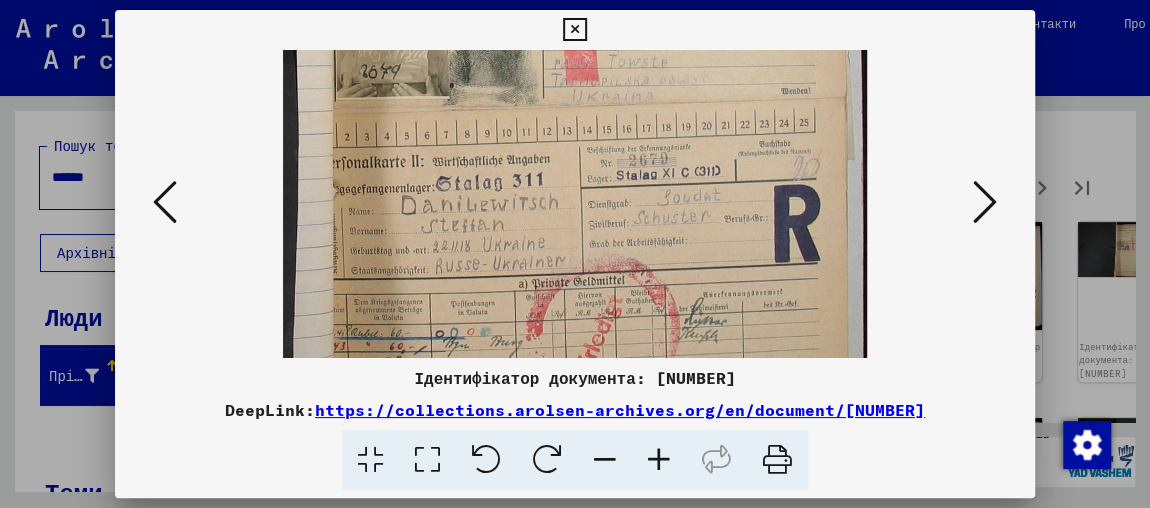 scroll, scrollTop: 418, scrollLeft: 0, axis: vertical 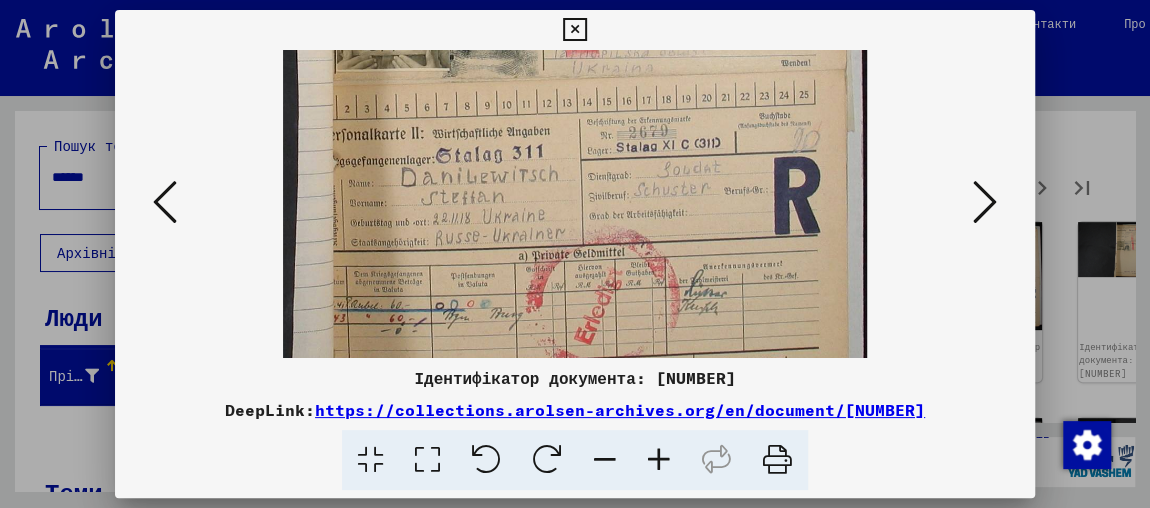 drag, startPoint x: 616, startPoint y: 253, endPoint x: 644, endPoint y: 134, distance: 122.24974 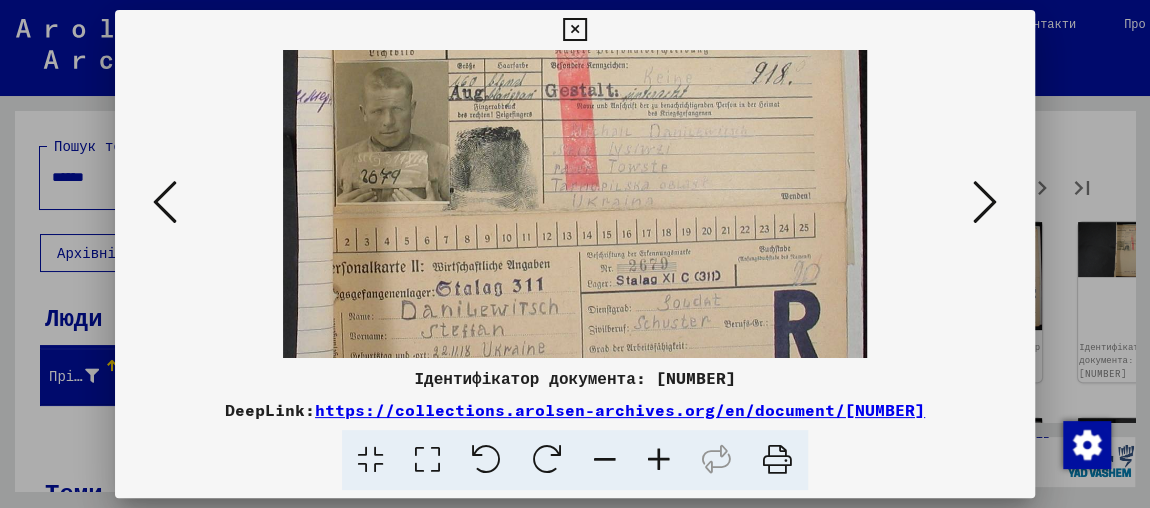 scroll, scrollTop: 270, scrollLeft: 0, axis: vertical 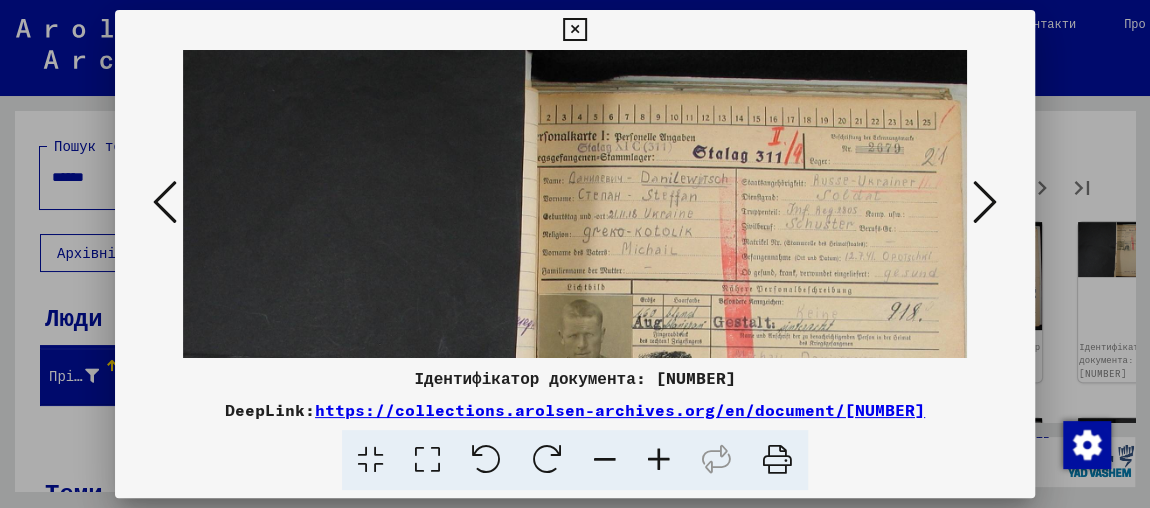 drag, startPoint x: 747, startPoint y: 253, endPoint x: 608, endPoint y: 253, distance: 139 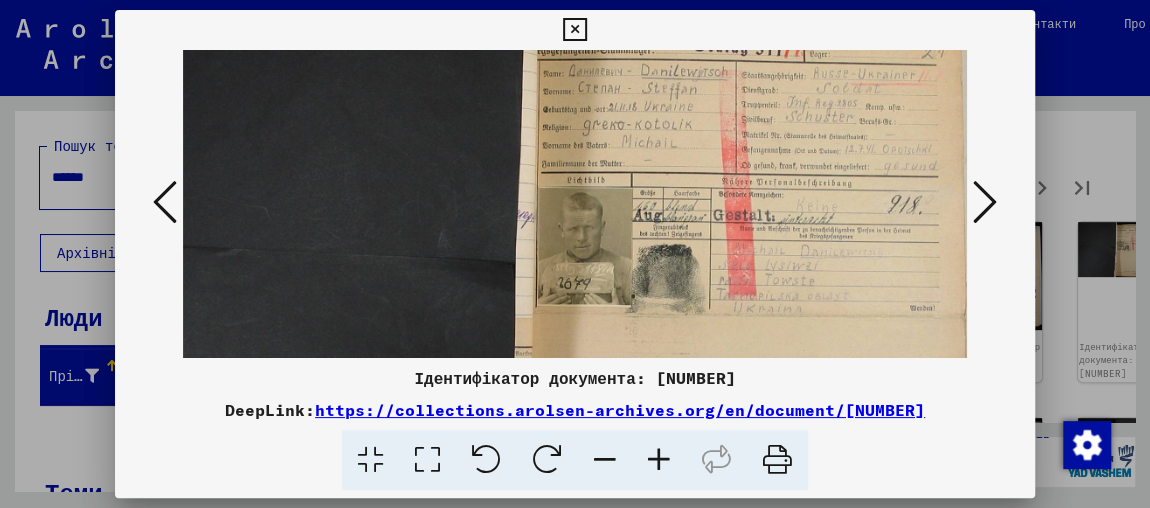 drag, startPoint x: 748, startPoint y: 262, endPoint x: 748, endPoint y: 149, distance: 113 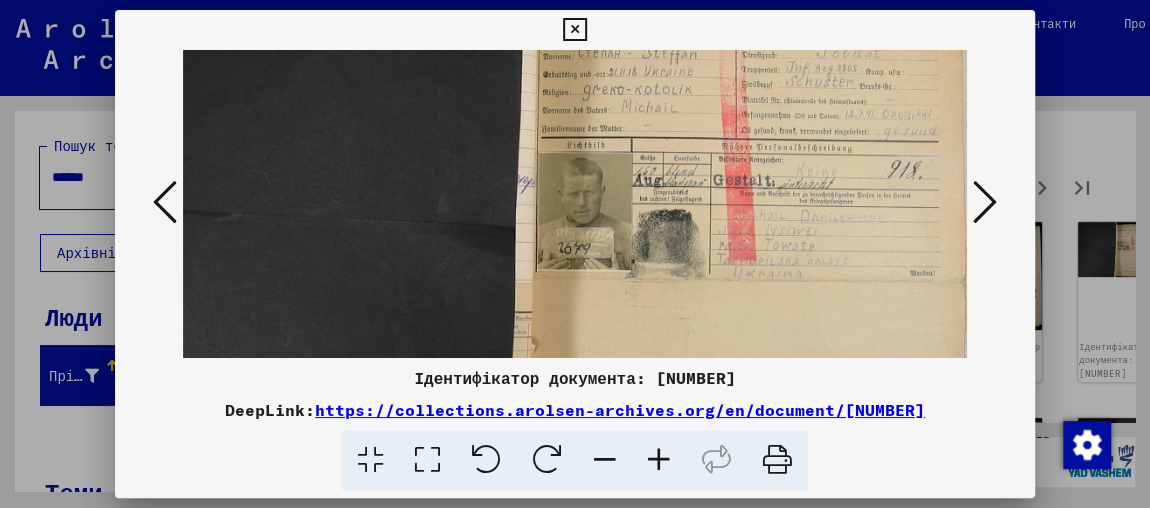 drag, startPoint x: 736, startPoint y: 199, endPoint x: 636, endPoint y: 207, distance: 100.31949 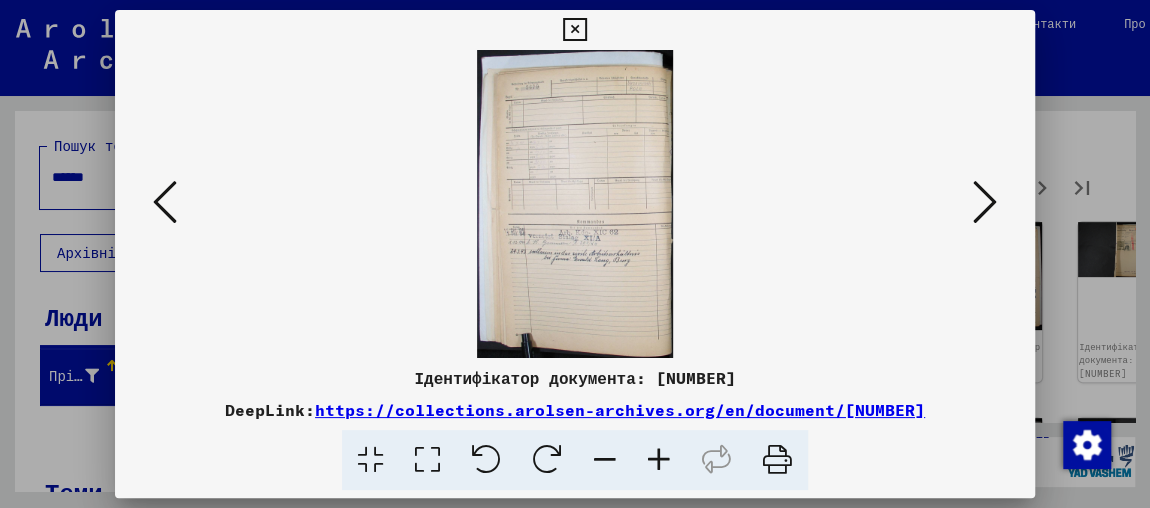 scroll, scrollTop: 0, scrollLeft: 0, axis: both 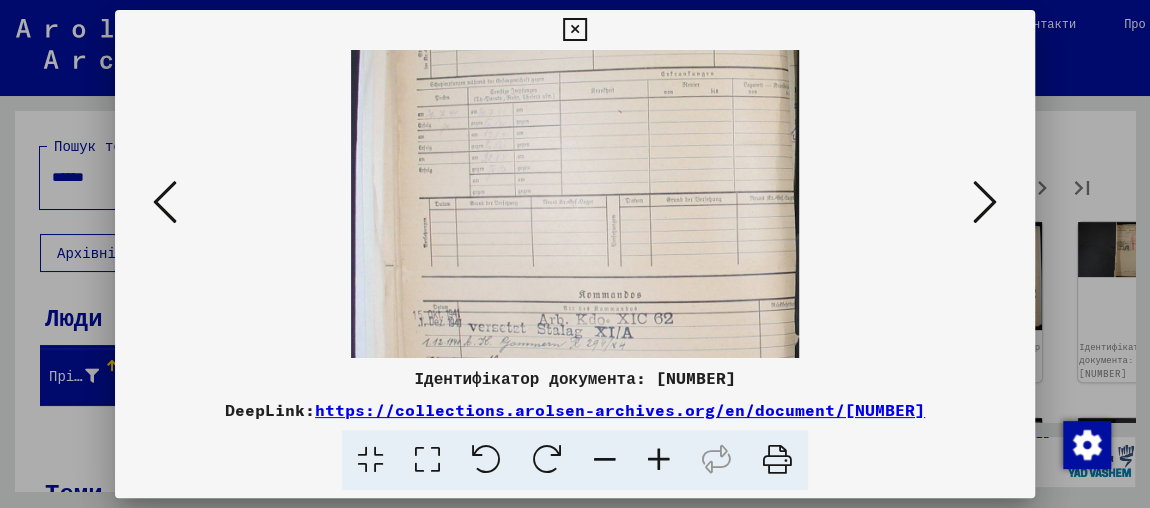 drag, startPoint x: 619, startPoint y: 253, endPoint x: 633, endPoint y: 101, distance: 152.64337 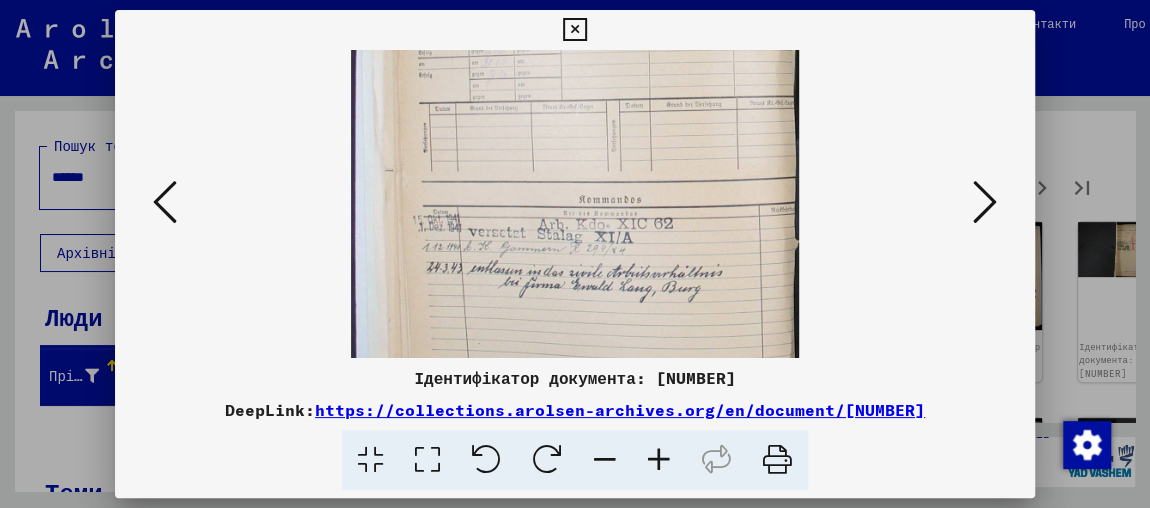 drag, startPoint x: 649, startPoint y: 150, endPoint x: 654, endPoint y: 132, distance: 18.681541 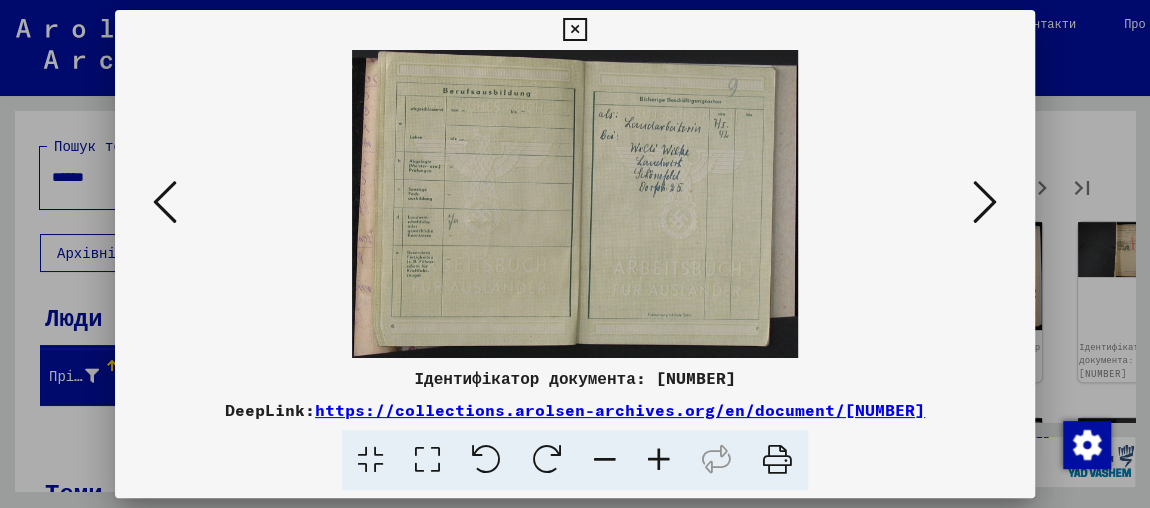 scroll, scrollTop: 0, scrollLeft: 0, axis: both 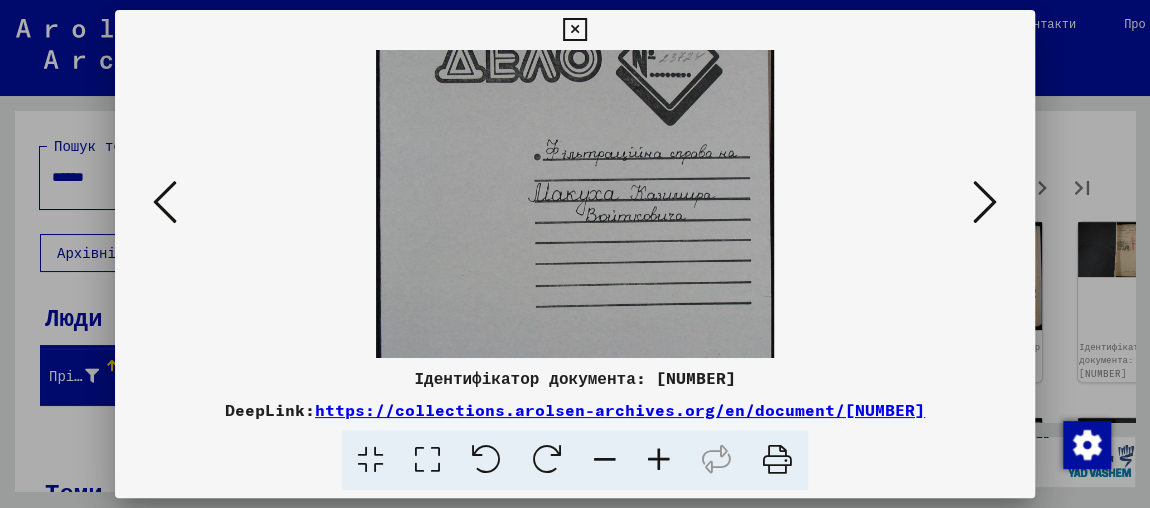 drag, startPoint x: 678, startPoint y: 251, endPoint x: 693, endPoint y: 126, distance: 125.89678 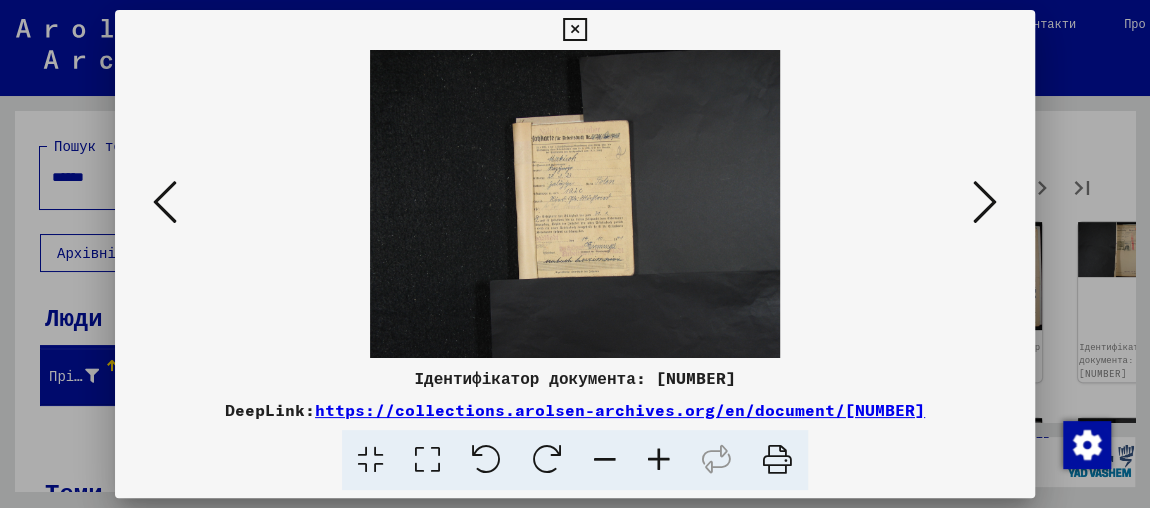 scroll, scrollTop: 0, scrollLeft: 0, axis: both 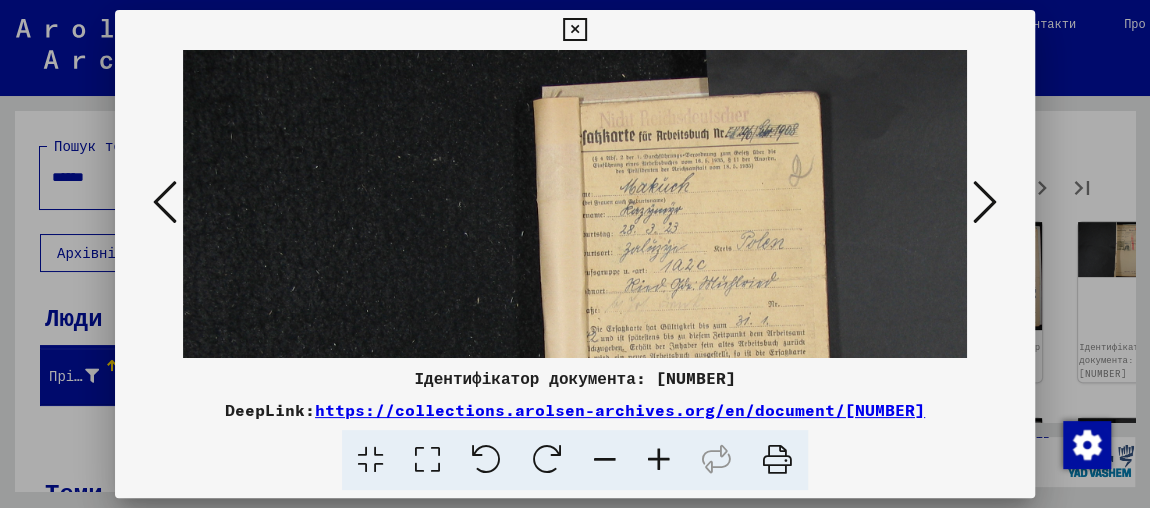 drag, startPoint x: 668, startPoint y: 140, endPoint x: 667, endPoint y: 102, distance: 38.013157 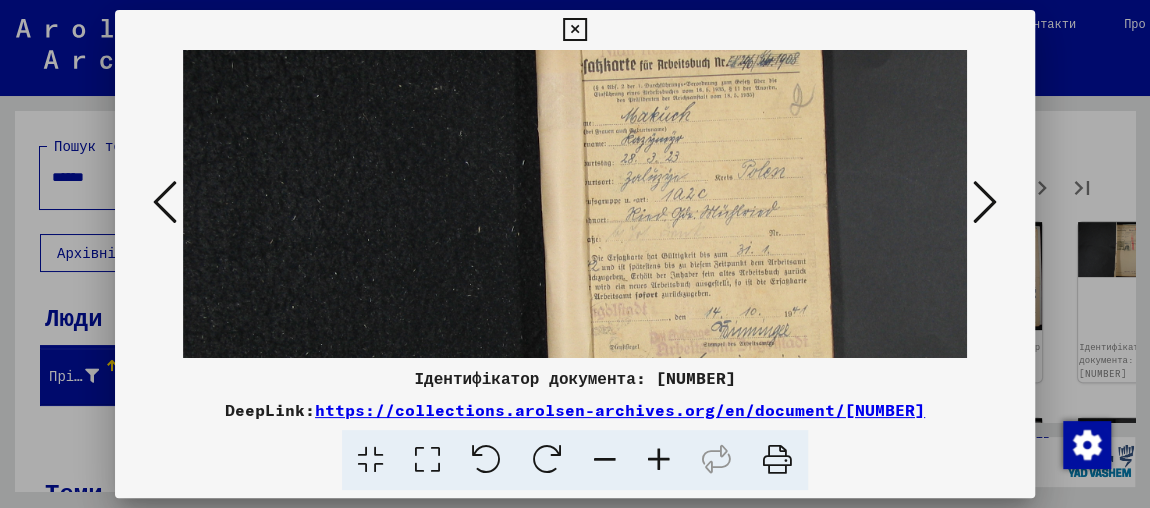drag, startPoint x: 676, startPoint y: 212, endPoint x: 676, endPoint y: 180, distance: 32 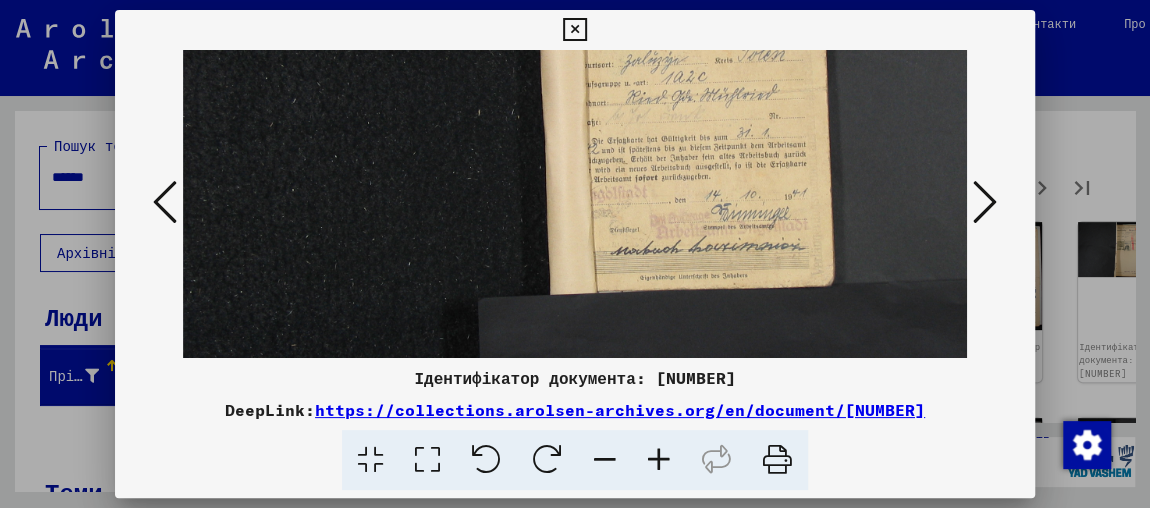drag, startPoint x: 653, startPoint y: 198, endPoint x: 663, endPoint y: 134, distance: 64.77654 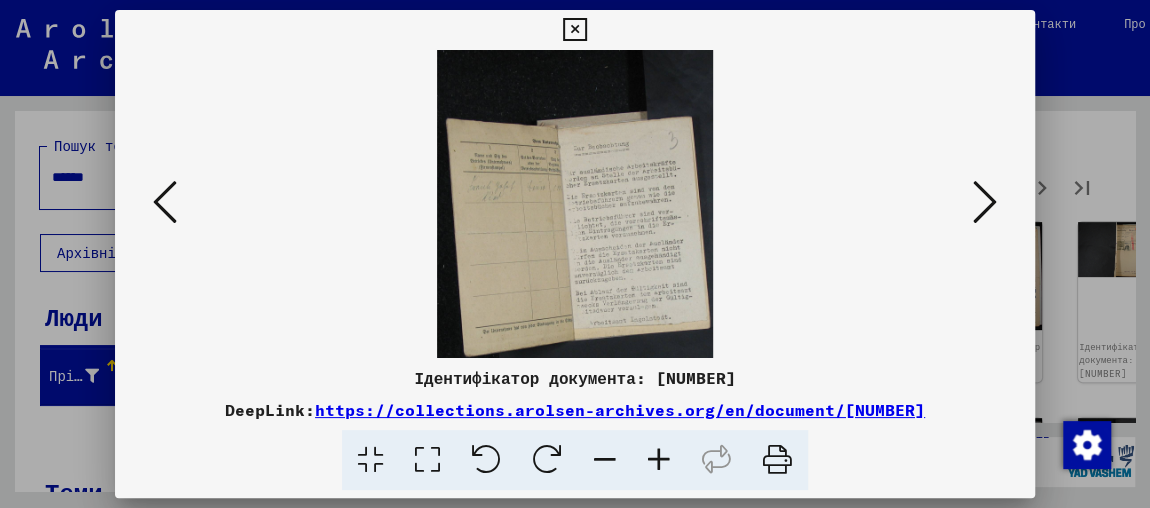 scroll, scrollTop: 0, scrollLeft: 0, axis: both 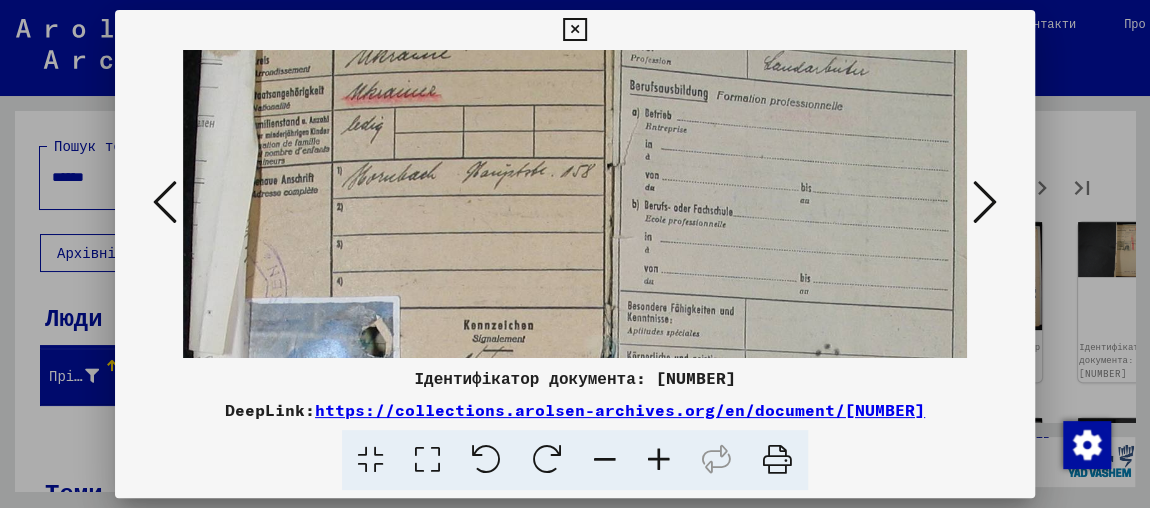 drag, startPoint x: 612, startPoint y: 250, endPoint x: 627, endPoint y: 56, distance: 194.57903 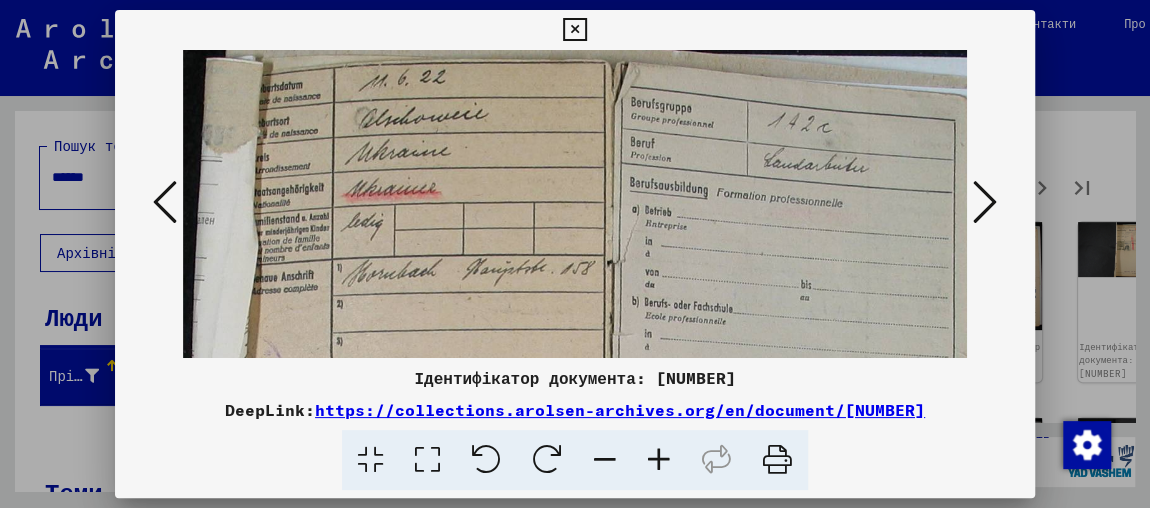 drag, startPoint x: 642, startPoint y: 172, endPoint x: 922, endPoint y: 204, distance: 281.82263 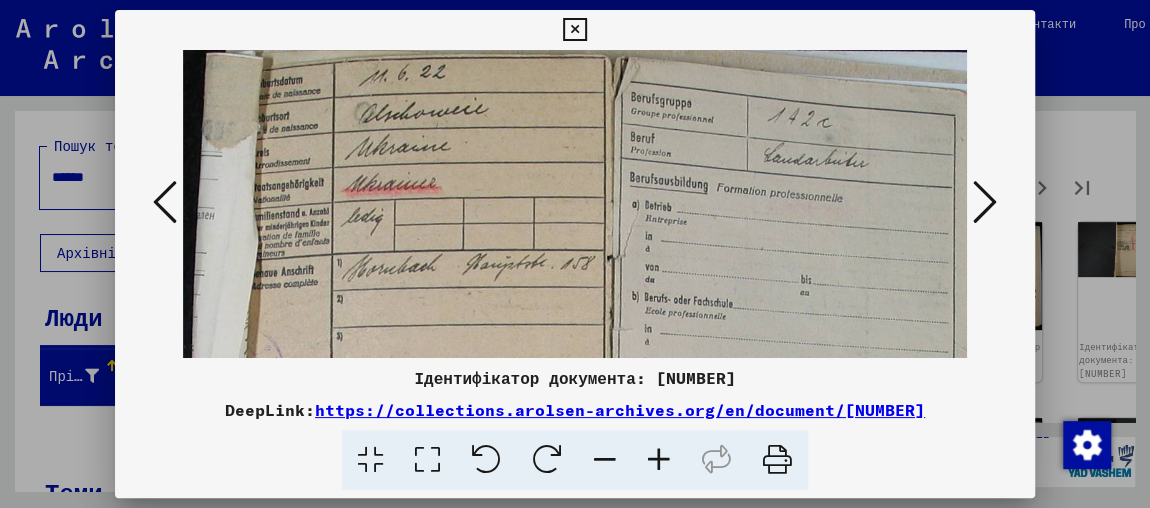 scroll, scrollTop: 0, scrollLeft: 0, axis: both 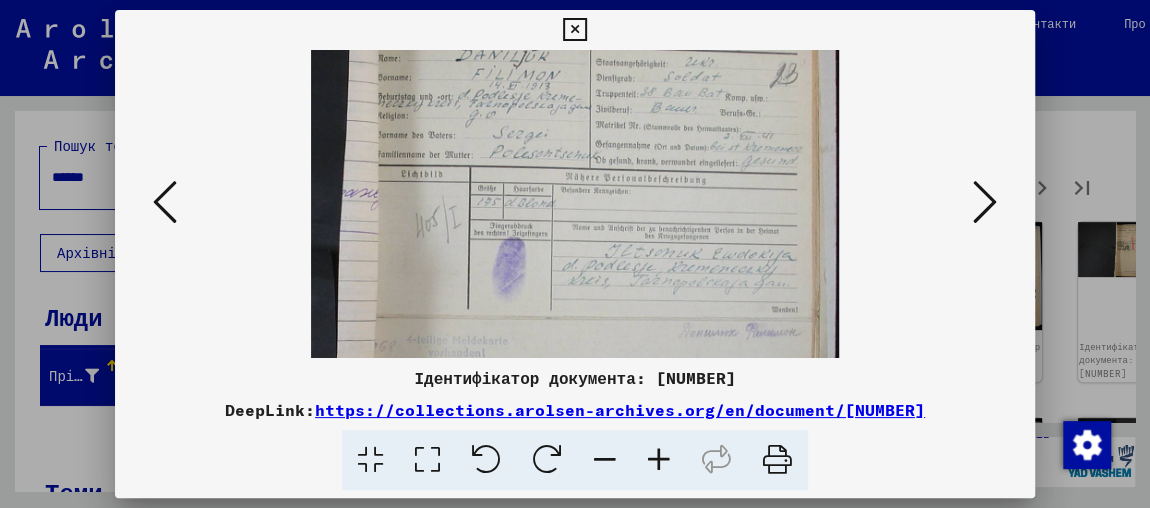 drag, startPoint x: 579, startPoint y: 249, endPoint x: 578, endPoint y: 191, distance: 58.00862 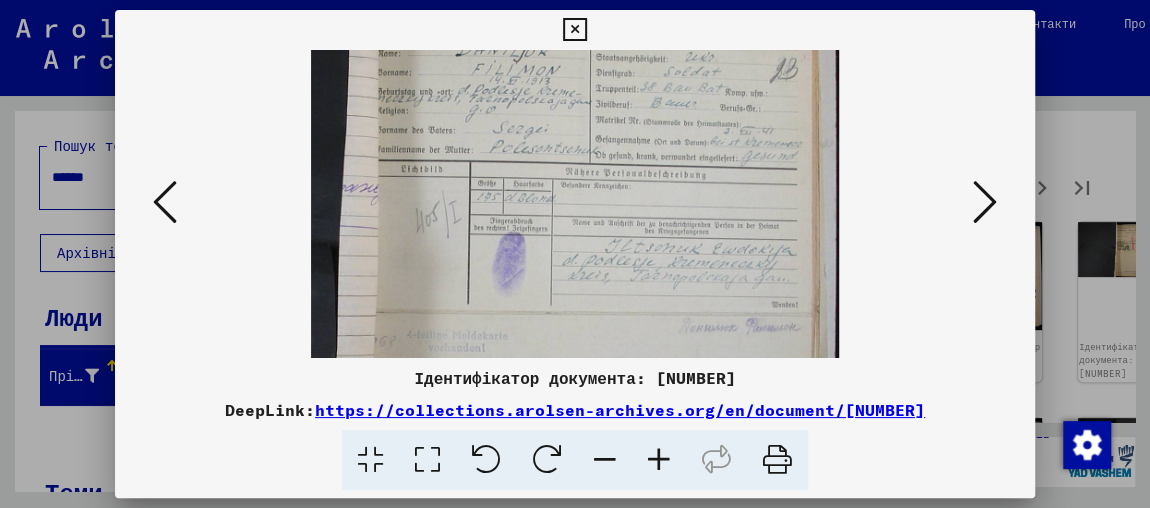 scroll, scrollTop: 0, scrollLeft: 0, axis: both 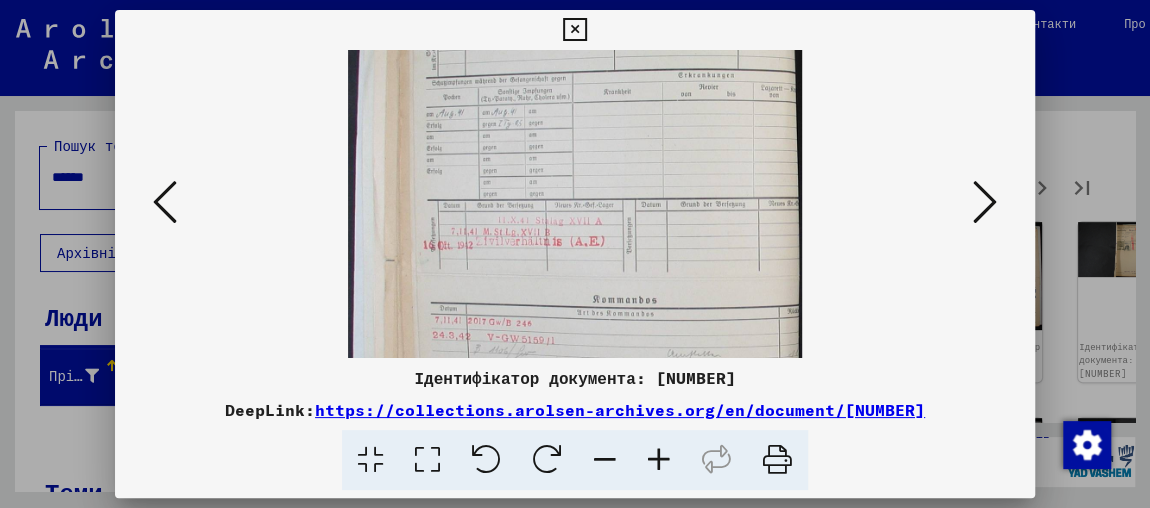 drag, startPoint x: 645, startPoint y: 279, endPoint x: 628, endPoint y: 124, distance: 155.92947 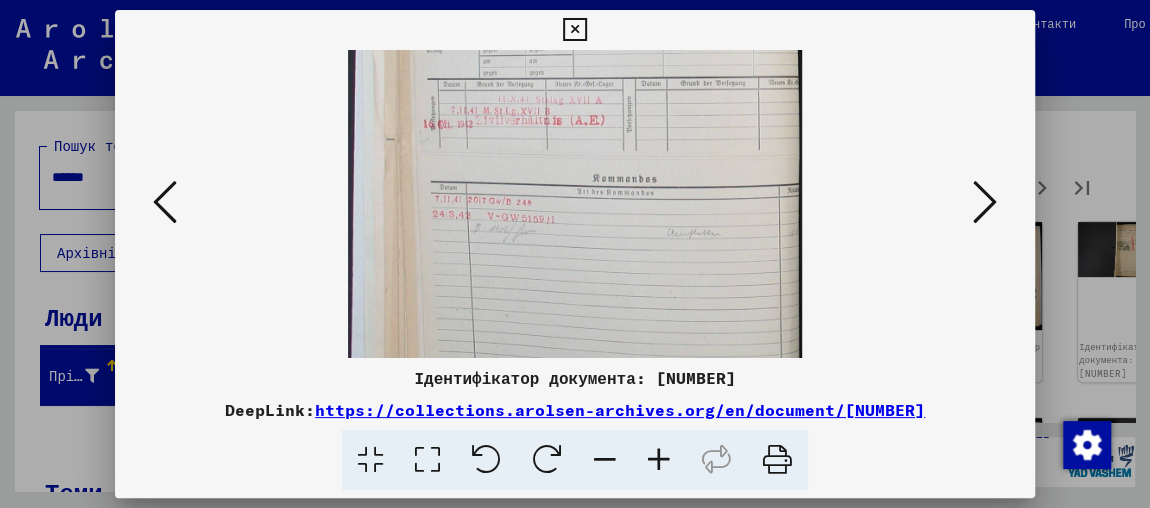 scroll, scrollTop: 296, scrollLeft: 0, axis: vertical 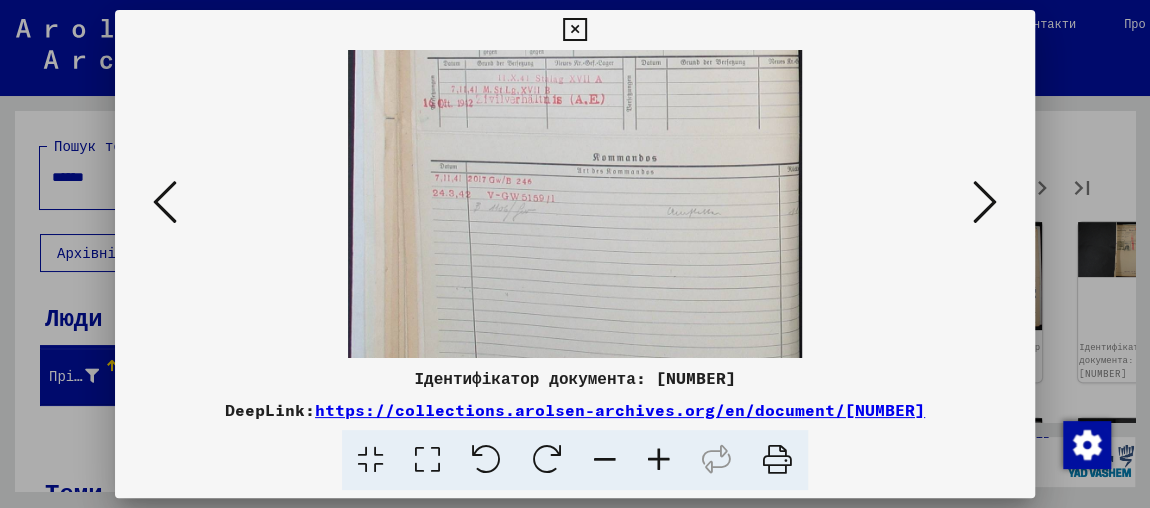 drag, startPoint x: 600, startPoint y: 254, endPoint x: 632, endPoint y: 114, distance: 143.61058 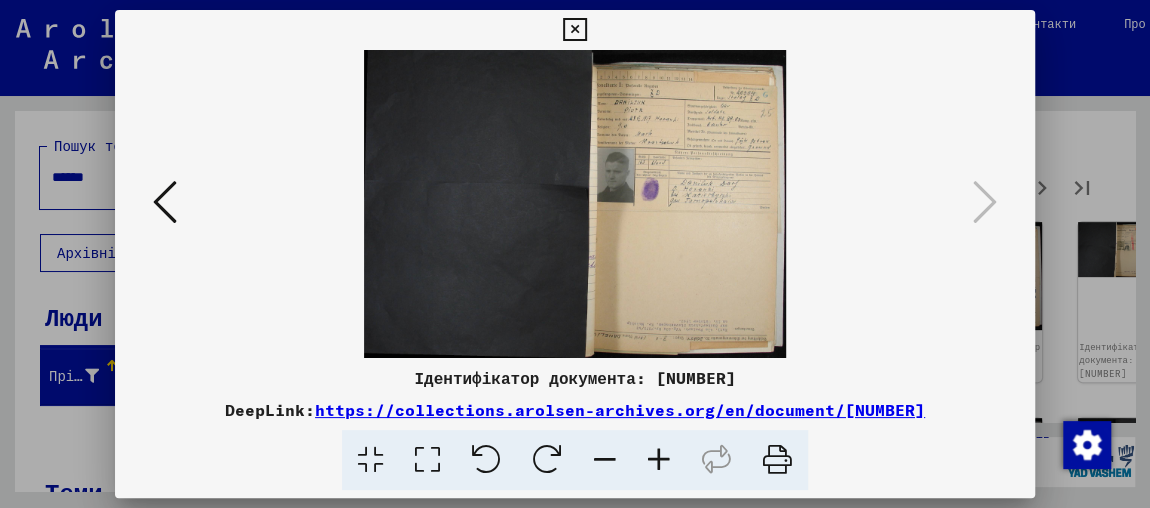 scroll, scrollTop: 0, scrollLeft: 0, axis: both 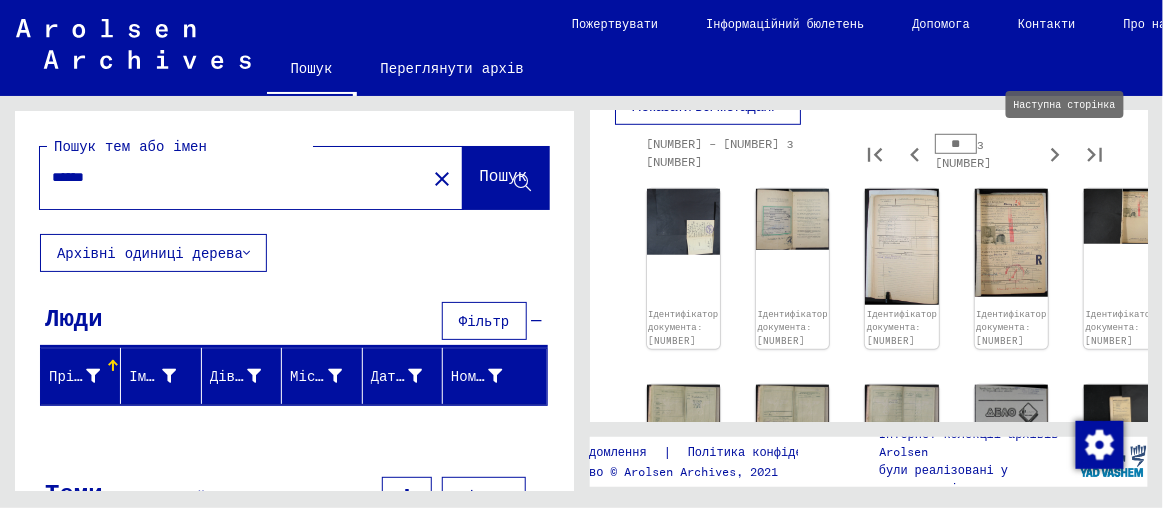 type on "**" 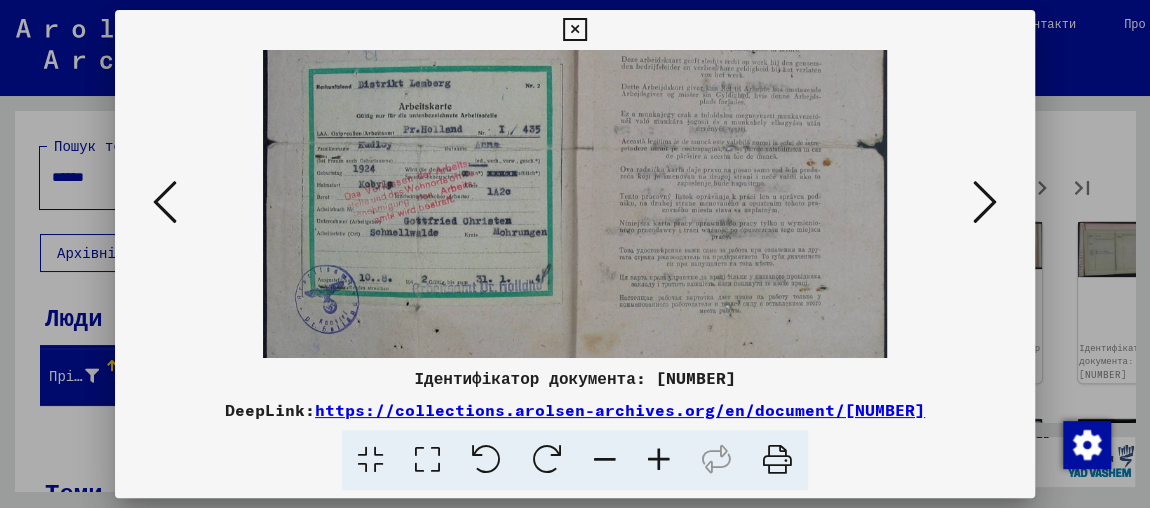 scroll, scrollTop: 164, scrollLeft: 0, axis: vertical 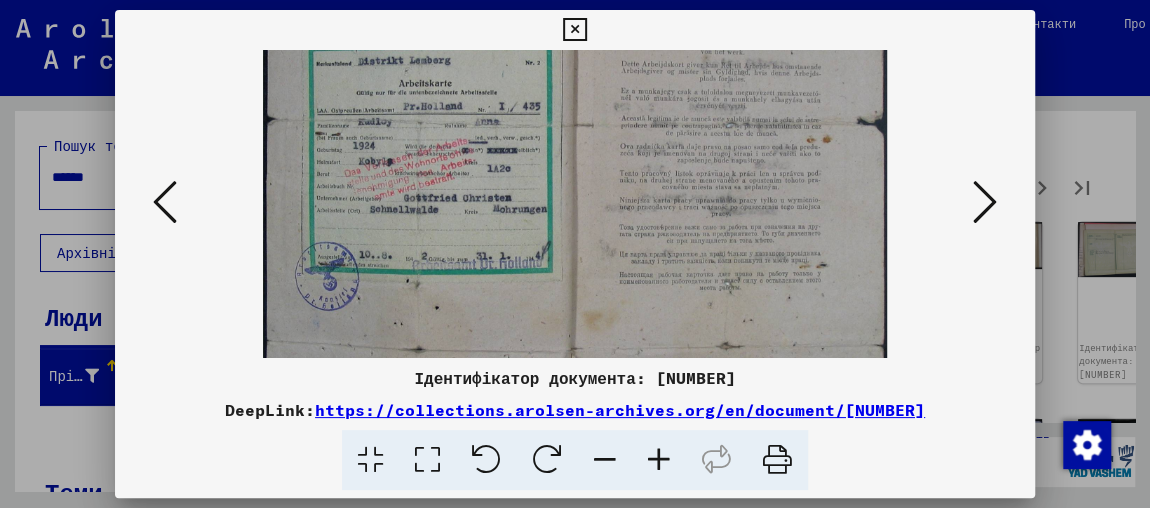 drag, startPoint x: 590, startPoint y: 270, endPoint x: 692, endPoint y: 105, distance: 193.98196 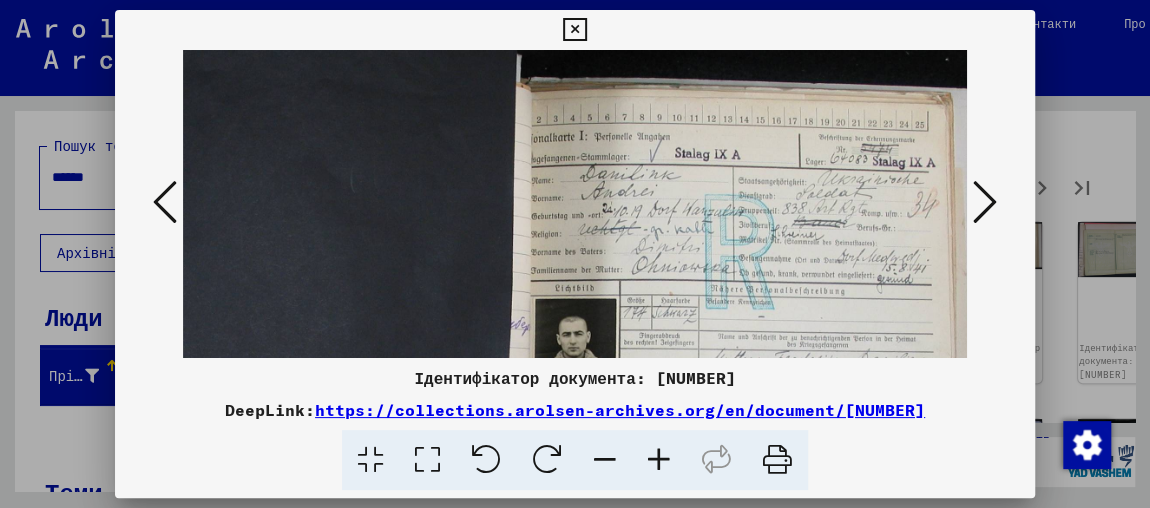 scroll, scrollTop: 0, scrollLeft: 233, axis: horizontal 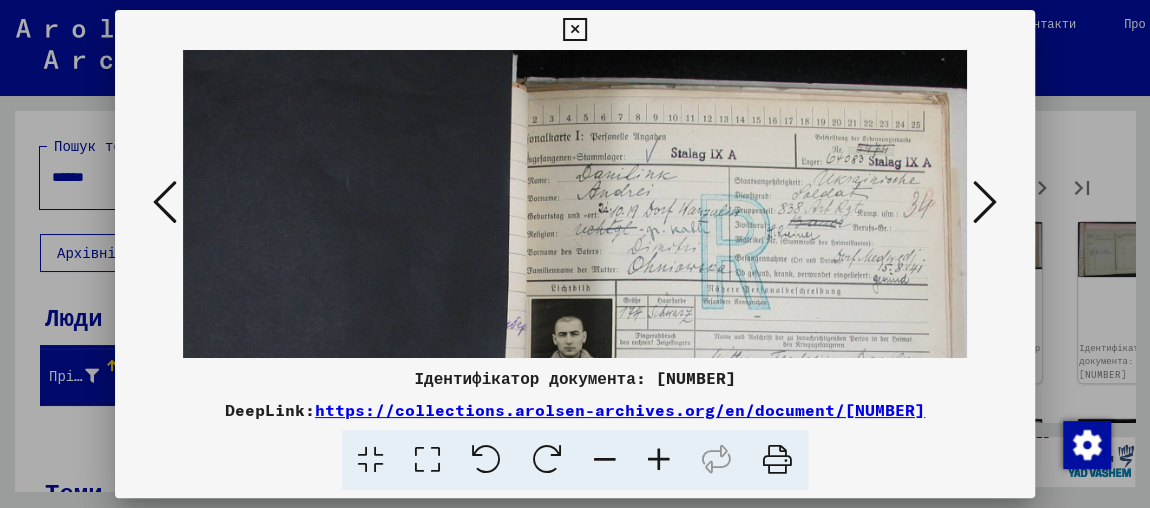 drag, startPoint x: 655, startPoint y: 266, endPoint x: 643, endPoint y: 266, distance: 12 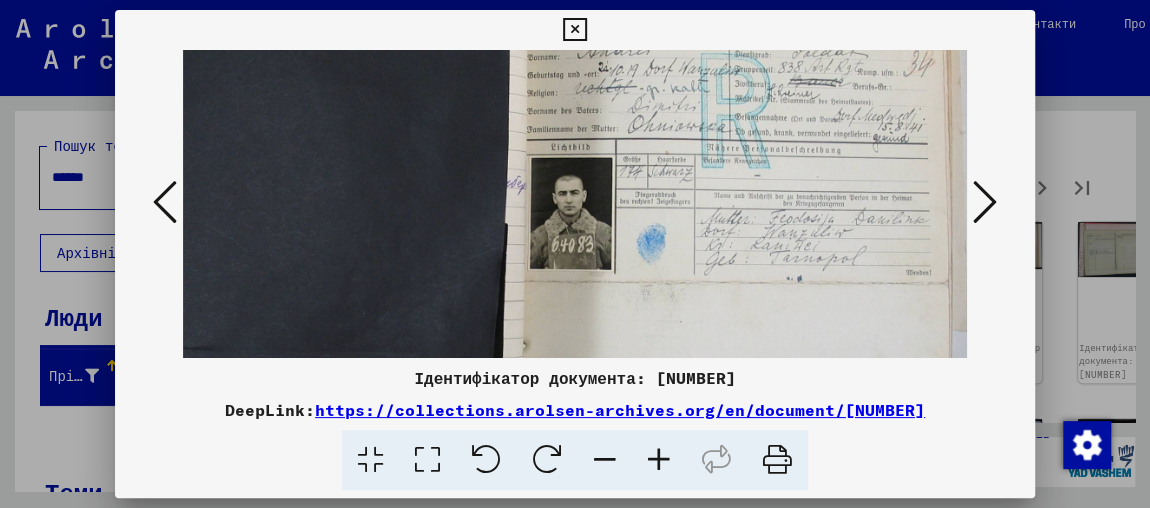 scroll, scrollTop: 165, scrollLeft: 233, axis: both 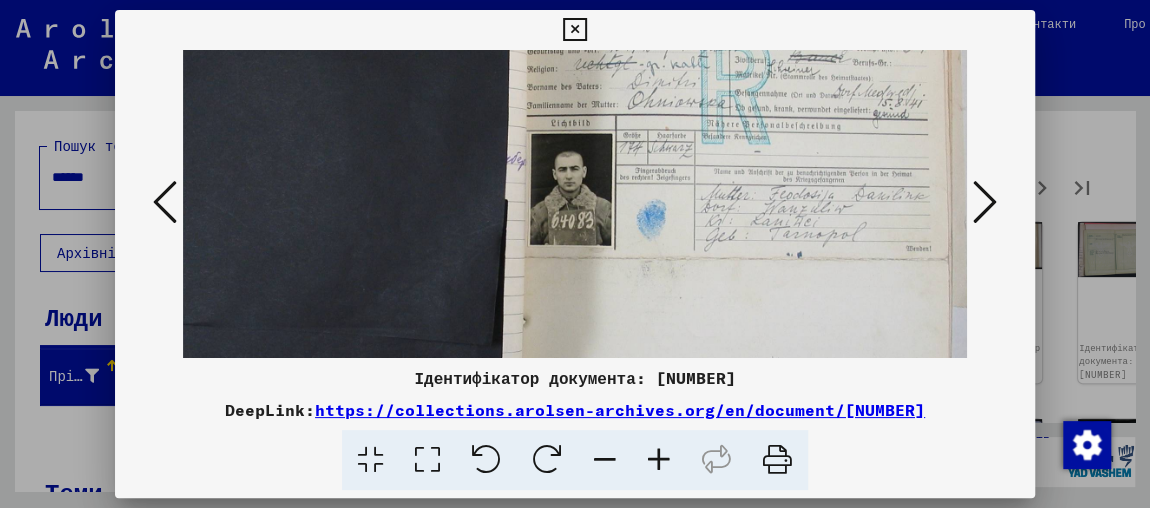 drag, startPoint x: 718, startPoint y: 152, endPoint x: 718, endPoint y: 141, distance: 11 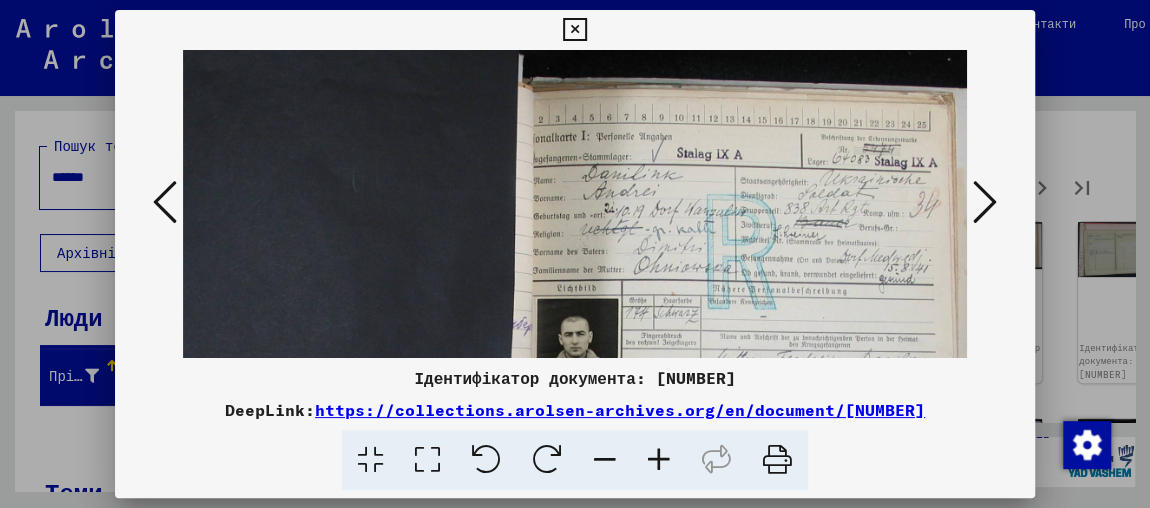 scroll, scrollTop: 0, scrollLeft: 226, axis: horizontal 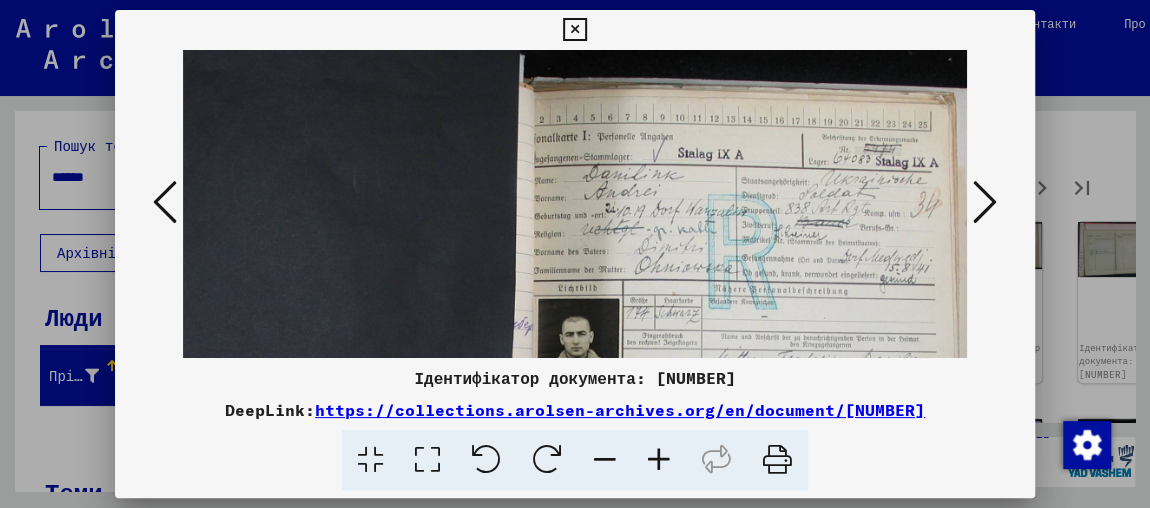 drag, startPoint x: 704, startPoint y: 154, endPoint x: 712, endPoint y: 368, distance: 214.14948 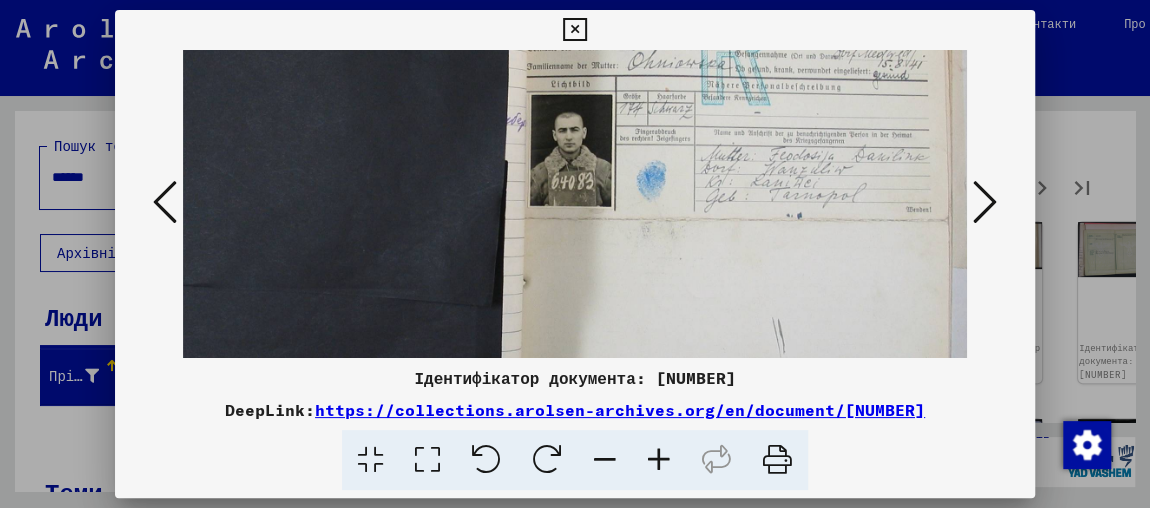 drag, startPoint x: 747, startPoint y: 293, endPoint x: 716, endPoint y: 85, distance: 210.29741 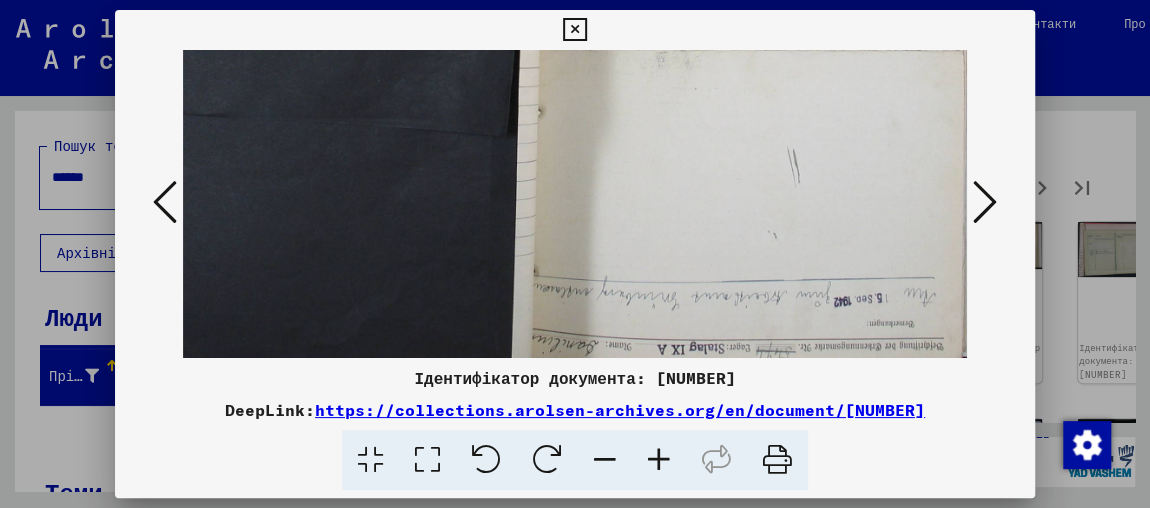 drag, startPoint x: 726, startPoint y: 52, endPoint x: 779, endPoint y: 94, distance: 67.62396 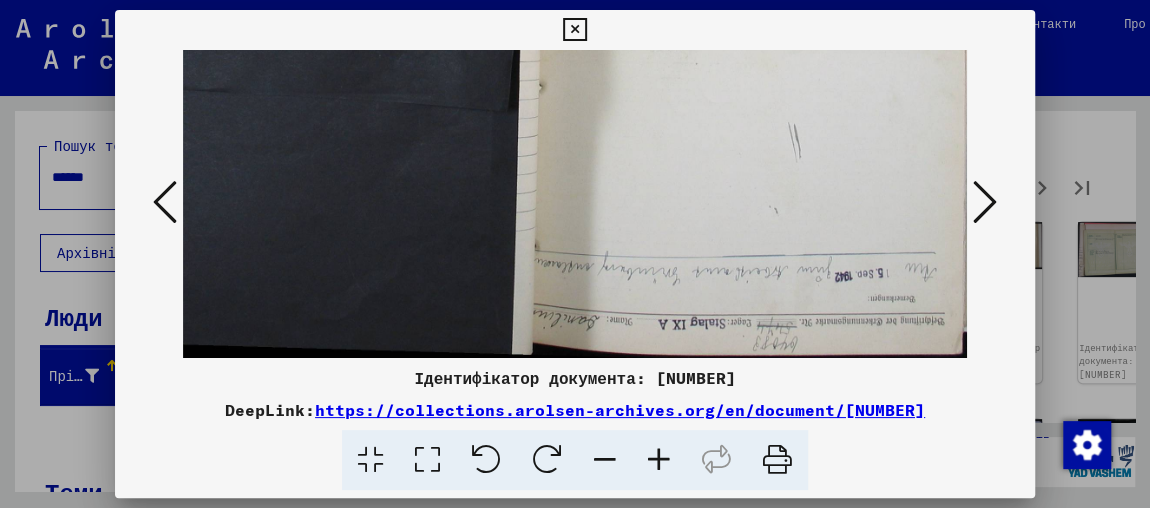drag, startPoint x: 793, startPoint y: 196, endPoint x: 797, endPoint y: 121, distance: 75.10659 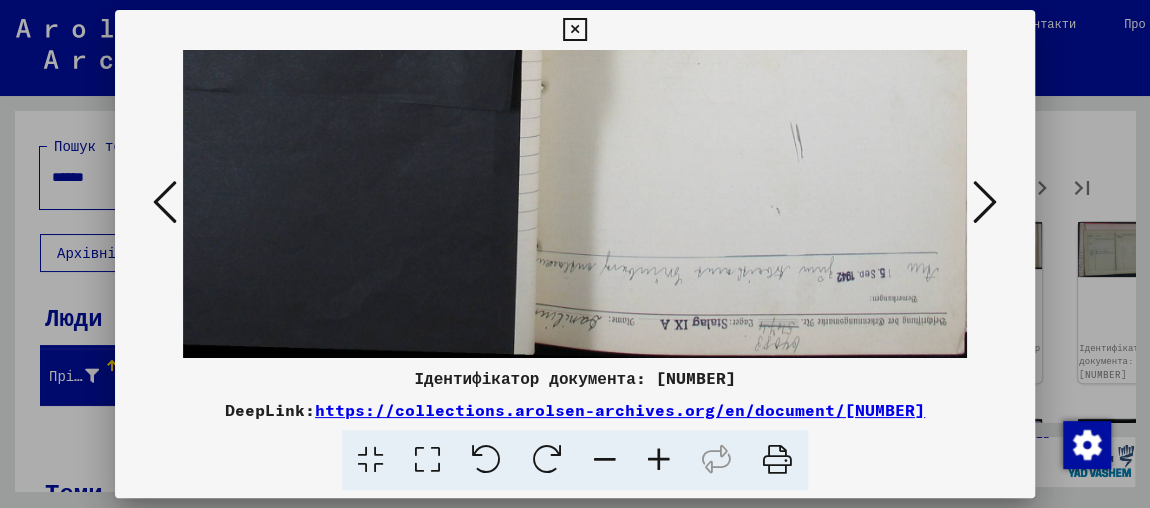scroll, scrollTop: 0, scrollLeft: 0, axis: both 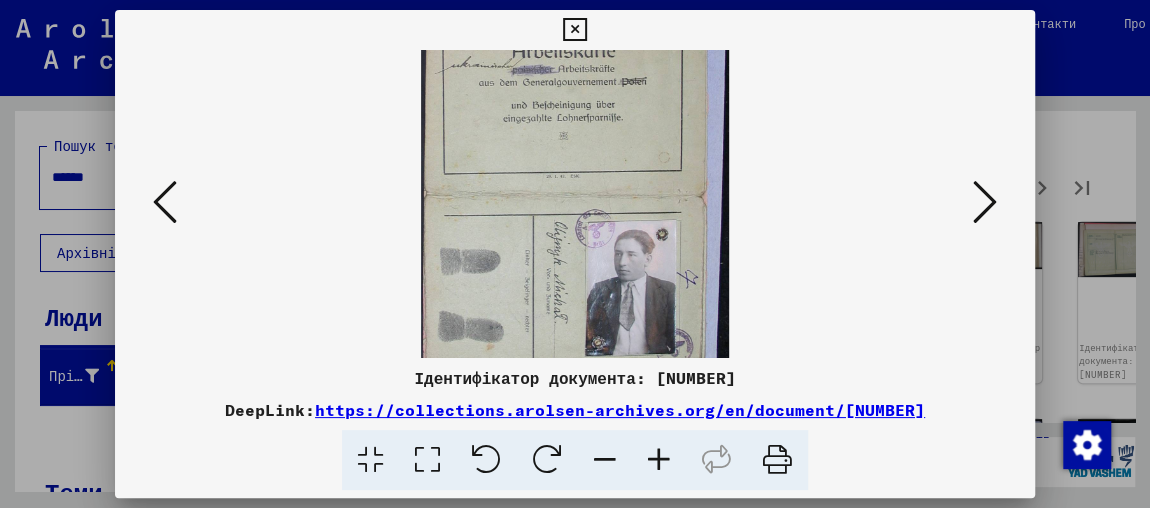 drag, startPoint x: 655, startPoint y: 218, endPoint x: 630, endPoint y: 351, distance: 135.32922 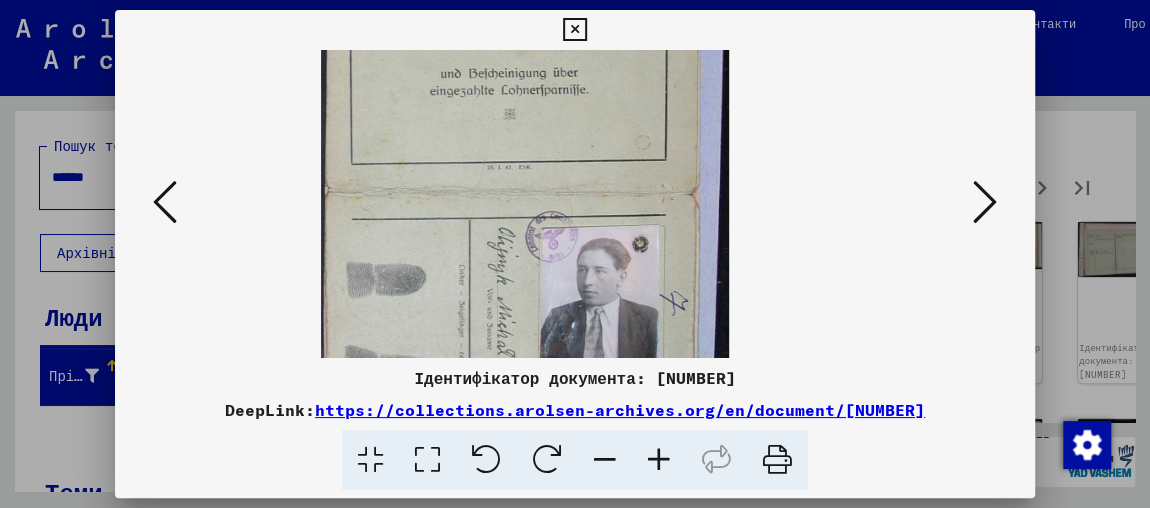 drag, startPoint x: 618, startPoint y: 178, endPoint x: 608, endPoint y: 314, distance: 136.36716 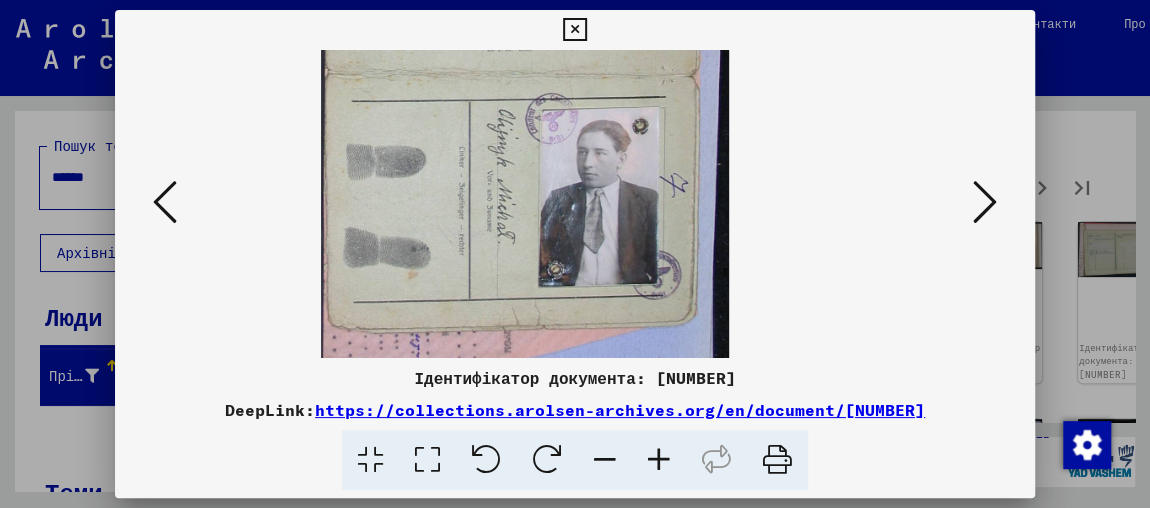 drag, startPoint x: 577, startPoint y: 189, endPoint x: 613, endPoint y: 89, distance: 106.28264 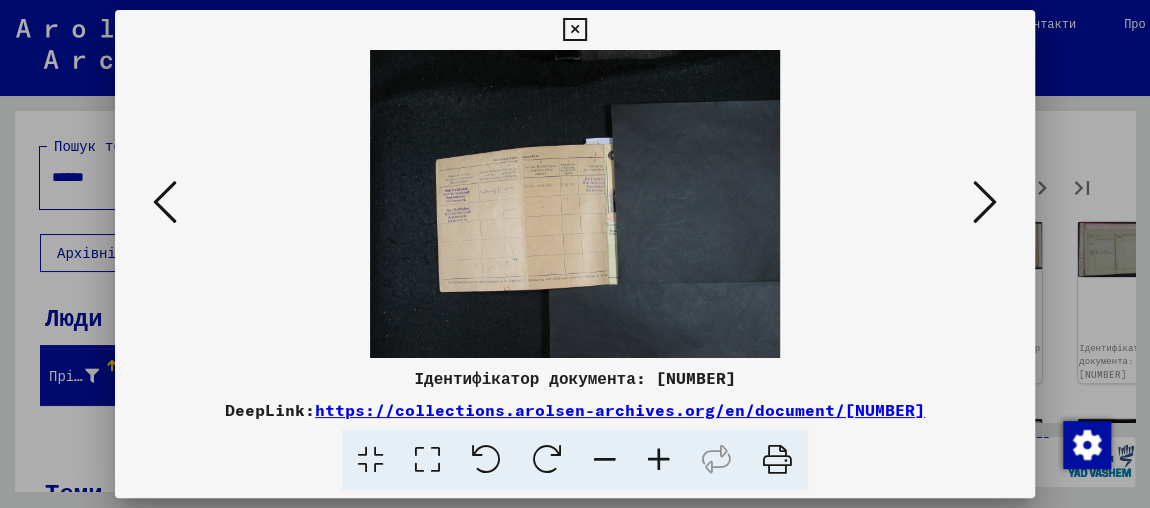 scroll, scrollTop: 0, scrollLeft: 0, axis: both 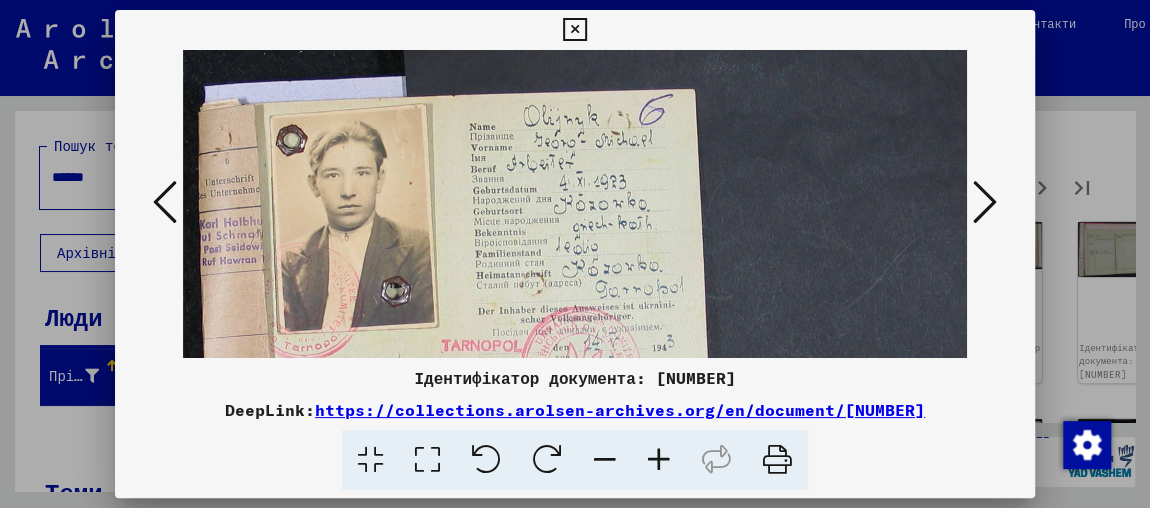 drag, startPoint x: 543, startPoint y: 219, endPoint x: 527, endPoint y: 150, distance: 70.83079 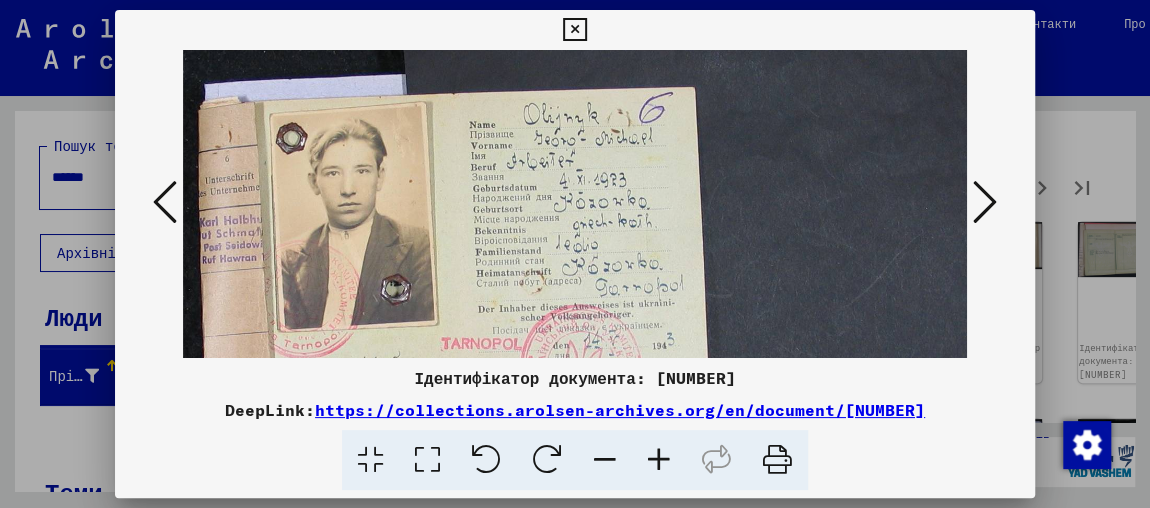 scroll, scrollTop: 0, scrollLeft: 0, axis: both 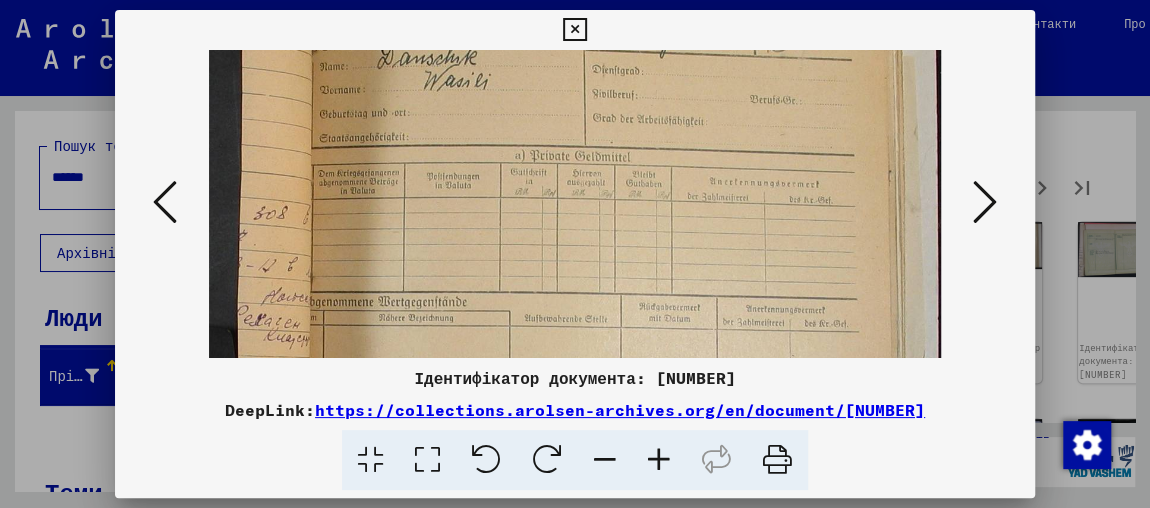 drag, startPoint x: 666, startPoint y: 282, endPoint x: 698, endPoint y: 79, distance: 205.50668 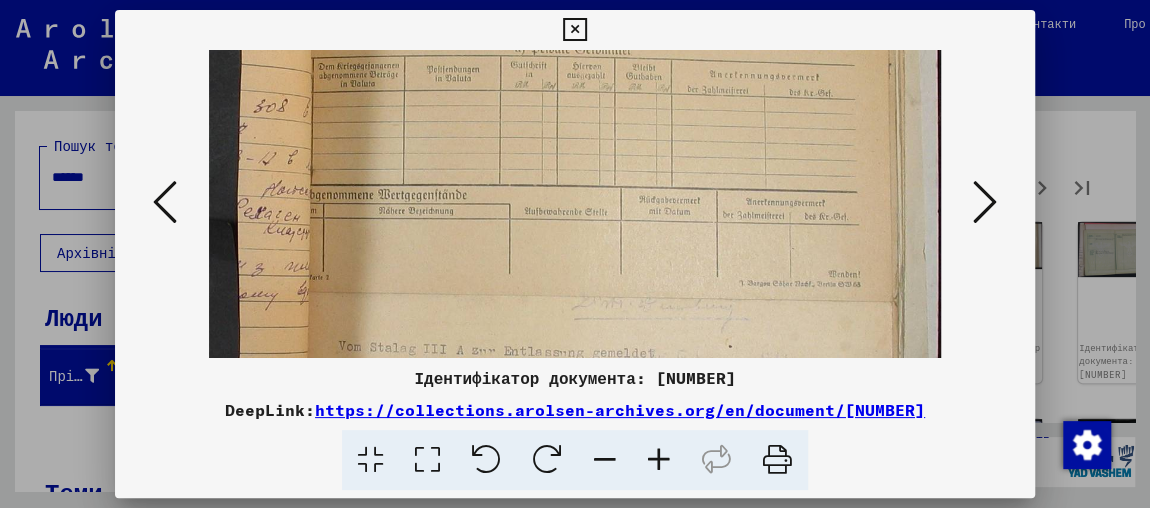 scroll, scrollTop: 260, scrollLeft: 0, axis: vertical 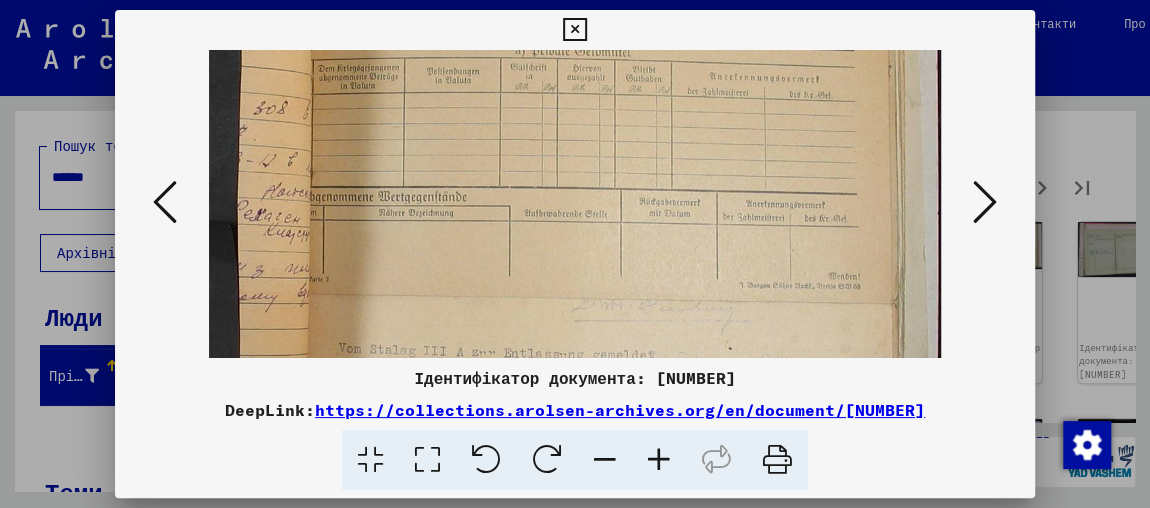 drag, startPoint x: 586, startPoint y: 190, endPoint x: 599, endPoint y: 256, distance: 67.26812 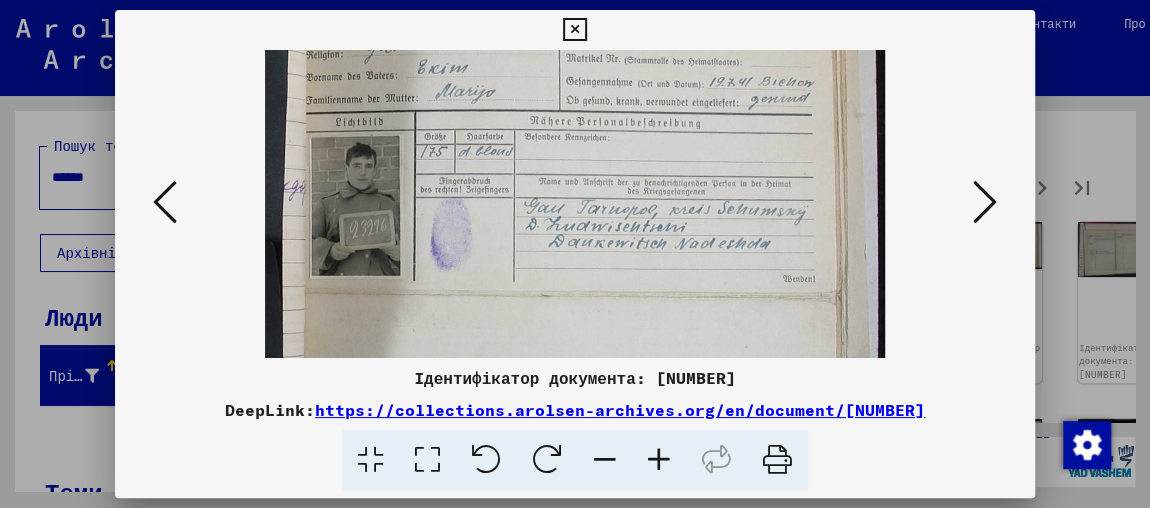 drag, startPoint x: 770, startPoint y: 137, endPoint x: 784, endPoint y: 80, distance: 58.694122 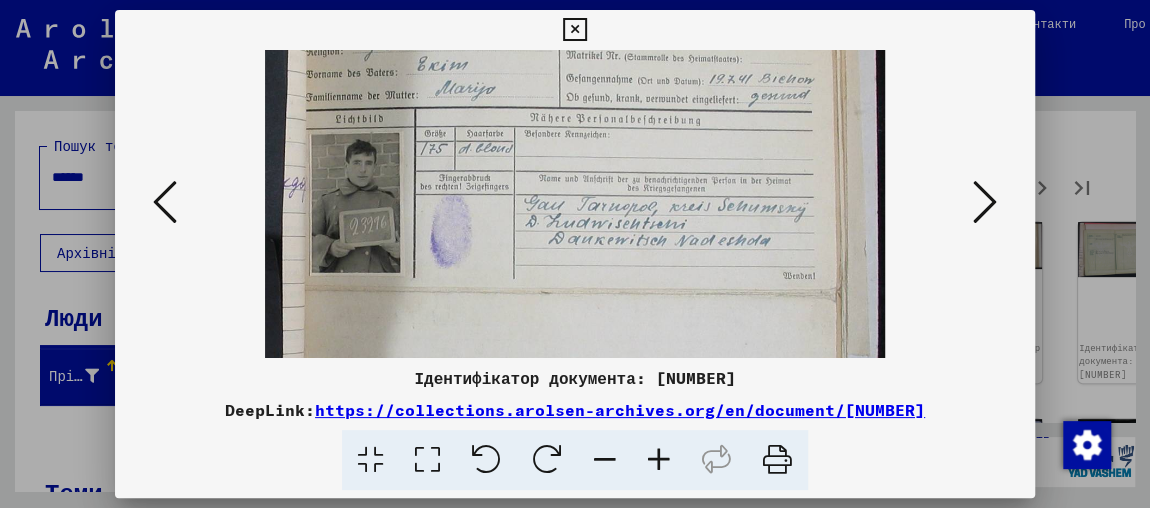 scroll, scrollTop: 0, scrollLeft: 0, axis: both 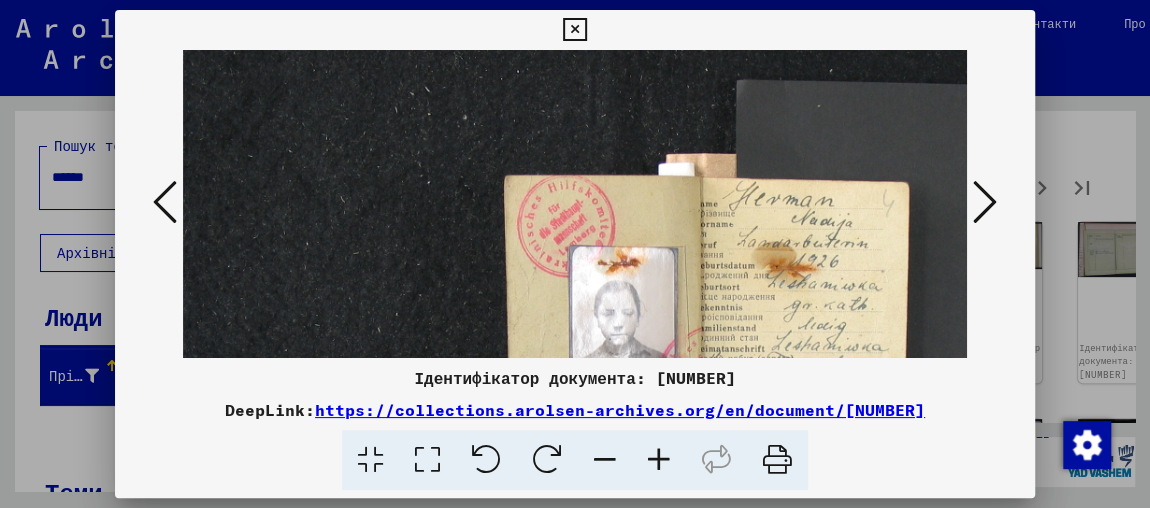 drag, startPoint x: 717, startPoint y: 237, endPoint x: 509, endPoint y: 32, distance: 292.04282 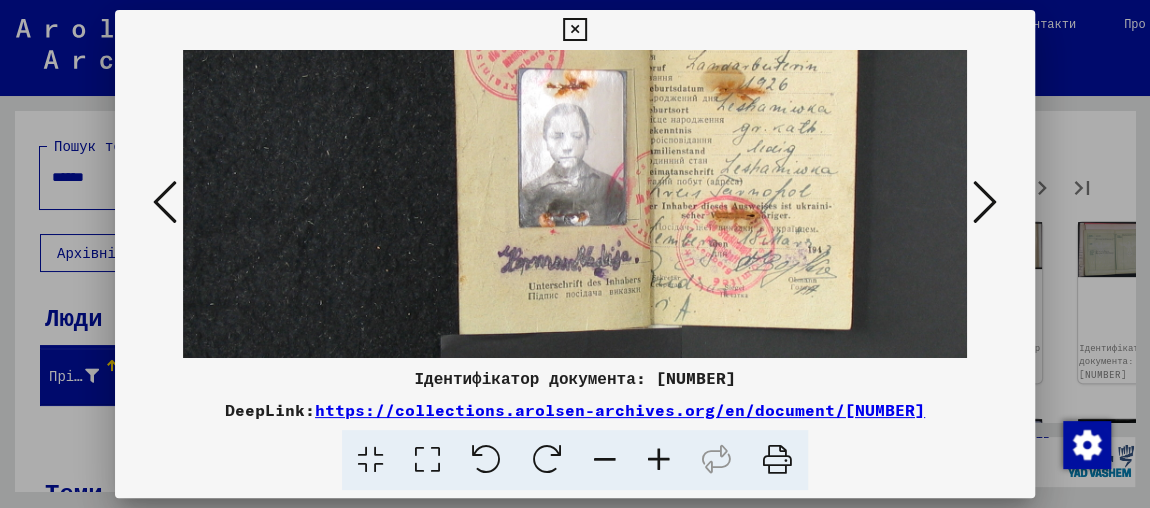 scroll, scrollTop: 388, scrollLeft: 158, axis: both 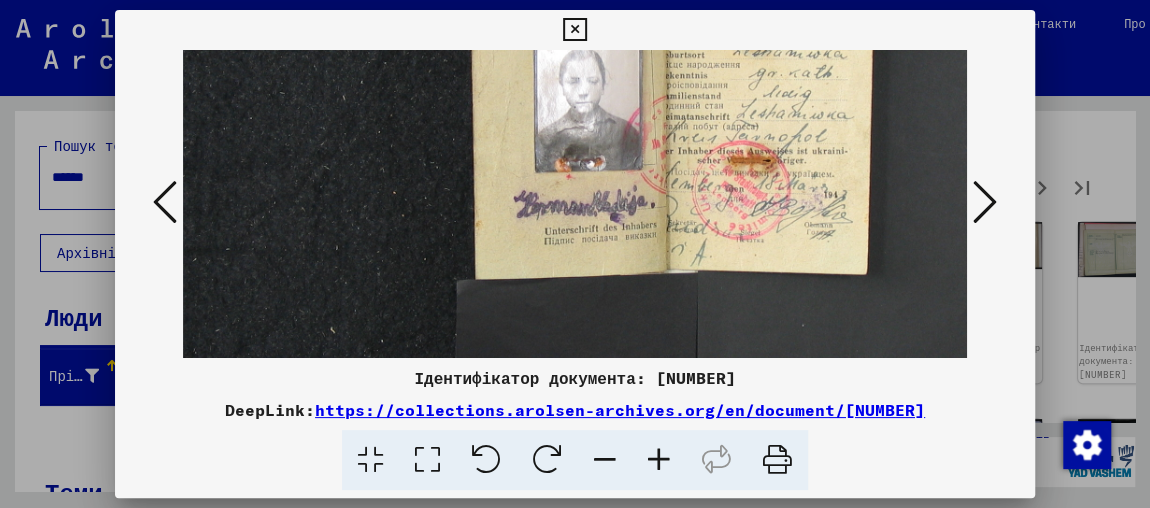 drag, startPoint x: 617, startPoint y: 260, endPoint x: 667, endPoint y: 85, distance: 182.00275 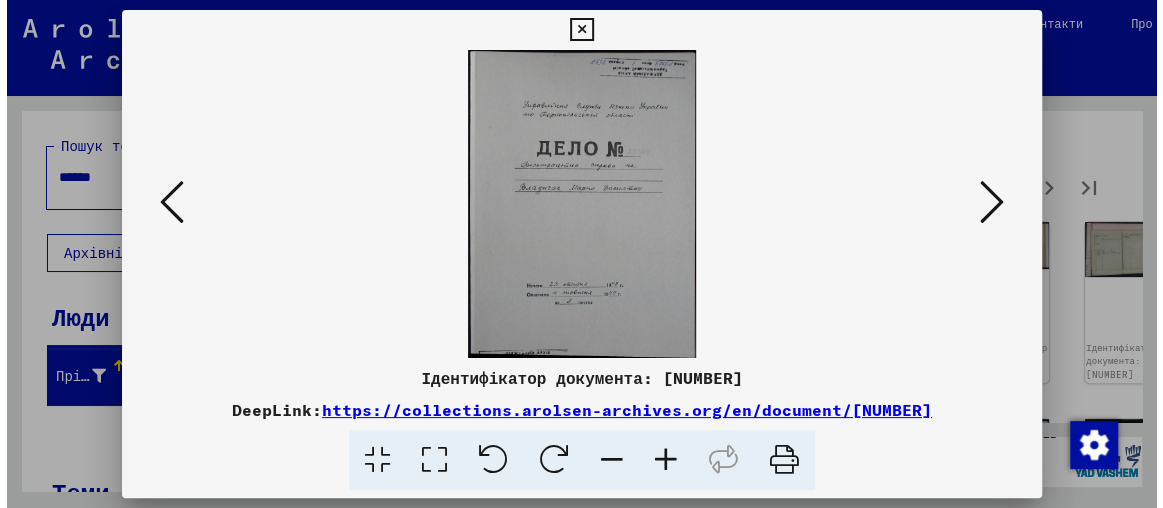 scroll, scrollTop: 0, scrollLeft: 0, axis: both 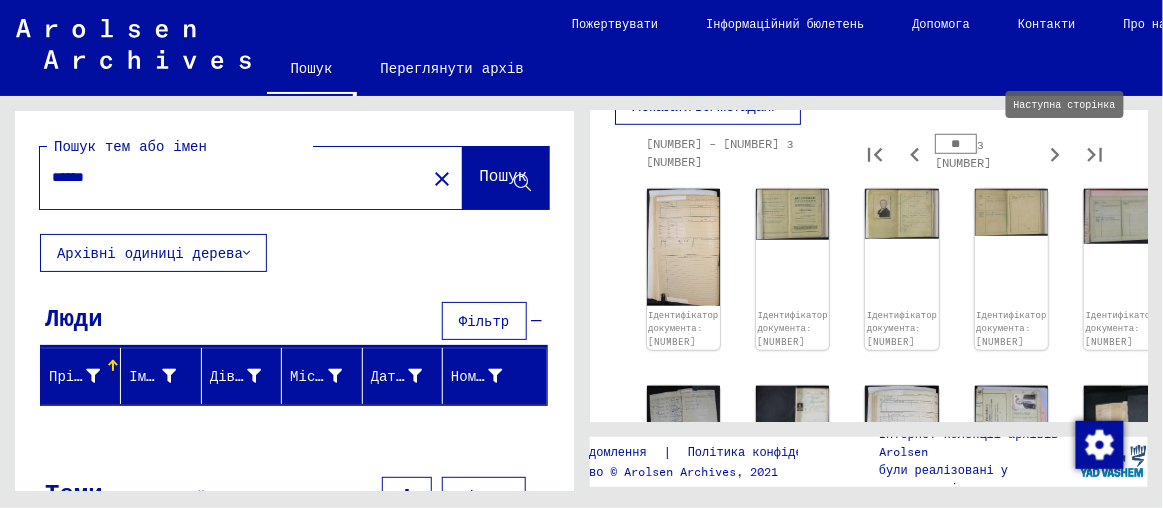 type on "**" 